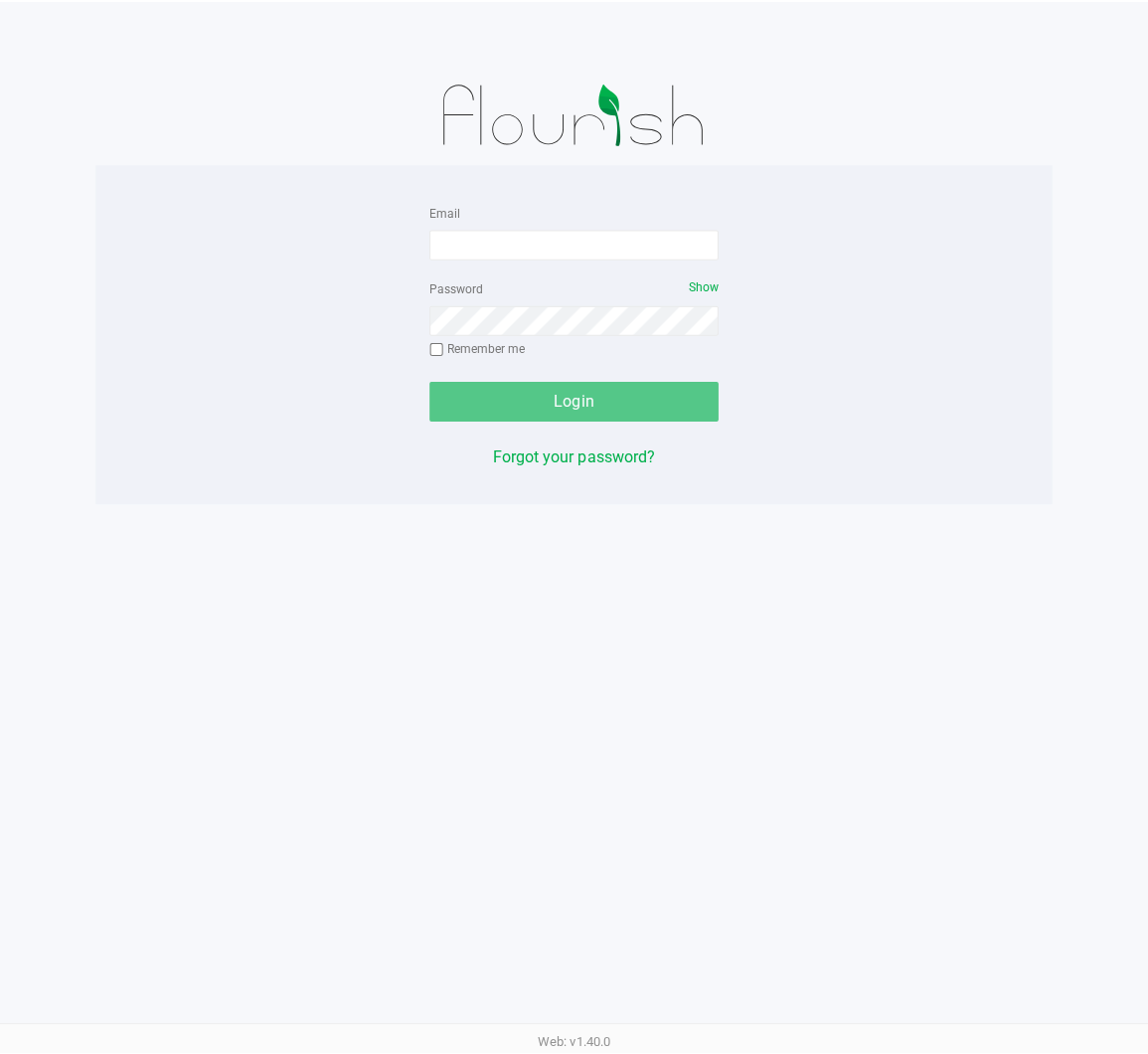 scroll, scrollTop: 0, scrollLeft: 0, axis: both 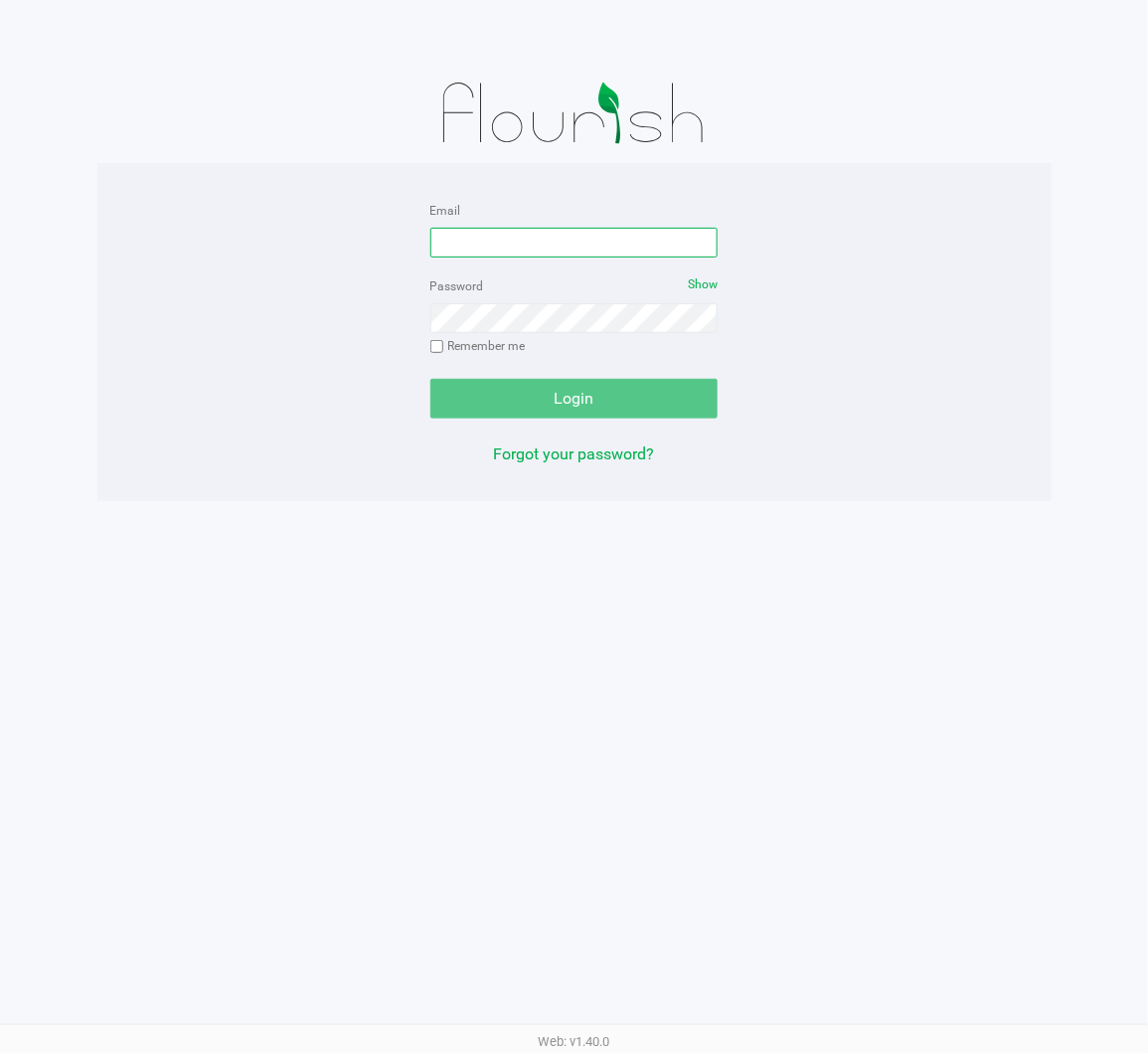 click on "Email" at bounding box center (574, 243) 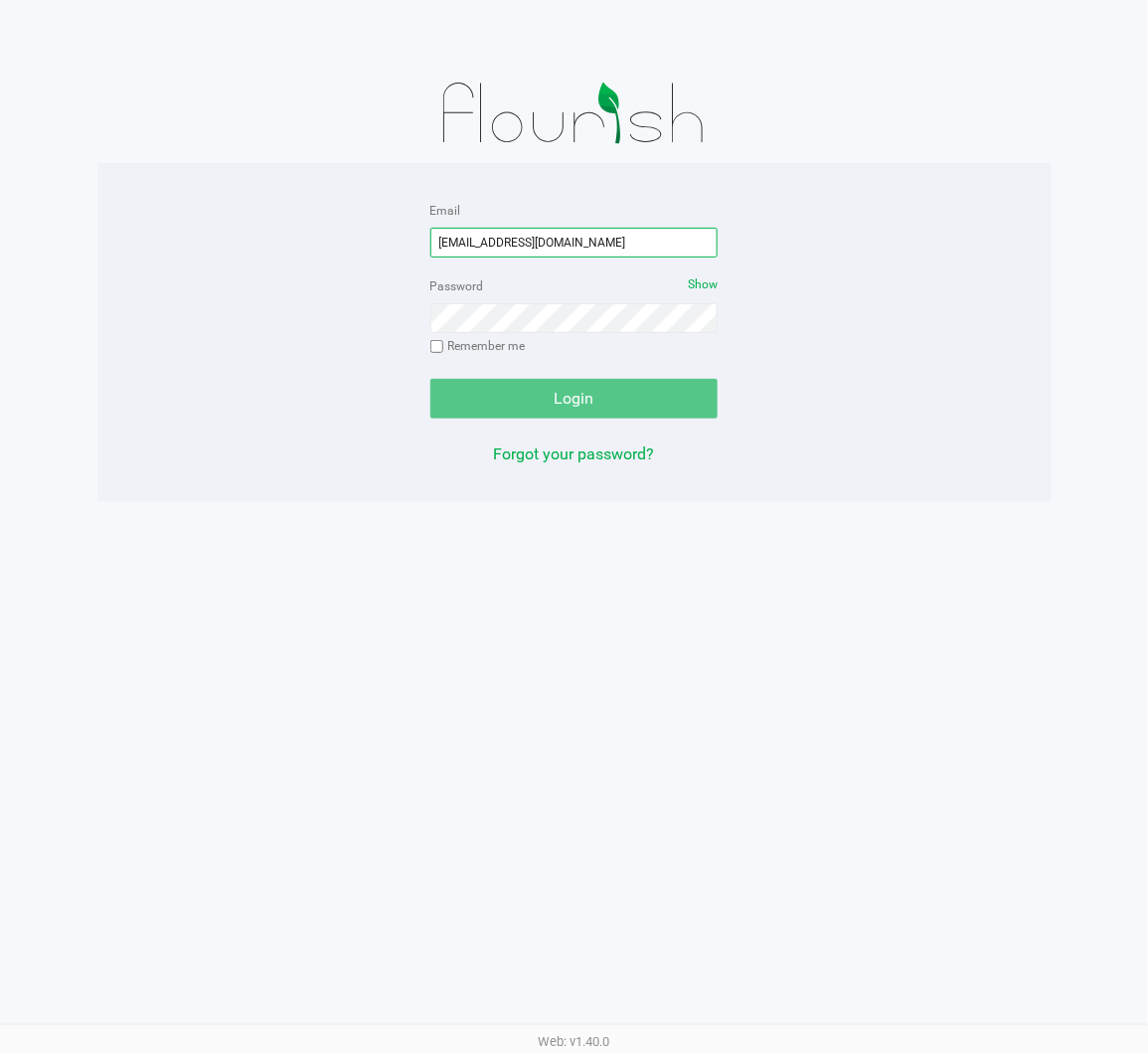 type on "astewart@liveparallel.com" 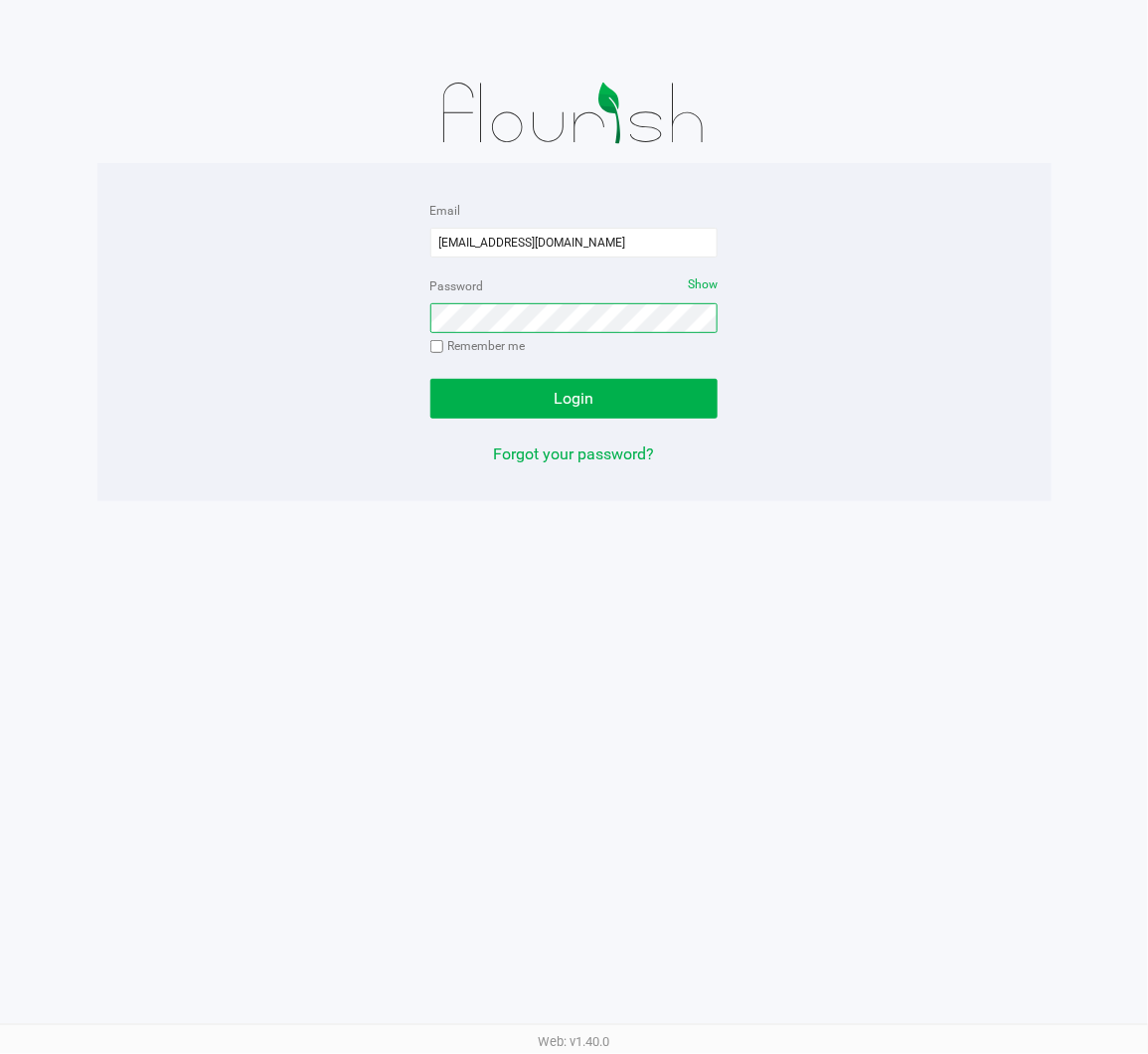 click on "Login" 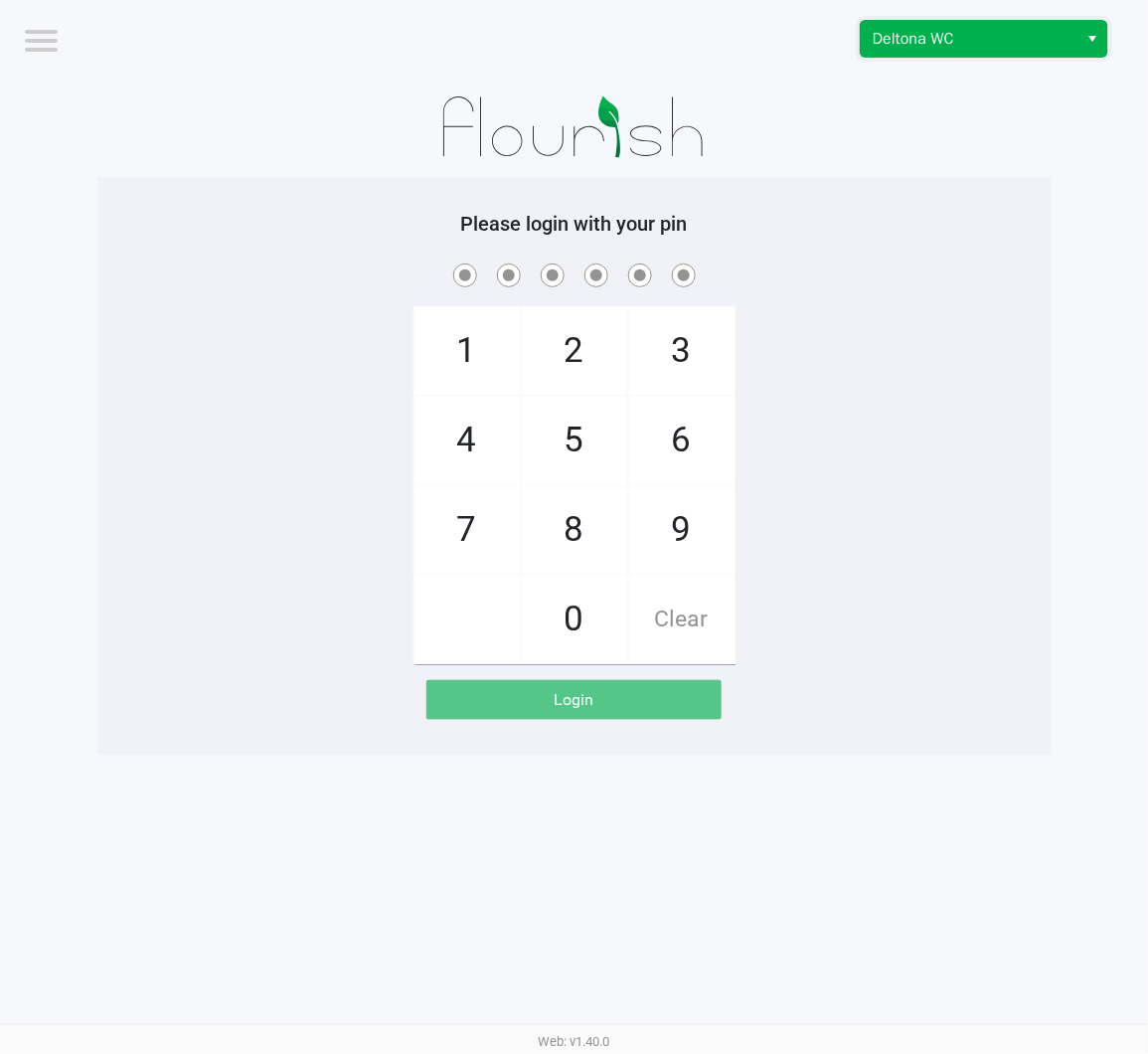 click on "Deltona WC" at bounding box center [969, 39] 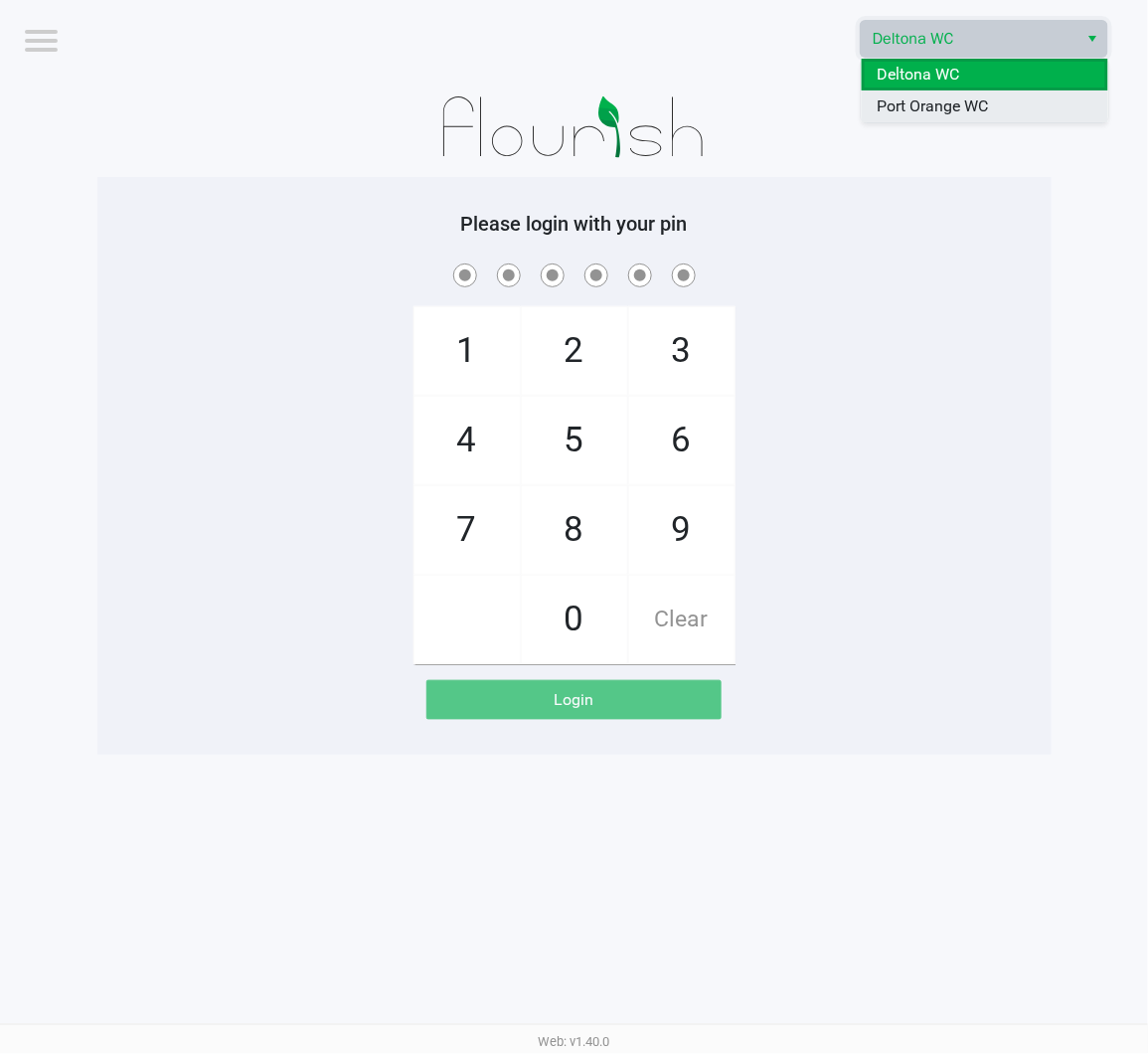 click on "Port Orange WC" at bounding box center [933, 106] 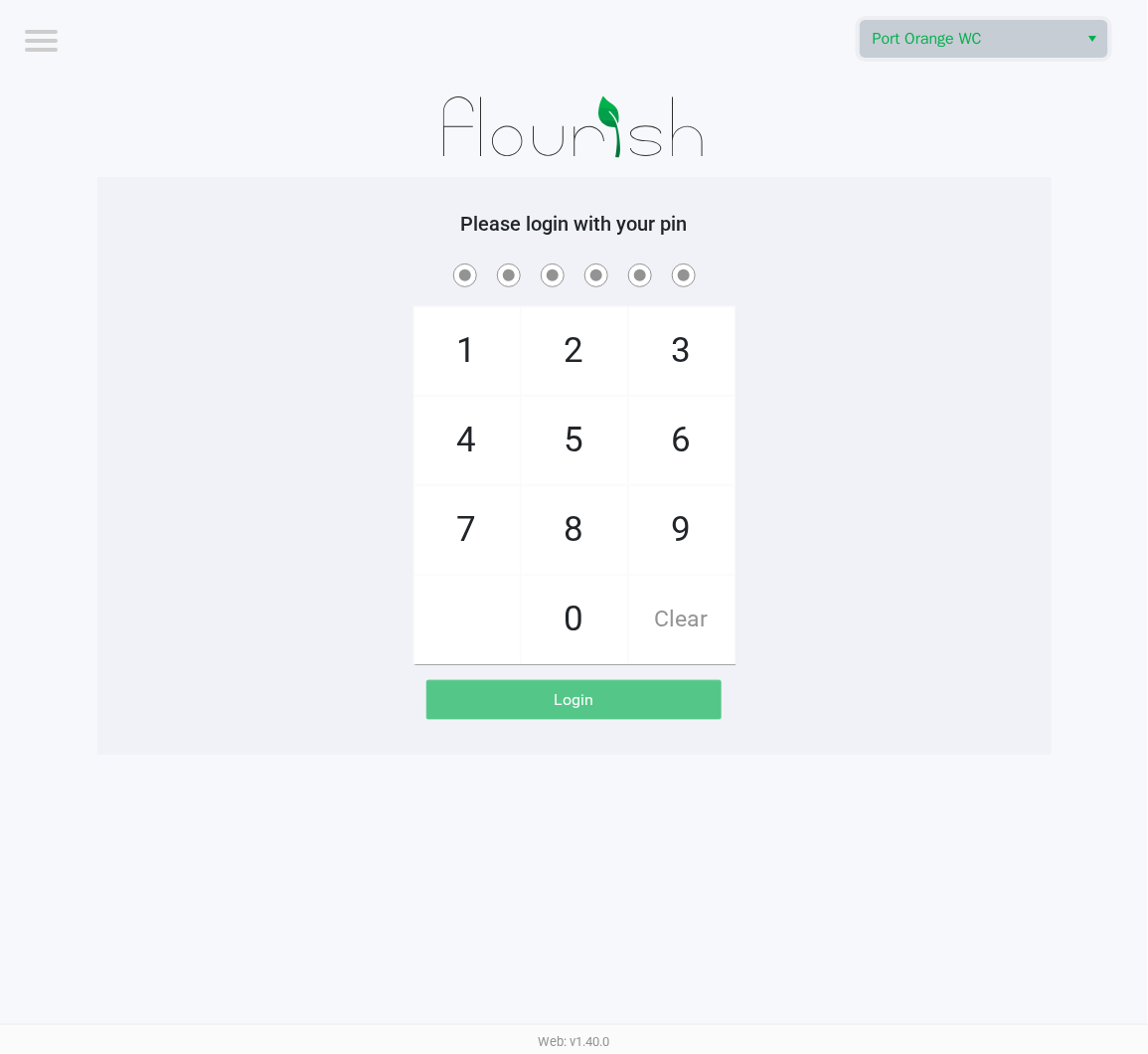 drag, startPoint x: 833, startPoint y: 330, endPoint x: 818, endPoint y: 369, distance: 41.785165 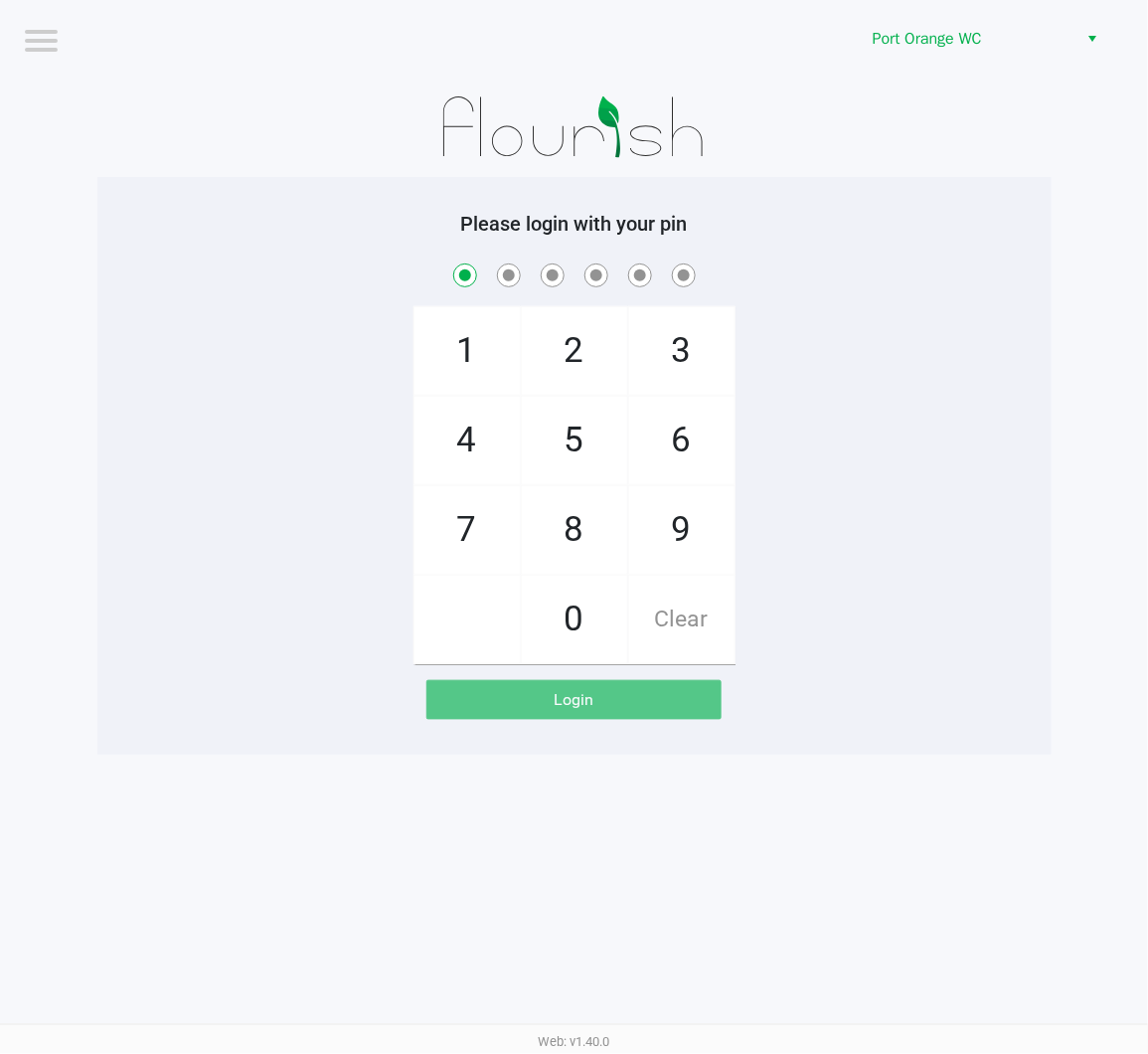 checkbox on "true" 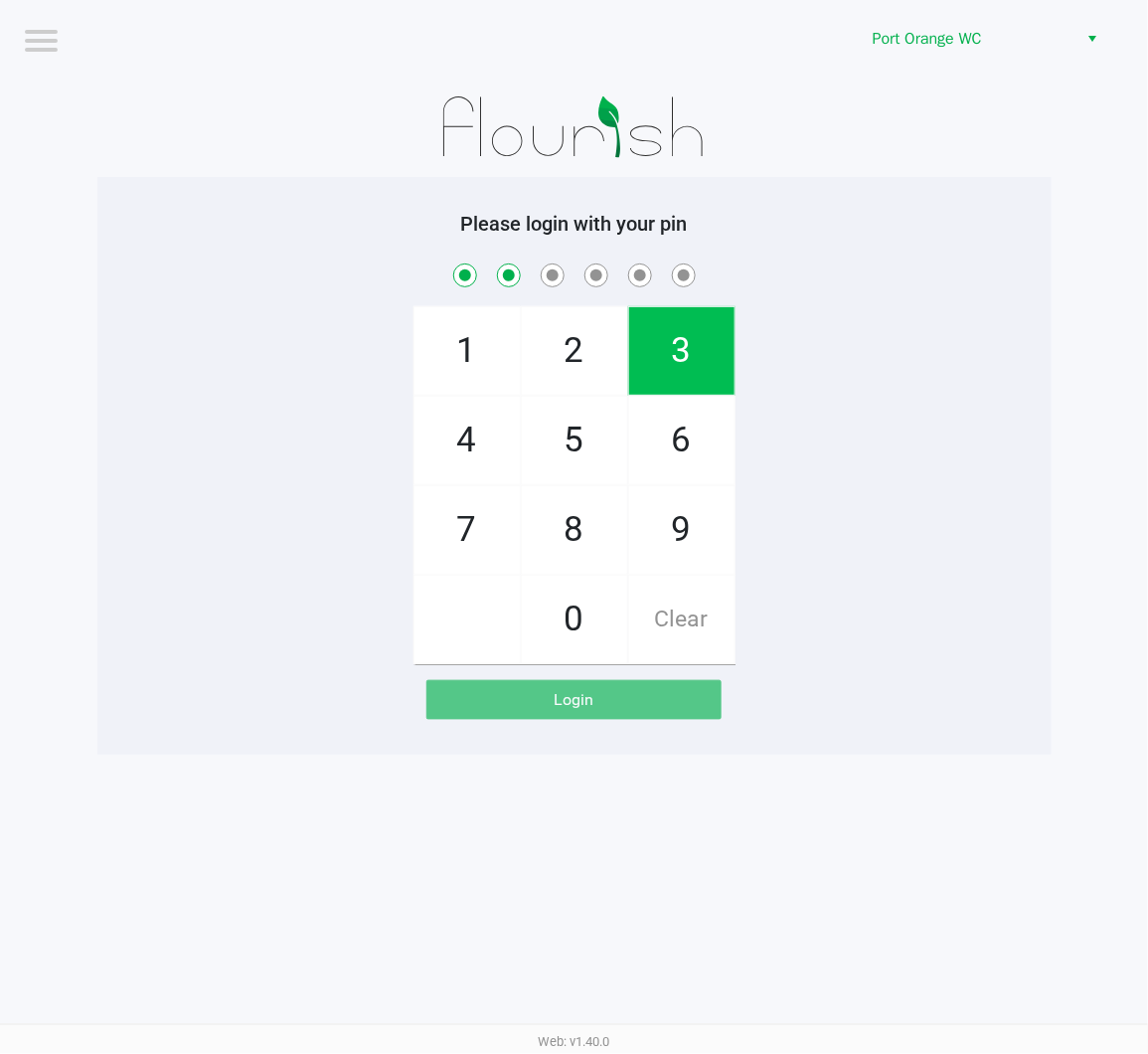checkbox on "true" 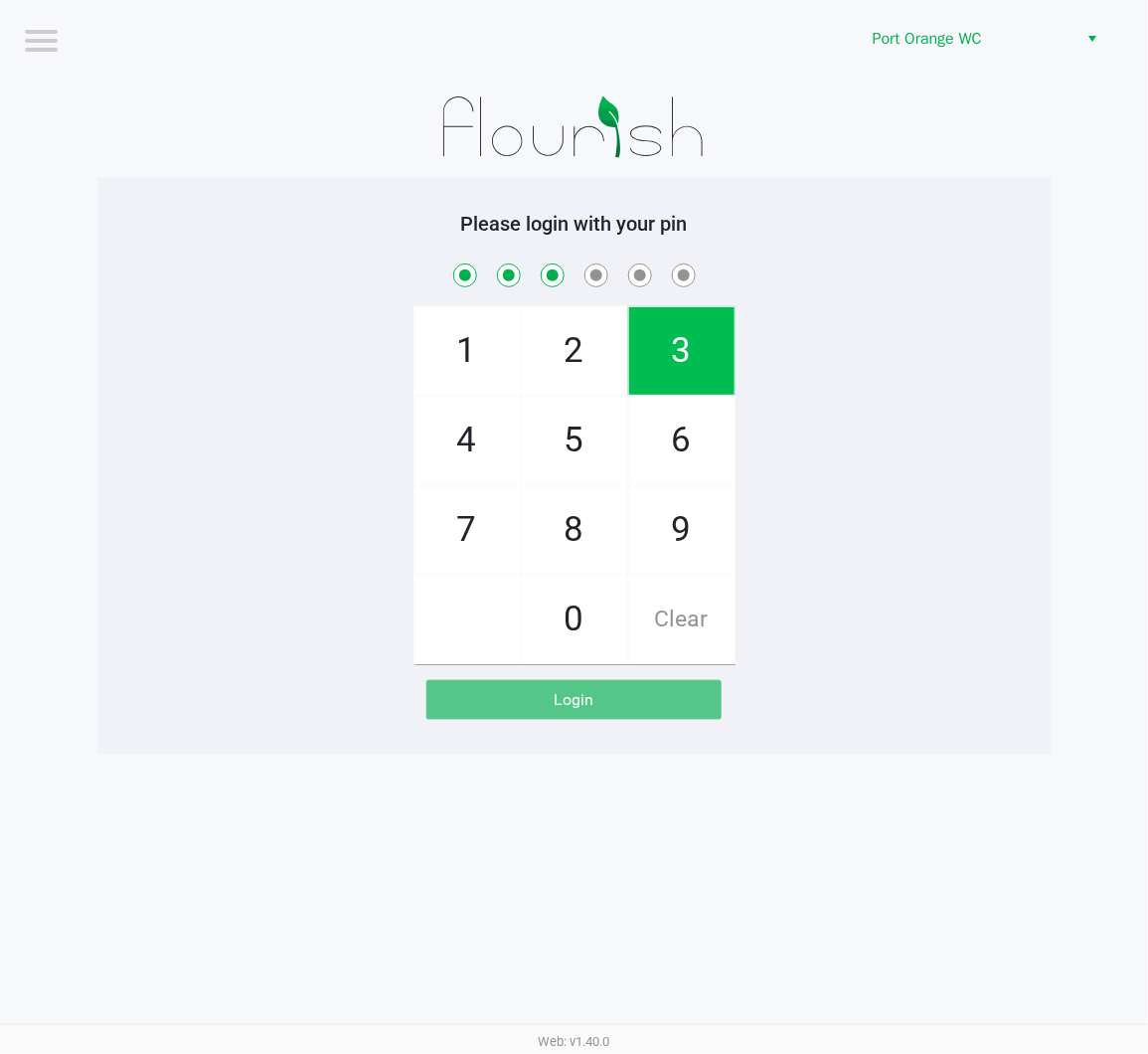 checkbox on "true" 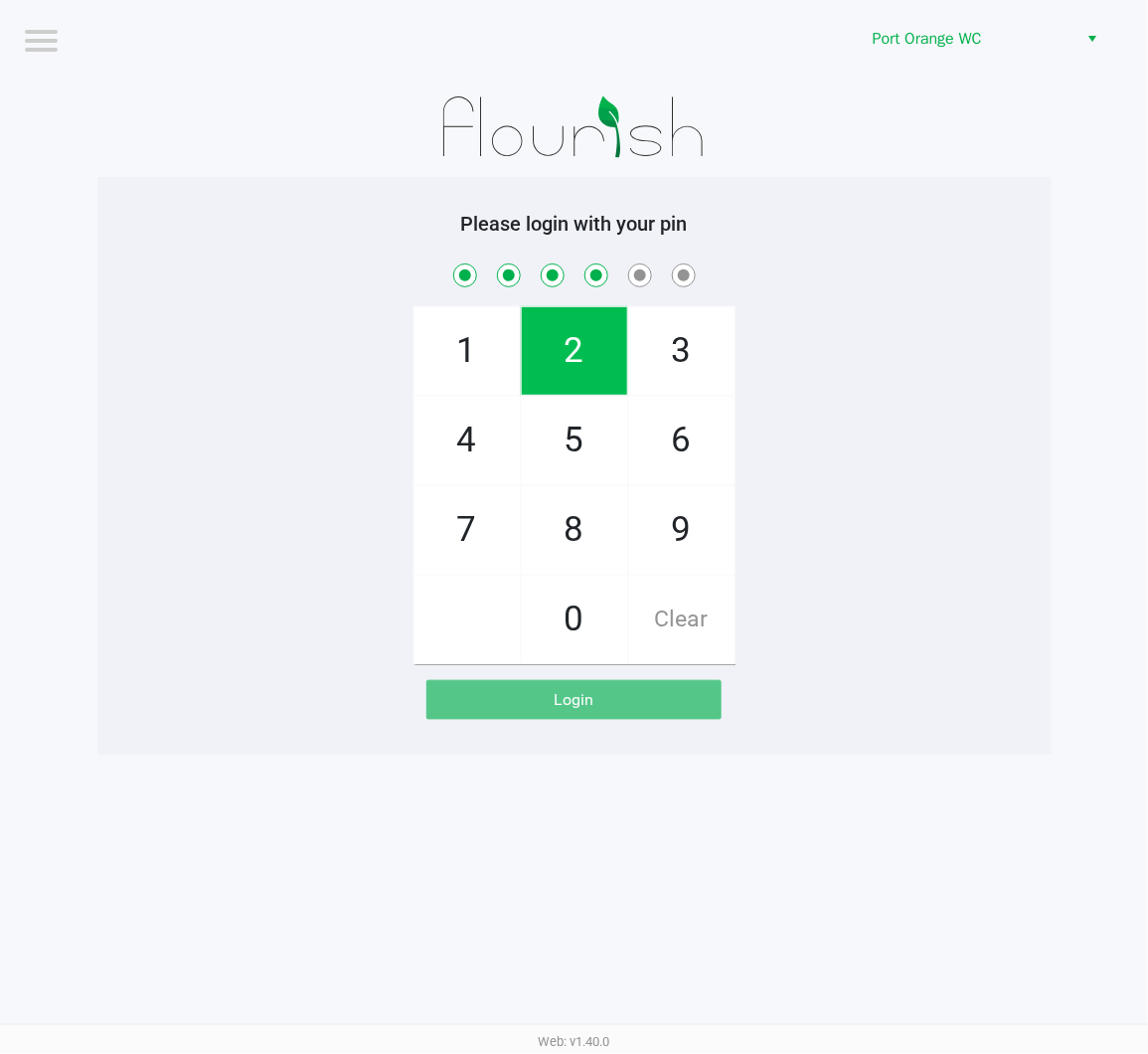 checkbox on "true" 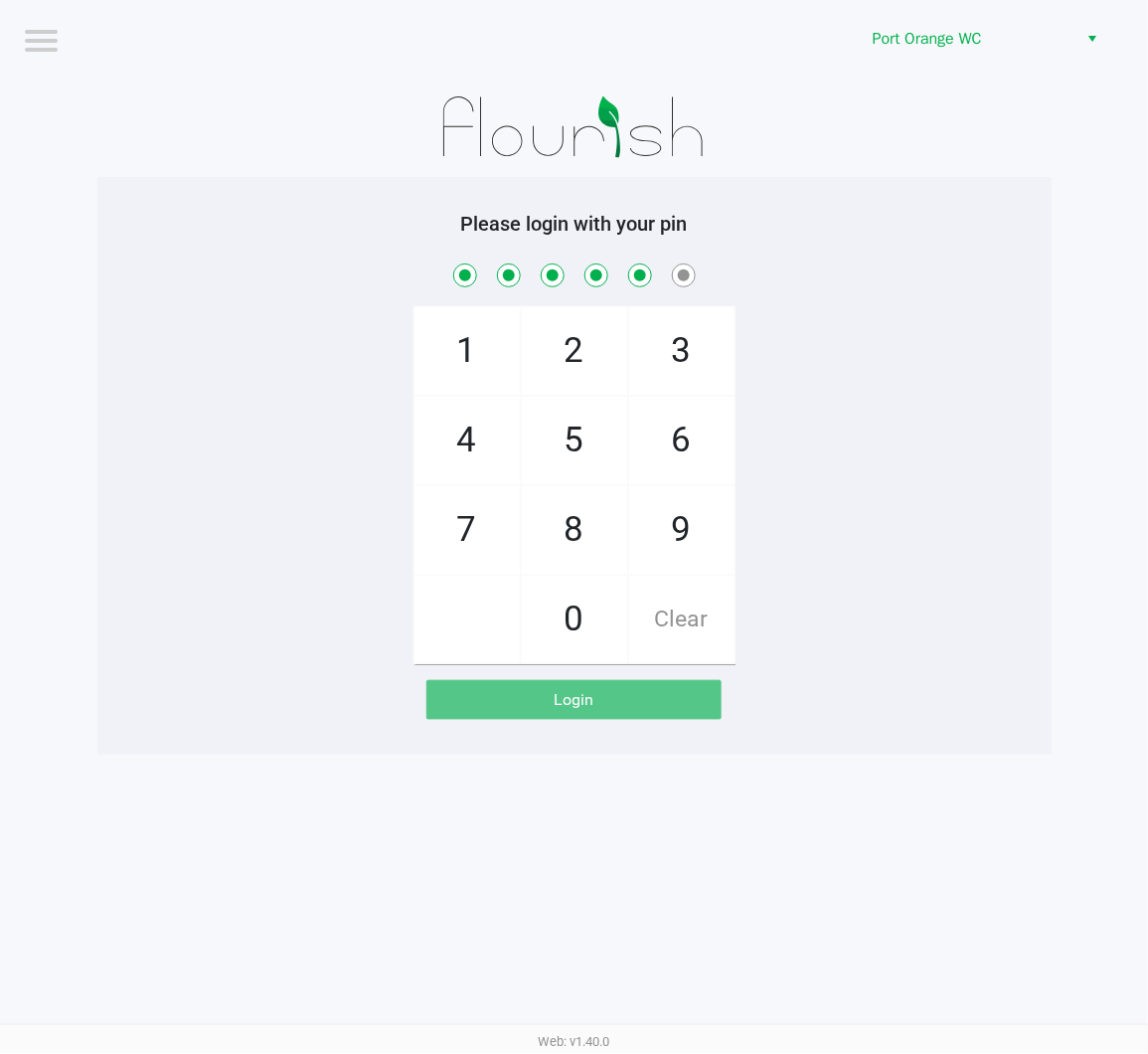 checkbox on "true" 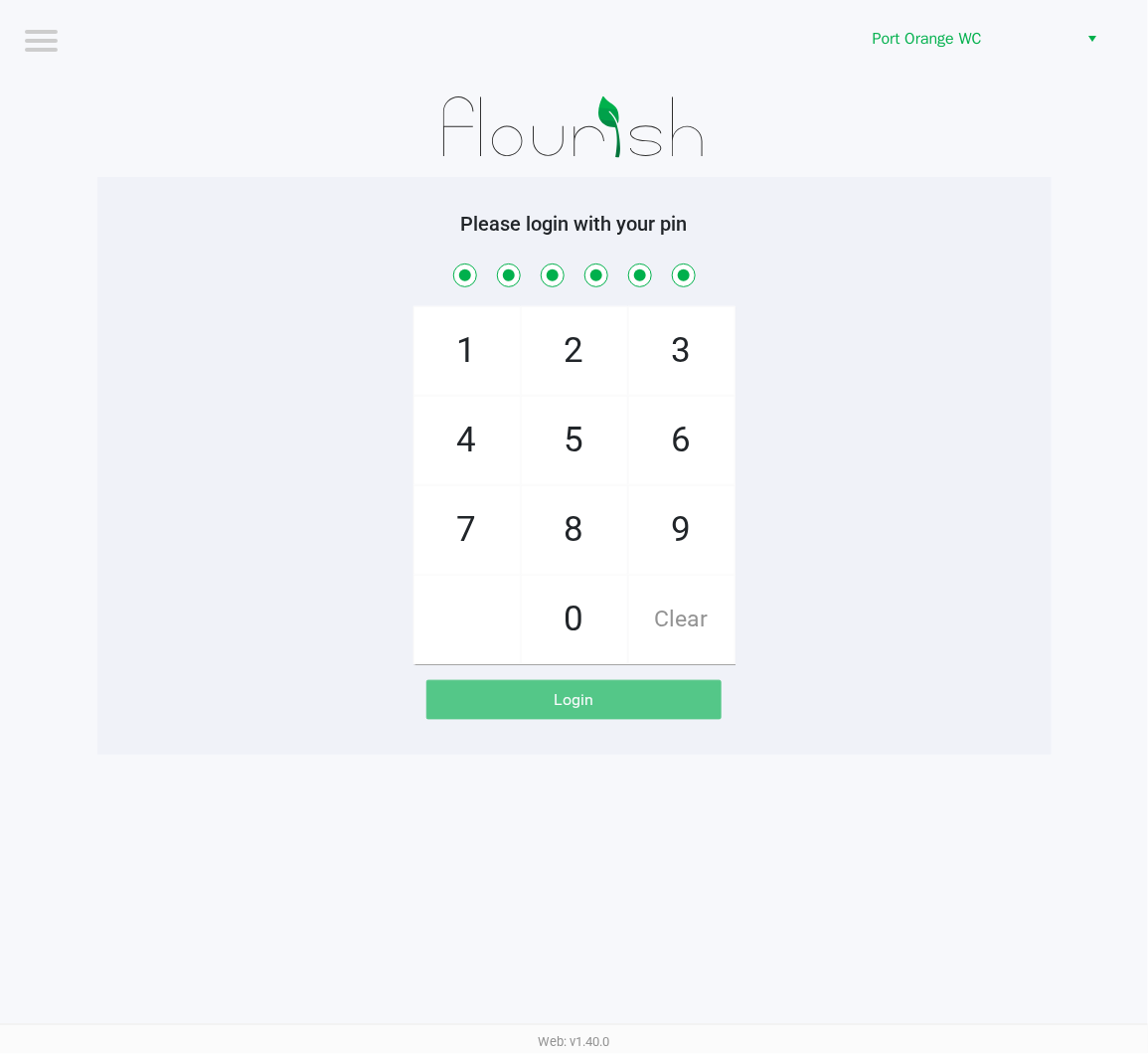 checkbox on "true" 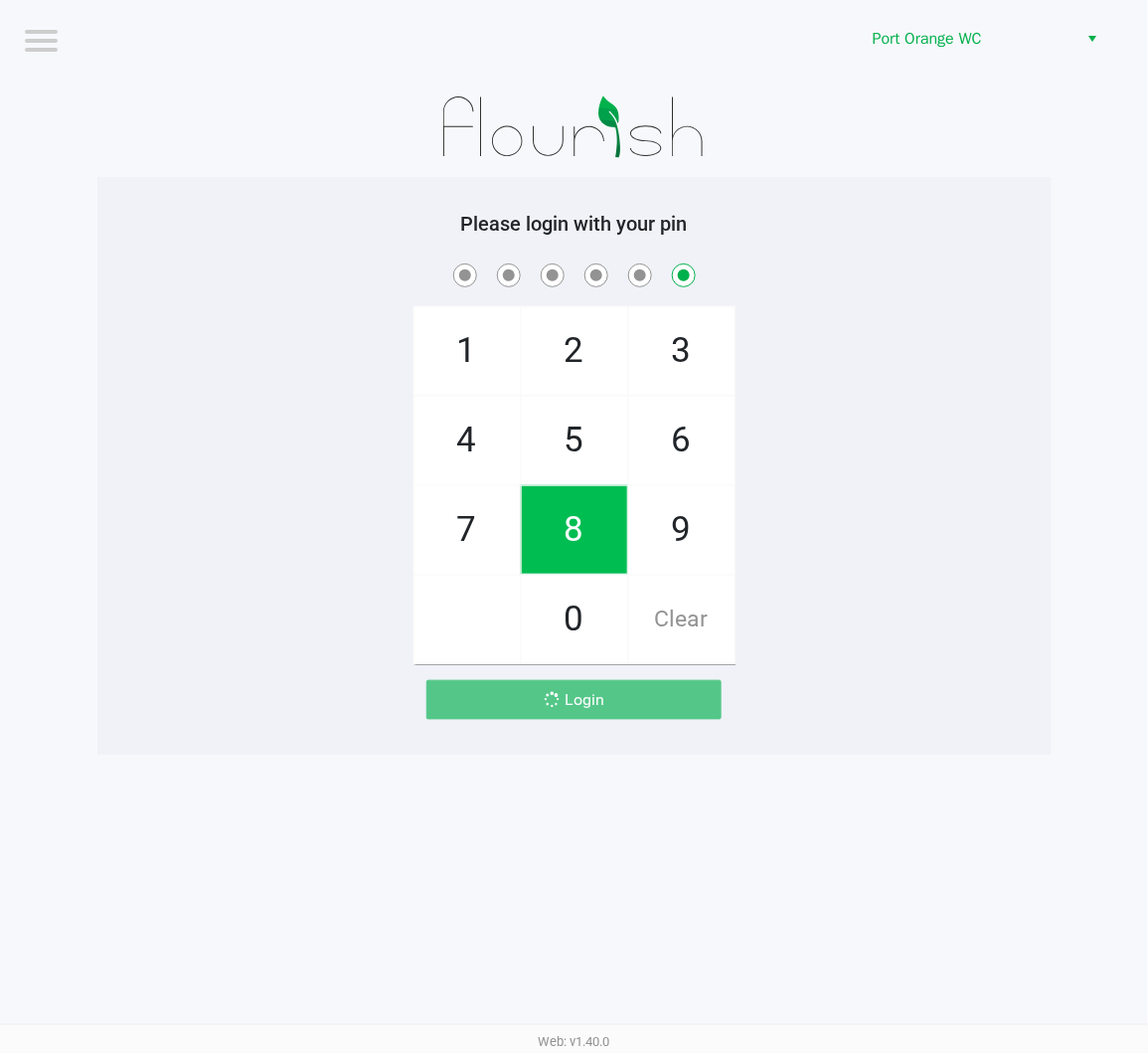 checkbox on "false" 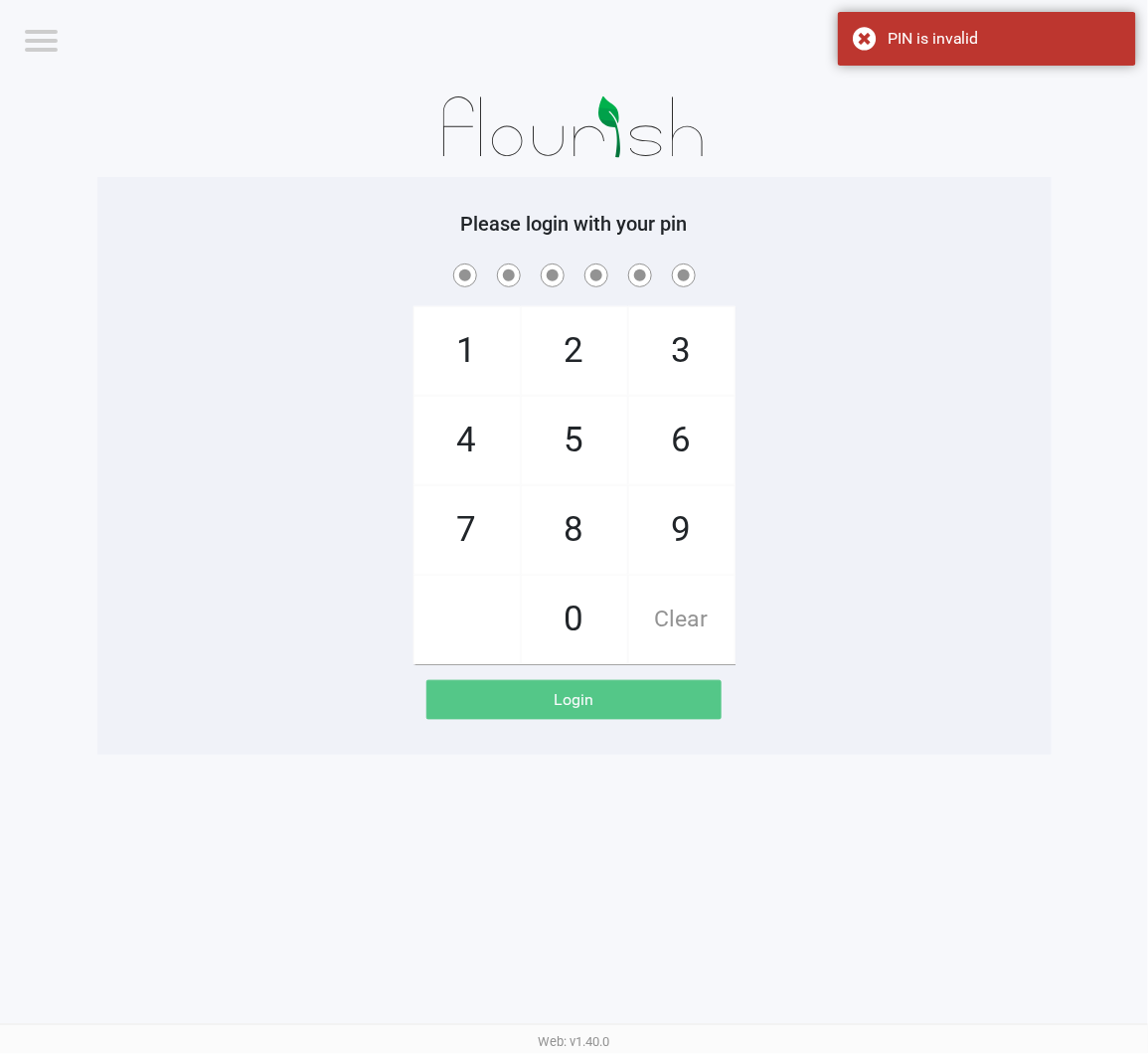 checkbox on "true" 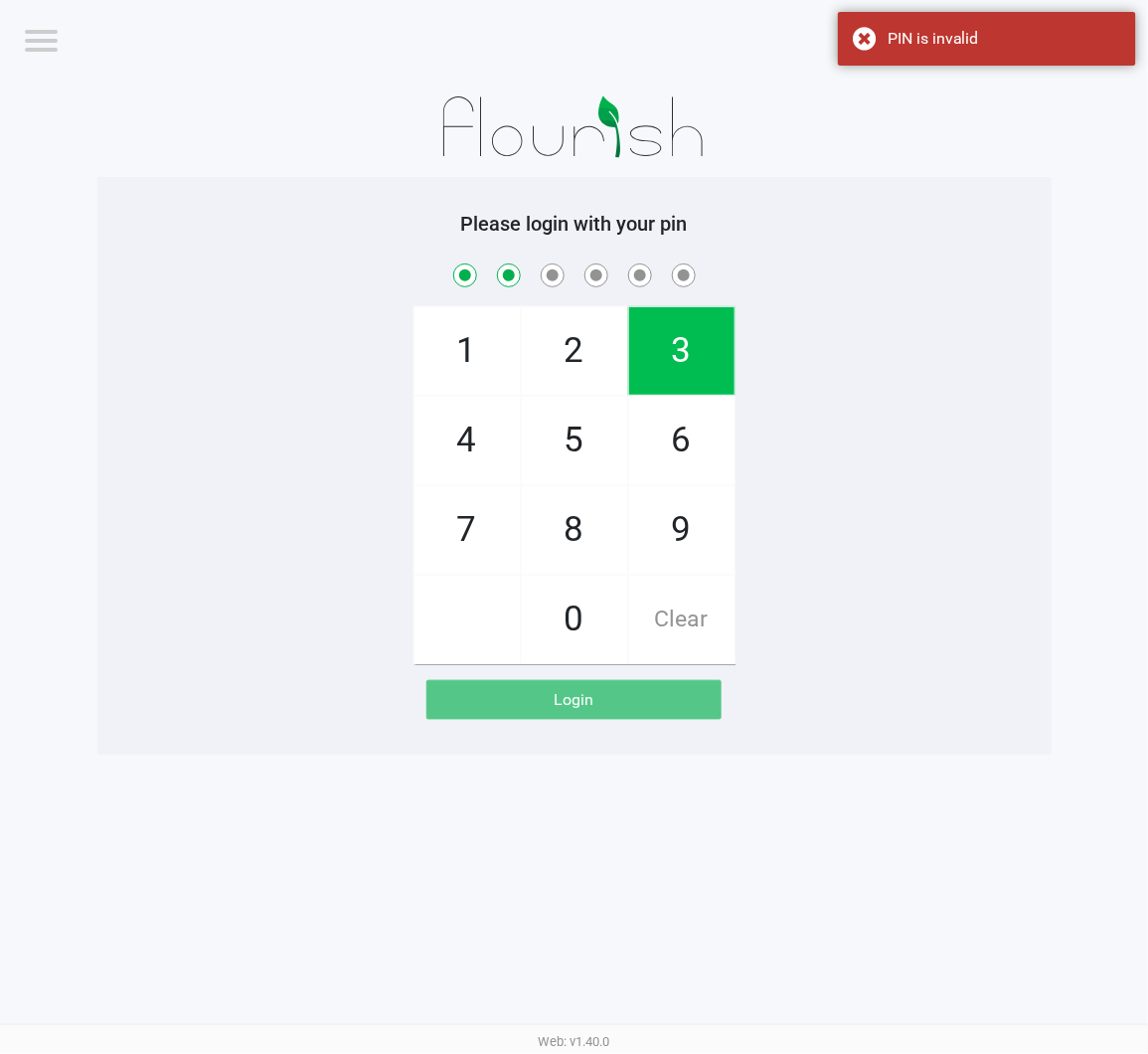 checkbox on "true" 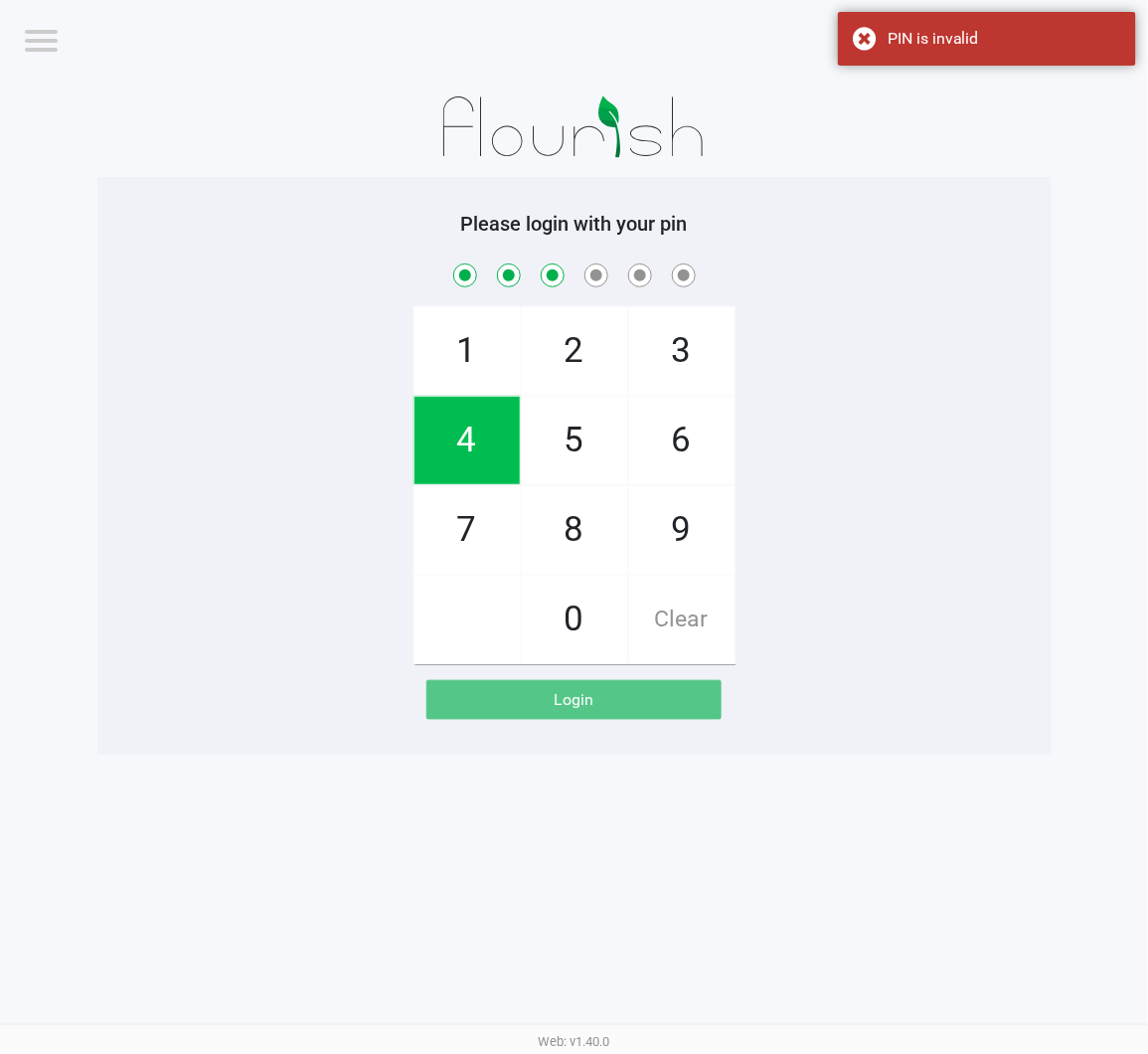 checkbox on "true" 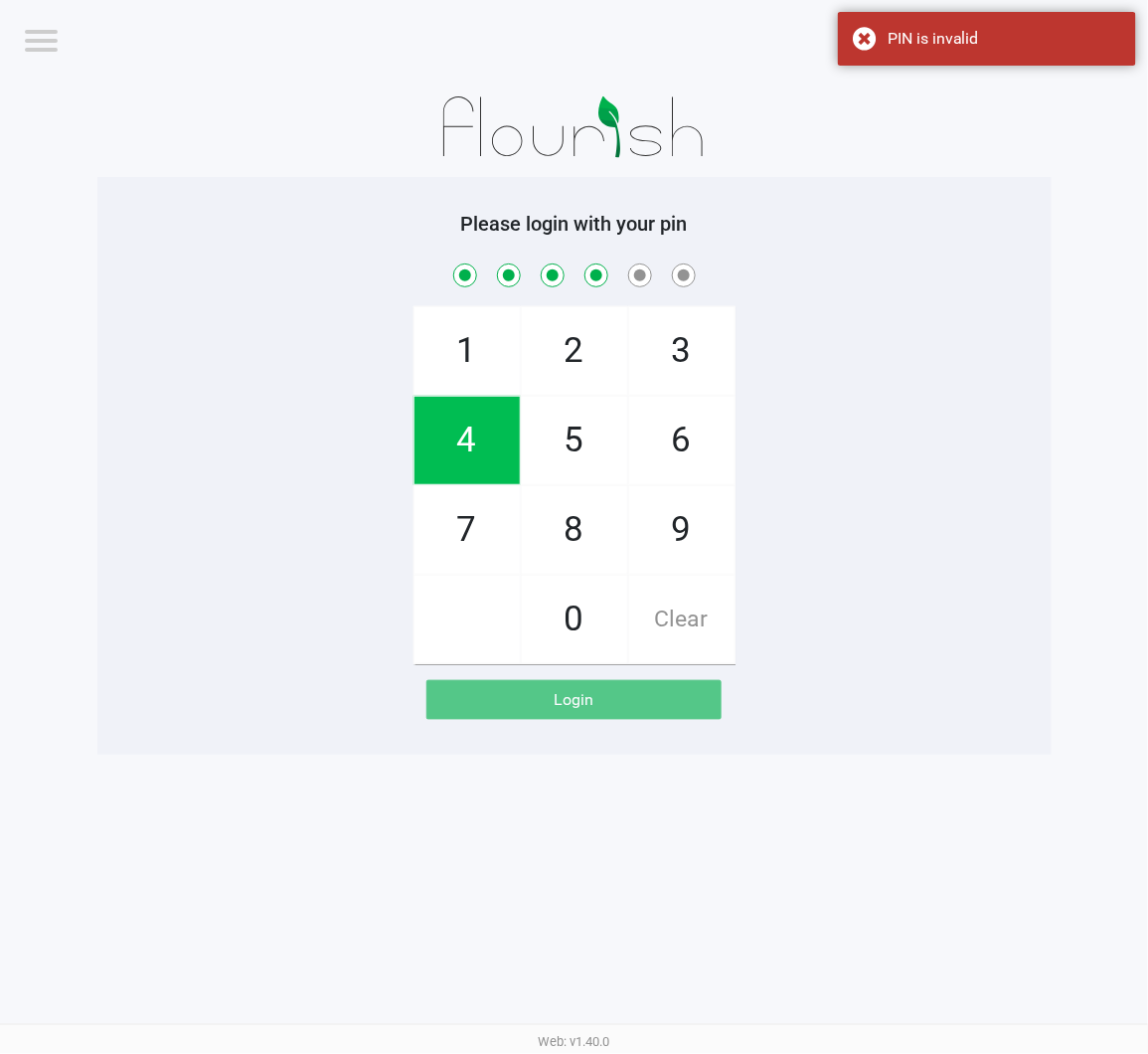 checkbox on "true" 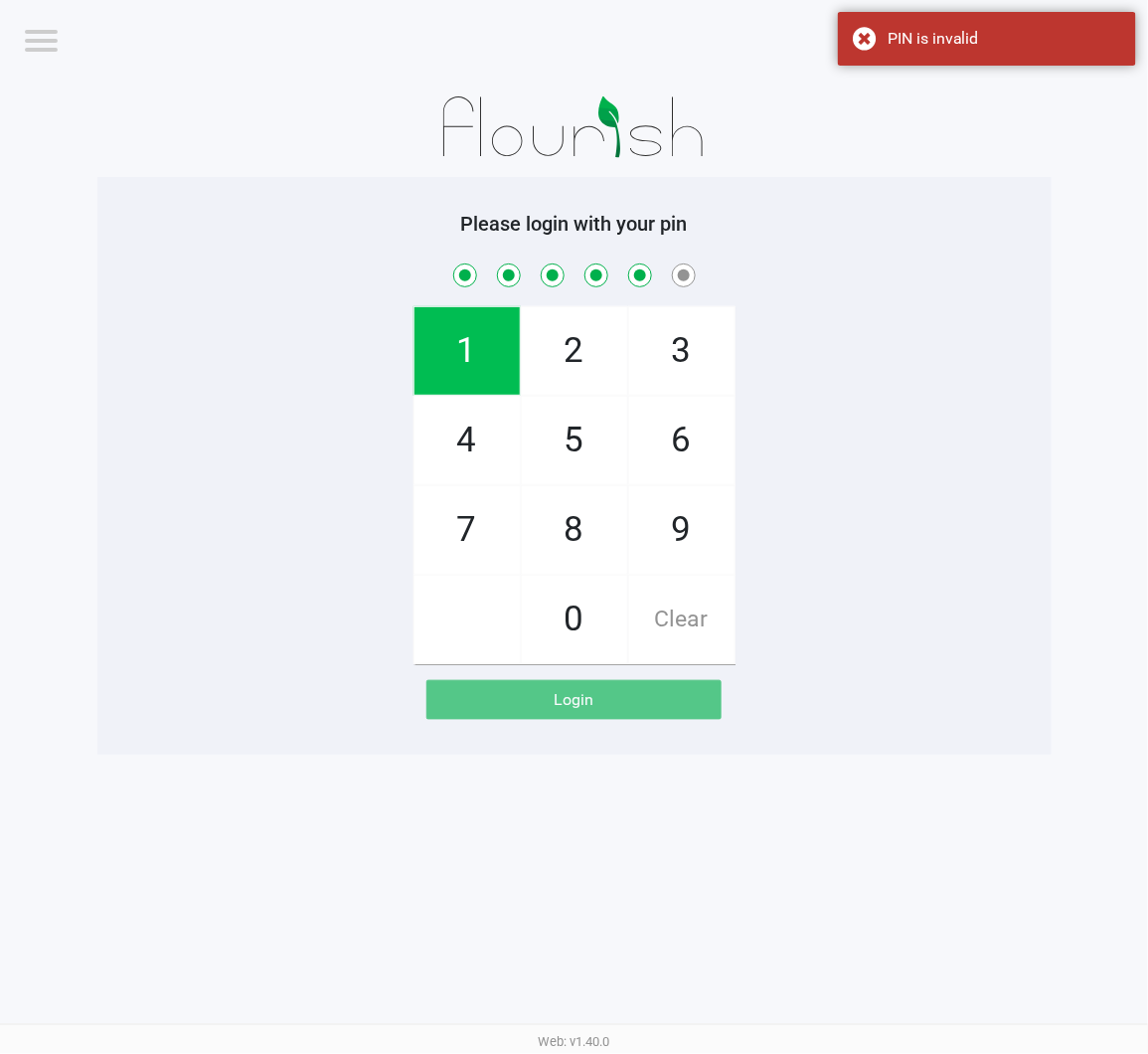 checkbox on "true" 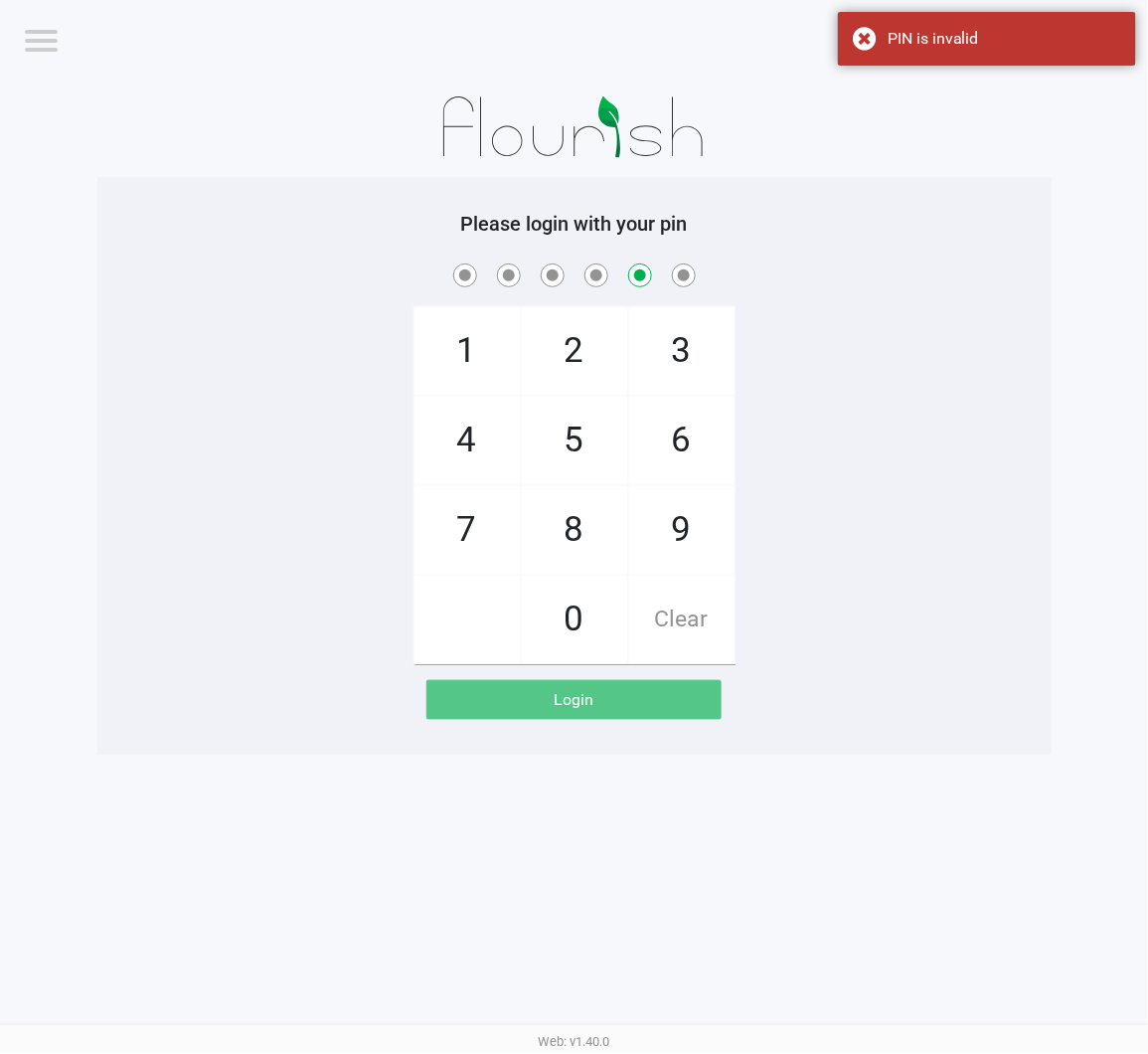 checkbox on "false" 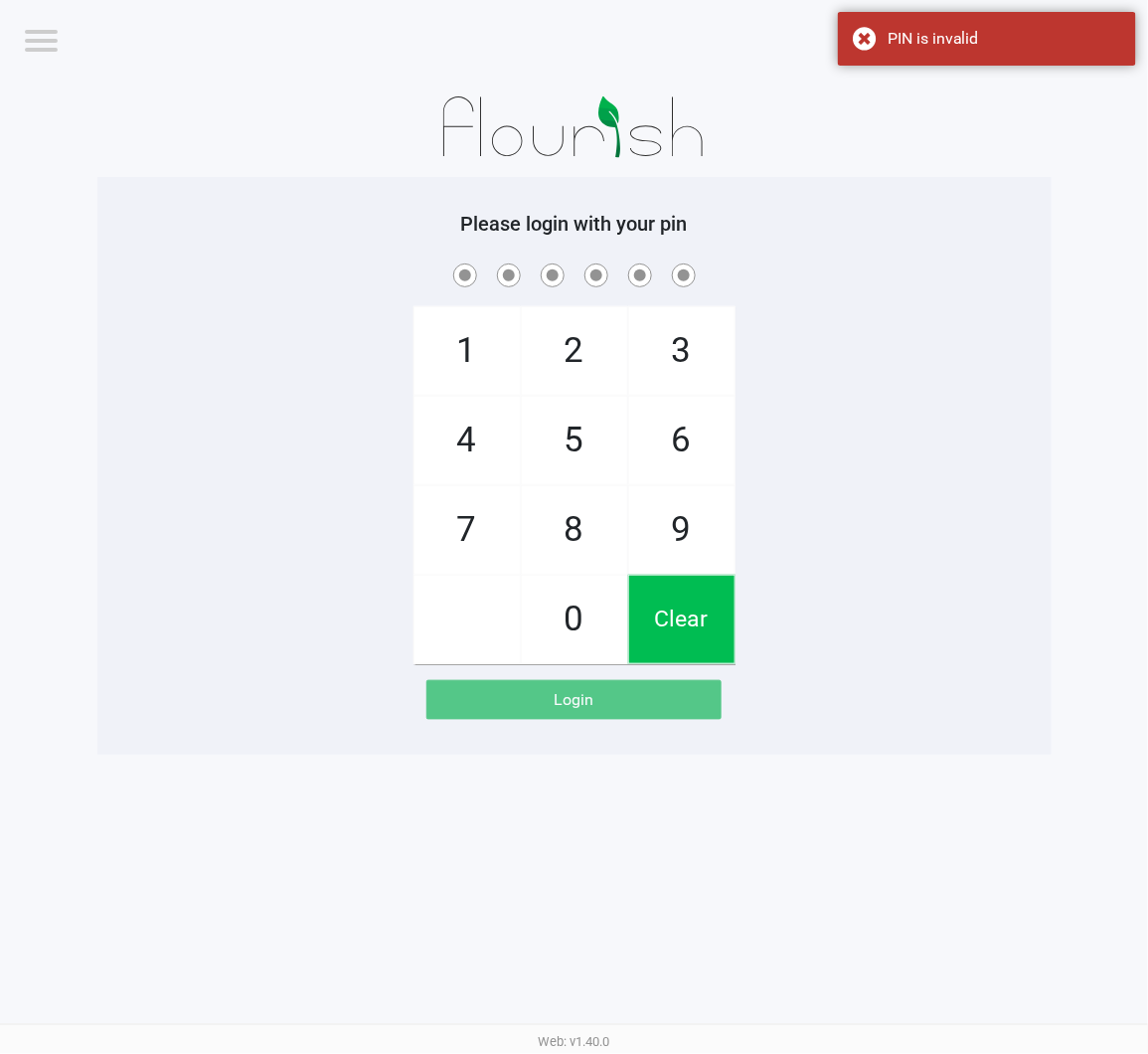 checkbox on "true" 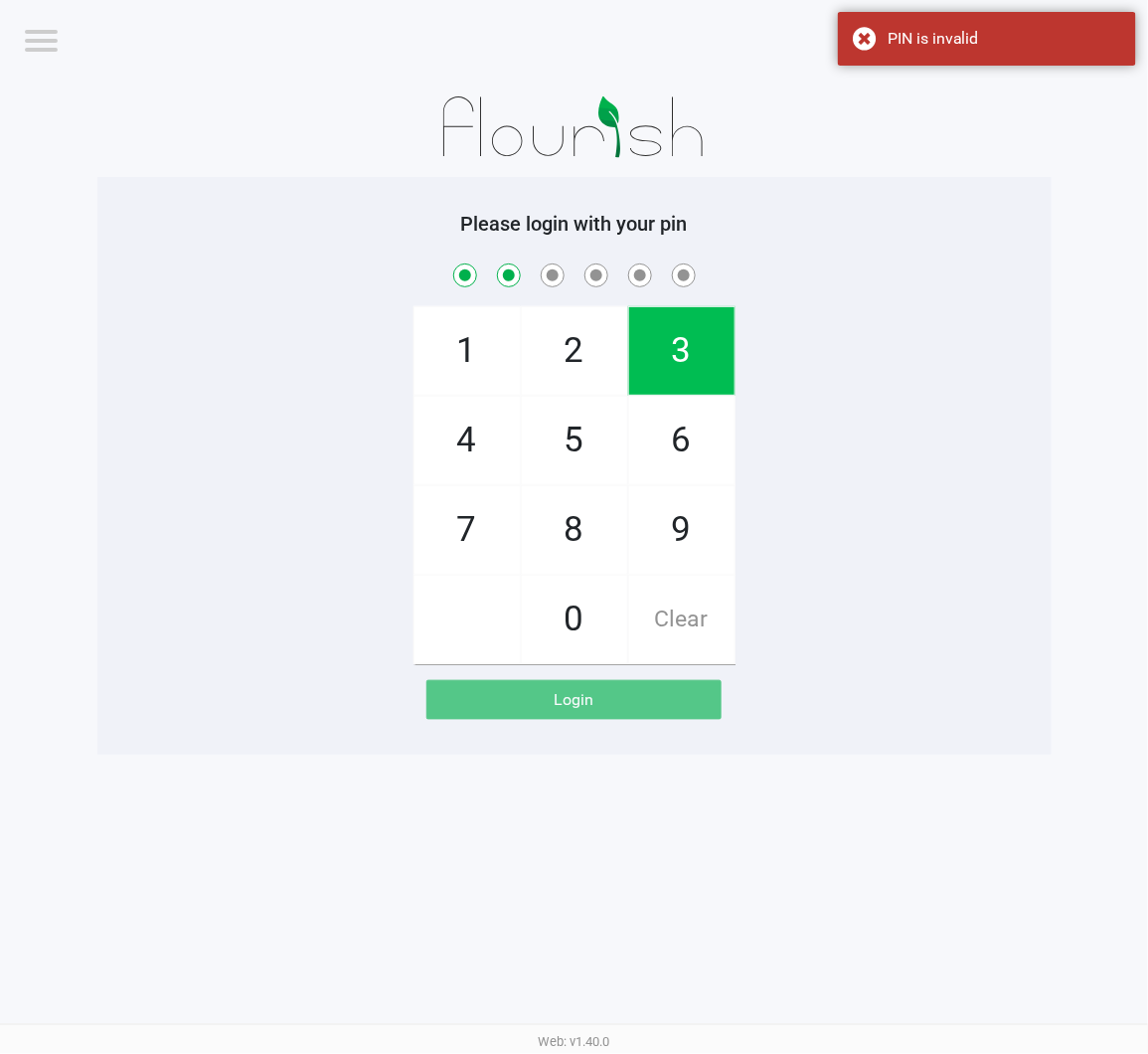 checkbox on "true" 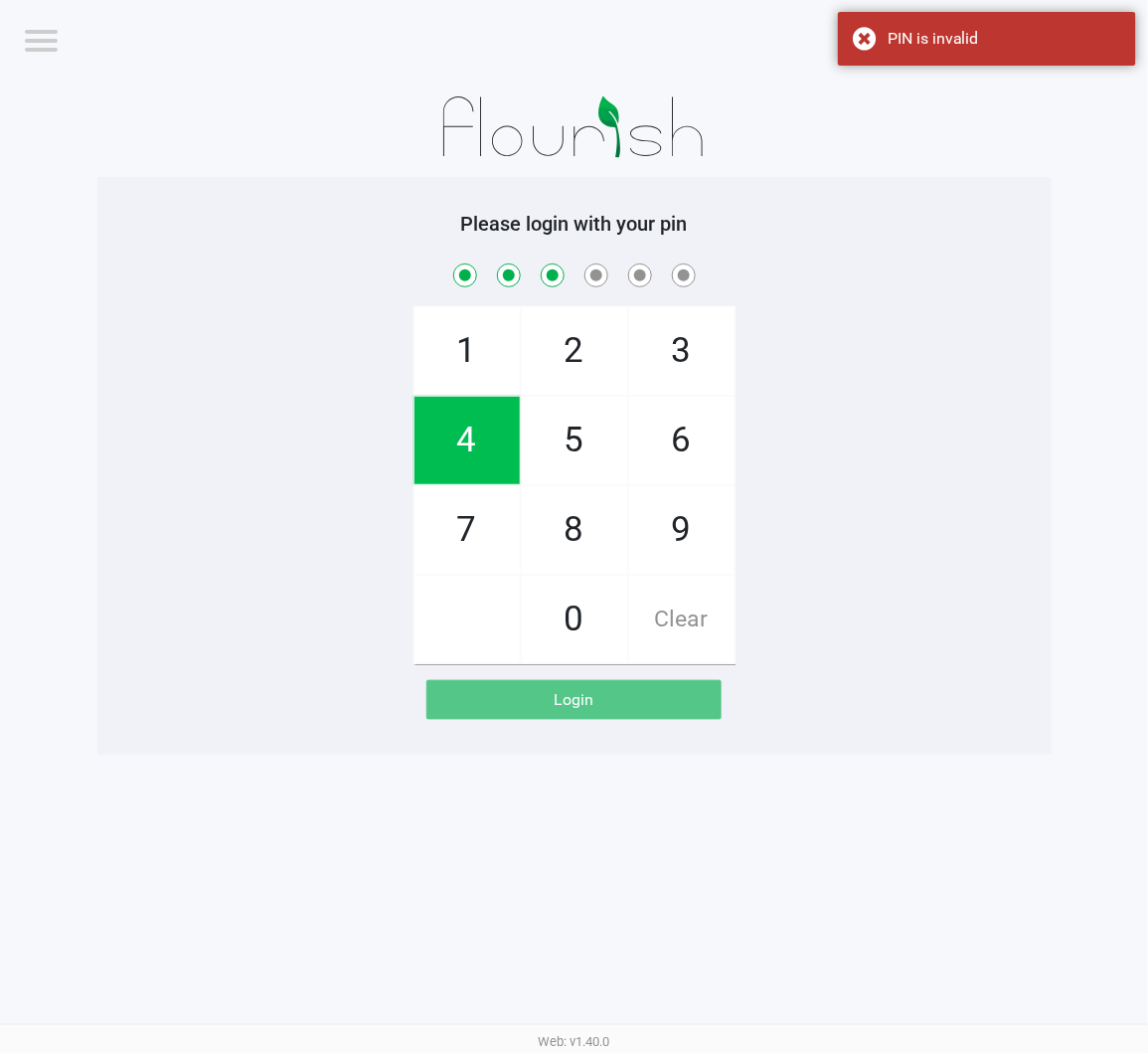 checkbox on "true" 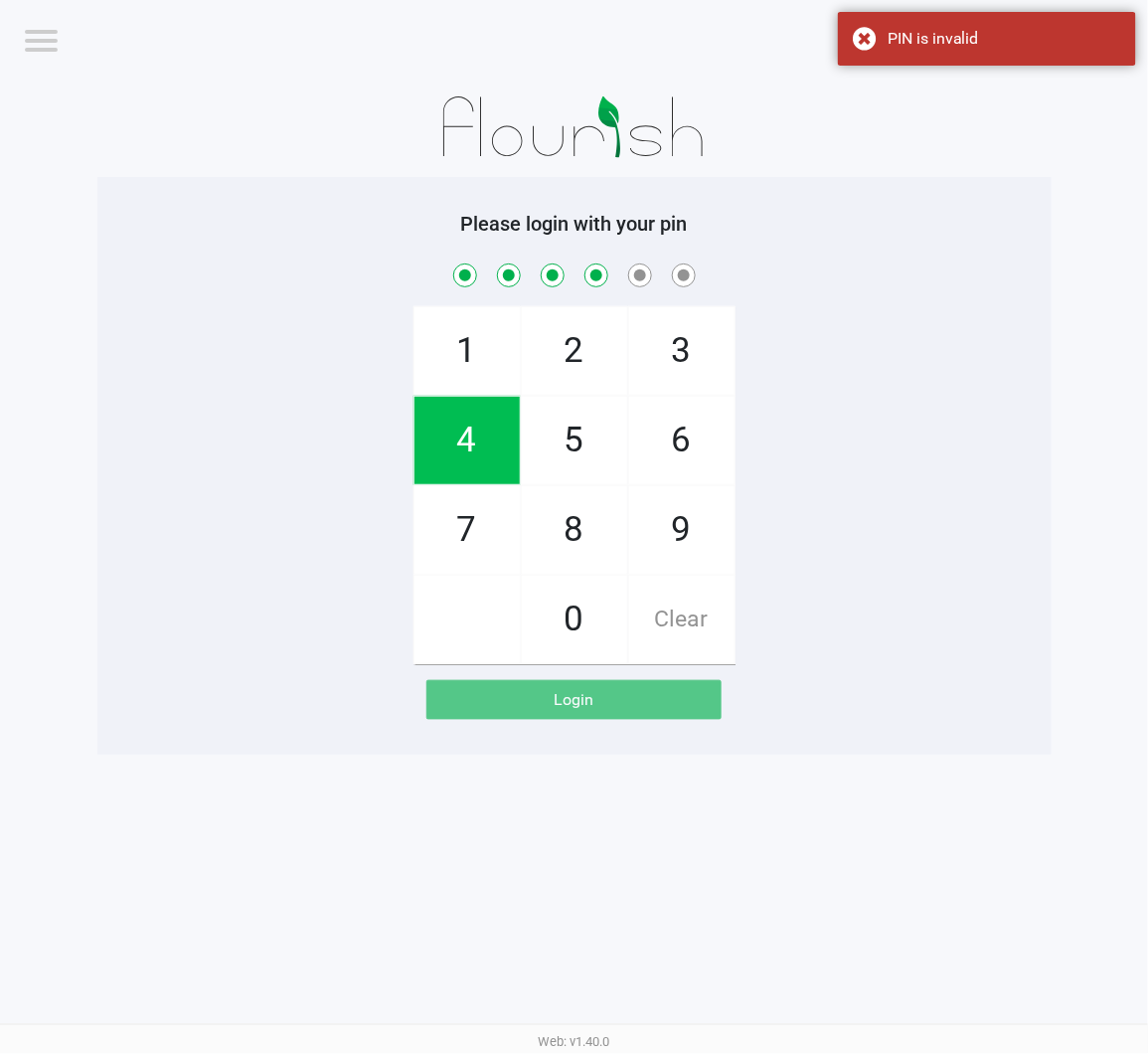 checkbox on "true" 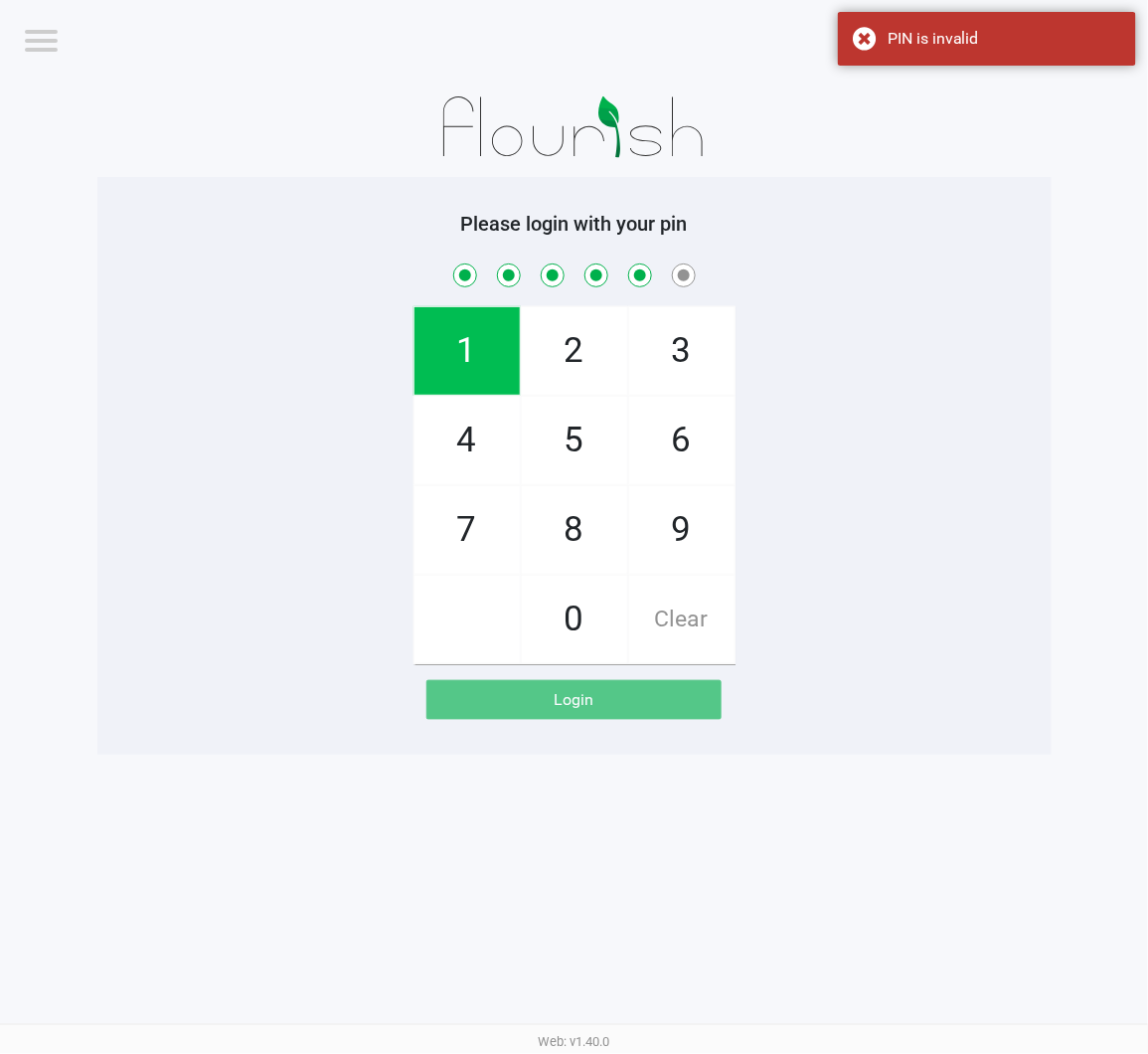 checkbox on "true" 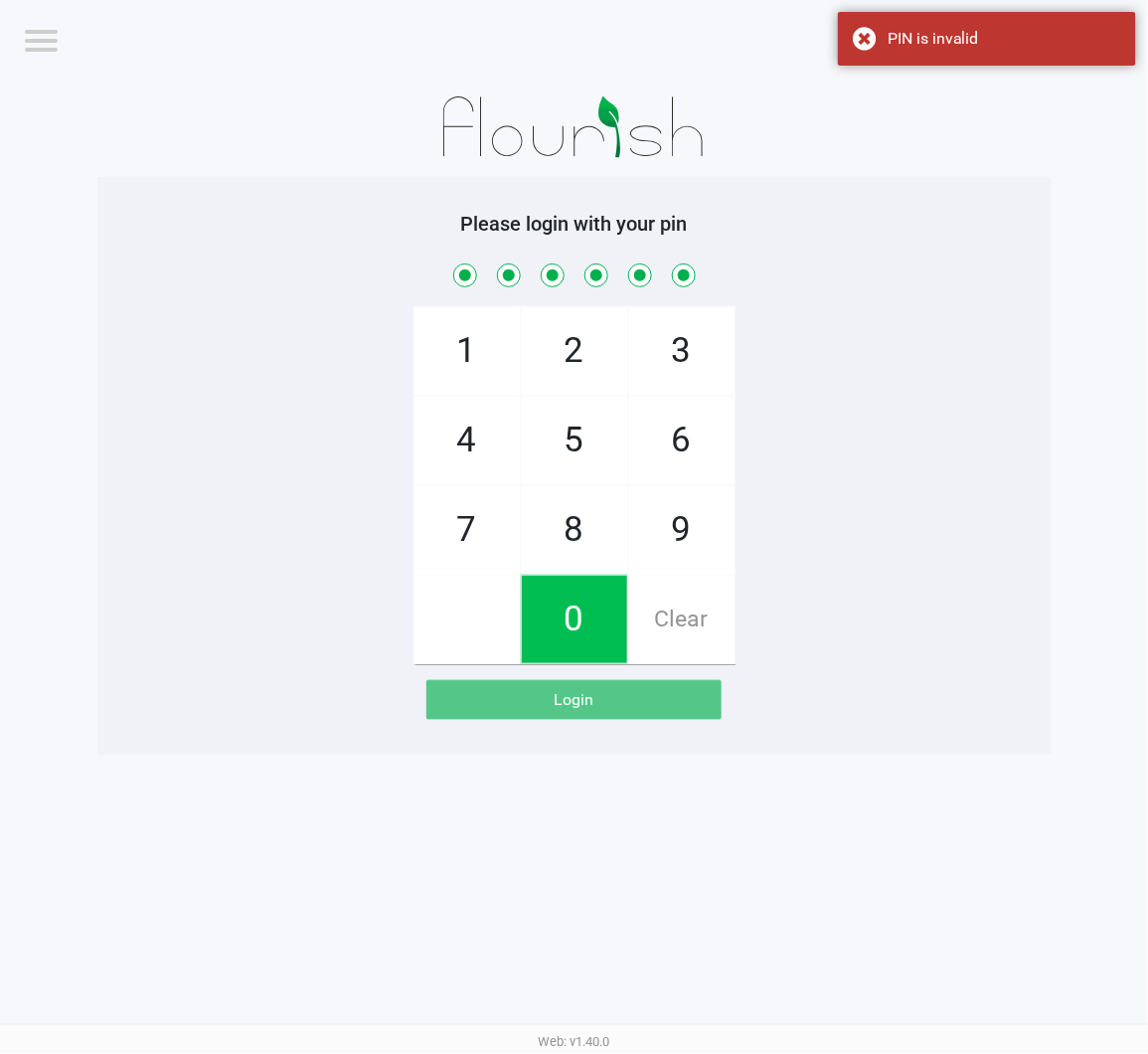 checkbox on "true" 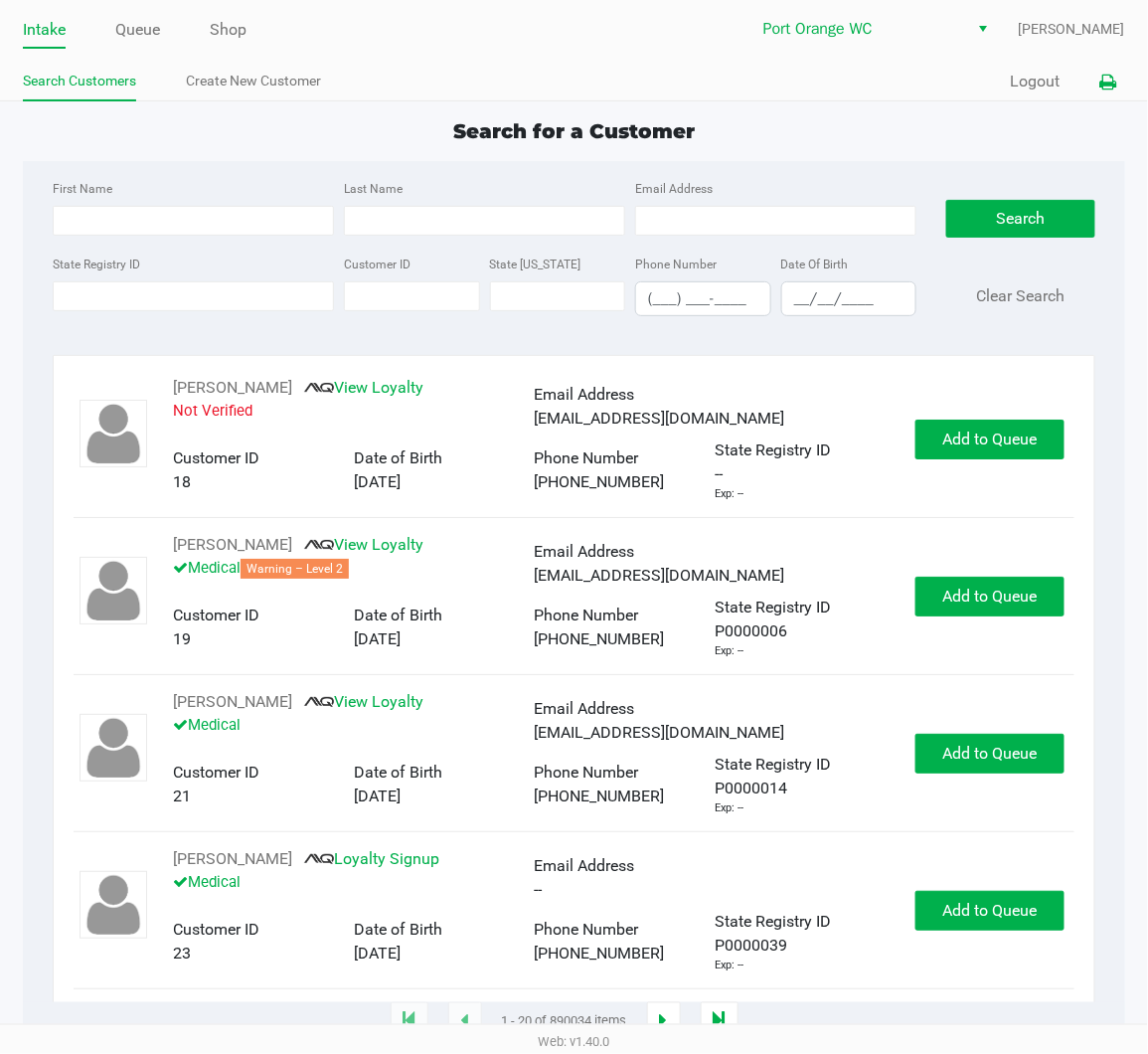 click 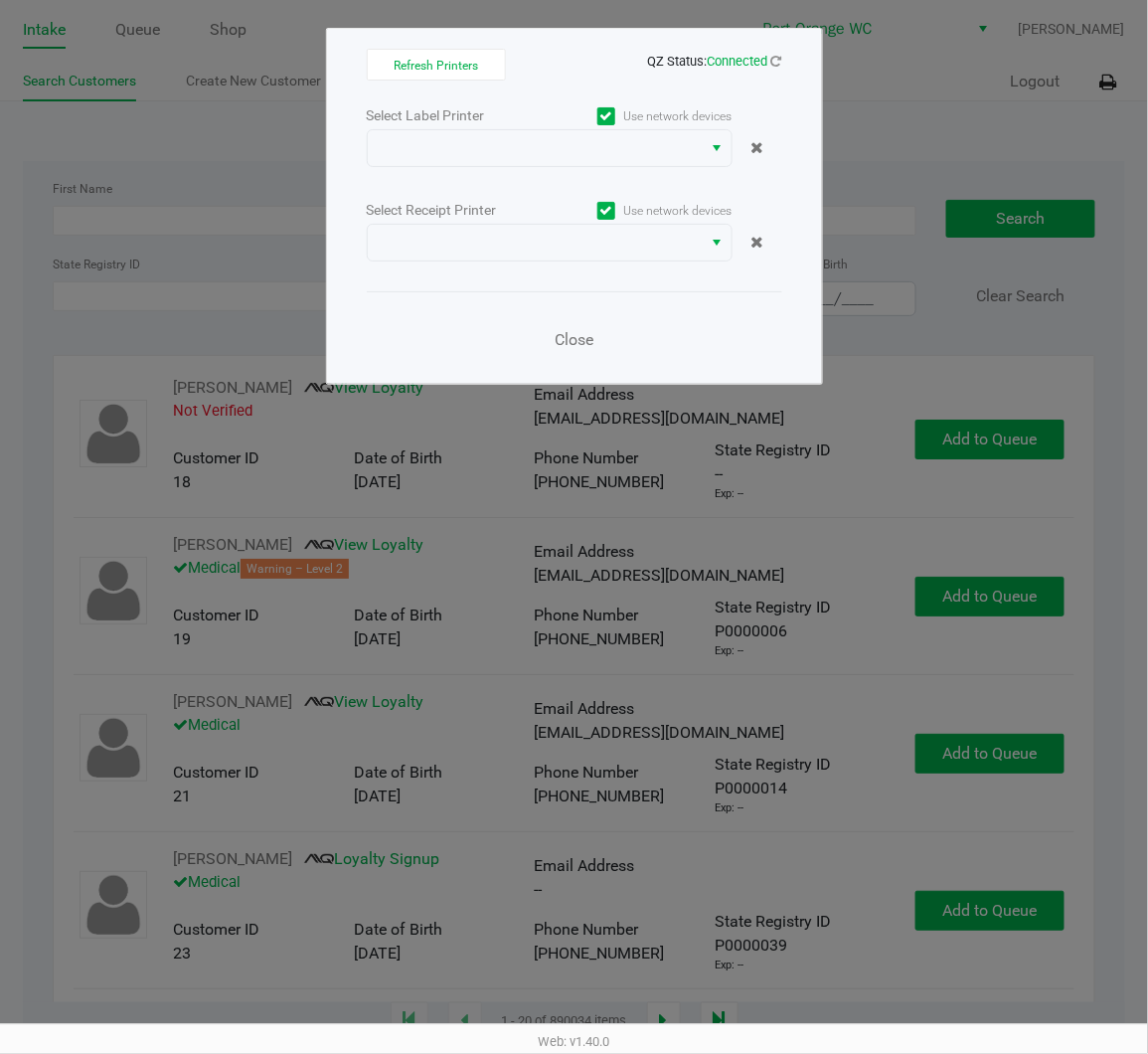 click on "Select Label Printer   Use network devices   Select Receipt Printer   Use network devices   Close" 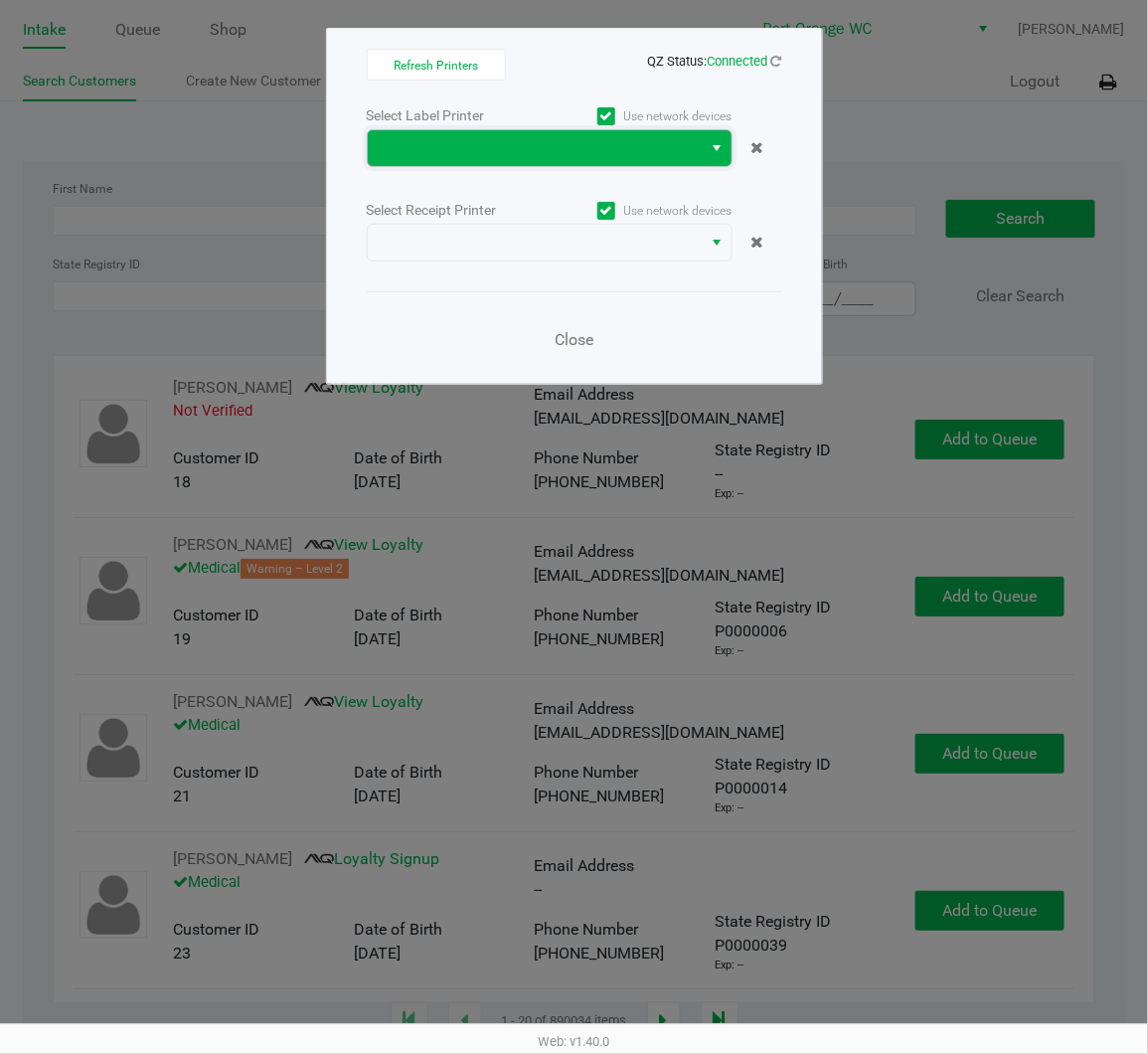 click at bounding box center (535, 148) 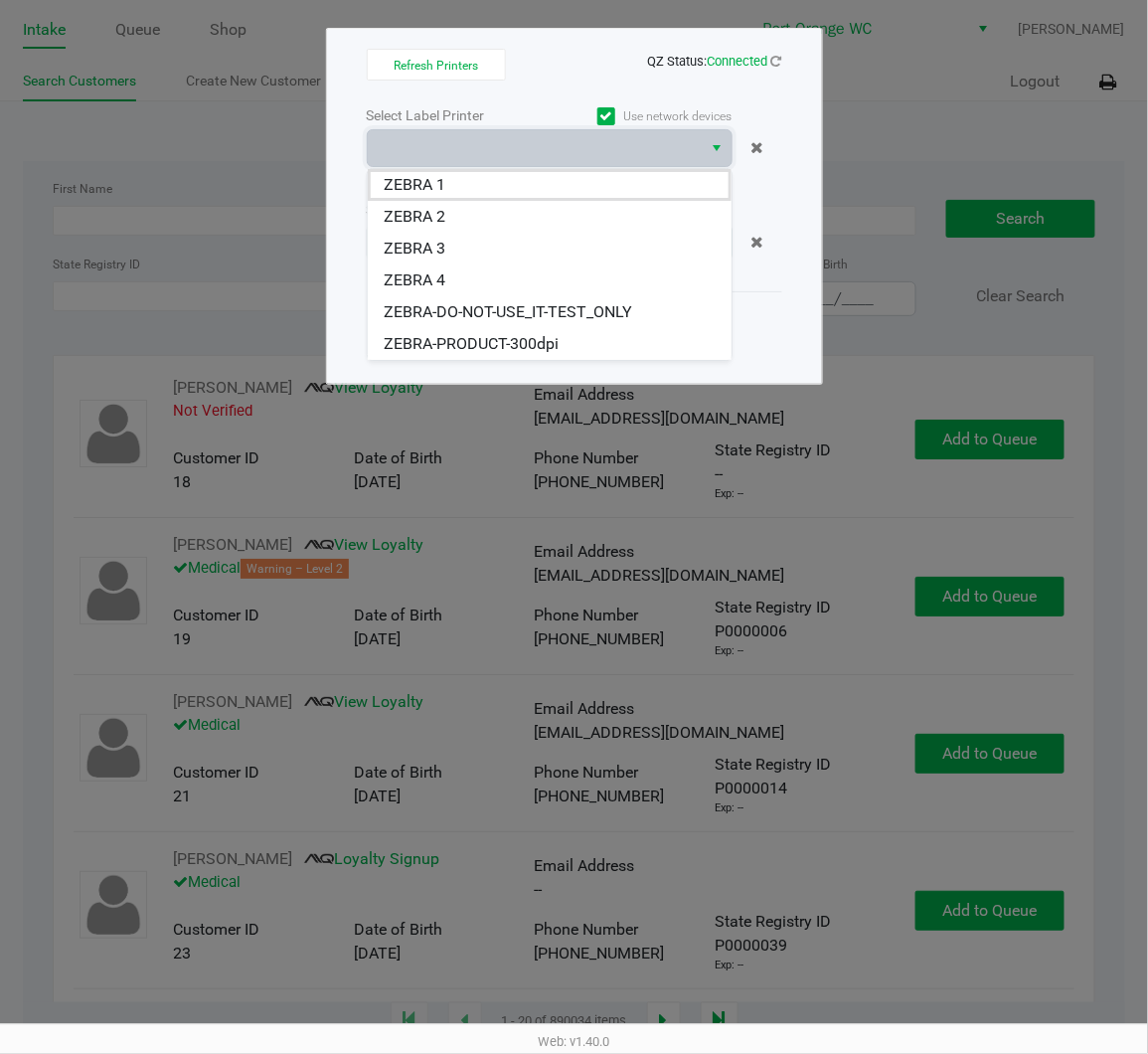 drag, startPoint x: 450, startPoint y: 211, endPoint x: 449, endPoint y: 251, distance: 40.012498 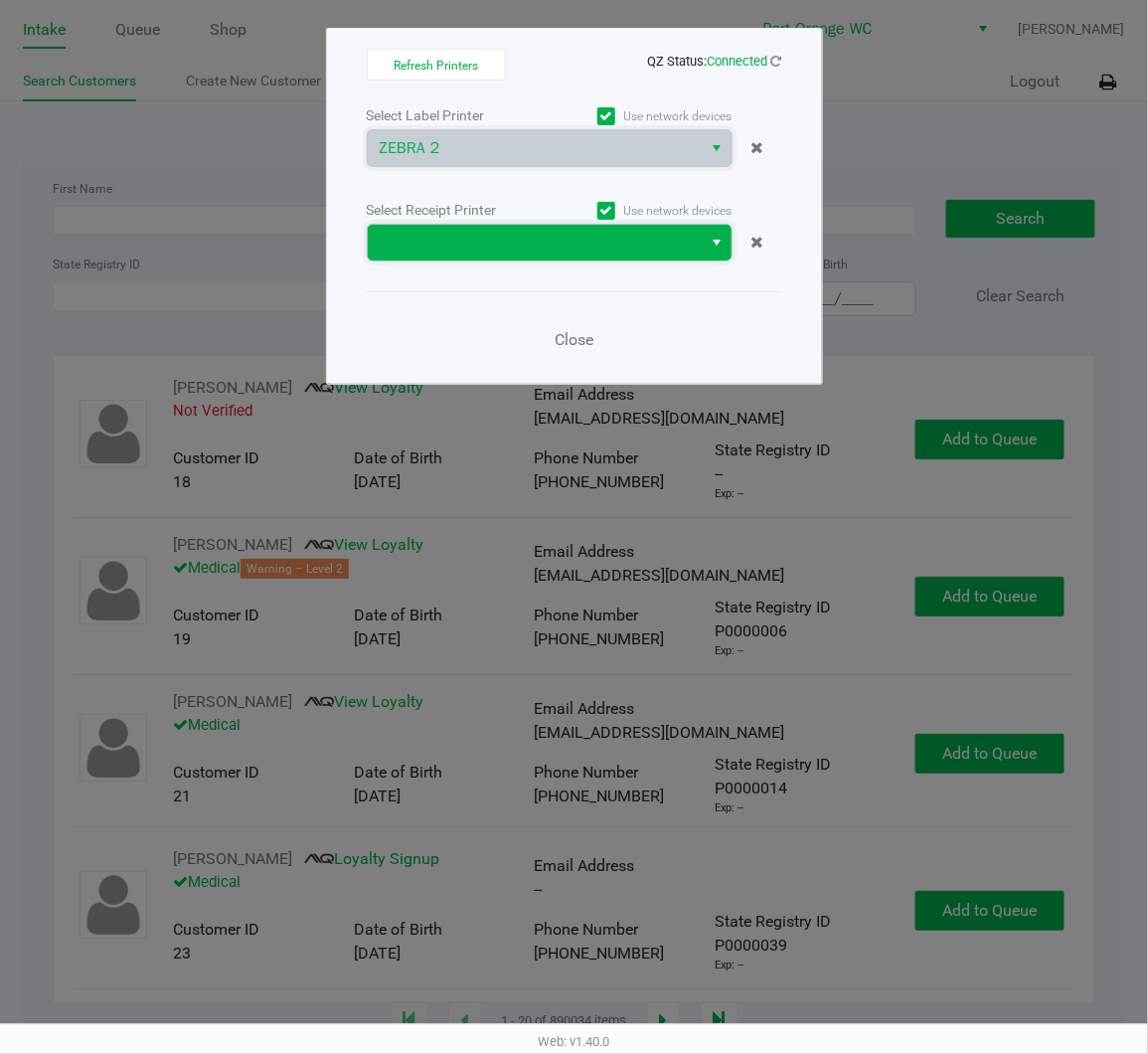 click at bounding box center [535, 243] 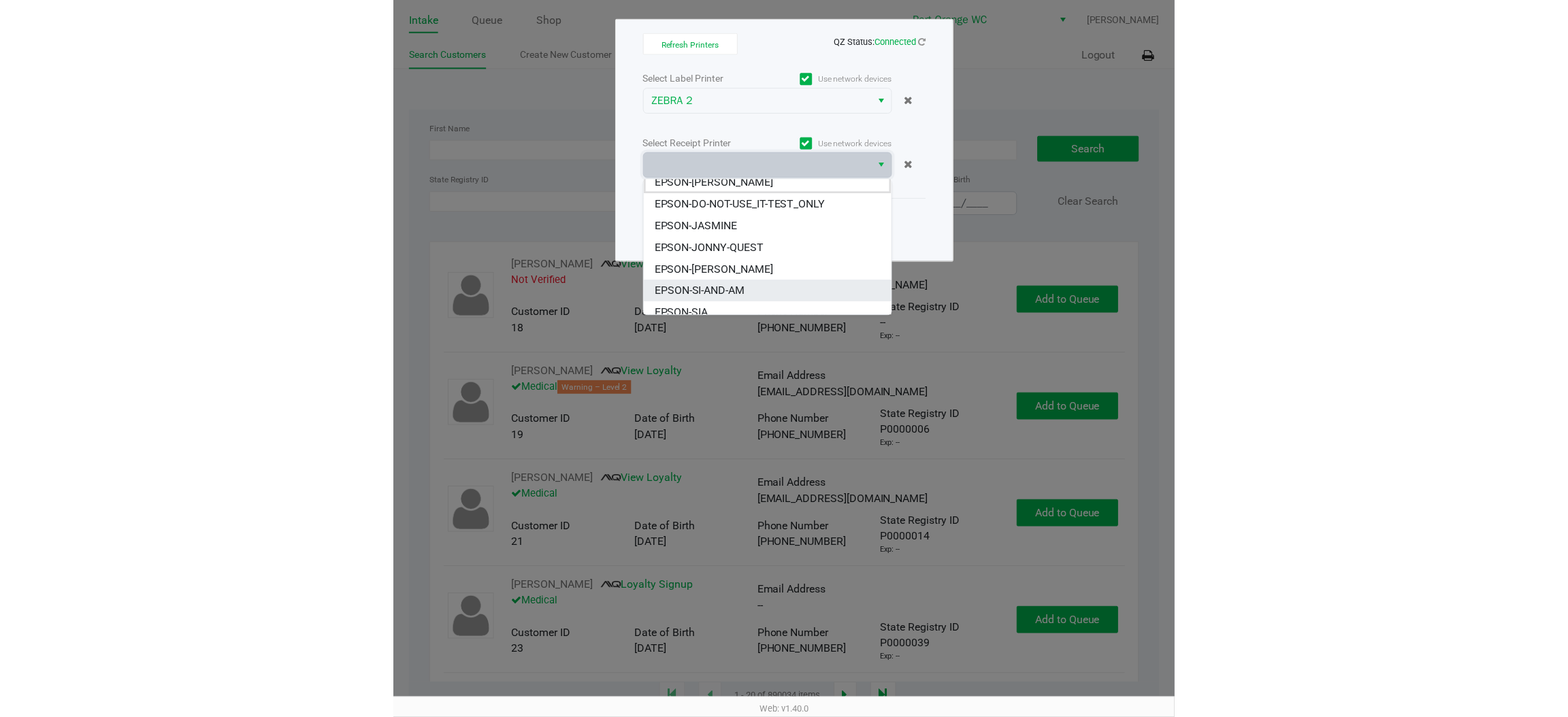 scroll, scrollTop: 15, scrollLeft: 0, axis: vertical 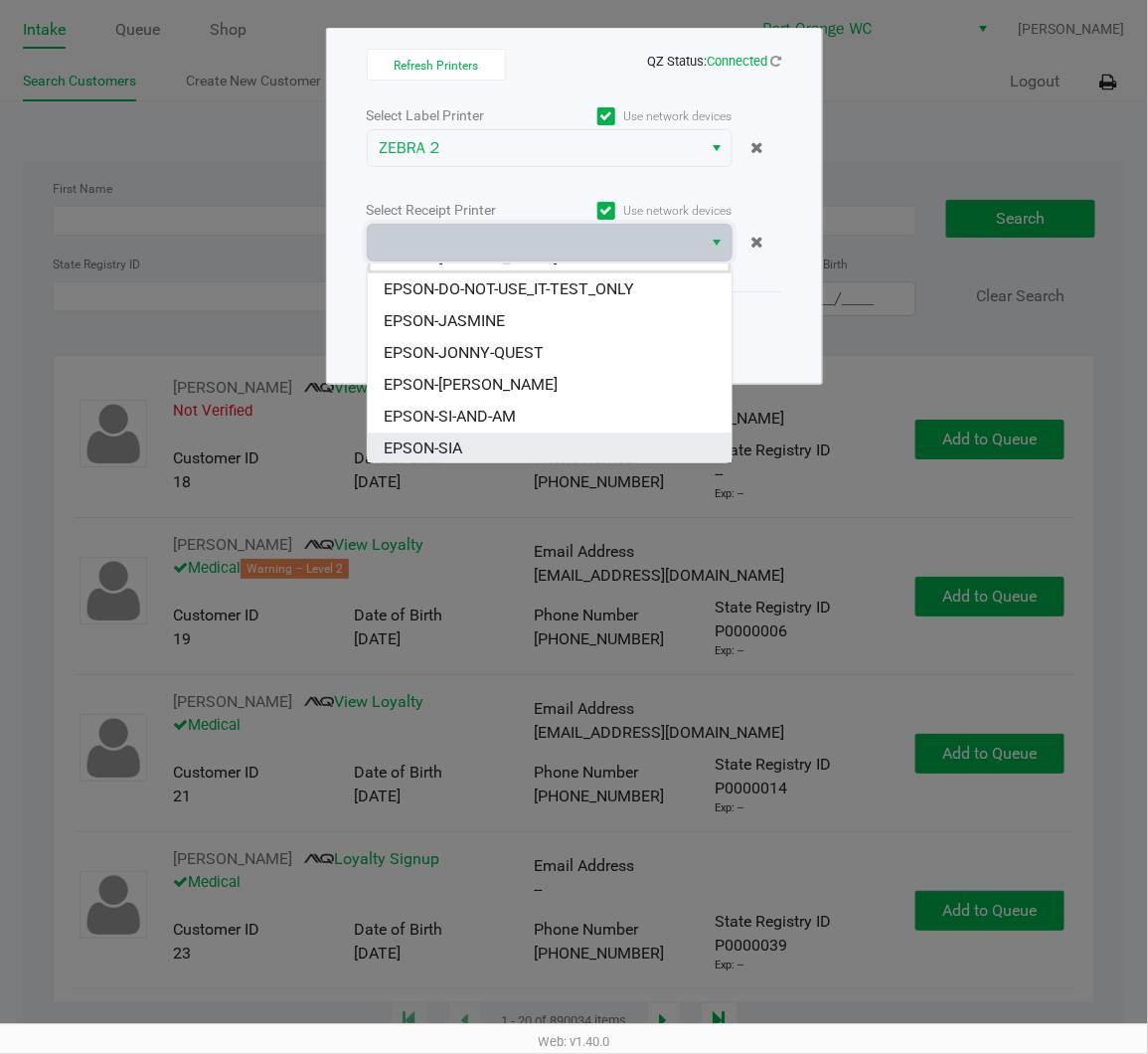 click on "EPSON-SIA" at bounding box center (550, 448) 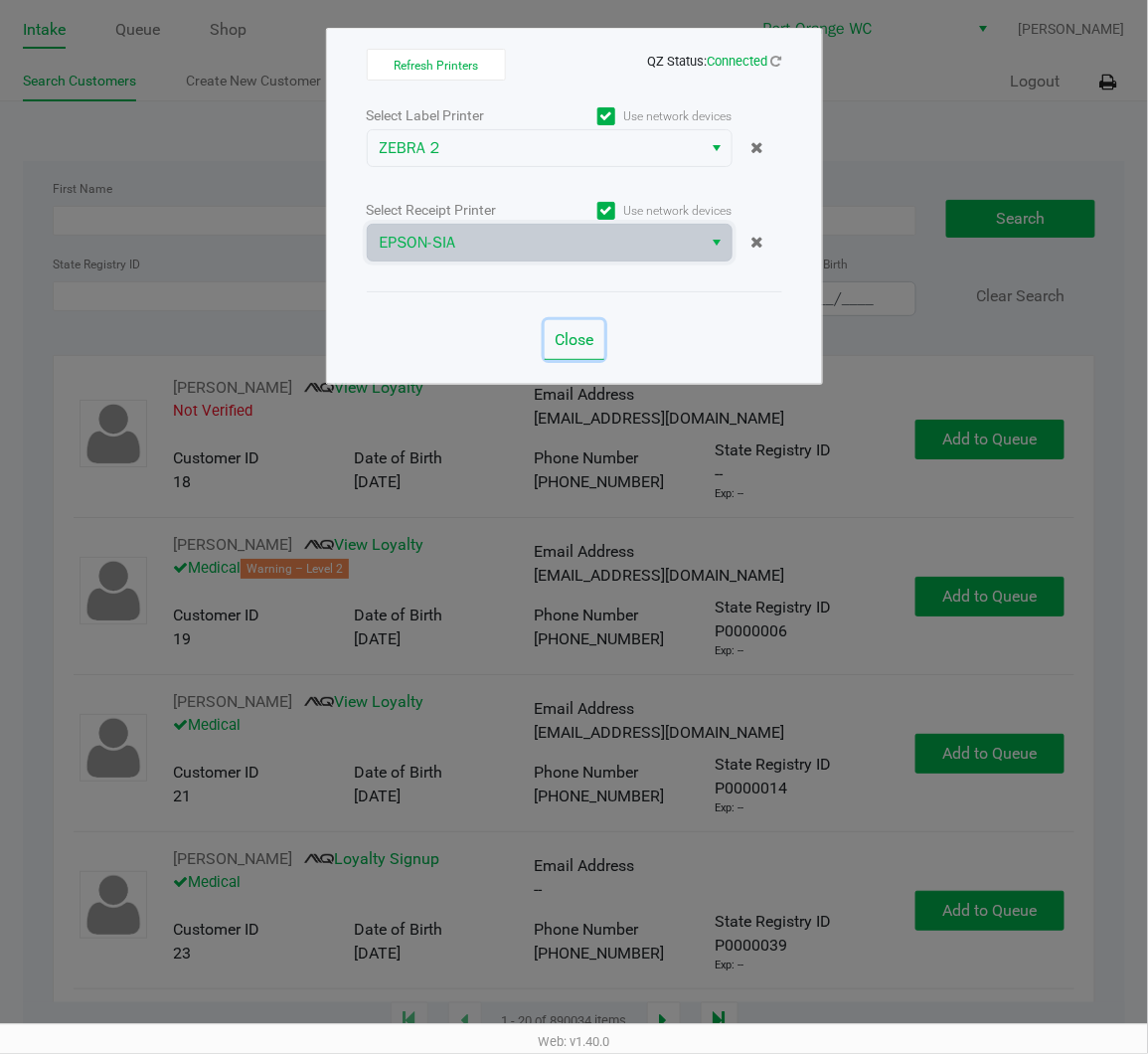 drag, startPoint x: 564, startPoint y: 352, endPoint x: 566, endPoint y: 337, distance: 15.132746 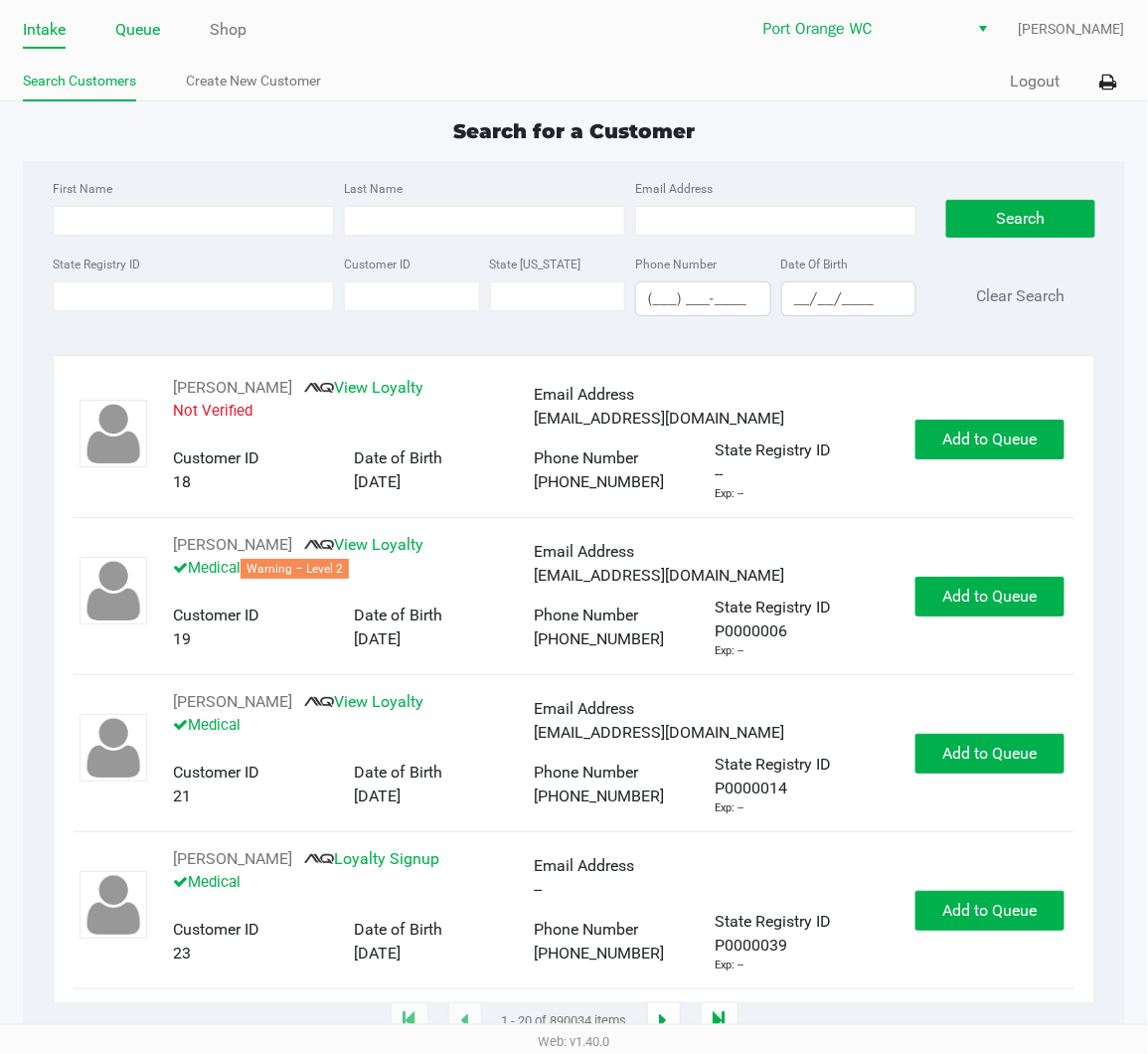 click on "Queue" 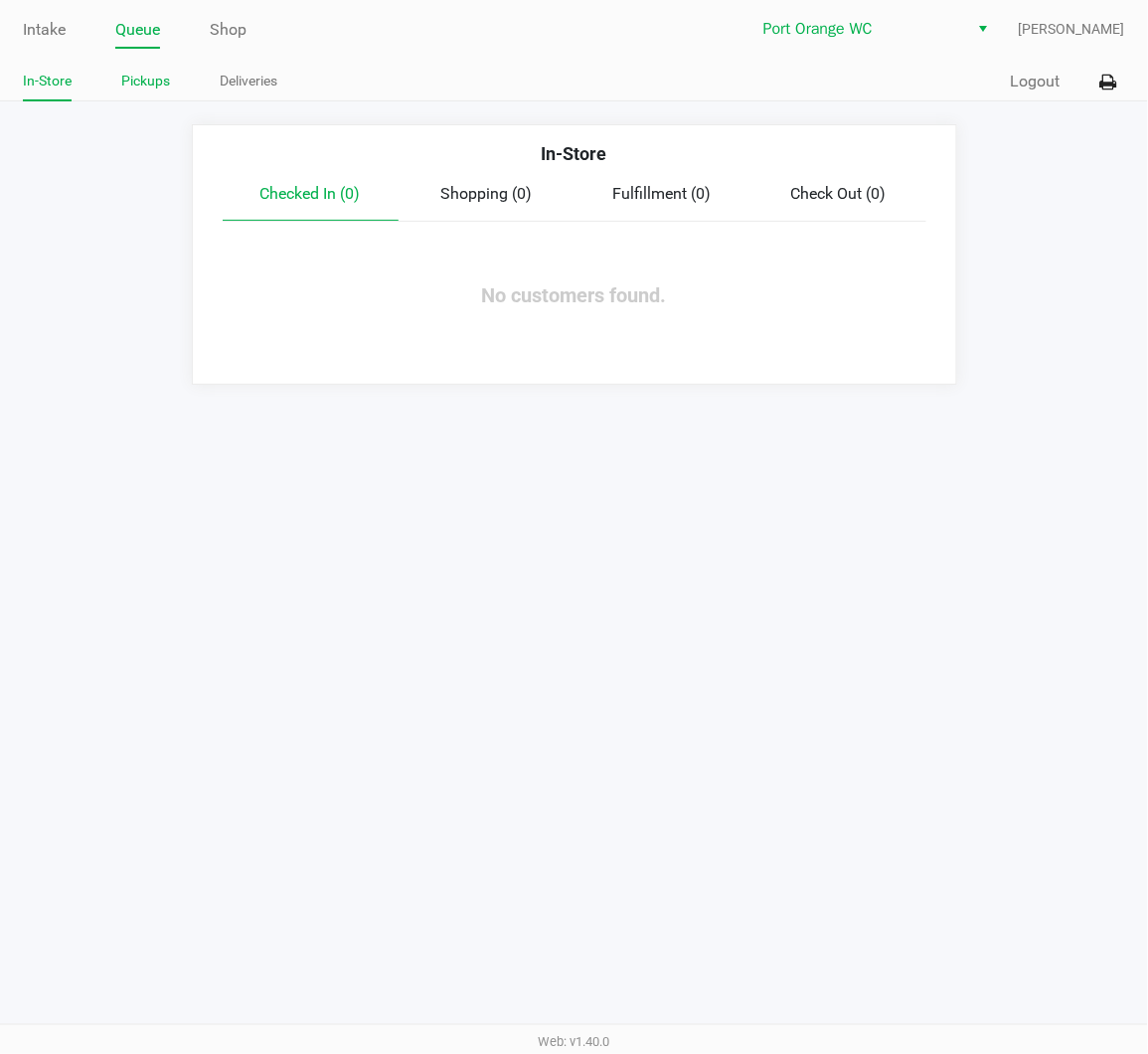 click on "Pickups" 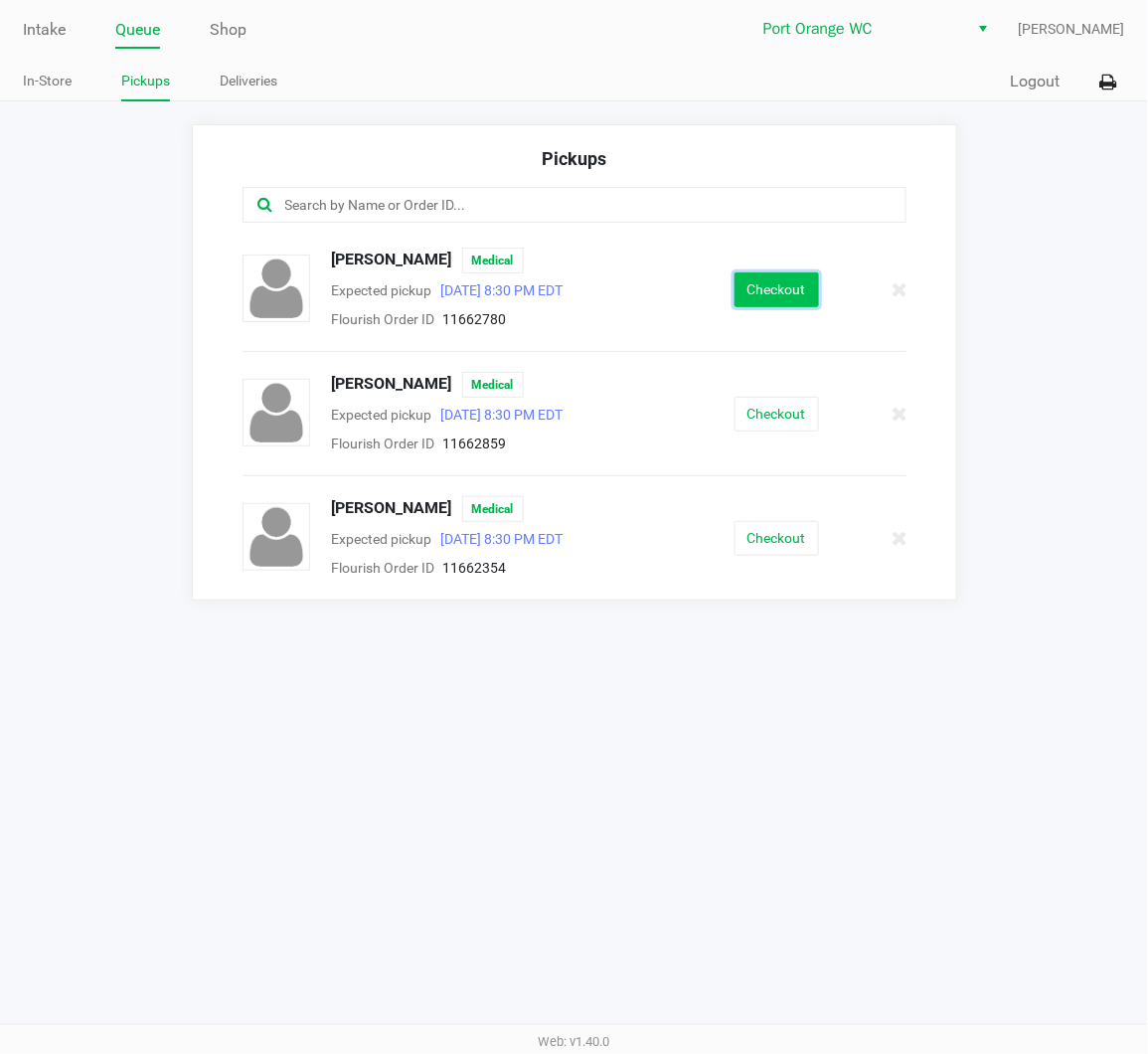 click on "Checkout" 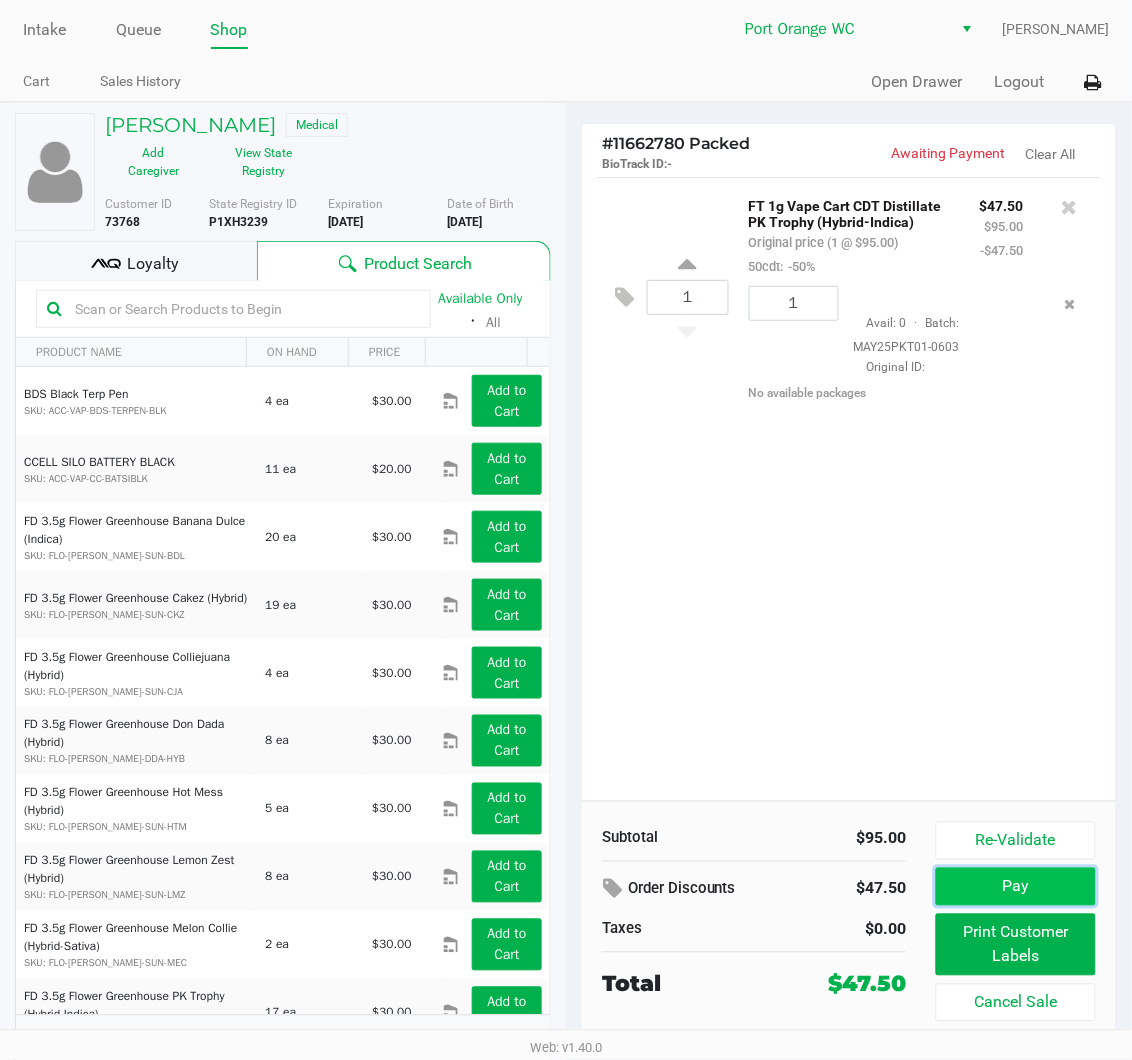 drag, startPoint x: 1005, startPoint y: 868, endPoint x: 1010, endPoint y: 878, distance: 11.18034 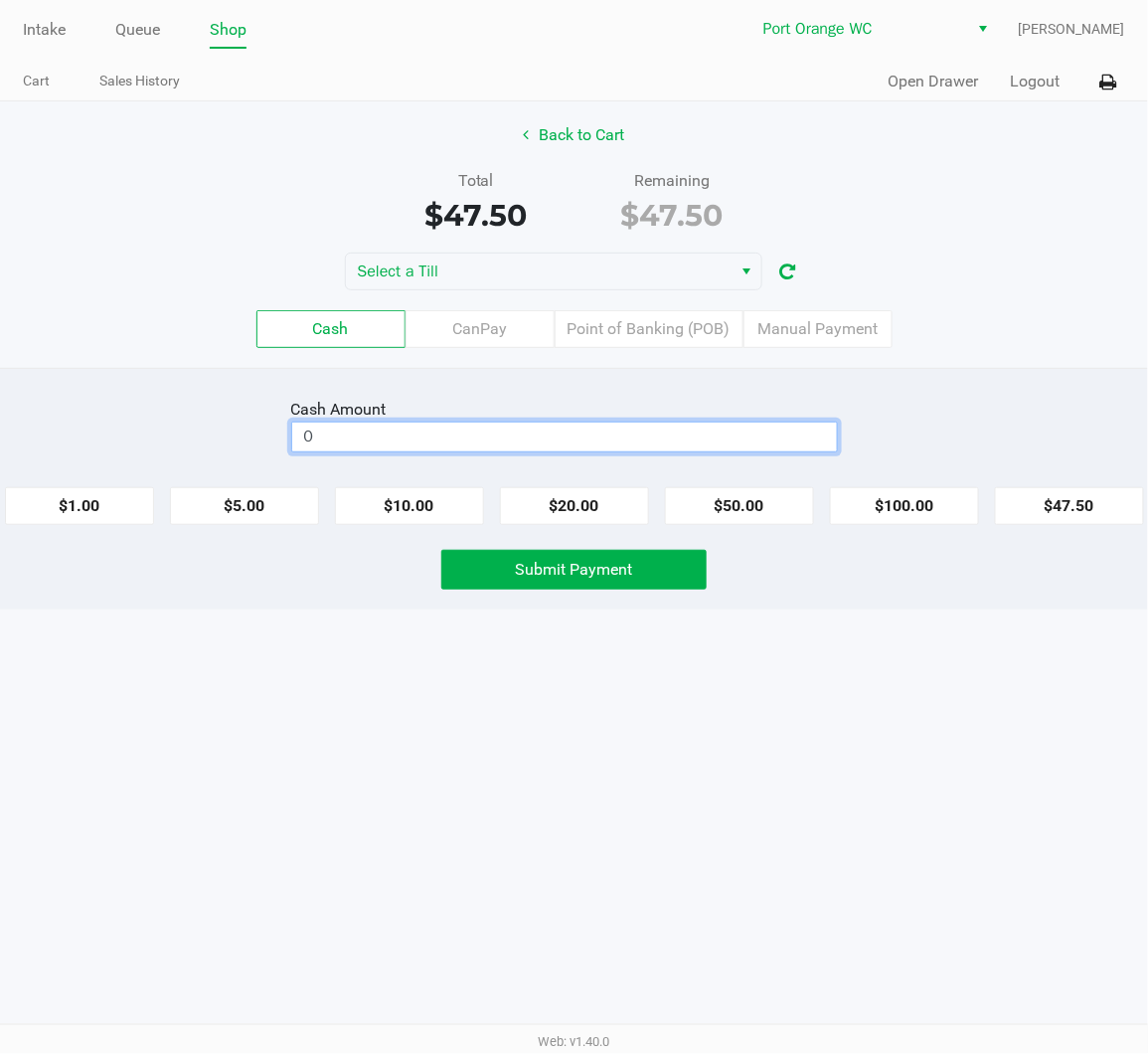 click on "0" at bounding box center (565, 437) 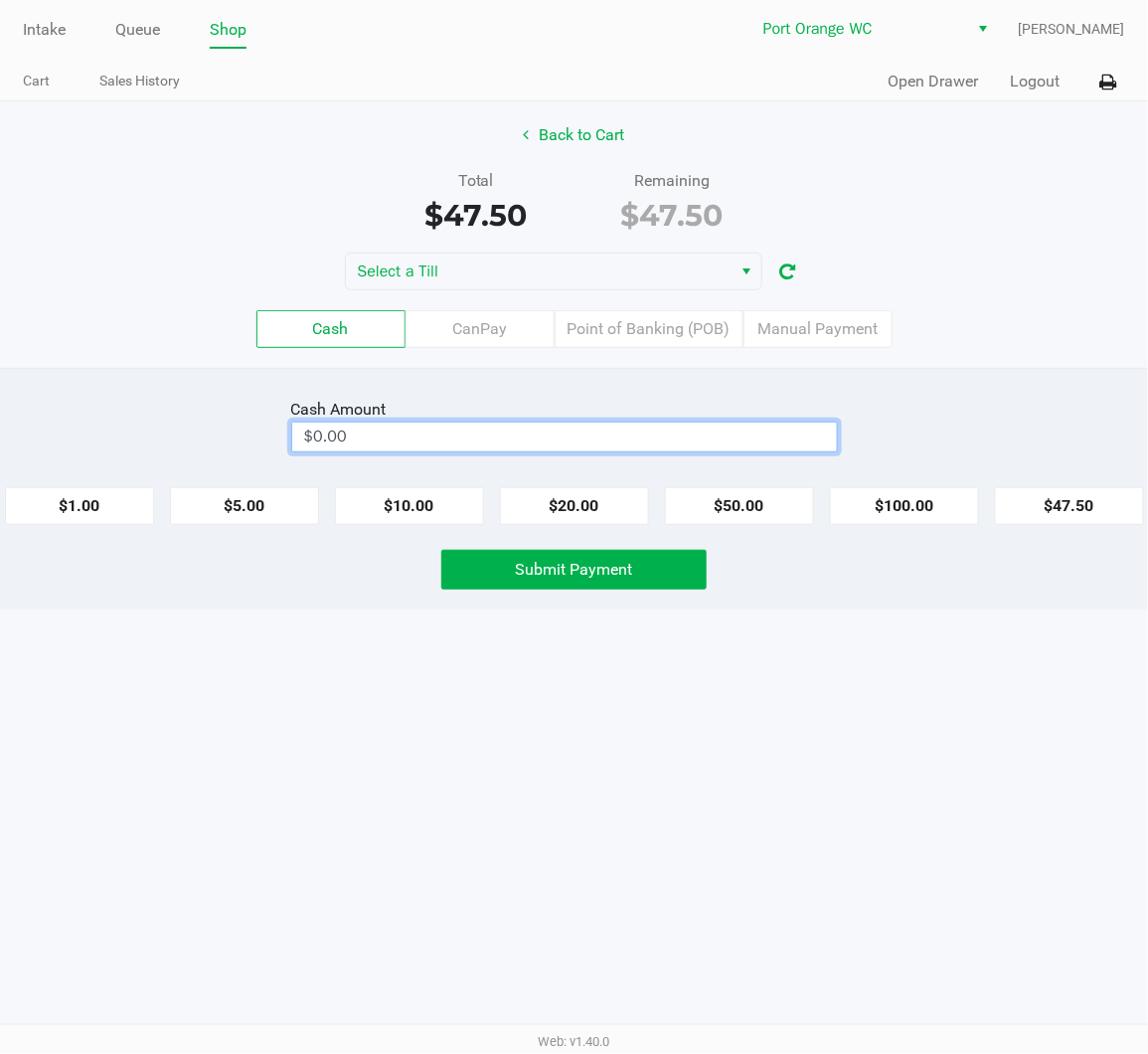 click on "$47.50" 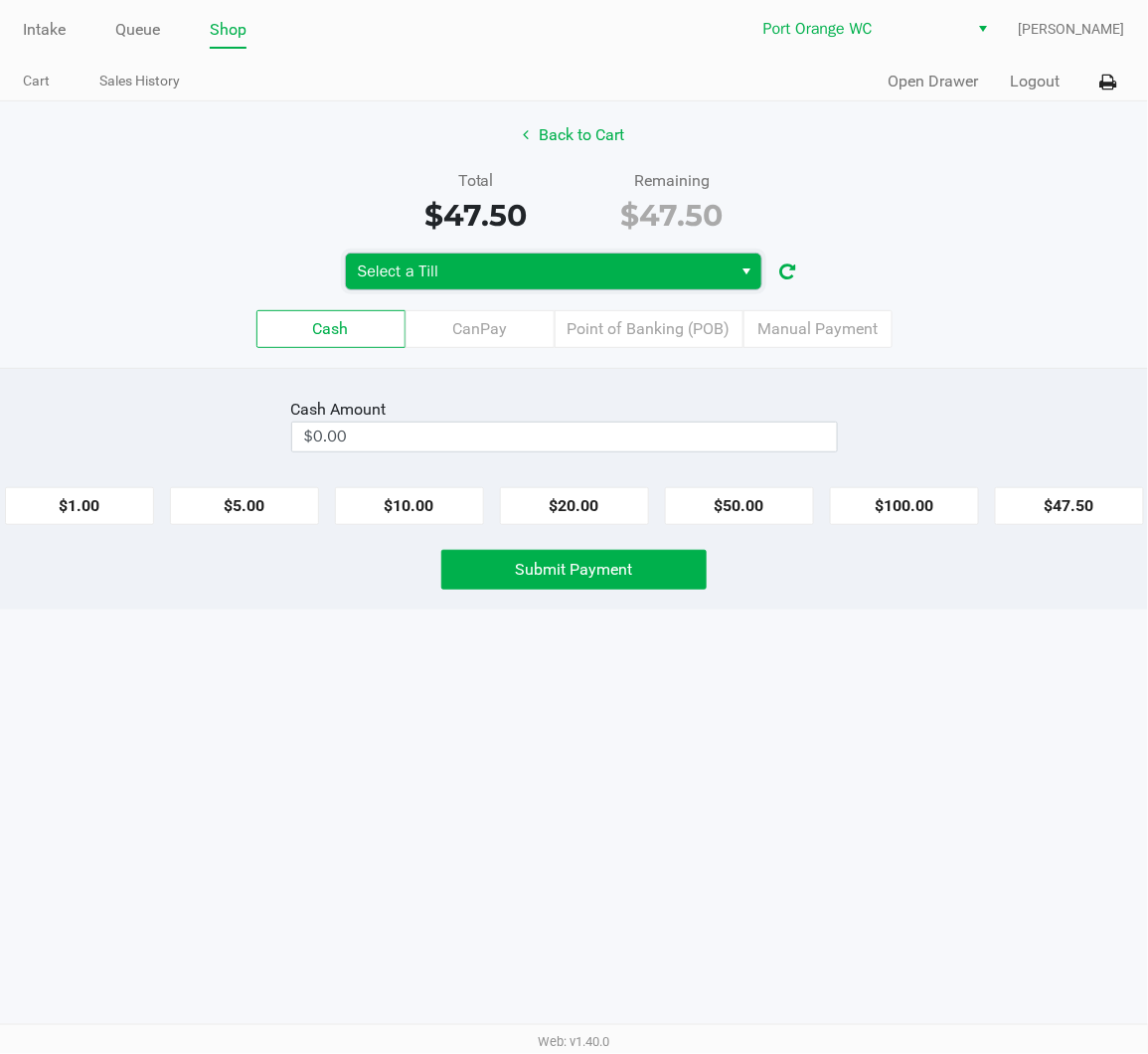 click on "Select a Till" at bounding box center (539, 271) 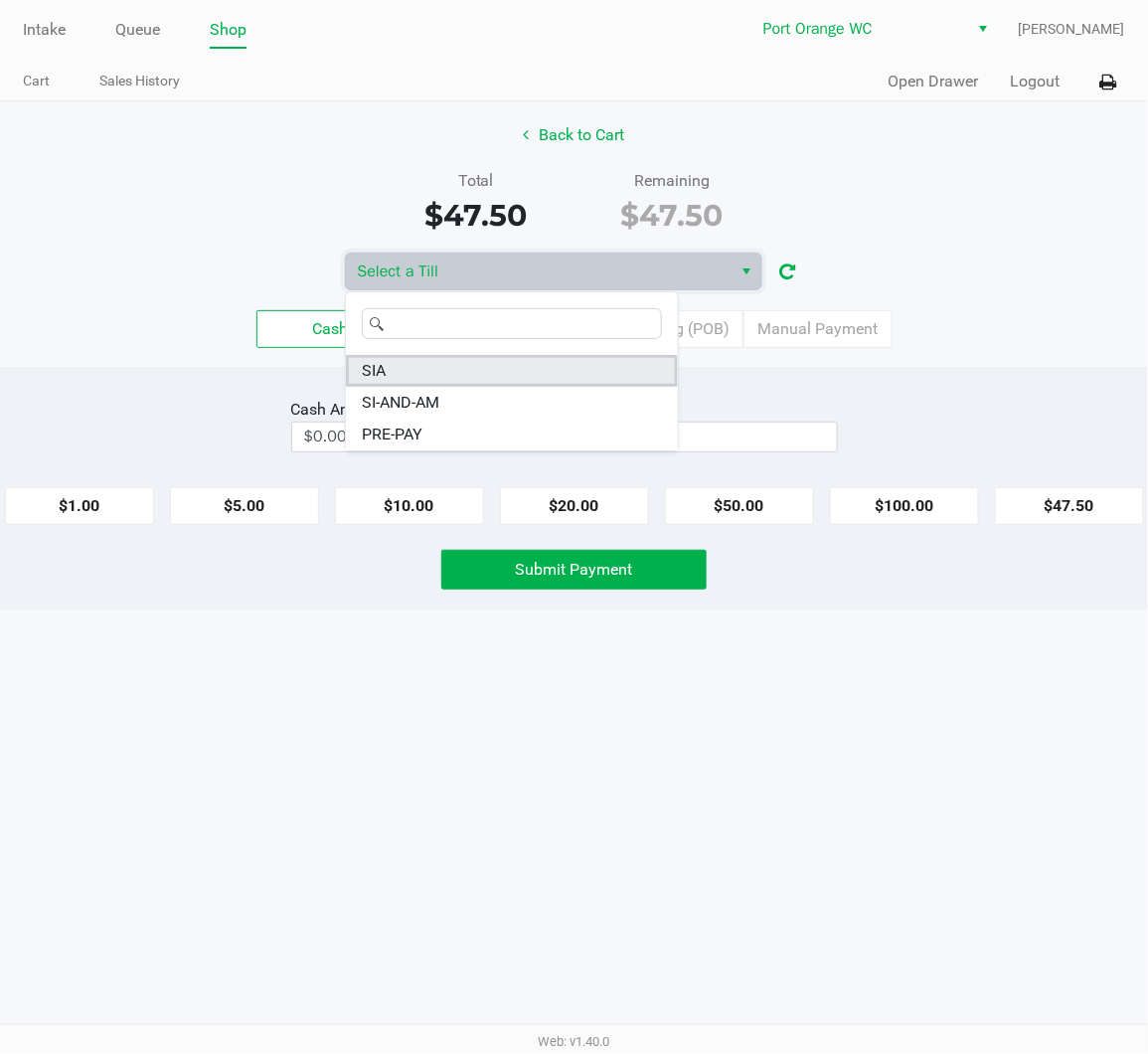click on "SIA" at bounding box center (512, 371) 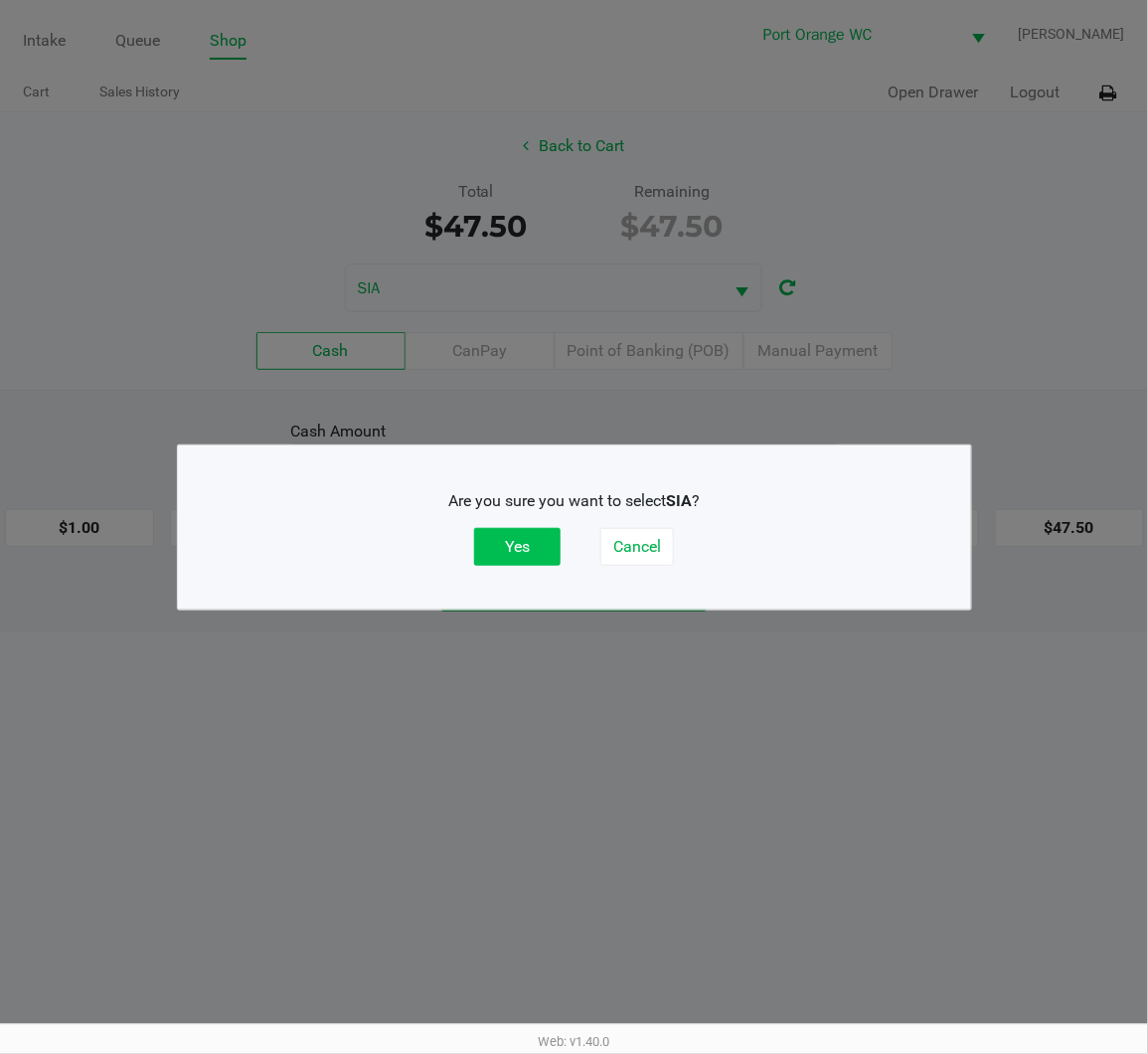 click on "Yes" 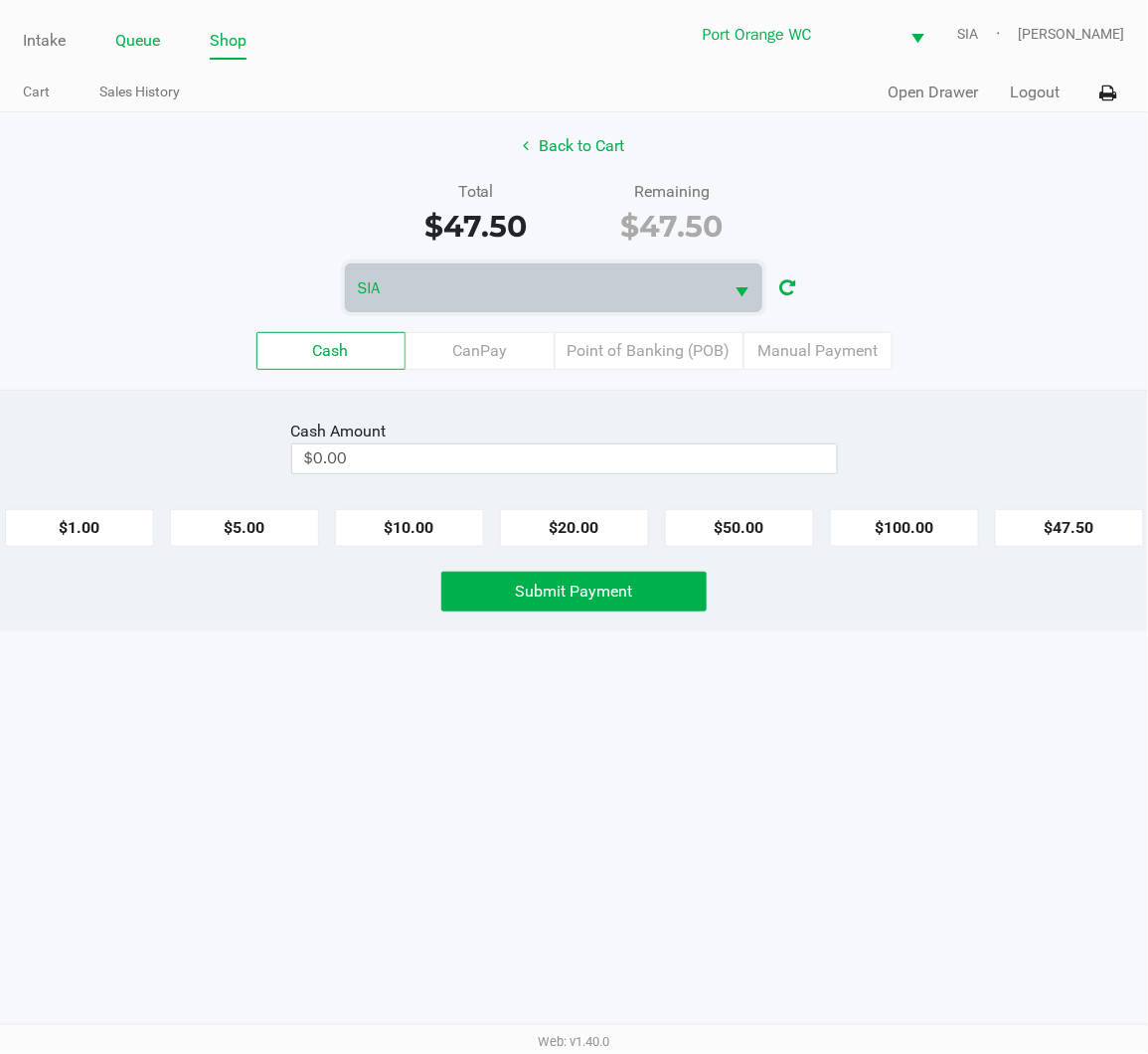 click on "Queue" 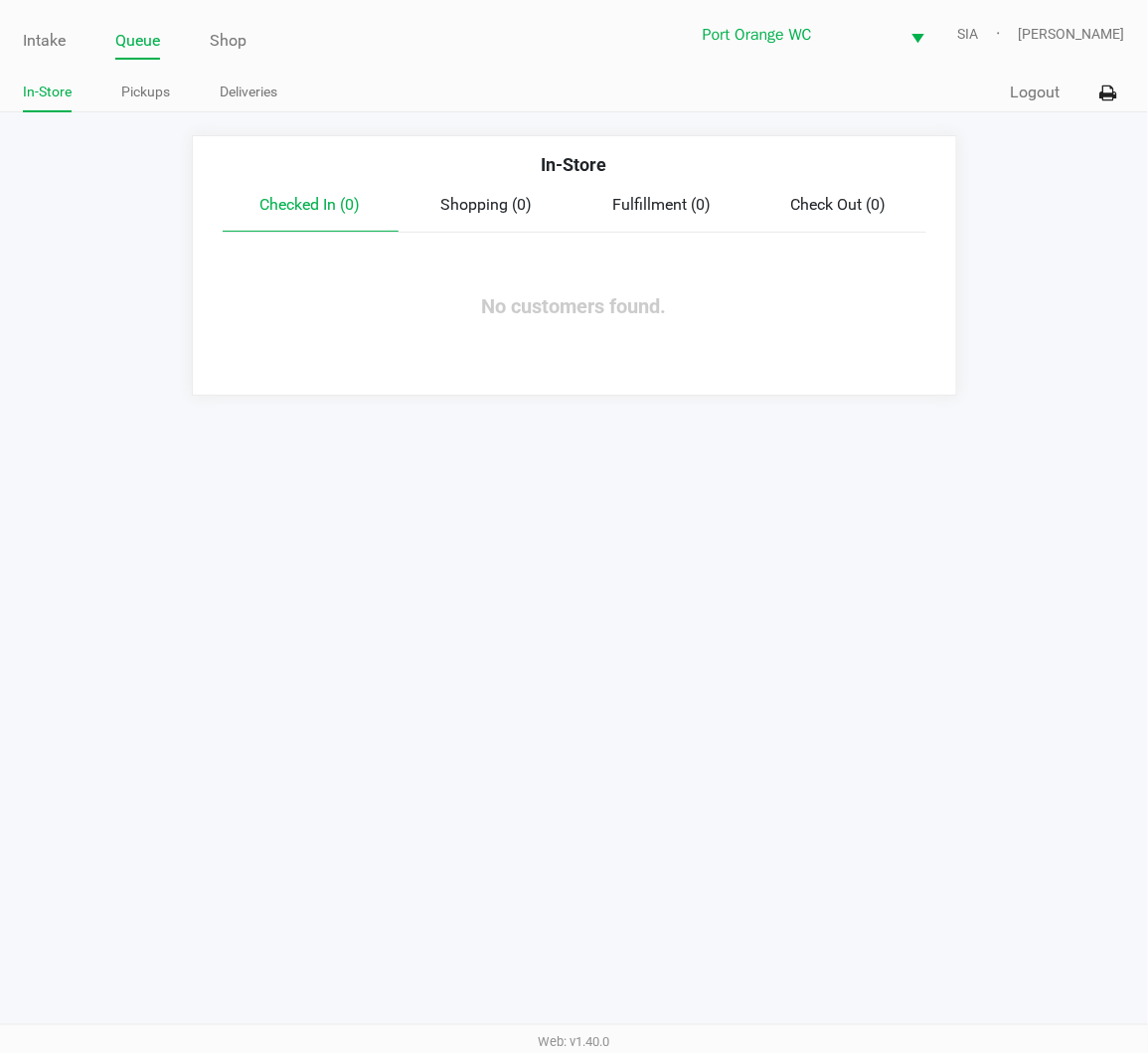 click on "Port Orange WC  SIA   Anthony Stewart" 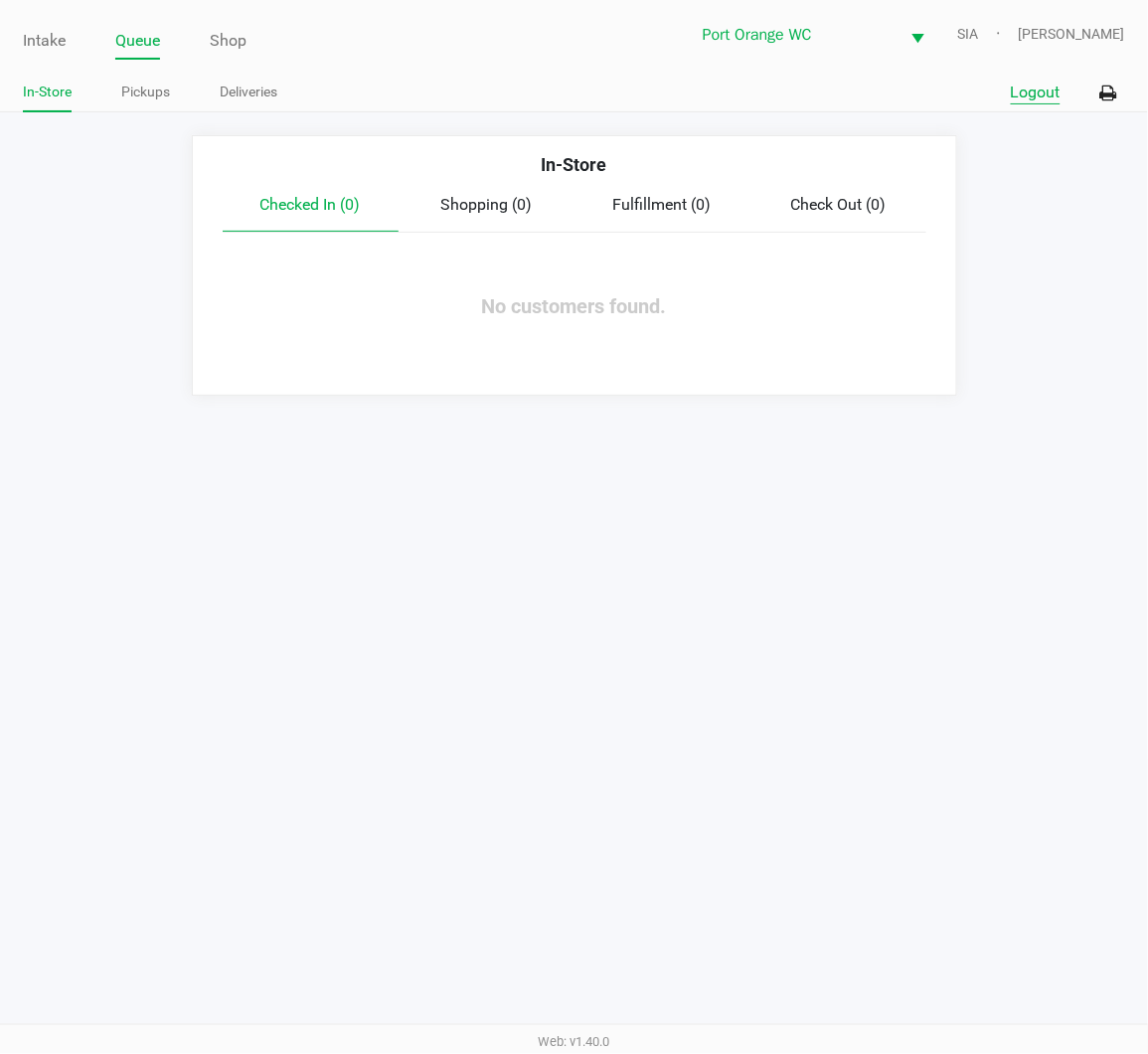 click on "Logout" 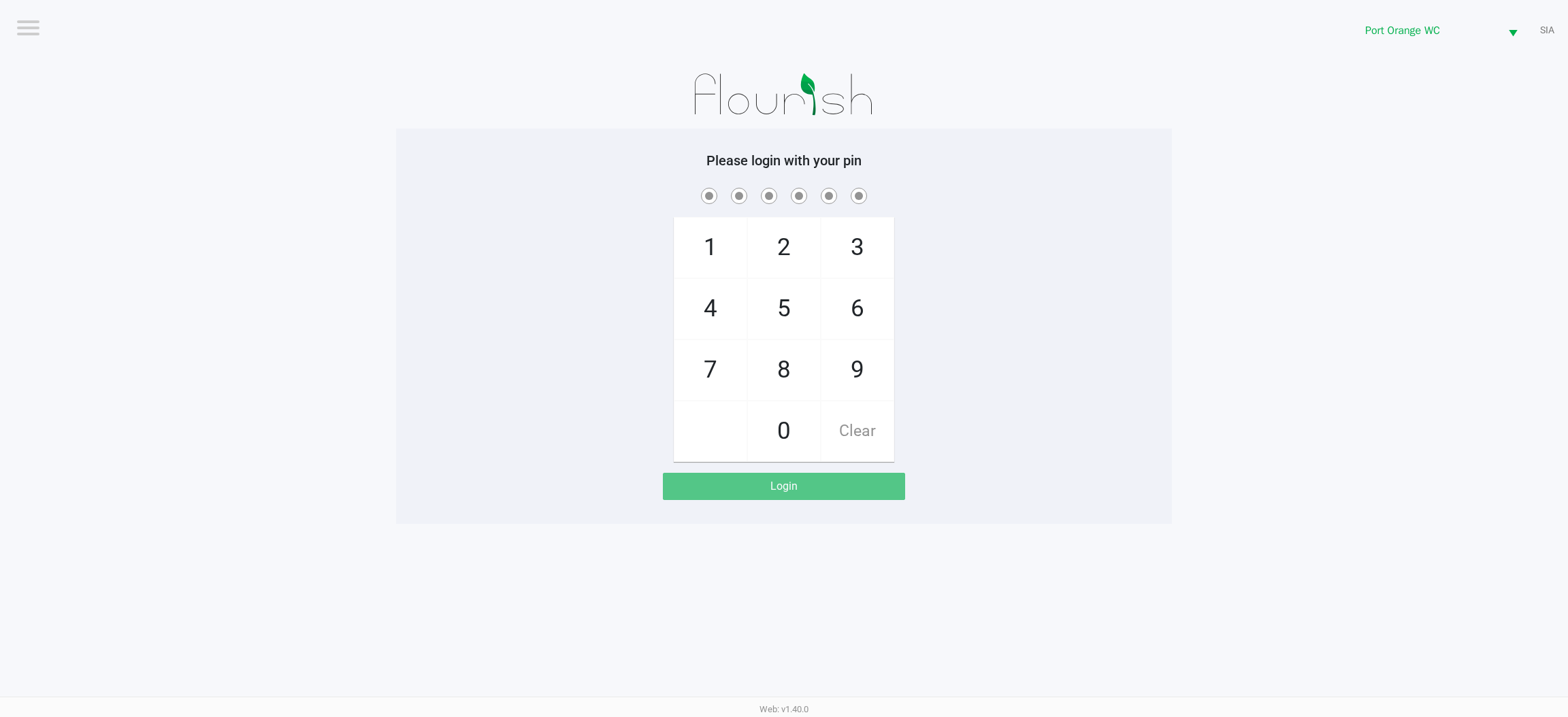 click on "1   4   7       2   5   8   0   3   6   9   Clear" 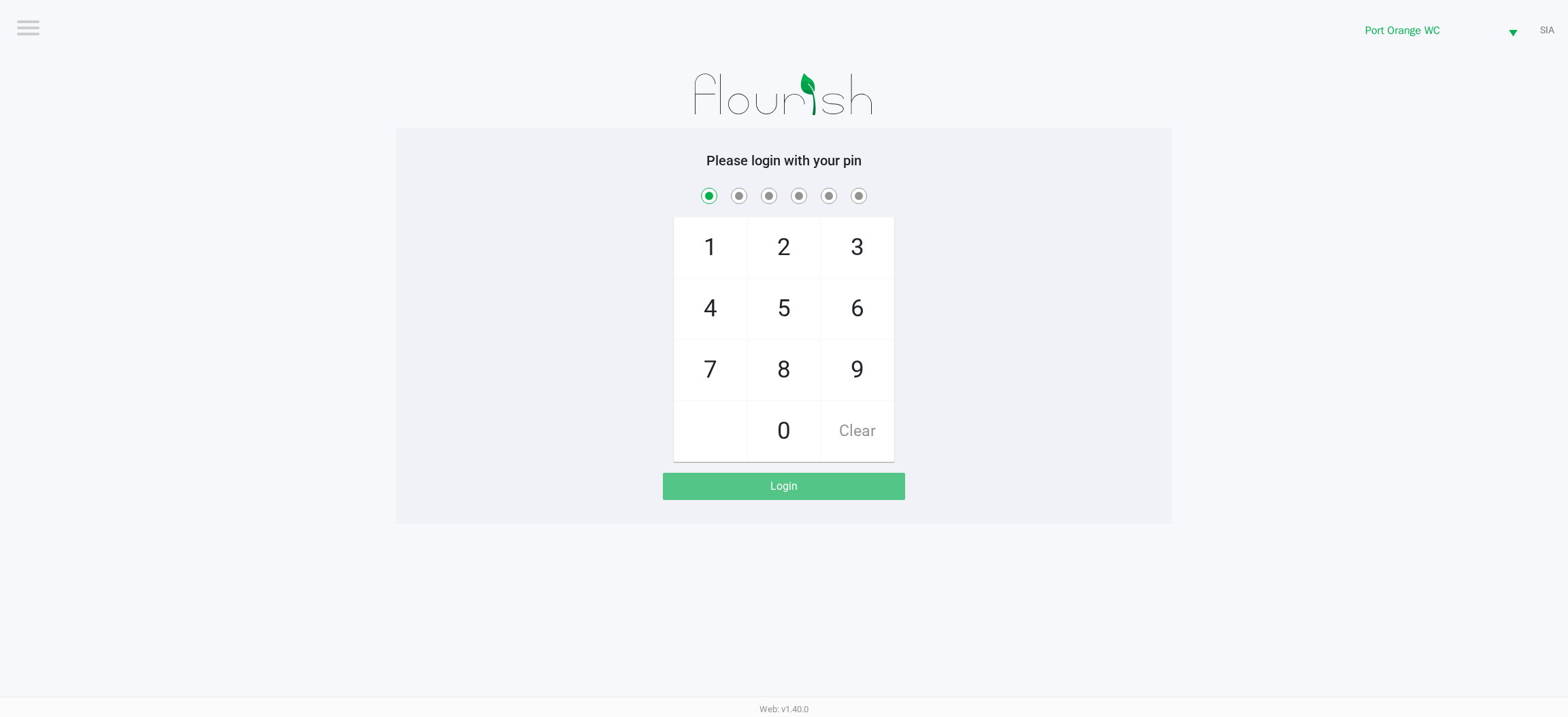 checkbox on "true" 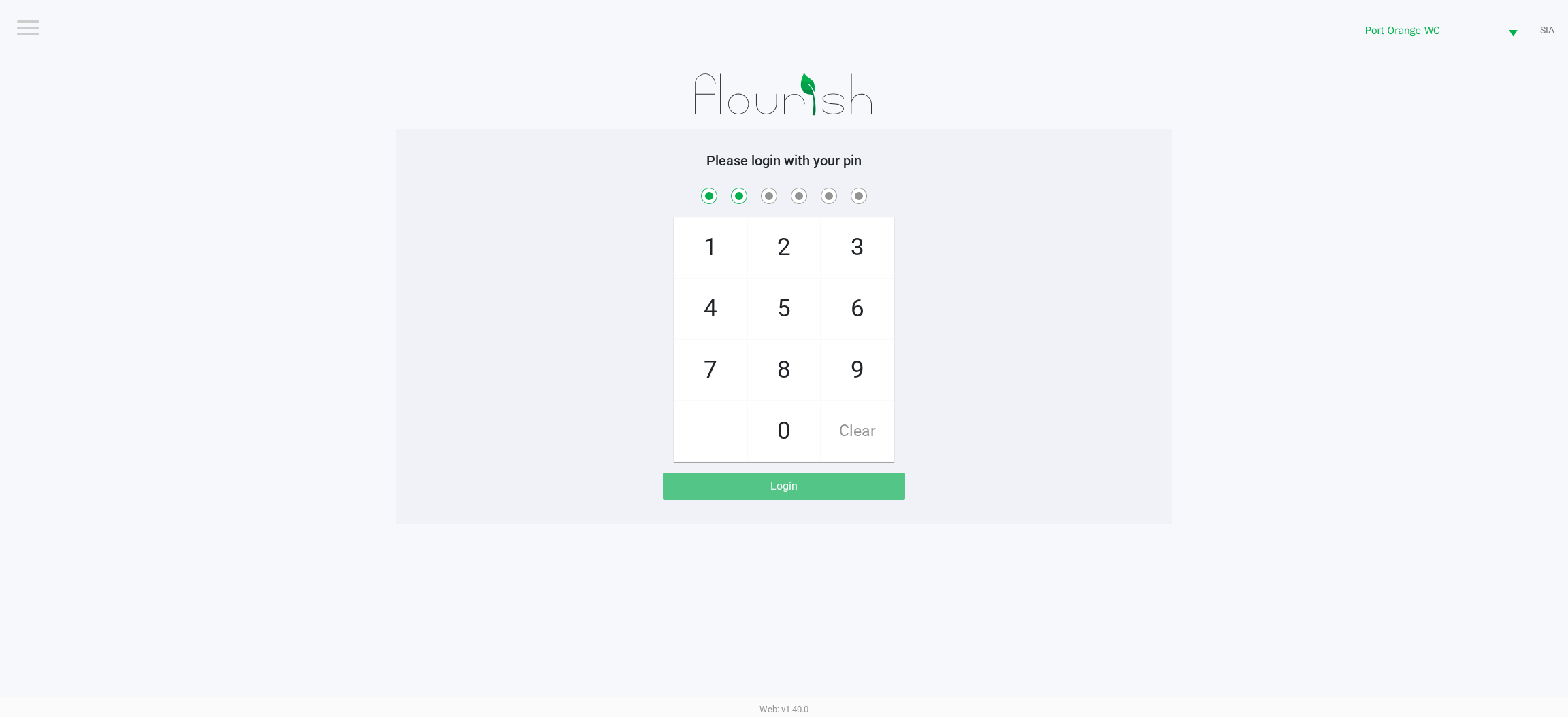 checkbox on "true" 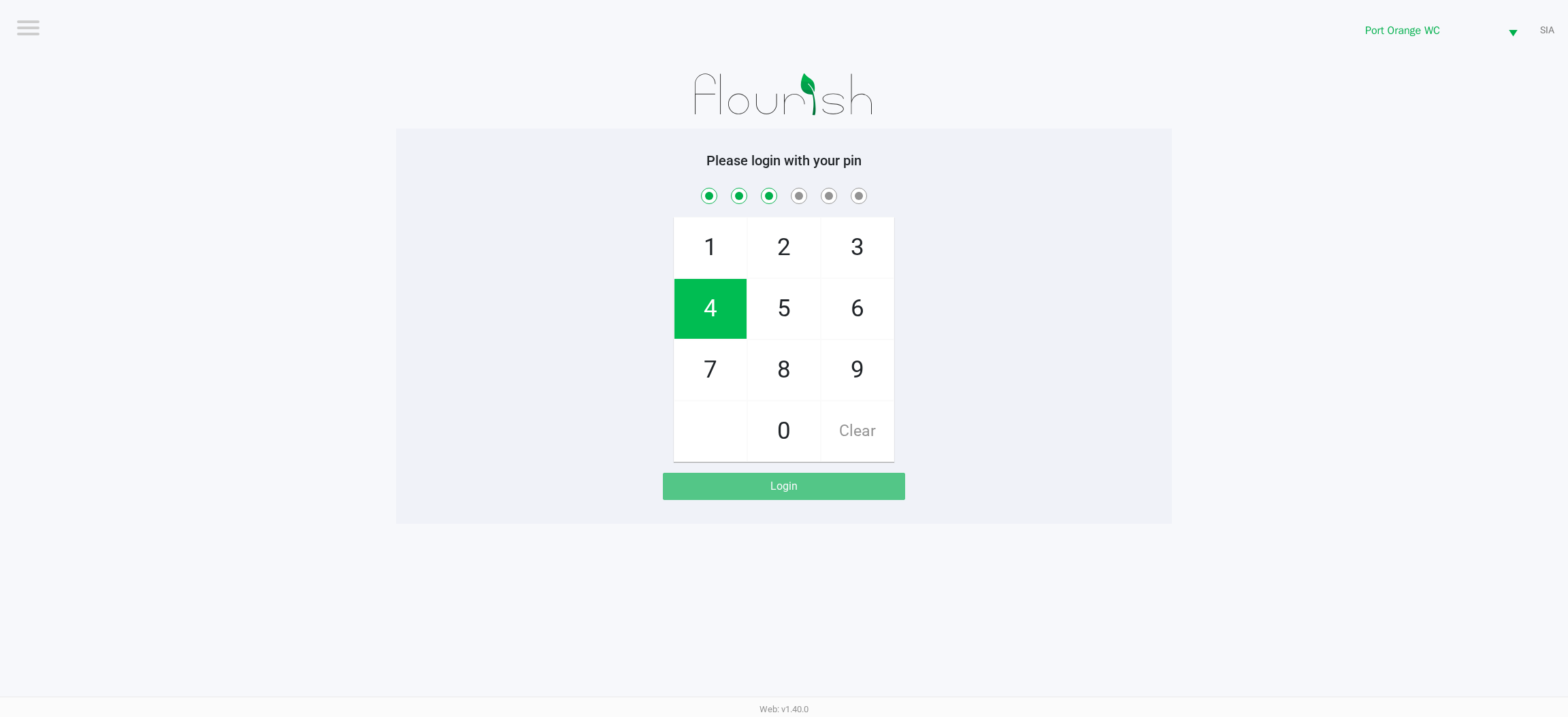 checkbox on "true" 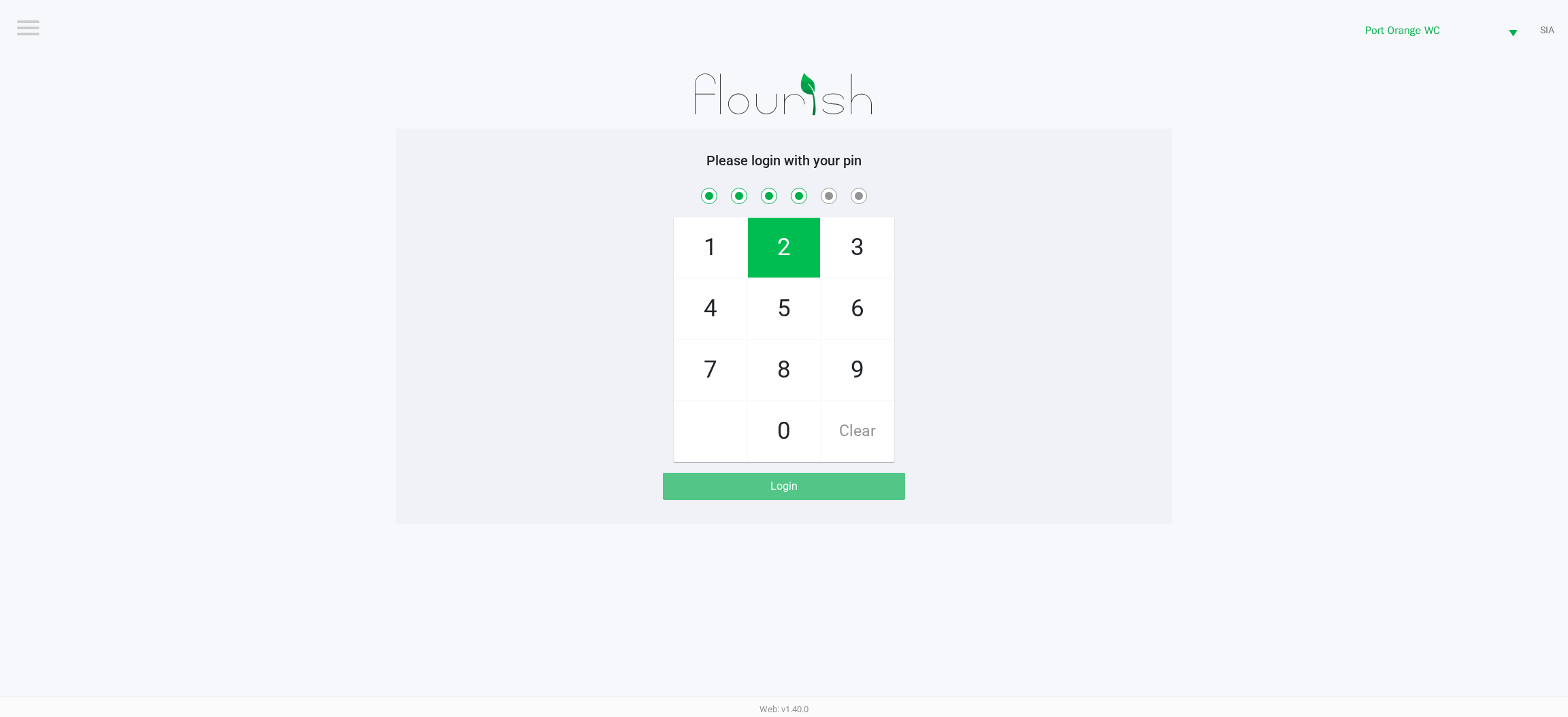 checkbox on "true" 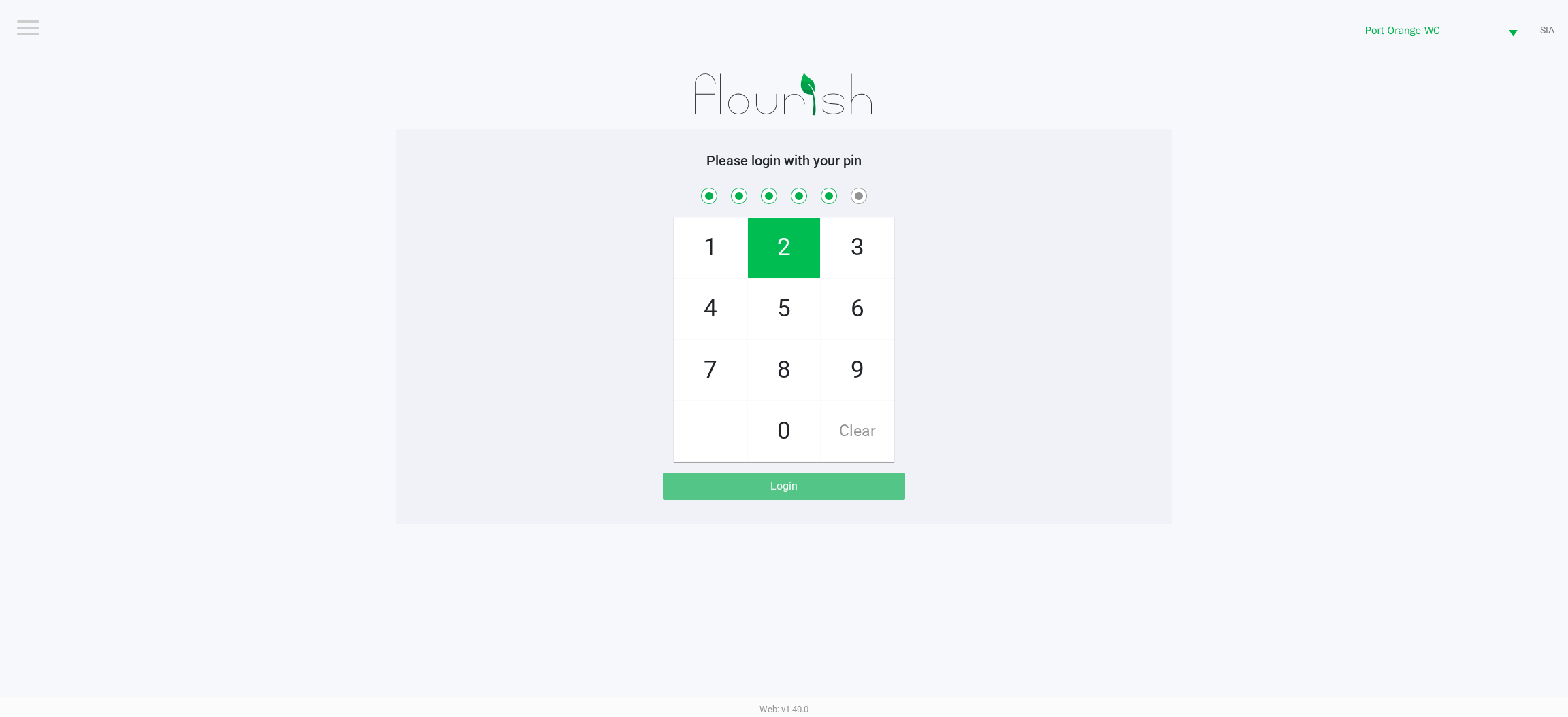 checkbox on "true" 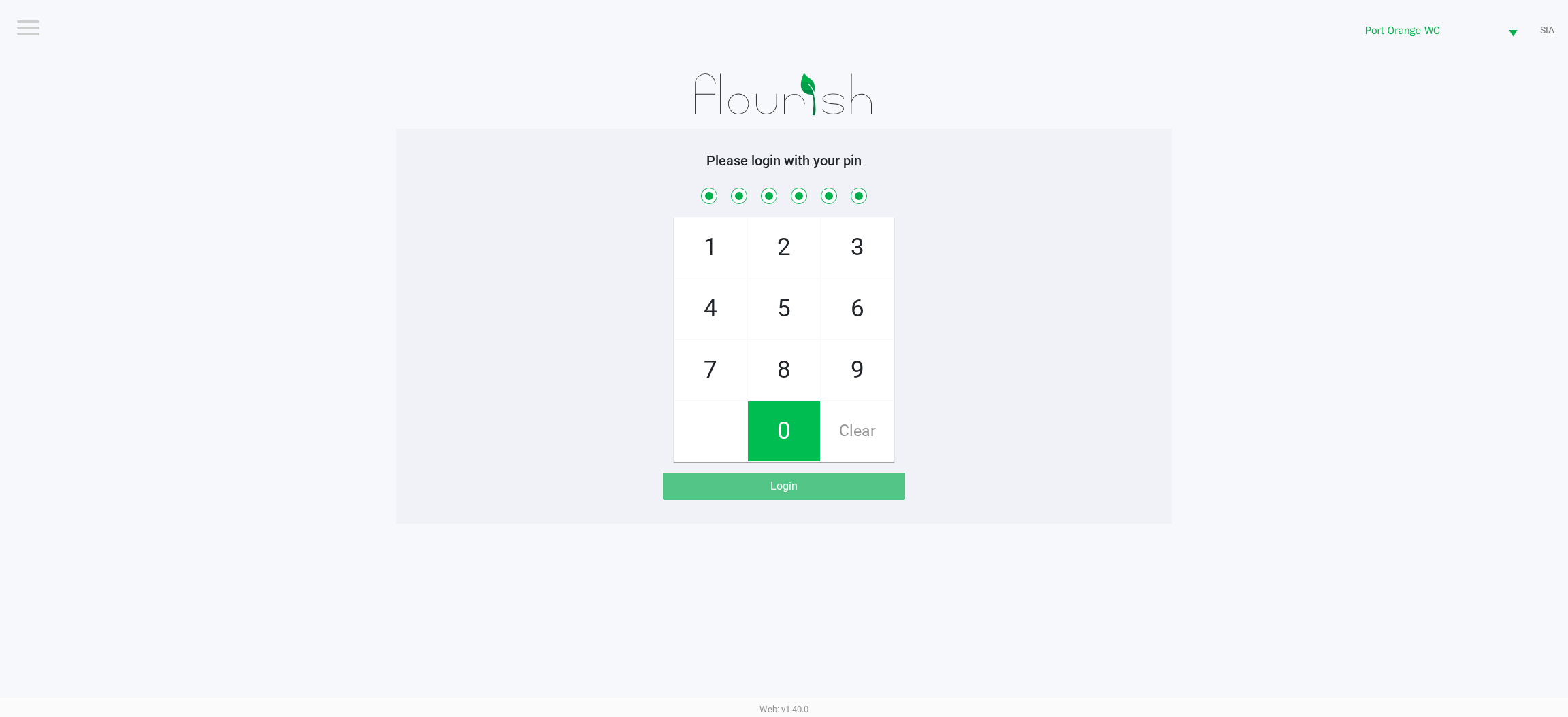 checkbox on "true" 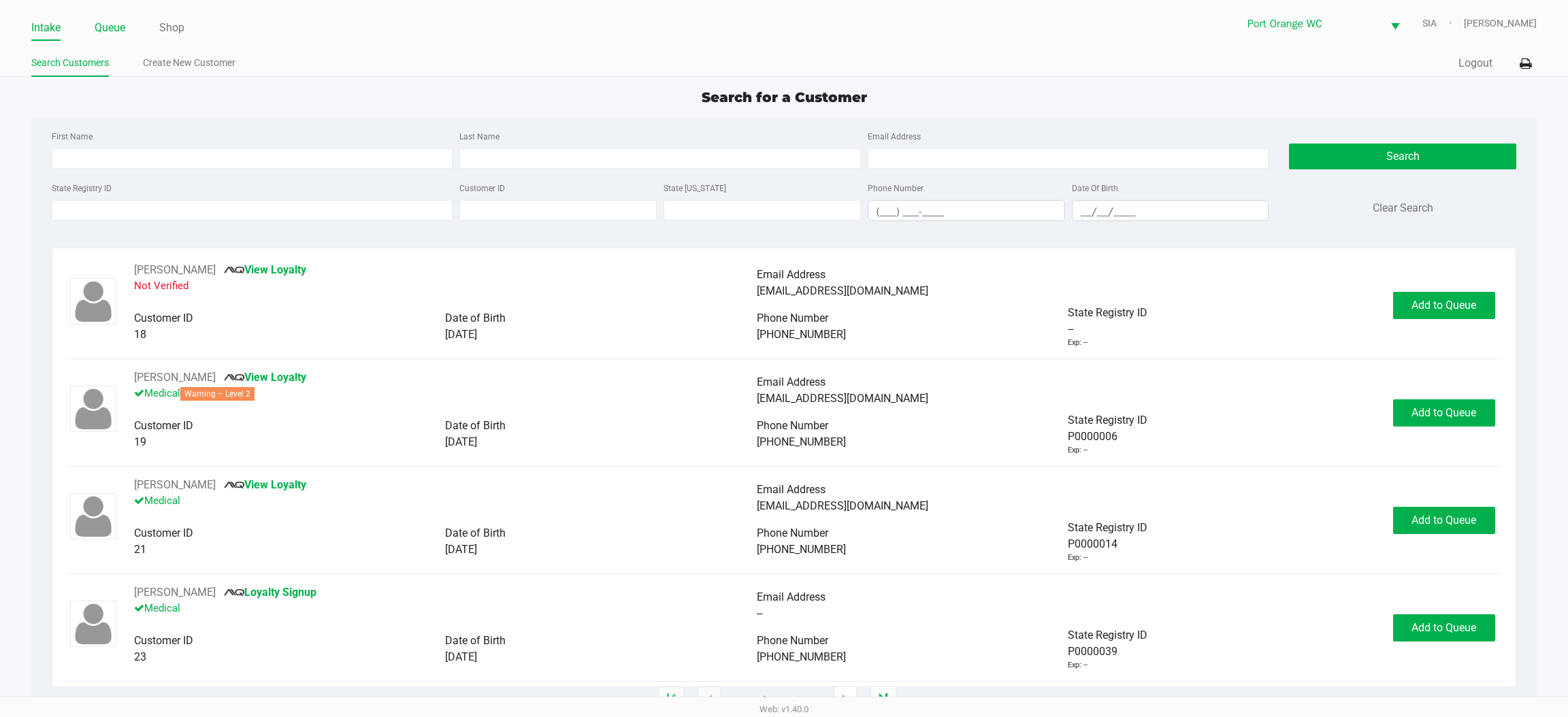 click on "Queue" 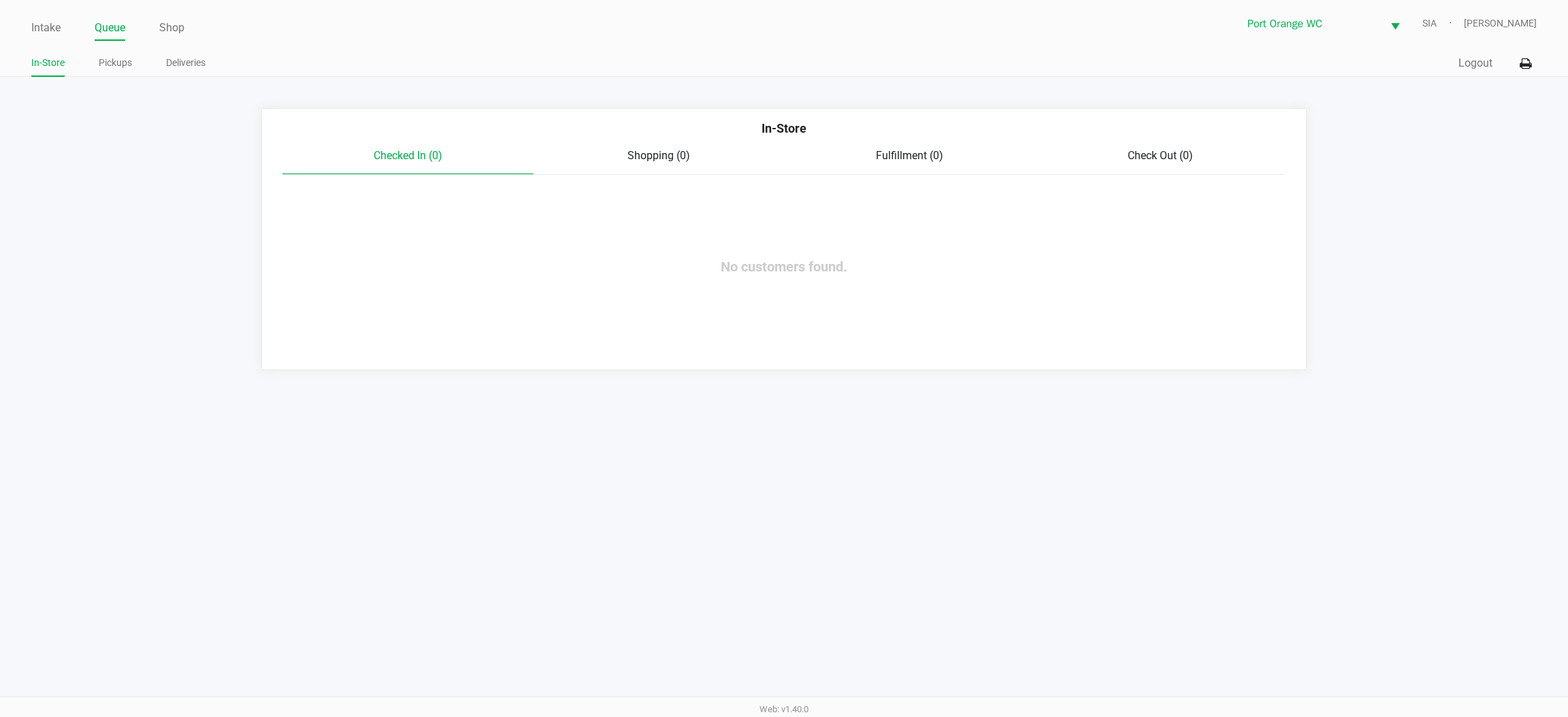 click on "Pickups" 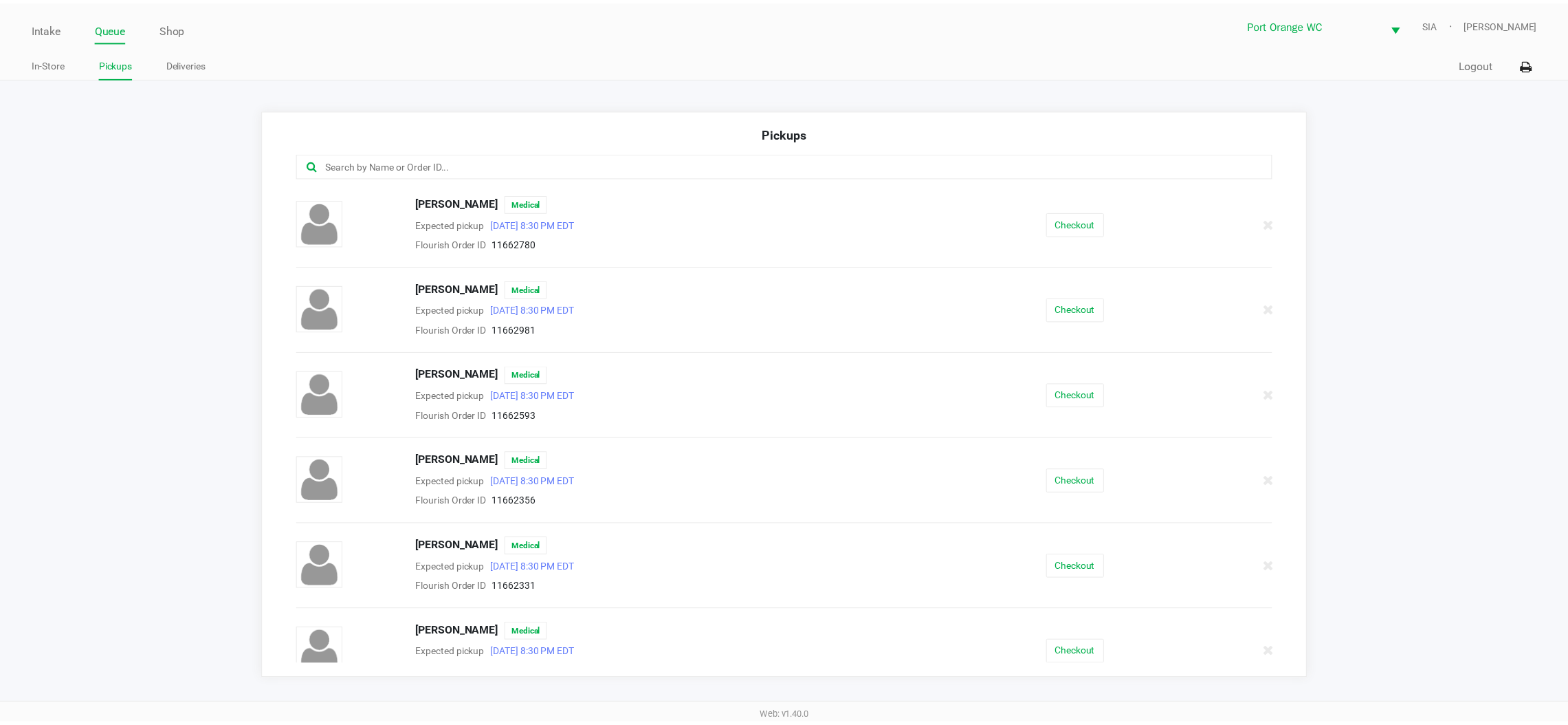 scroll, scrollTop: 105, scrollLeft: 0, axis: vertical 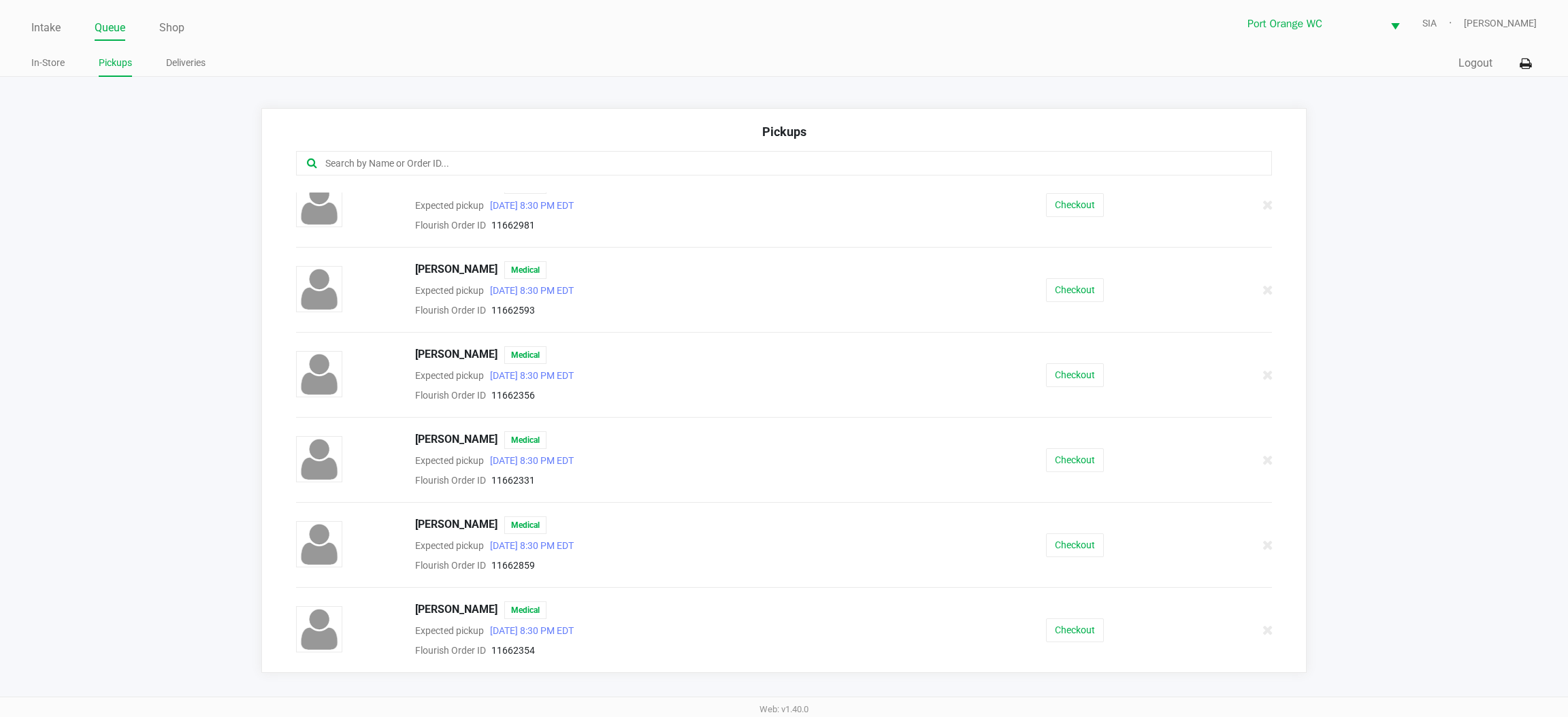 click on "Checkout" 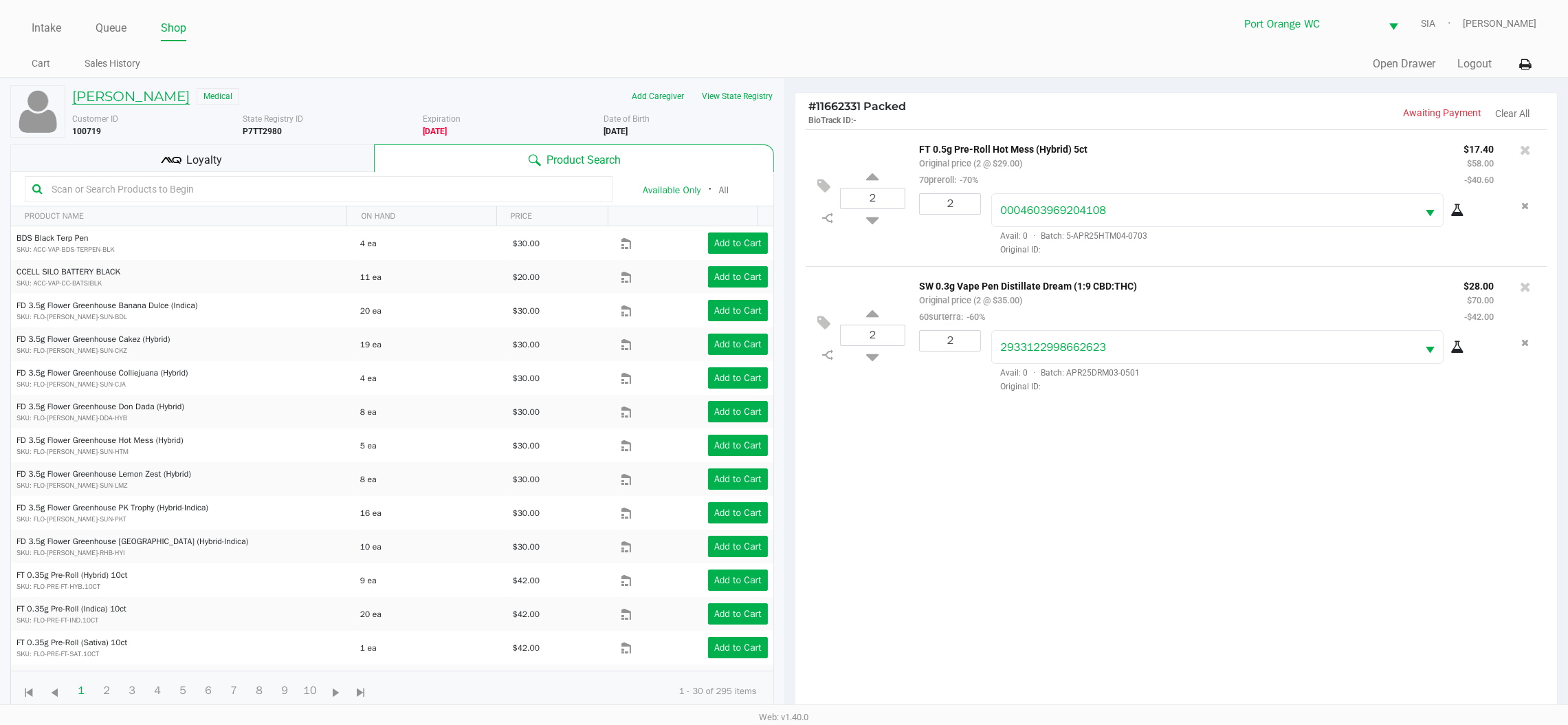 click on "PATRICK MCCORMACK" 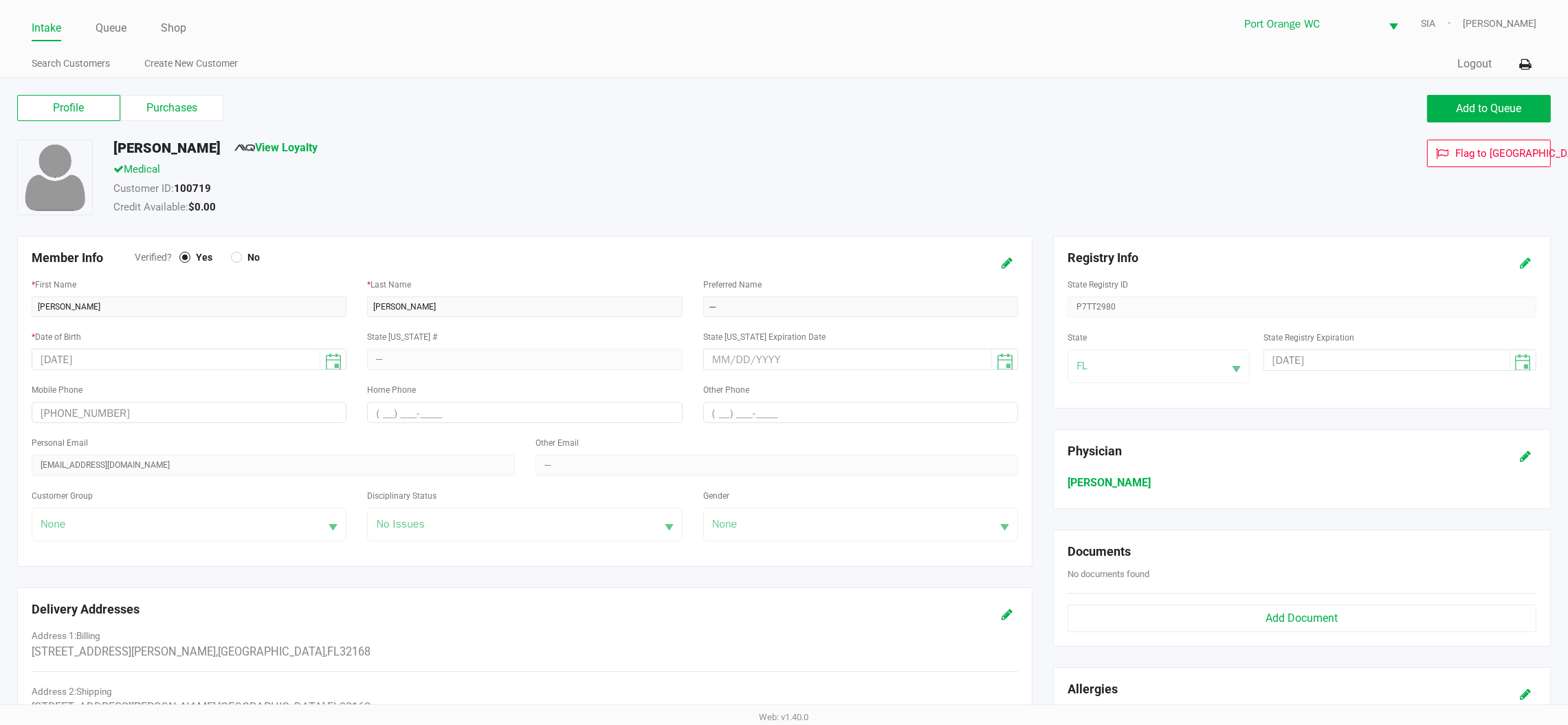 click 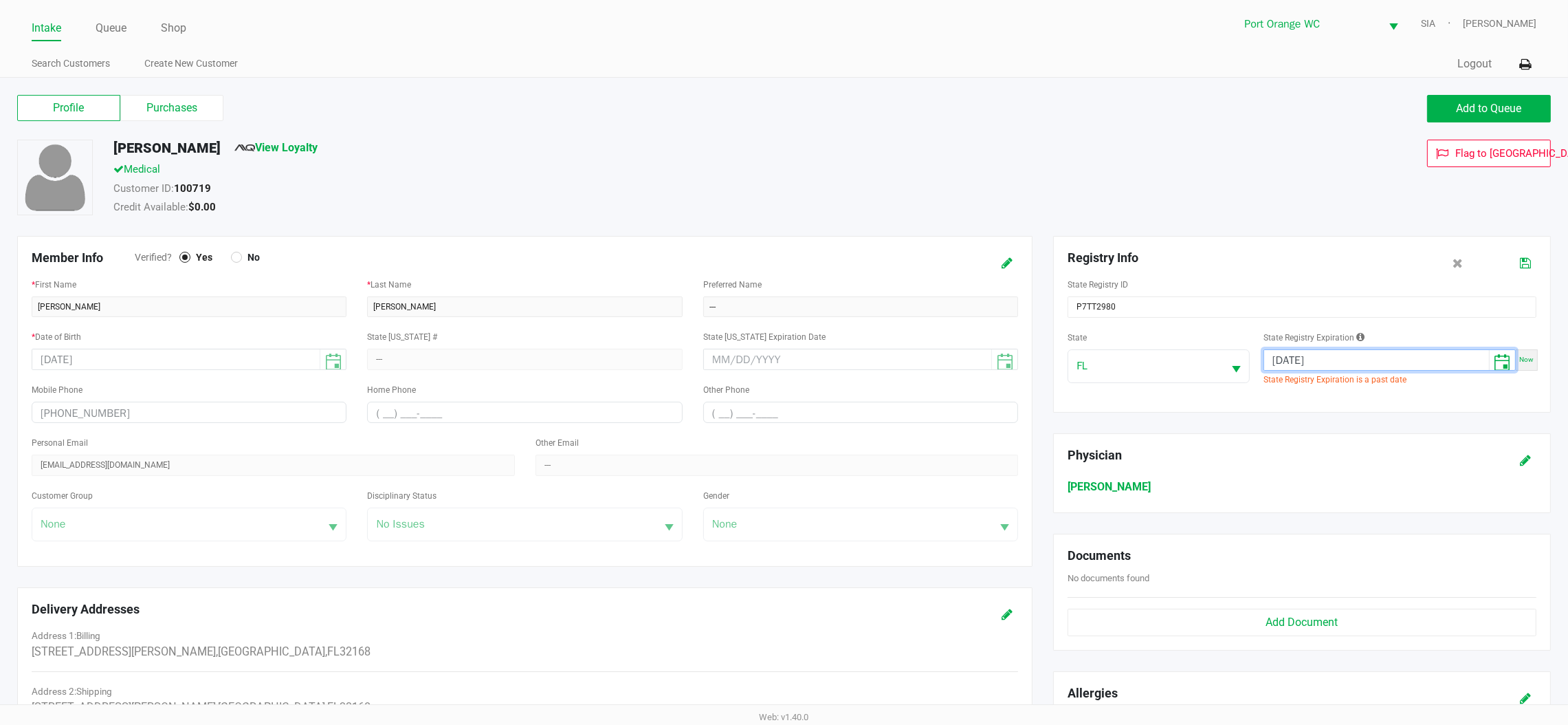 click on "06/04/2025" at bounding box center (1376, 360) 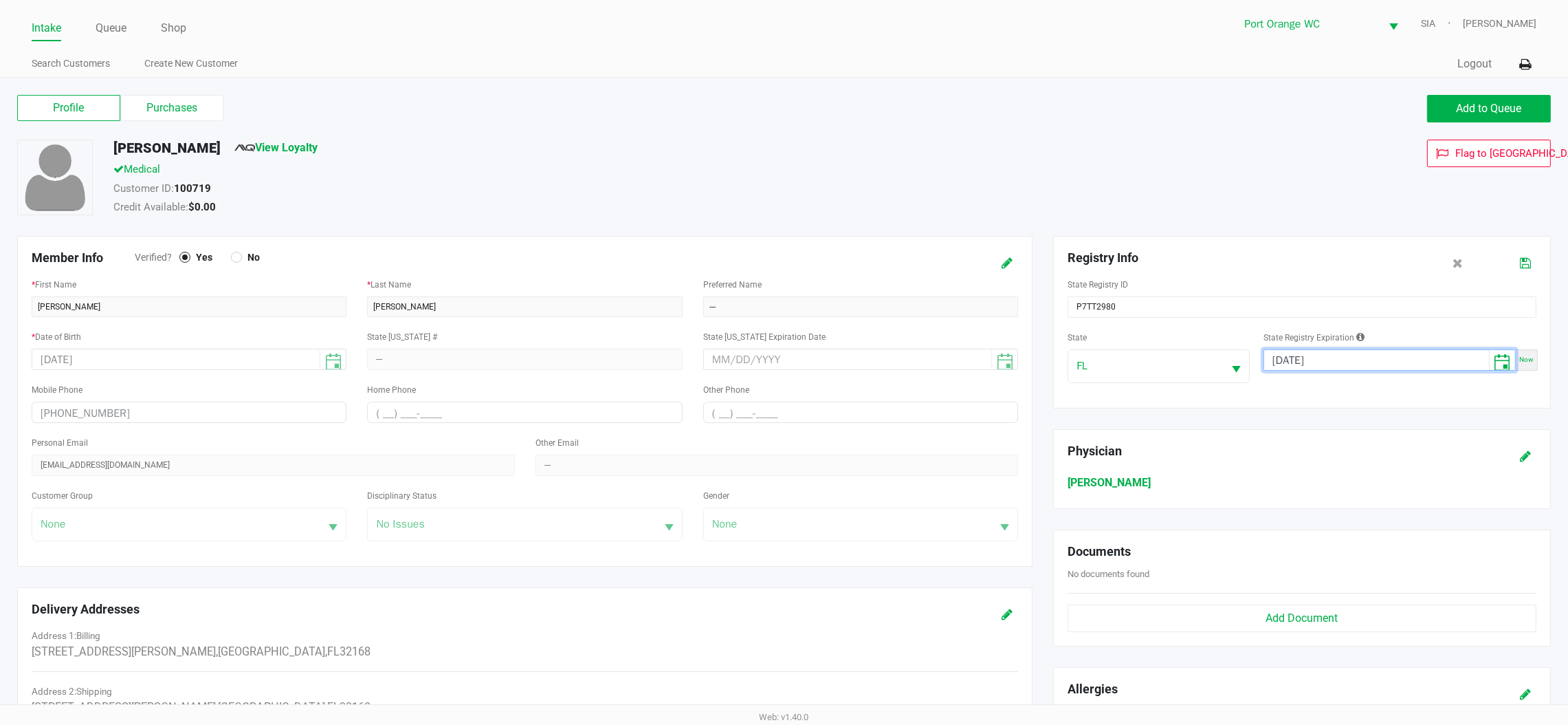 type on "06/04/2026" 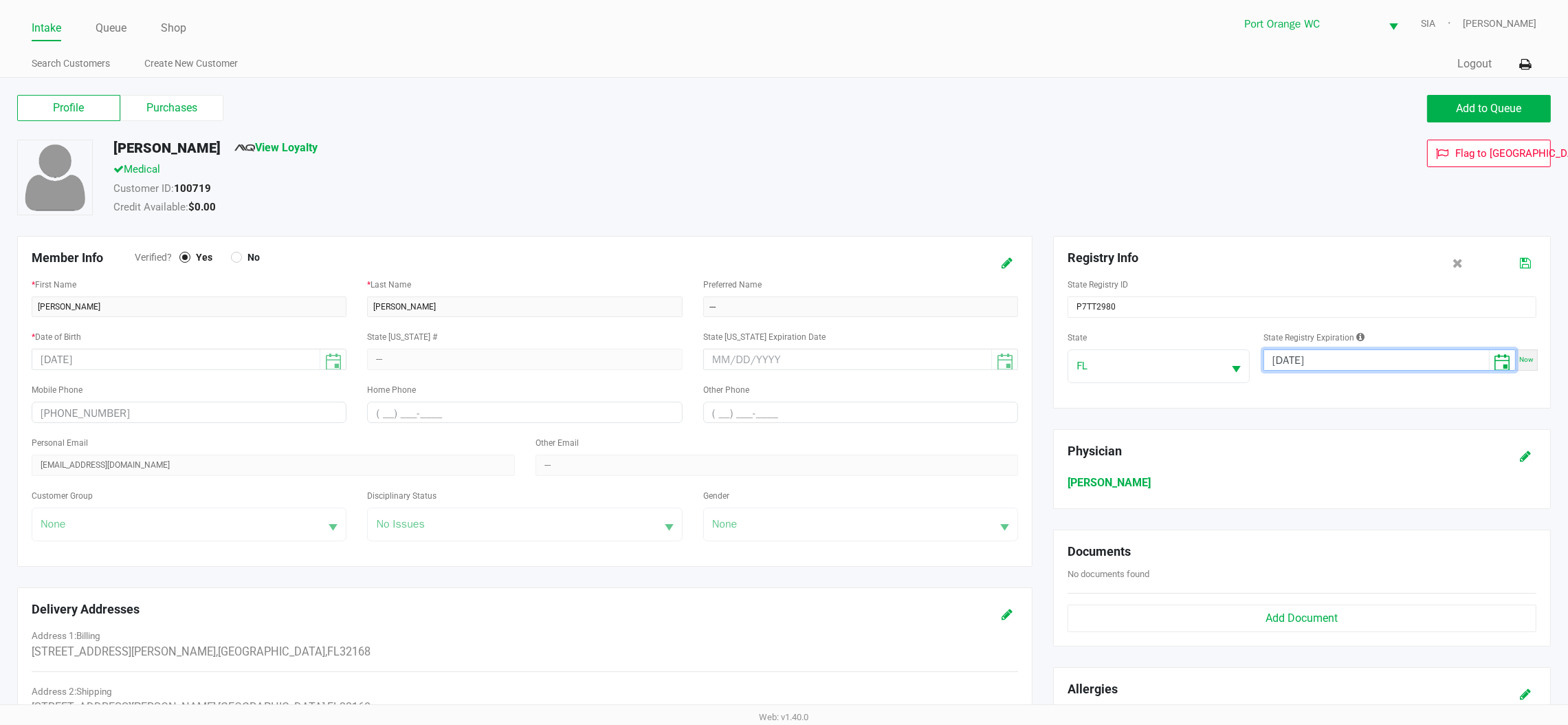 click 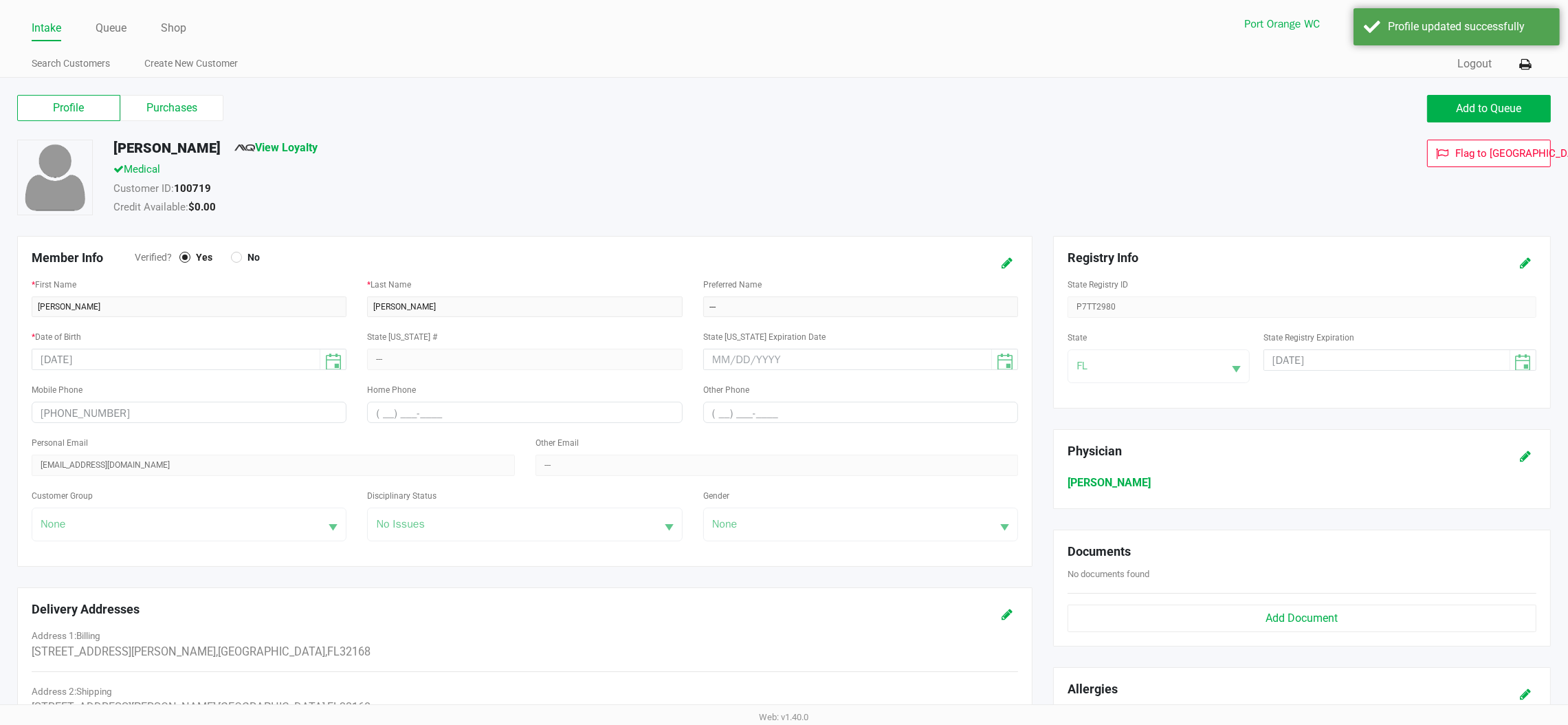 click on "Purchases" 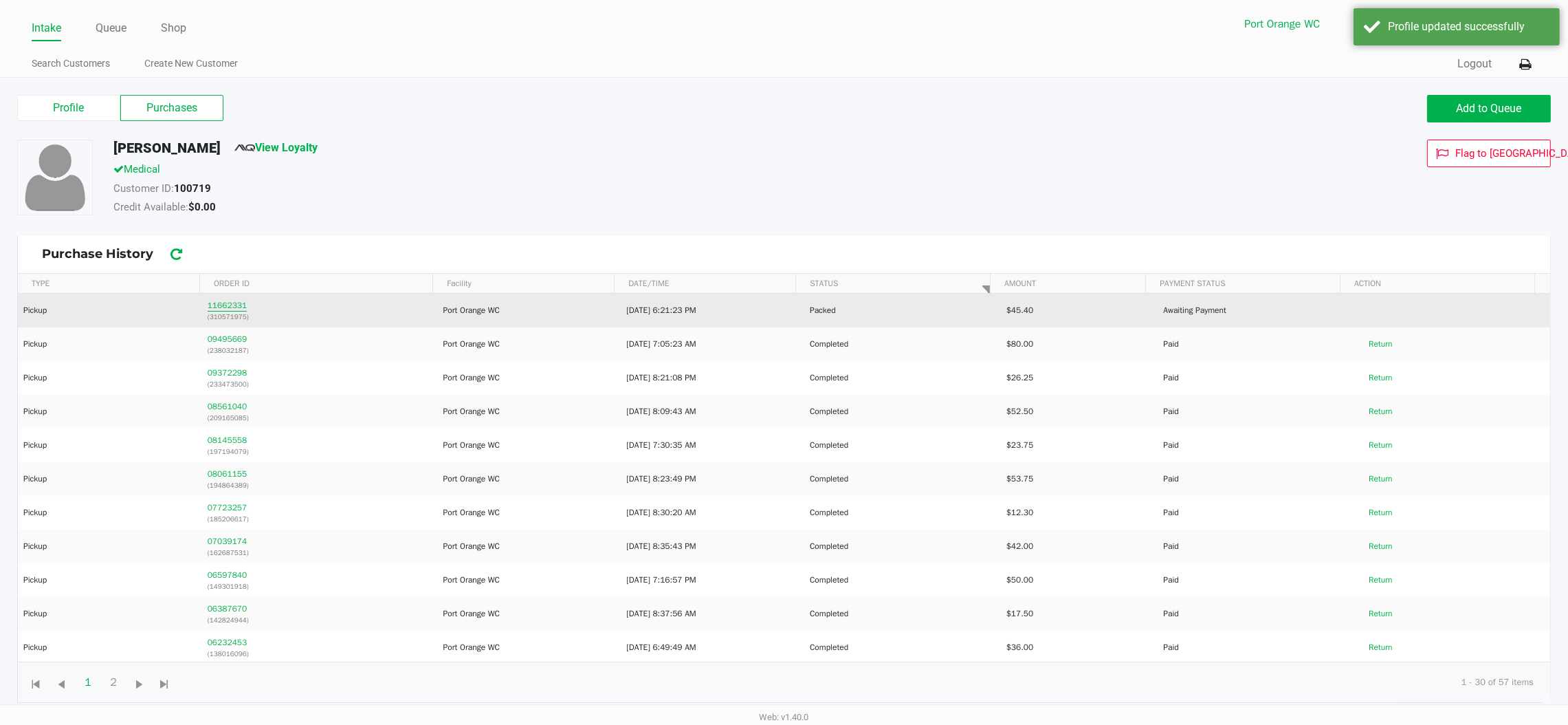 click on "11662331" 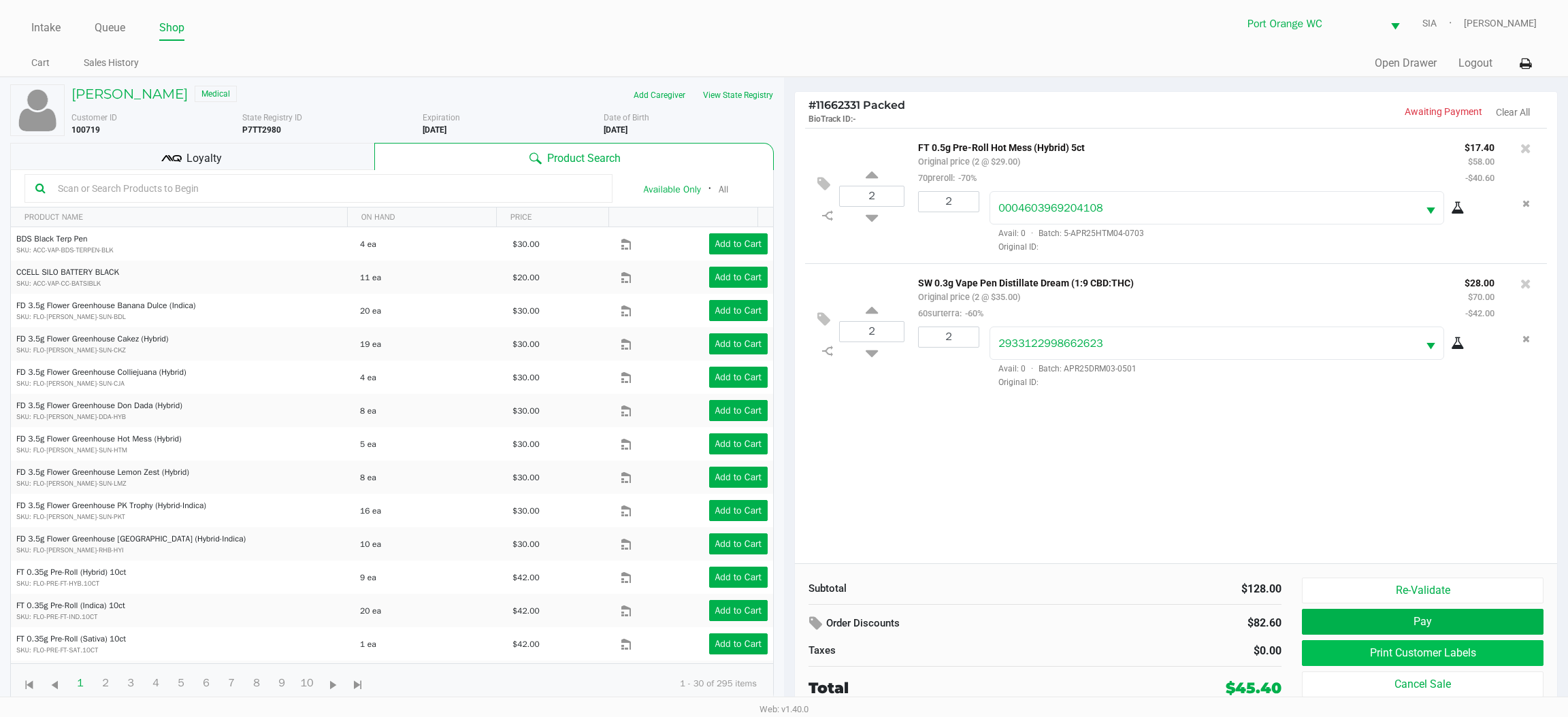 click on "Print Customer Labels" 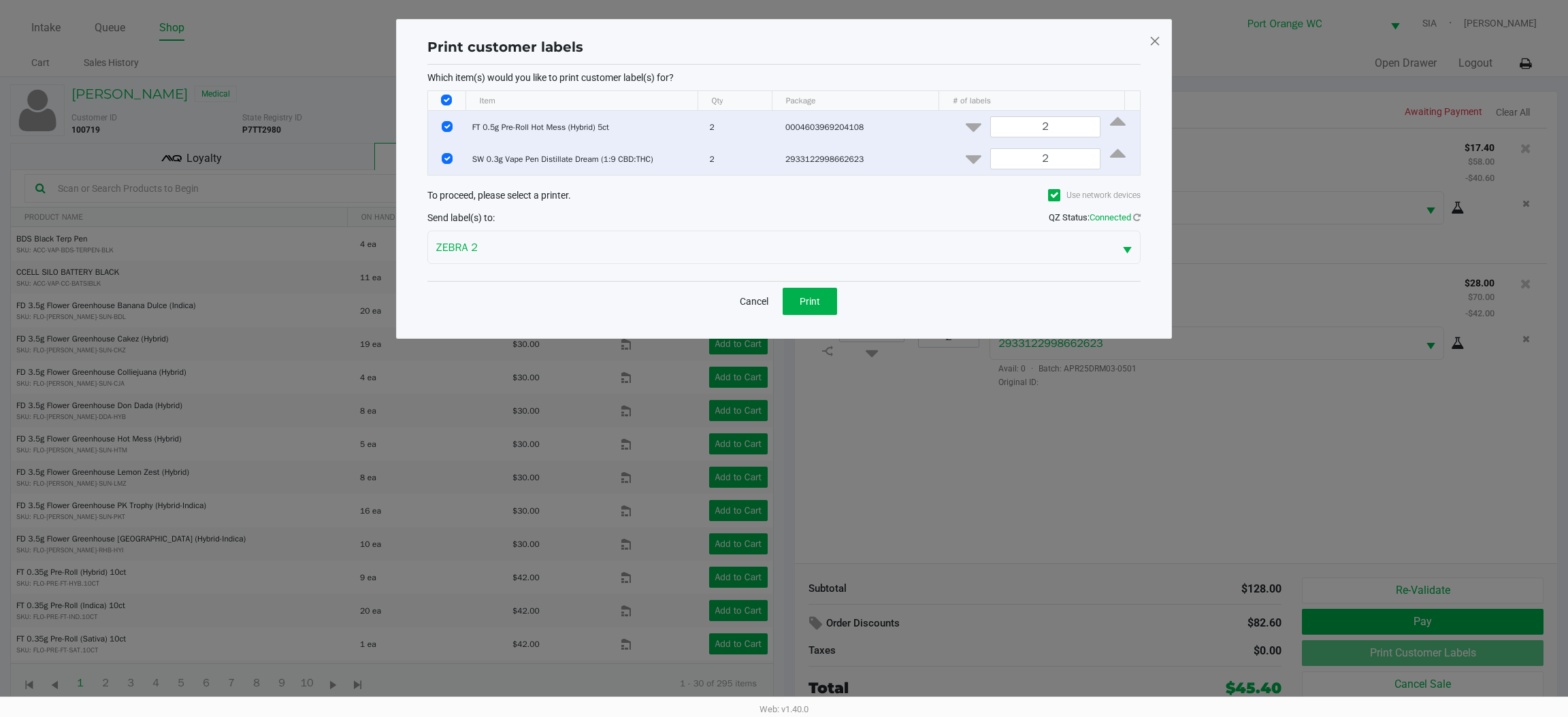 click on "Cancel" 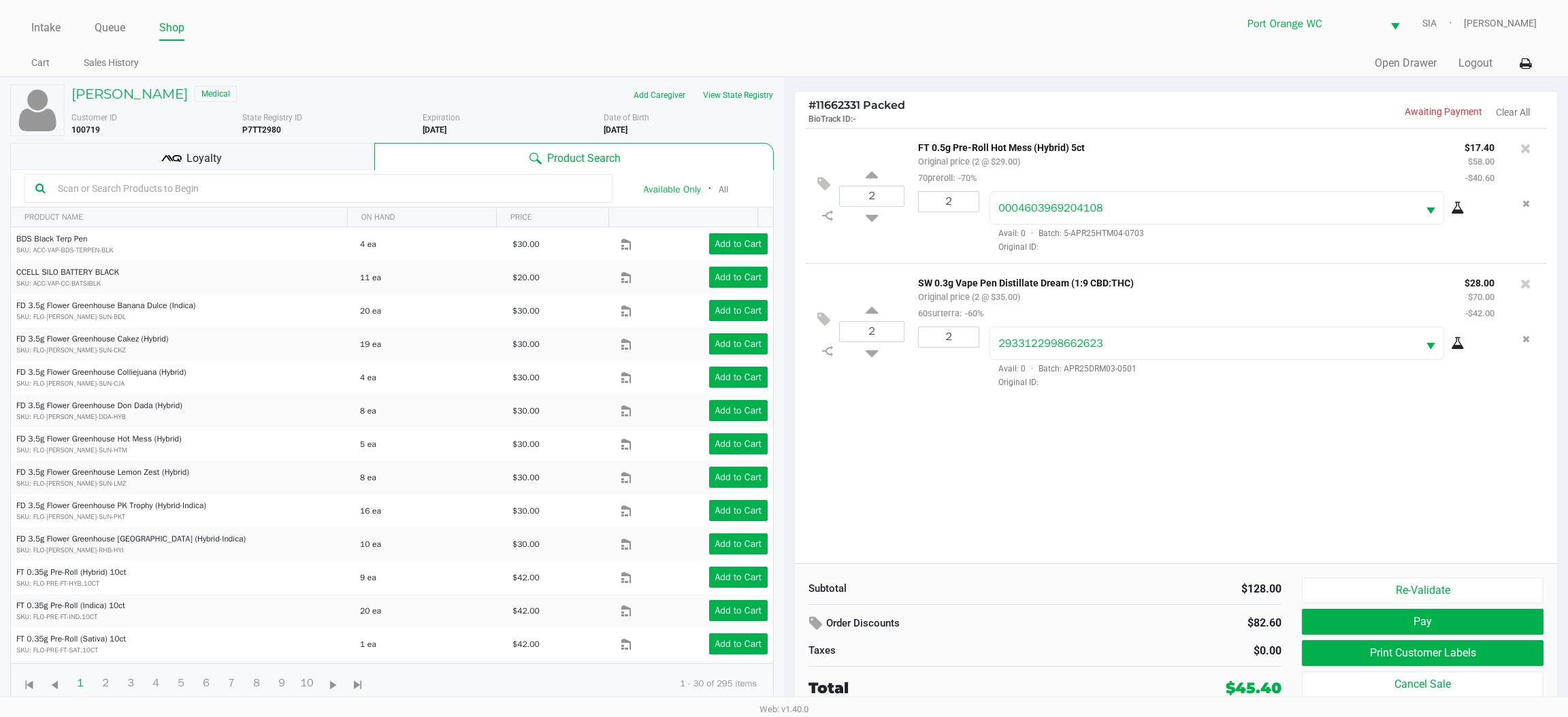 click on "2  FT 0.5g Pre-Roll Hot Mess (Hybrid) 5ct   Original price (2 @ $29.00)  70preroll:  -70% $17.40 $58.00 -$40.60 2 0004603969204108  Avail: 0  ·  Batch: 5-APR25HTM04-0703   Original ID:
2  SW 0.3g Vape Pen Distillate Dream (1:9 CBD:THC)   Original price (2 @ $35.00)  60surterra:  -60% $28.00 $70.00 -$42.00 2 2933122998662623  Avail: 0  ·  Batch: APR25DRM03-0501   Original ID:" 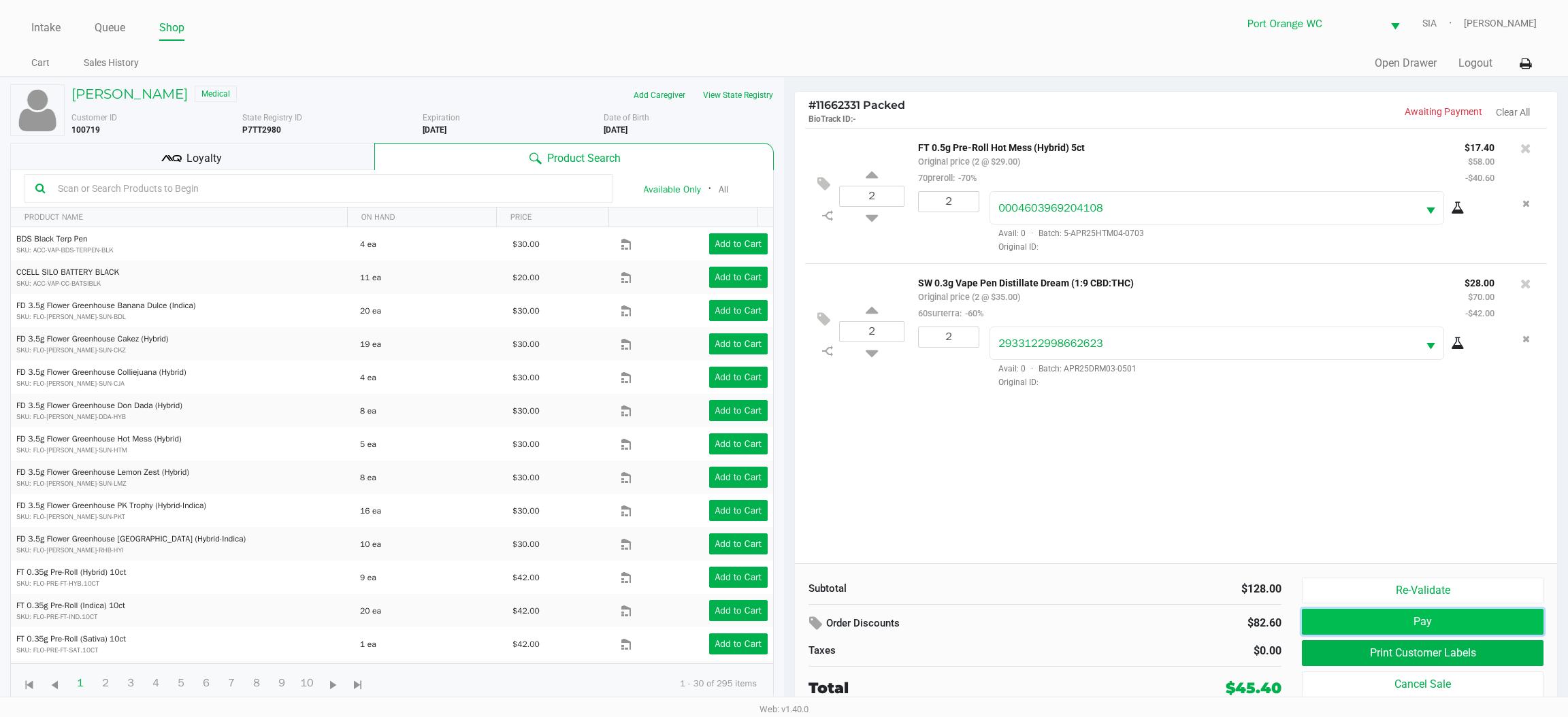 click on "Pay" 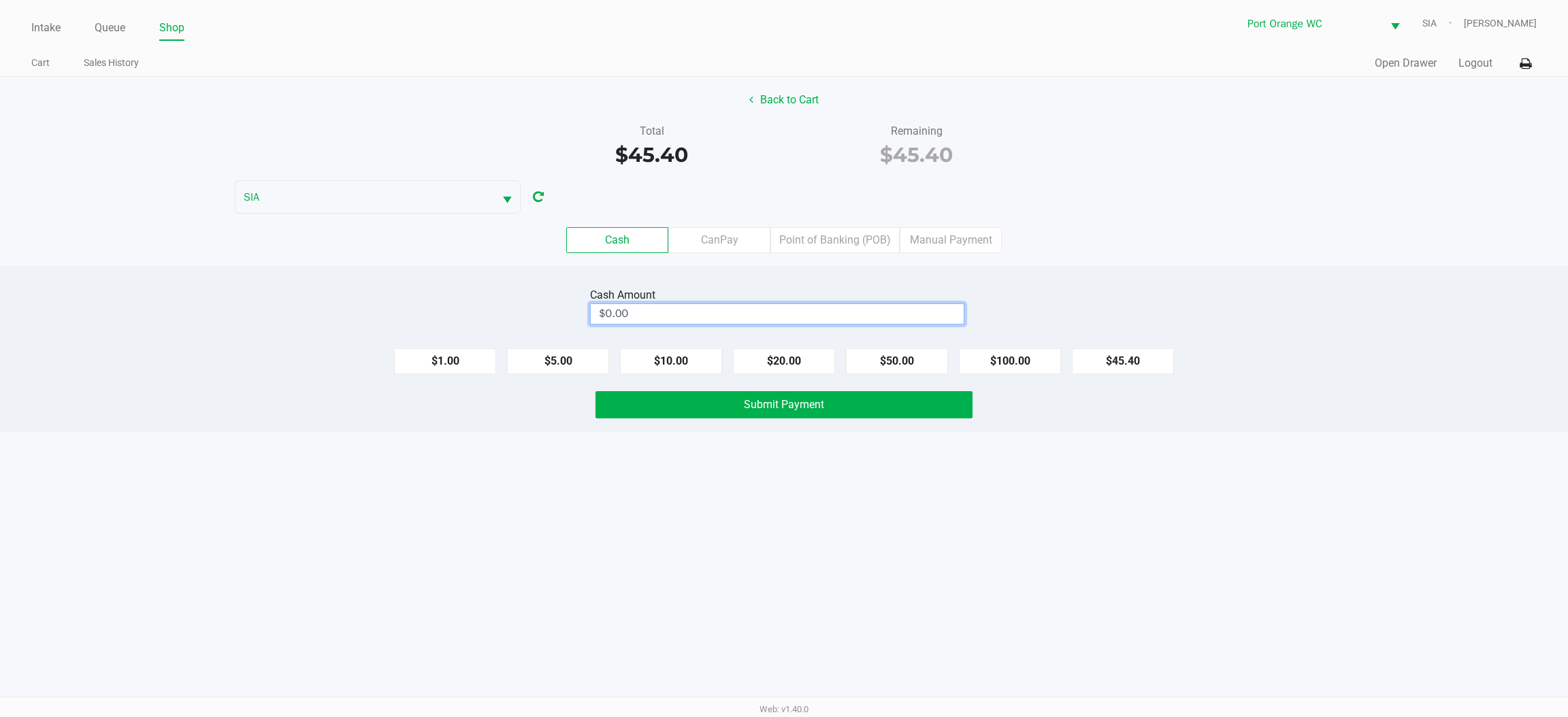 click on "$0.00" at bounding box center (777, 314) 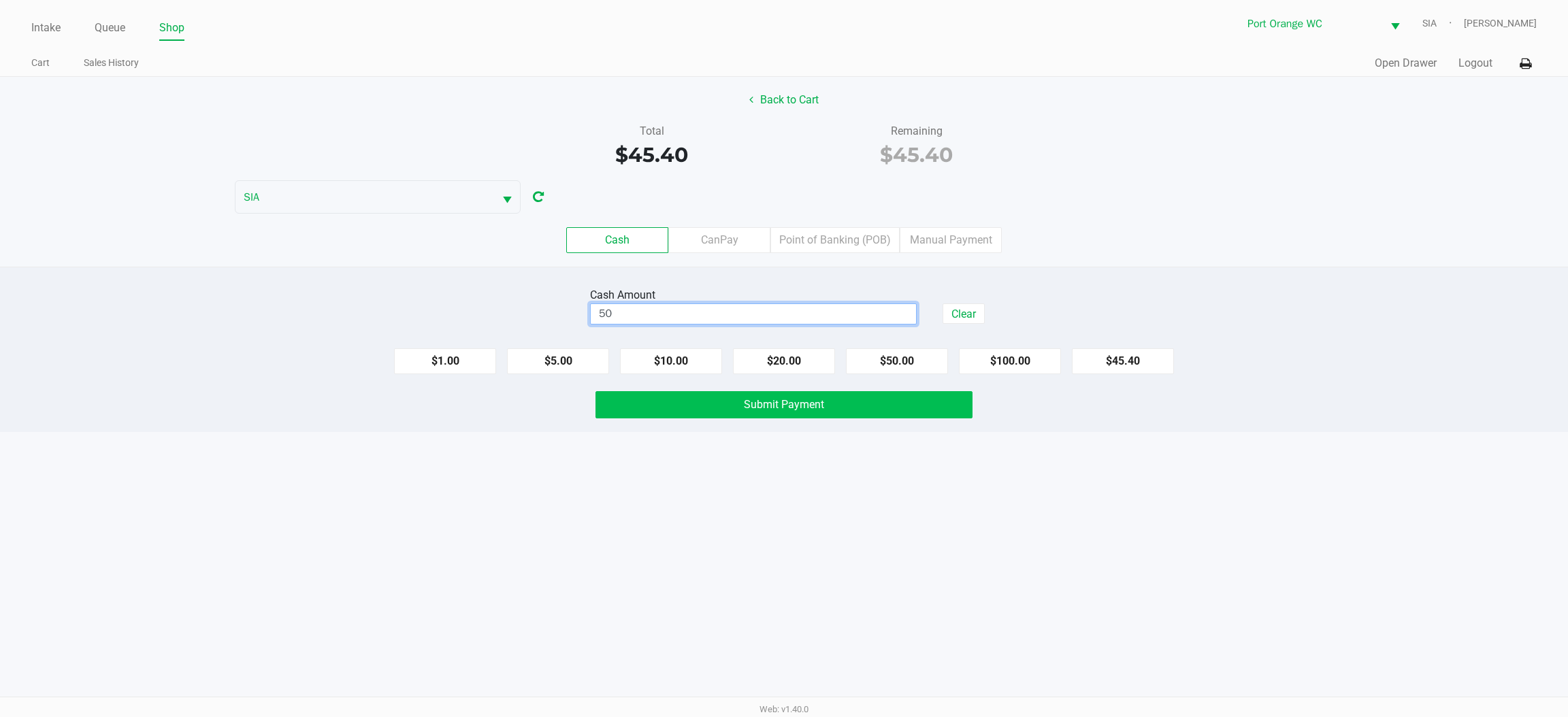 click on "Submit Payment" 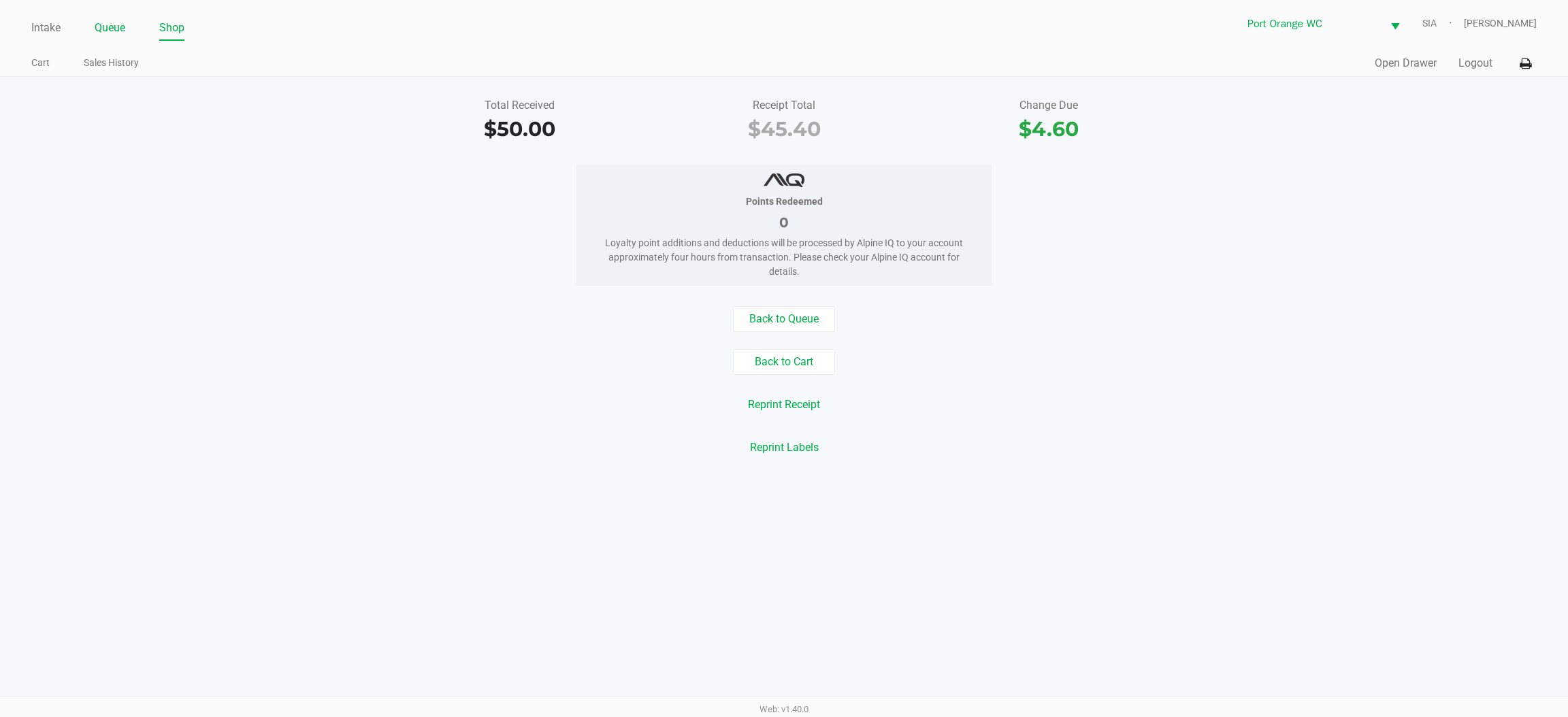 click on "Queue" 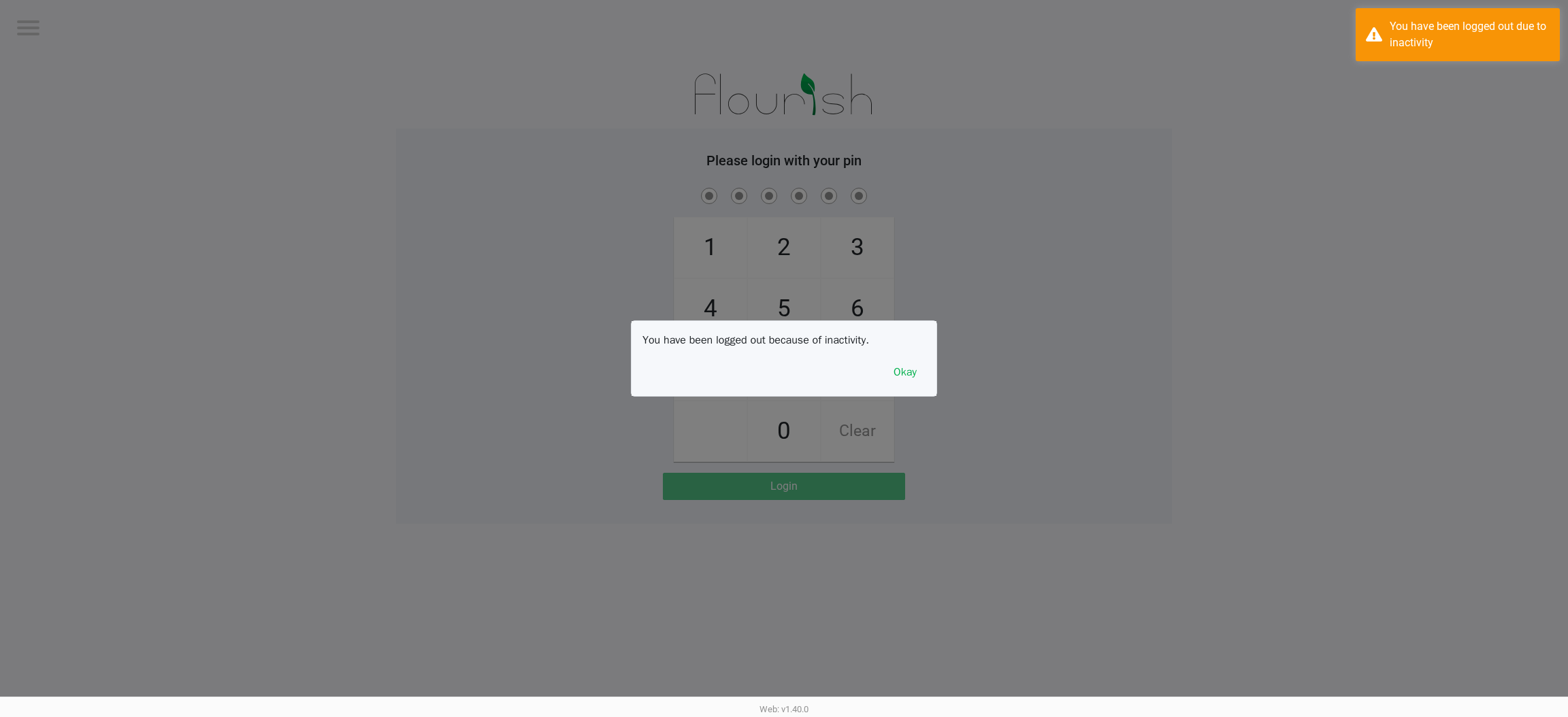 click 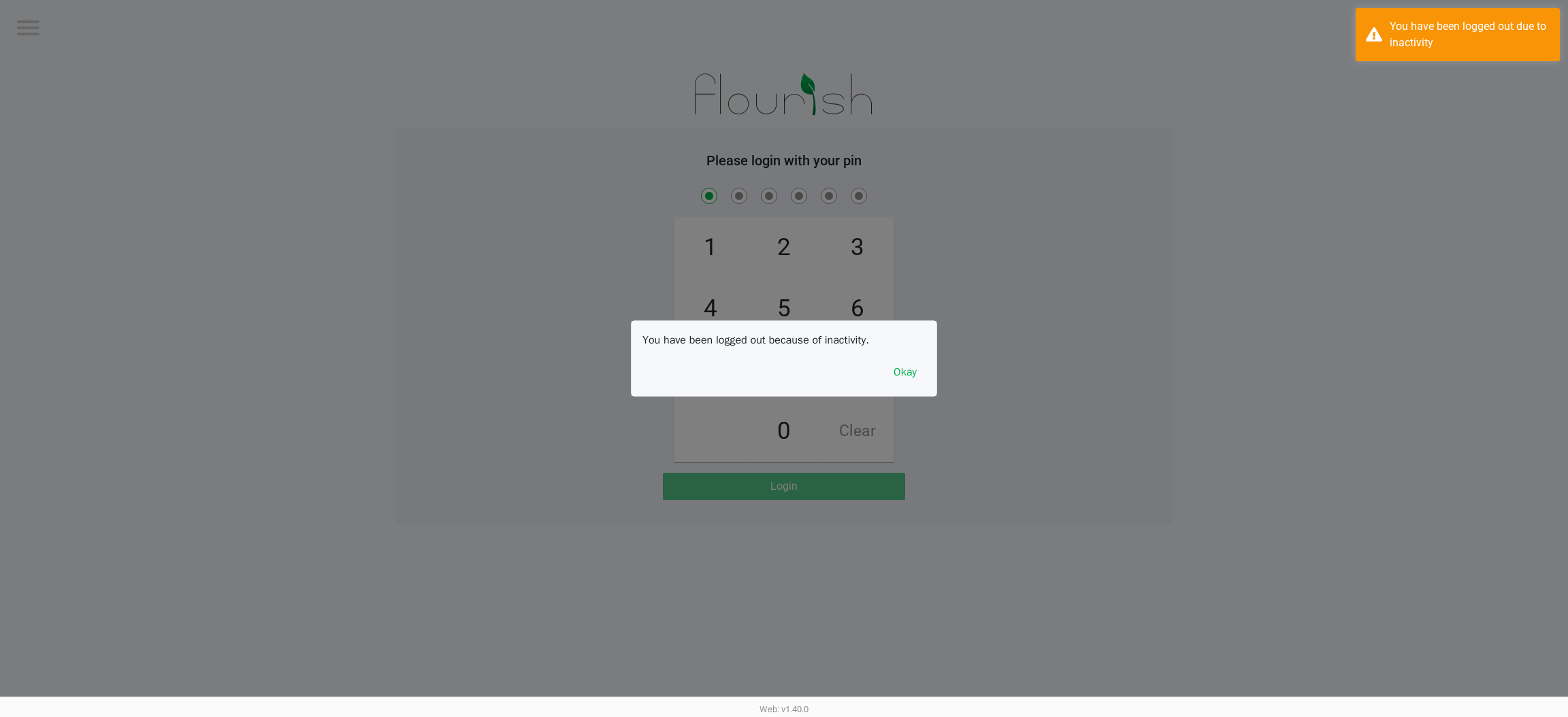 checkbox on "true" 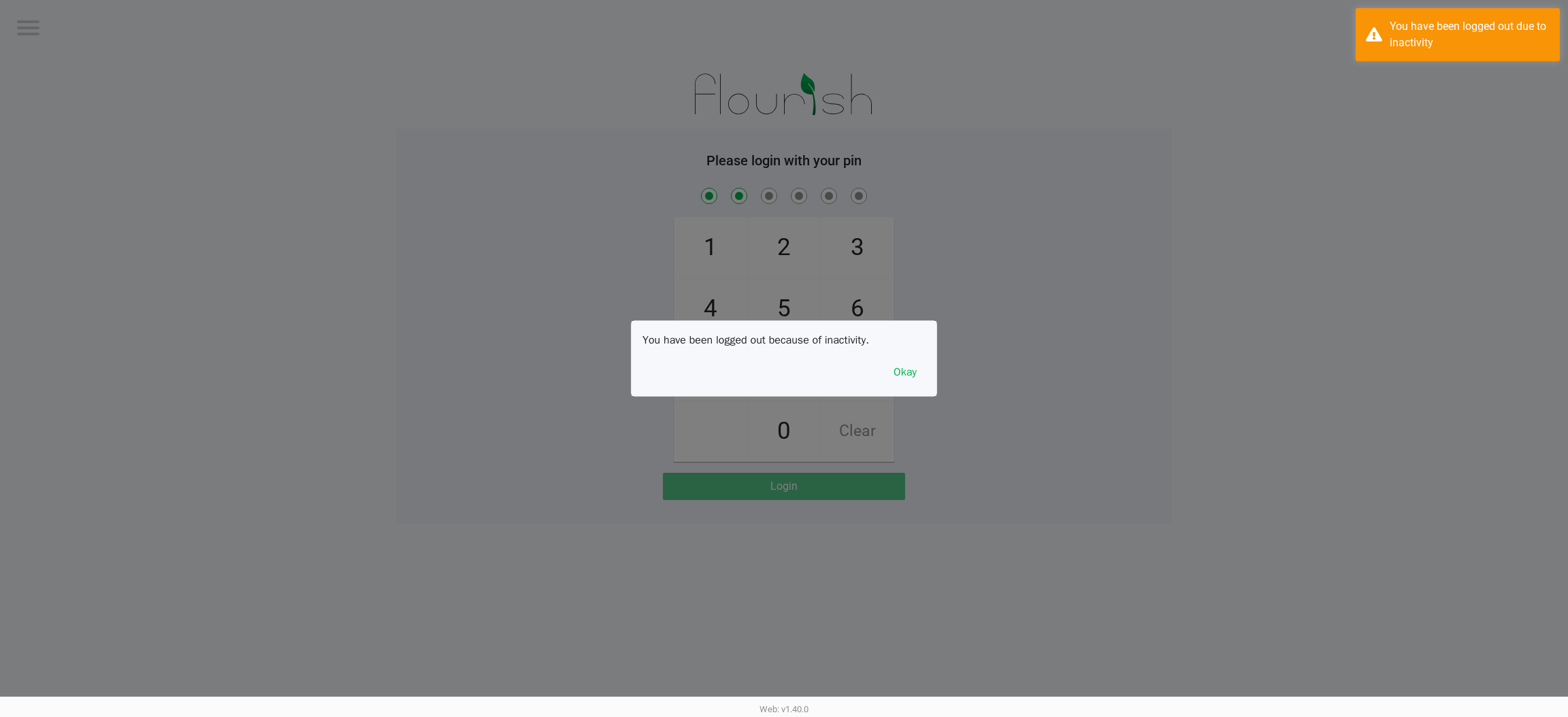 checkbox on "true" 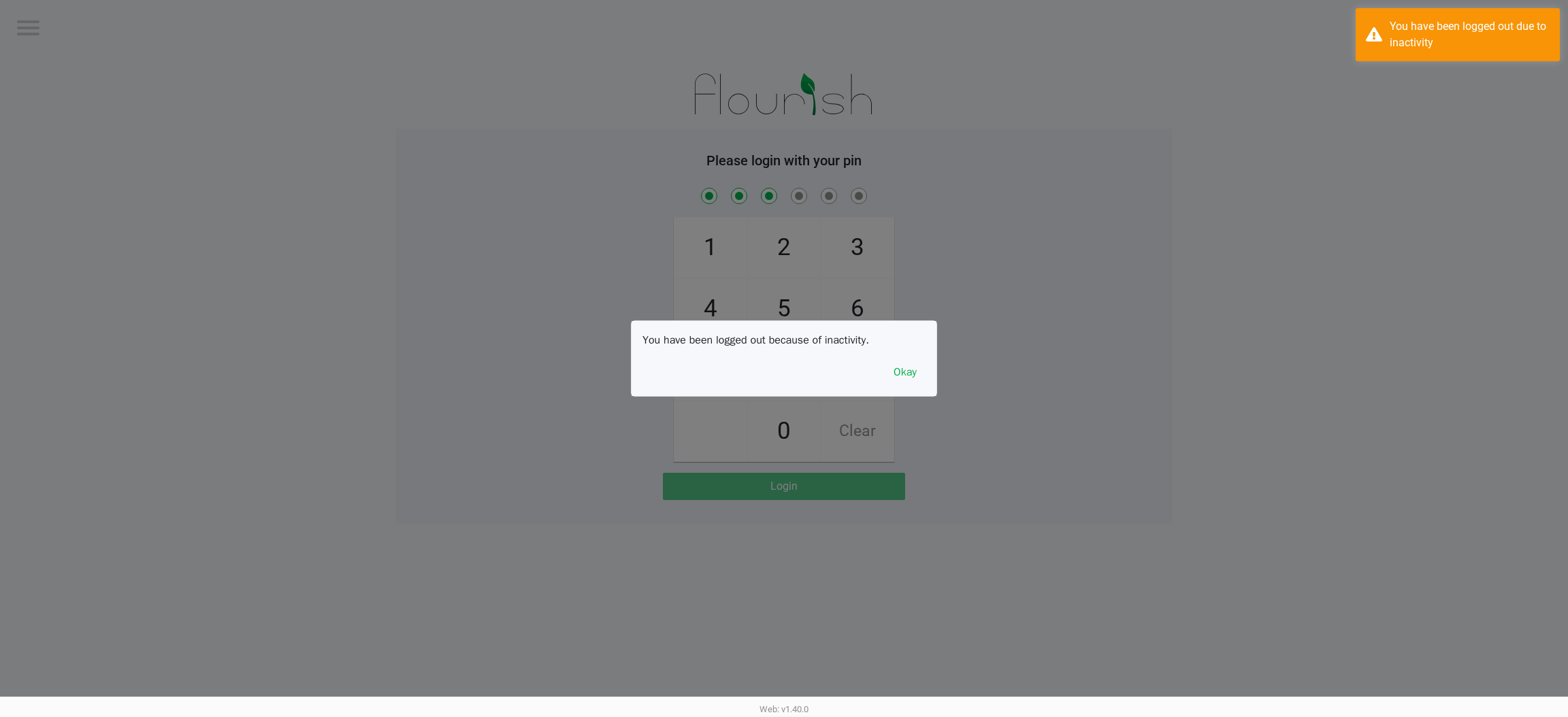 checkbox on "true" 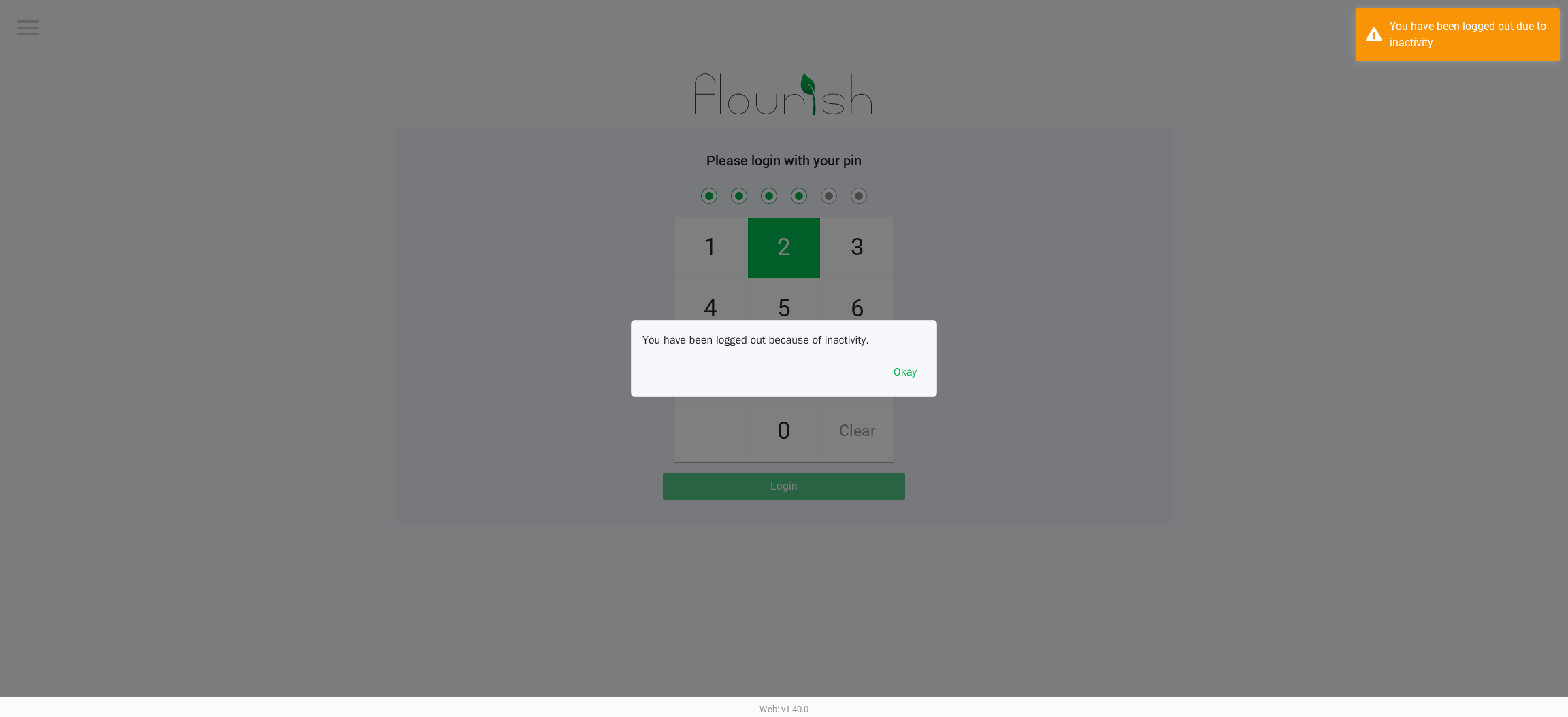 checkbox on "true" 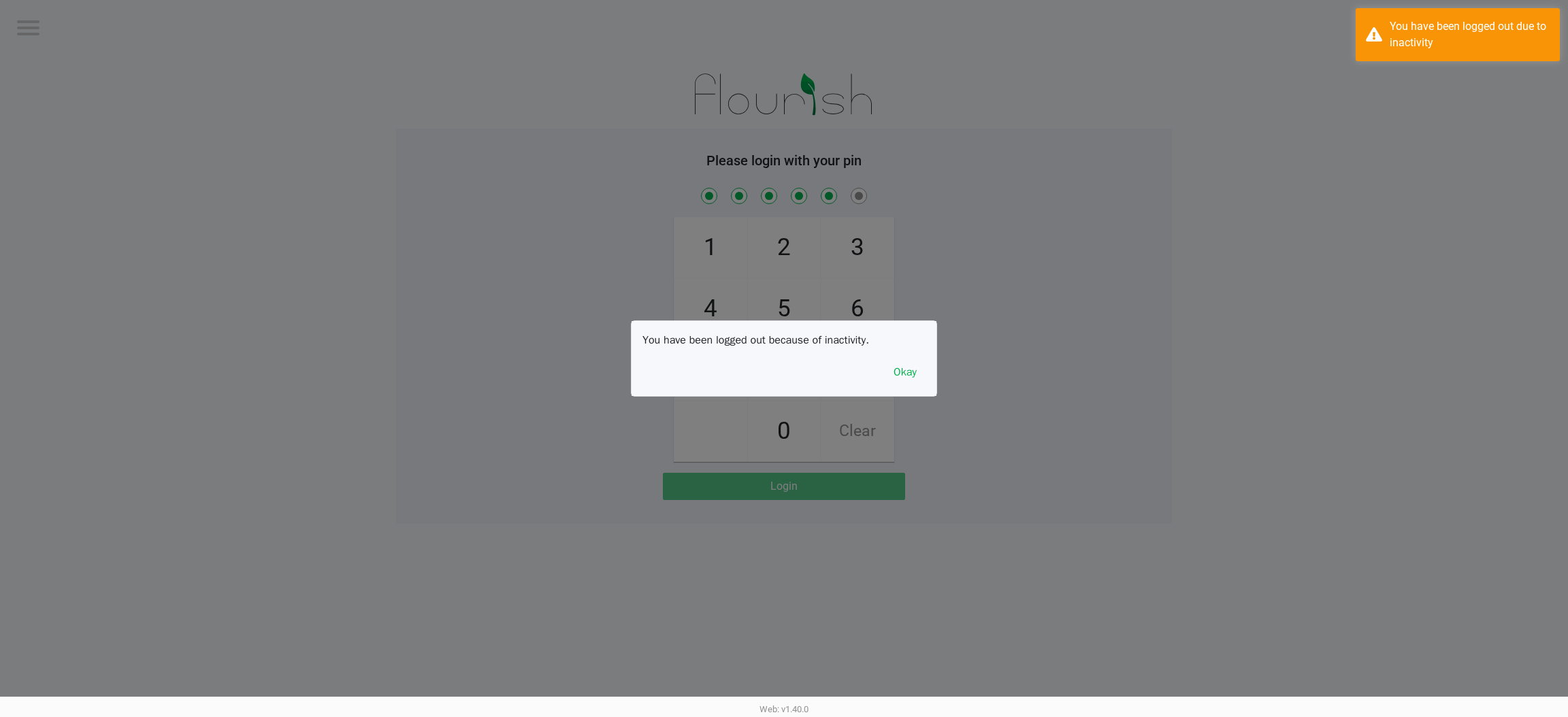 checkbox on "true" 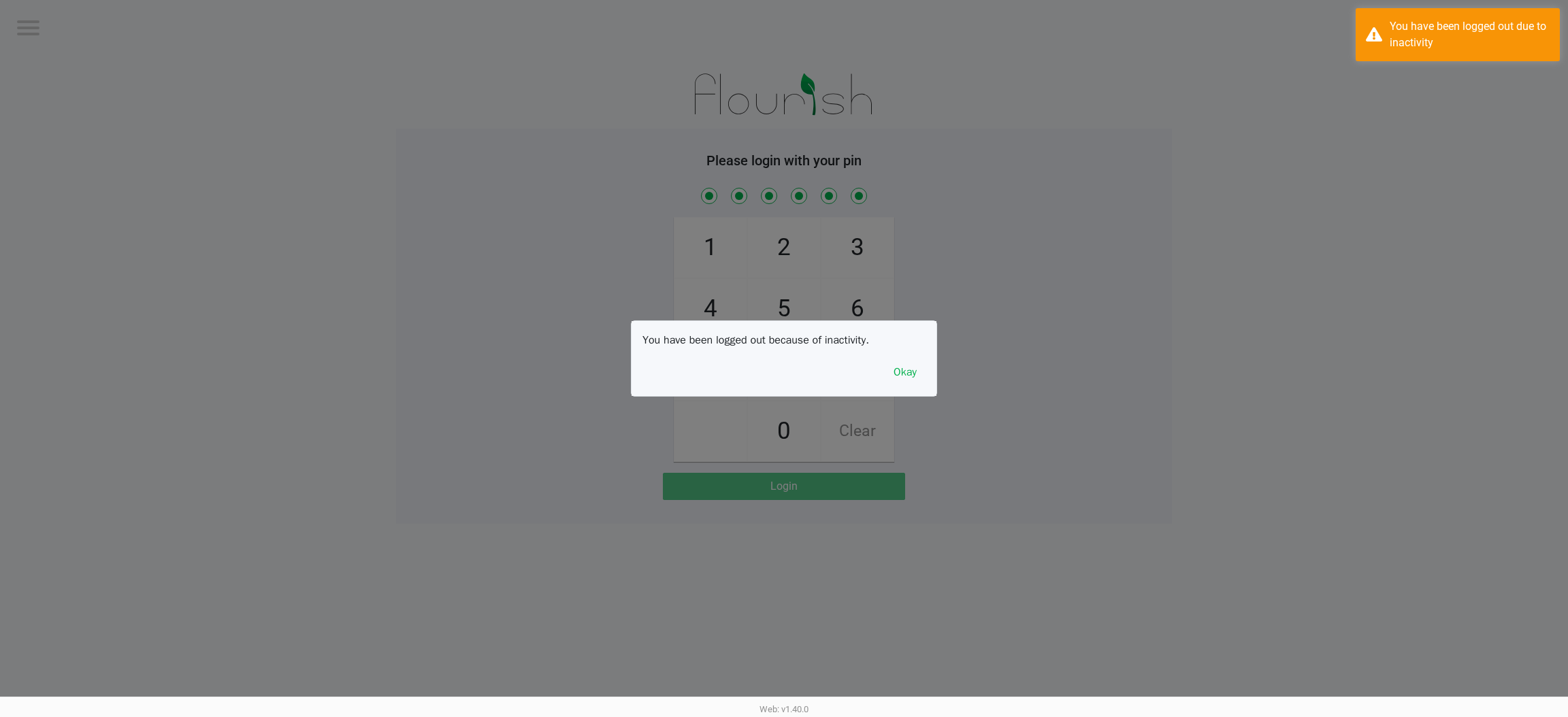 checkbox on "true" 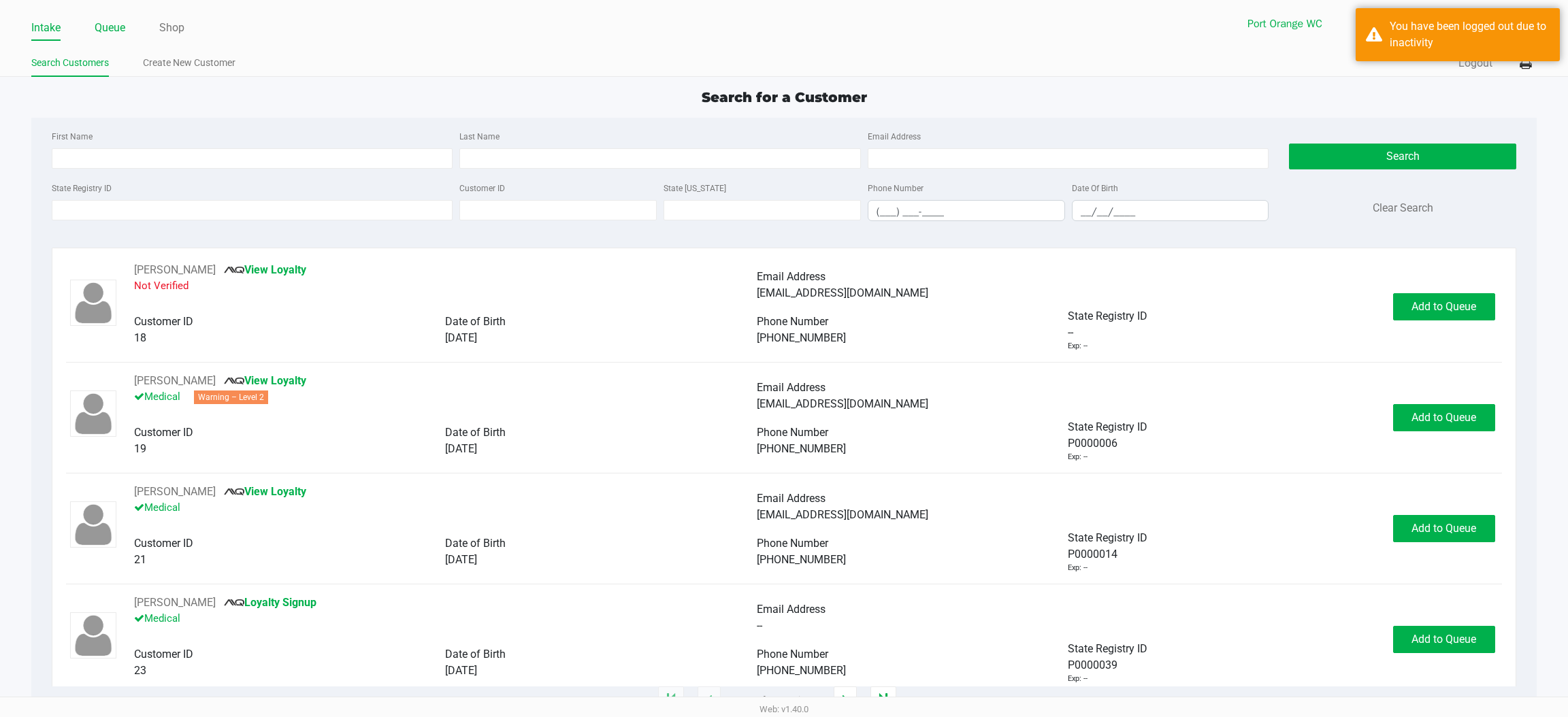 click on "Queue" 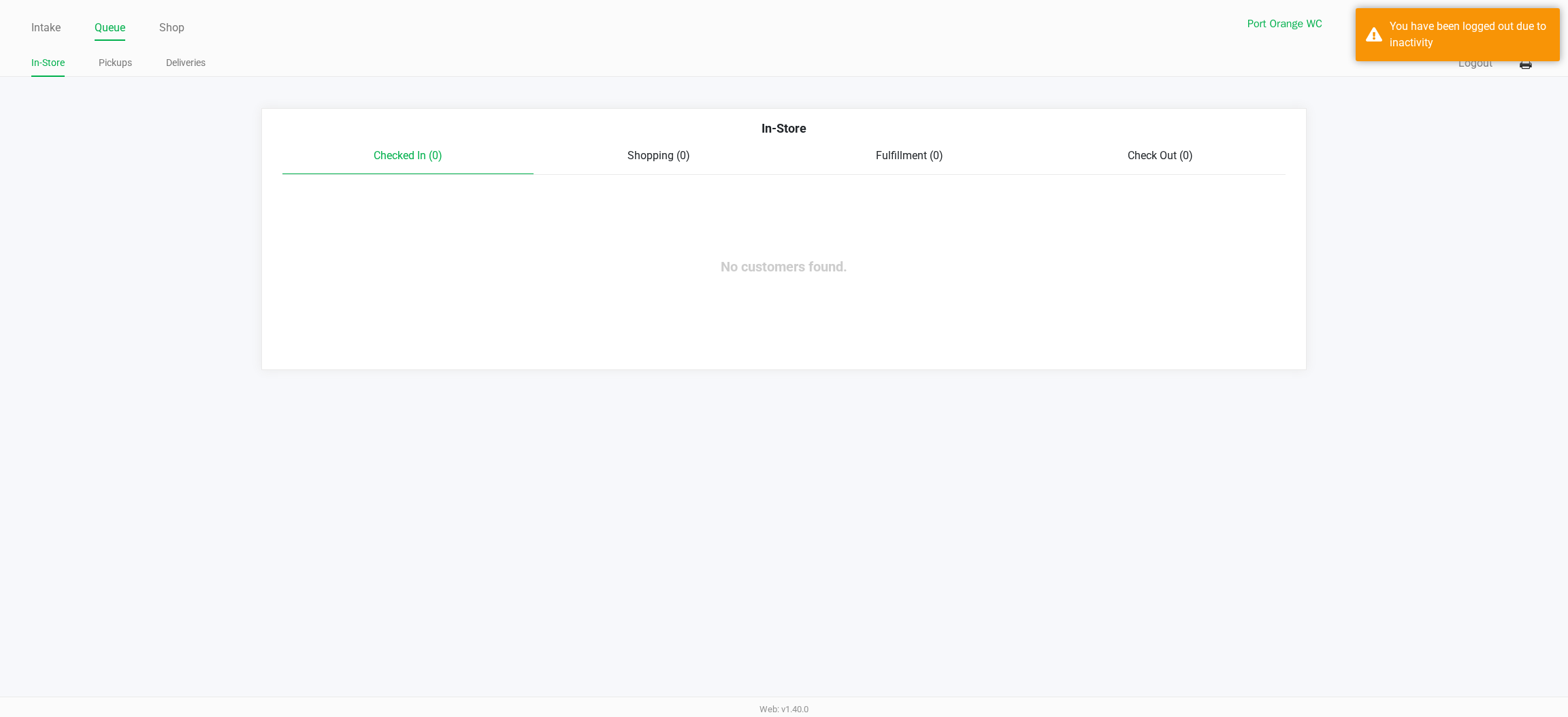 click on "Pickups" 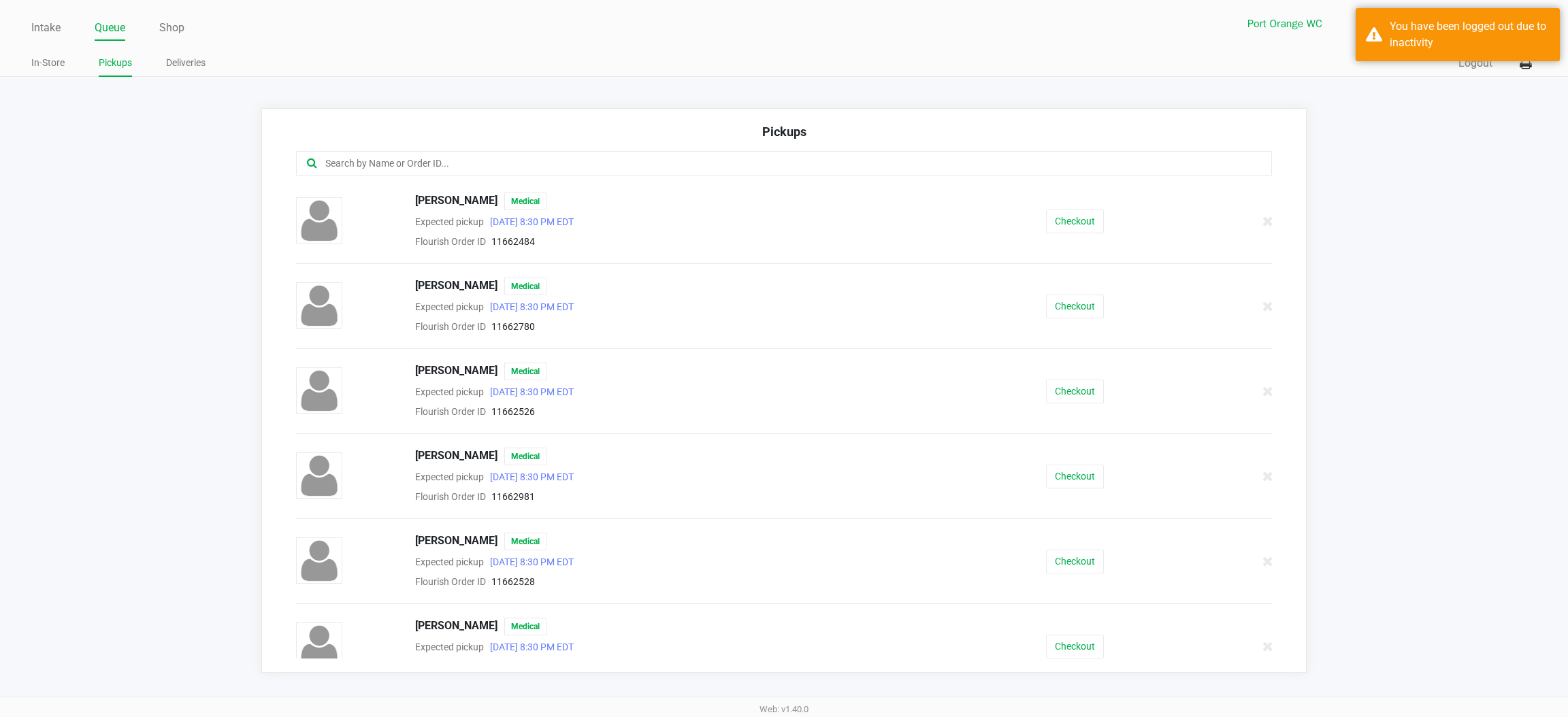 click 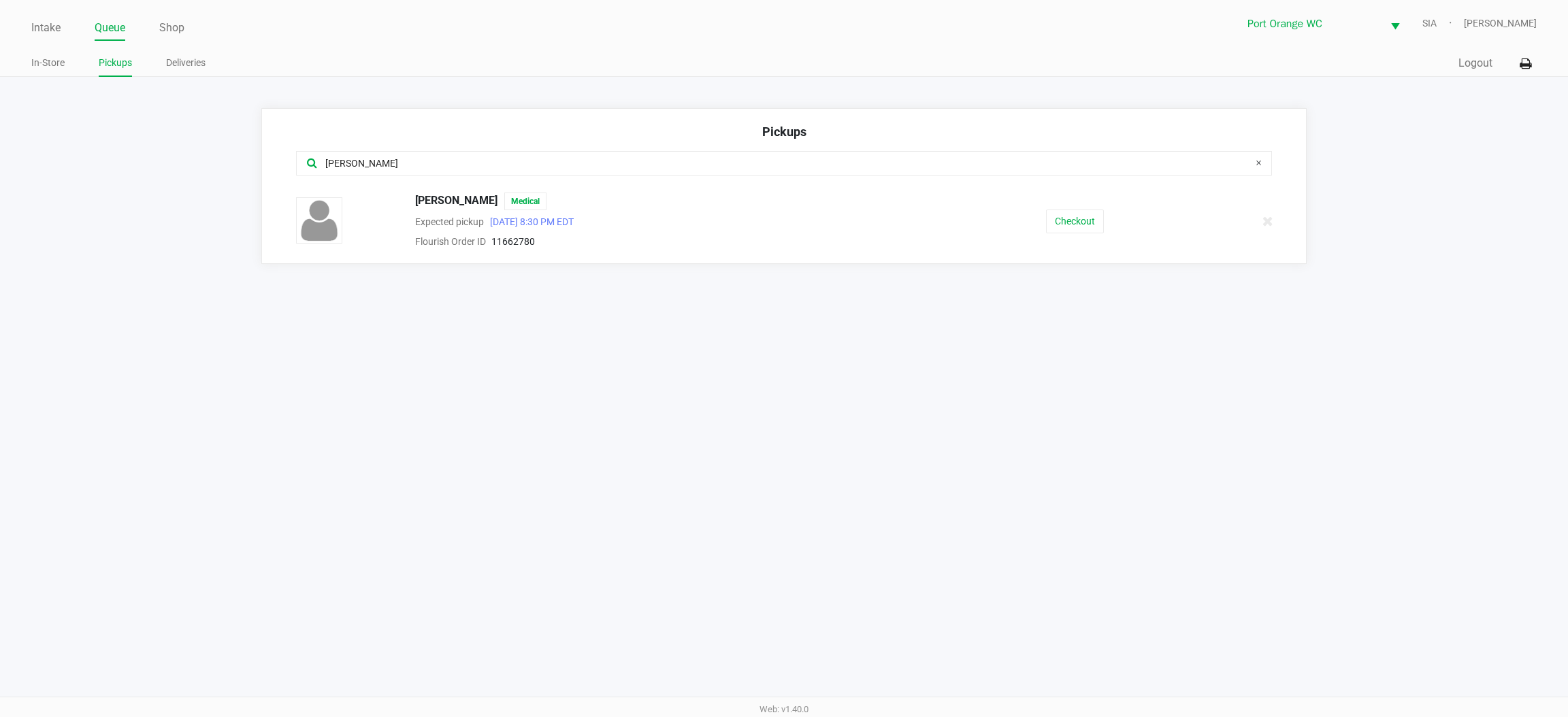 type on "dan" 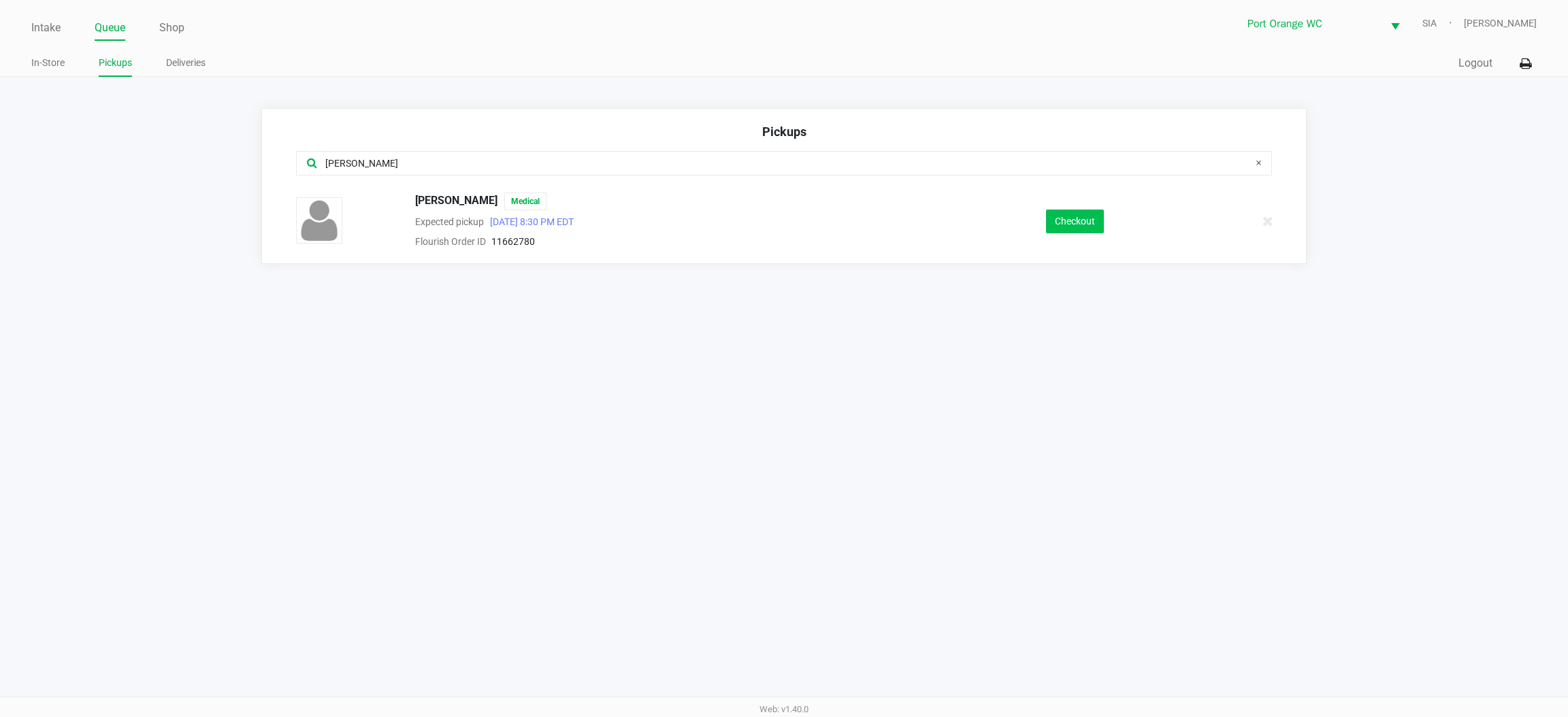 click on "Checkout" 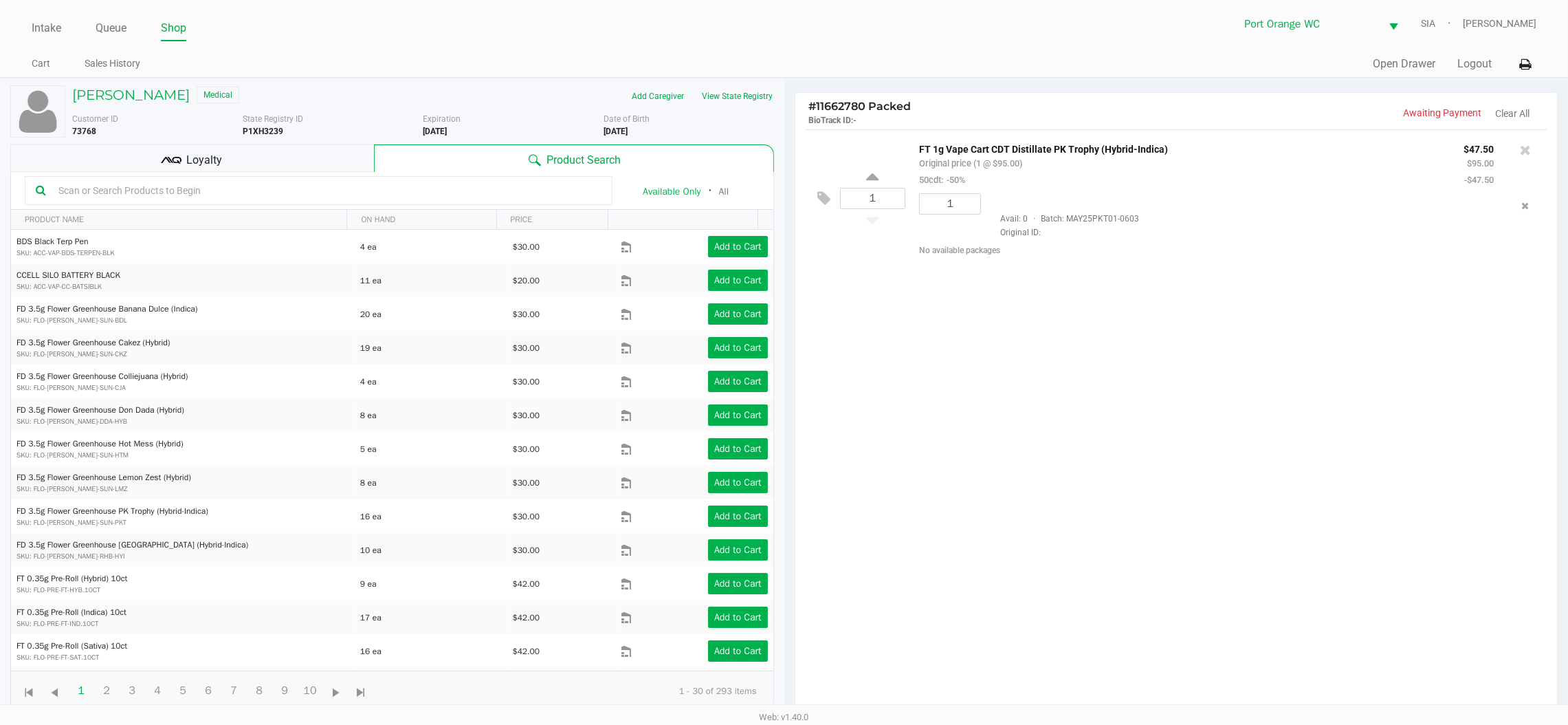 click on "1  FT 1g Vape Cart CDT Distillate PK Trophy (Hybrid-Indica)   Original price (1 @ $95.00)  50cdt:  -50% $47.50 $95.00 -$47.50 1  Avail: 0  ·  Batch: MAY25PKT01-0603   Original ID:    No available packages" 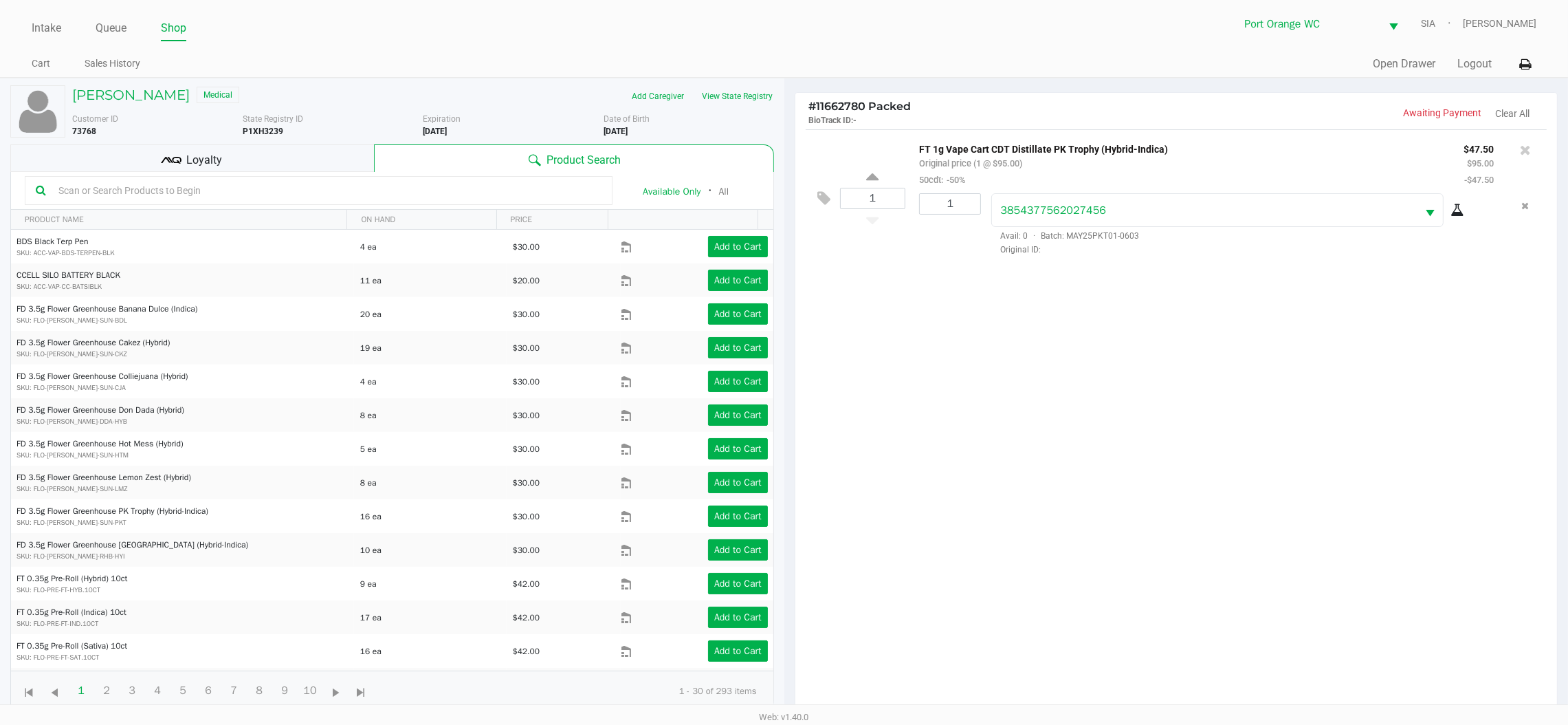 scroll, scrollTop: 149, scrollLeft: 0, axis: vertical 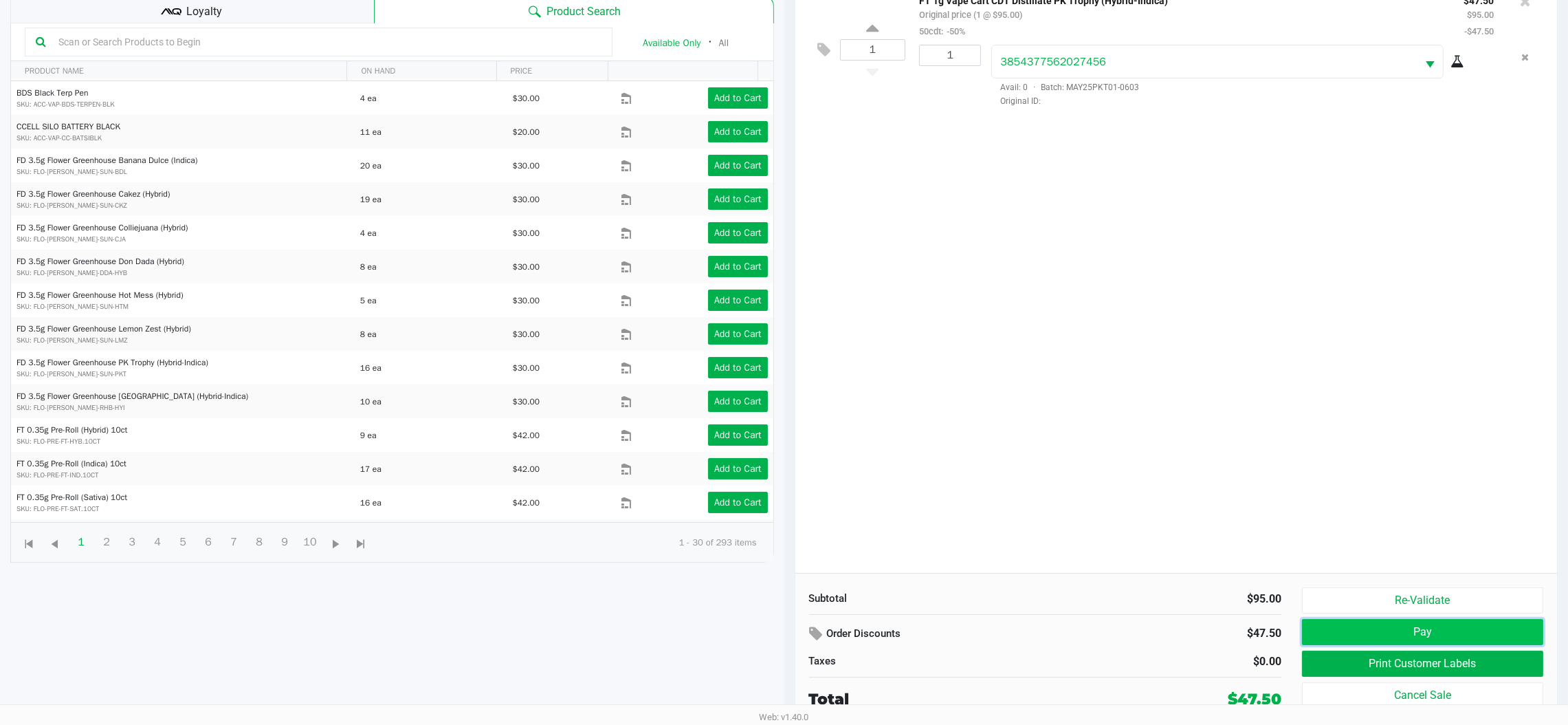 click on "Pay" 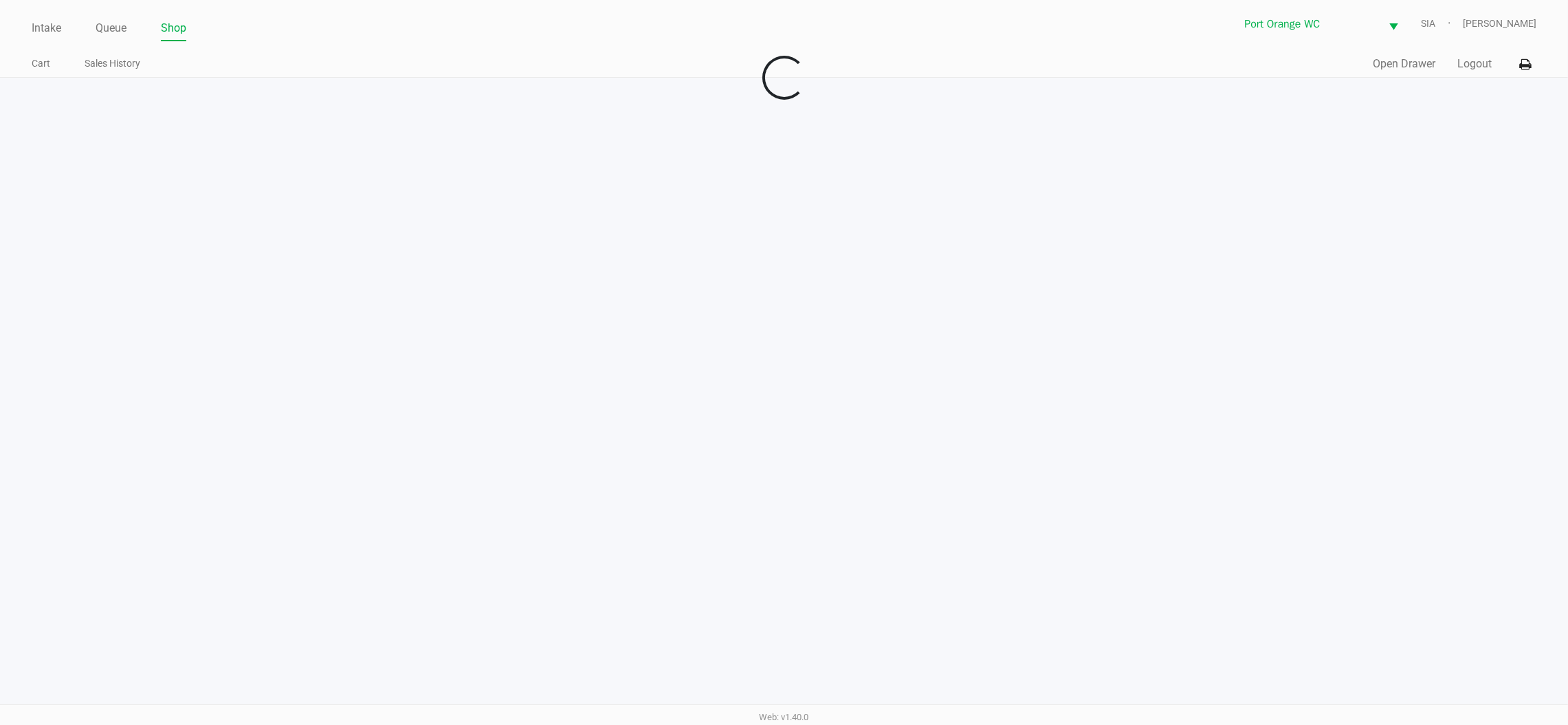 scroll, scrollTop: 0, scrollLeft: 0, axis: both 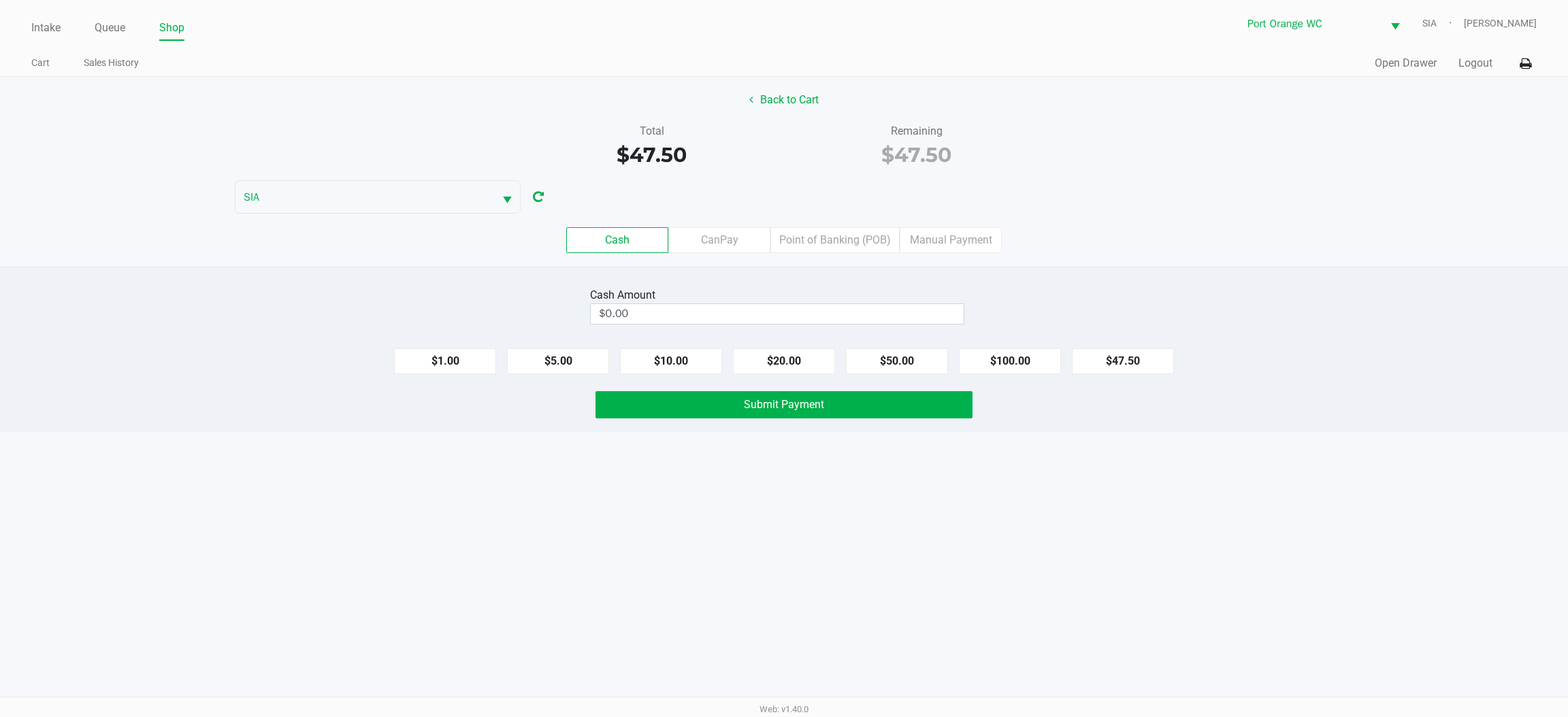 click on "CanPay" 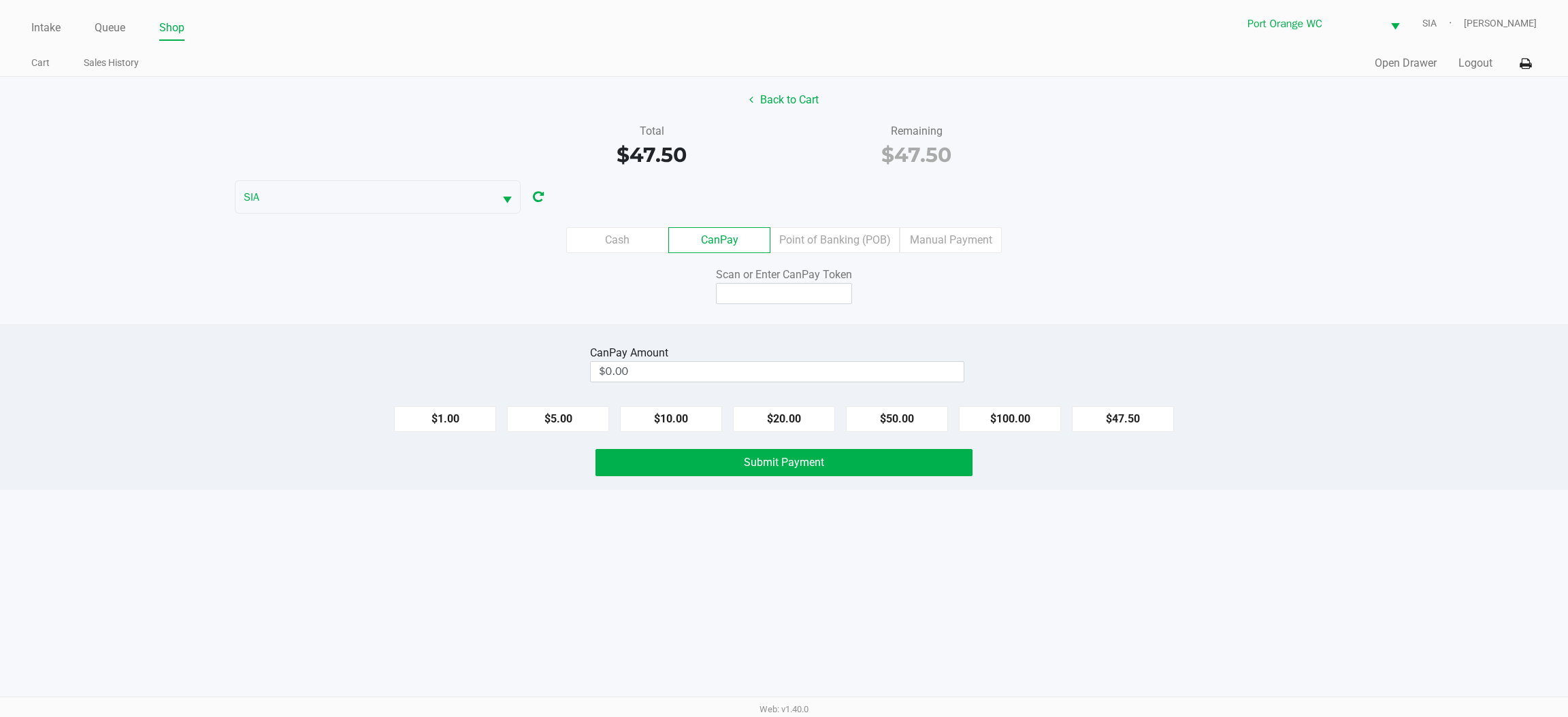 click on "Point of Banking (POB)" 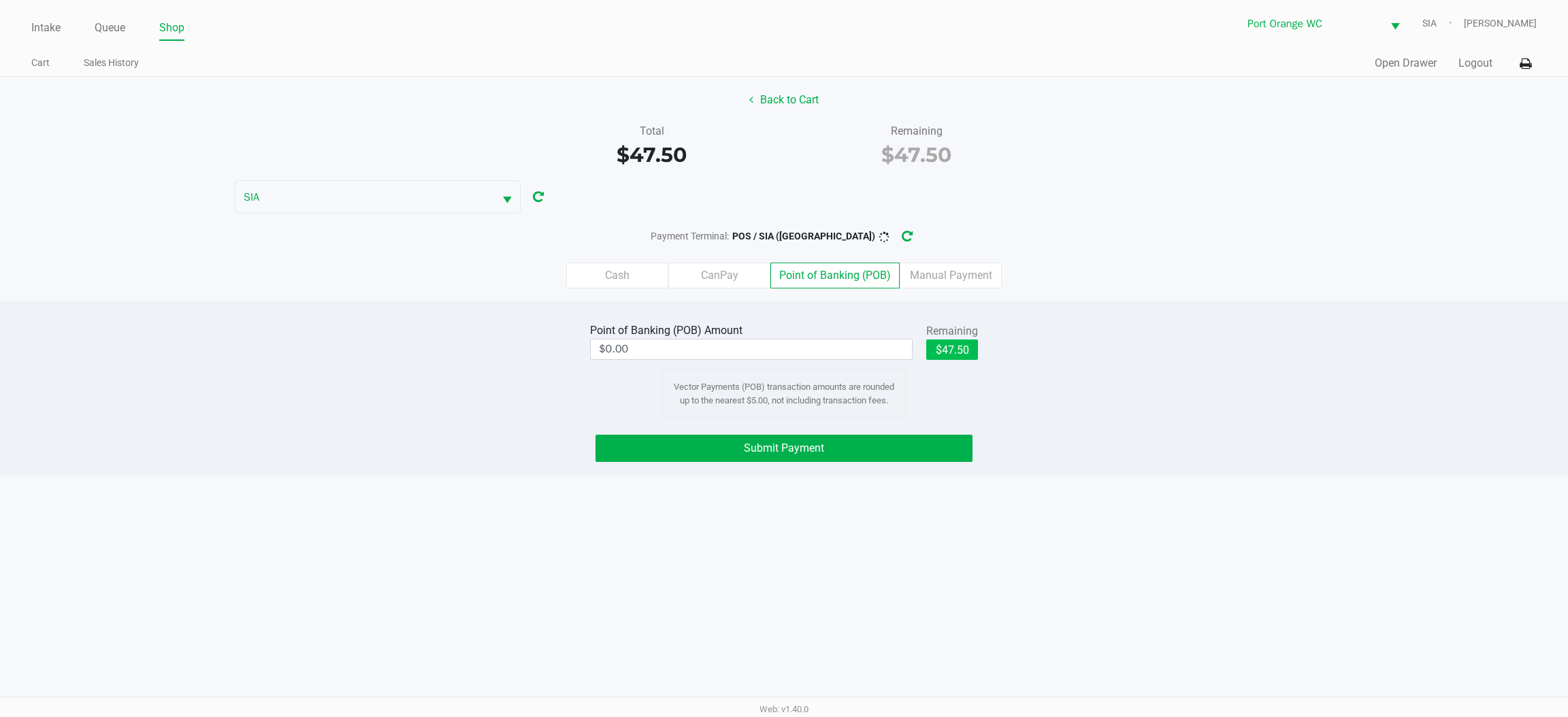 click on "$47.50" 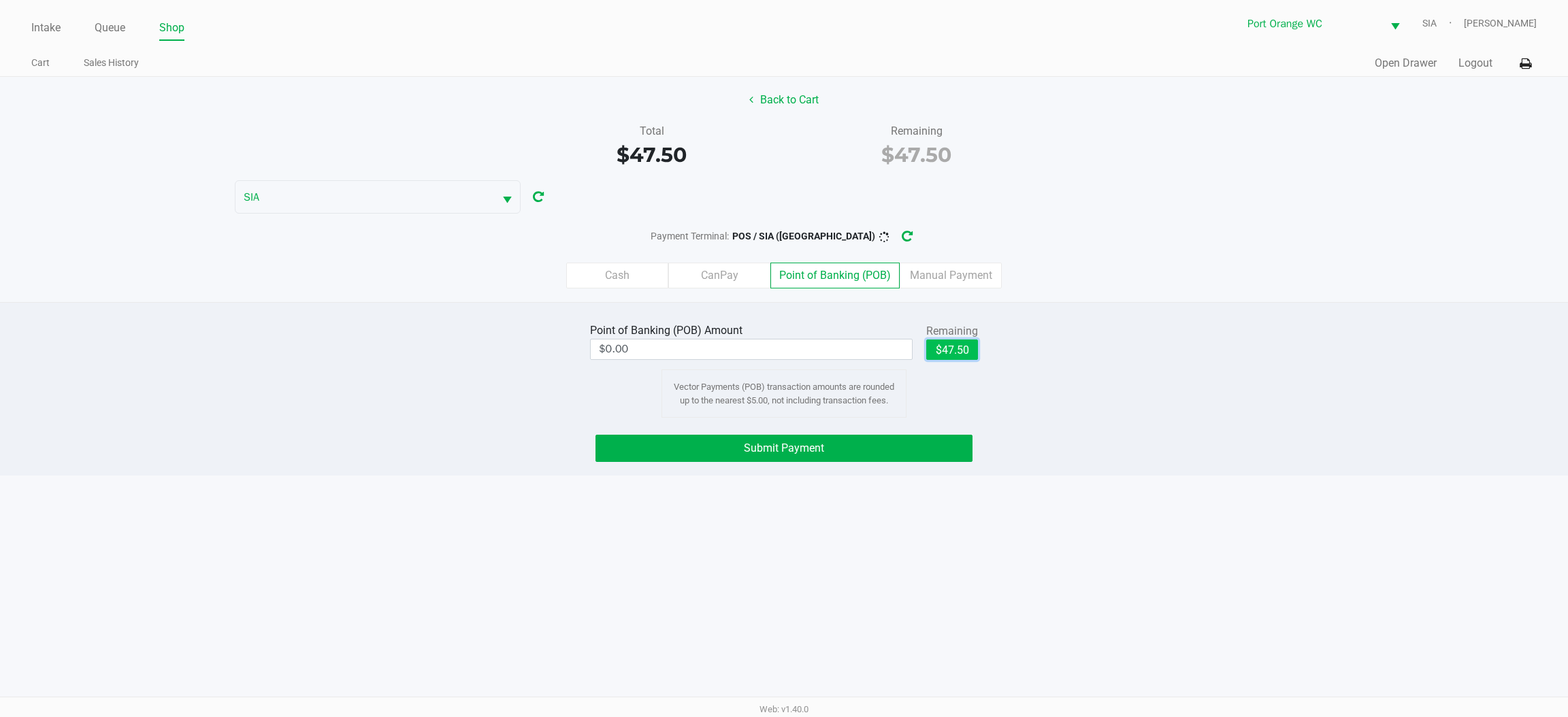 type on "$47.50" 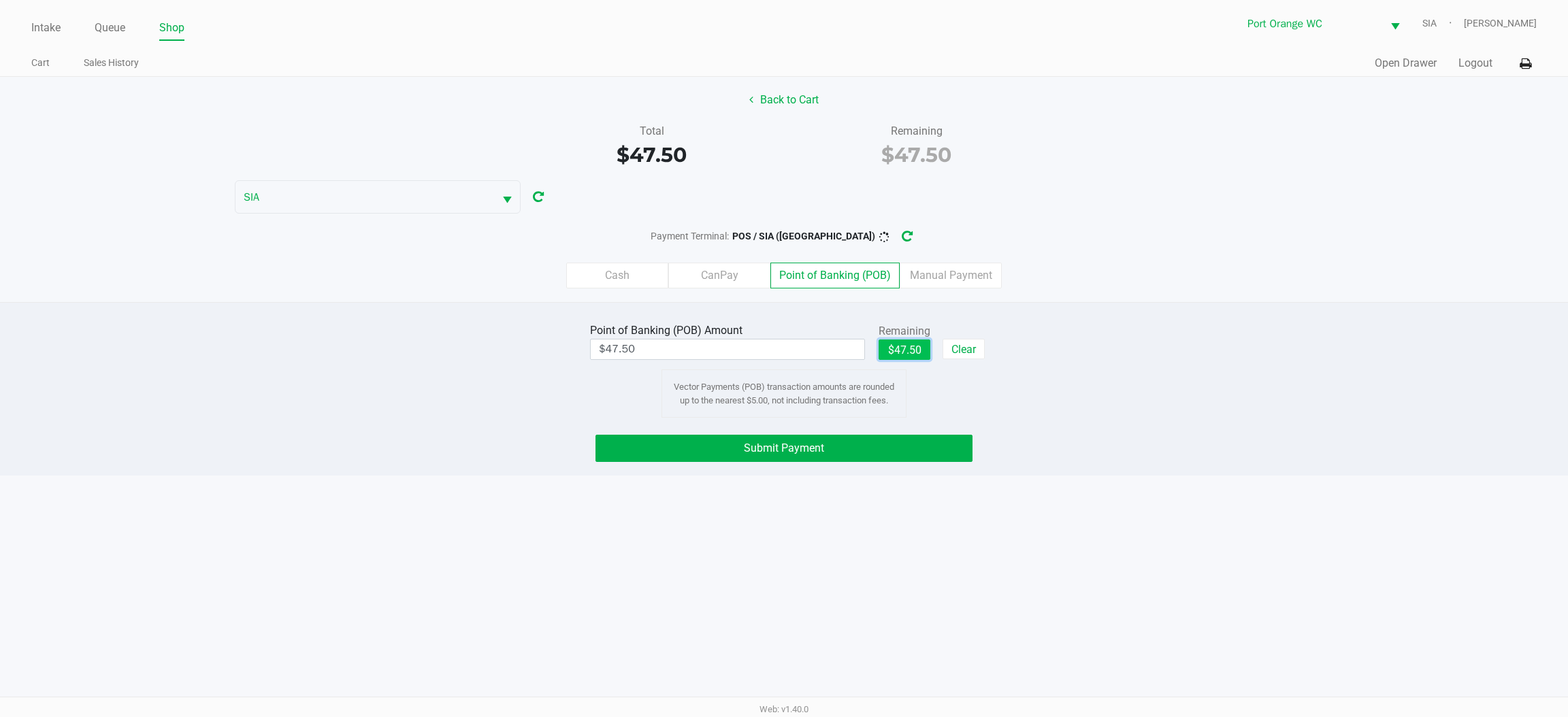 click on "Submit Payment" 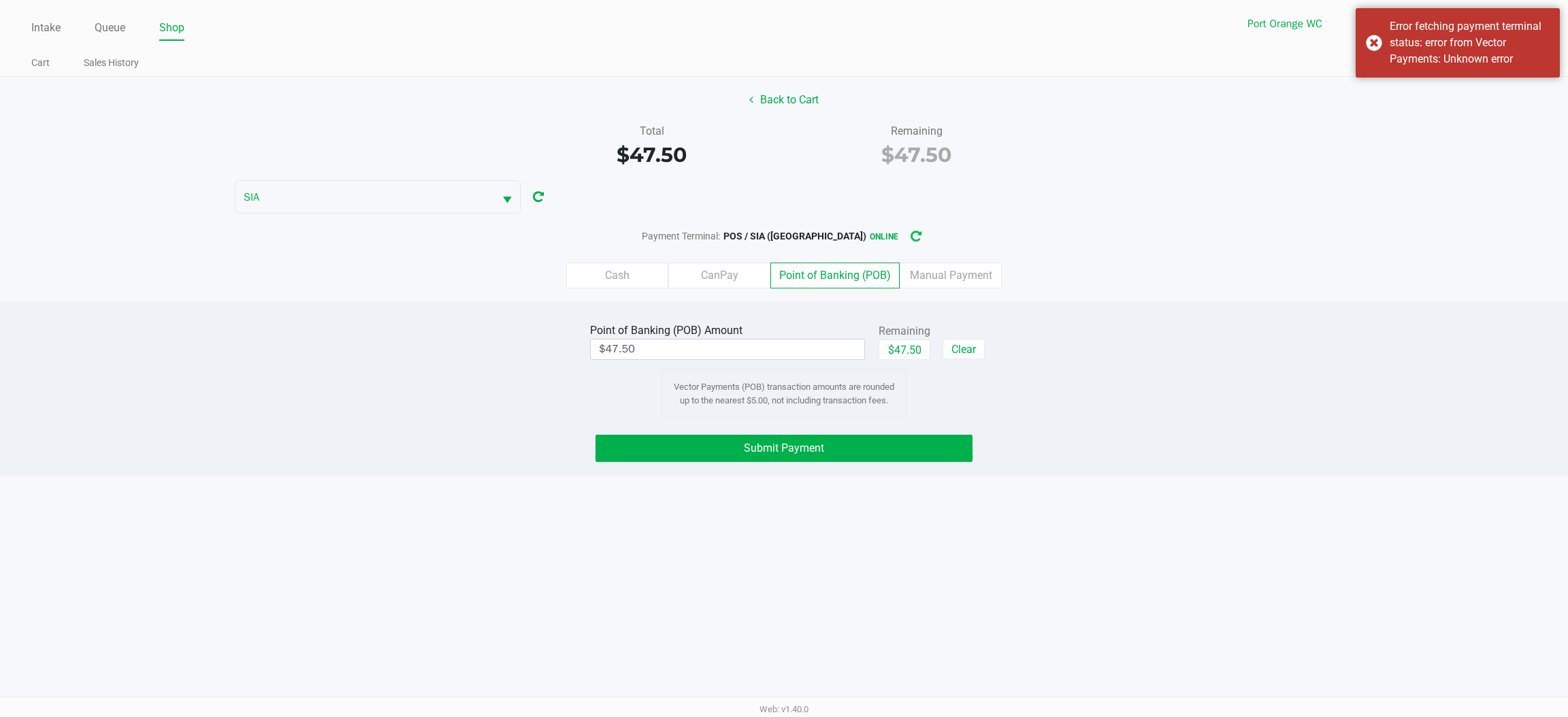 click 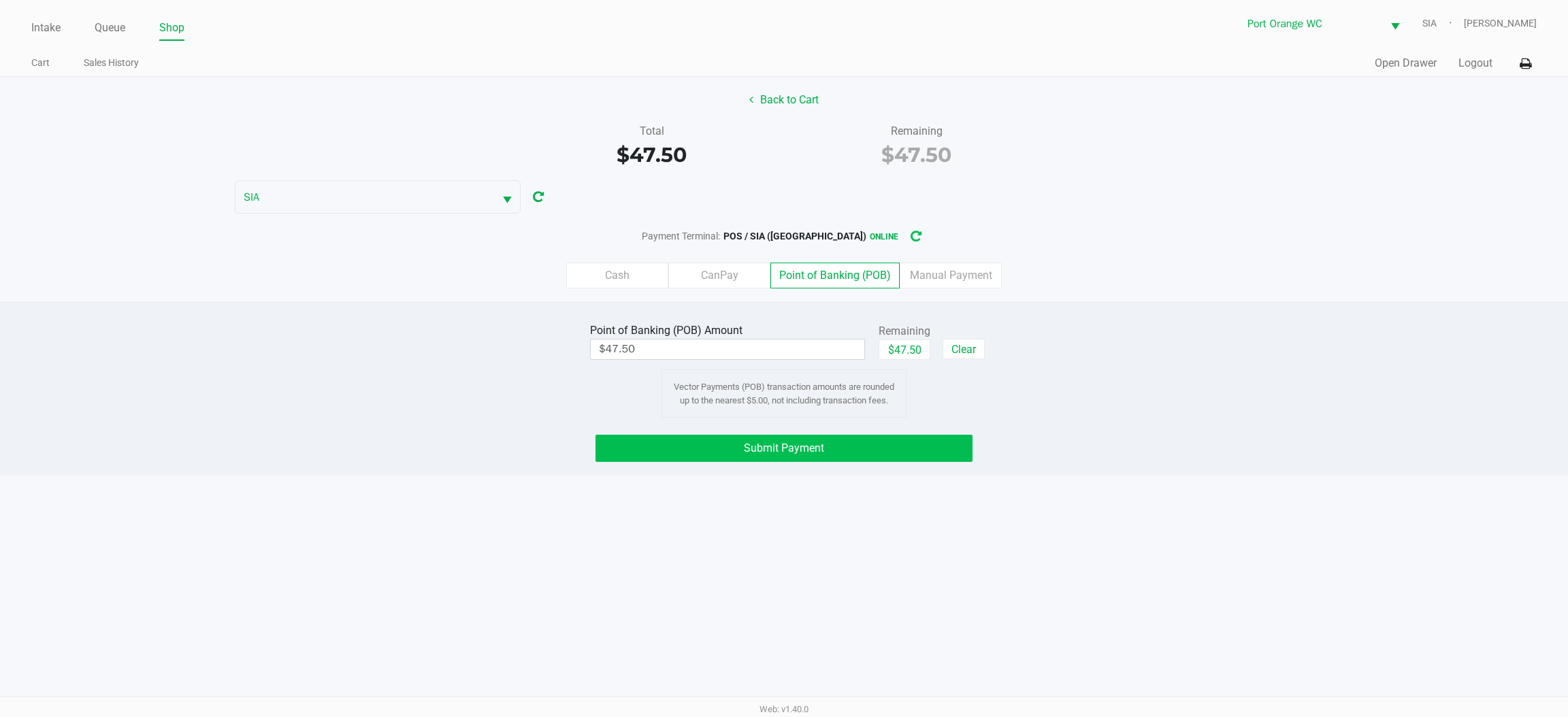 click on "Submit Payment" 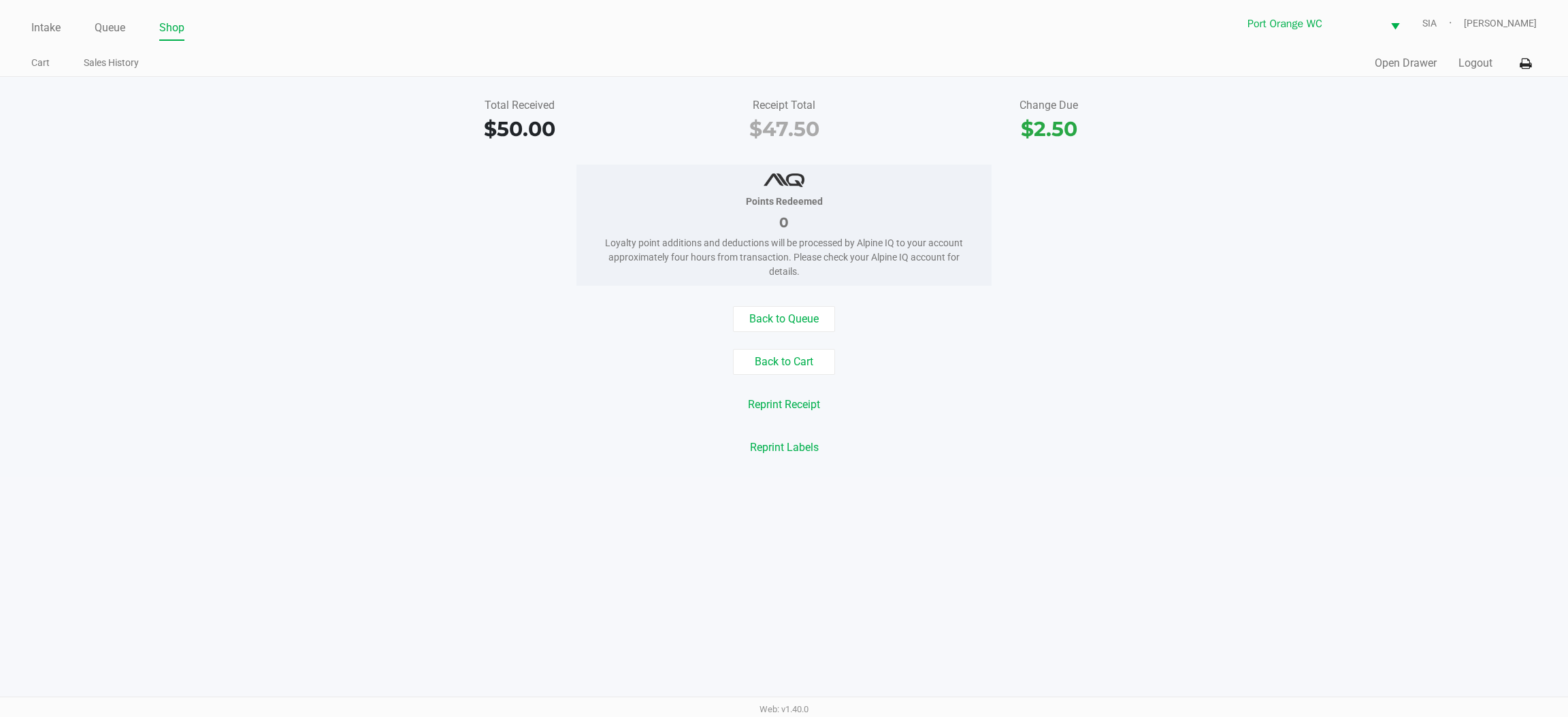 click on "Queue" 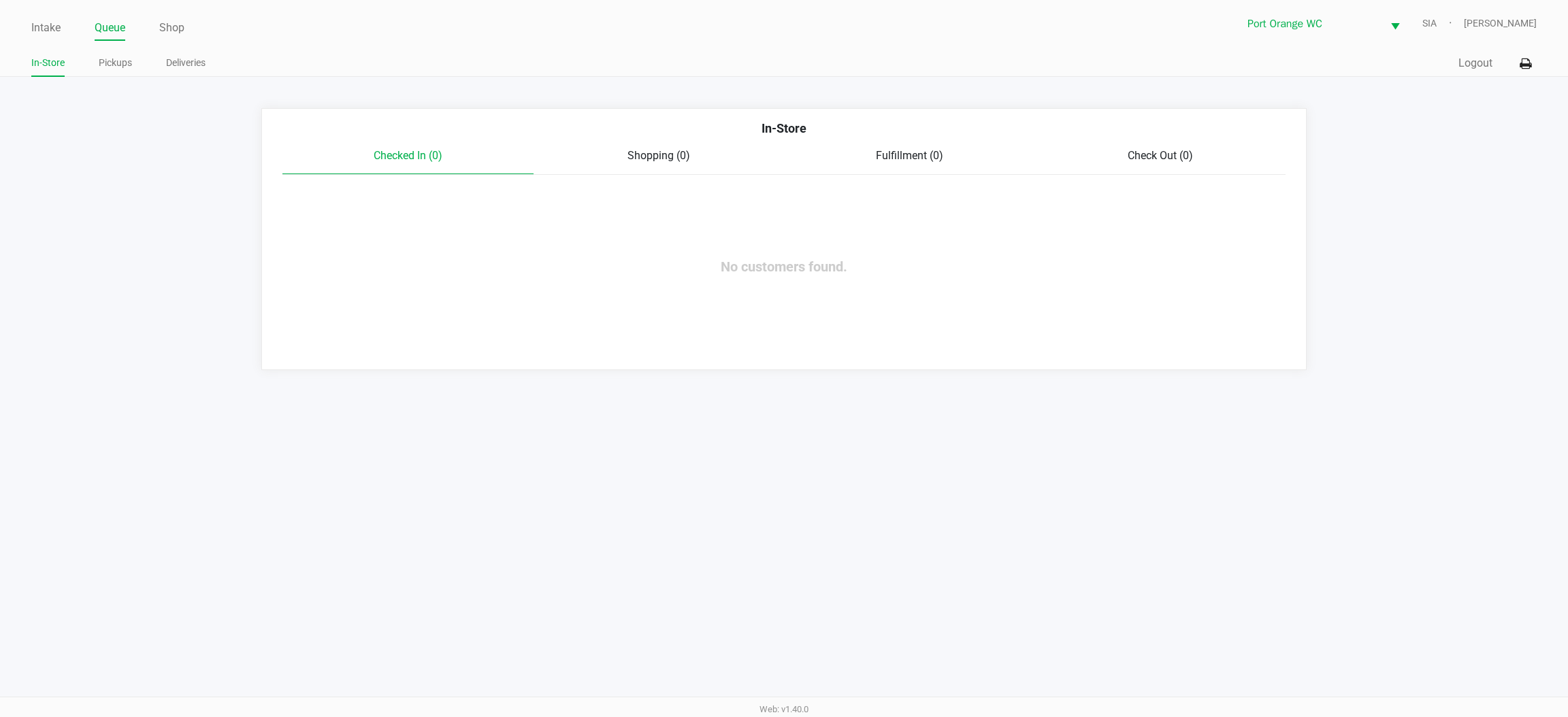 click on "Pickups" 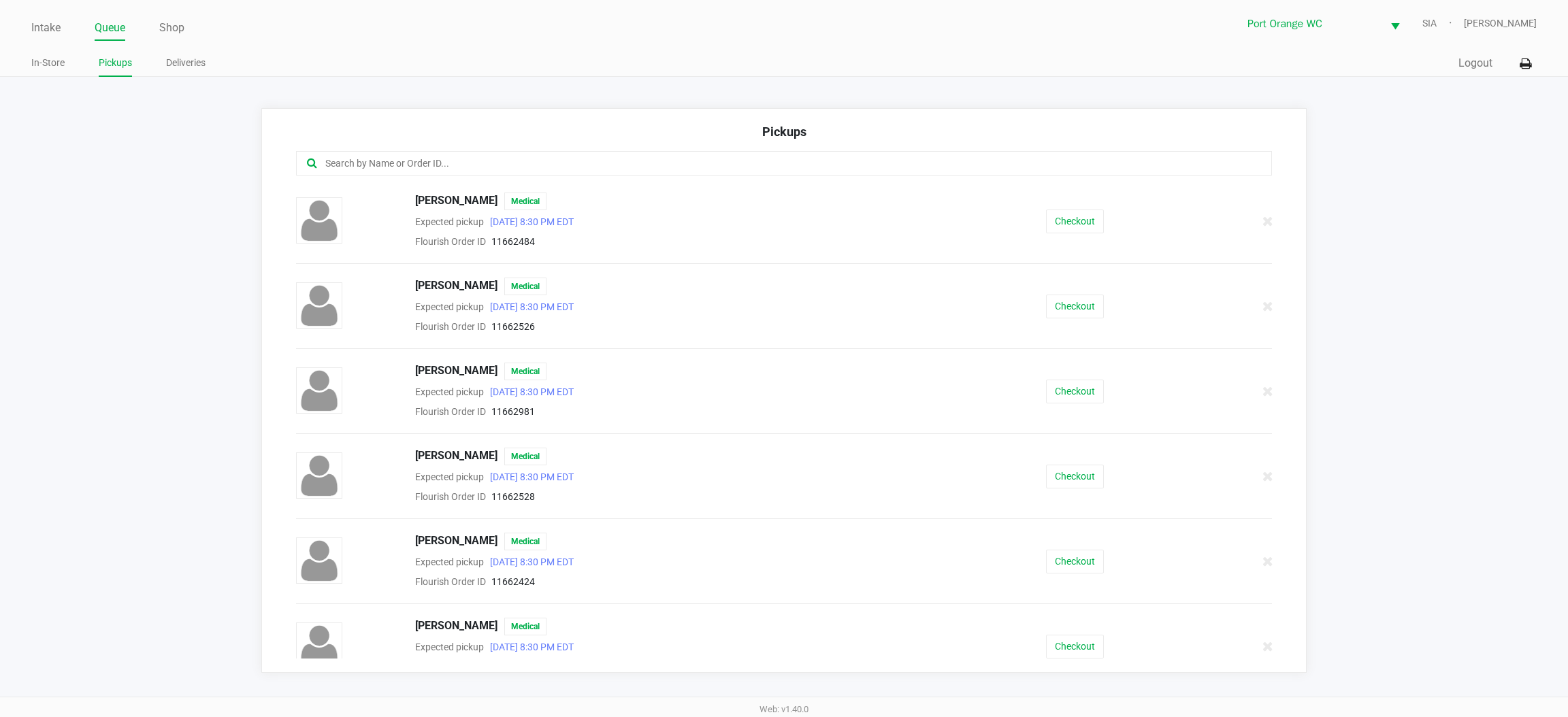 click 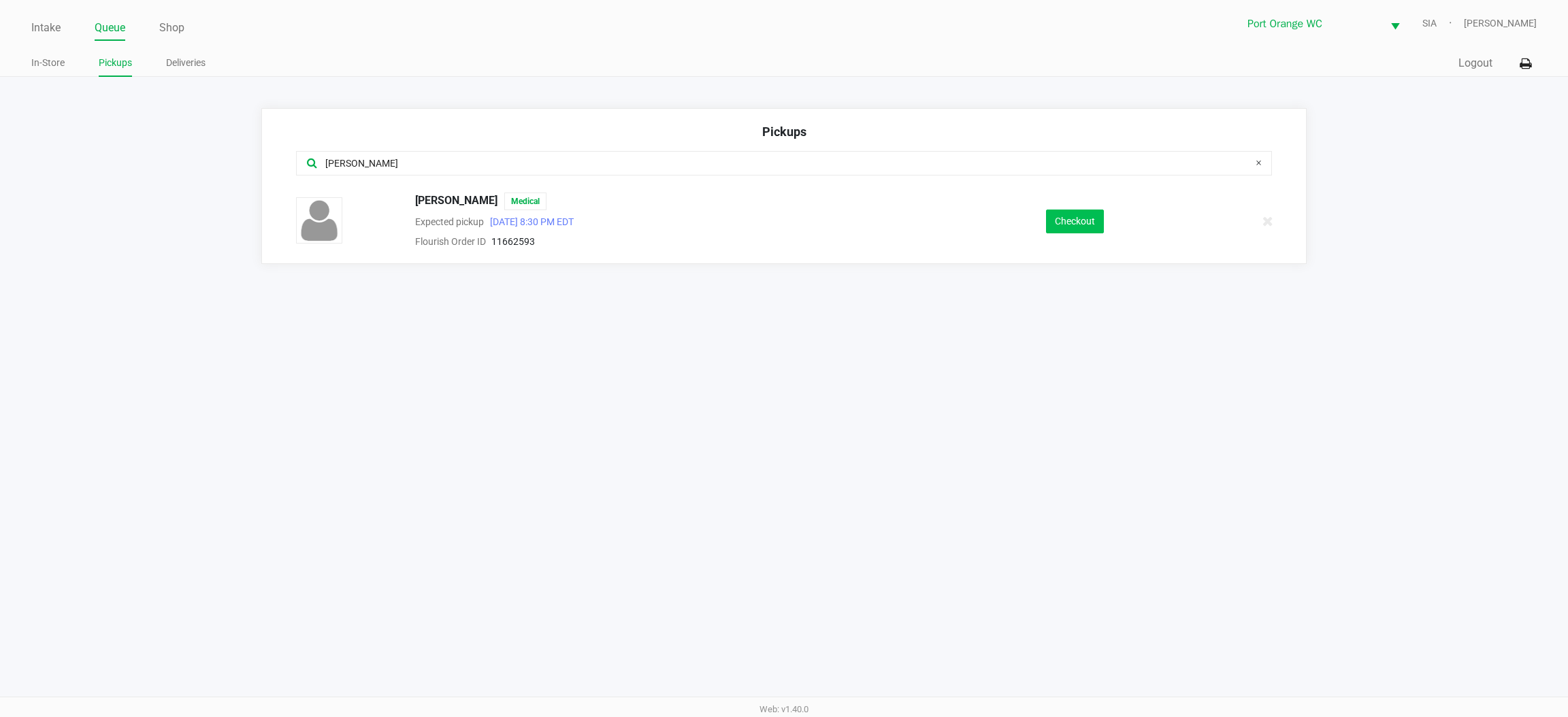 type on "ken" 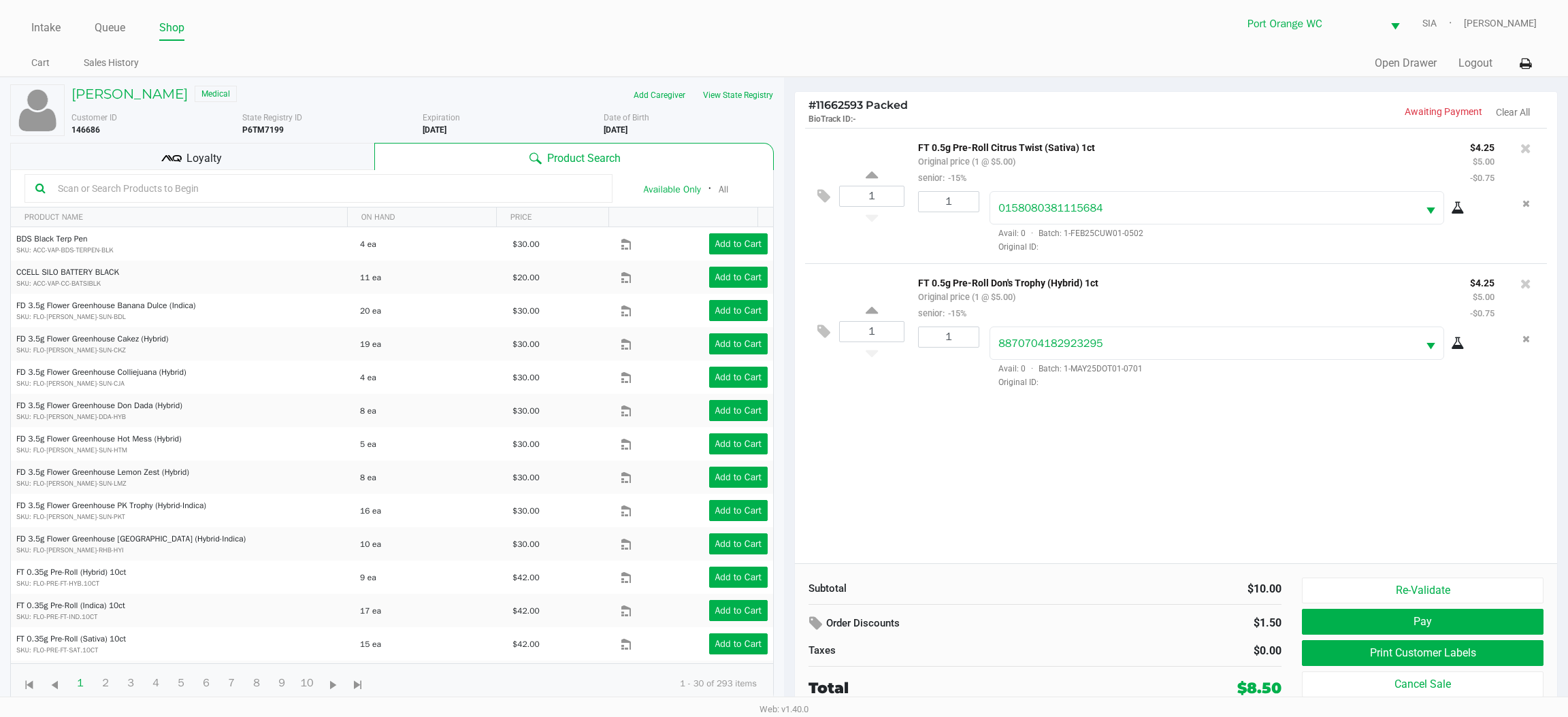 click on "Loyalty" 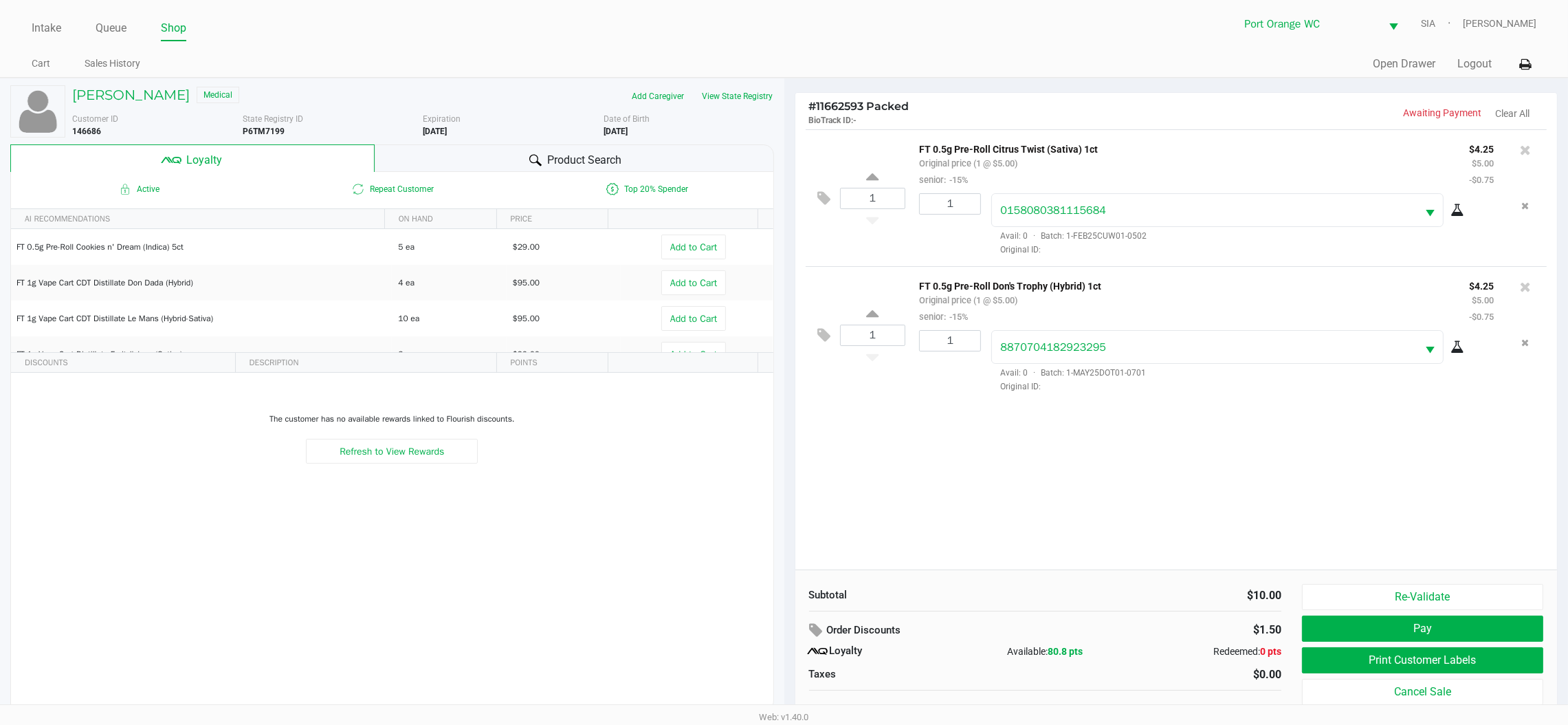 click on "Product Search" 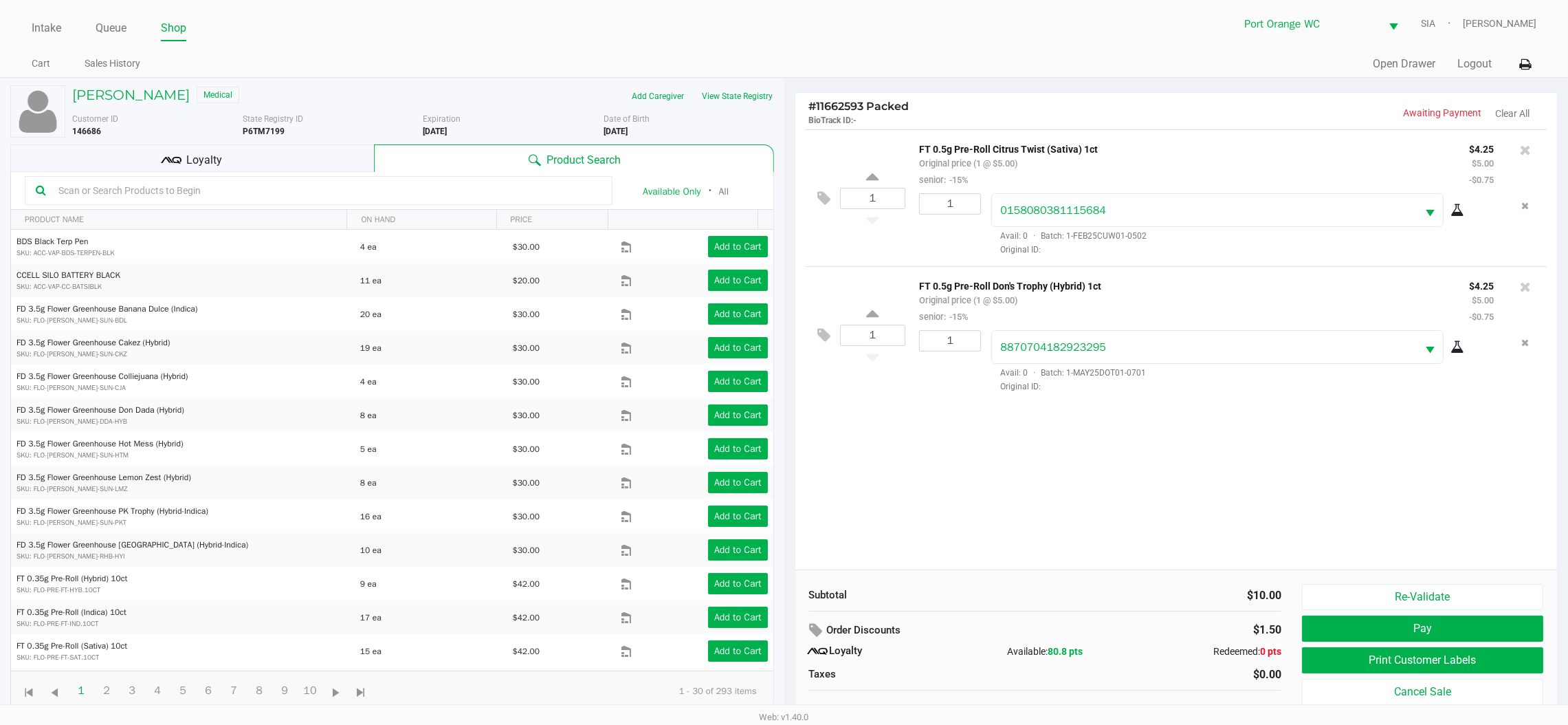 click on "Loyalty" 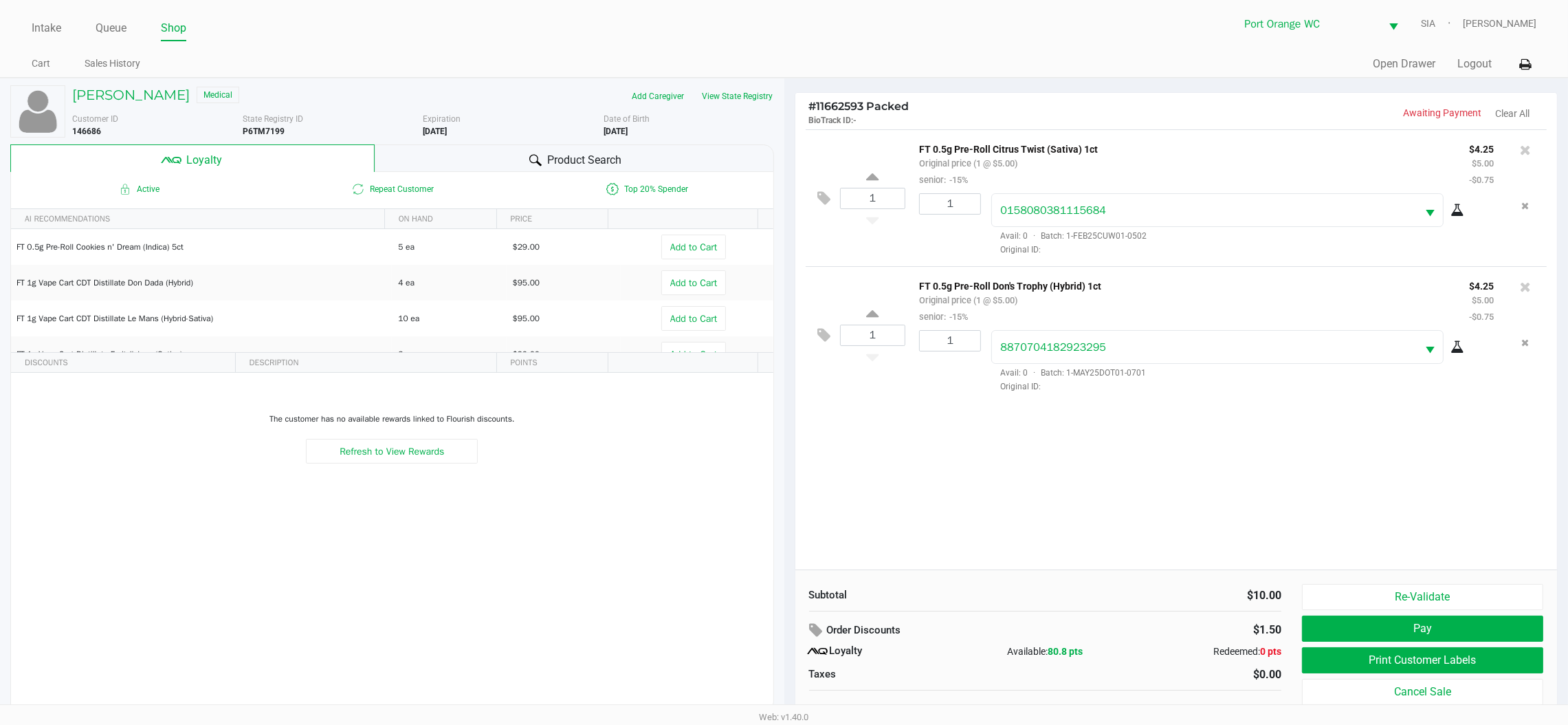click on "1  FT 0.5g Pre-Roll Citrus Twist (Sativa) 1ct   Original price (1 @ $5.00)  senior:  -15% $4.25 $5.00 -$0.75 1 0158080381115684  Avail: 0  ·  Batch: 1-FEB25CUW01-0502   Original ID:   1  FT 0.5g Pre-Roll Don's Trophy (Hybrid) 1ct   Original price (1 @ $5.00)  senior:  -15% $4.25 $5.00 -$0.75 1 8870704182923295  Avail: 0  ·  Batch: 1-MAY25DOT01-0701   Original ID:" 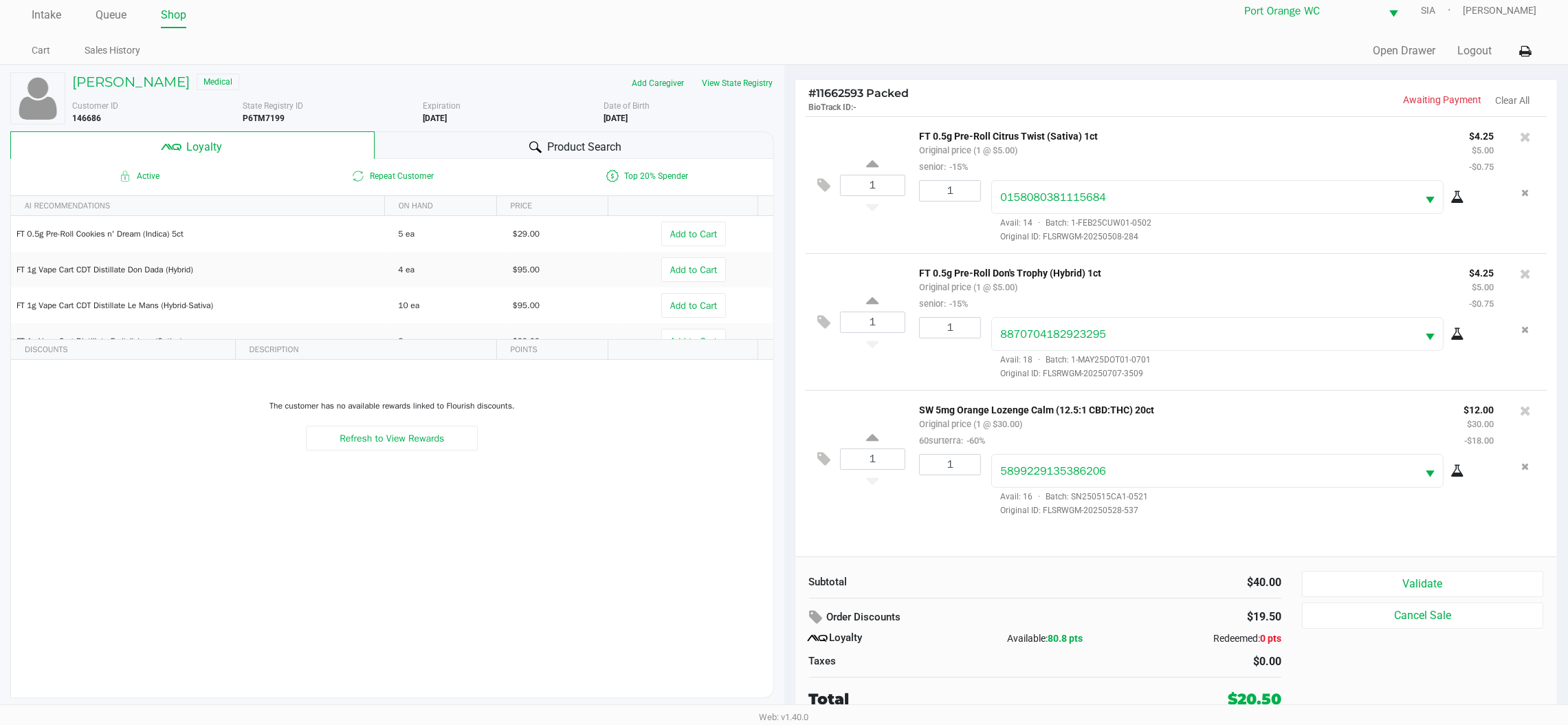 click on "Validate" 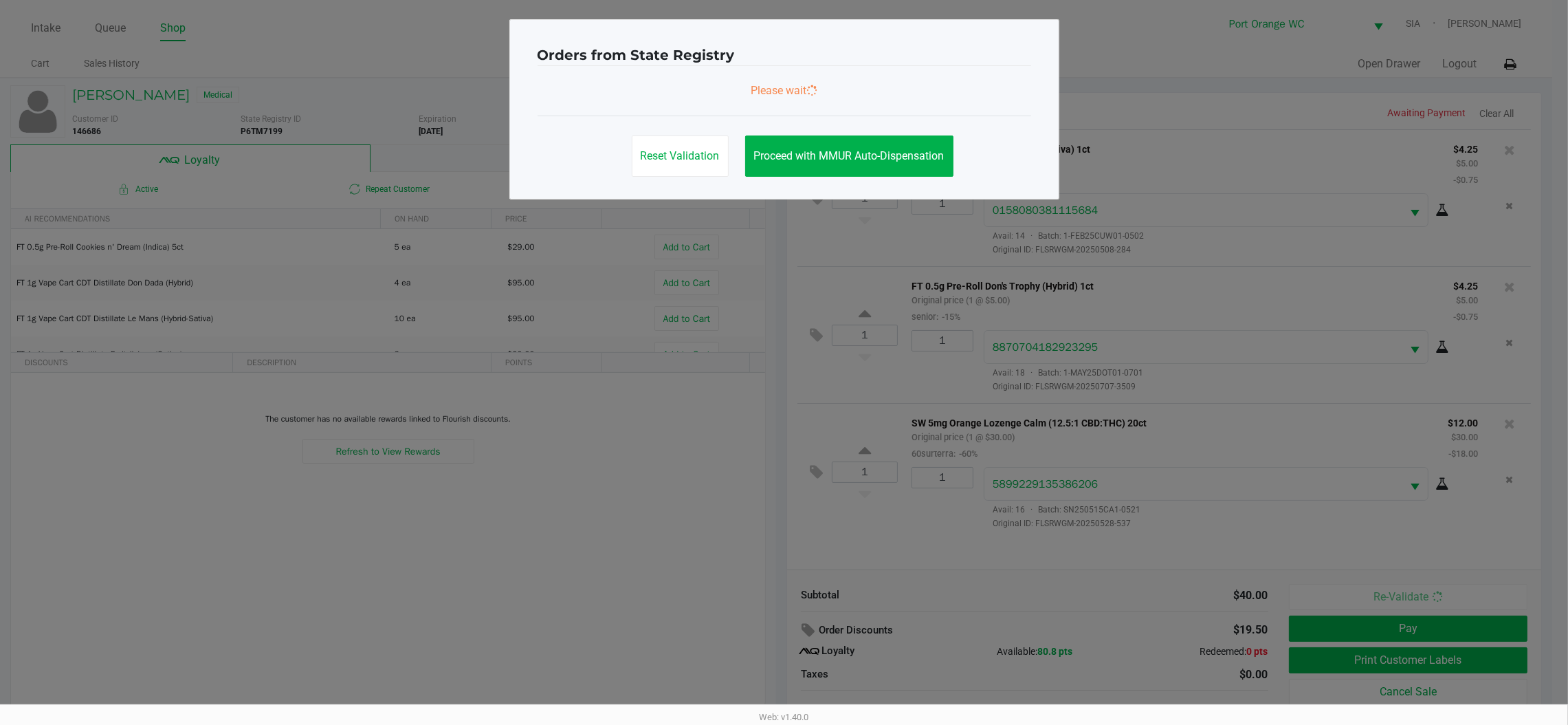 scroll, scrollTop: 0, scrollLeft: 0, axis: both 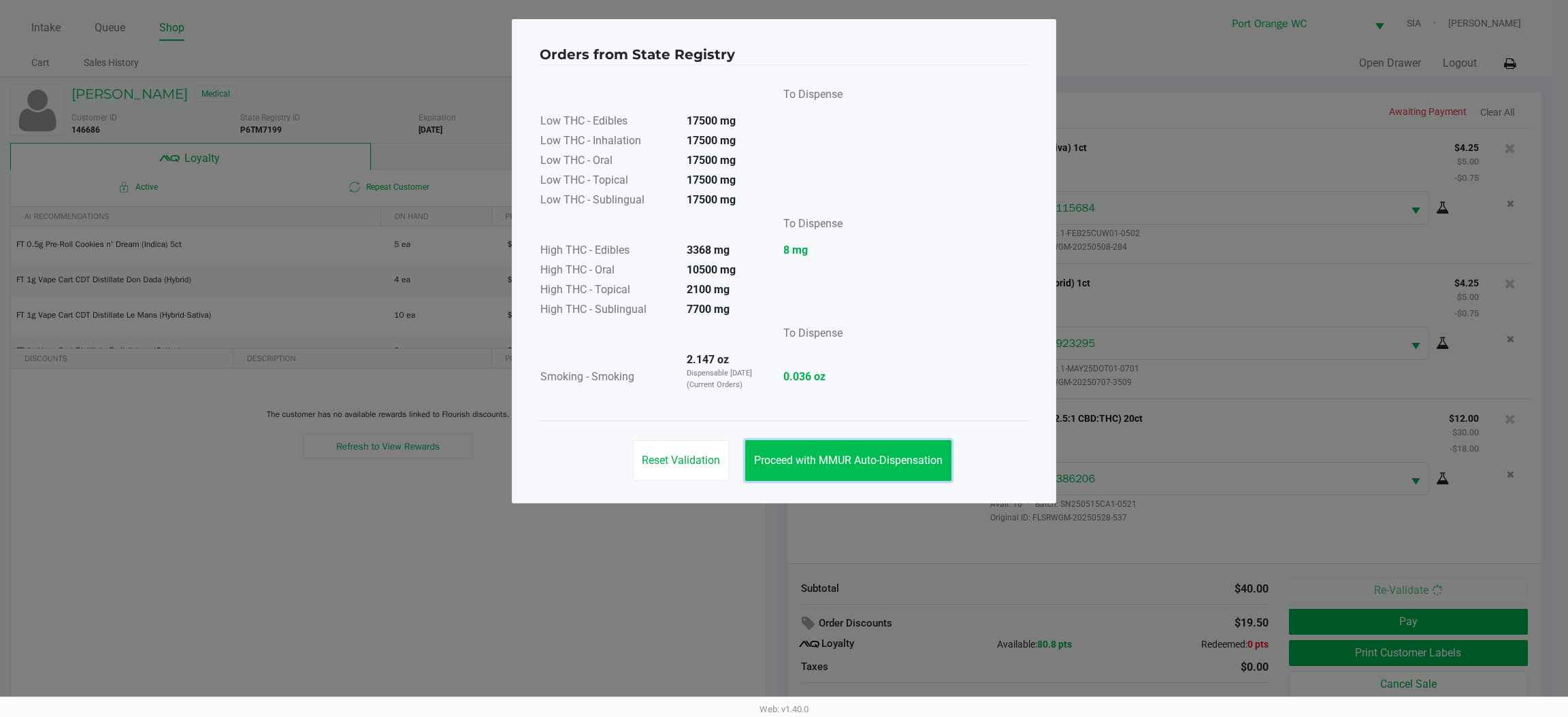 click on "Proceed with MMUR Auto-Dispensation" 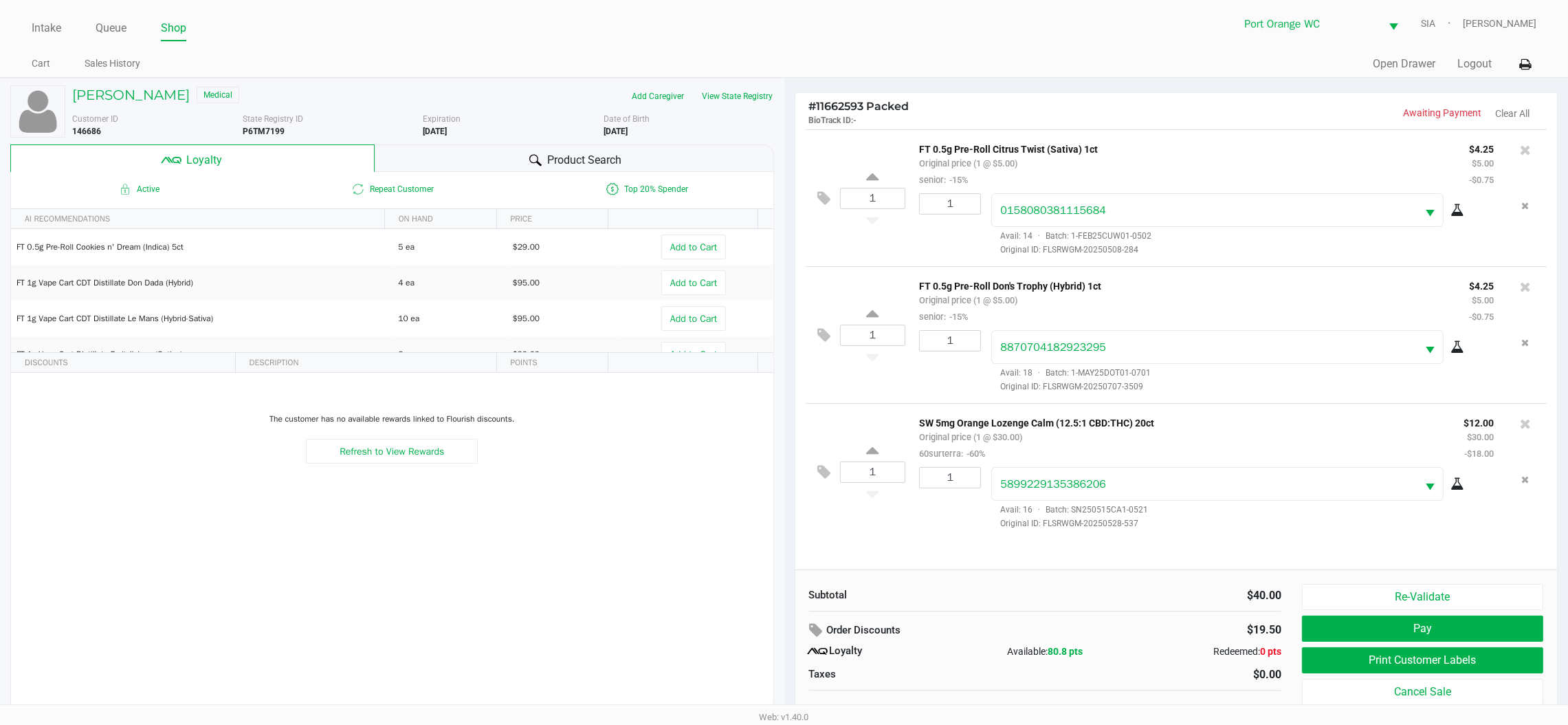 scroll, scrollTop: 14, scrollLeft: 0, axis: vertical 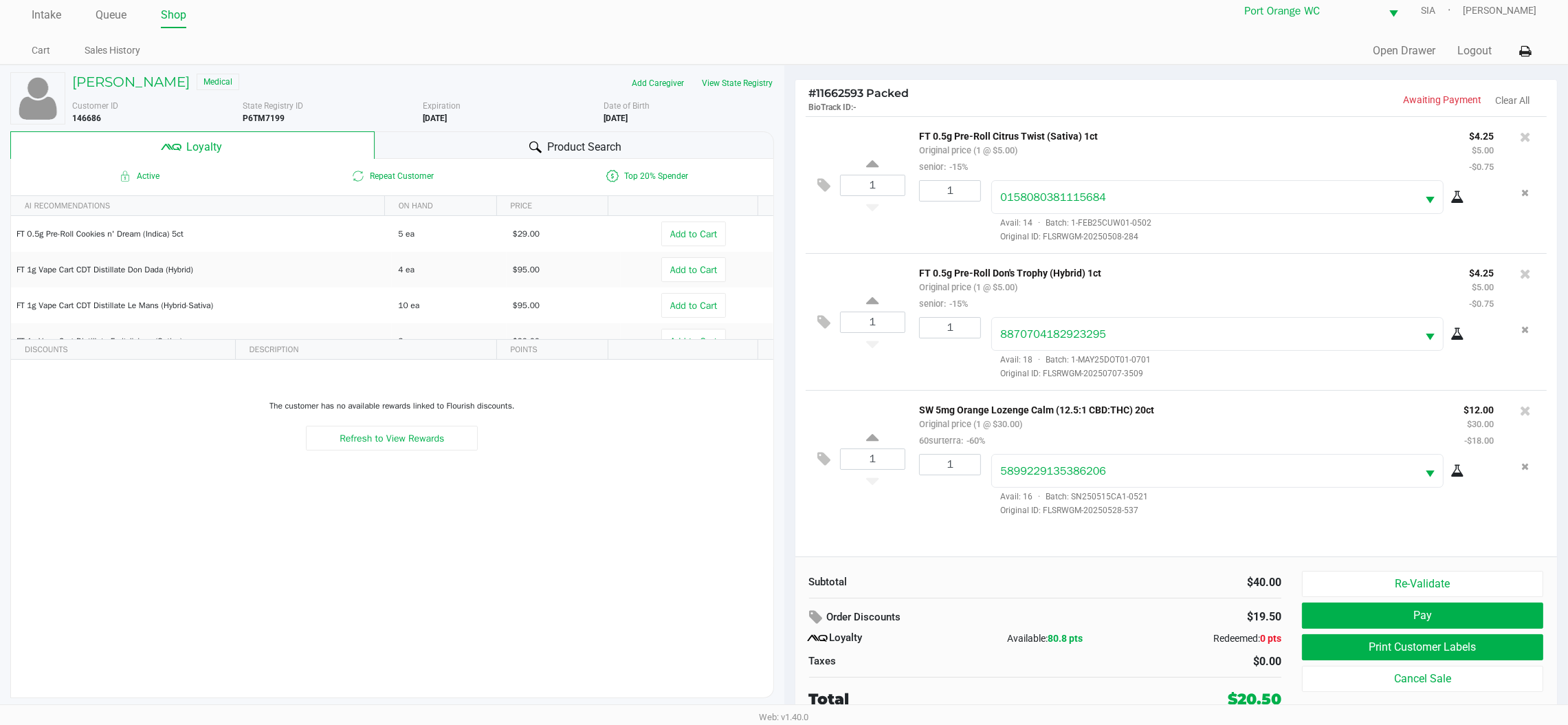 click on "Print Customer Labels" 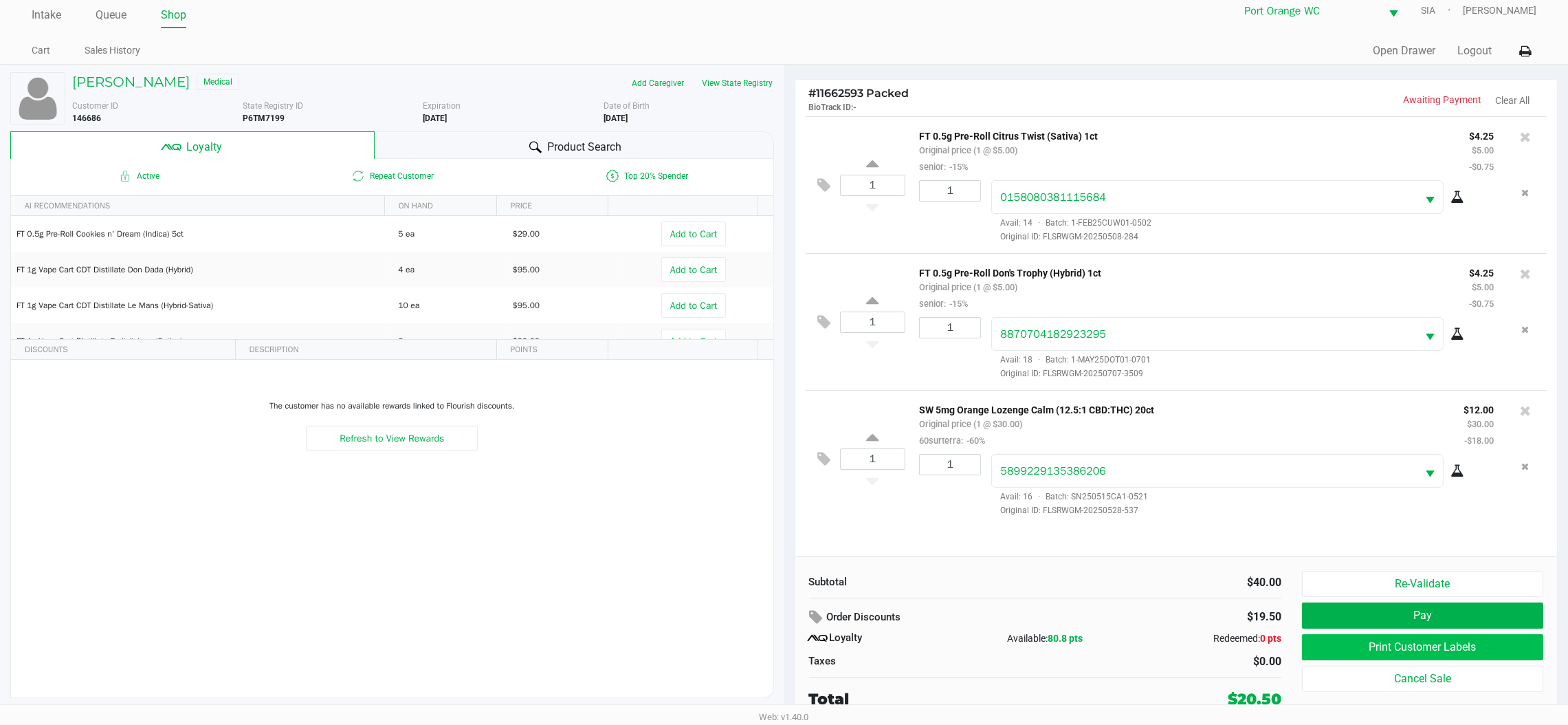 scroll, scrollTop: 0, scrollLeft: 0, axis: both 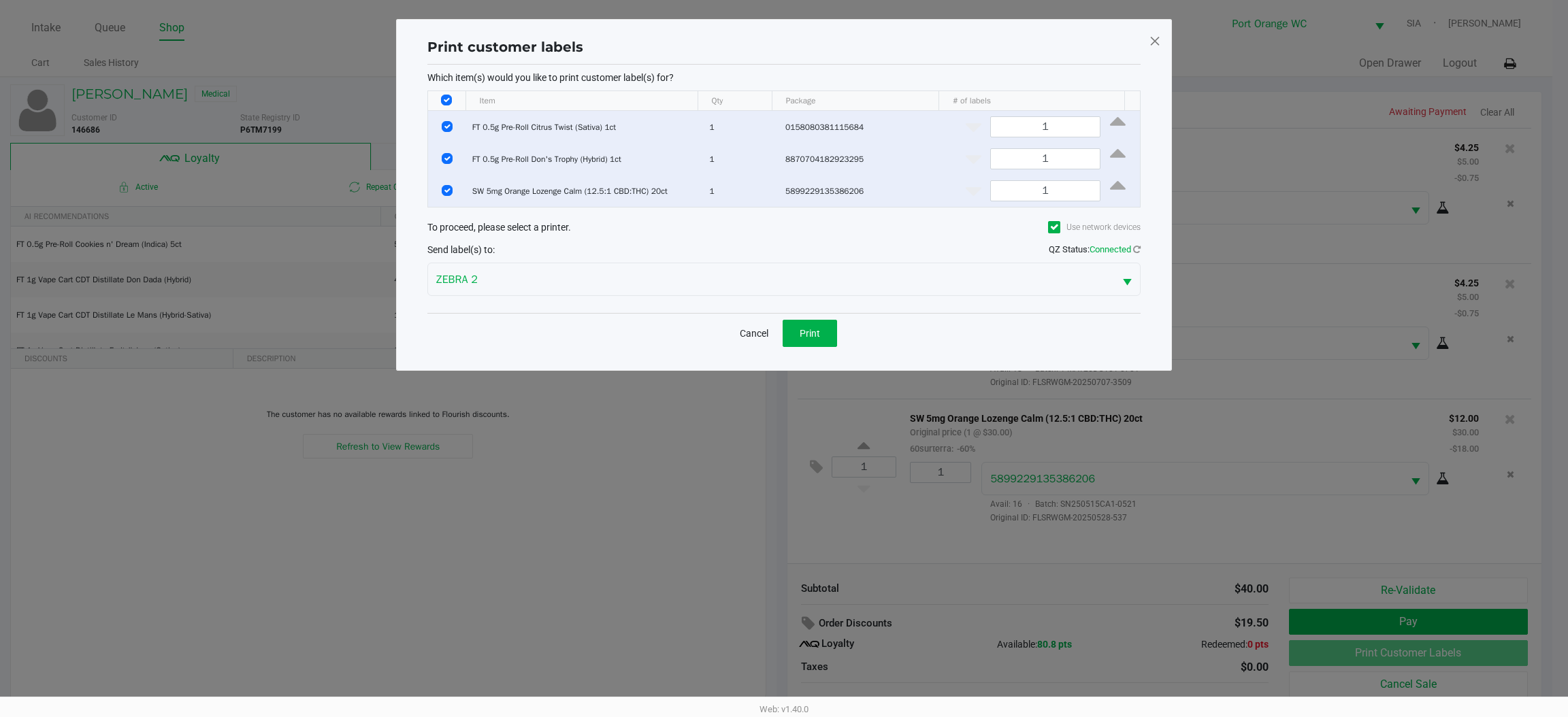 click 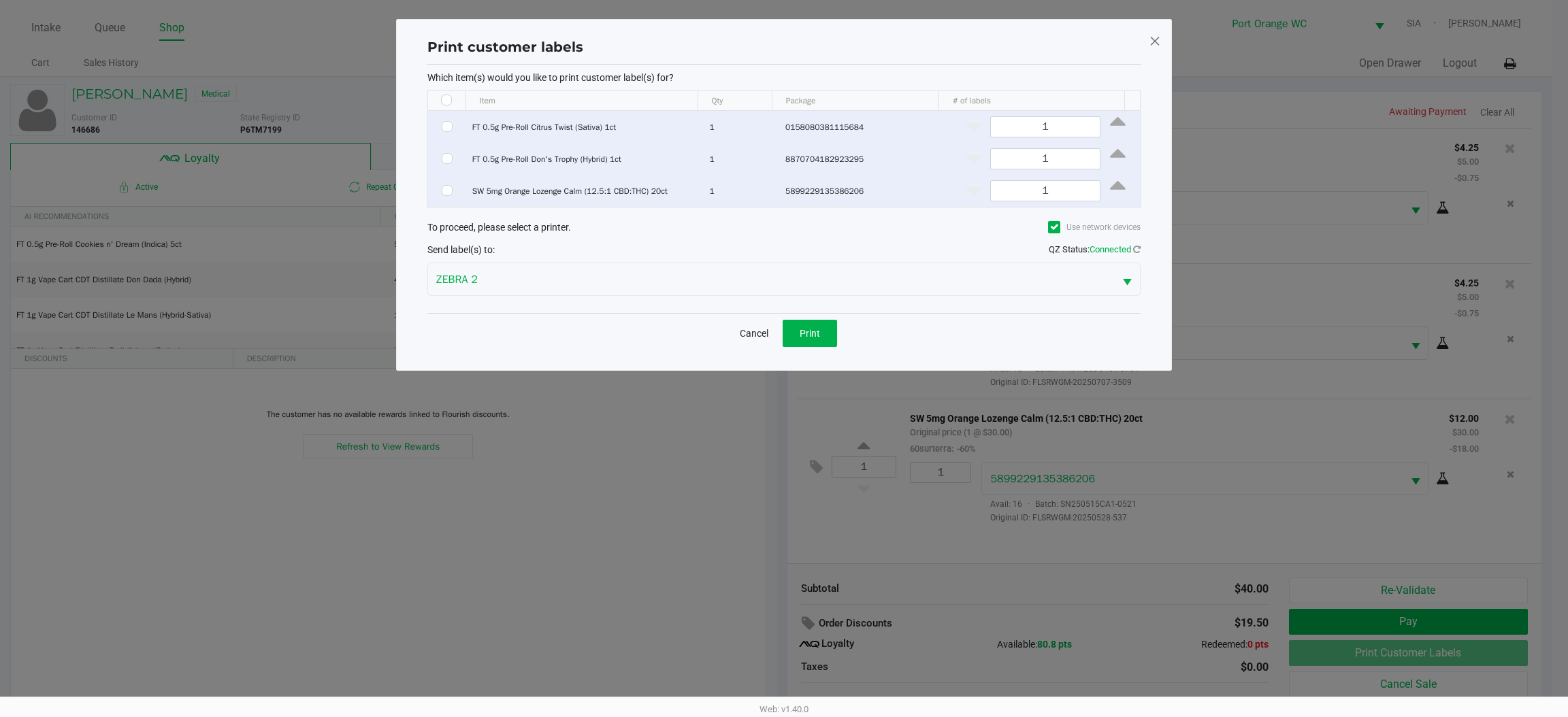 checkbox on "false" 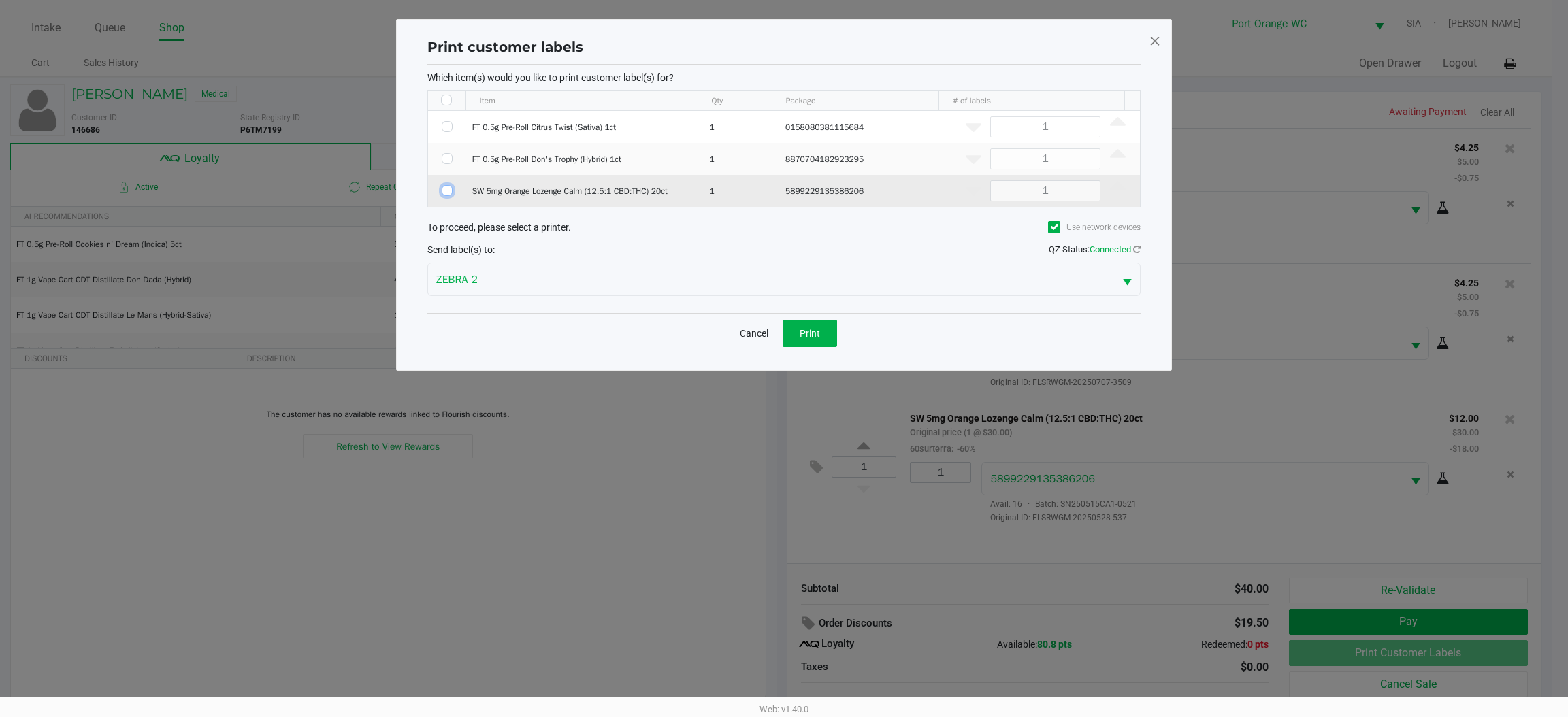 click at bounding box center (447, 190) 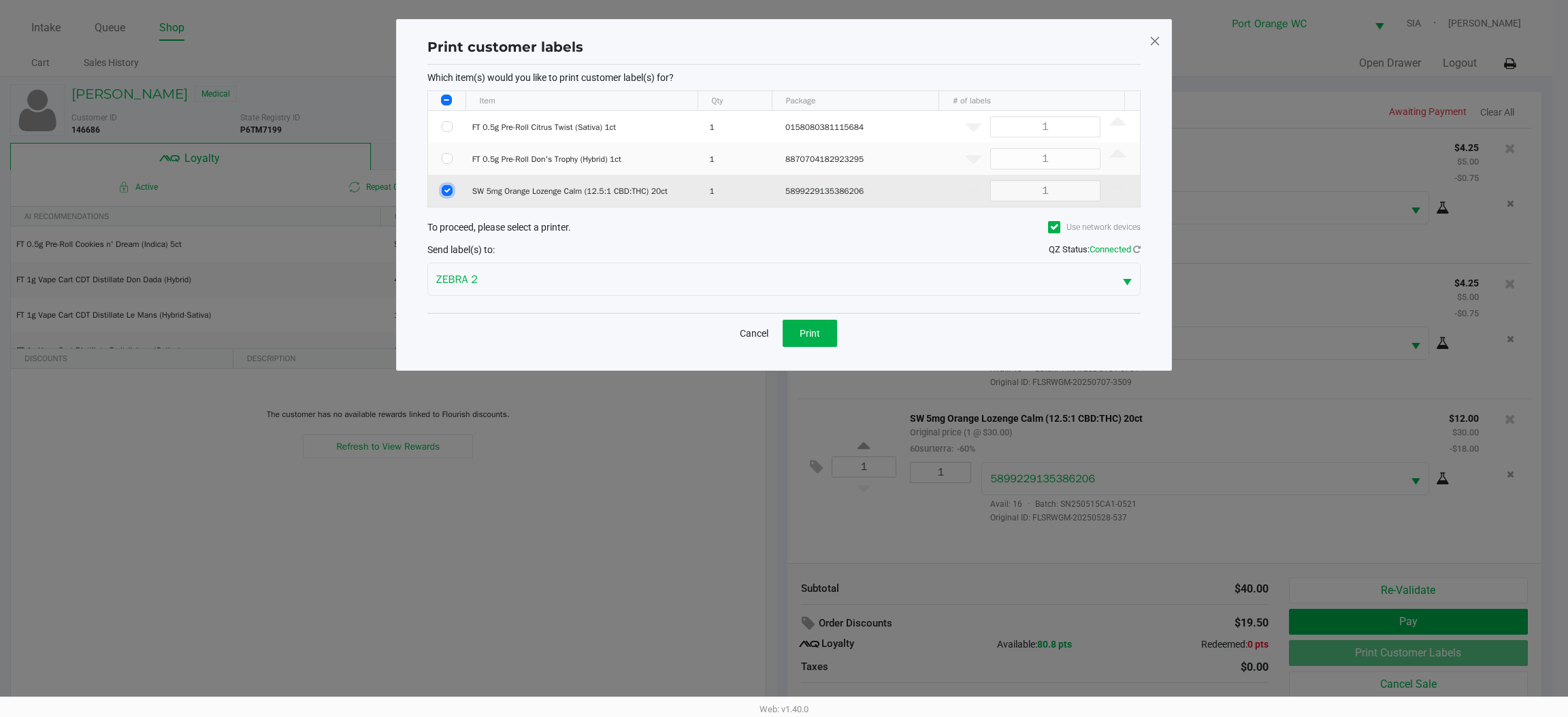 checkbox on "true" 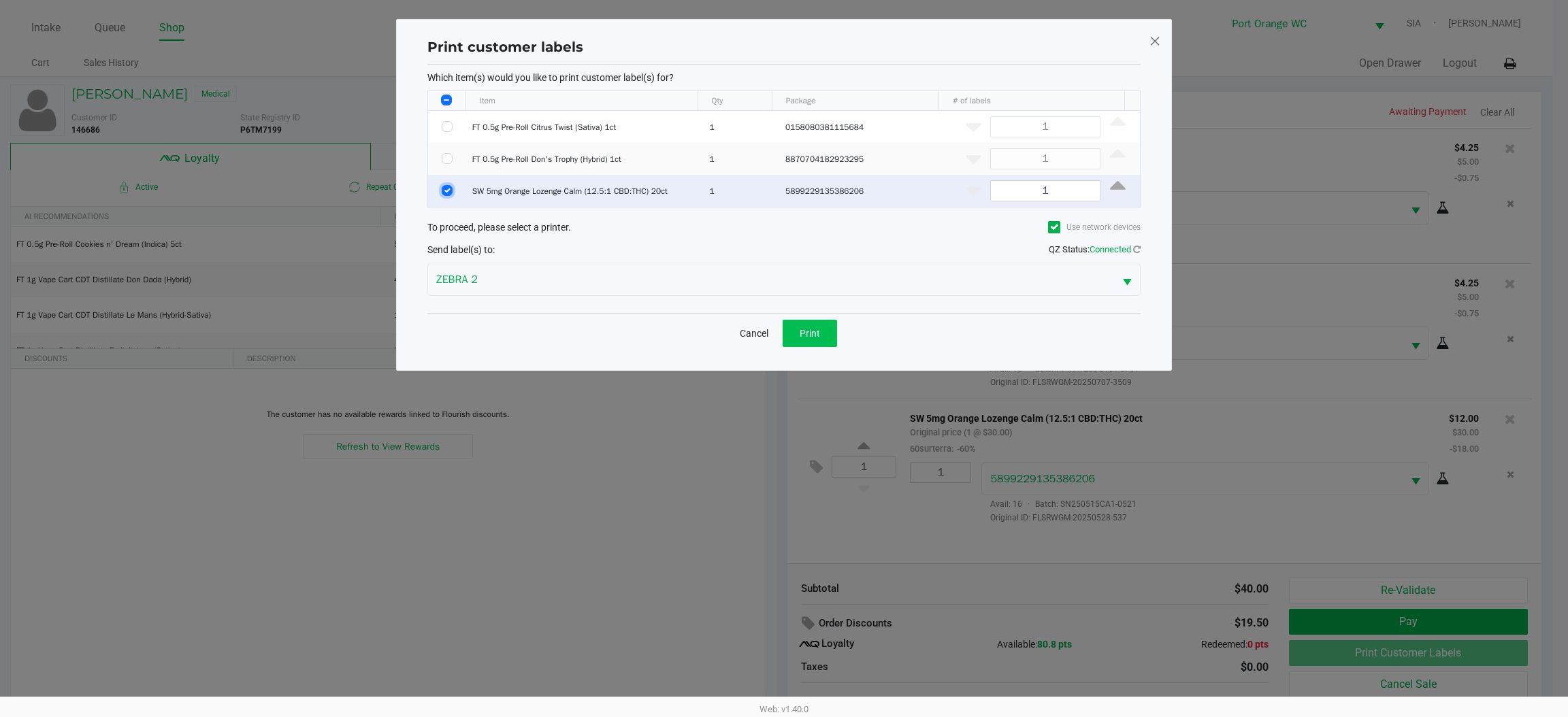 click on "Print" 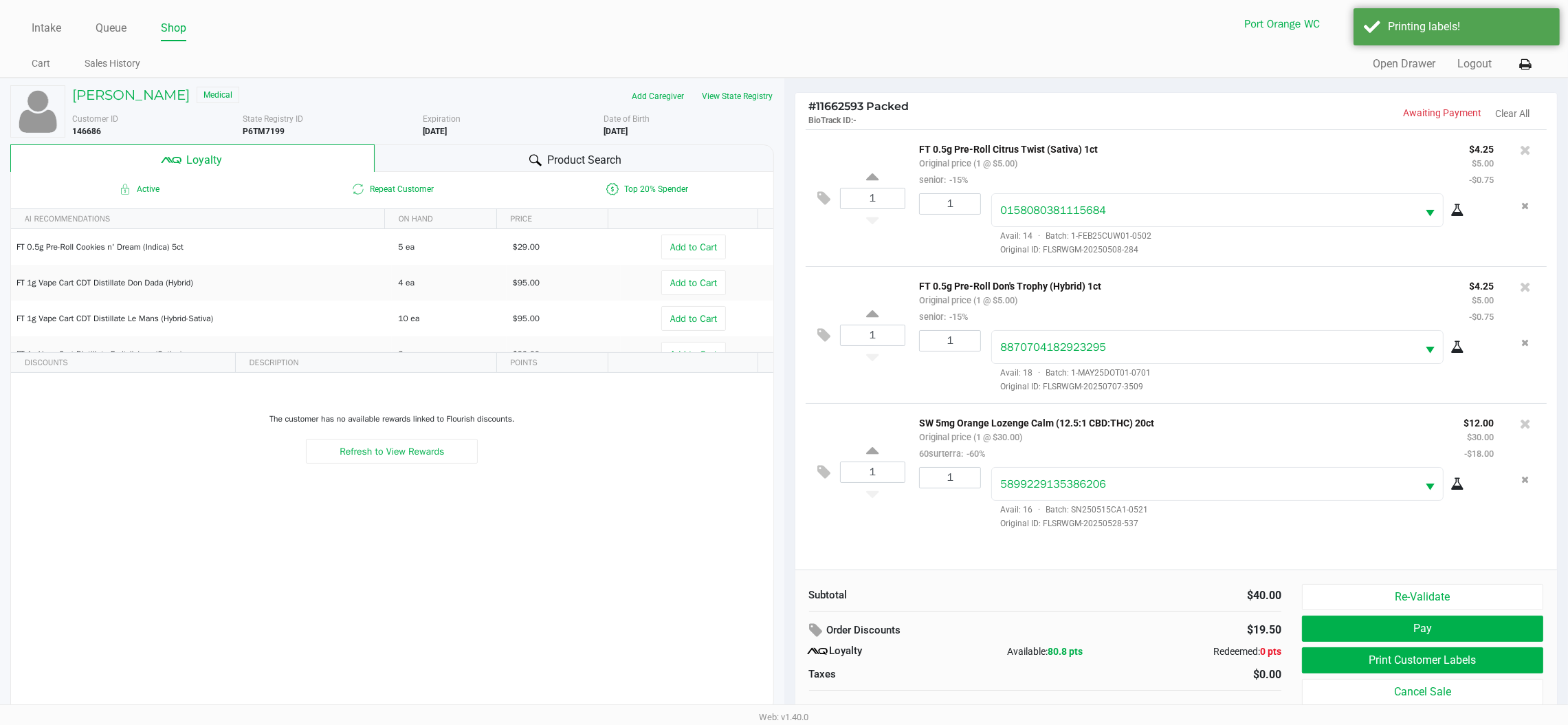 scroll, scrollTop: 14, scrollLeft: 0, axis: vertical 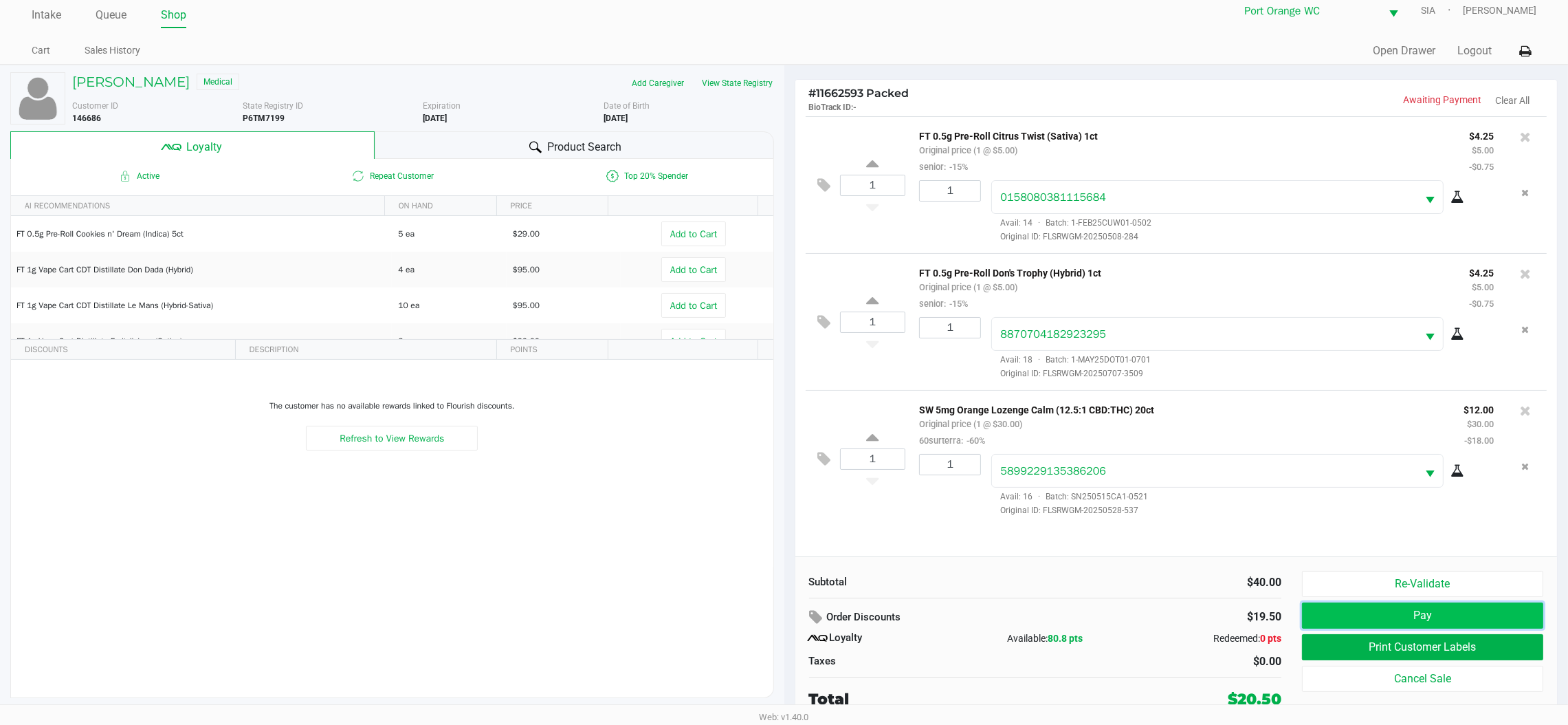 click on "Pay" 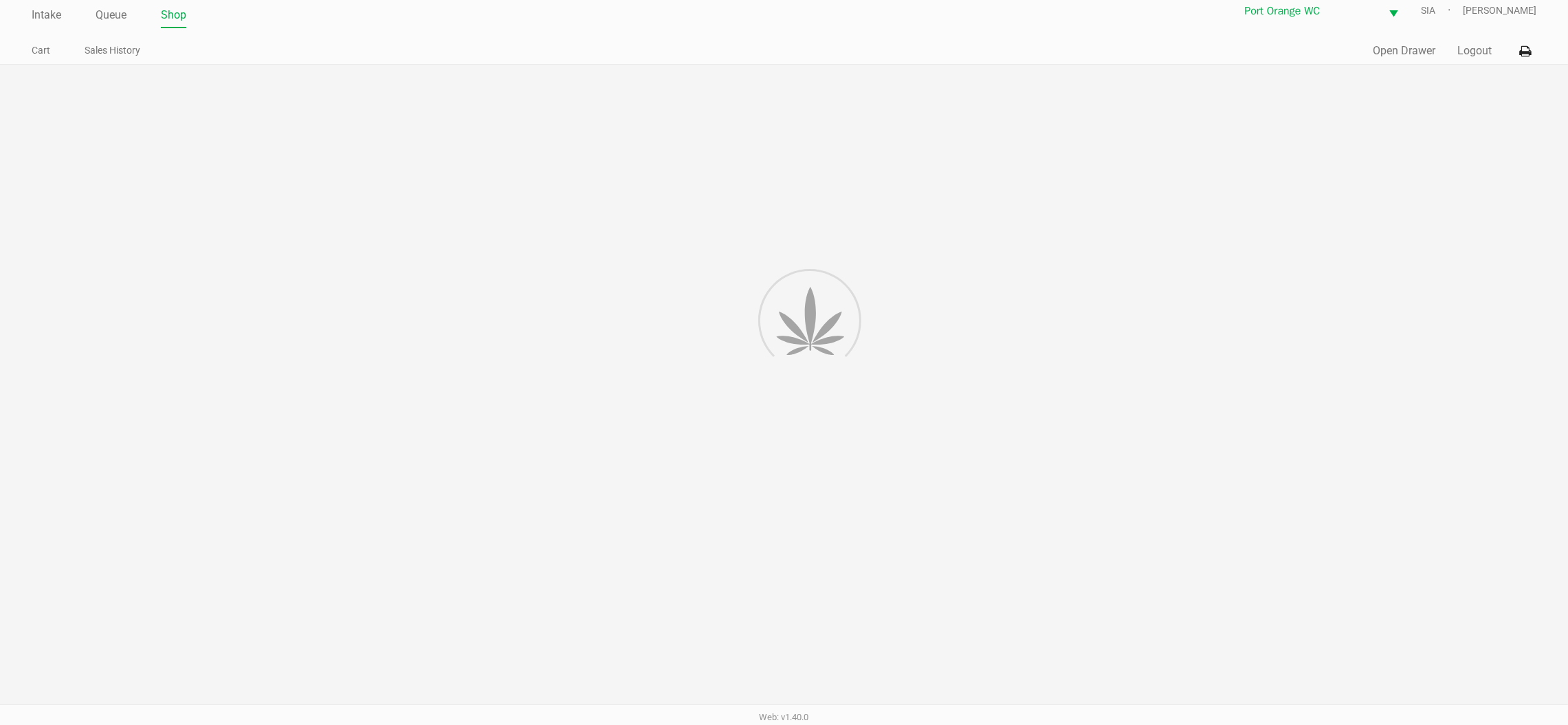 scroll, scrollTop: 0, scrollLeft: 0, axis: both 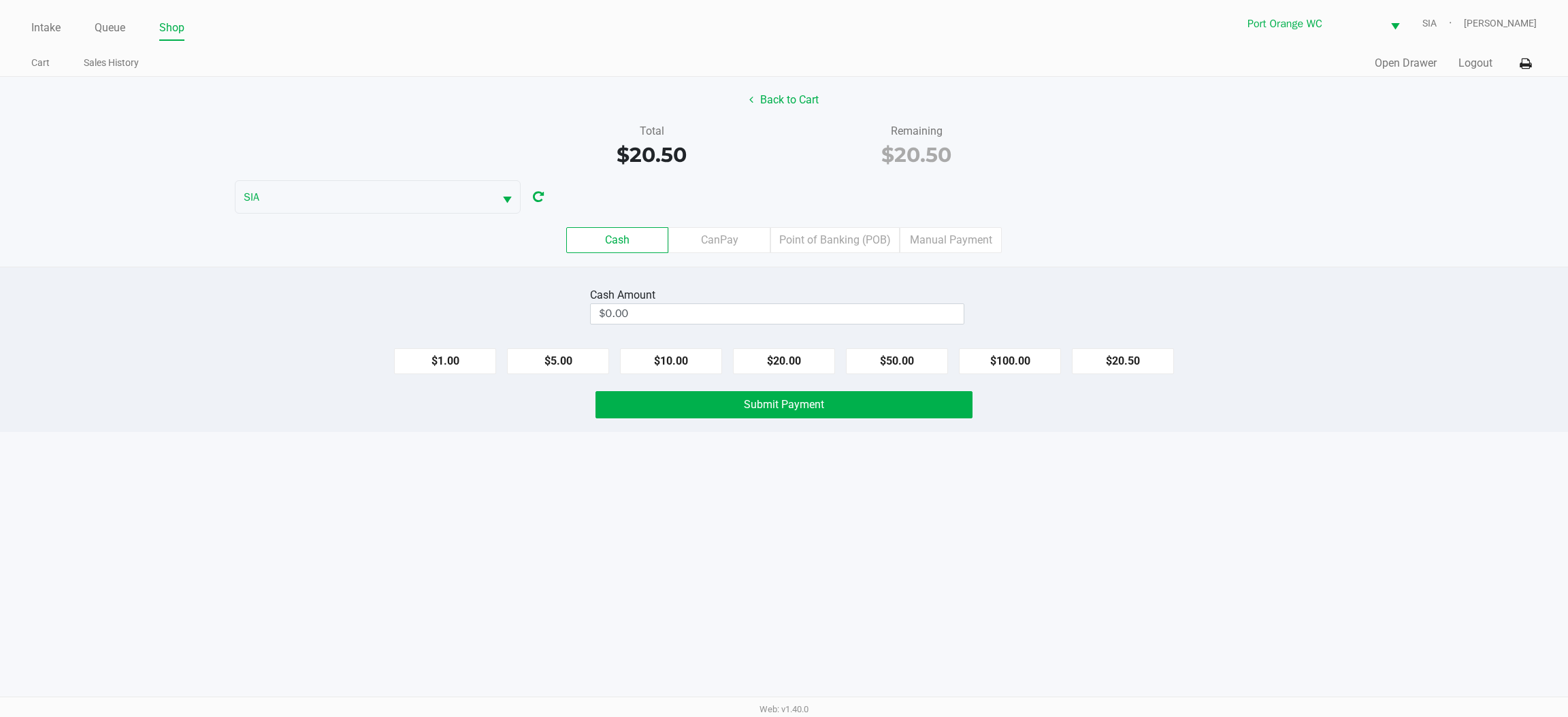 click on "$0.00" at bounding box center [777, 314] 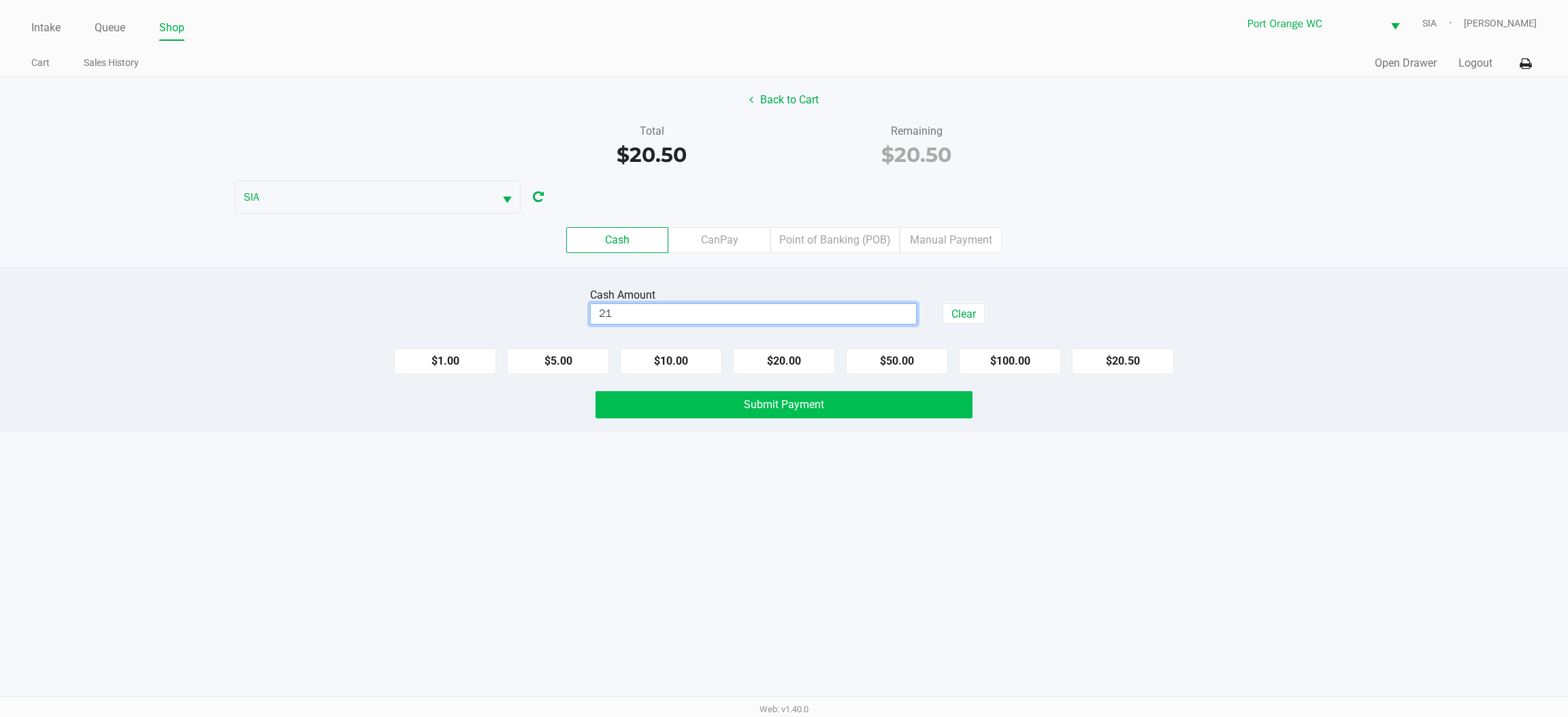 click on "Submit Payment" 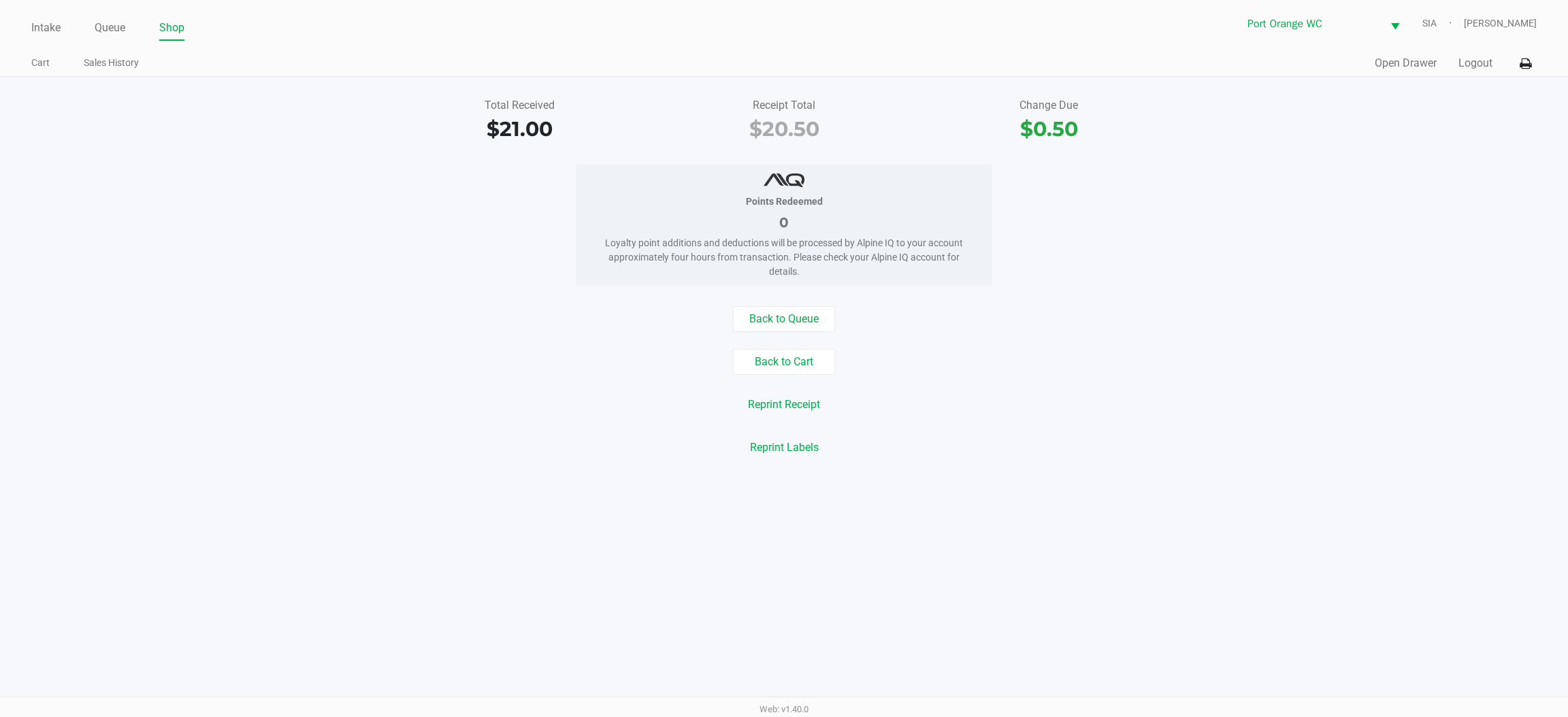 click on "Queue" 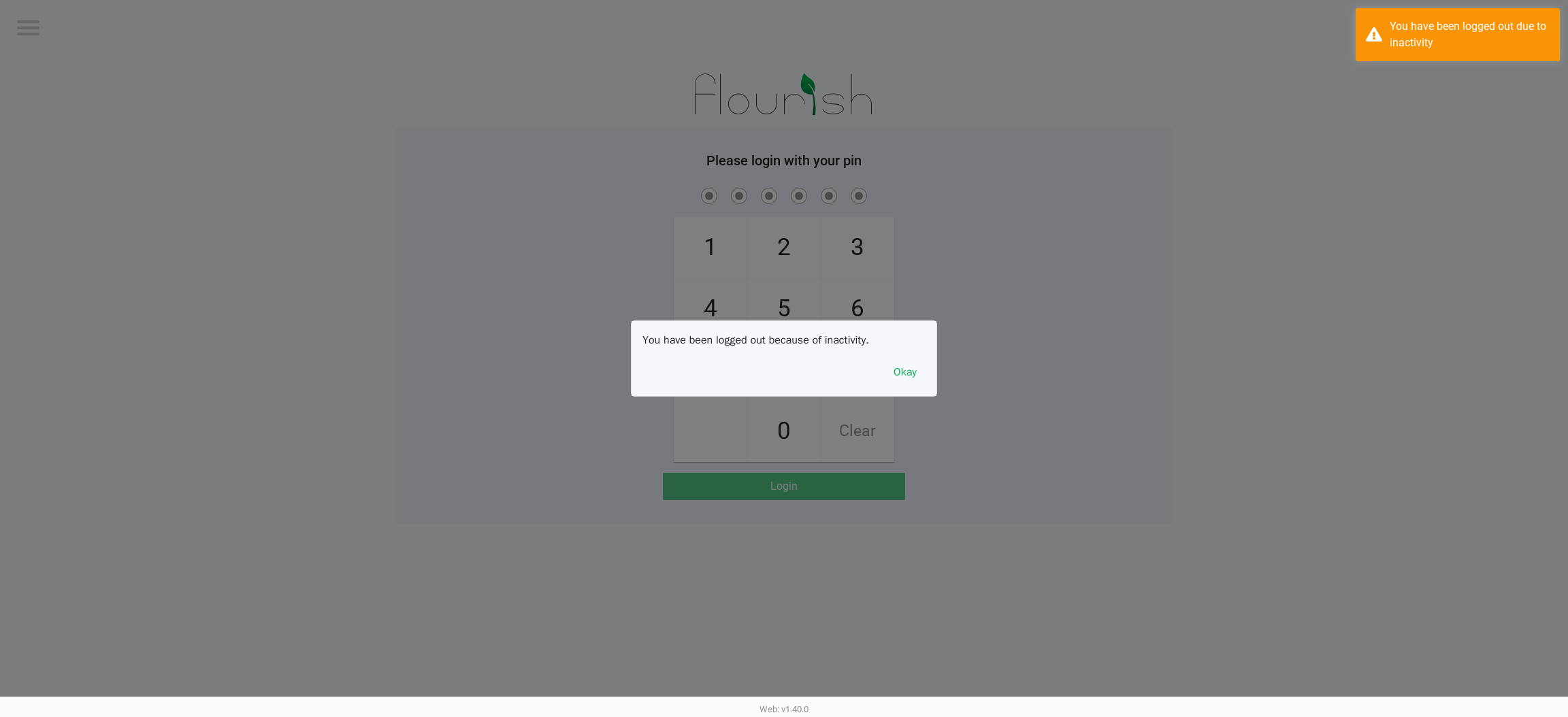 click 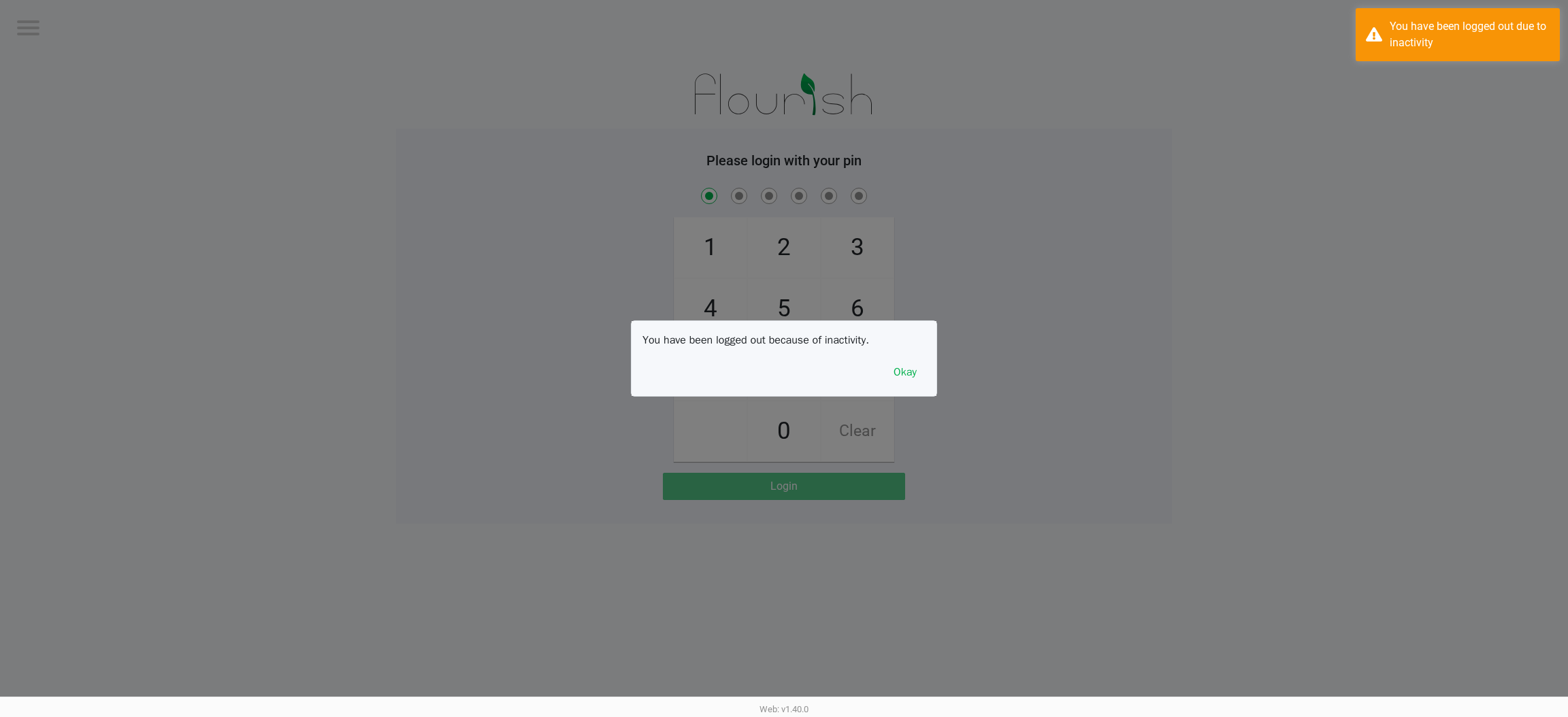 checkbox on "true" 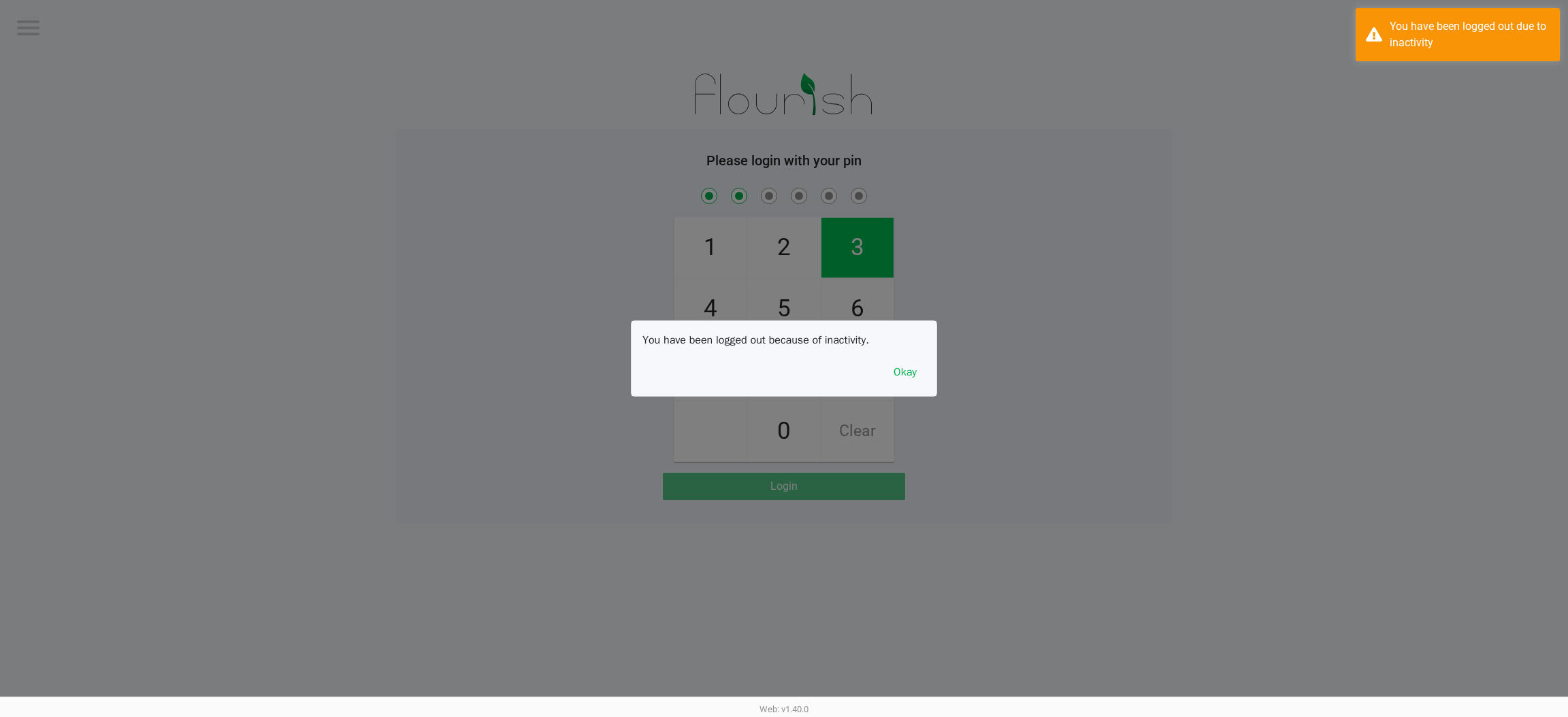 checkbox on "true" 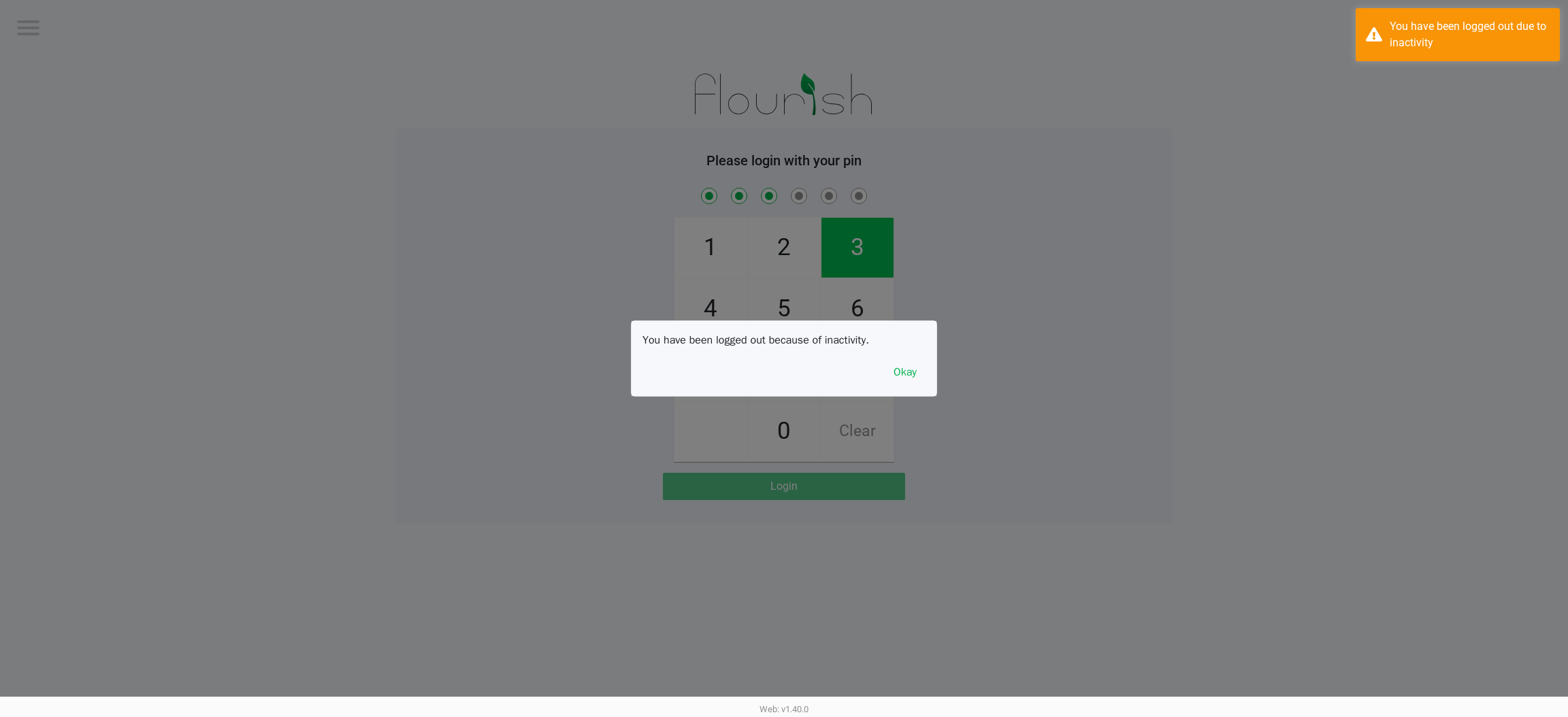 checkbox on "true" 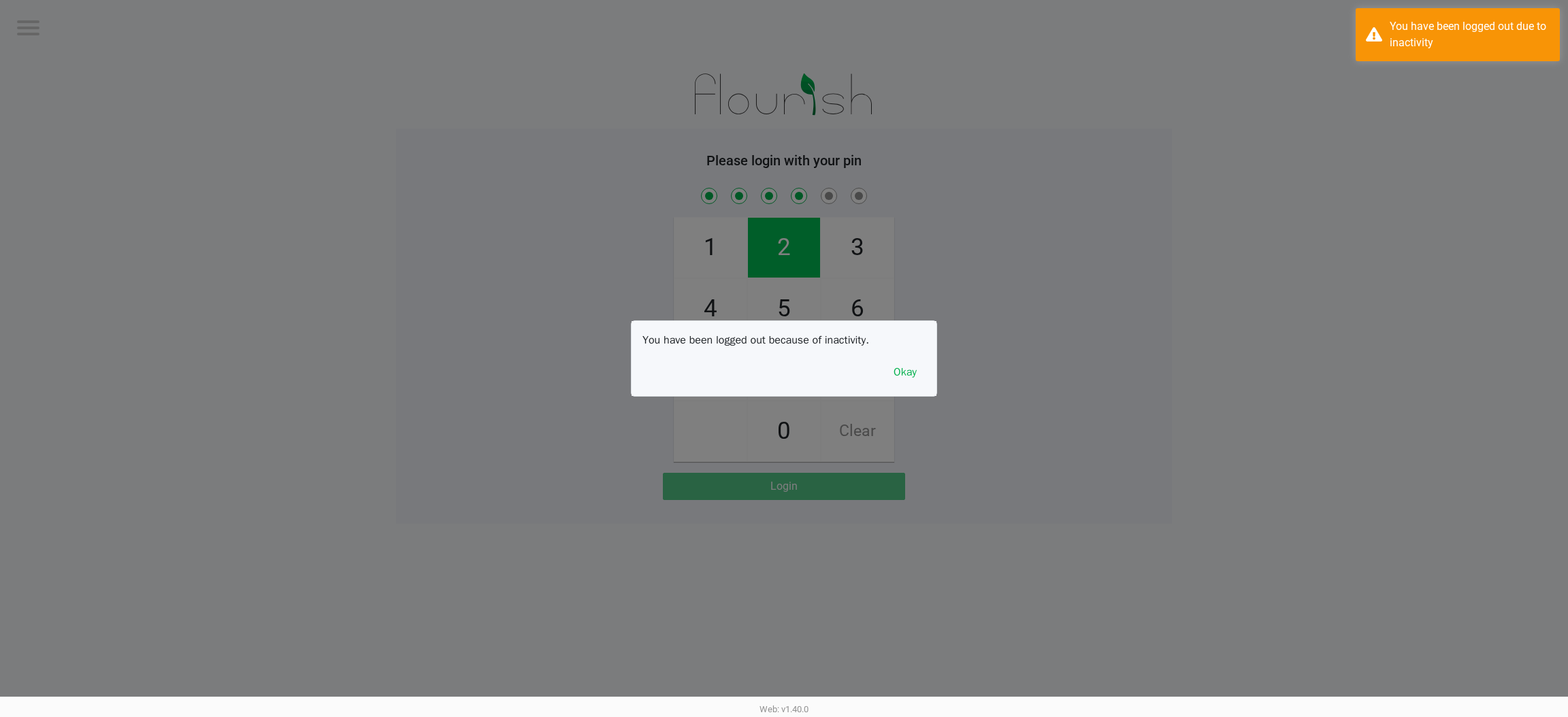 checkbox on "true" 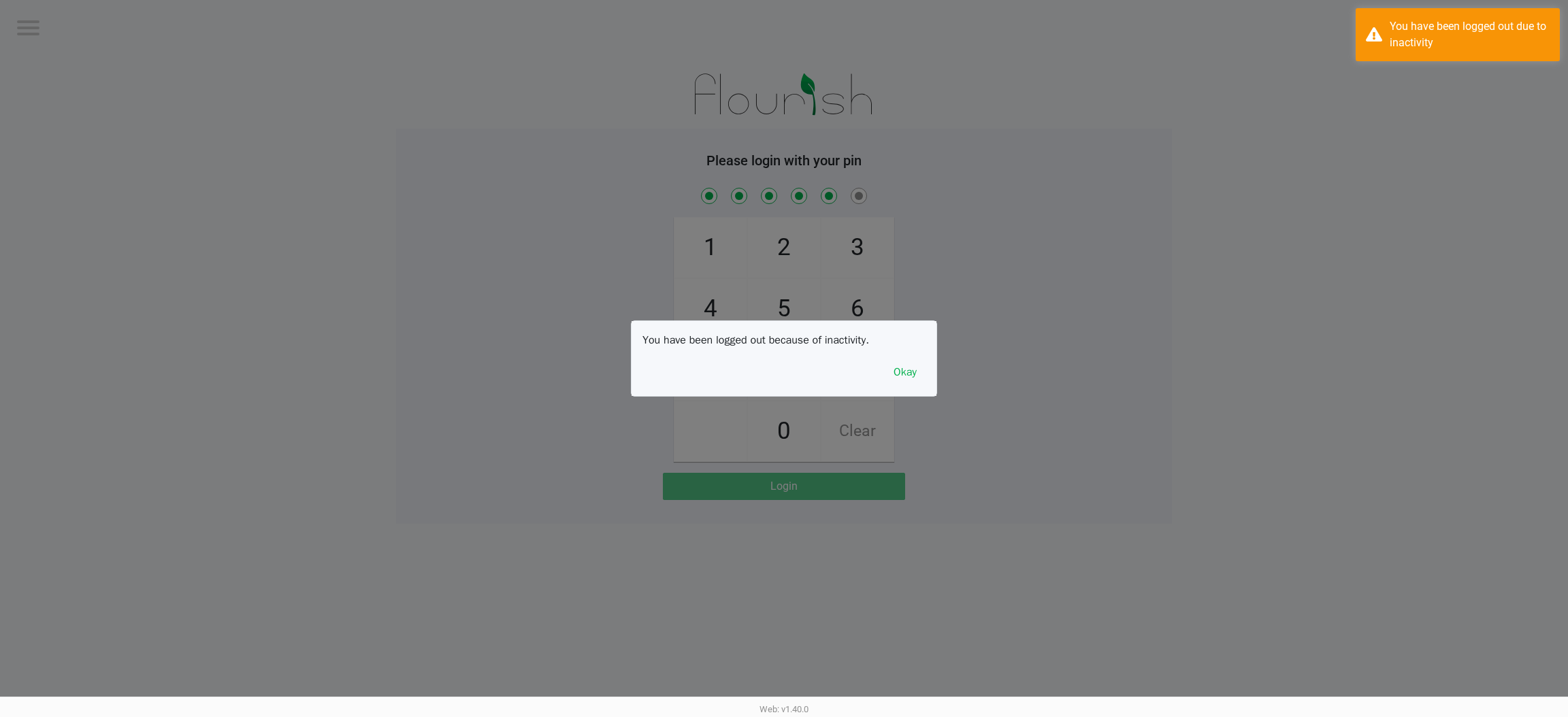 checkbox on "true" 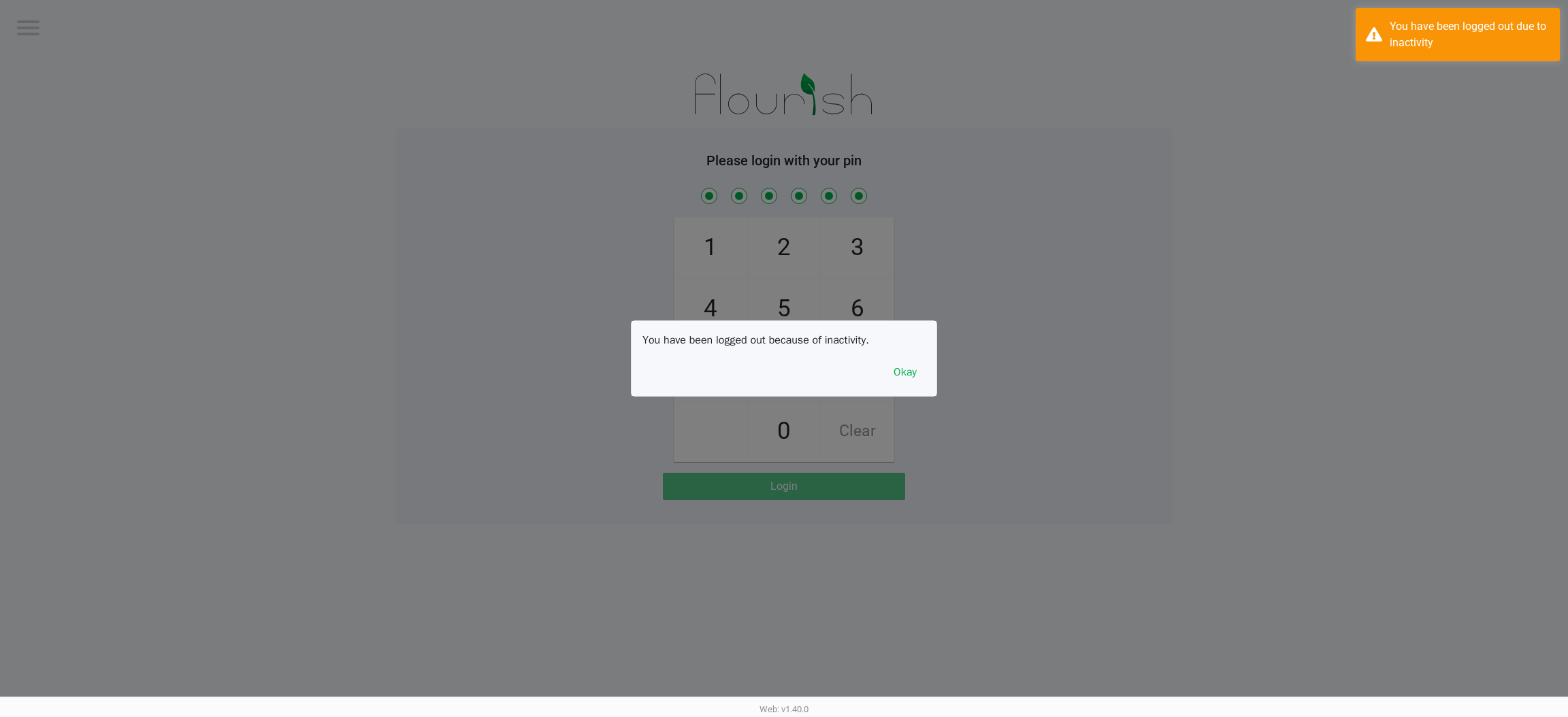 checkbox on "true" 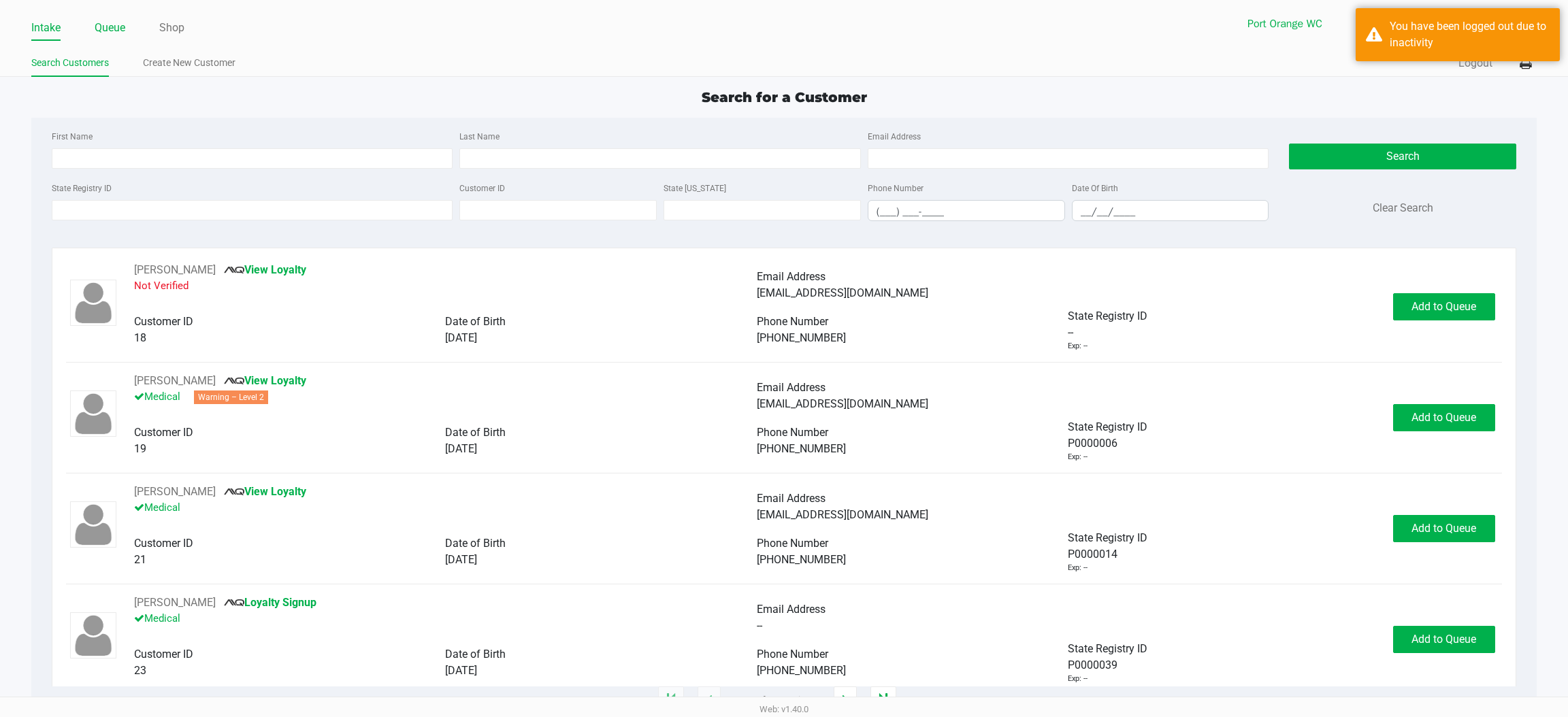 click on "Queue" 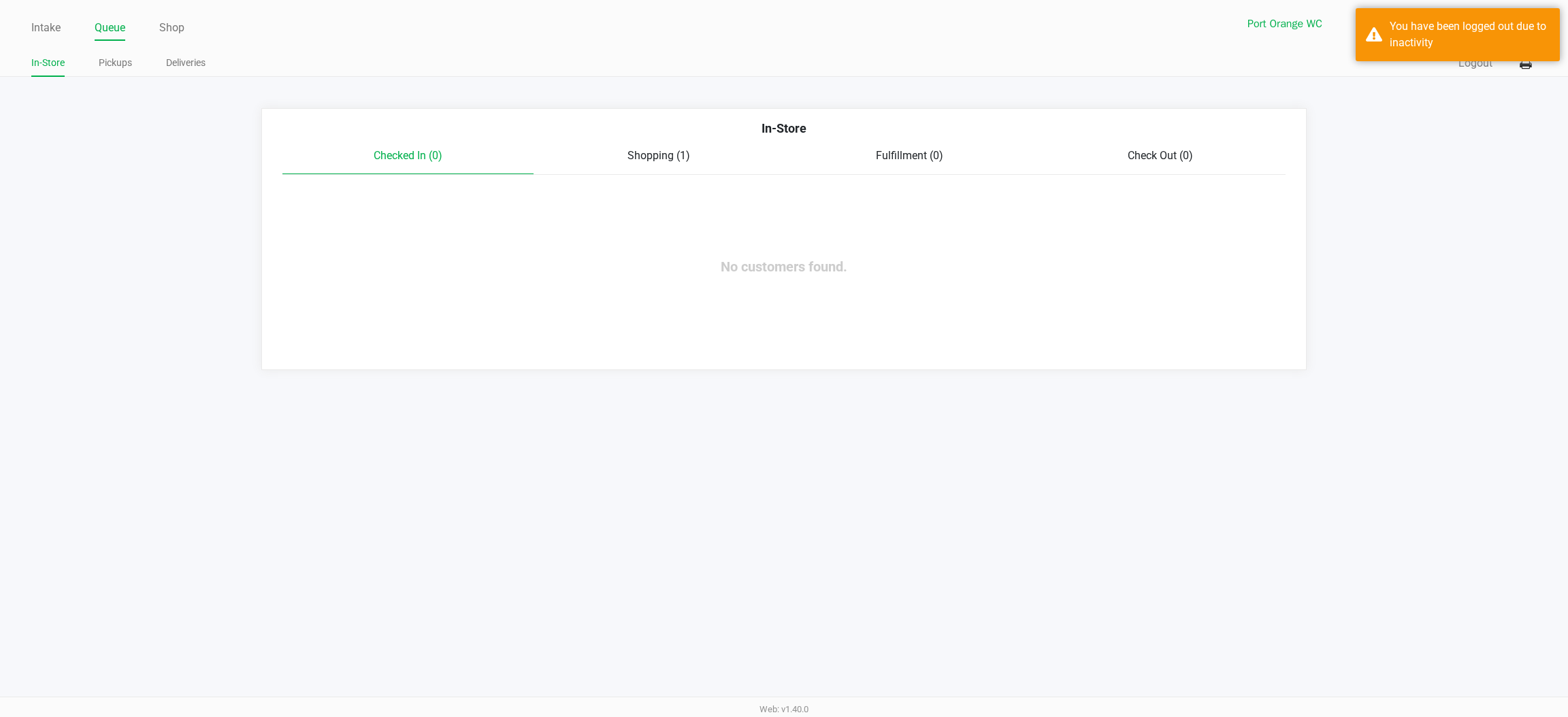 click on "Shopping (1)" 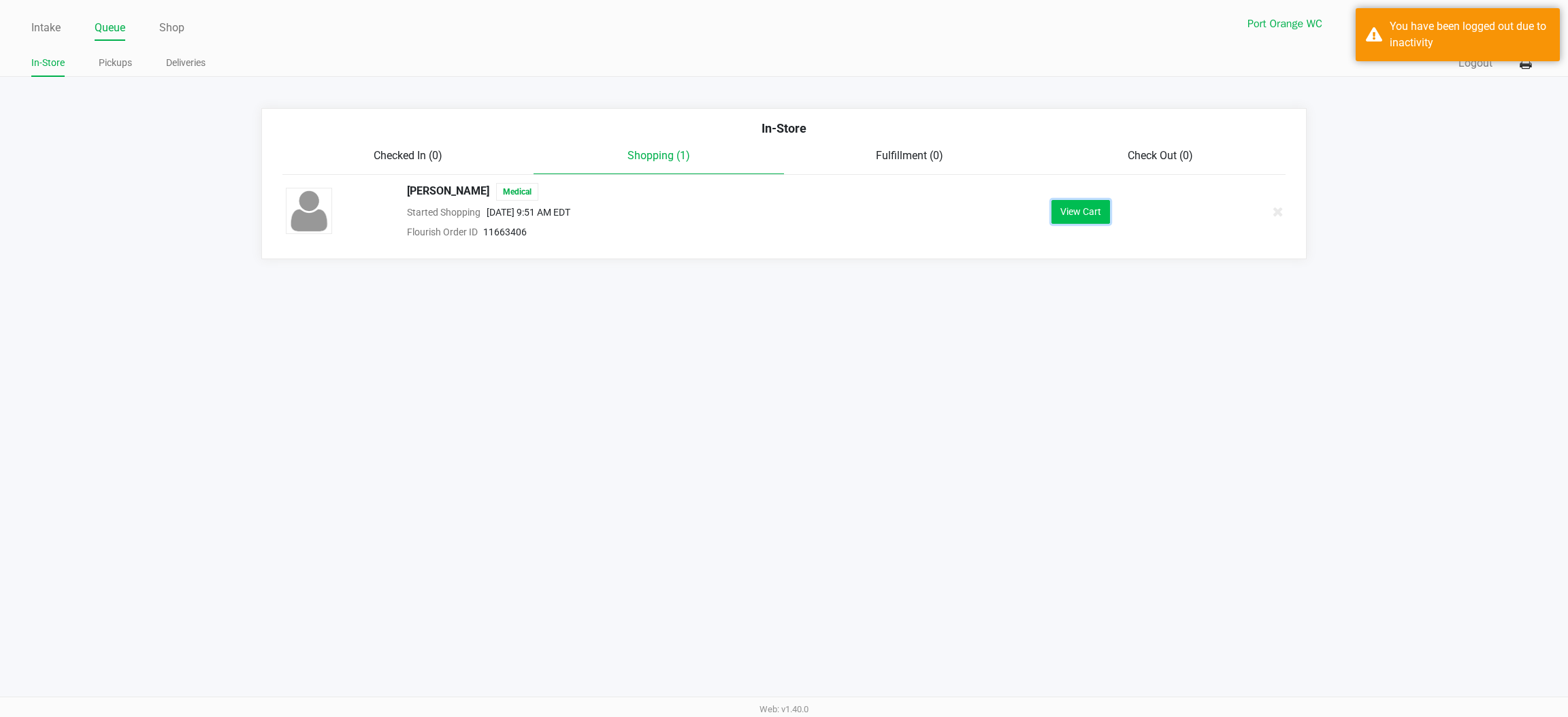 click on "View Cart" 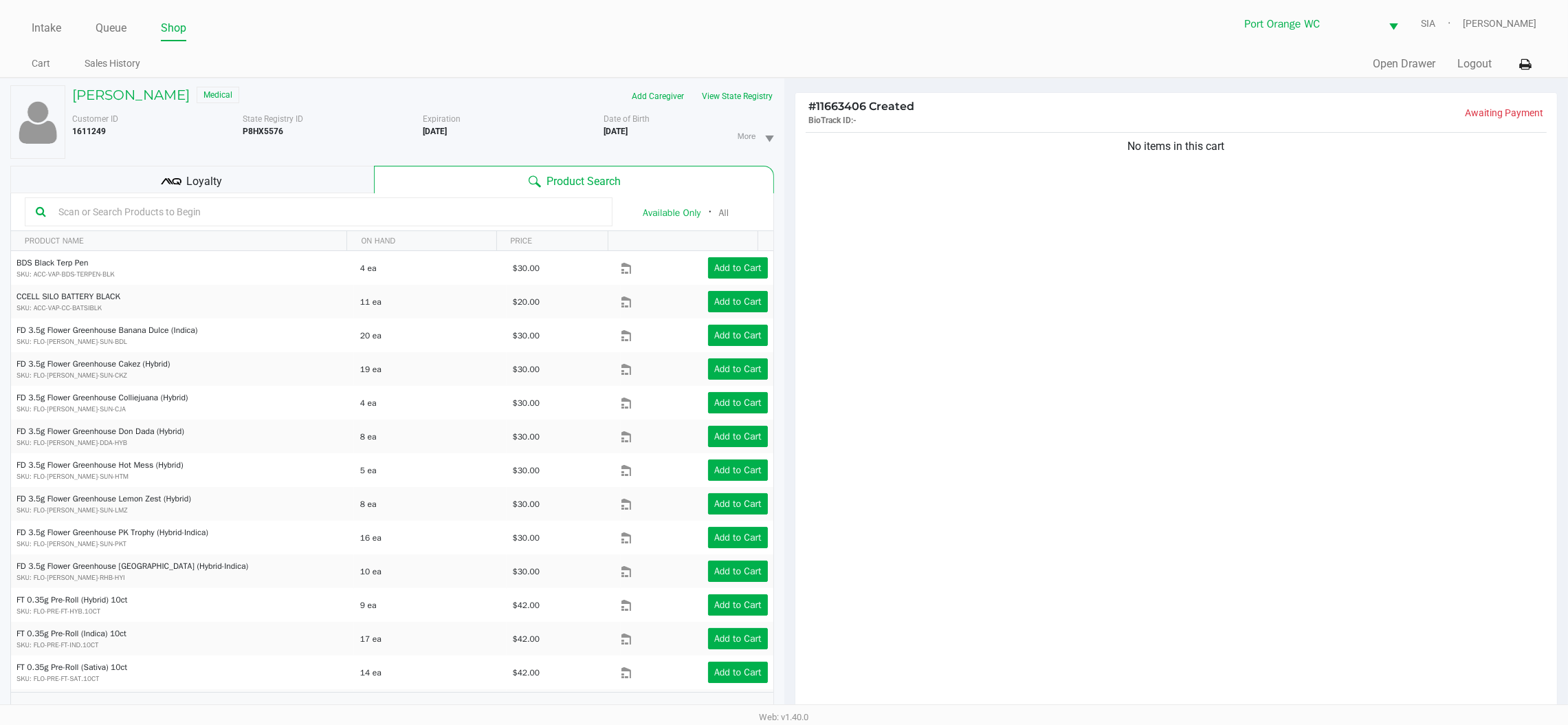click on "No items in this cart" 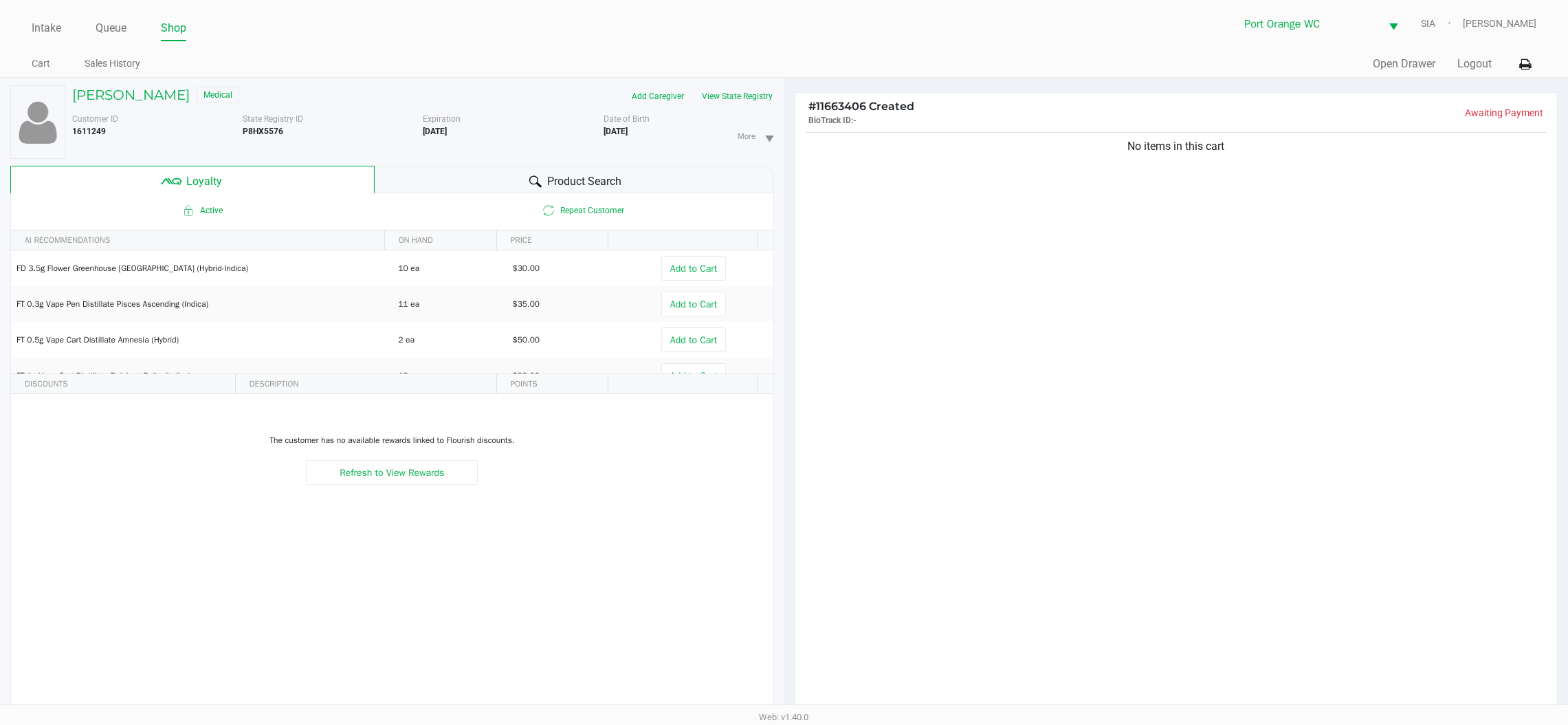 click on "Product Search" 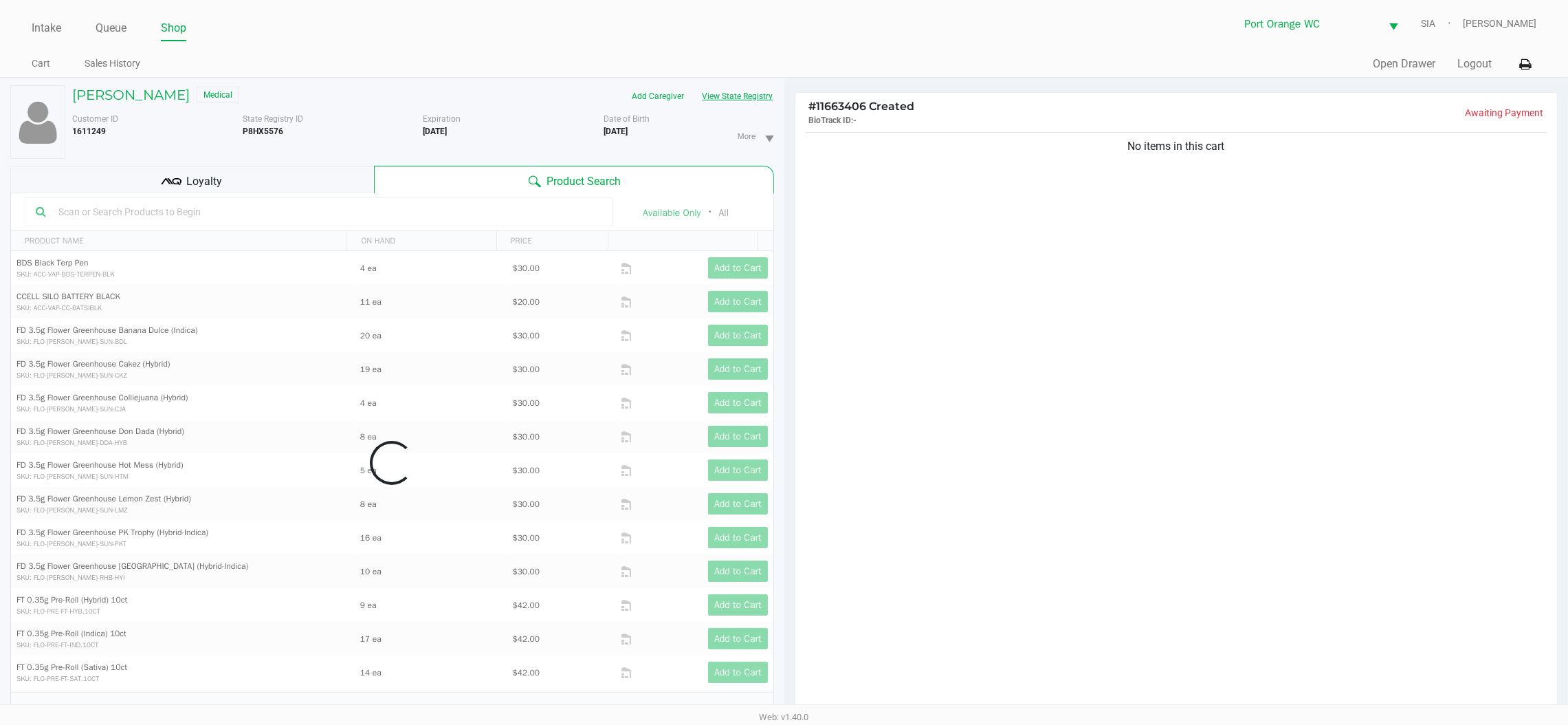 click on "View State Registry" 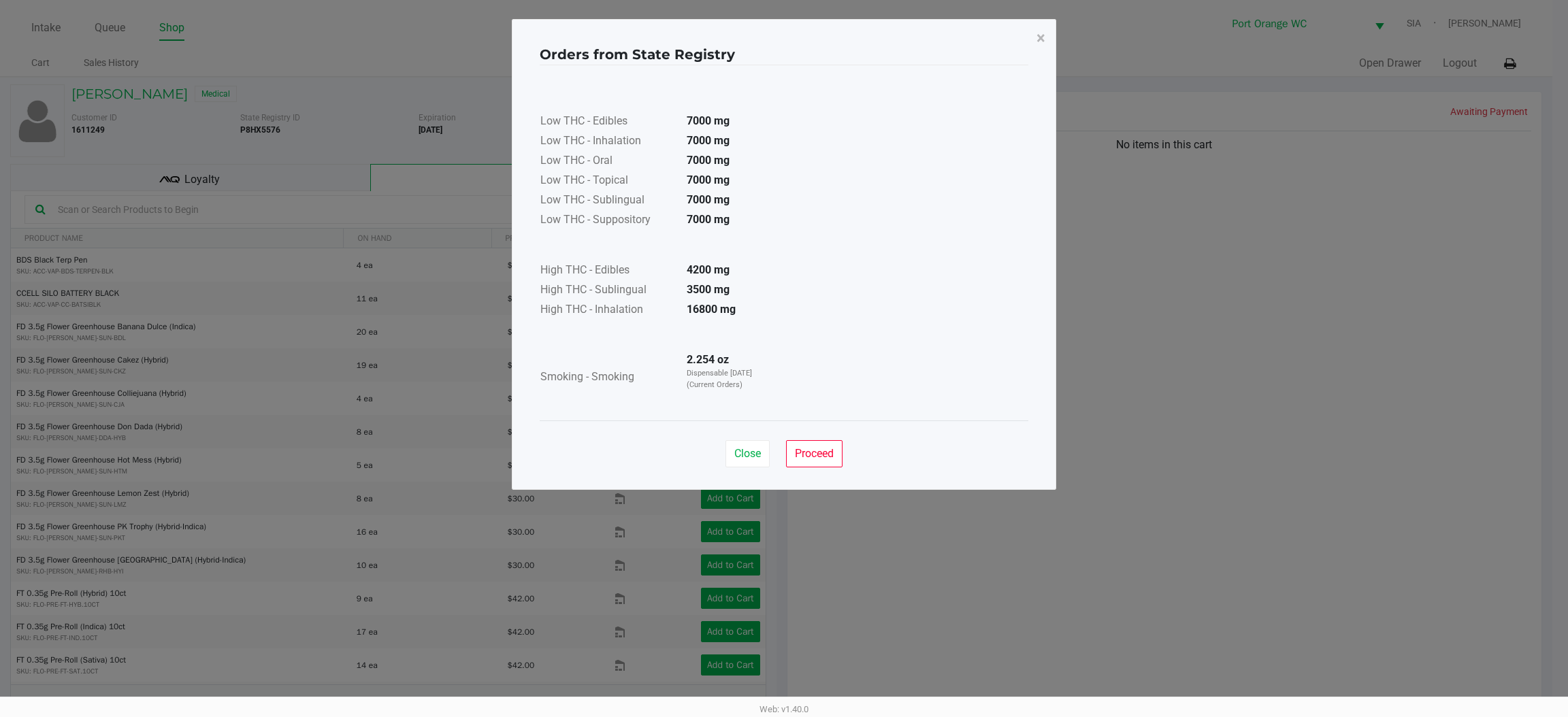 click on "Proceed" 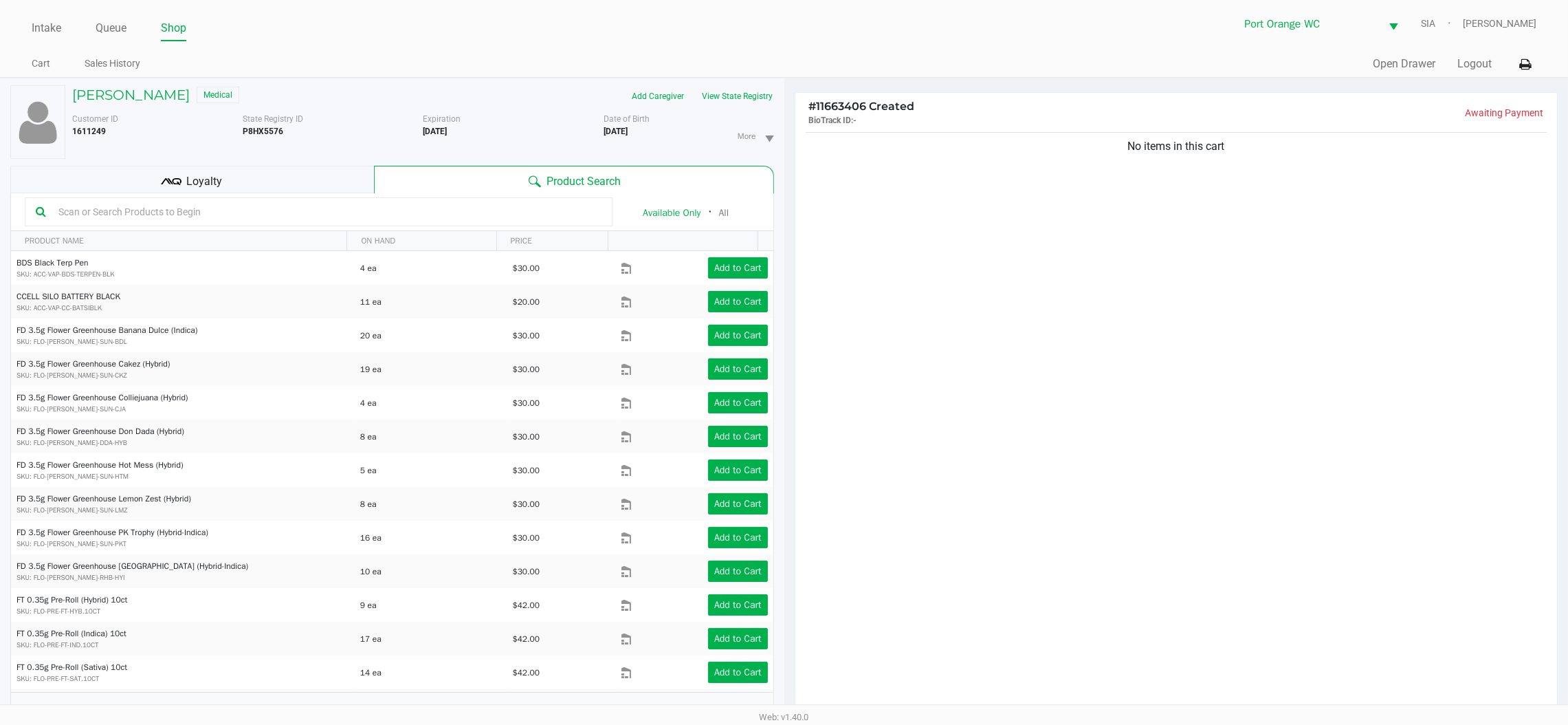 click on "No items in this cart" 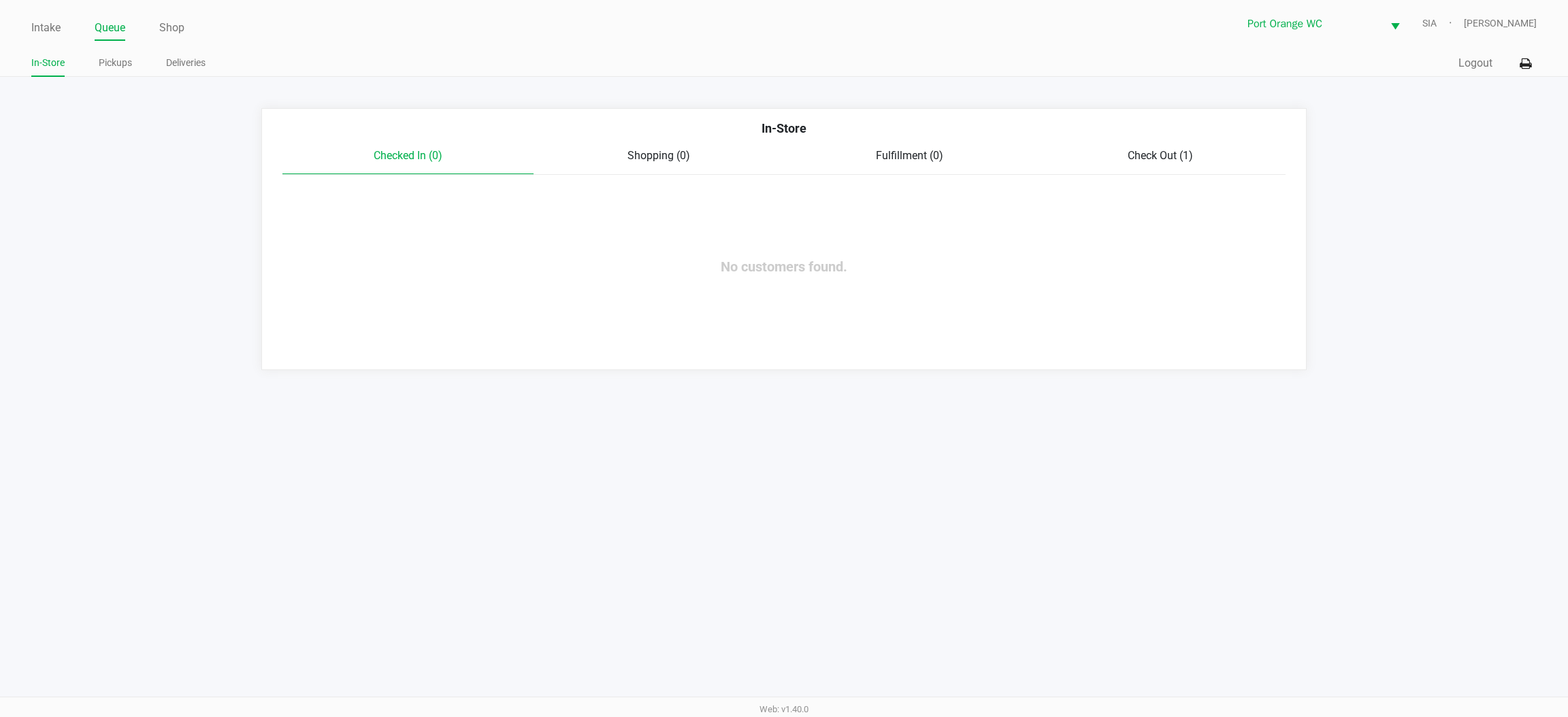 click on "Check Out (1)" 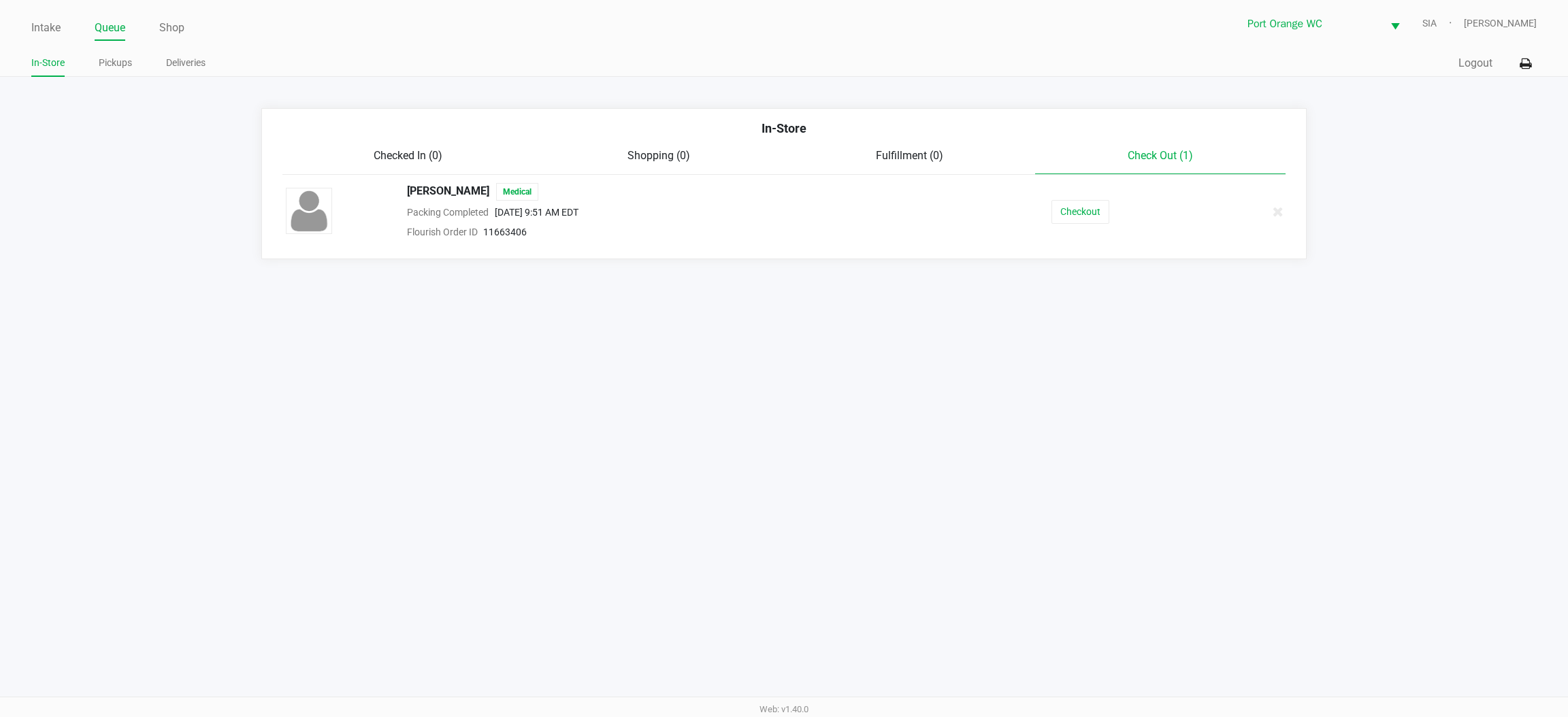 click on "Intake Queue Shop Port Orange WC  SIA   Anthony Stewart  In-Store Pickups Deliveries  Quick Sale   Logout   In-Store   Checked In (0)   Shopping (0)   Fulfillment (0)   Check Out (1)   Ankur Patel   Medical  Packing Completed      Jul 21, 2025 9:51 AM EDT  Flourish Order ID     11663406   Checkout   Web: v1.40.0" at bounding box center [784, 358] 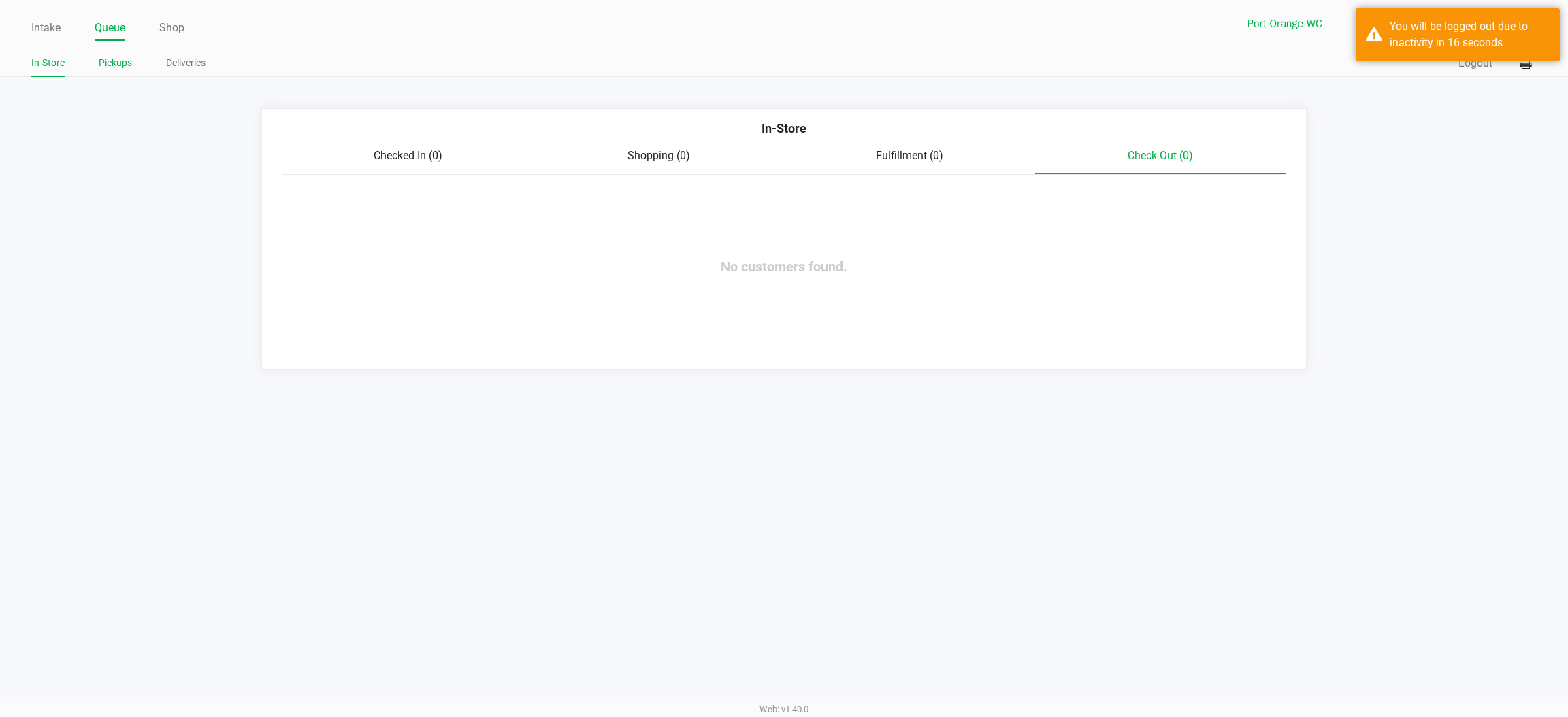 click on "Pickups" 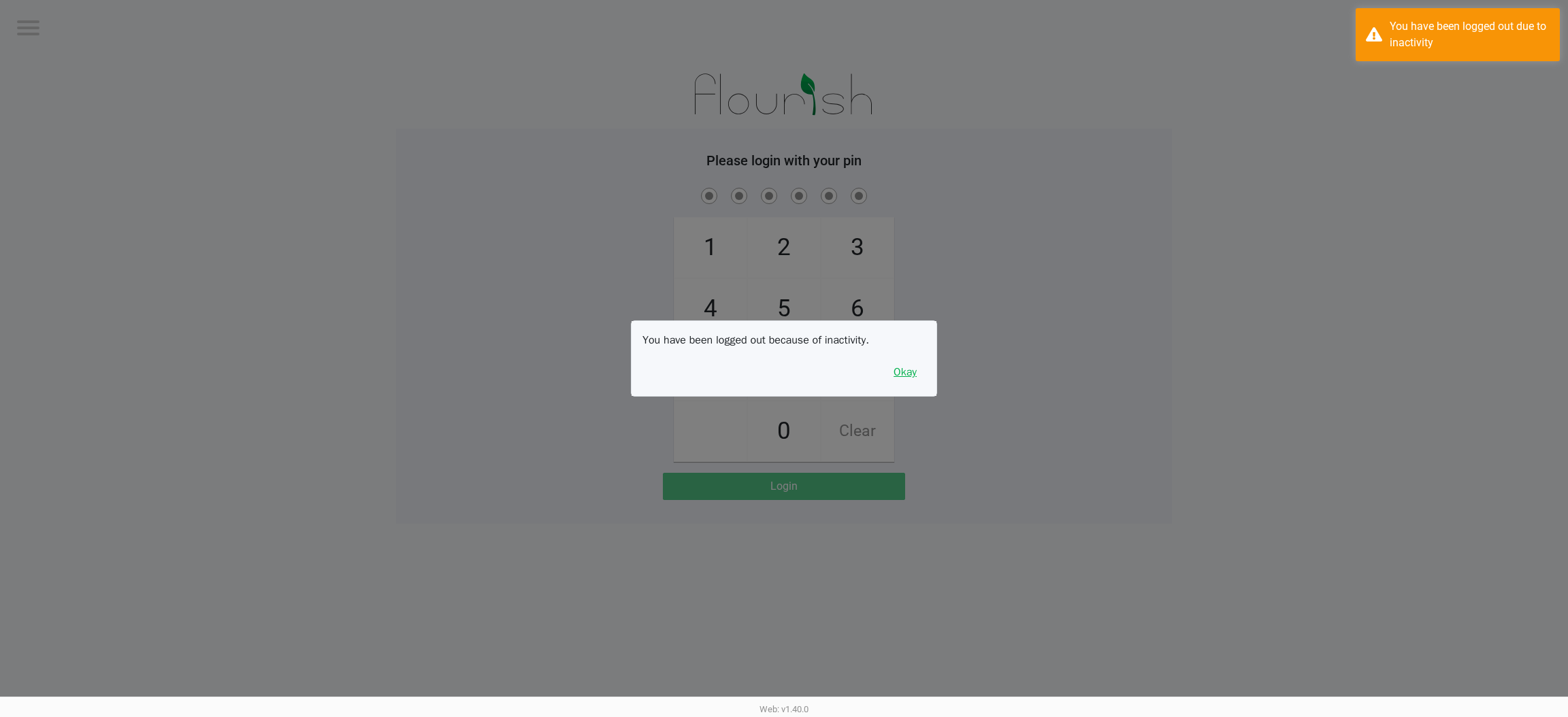 click on "Okay" at bounding box center [905, 372] 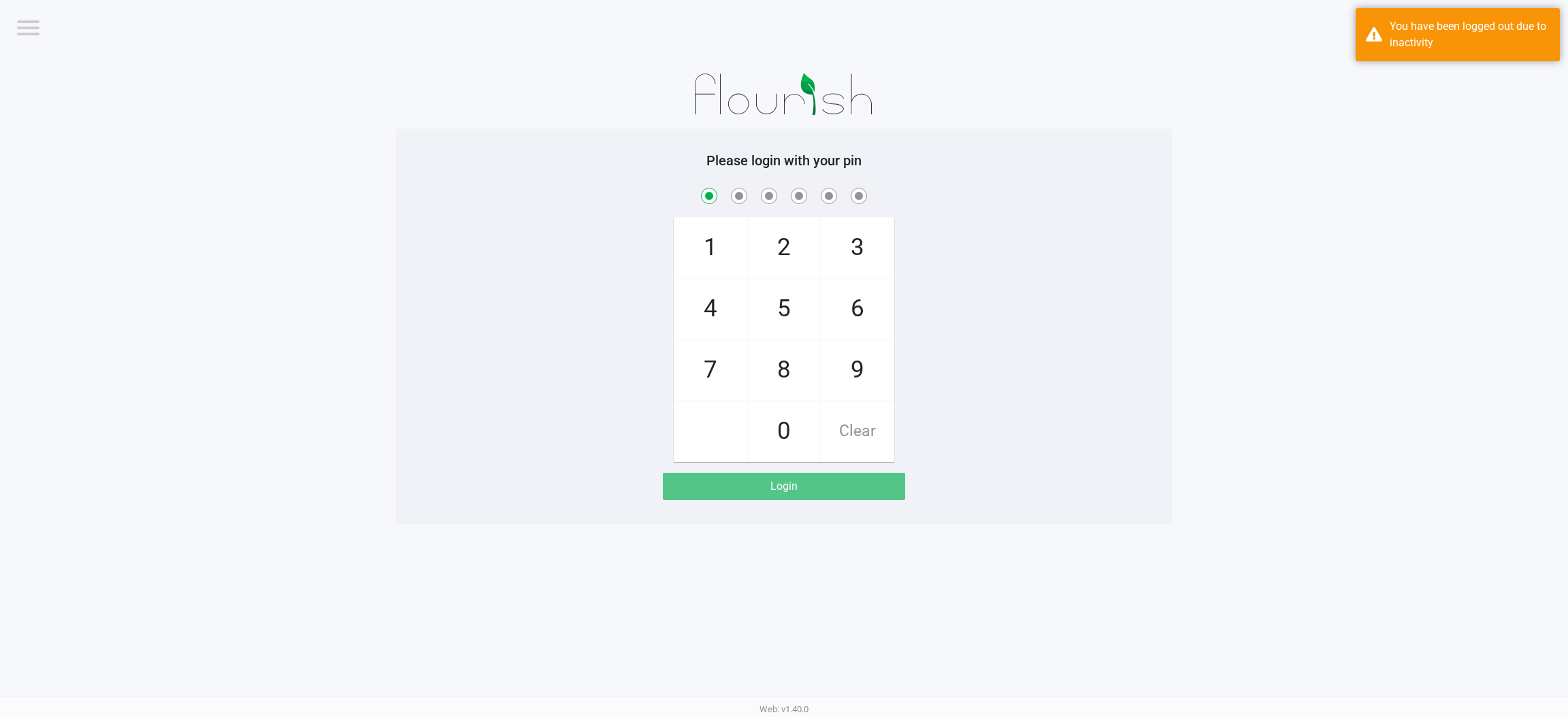 checkbox on "true" 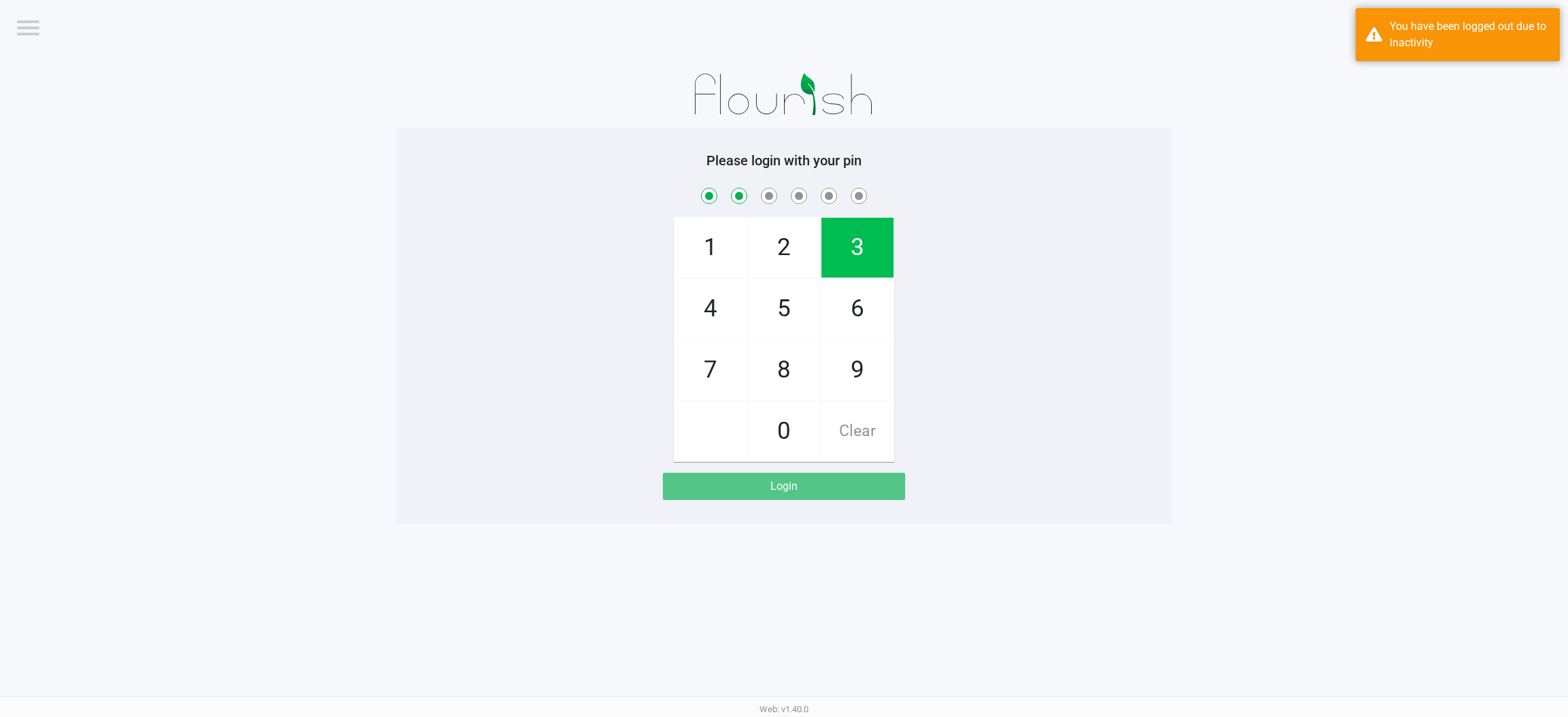 checkbox on "true" 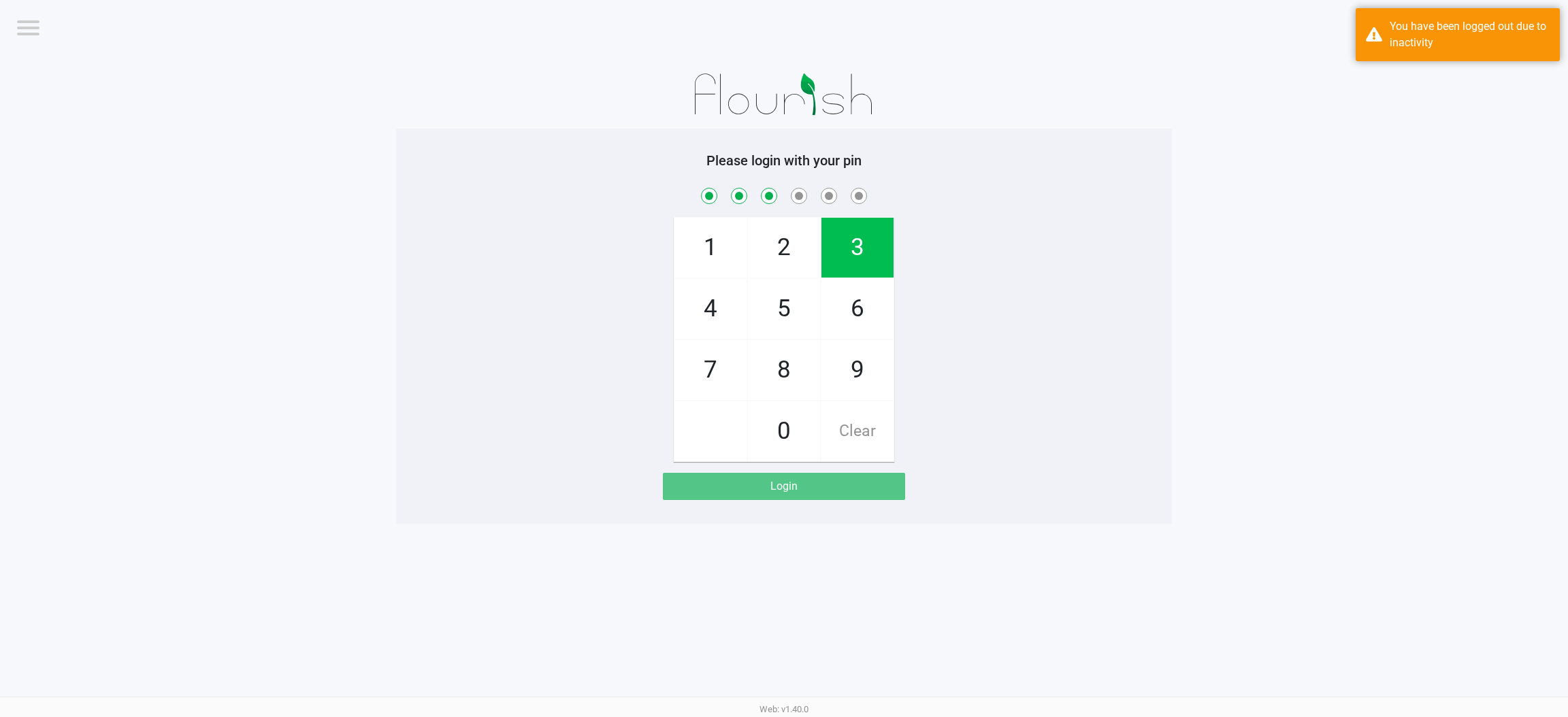 checkbox on "true" 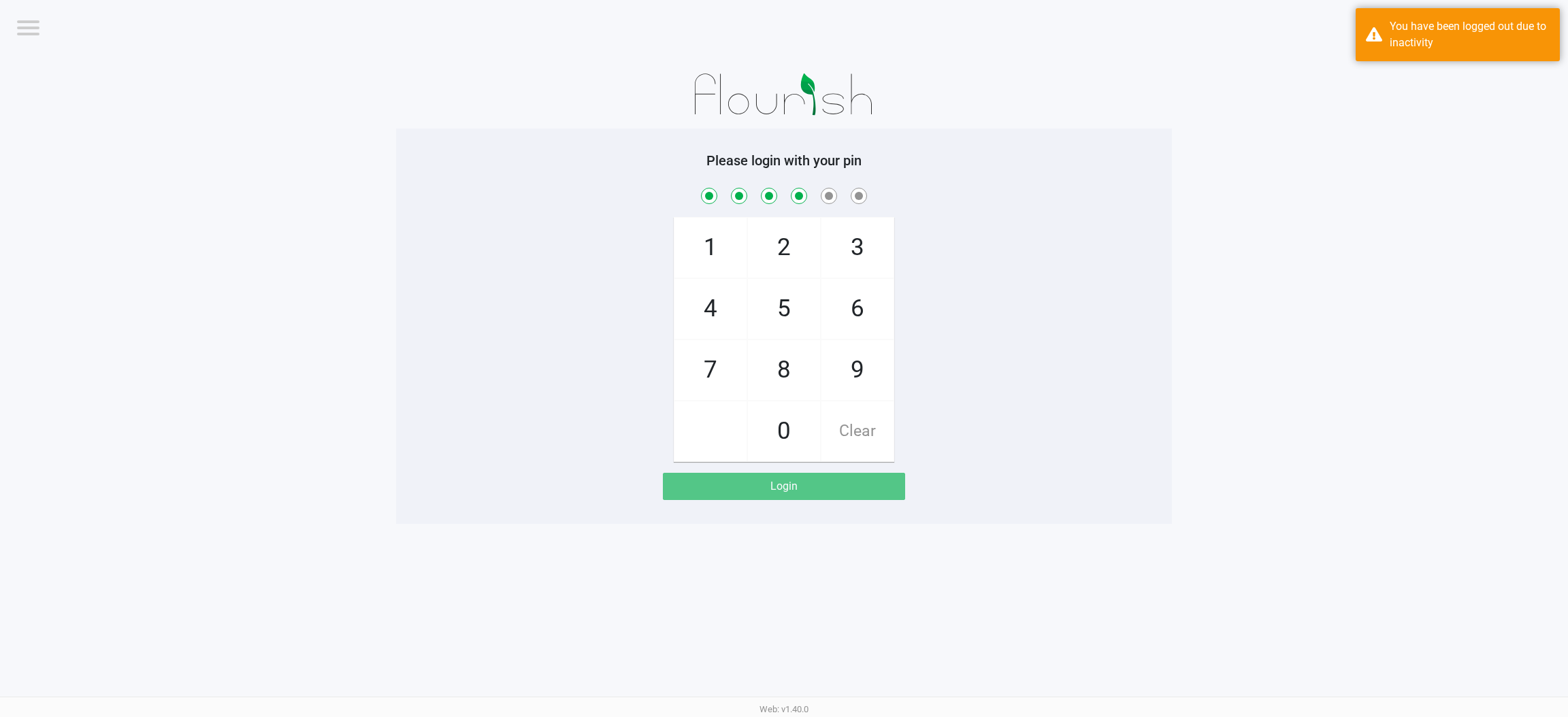 checkbox on "true" 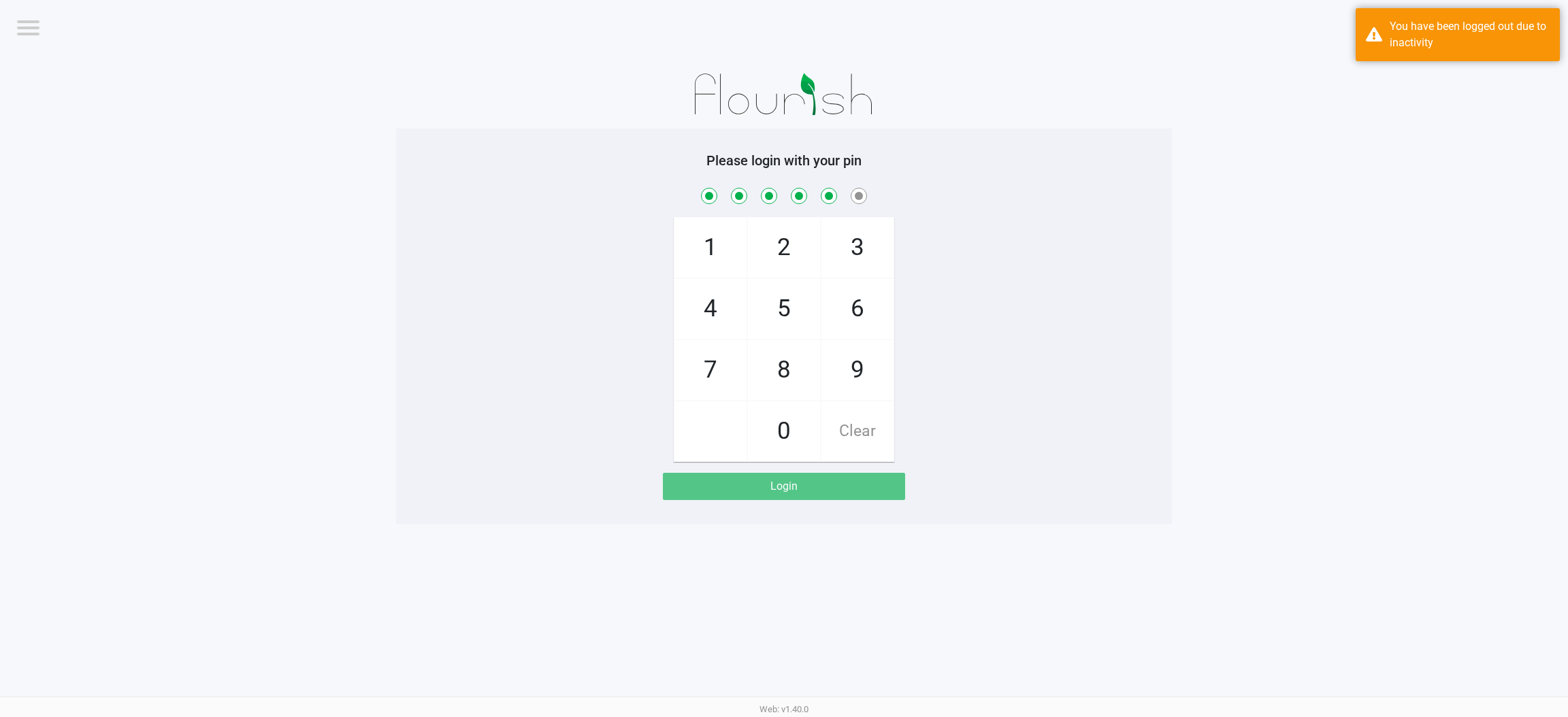checkbox on "true" 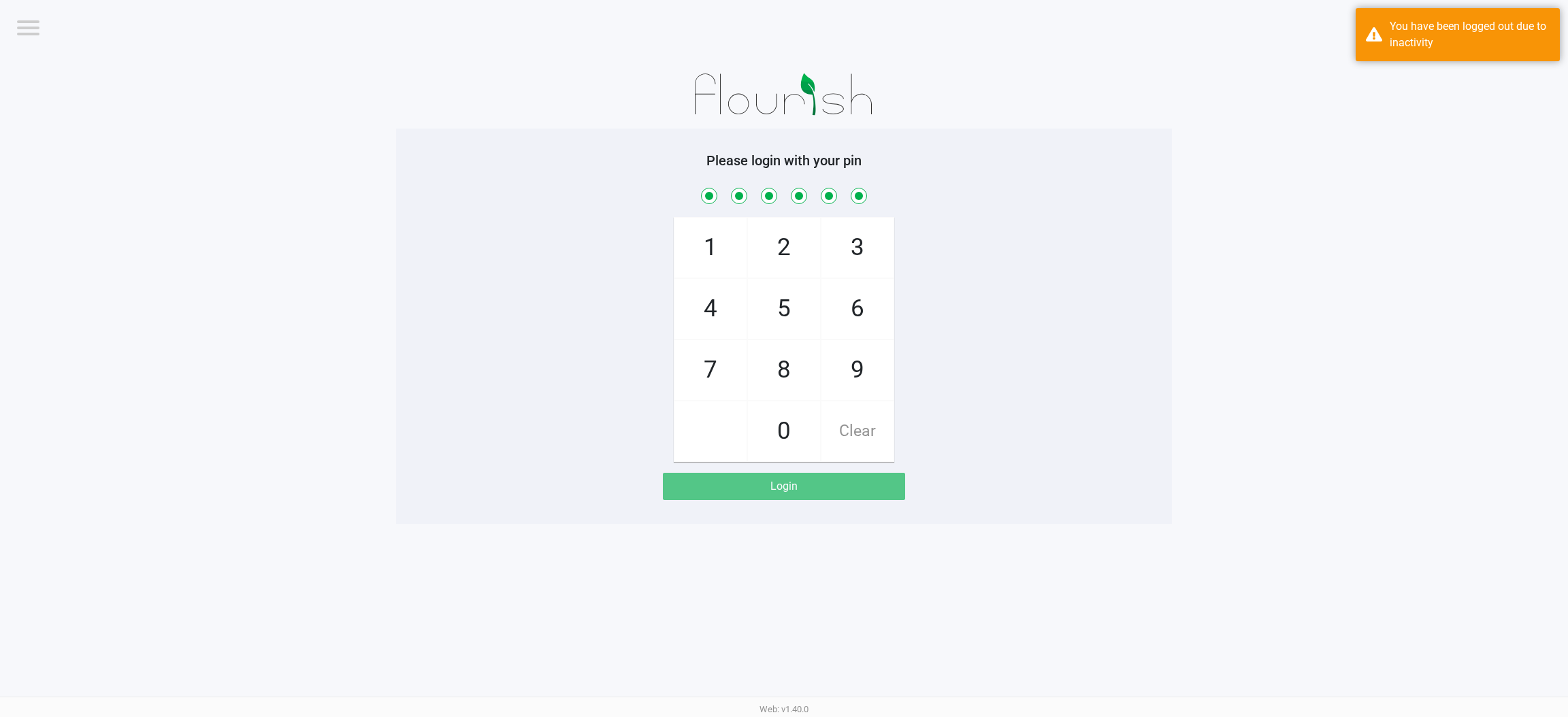 checkbox on "true" 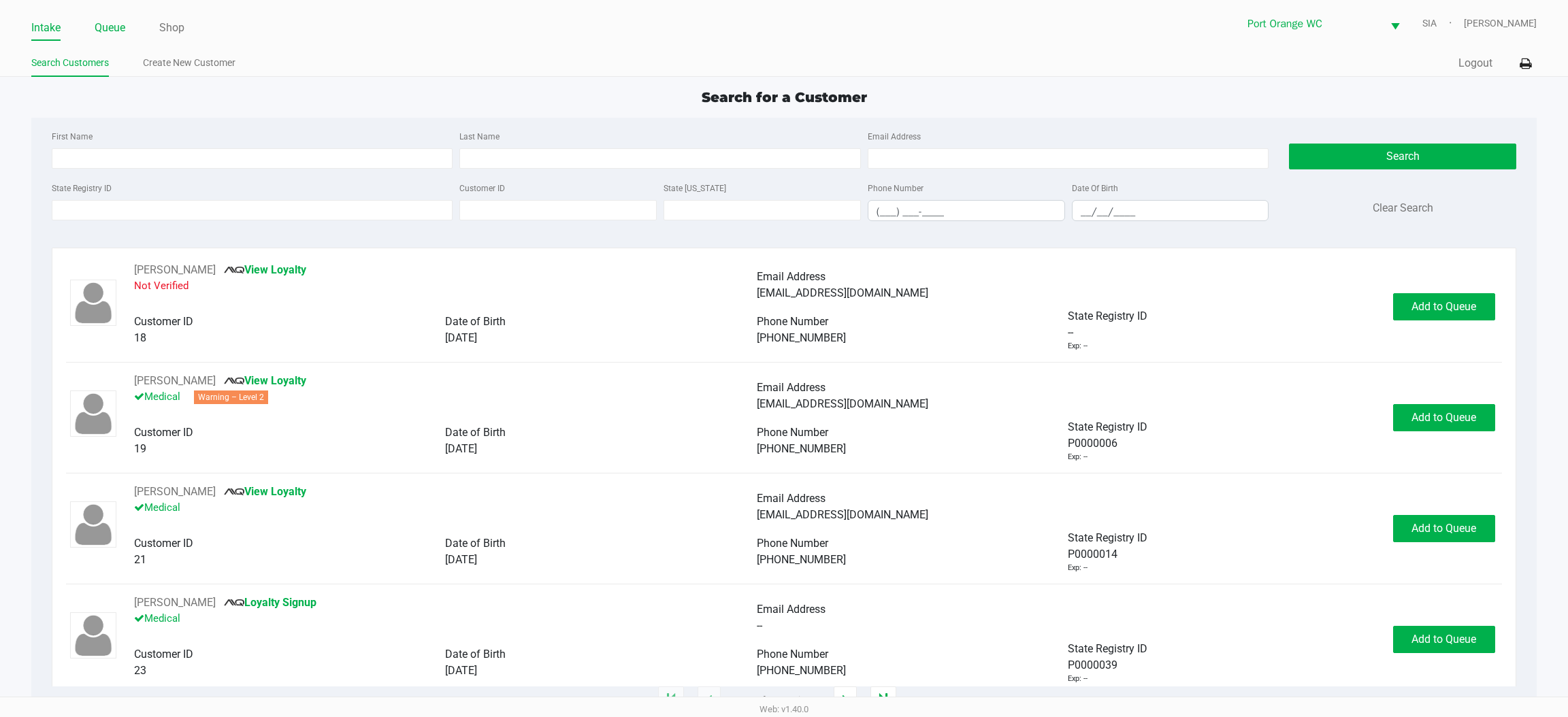 click on "Queue" 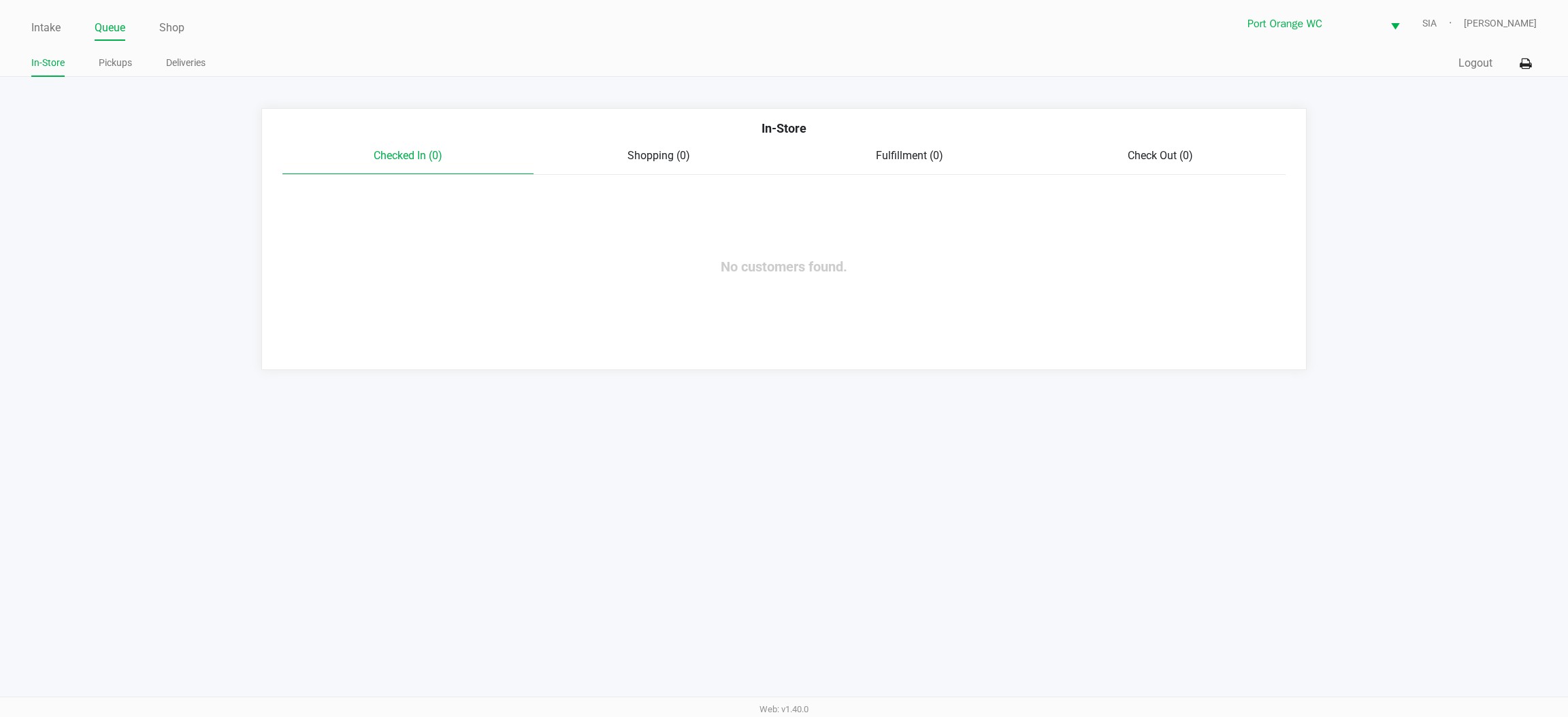 click on "Pickups" 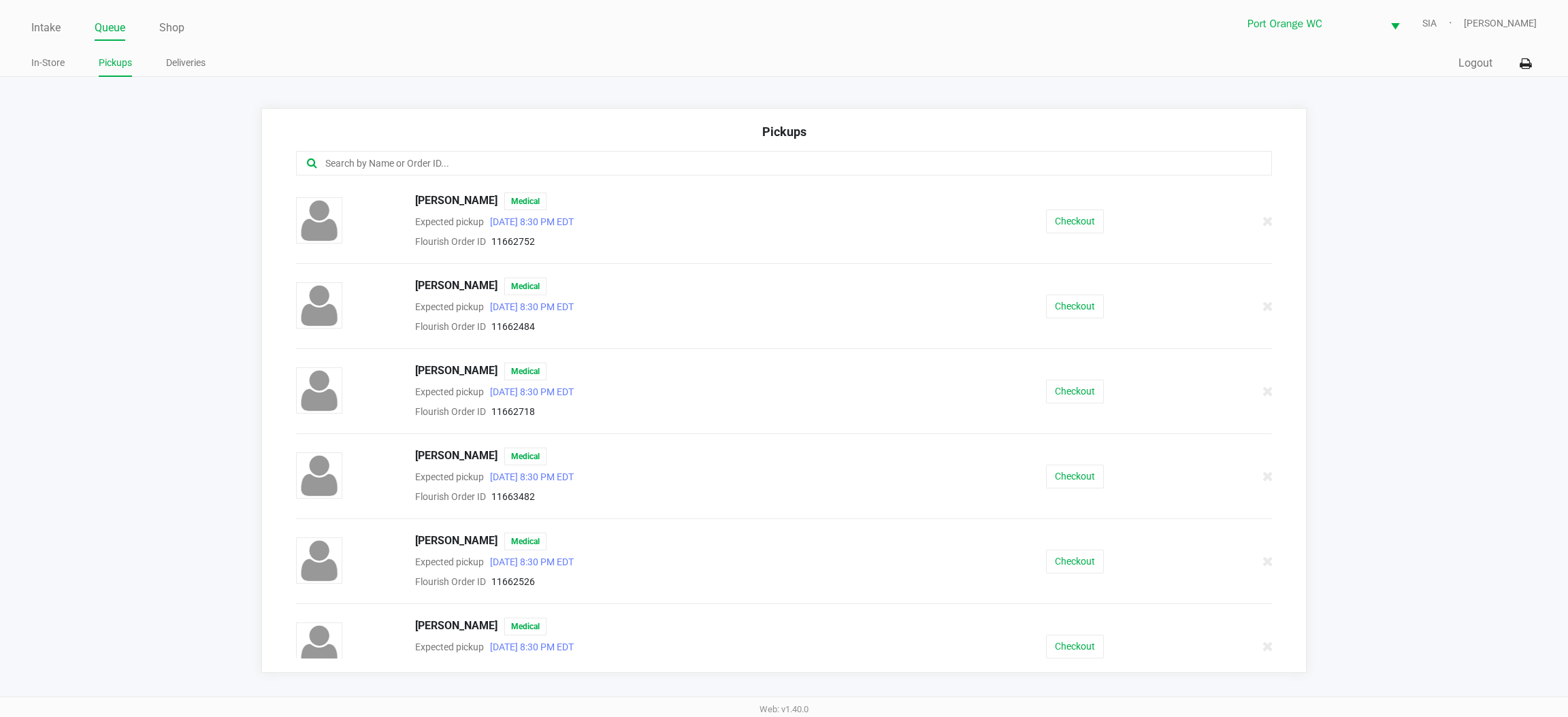click 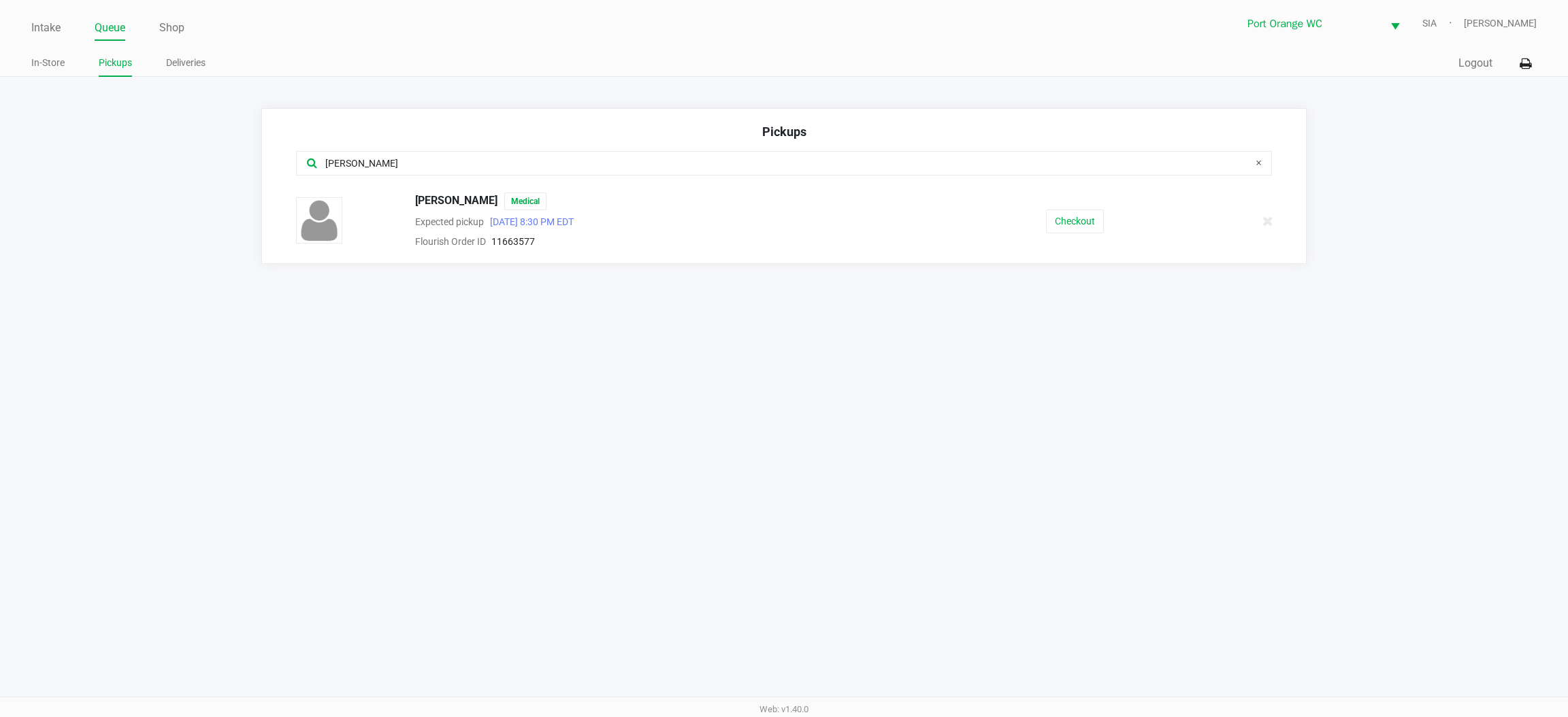 type on "lind" 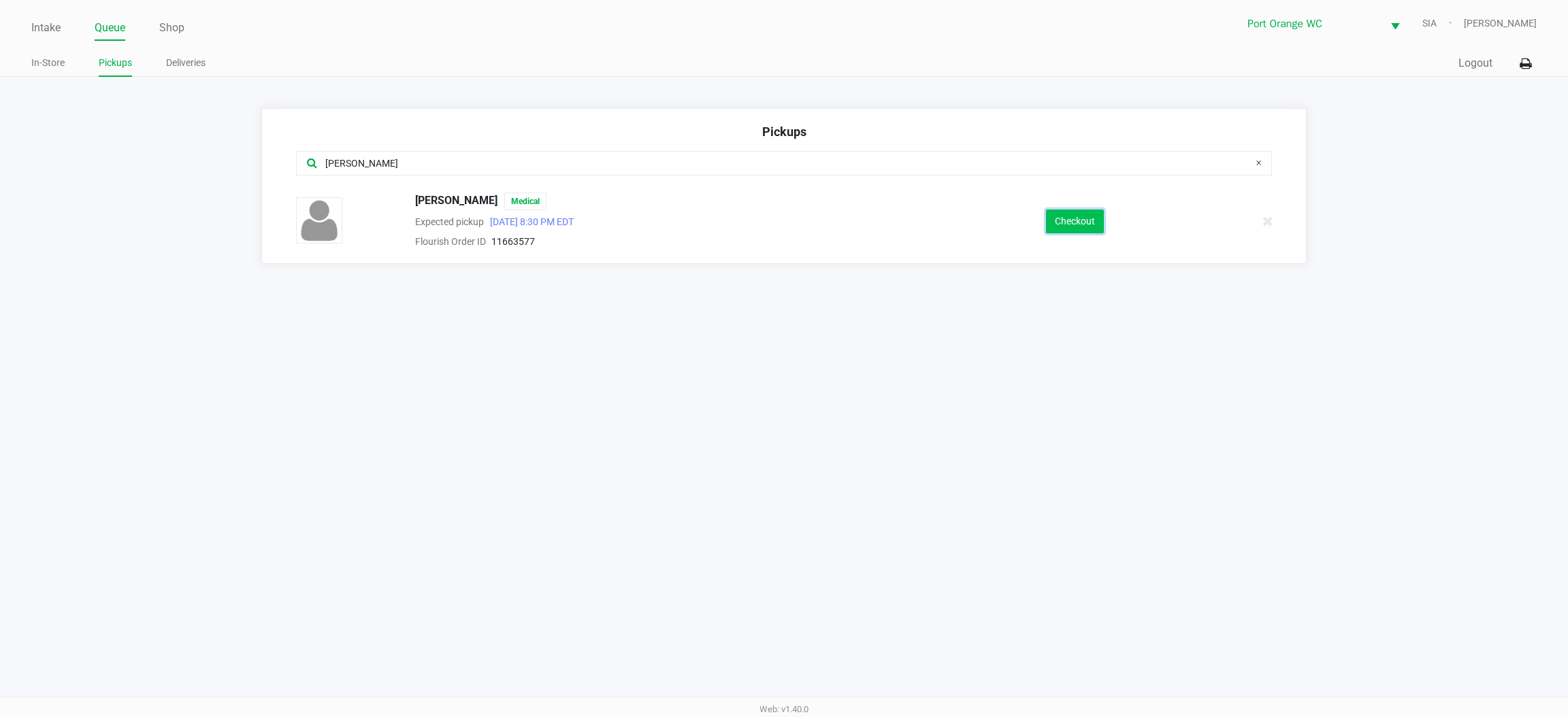 click on "Checkout" 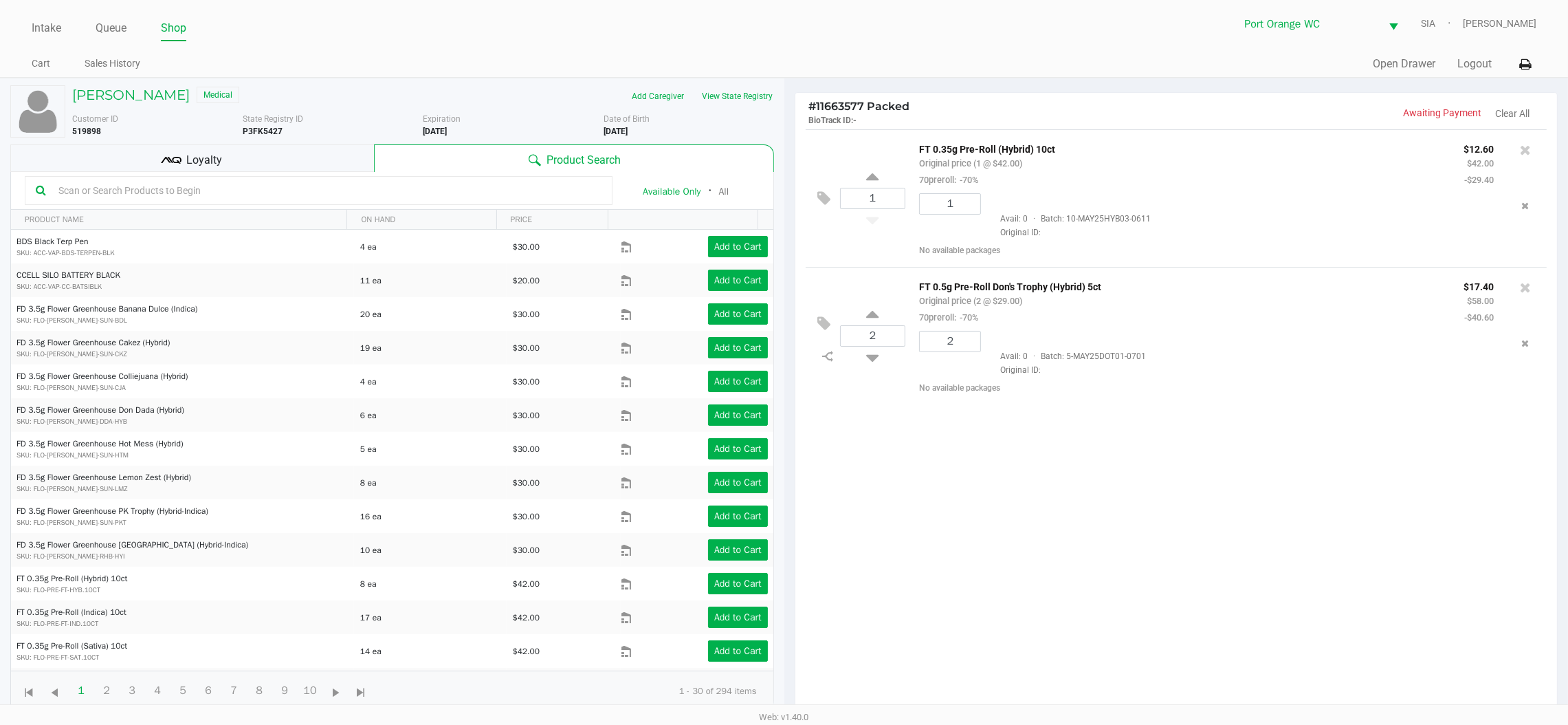 click on "1  FT 0.35g Pre-Roll (Hybrid) 10ct   Original price (1 @ $42.00)  70preroll:  -70% $12.60 $42.00 -$29.40 1  Avail: 0  ·  Batch: 10-MAY25HYB03-0611   Original ID:    No available packages
2  FT 0.5g Pre-Roll Don's Trophy (Hybrid) 5ct   Original price (2 @ $29.00)  70preroll:  -70% $17.40 $58.00 -$40.60 2  Avail: 0  ·  Batch: 5-MAY25DOT01-0701   Original ID:    No available packages" 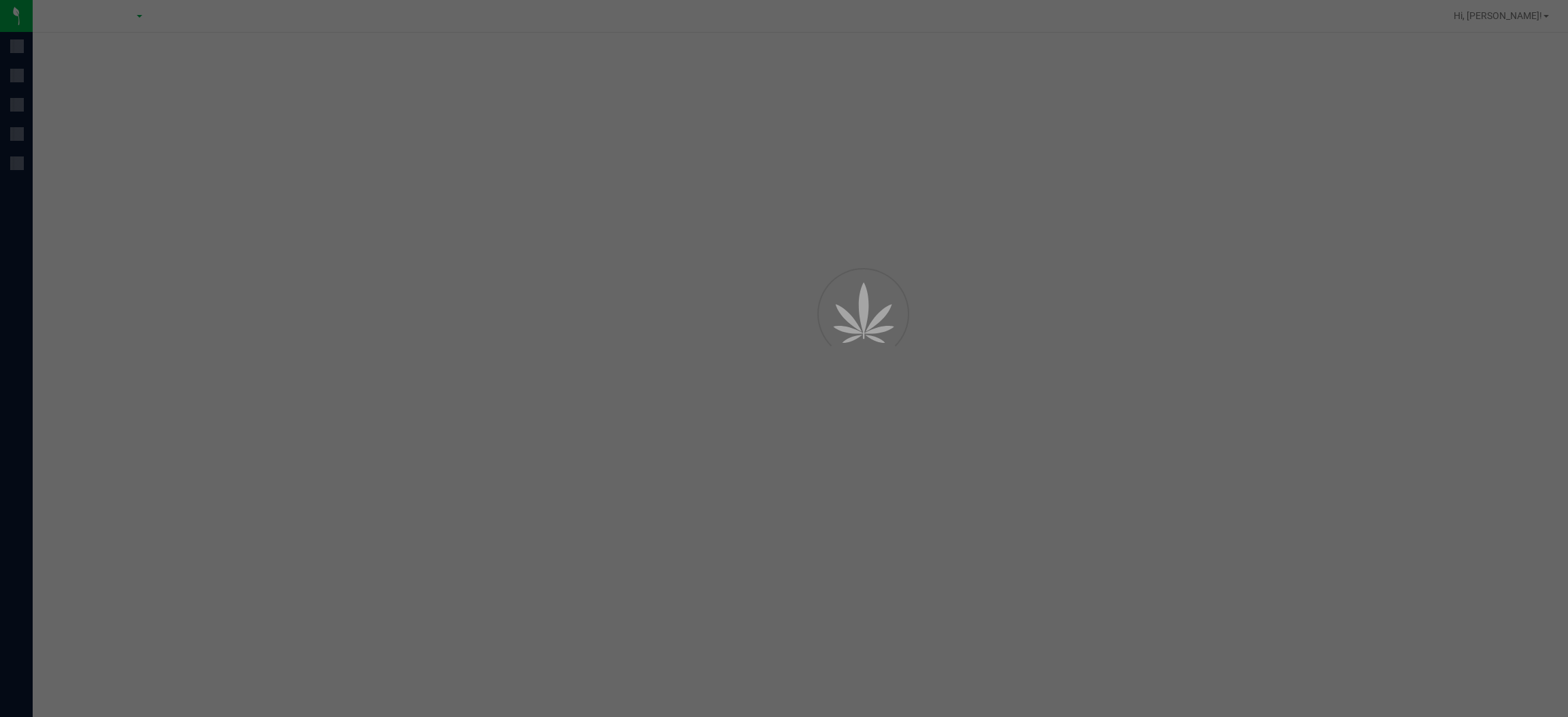 scroll, scrollTop: 0, scrollLeft: 0, axis: both 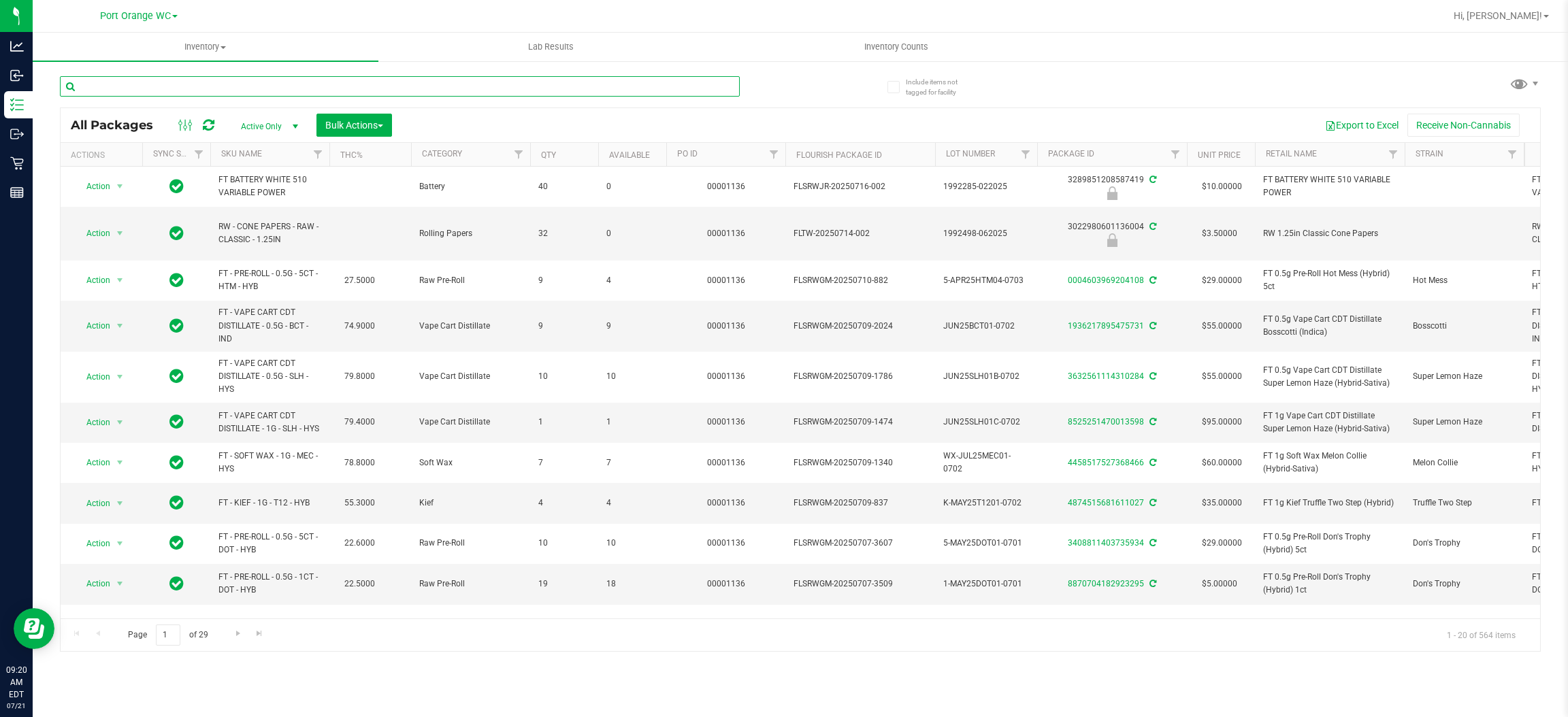 click at bounding box center (399, 86) 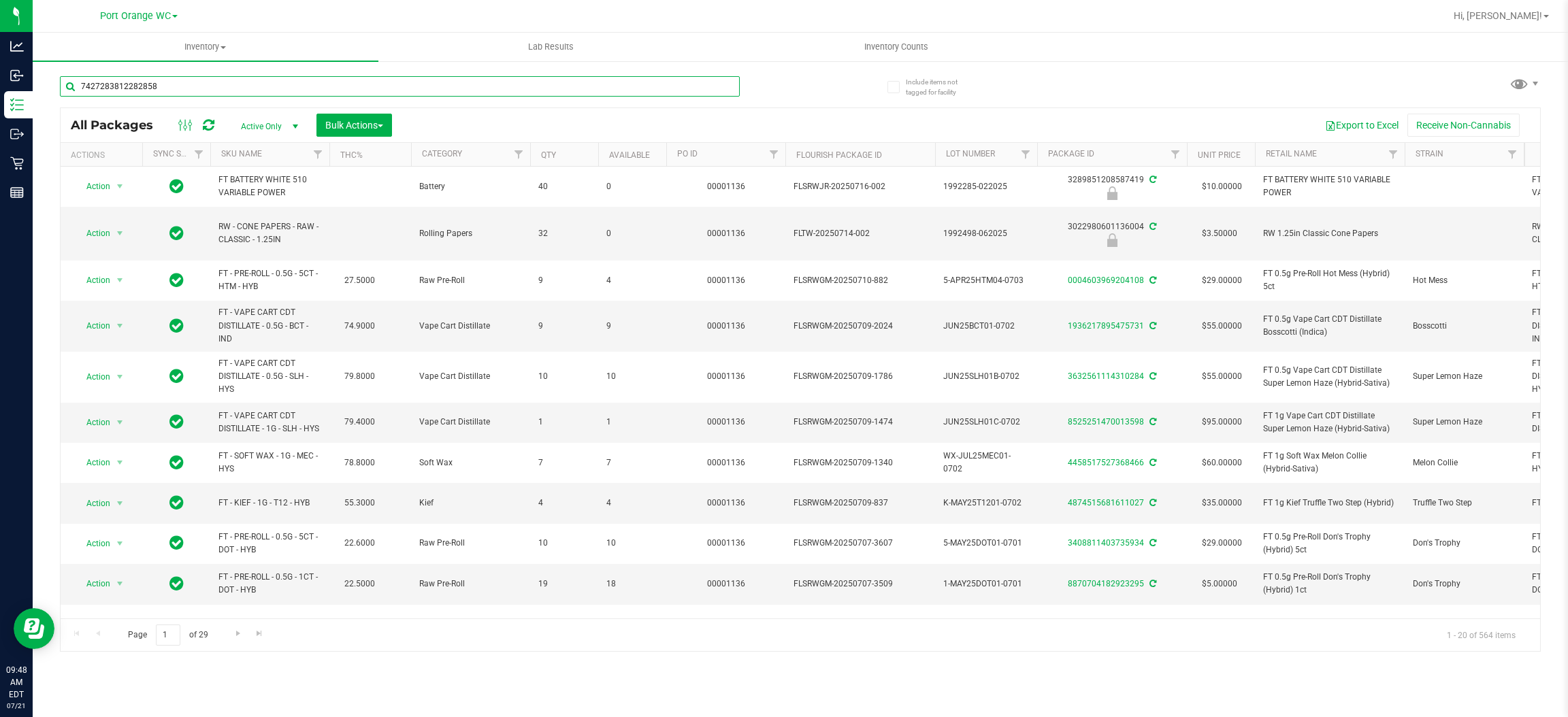 type on "7427283812282858" 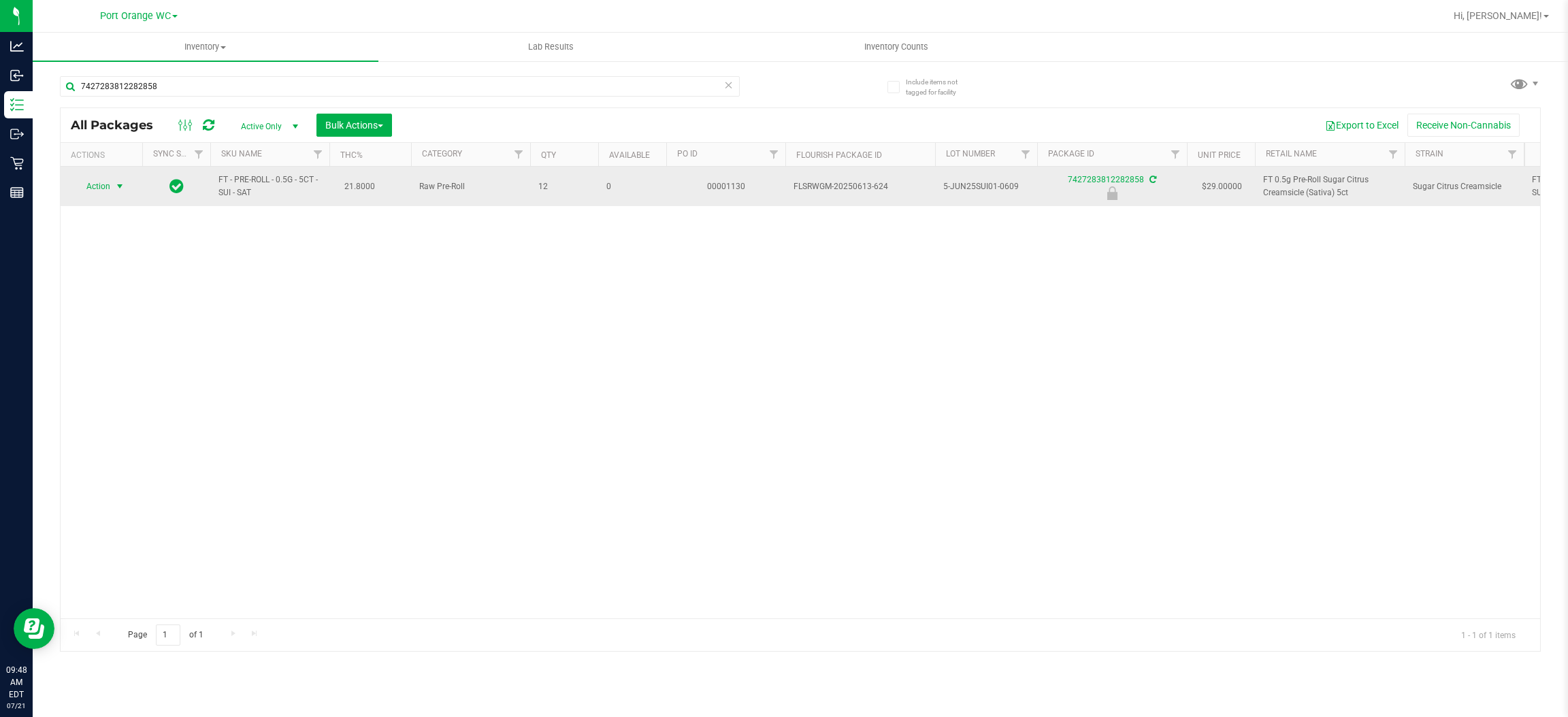 click at bounding box center [120, 186] 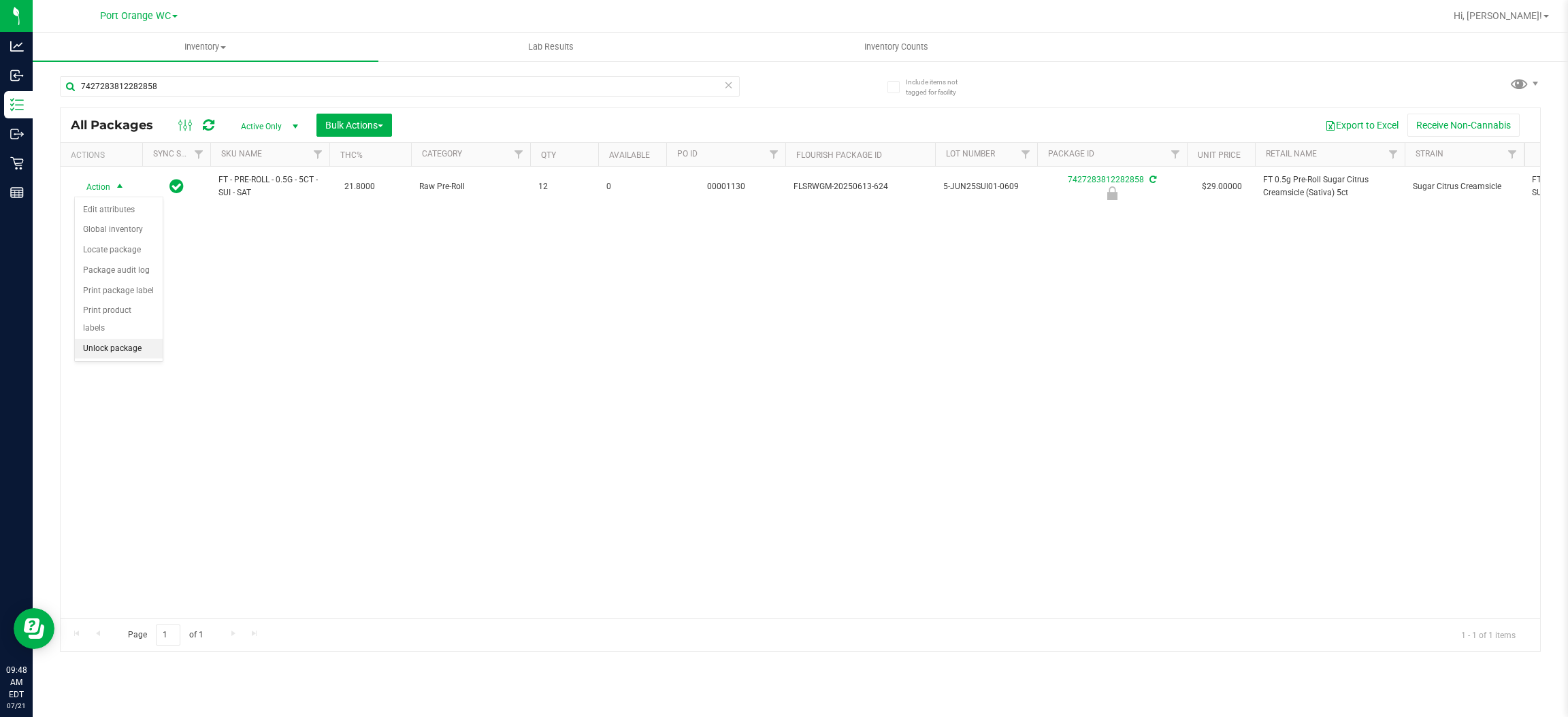 click on "Unlock package" at bounding box center (118, 349) 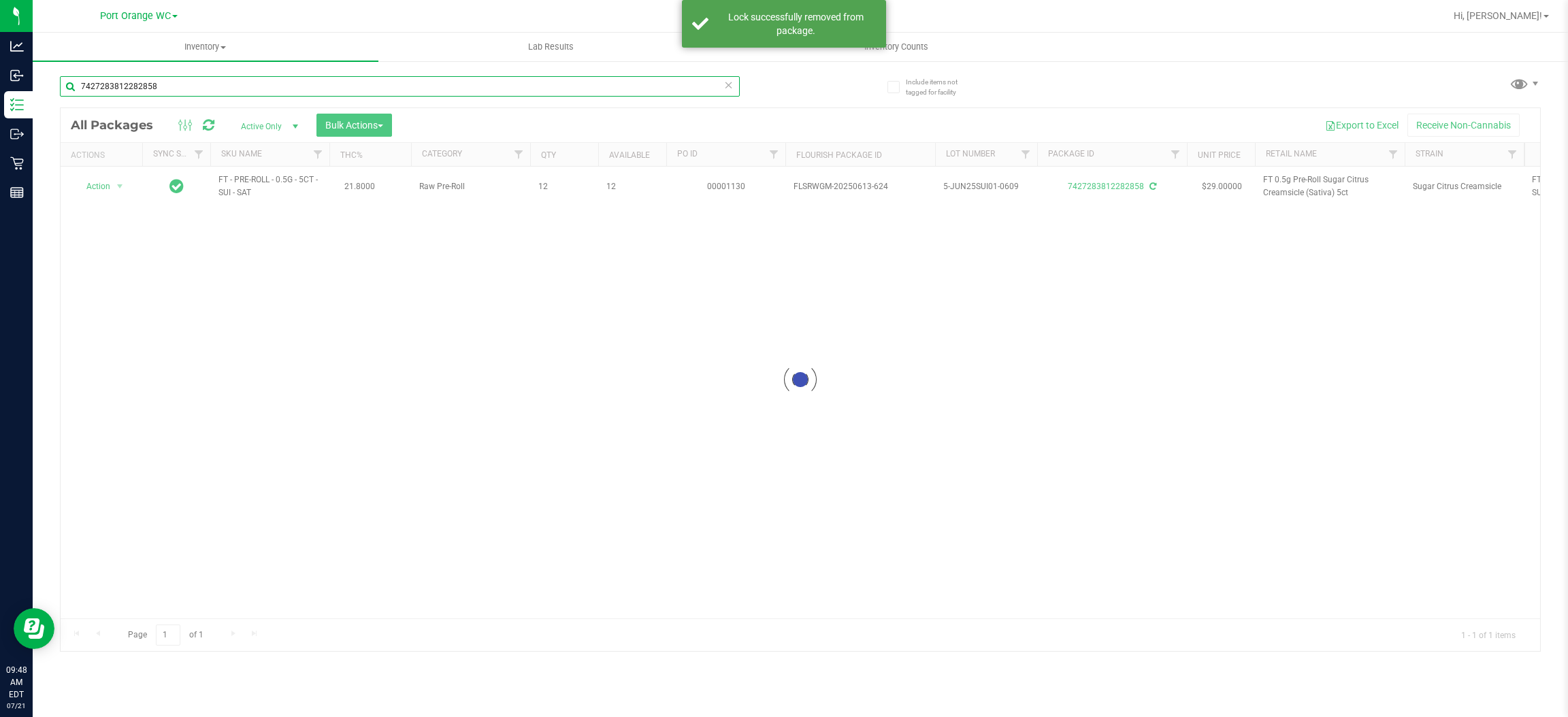 click on "7427283812282858" at bounding box center (399, 86) 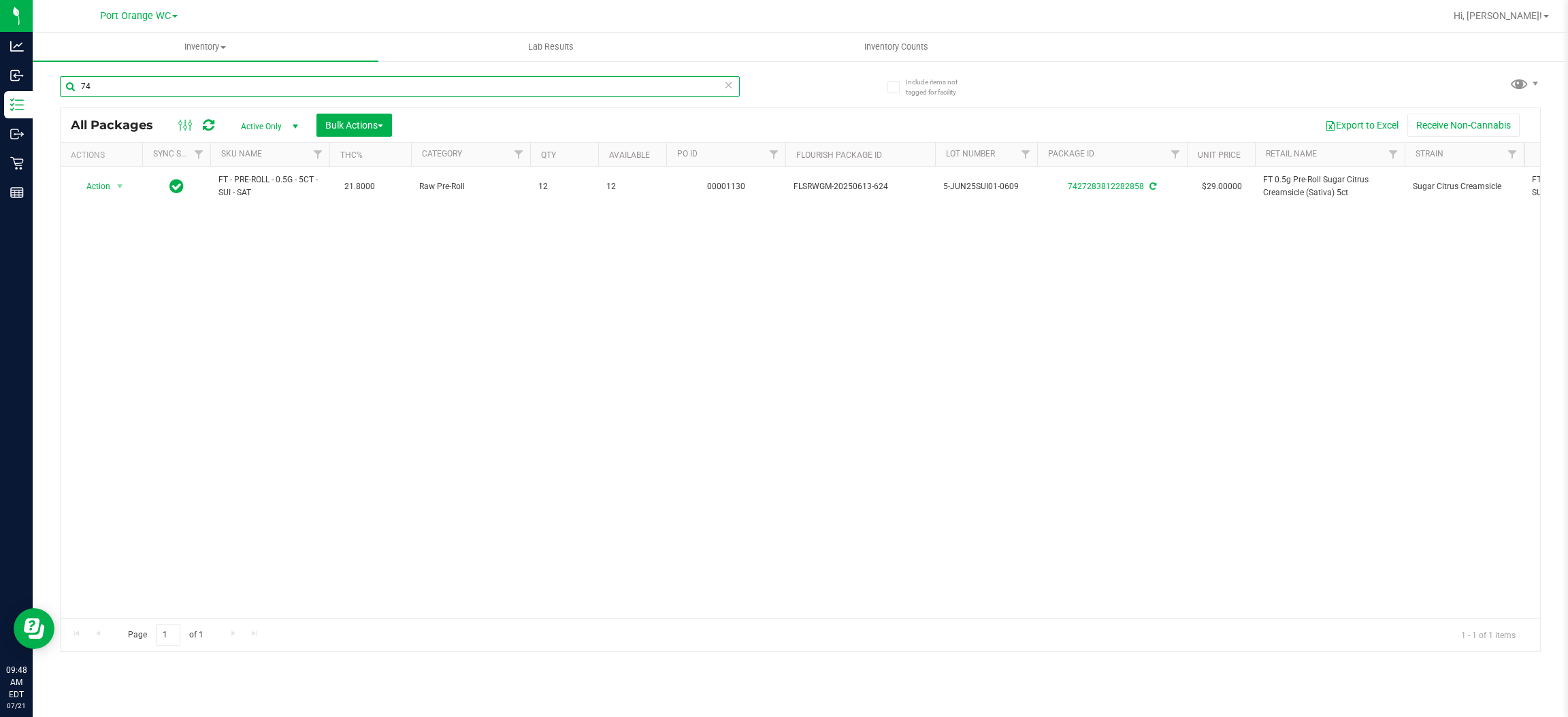 type on "7" 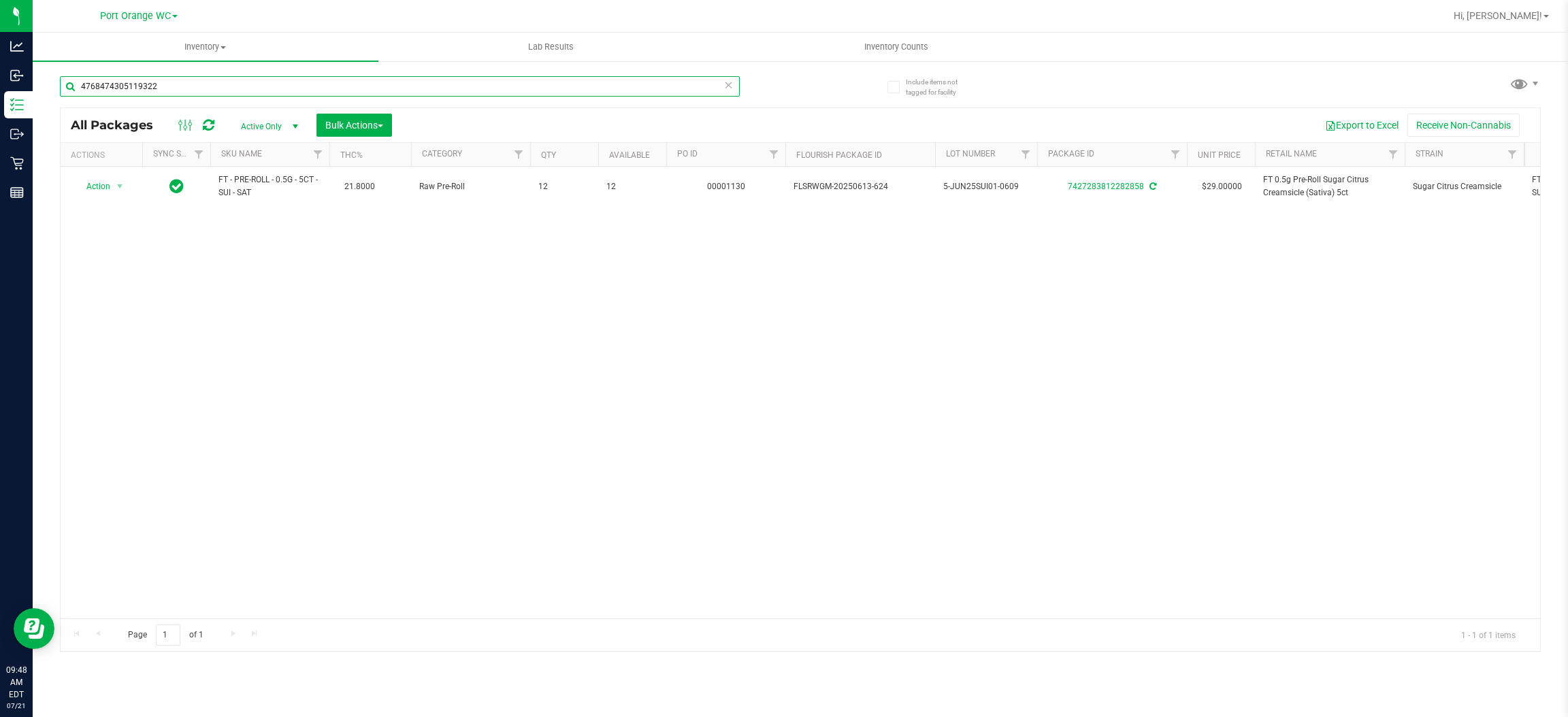 type on "4768474305119322" 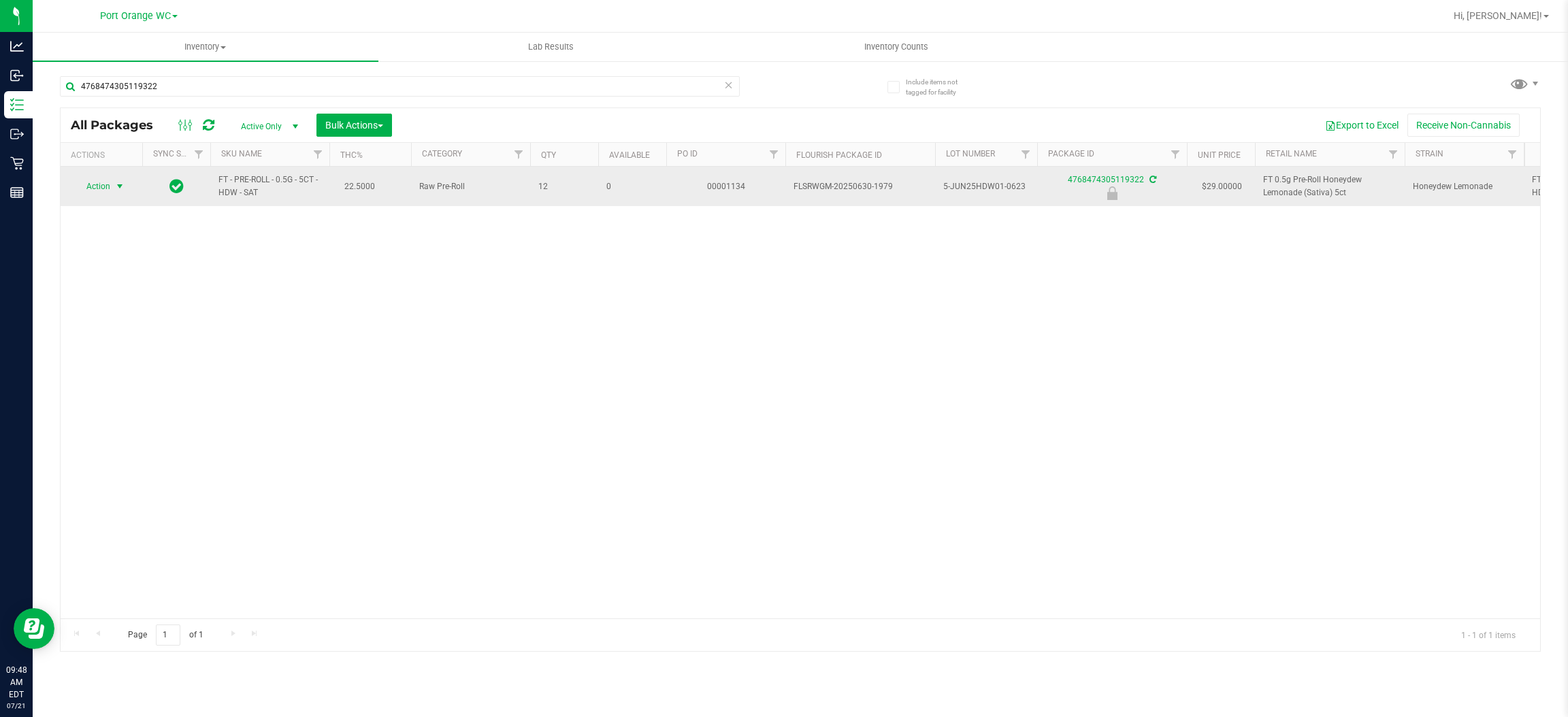 click at bounding box center (120, 186) 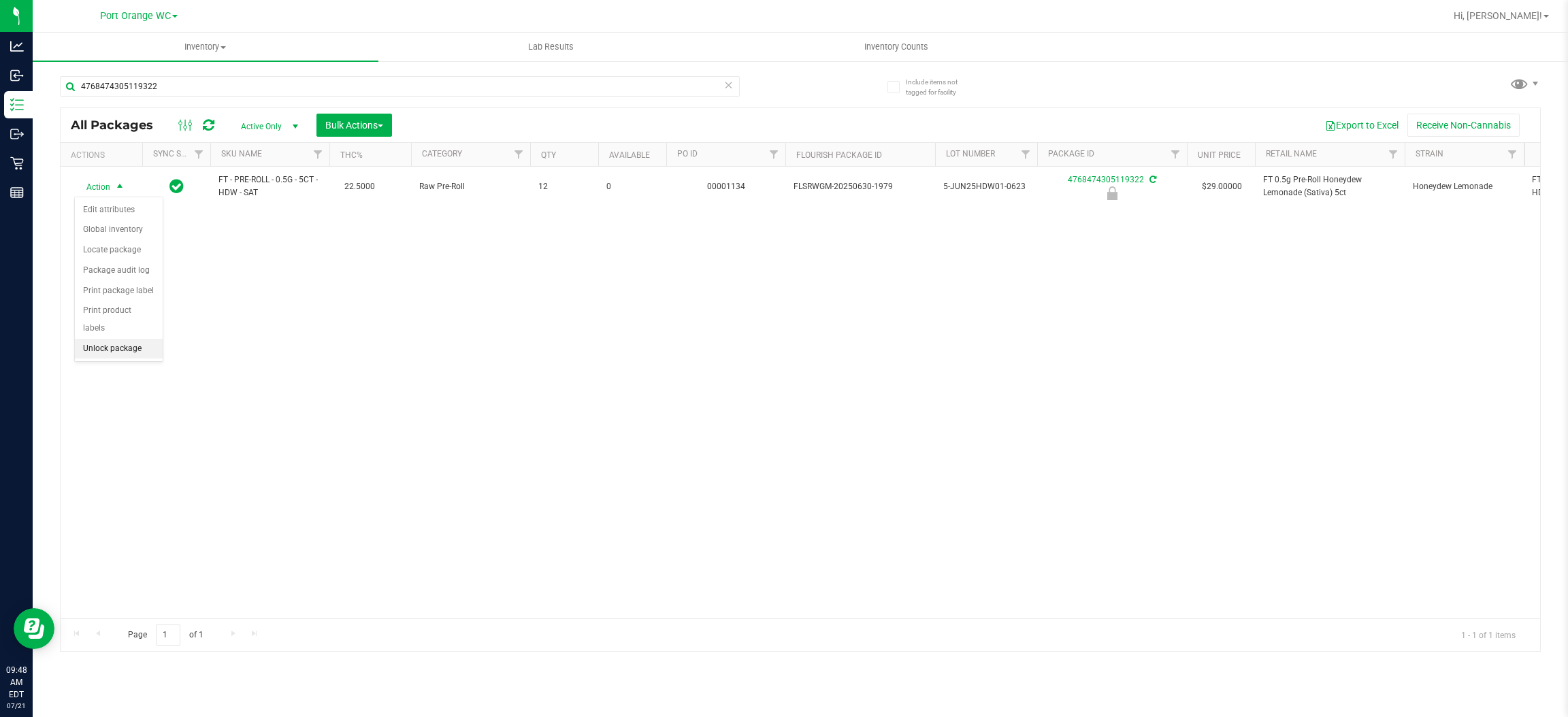 click on "Unlock package" at bounding box center (118, 349) 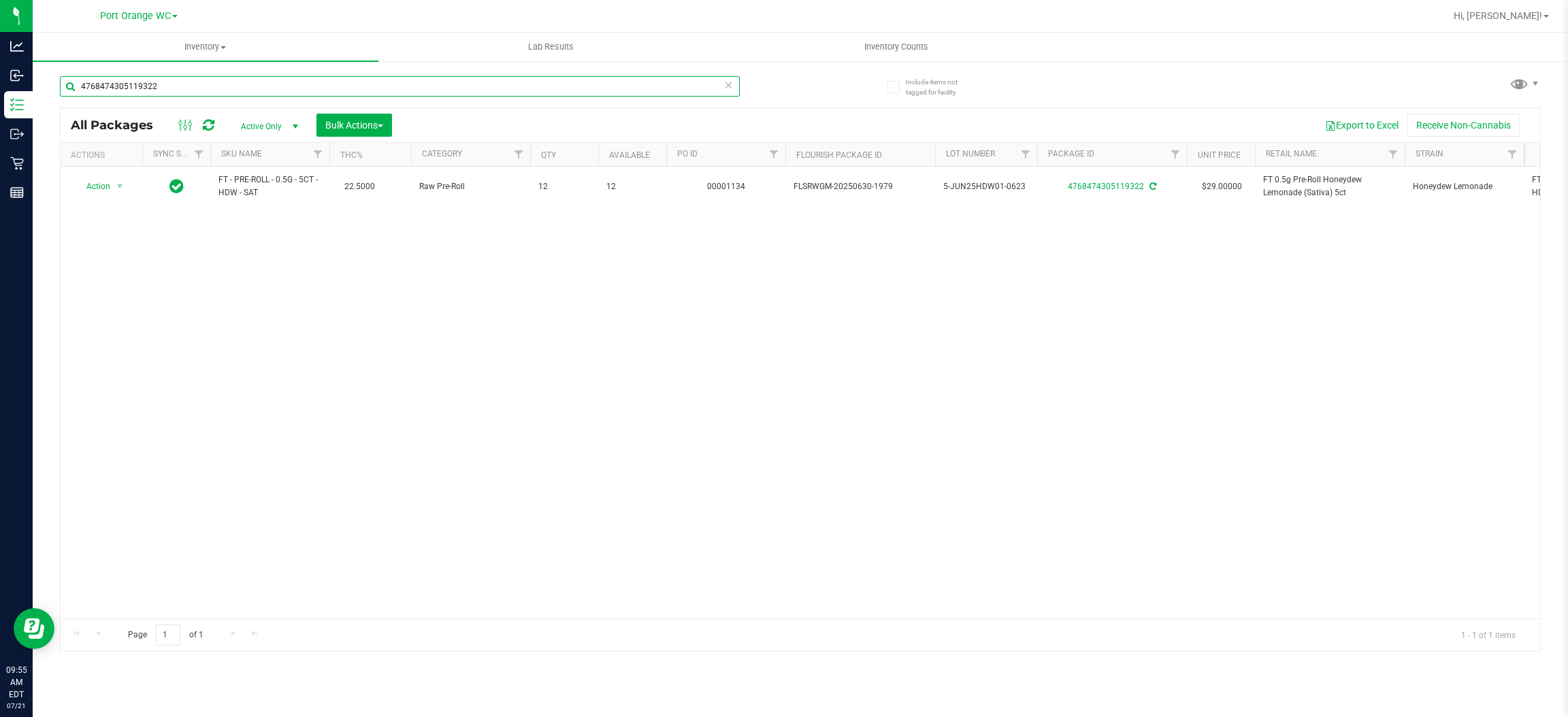 click on "4768474305119322" at bounding box center (399, 86) 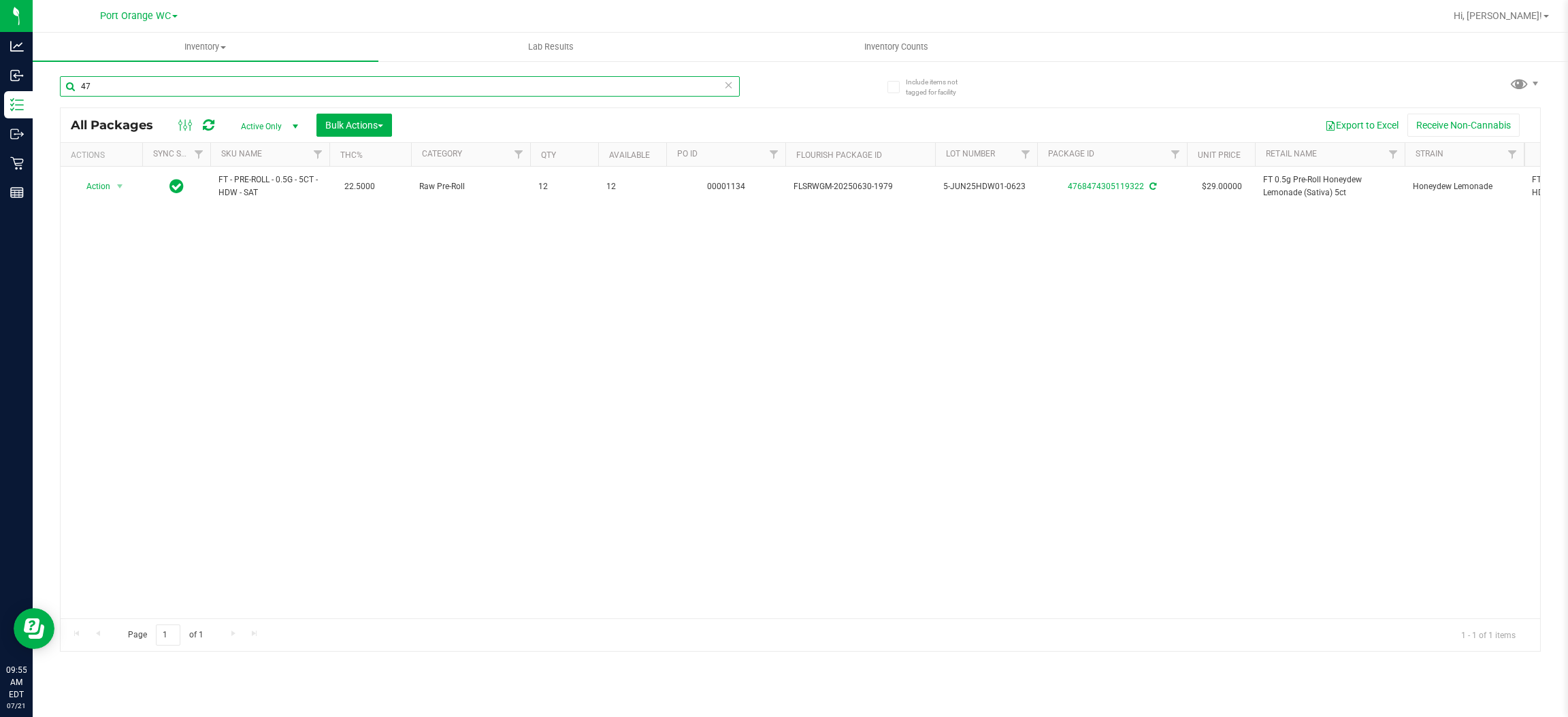 type on "4" 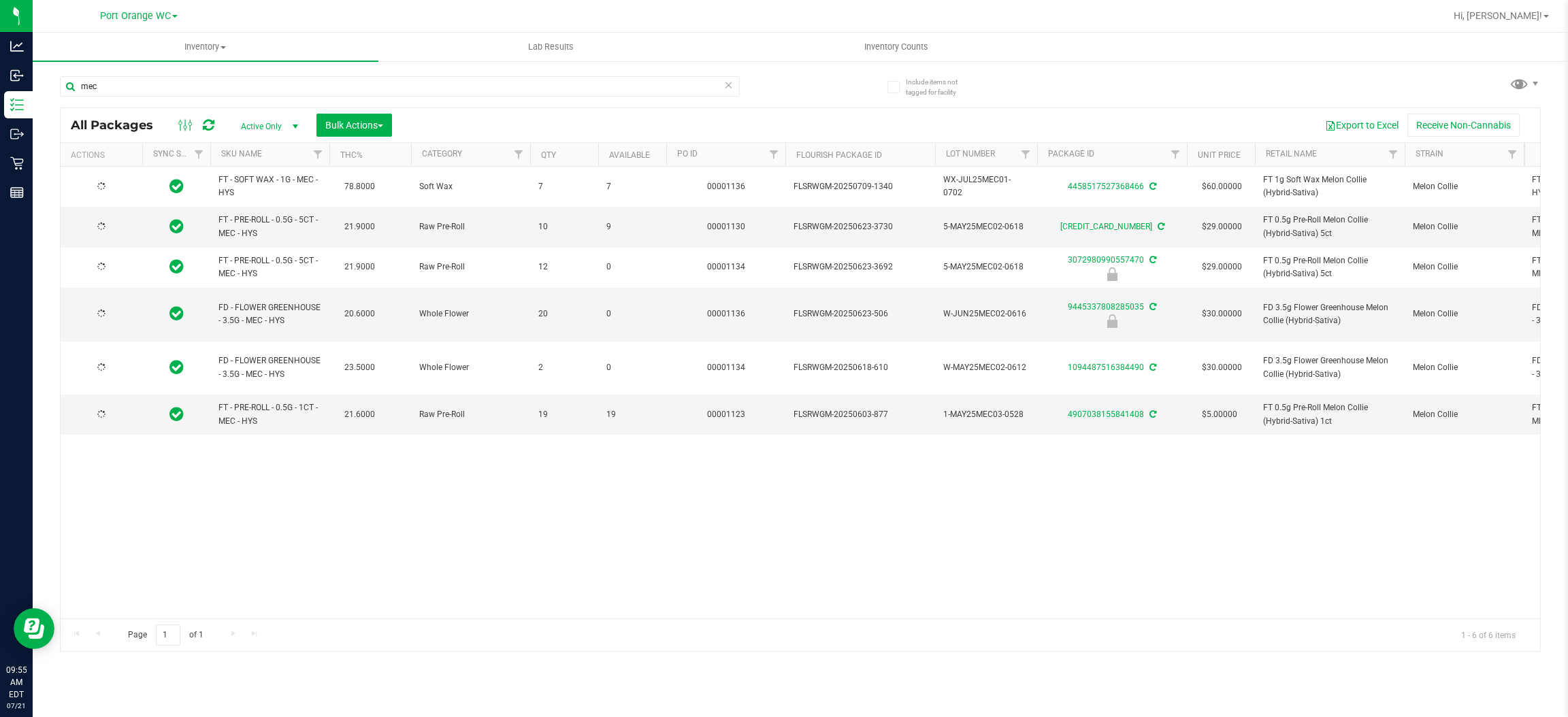 click on "FD - FLOWER GREENHOUSE - 3.5G - MEC - HYS" at bounding box center [270, 314] 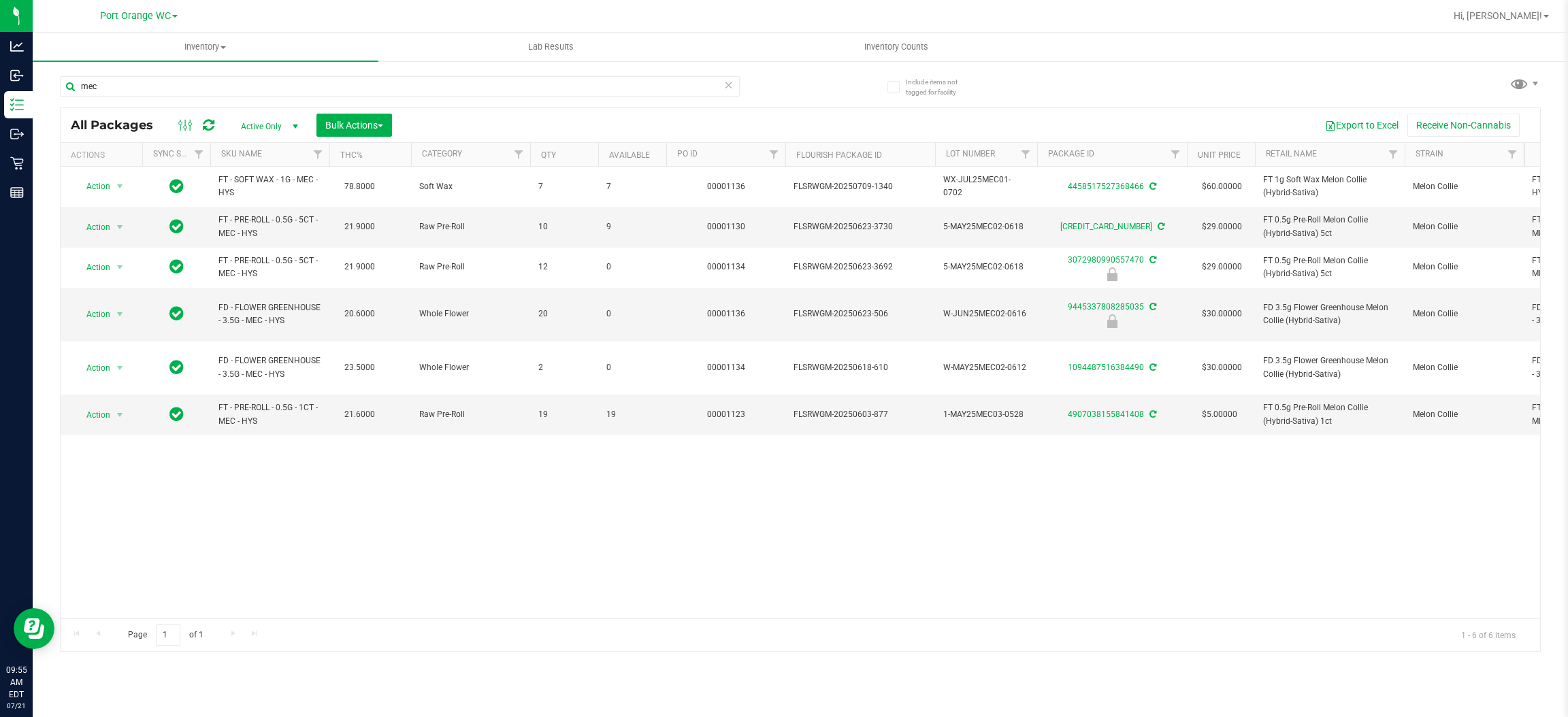 click on "FD - FLOWER GREENHOUSE - 3.5G - MEC - HYS" at bounding box center [270, 314] 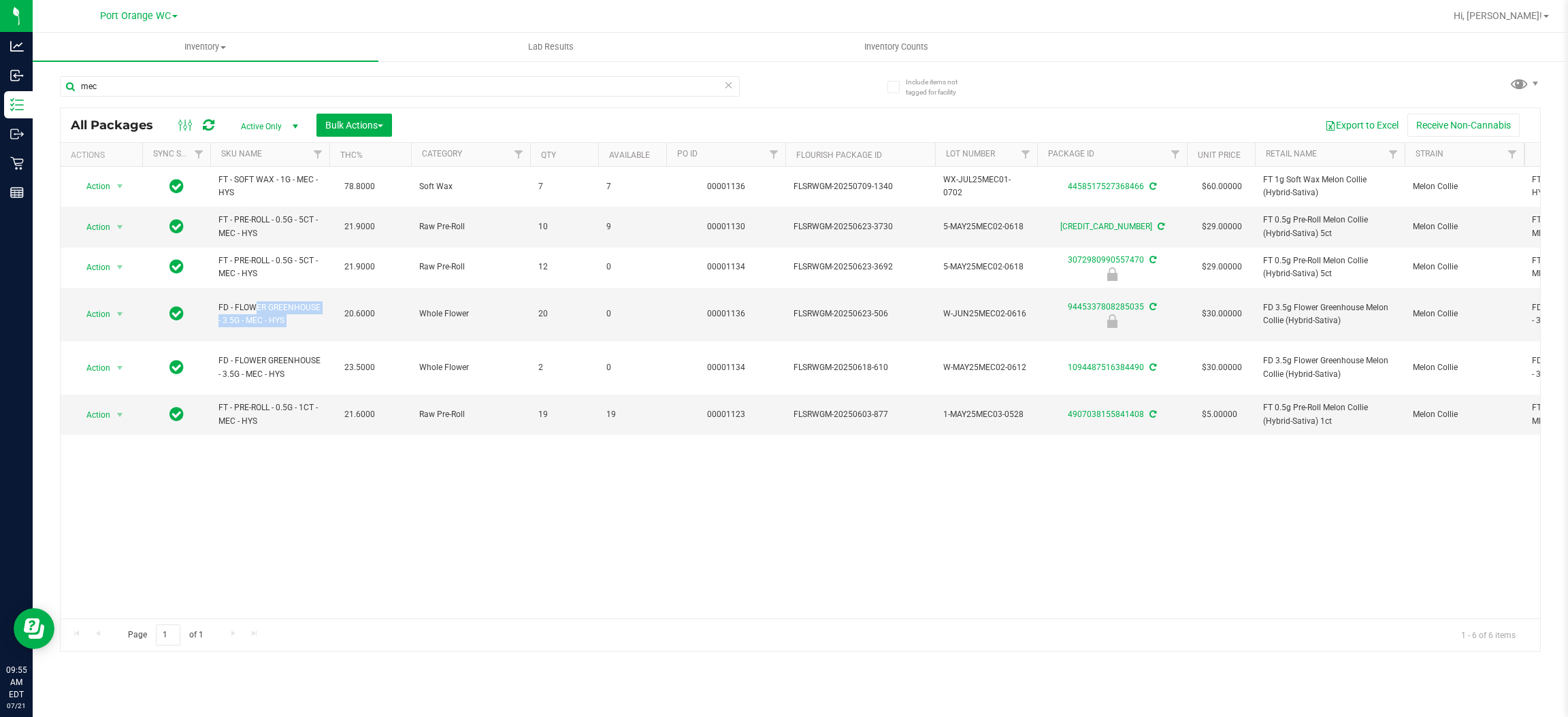 click on "FD - FLOWER GREENHOUSE - 3.5G - MEC - HYS" at bounding box center [270, 314] 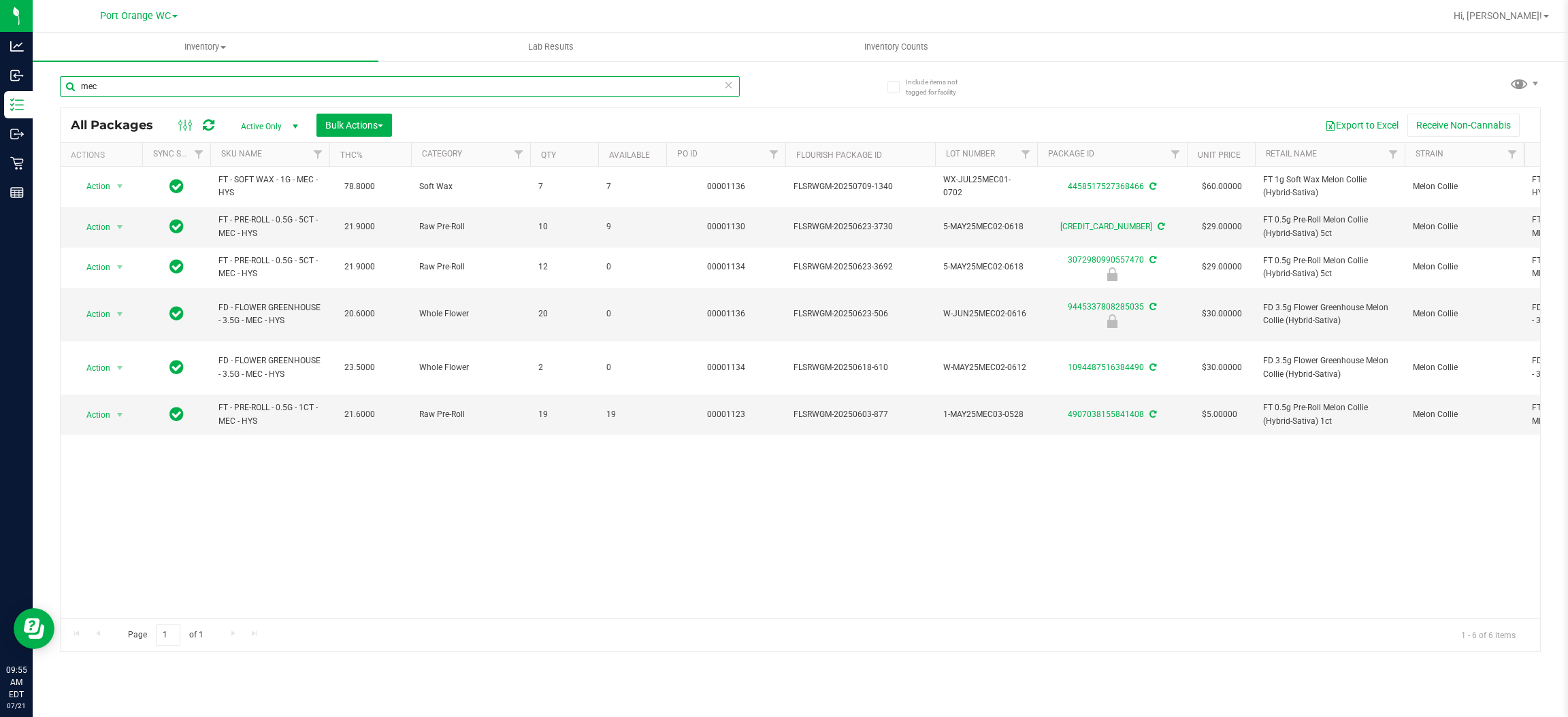 click on "mec" at bounding box center (399, 86) 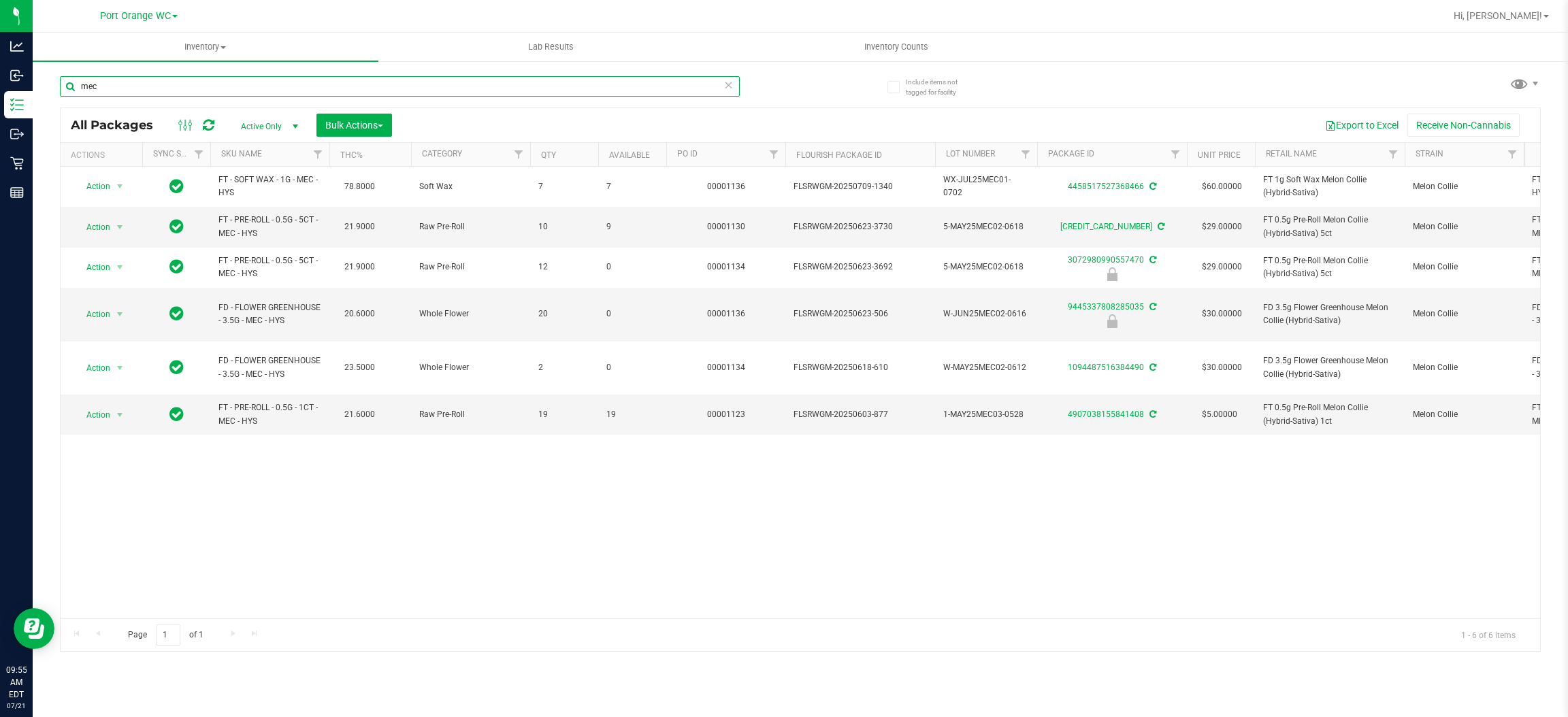 paste on "FD - FLOWER GREENHOUSE - 3.5G - MEC - HYS" 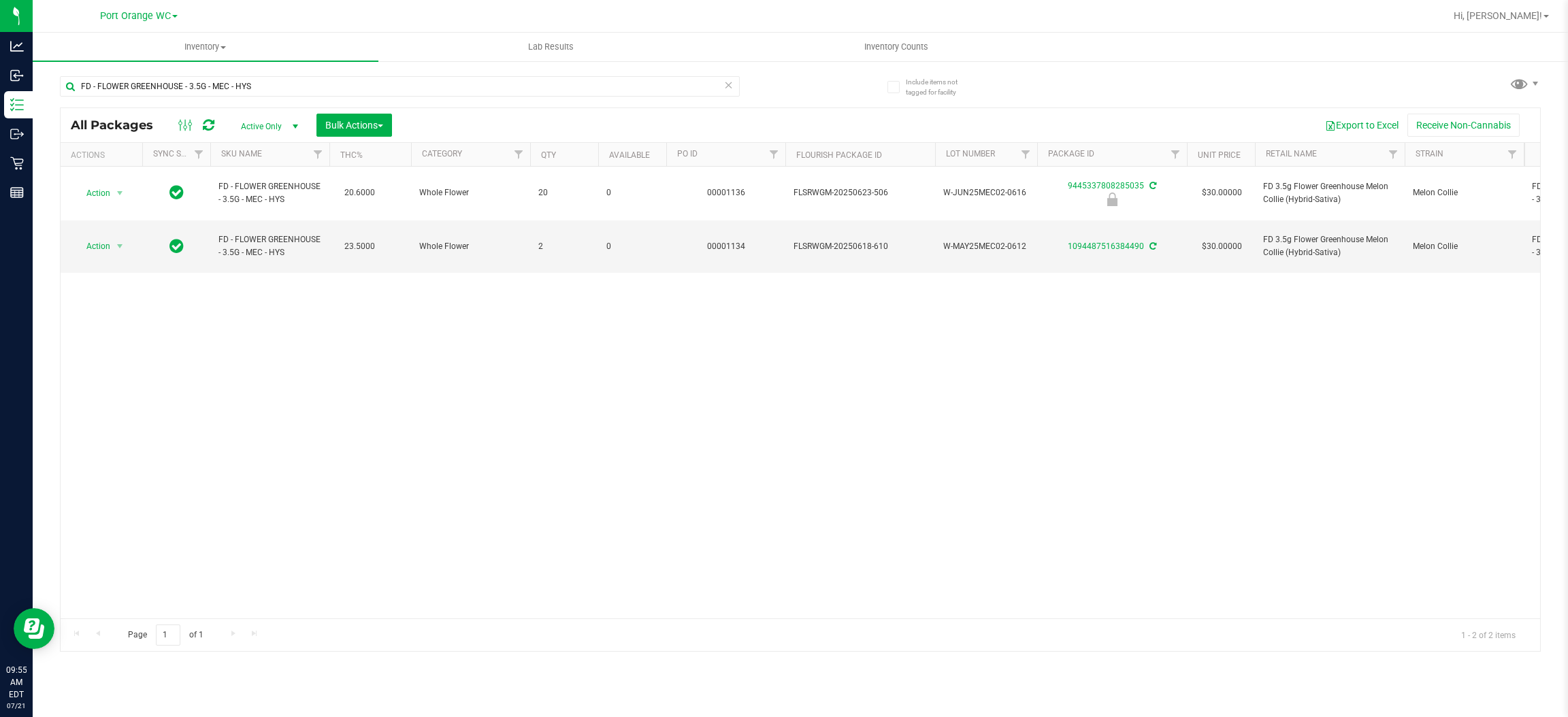 click on "Action Action Edit attributes Global inventory Locate package Package audit log Print package label Print product labels Unlock package
FD - FLOWER GREENHOUSE - 3.5G - MEC - HYS
20.6000
Whole Flower
20
0
00001136
FLSRWGM-20250623-506
W-JUN25MEC02-0616
9445337808285035
$30.00000
FD 3.5g Flower Greenhouse Melon Collie (Hybrid-Sativa)
Melon [PERSON_NAME] - FLOWER GREENHOUSE - 3.5G - MEC - HYS" at bounding box center [800, 393] 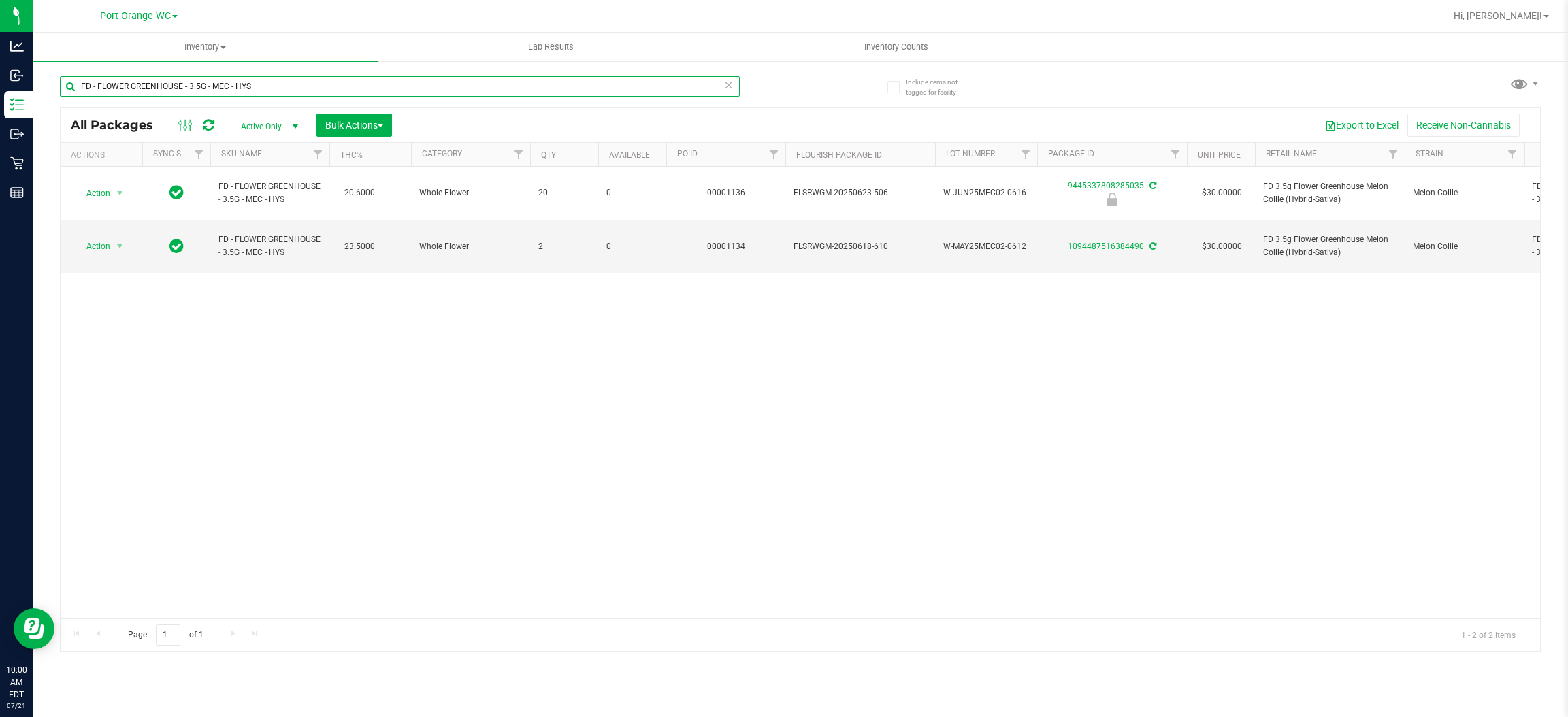click on "FD - FLOWER GREENHOUSE - 3.5G - MEC - HYS" at bounding box center [399, 86] 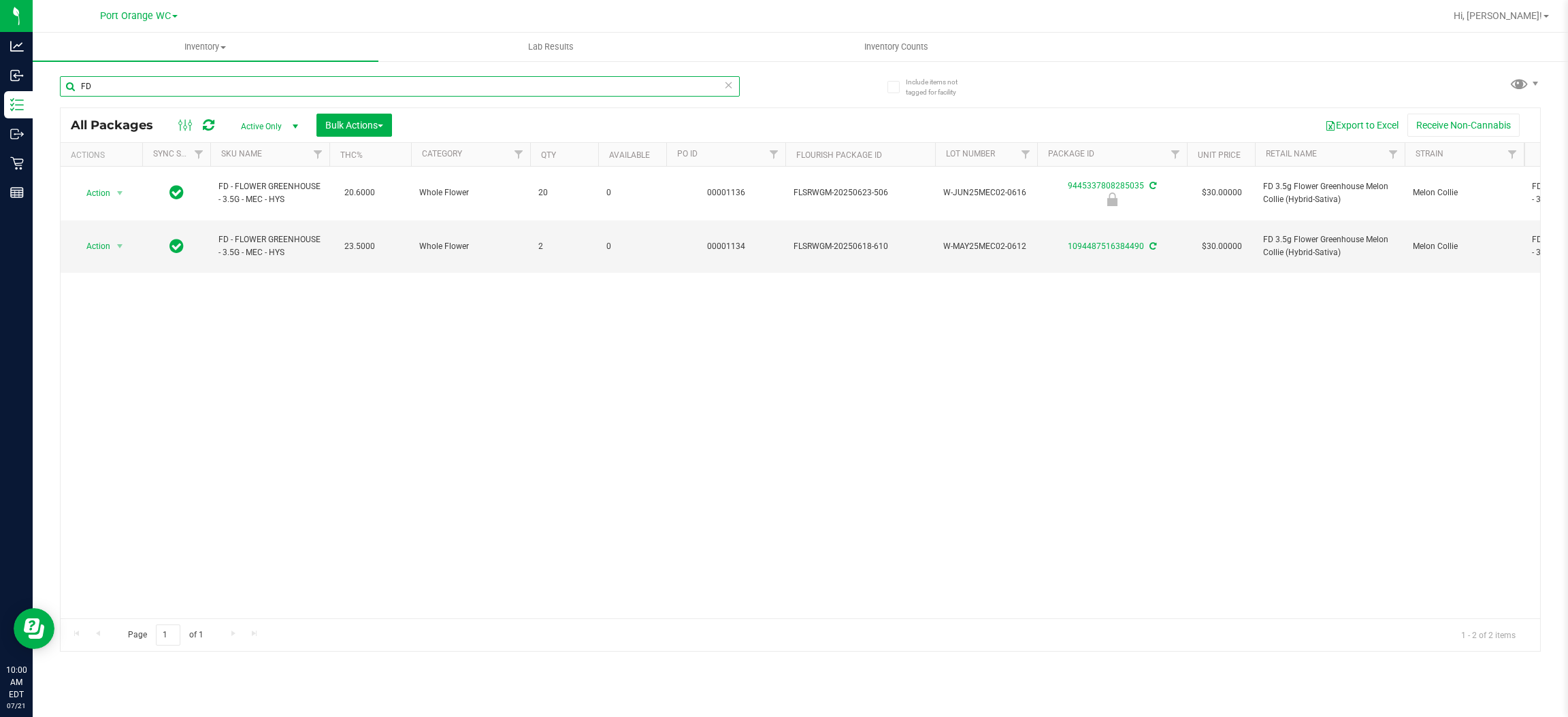 type on "F" 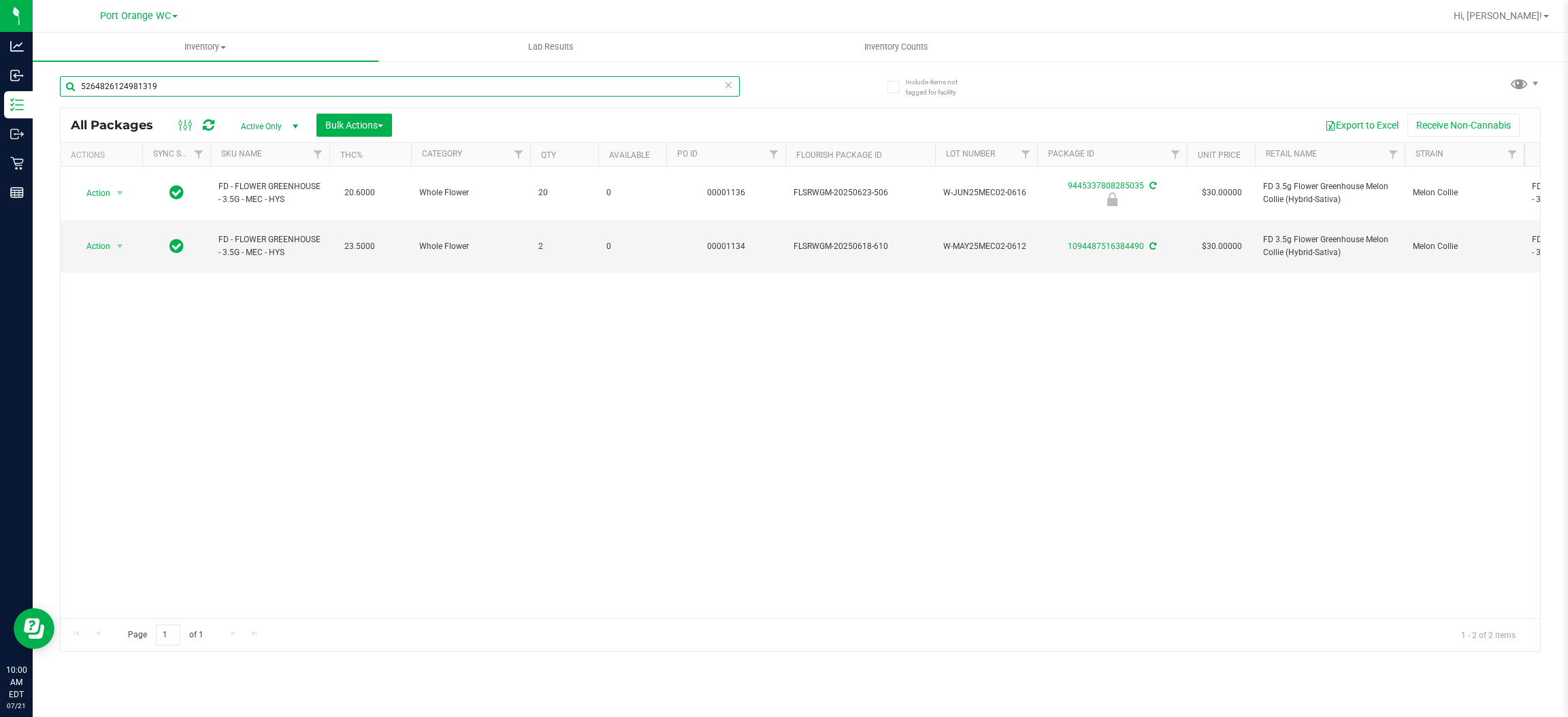 type on "5264826124981319" 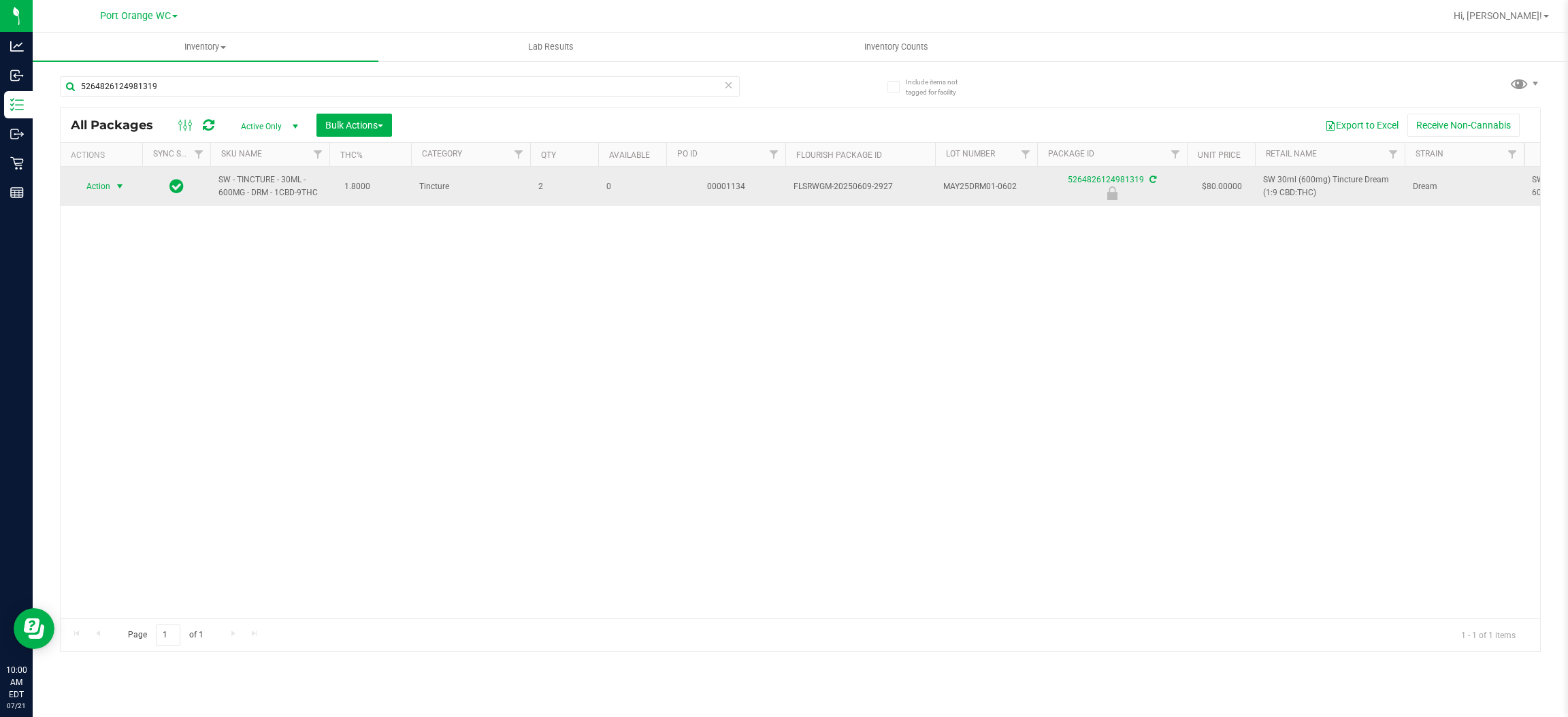 click at bounding box center (120, 186) 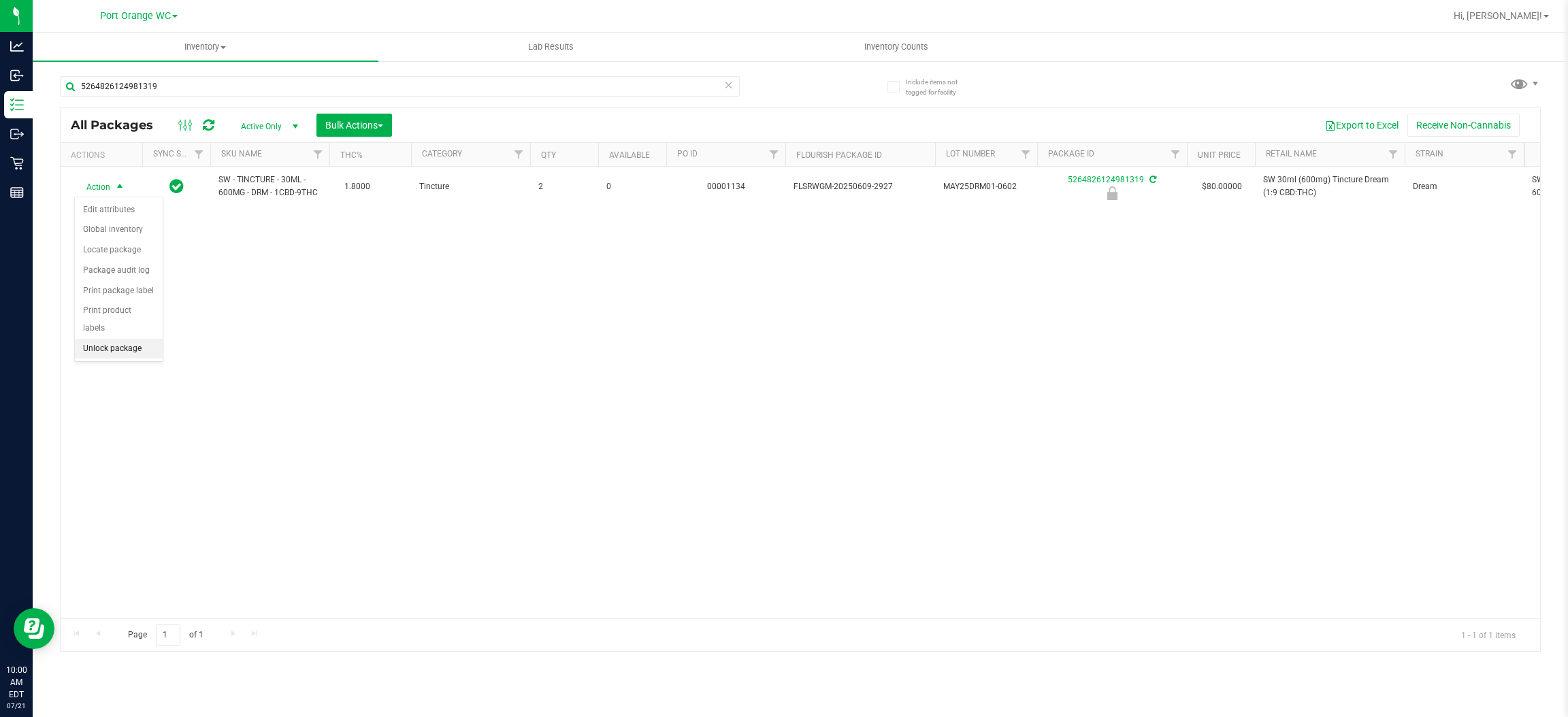 click on "Unlock package" at bounding box center (118, 349) 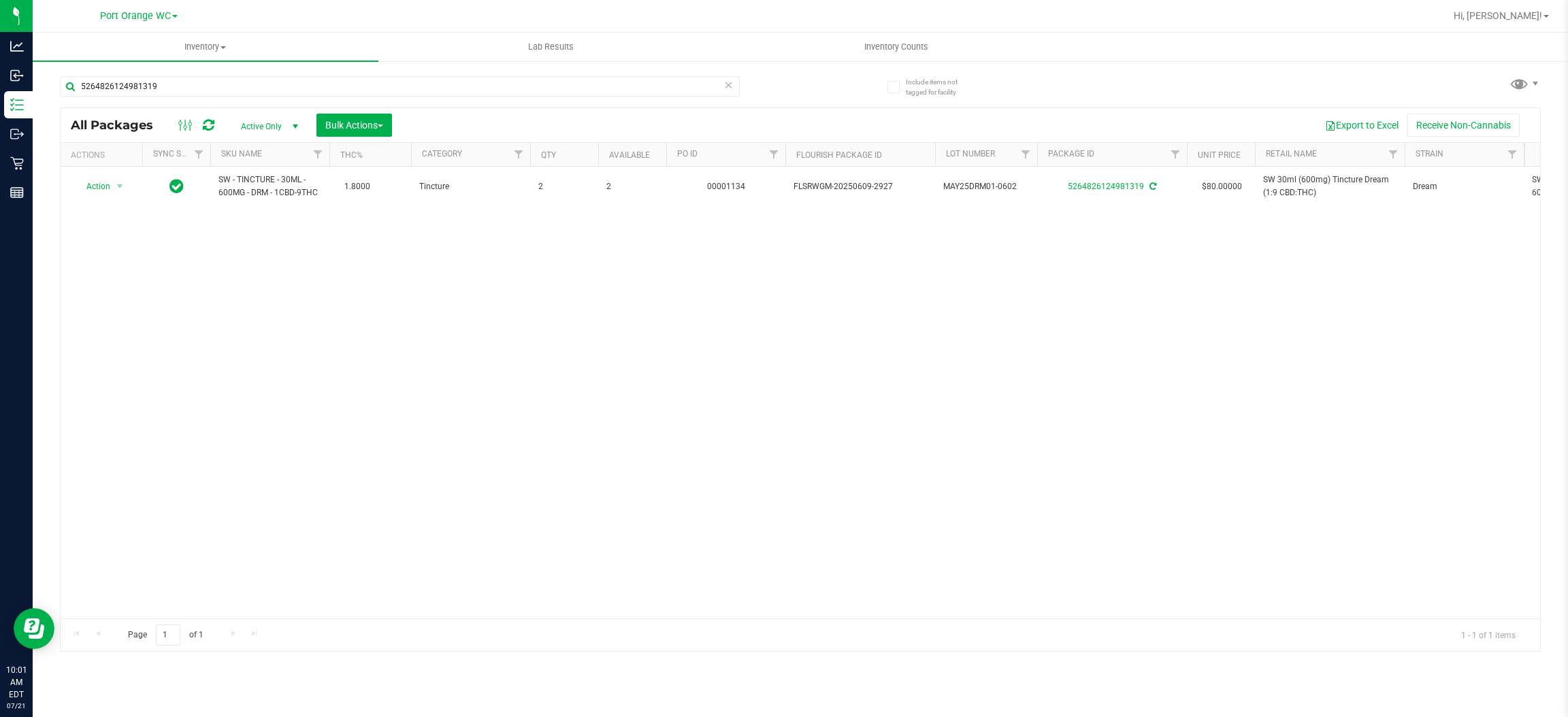 click on "5264826124981319" at bounding box center [430, 86] 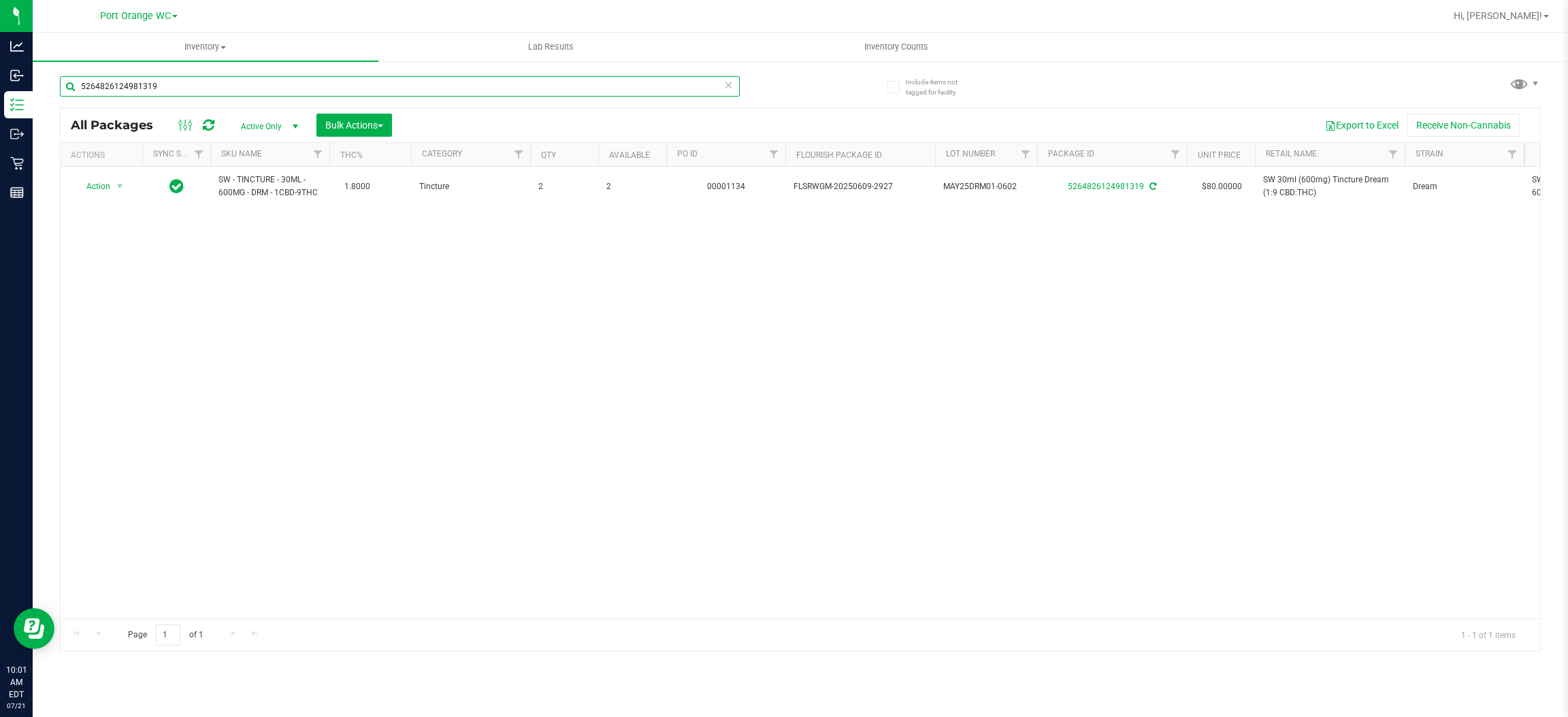 click on "5264826124981319" at bounding box center (399, 86) 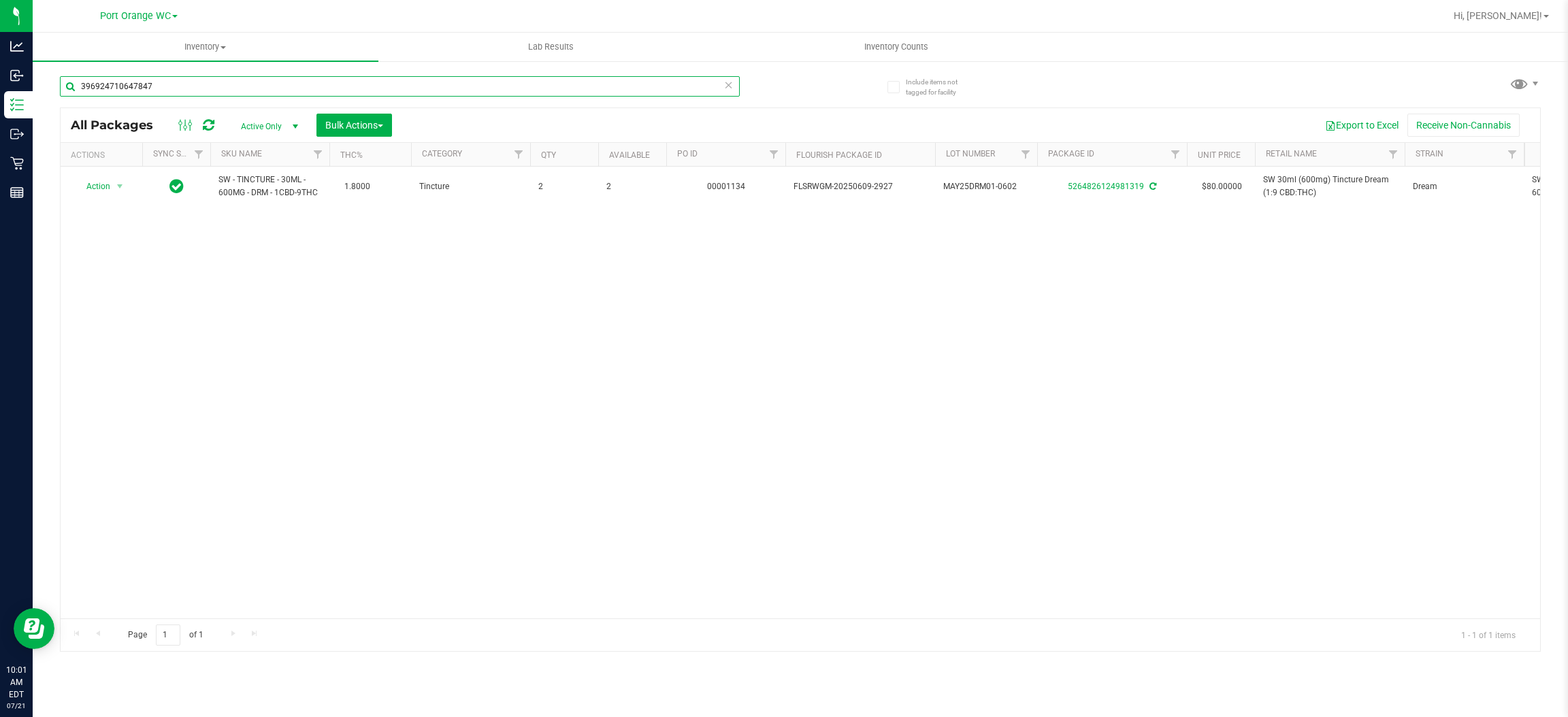 type on "3969247106478479" 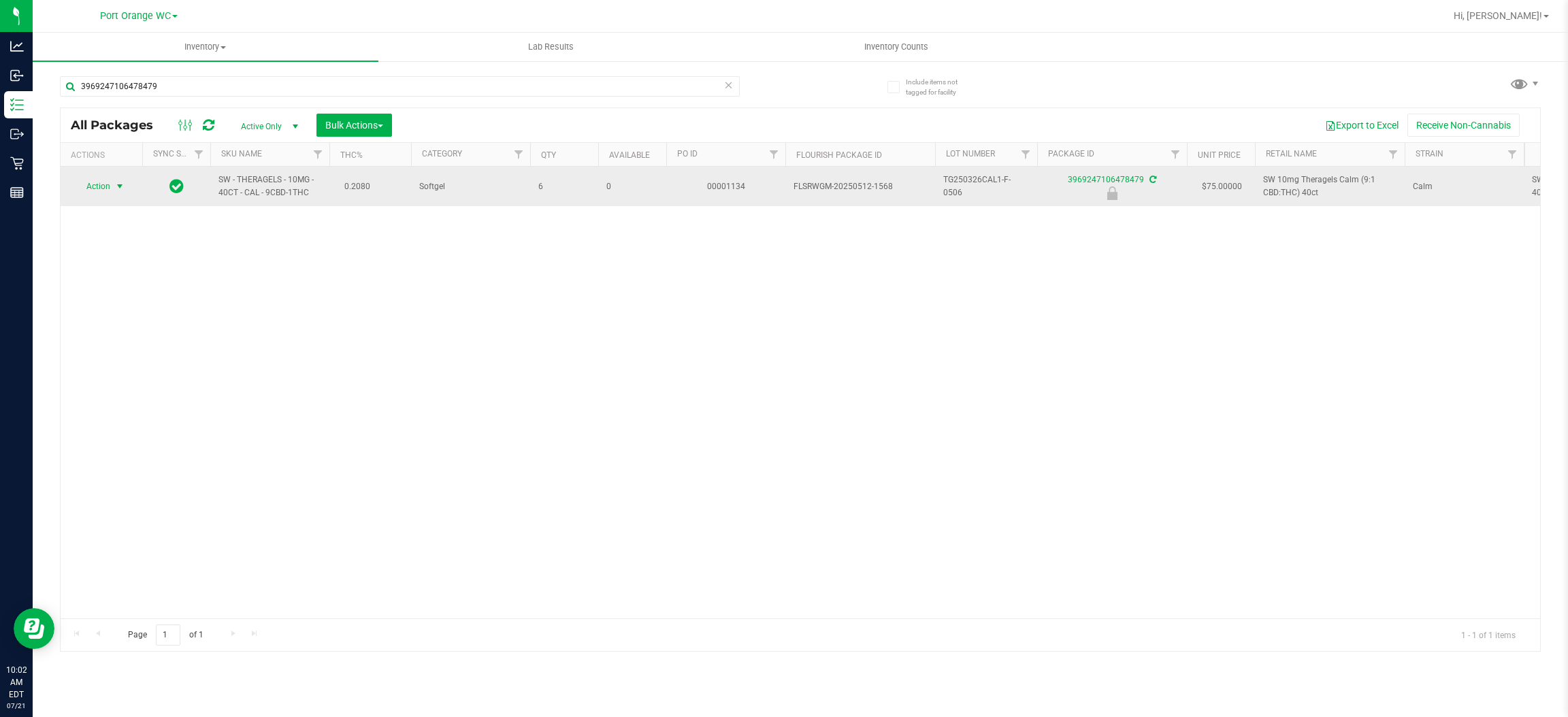 click at bounding box center [120, 186] 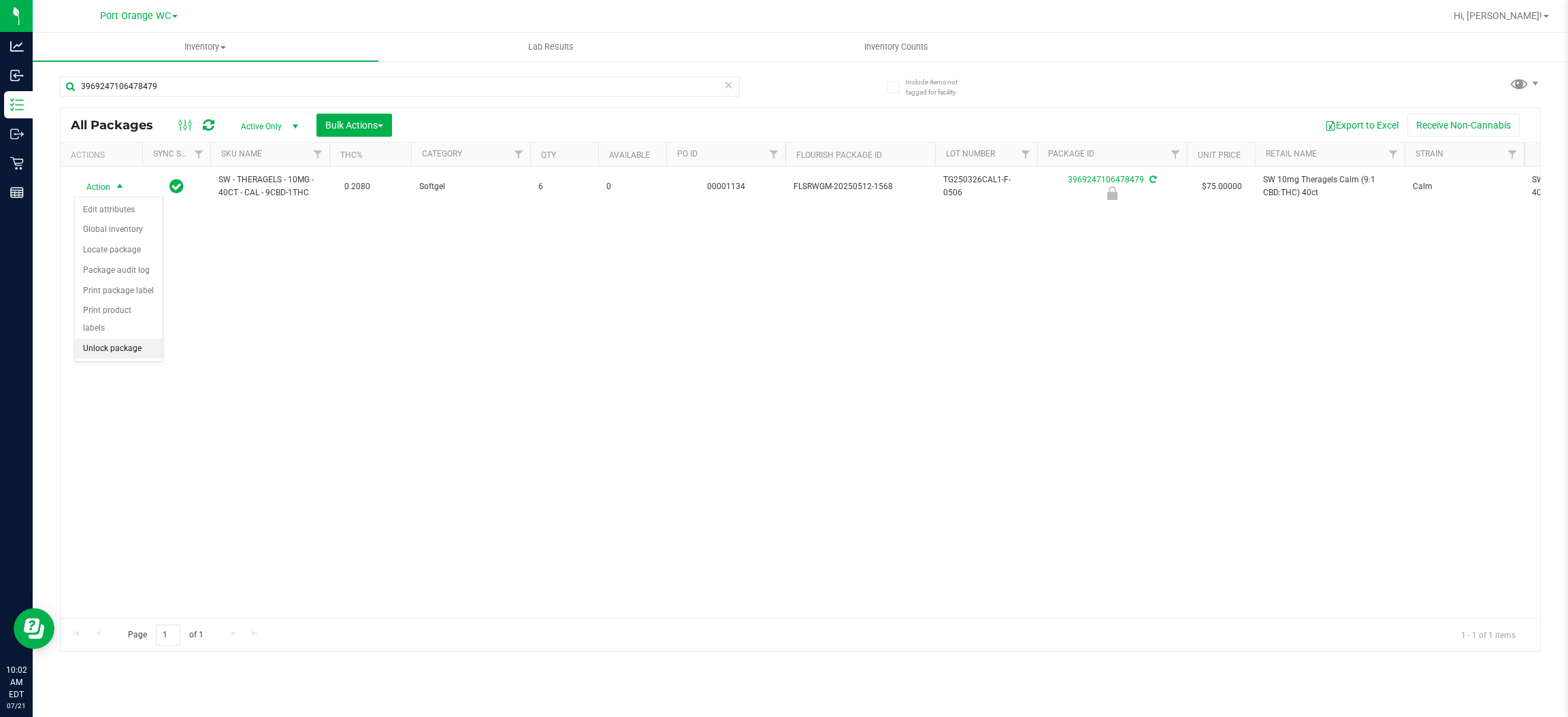 click on "Unlock package" at bounding box center [118, 349] 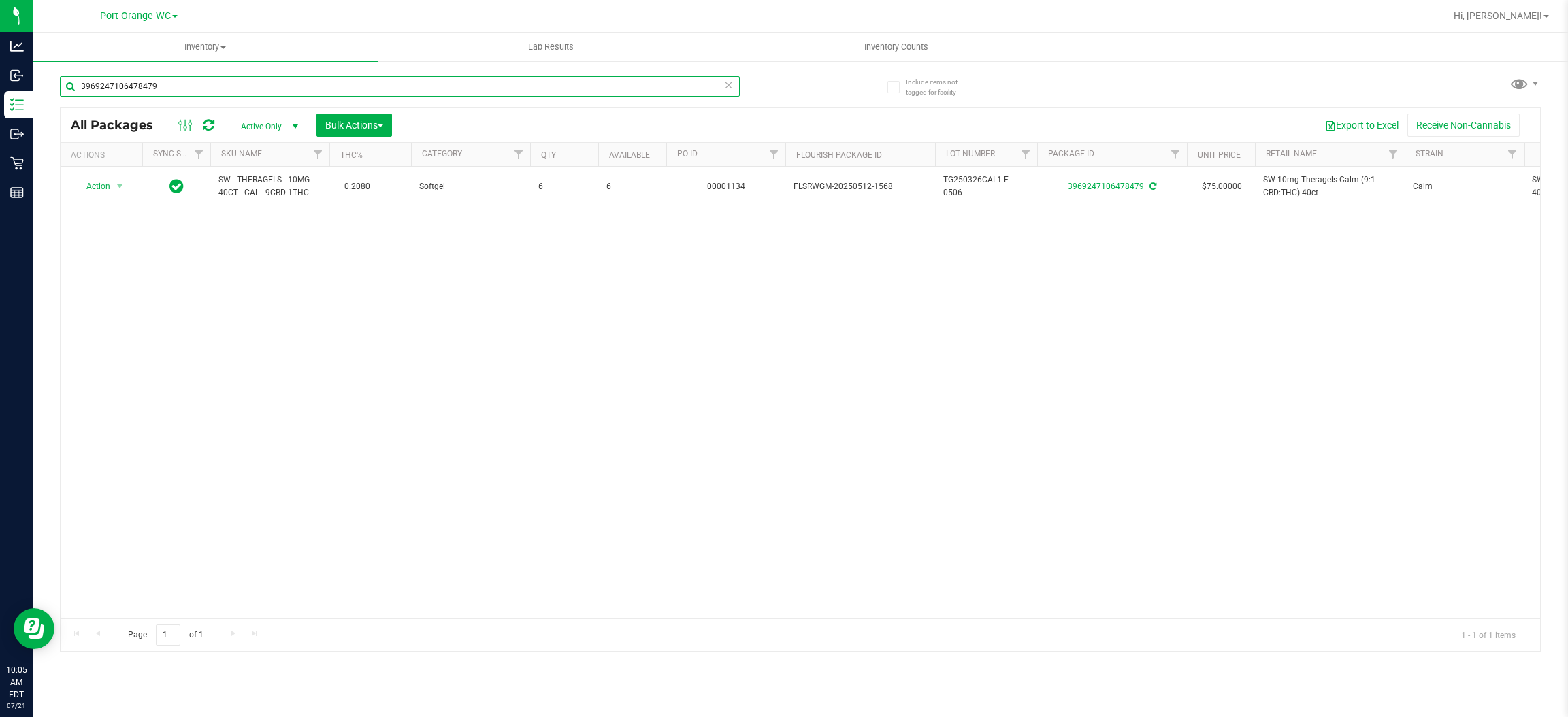 click on "3969247106478479" at bounding box center [399, 86] 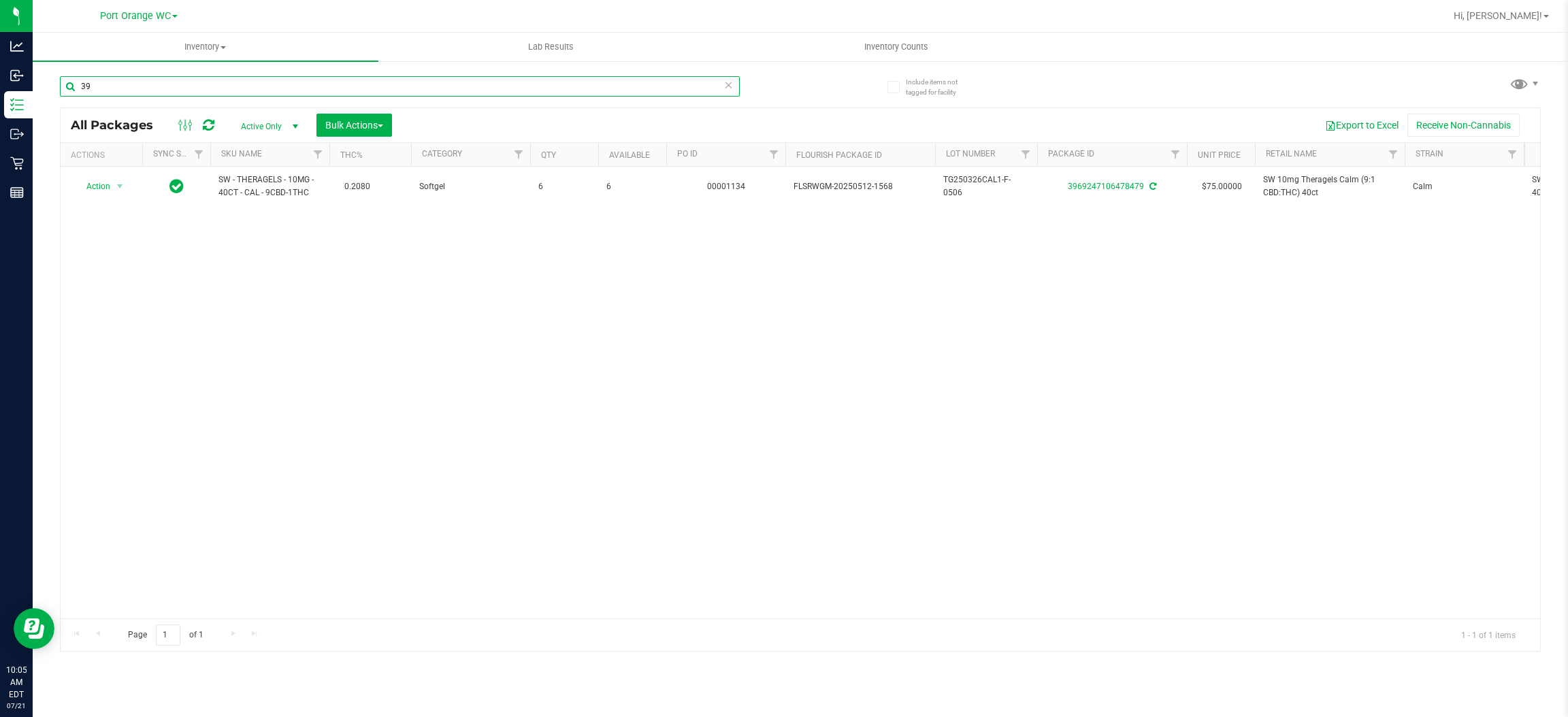 type on "3" 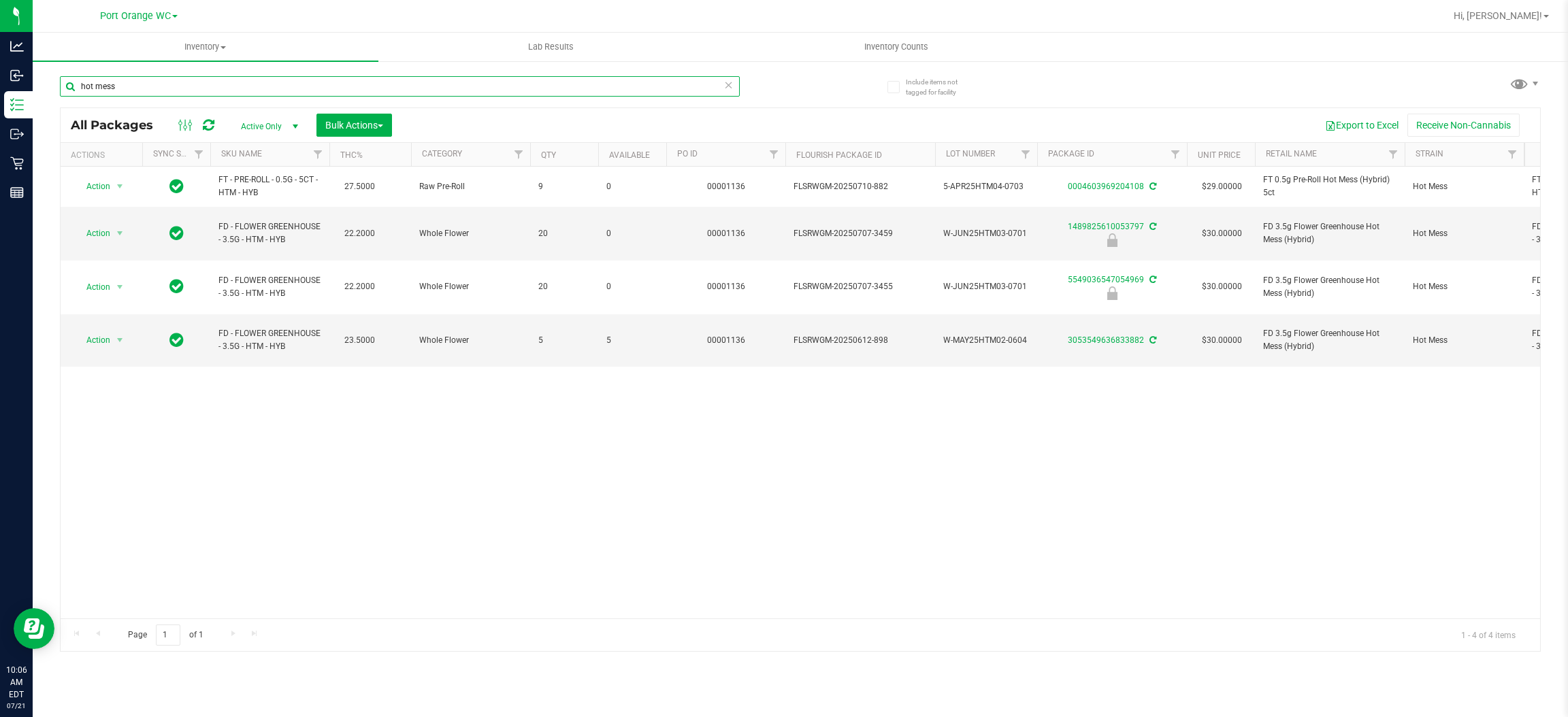 click on "hot mess" at bounding box center (399, 86) 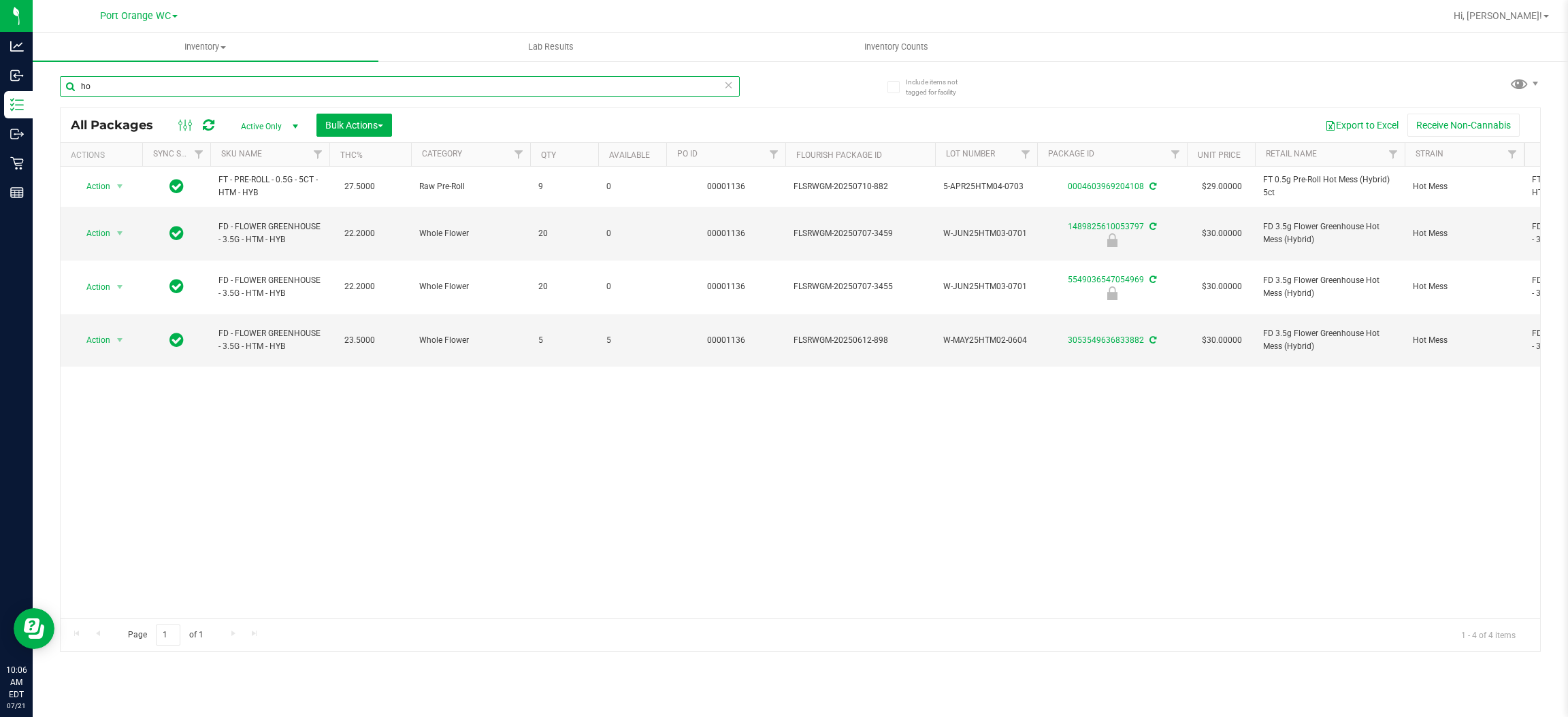 type on "h" 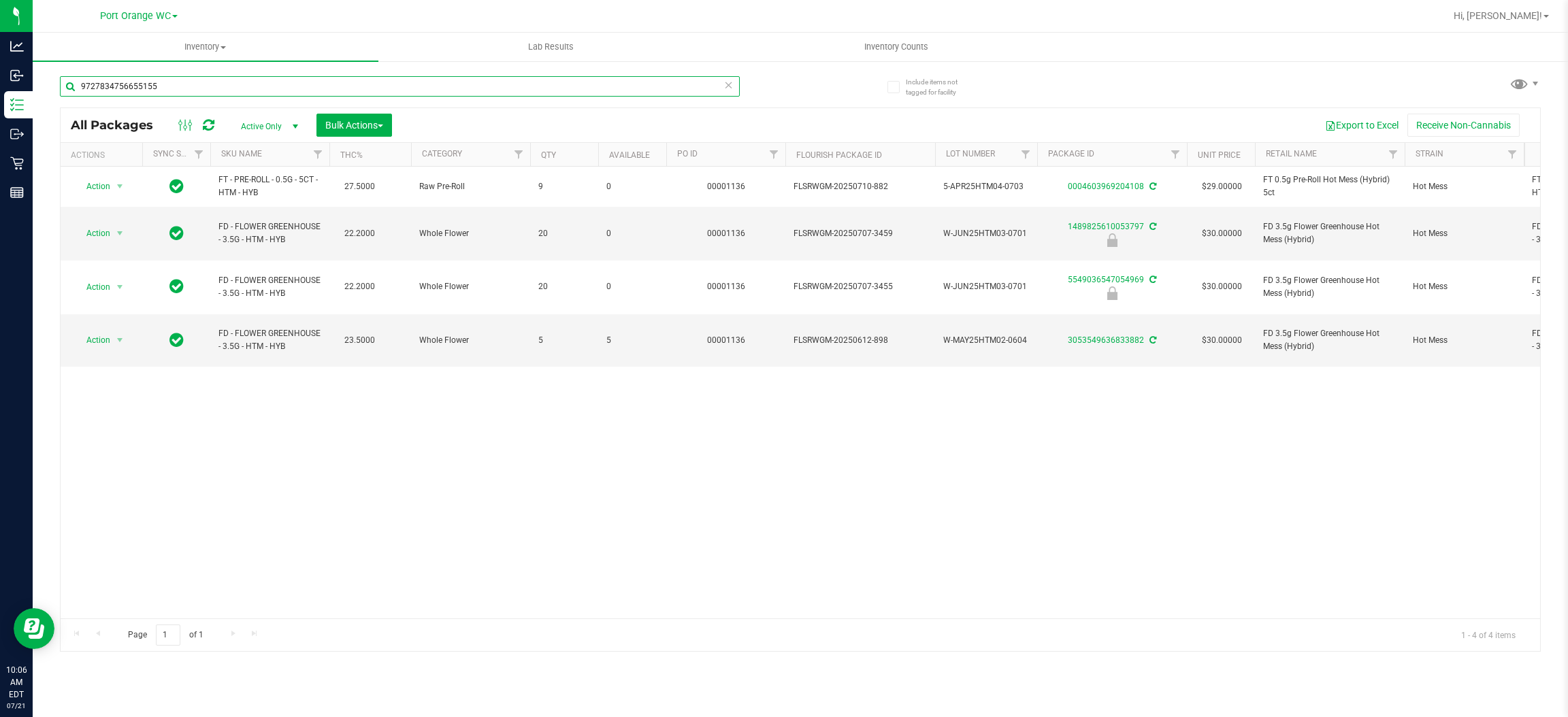 type on "9727834756655155" 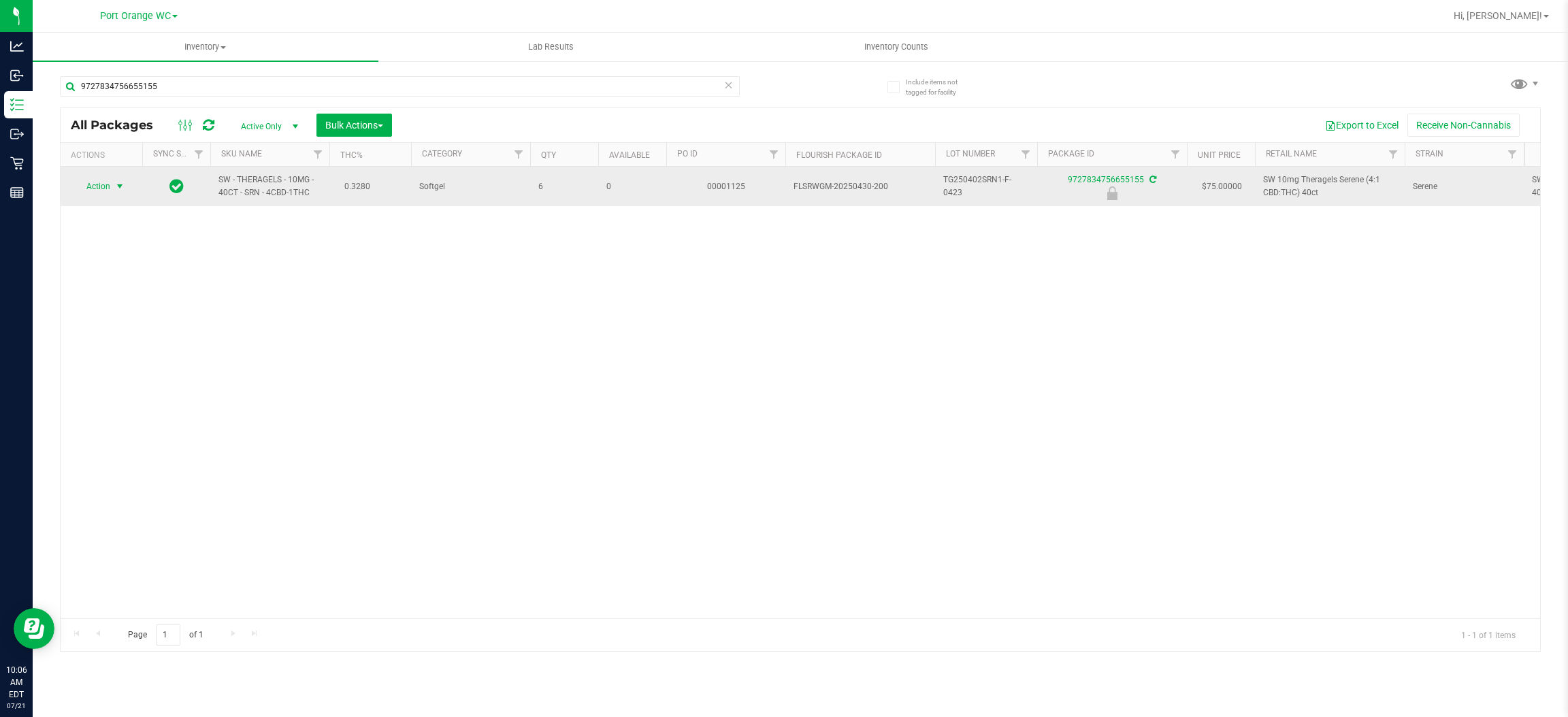 click at bounding box center [120, 186] 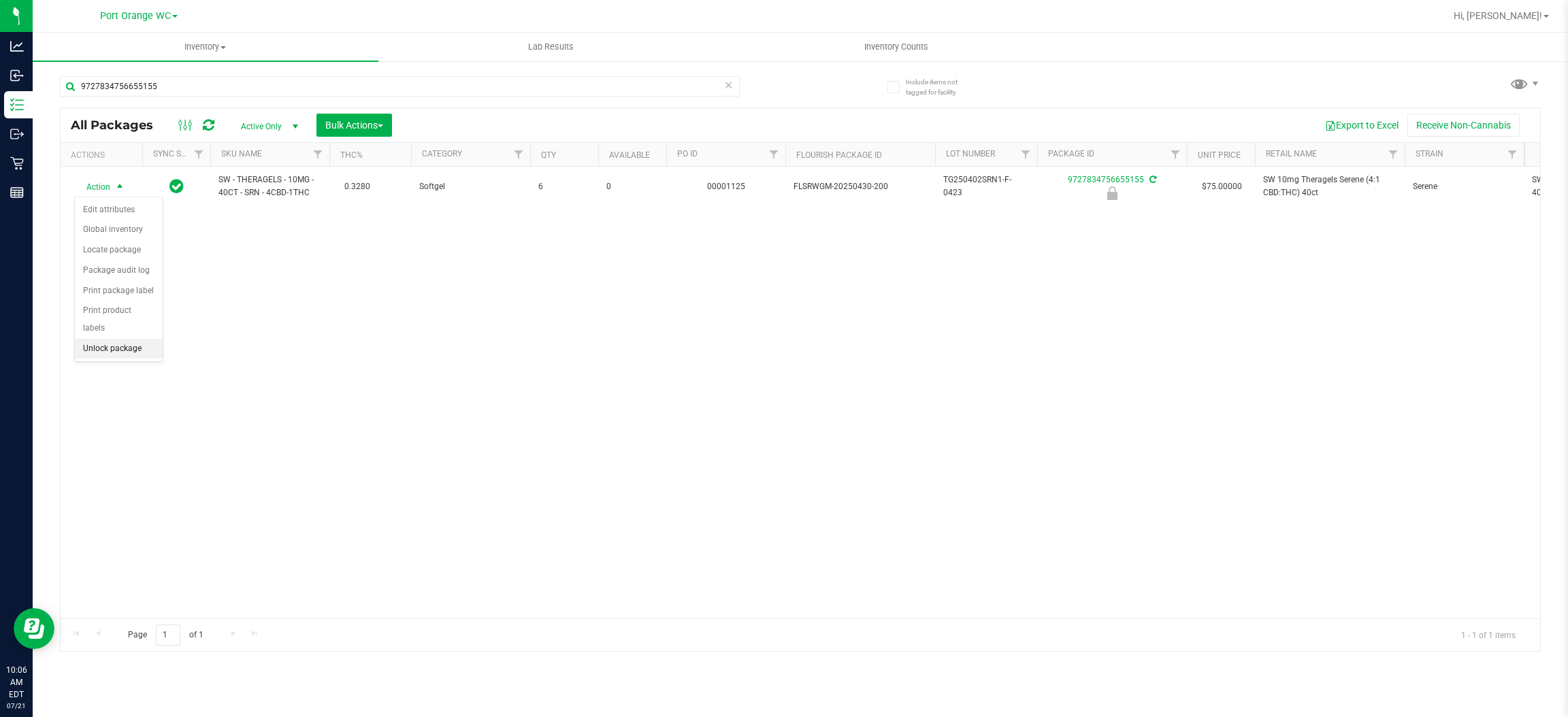 click on "Unlock package" at bounding box center [118, 349] 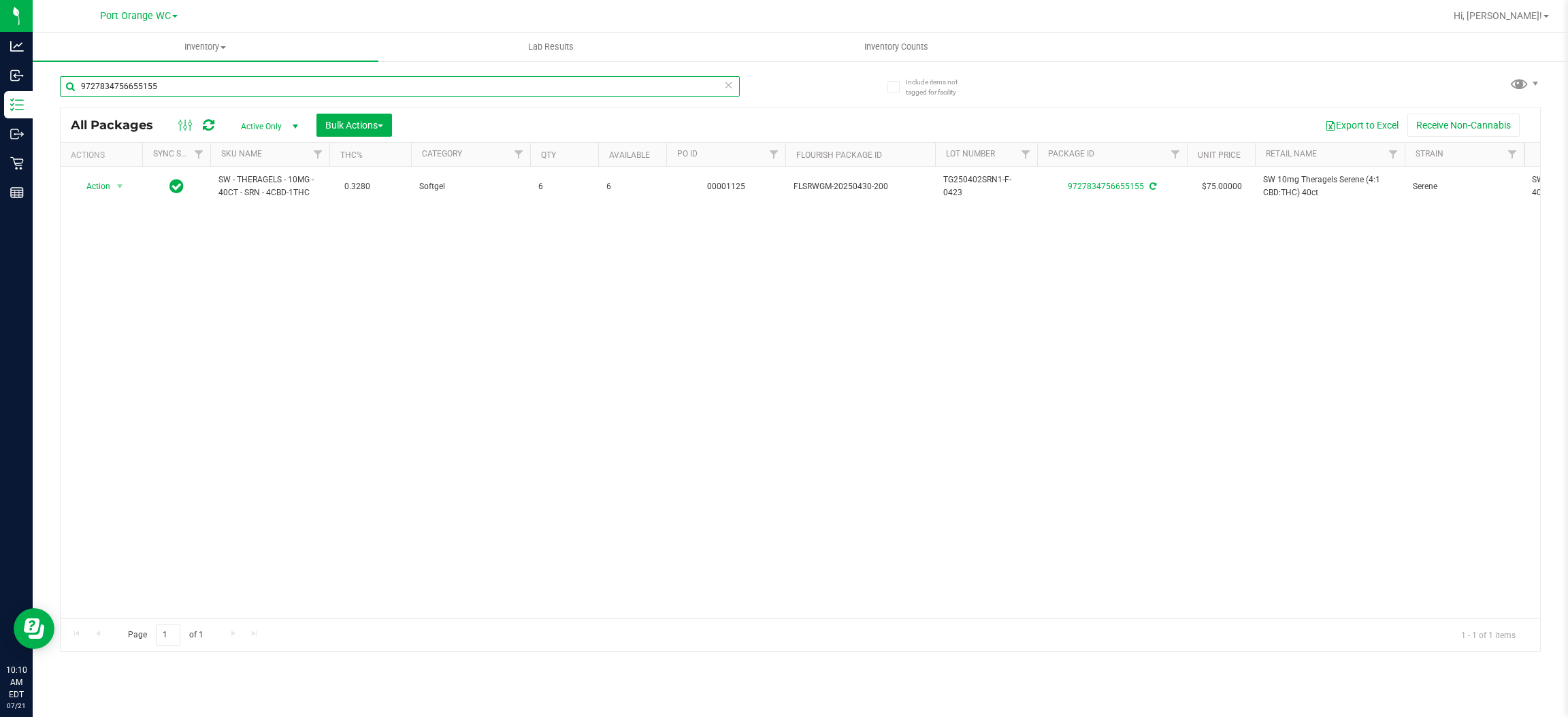 click on "9727834756655155" at bounding box center (399, 86) 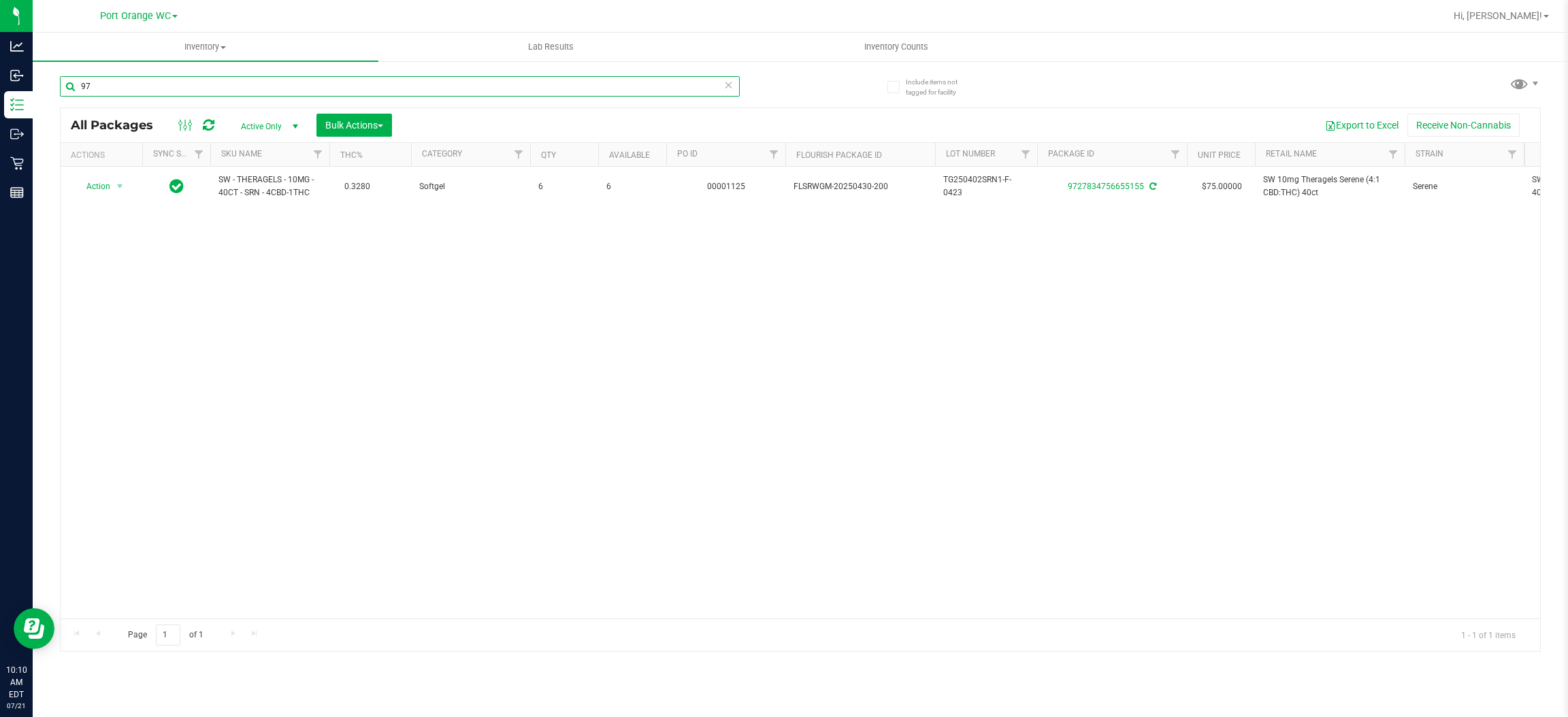 type on "9" 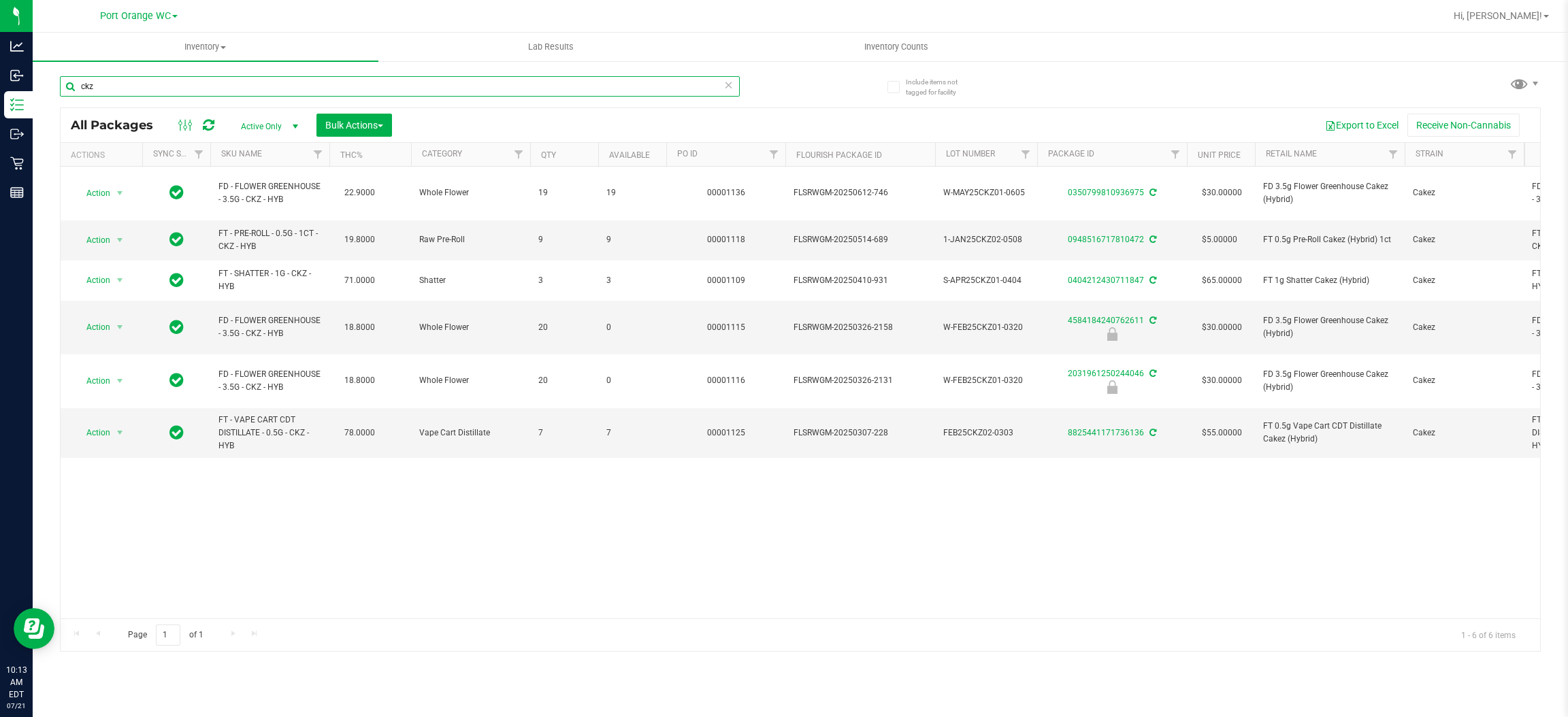 click on "ckz" at bounding box center (399, 86) 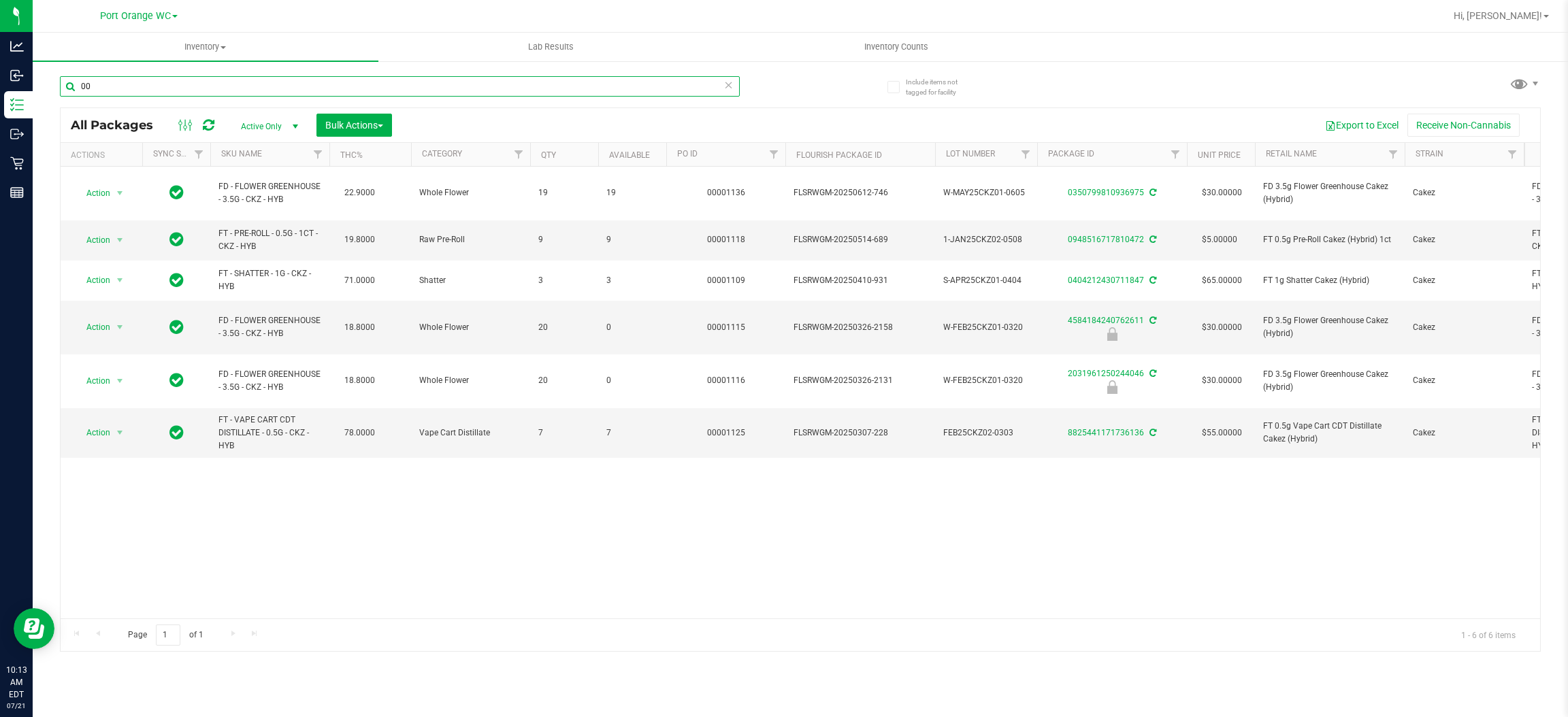 type on "007" 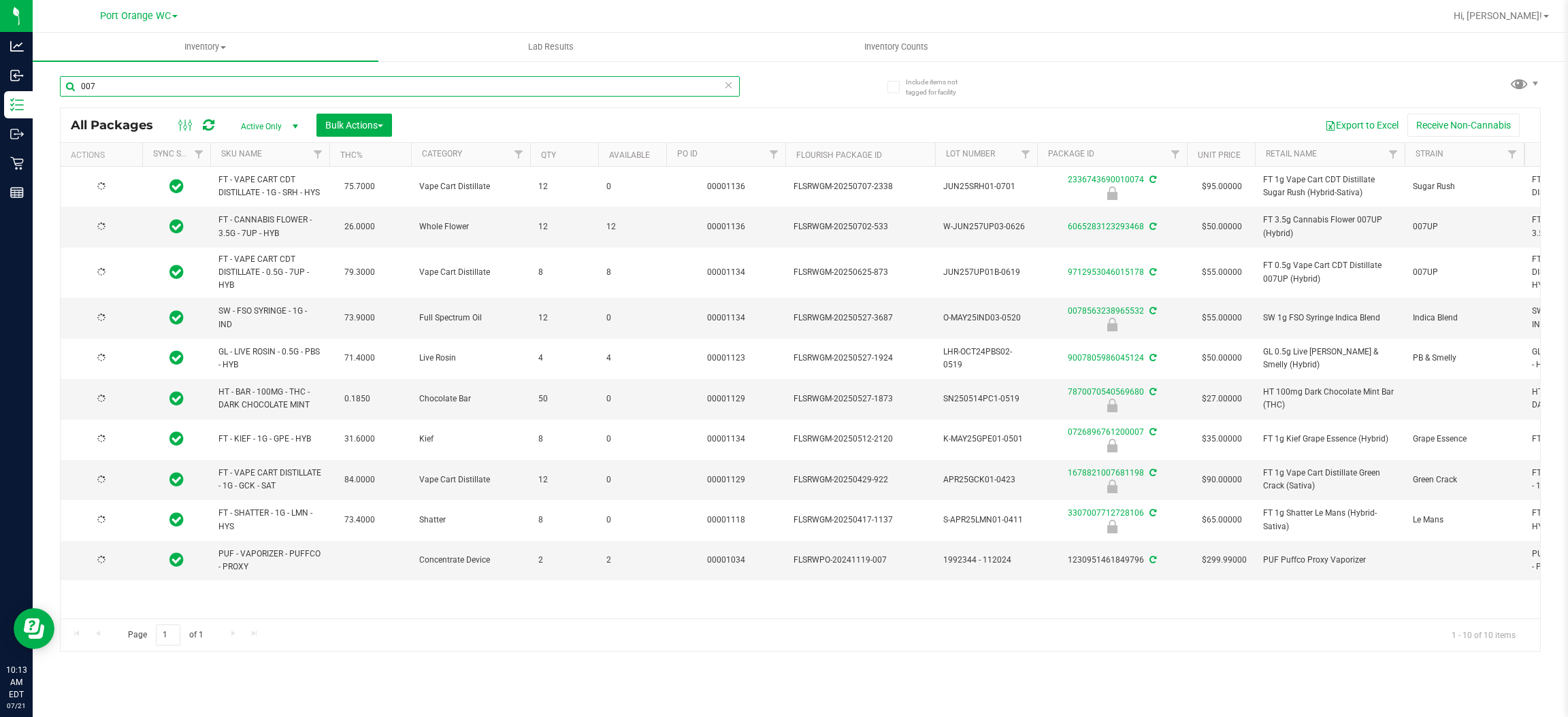 type on "[DATE]" 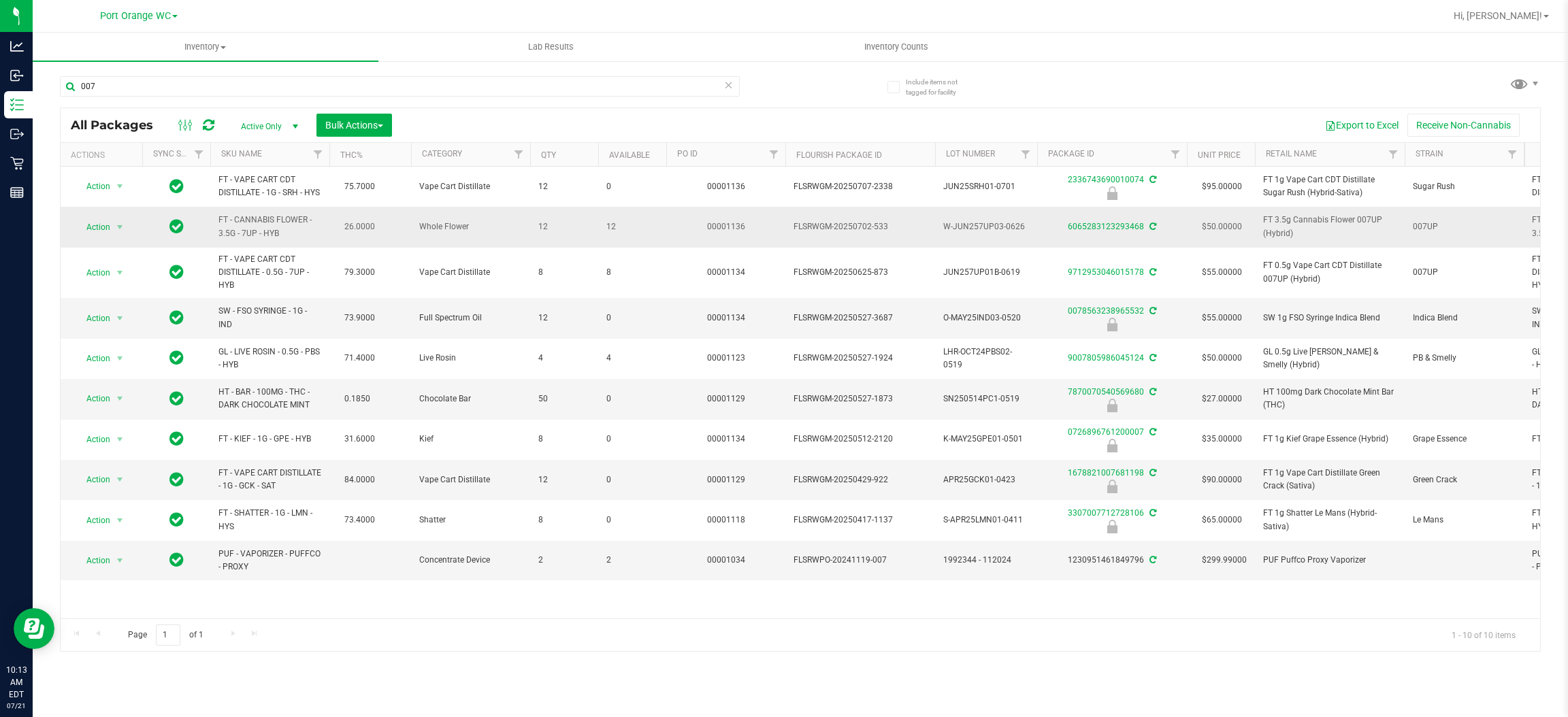 click on "FT - CANNABIS FLOWER - 3.5G - 7UP - HYB" at bounding box center [270, 227] 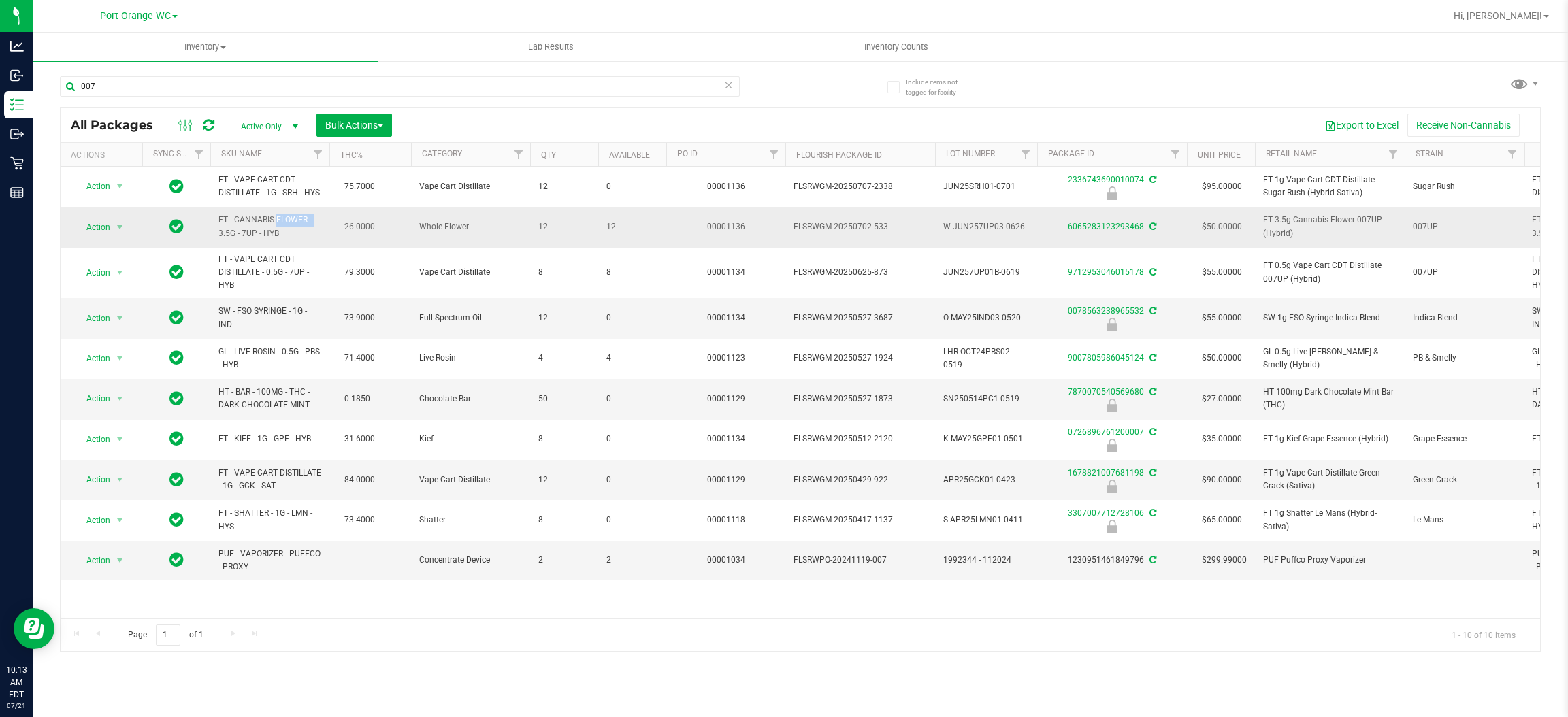 click on "FT - CANNABIS FLOWER - 3.5G - 7UP - HYB" at bounding box center (270, 227) 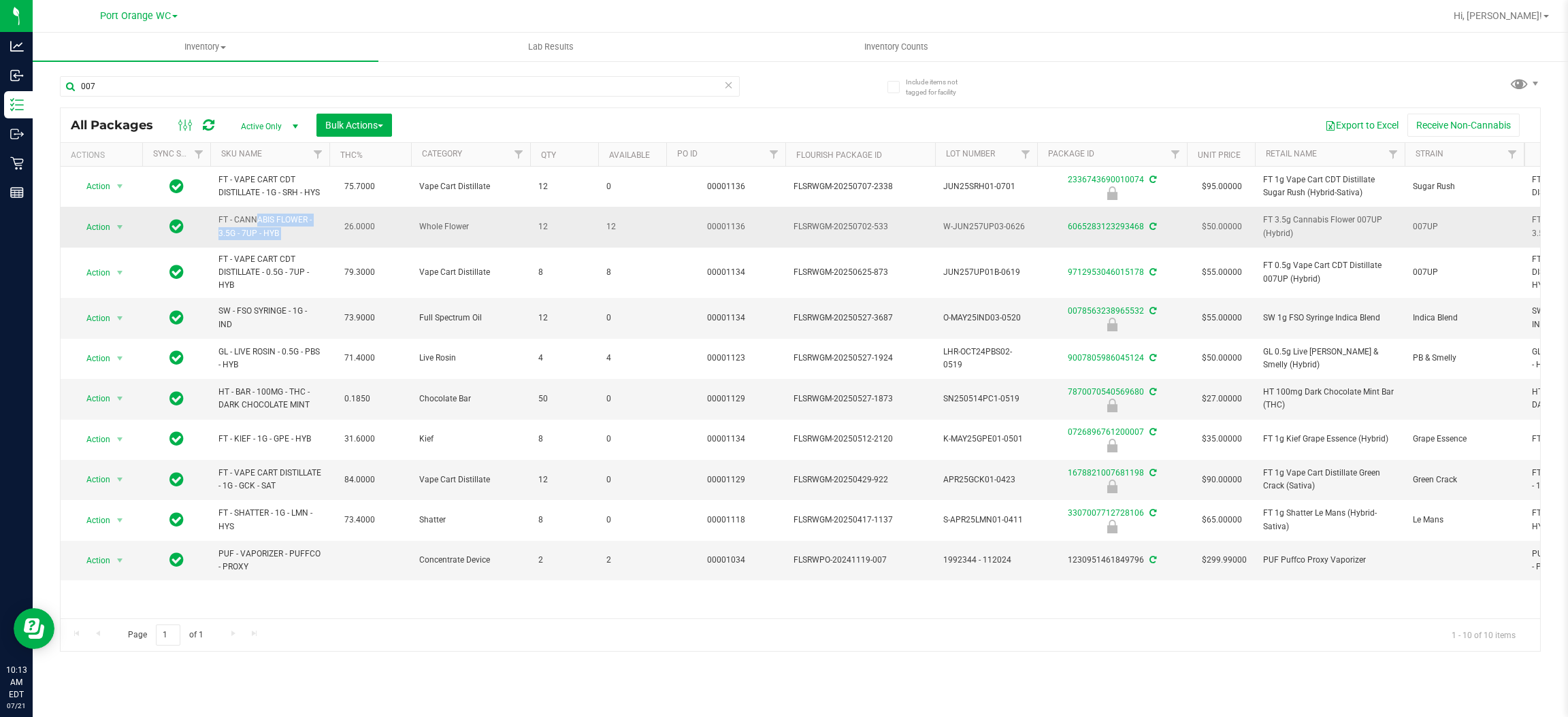 click on "FT - CANNABIS FLOWER - 3.5G - 7UP - HYB" at bounding box center (270, 227) 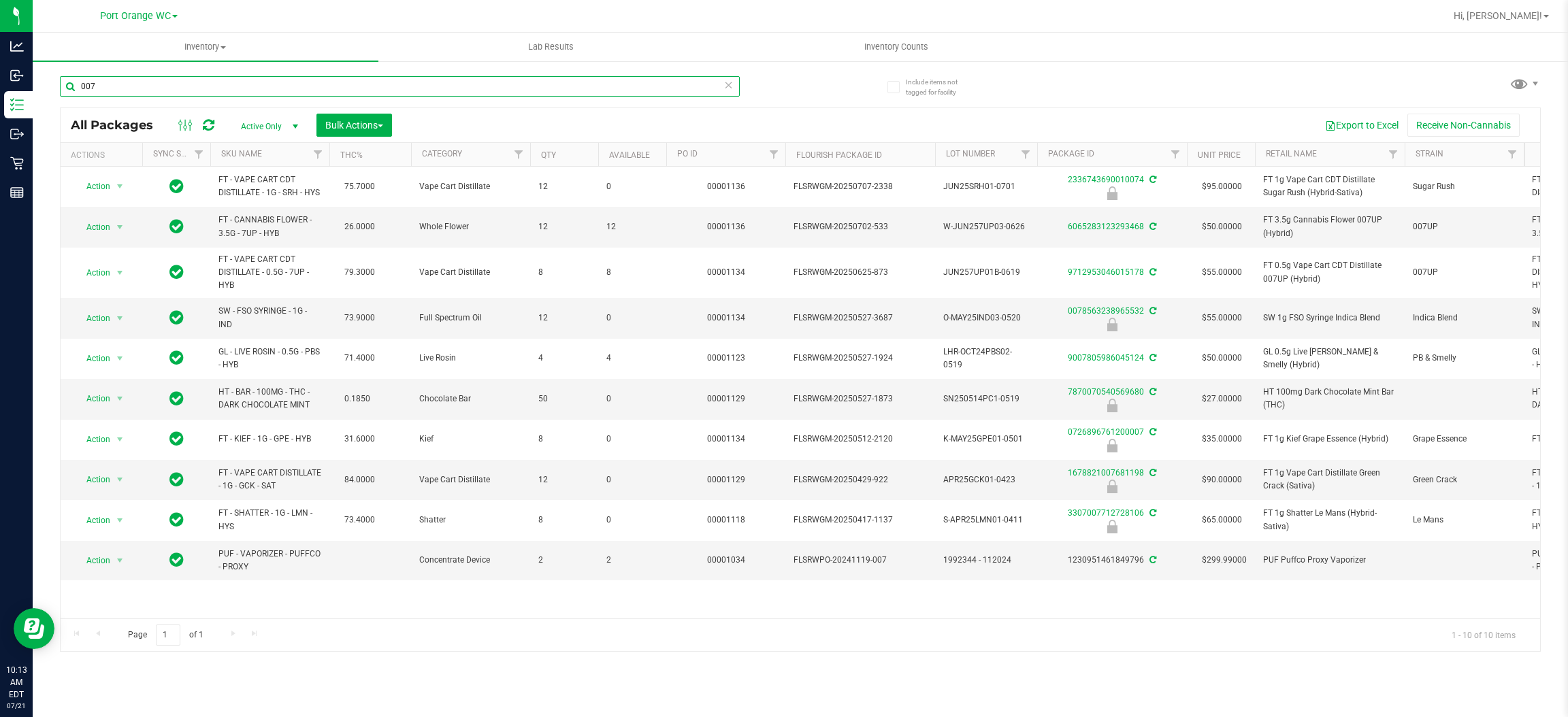 click on "007" at bounding box center (399, 86) 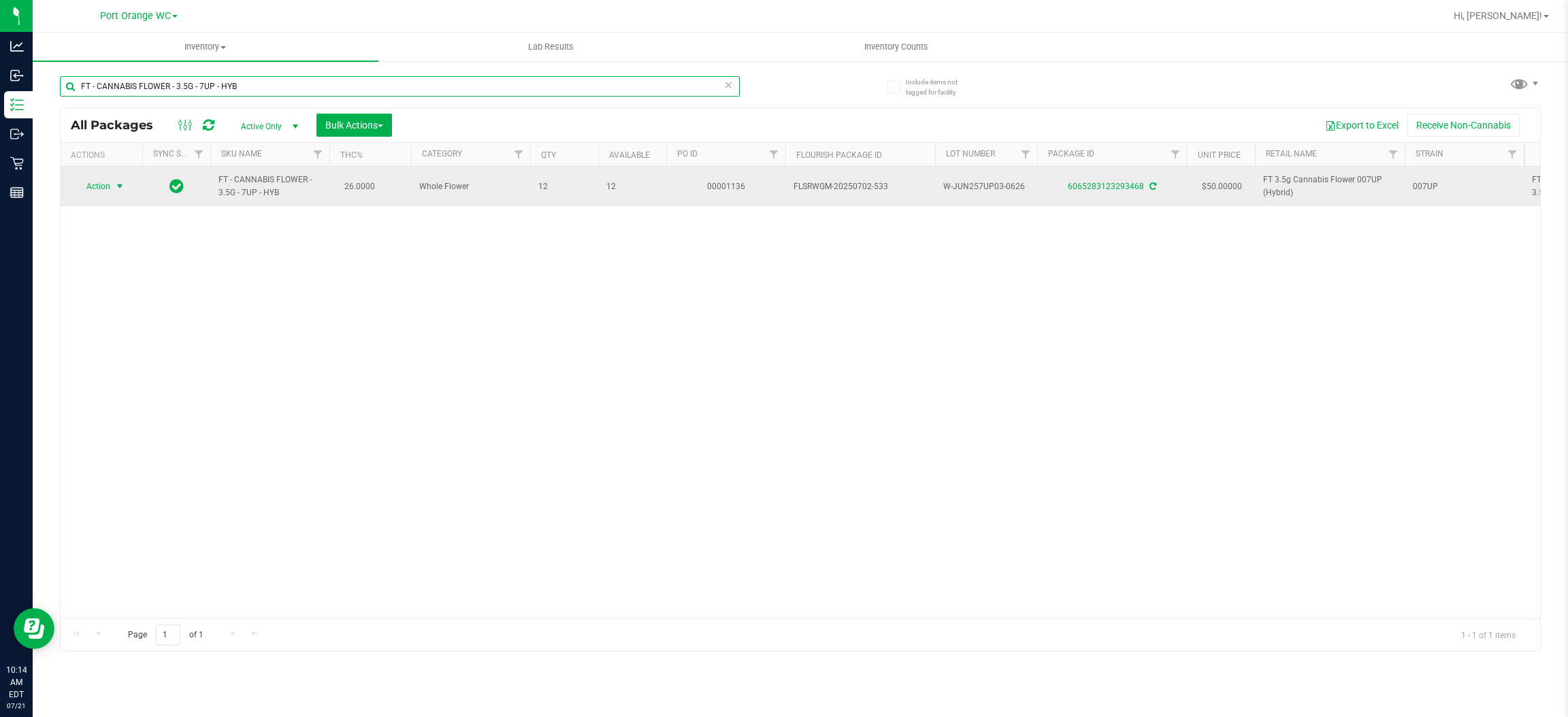 type on "FT - CANNABIS FLOWER - 3.5G - 7UP - HYB" 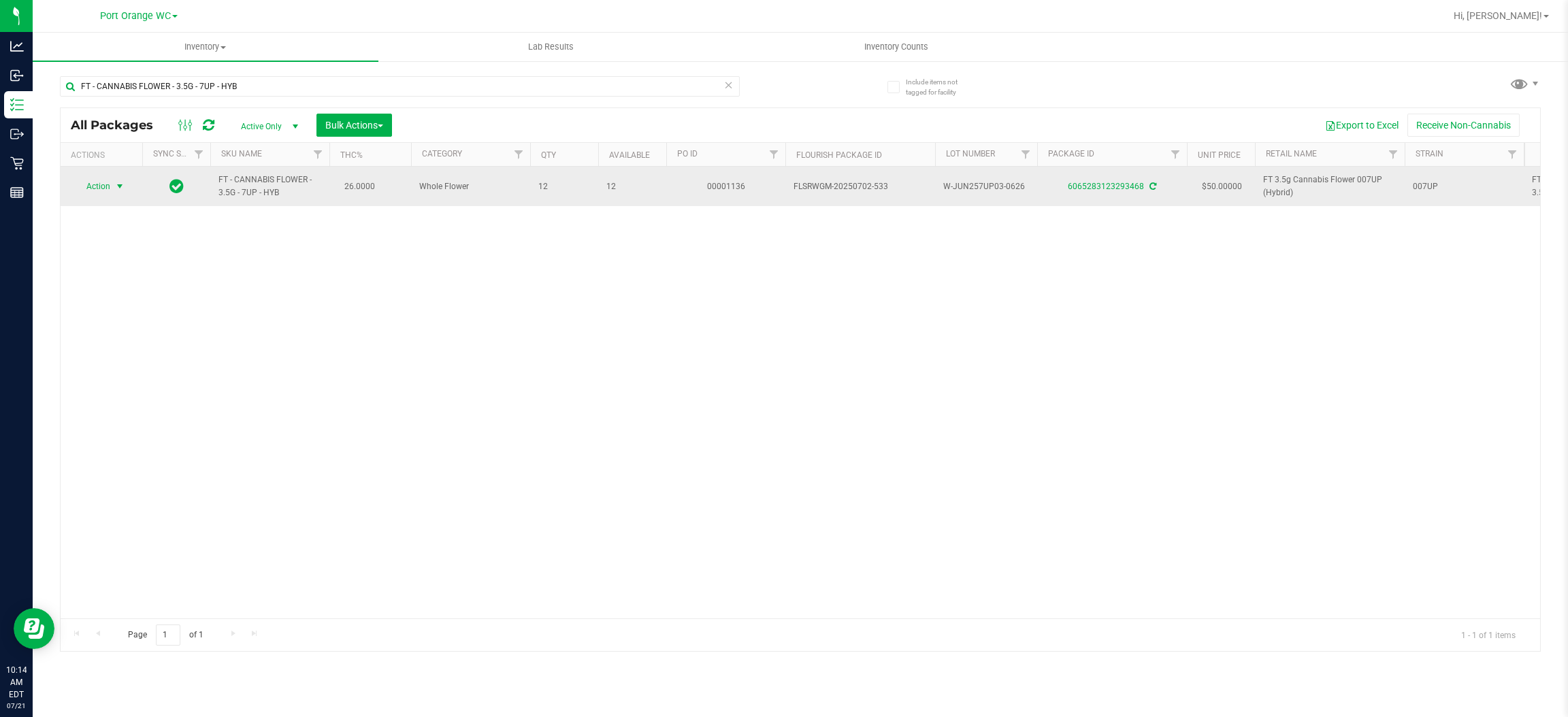 click on "Action" at bounding box center (93, 186) 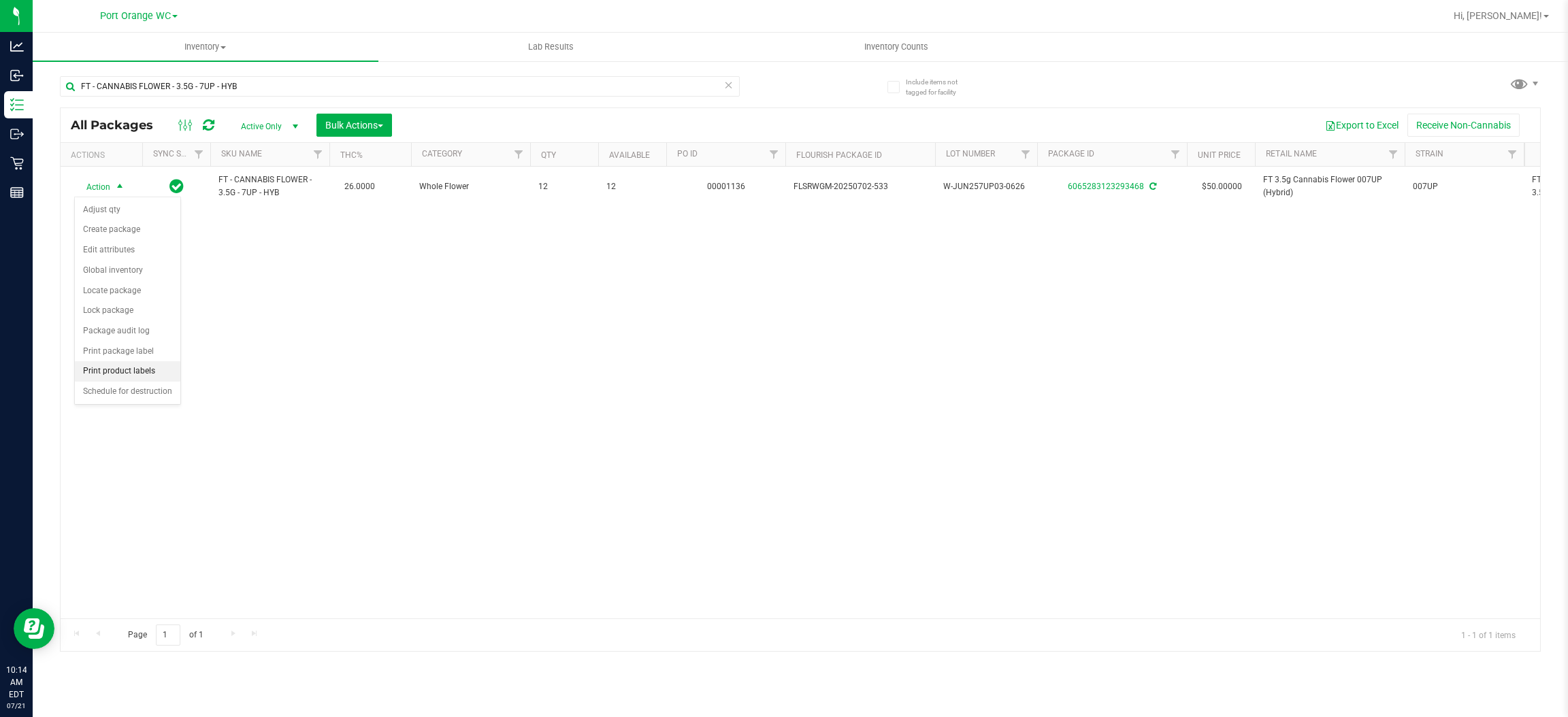 click on "Print product labels" at bounding box center [127, 371] 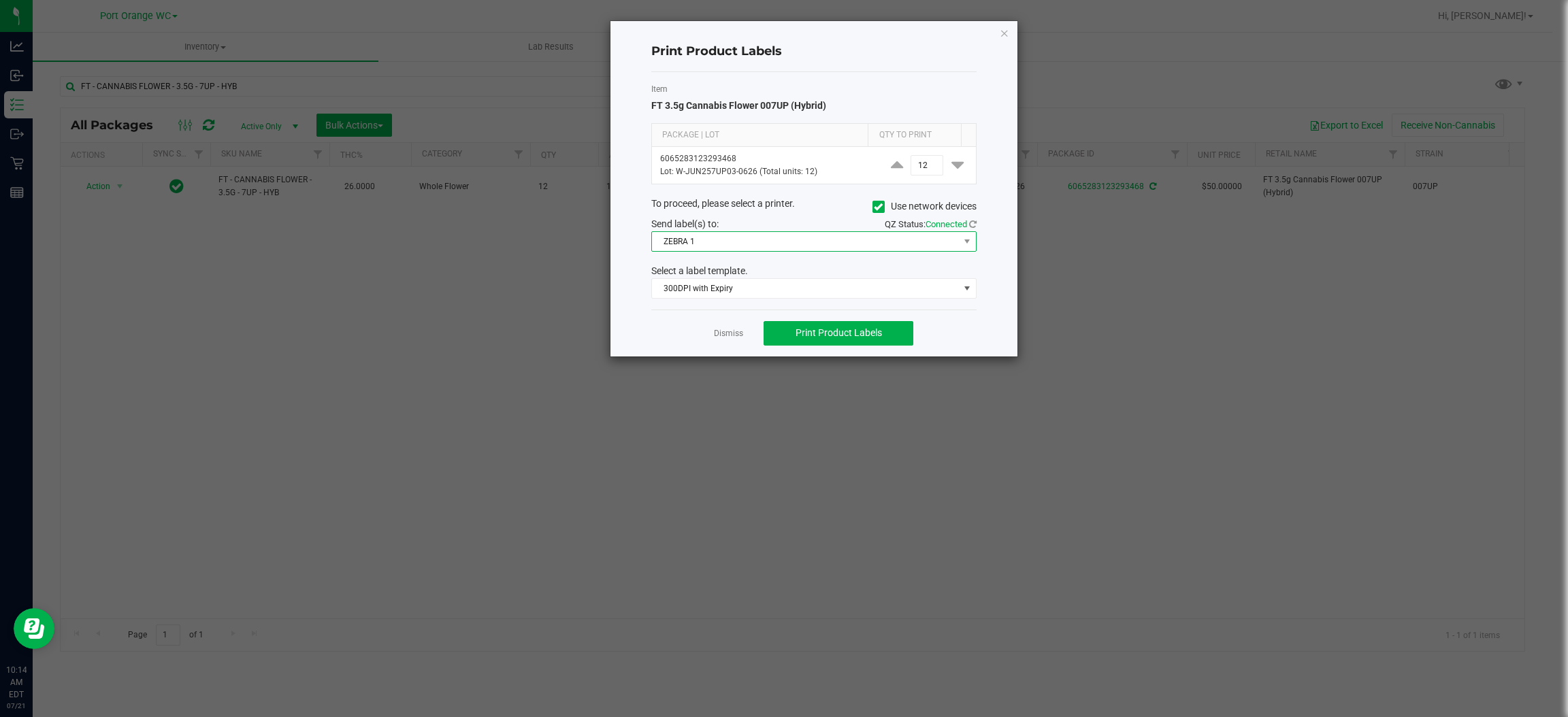 click on "ZEBRA 1" at bounding box center [805, 241] 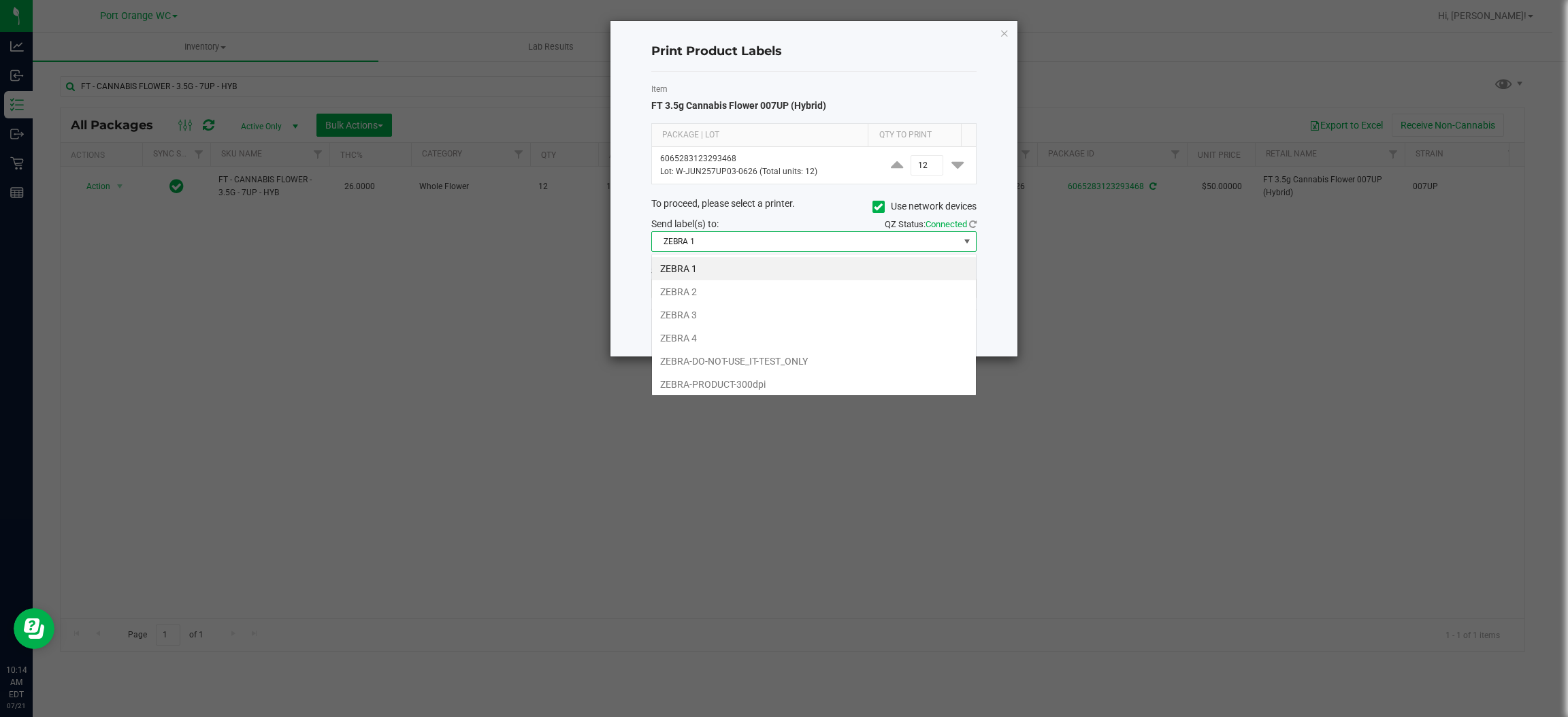 scroll, scrollTop: 68005, scrollLeft: 67730, axis: both 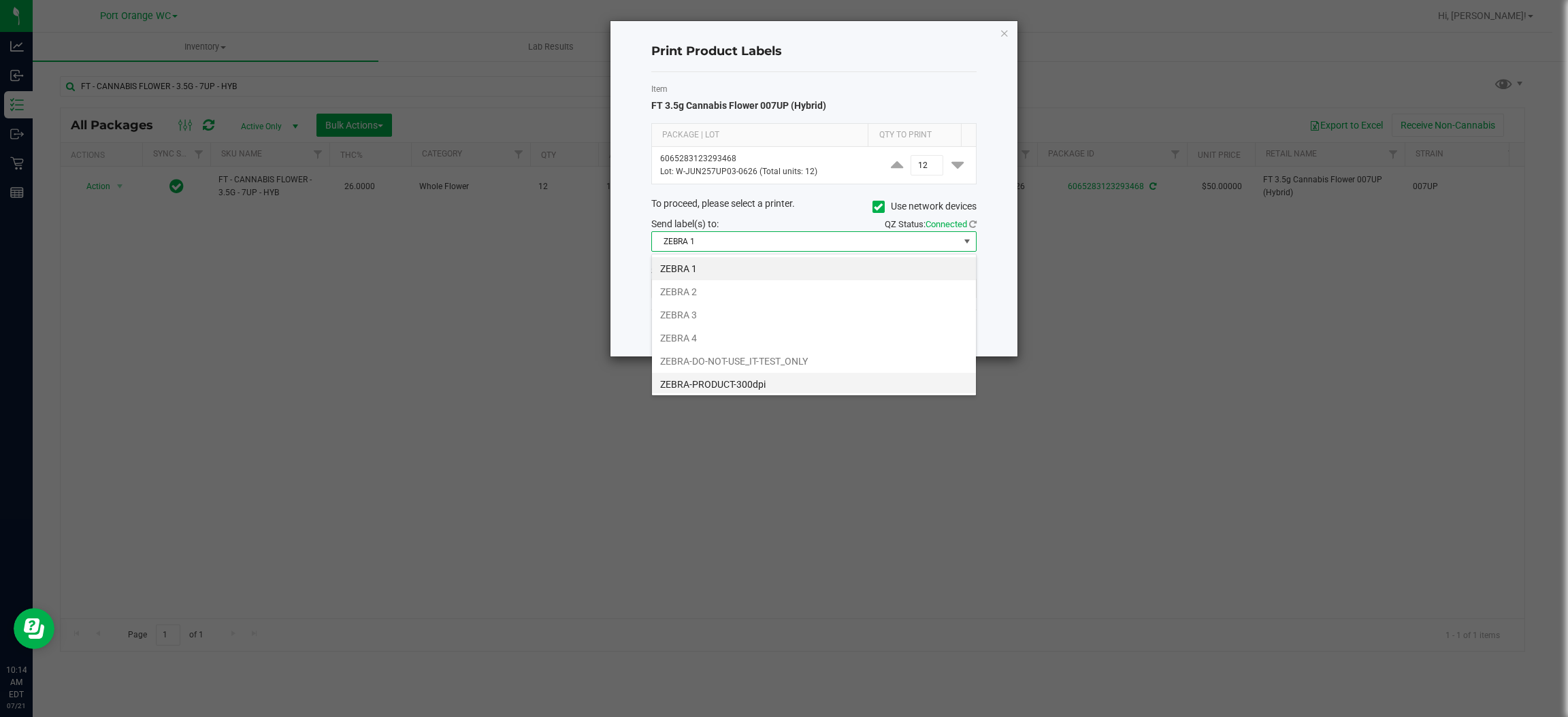 click on "ZEBRA-PRODUCT-300dpi" at bounding box center [814, 384] 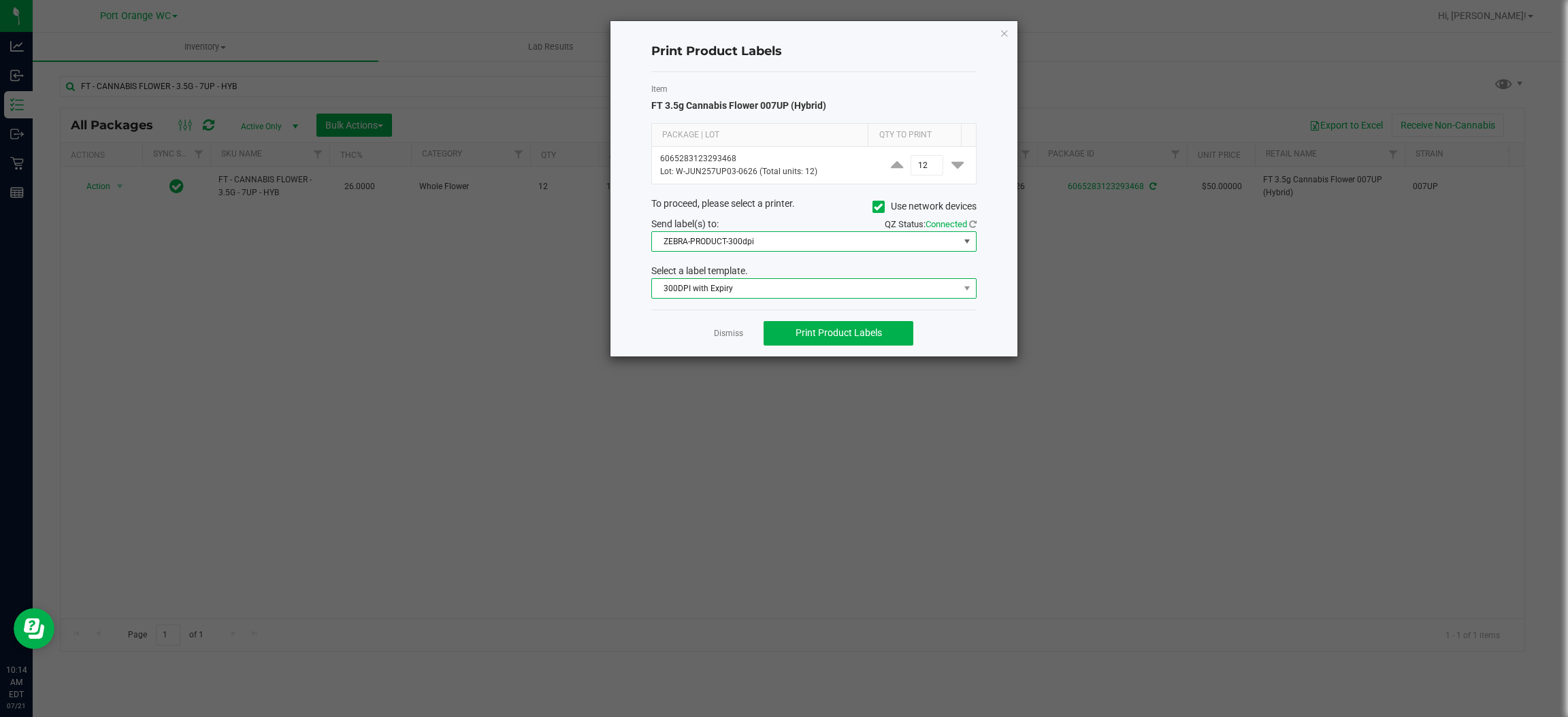 click on "300DPI with Expiry" at bounding box center (814, 288) 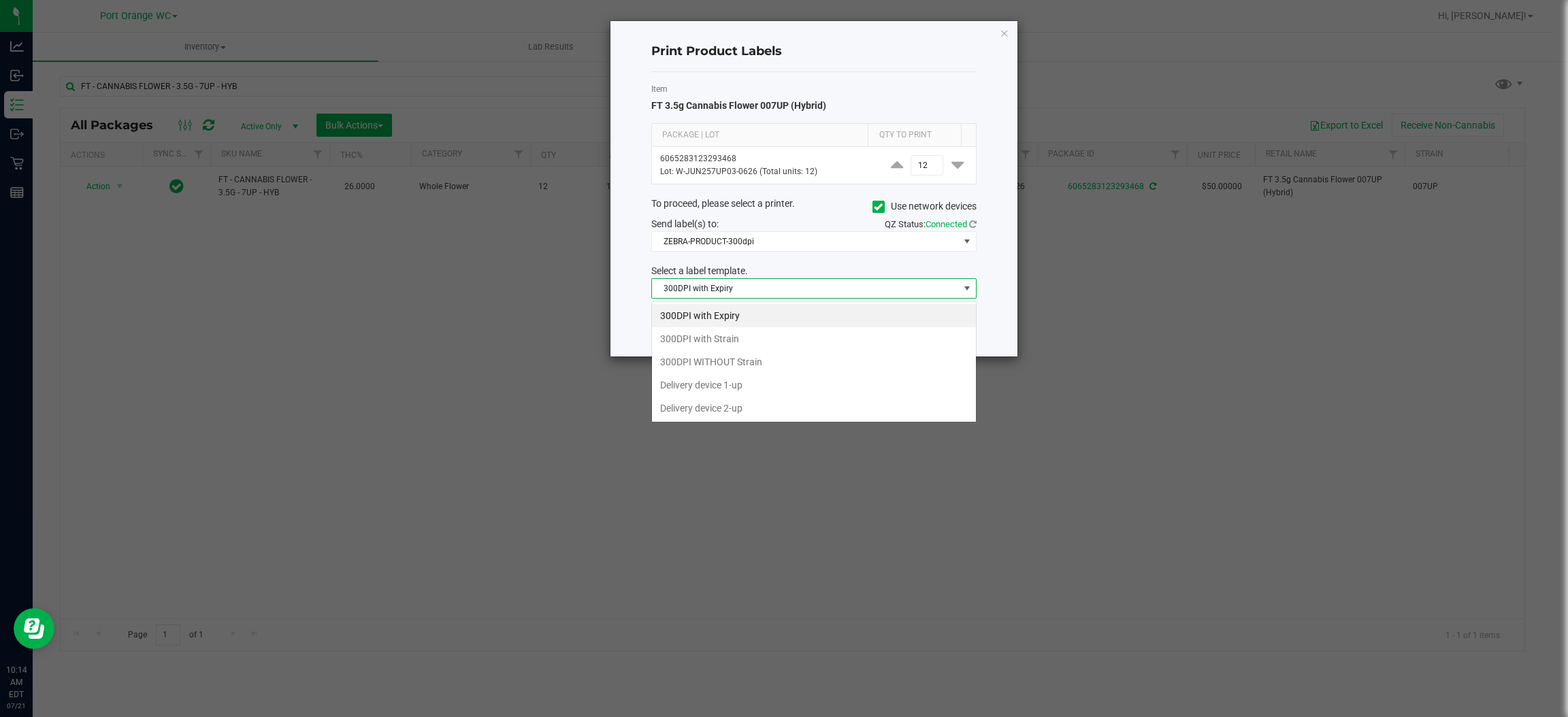 scroll, scrollTop: 68005, scrollLeft: 67730, axis: both 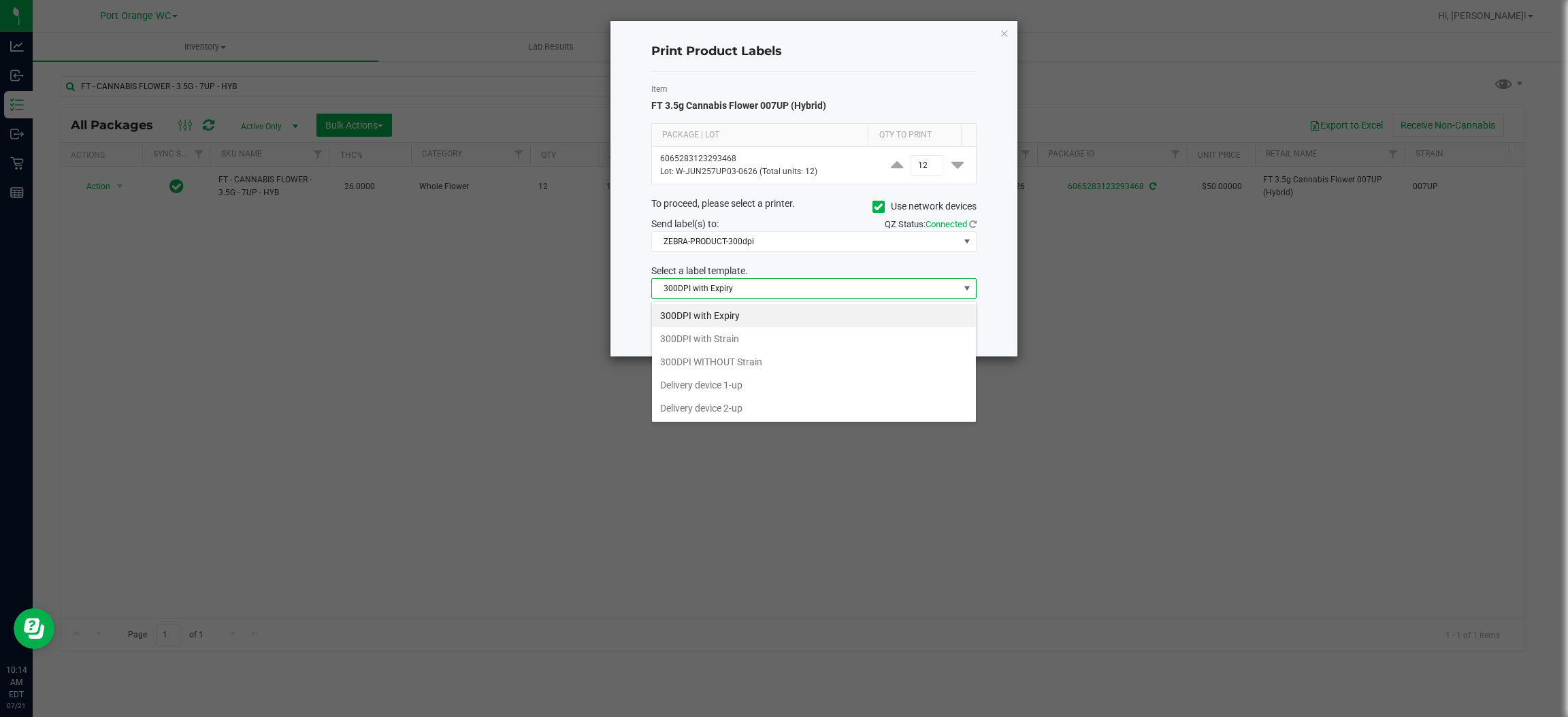 click on "300DPI with Expiry" at bounding box center (805, 288) 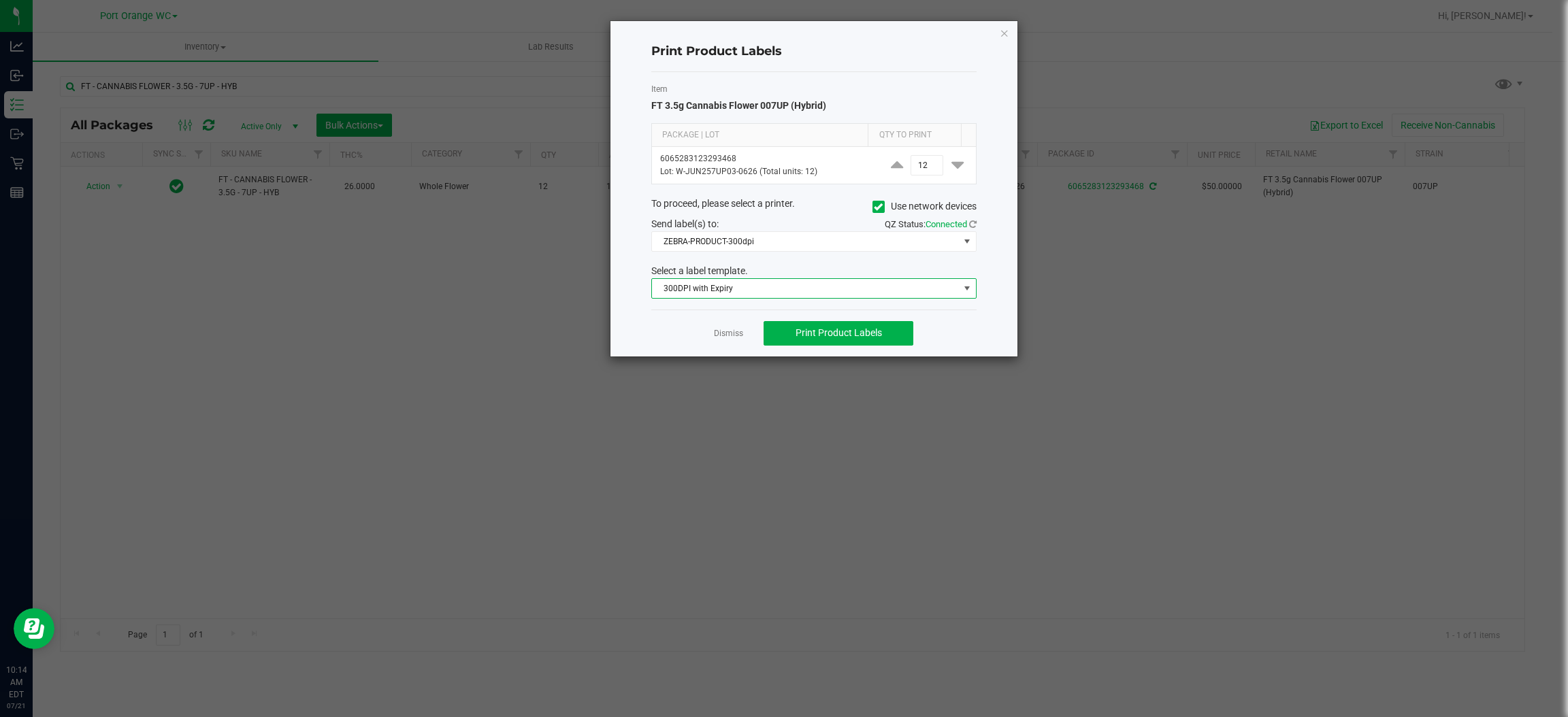 click on "300DPI with Expiry" at bounding box center [805, 288] 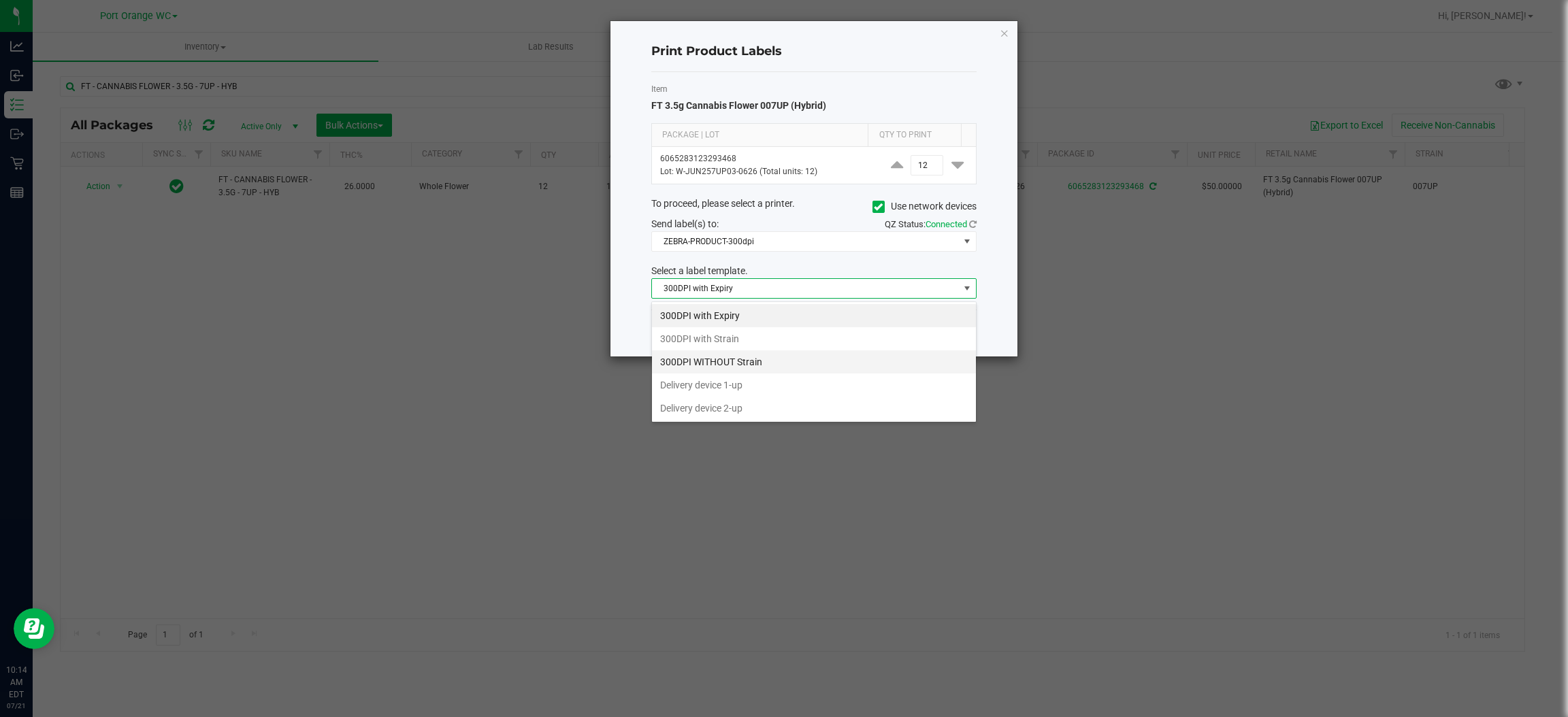 scroll, scrollTop: 68005, scrollLeft: 67730, axis: both 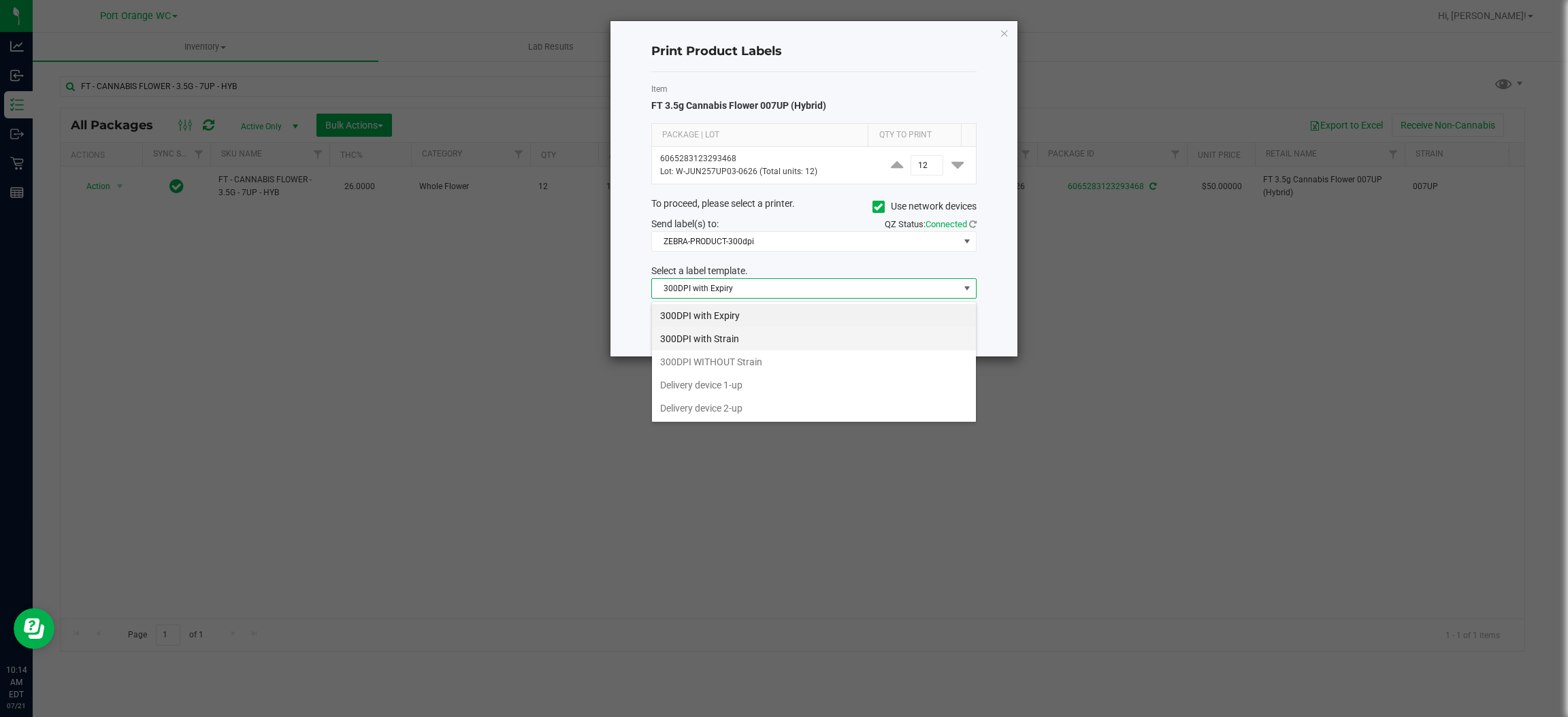 click on "300DPI with Strain" at bounding box center [814, 339] 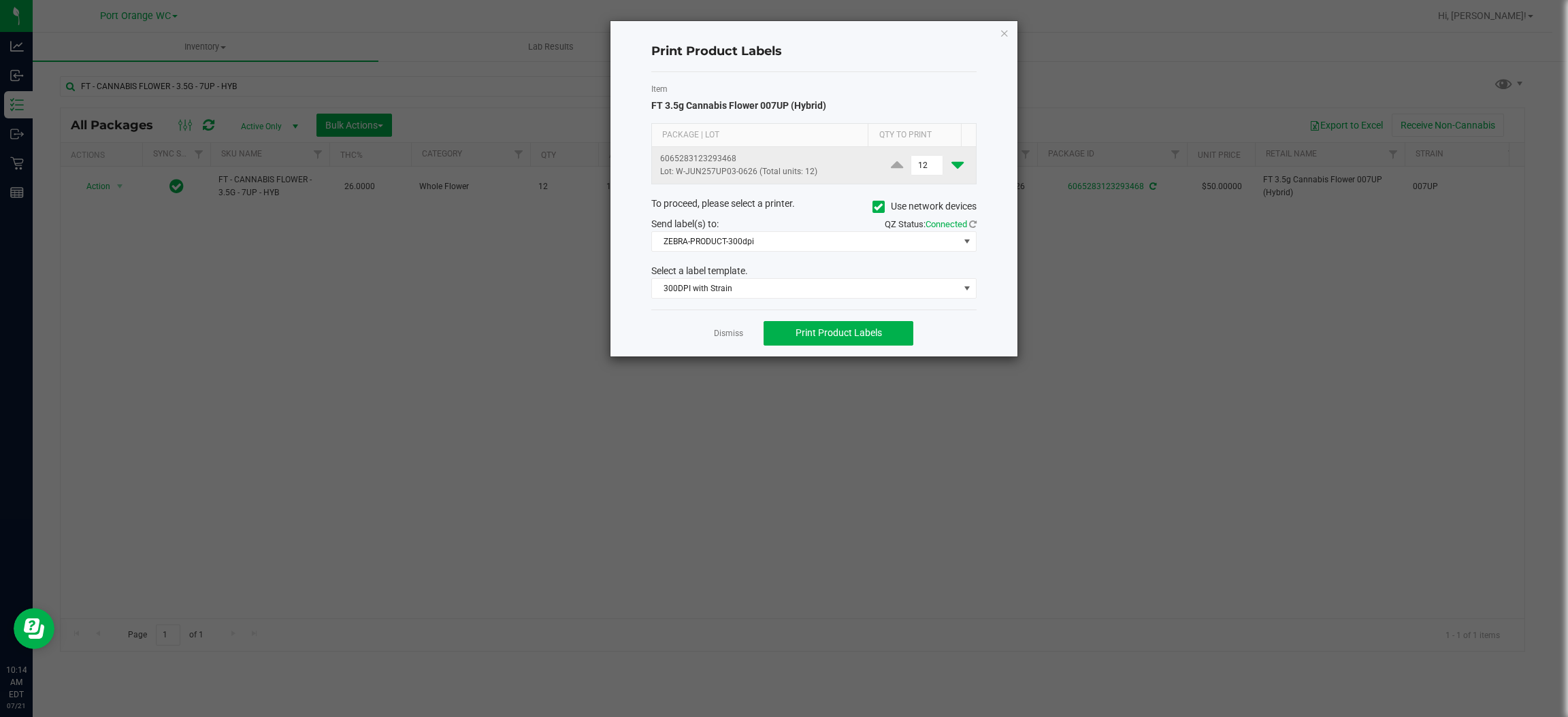 click 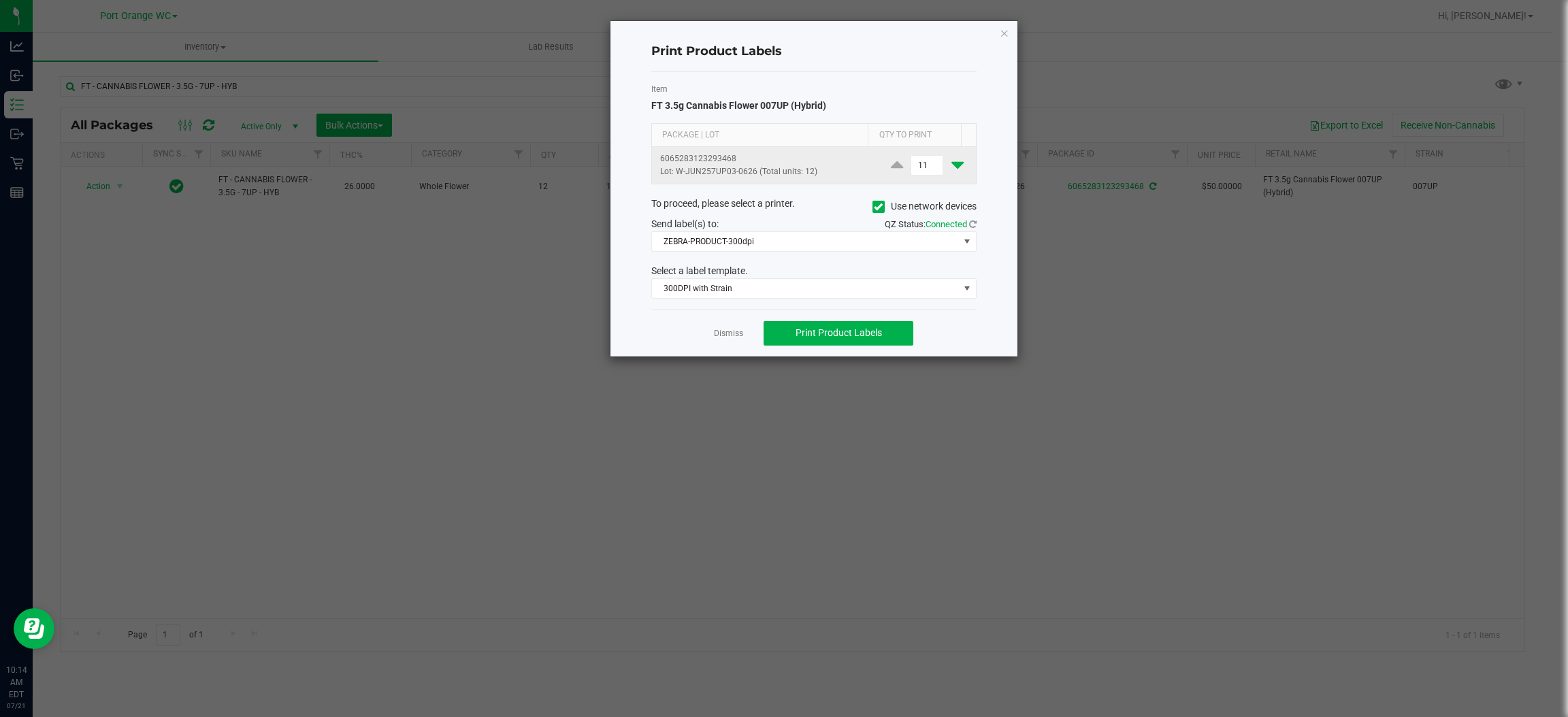 click 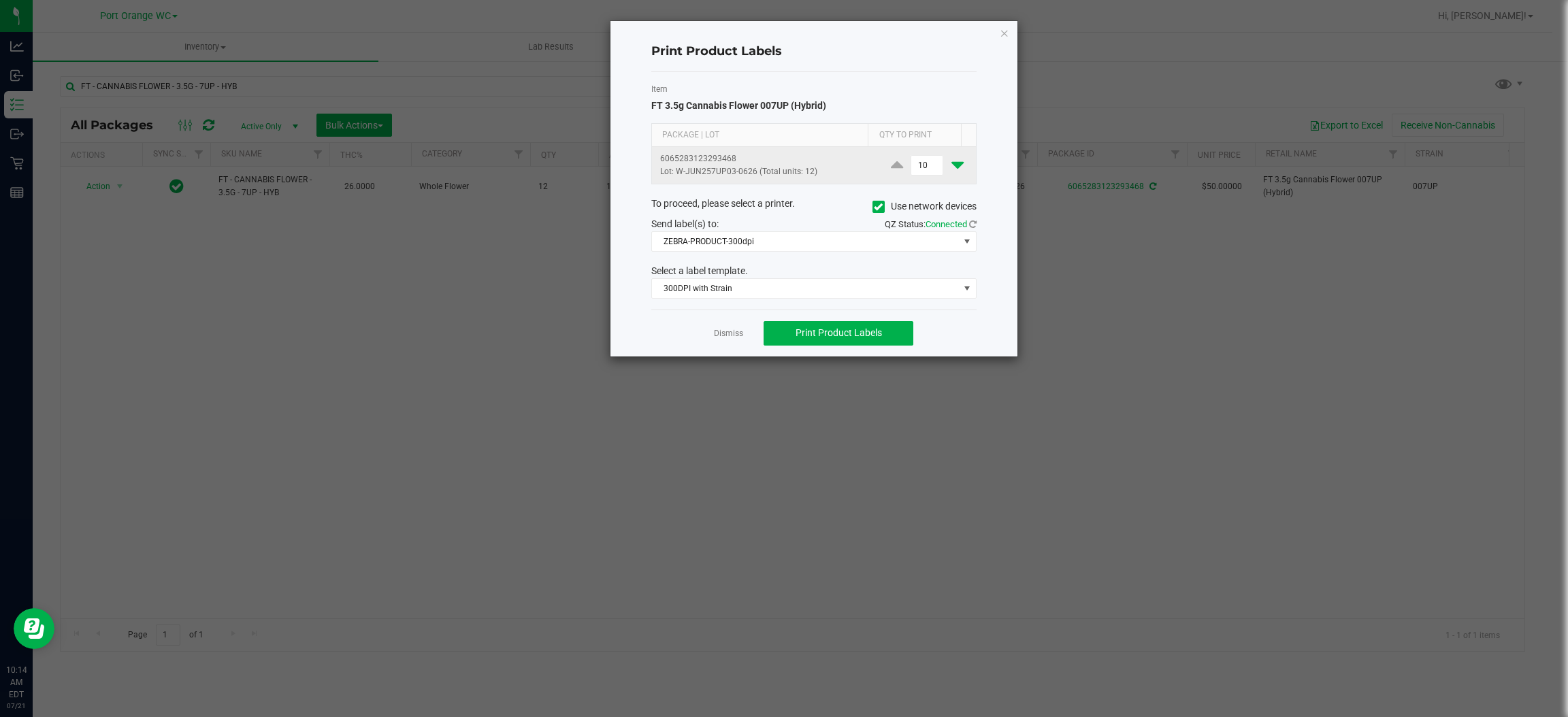 click 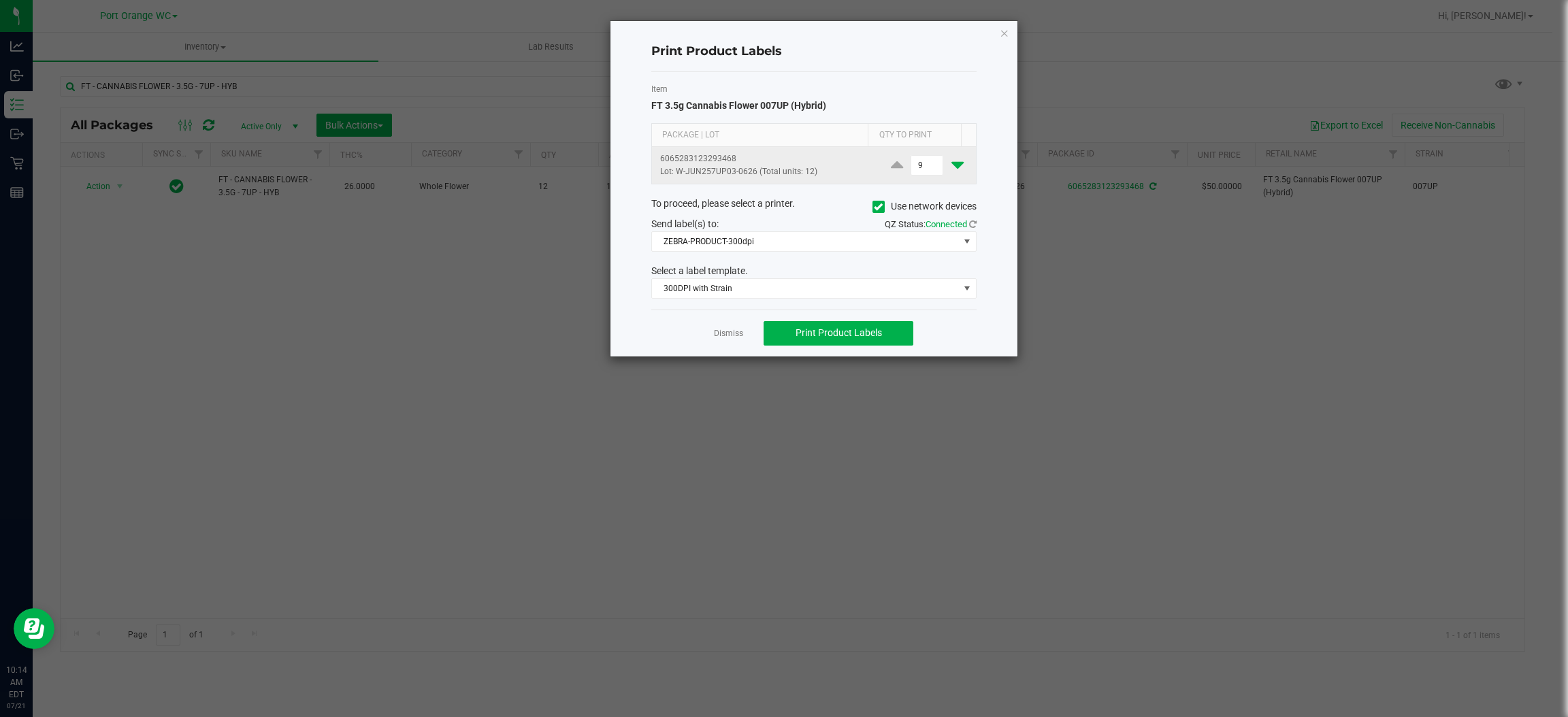 click 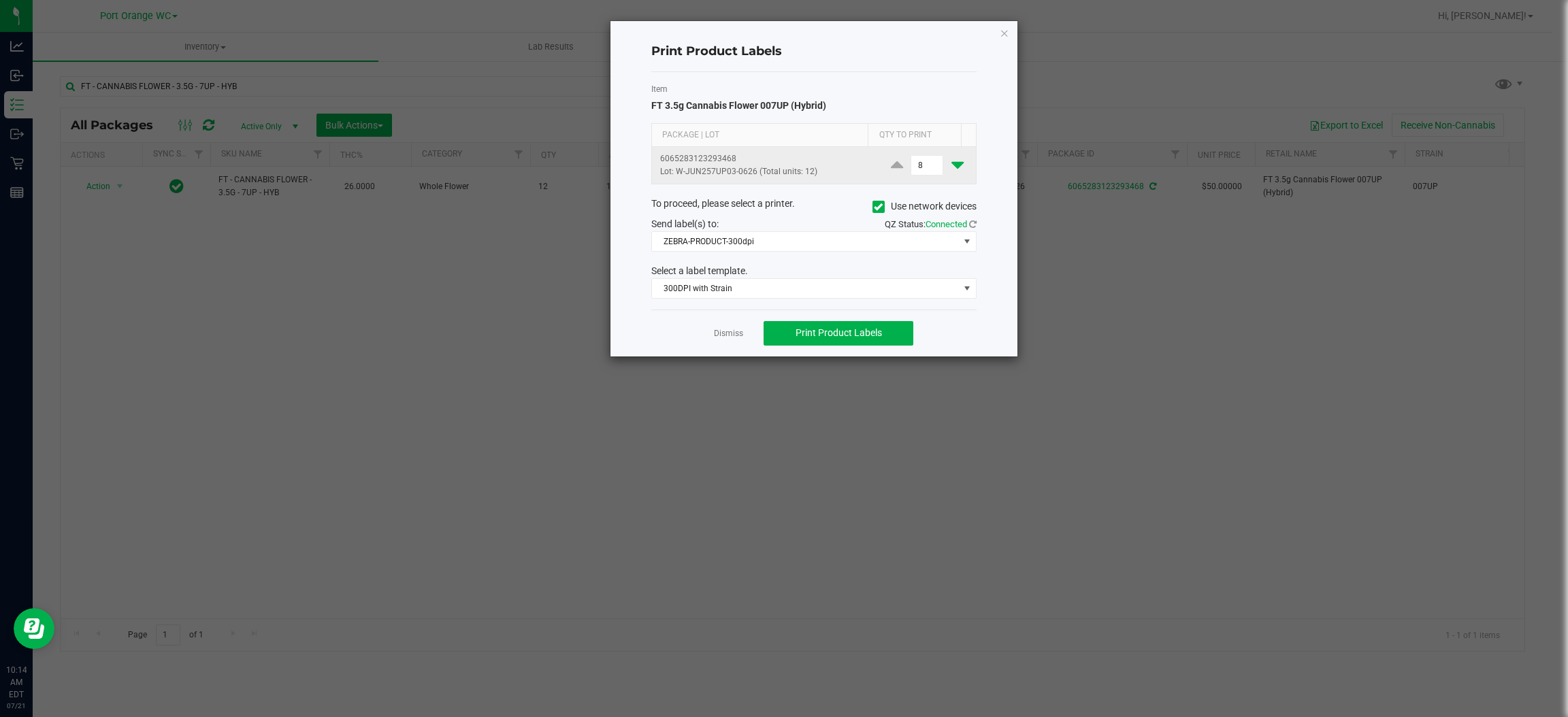 click 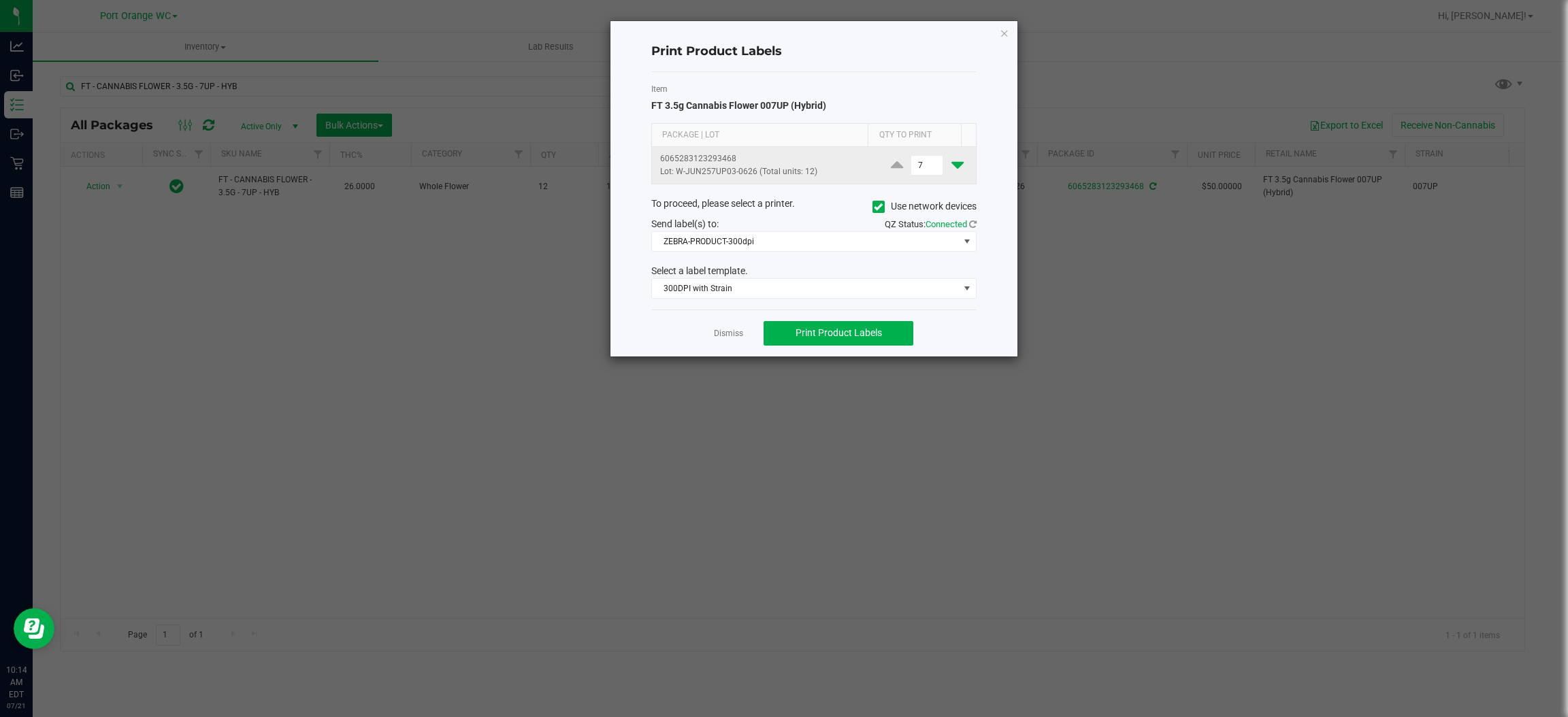 click 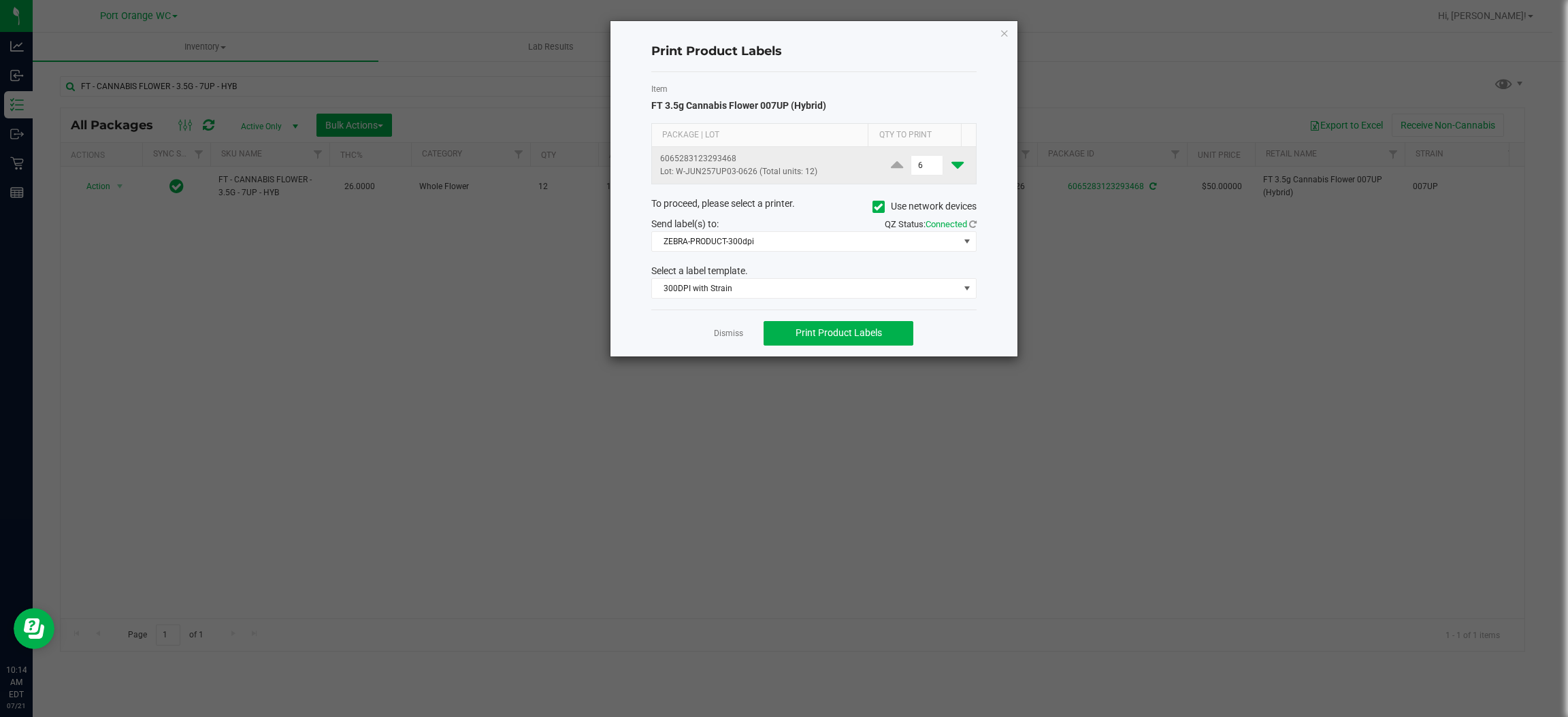 click 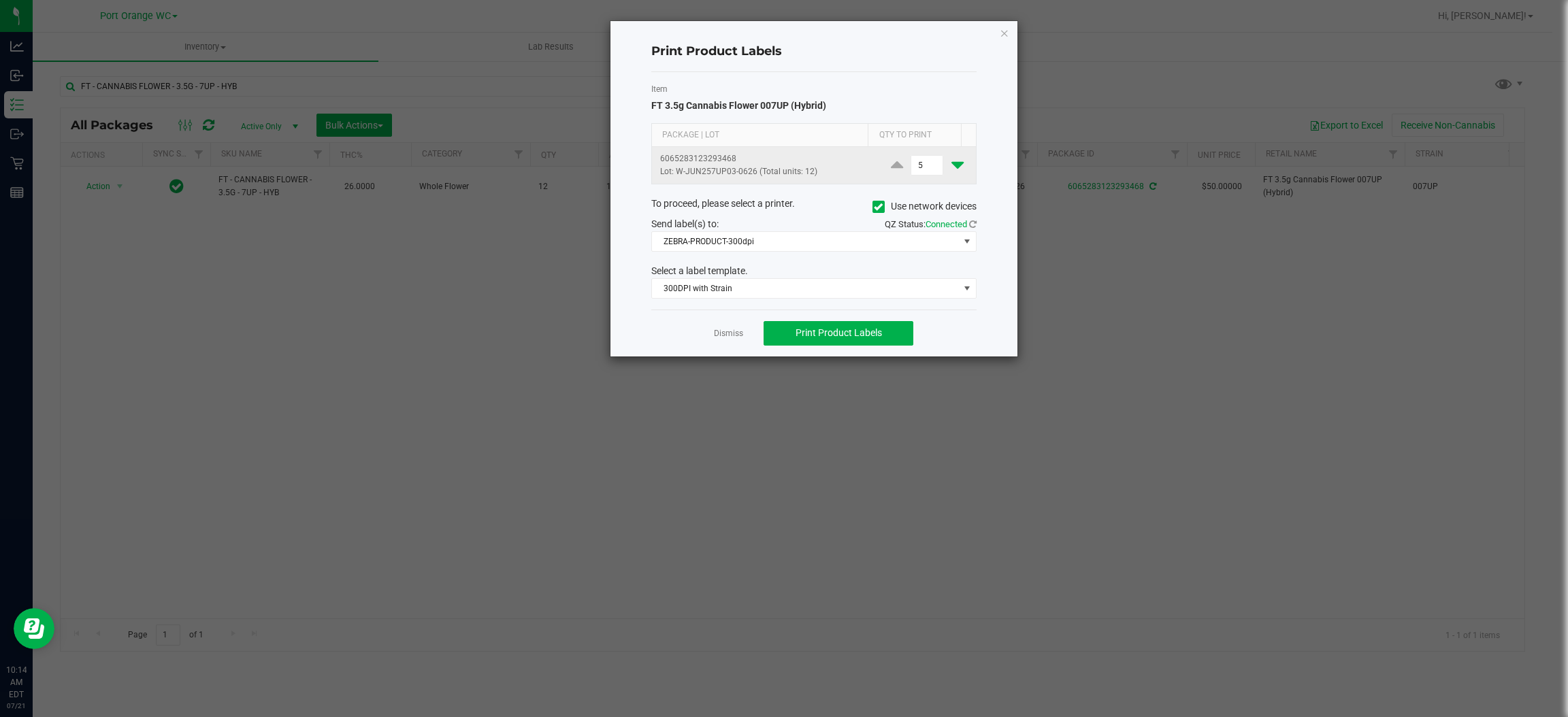 click 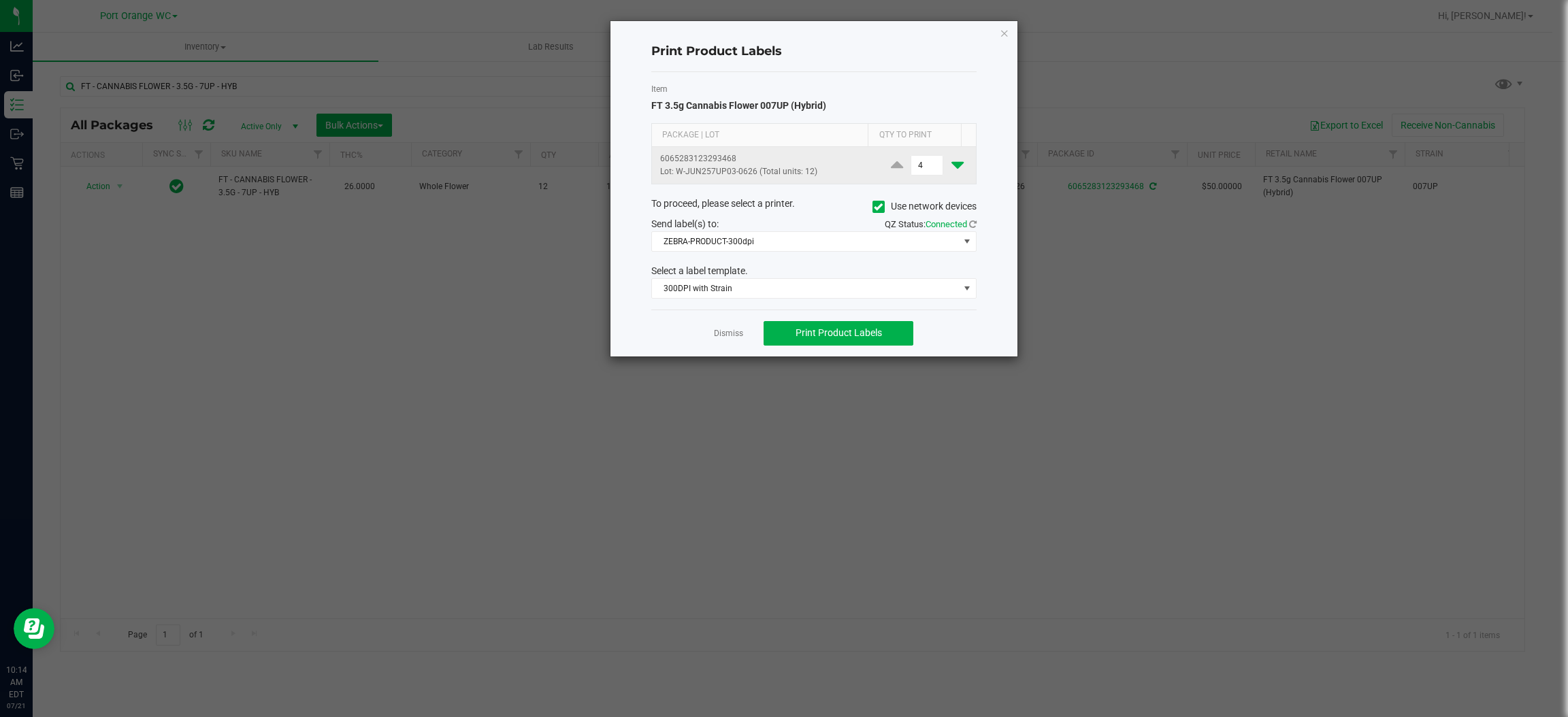 click 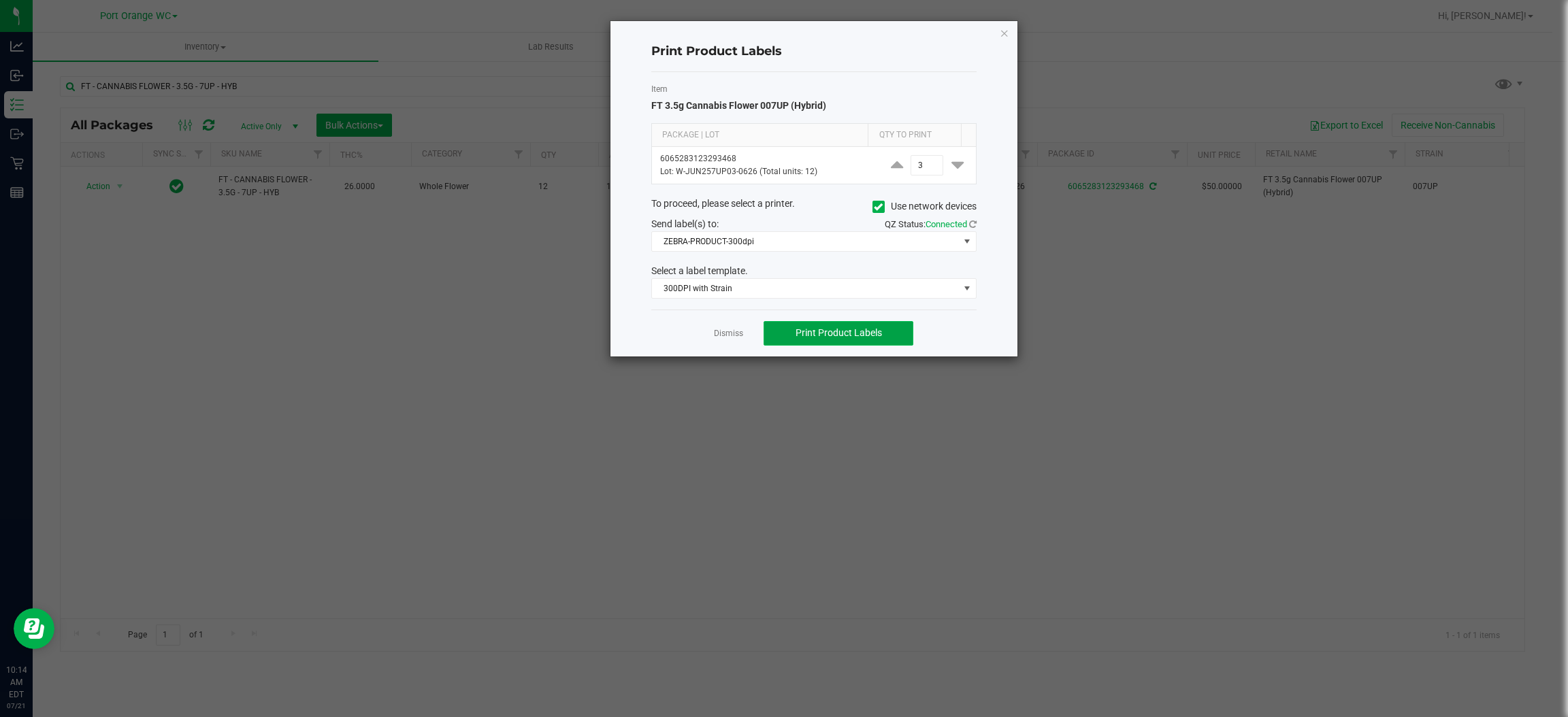 click on "Print Product Labels" 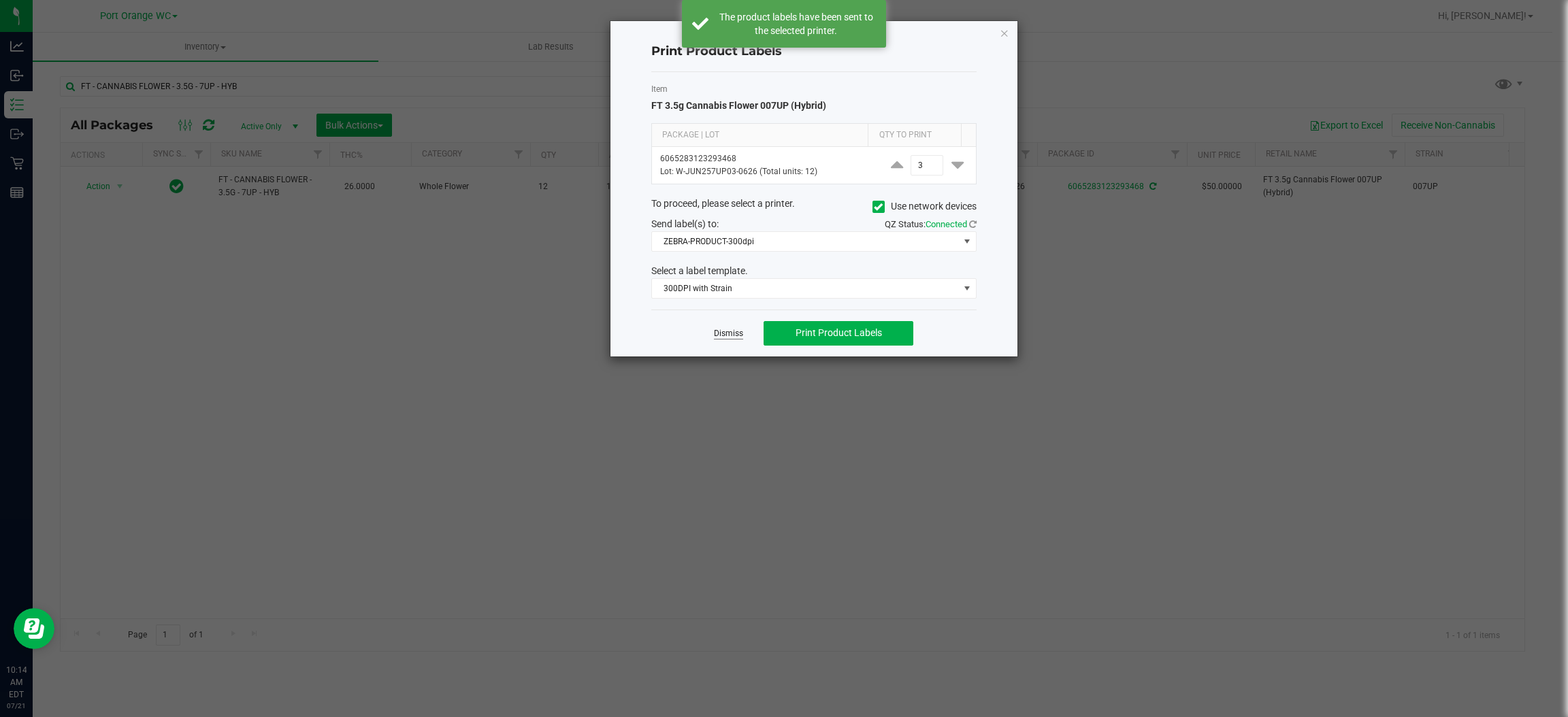 click on "Dismiss" 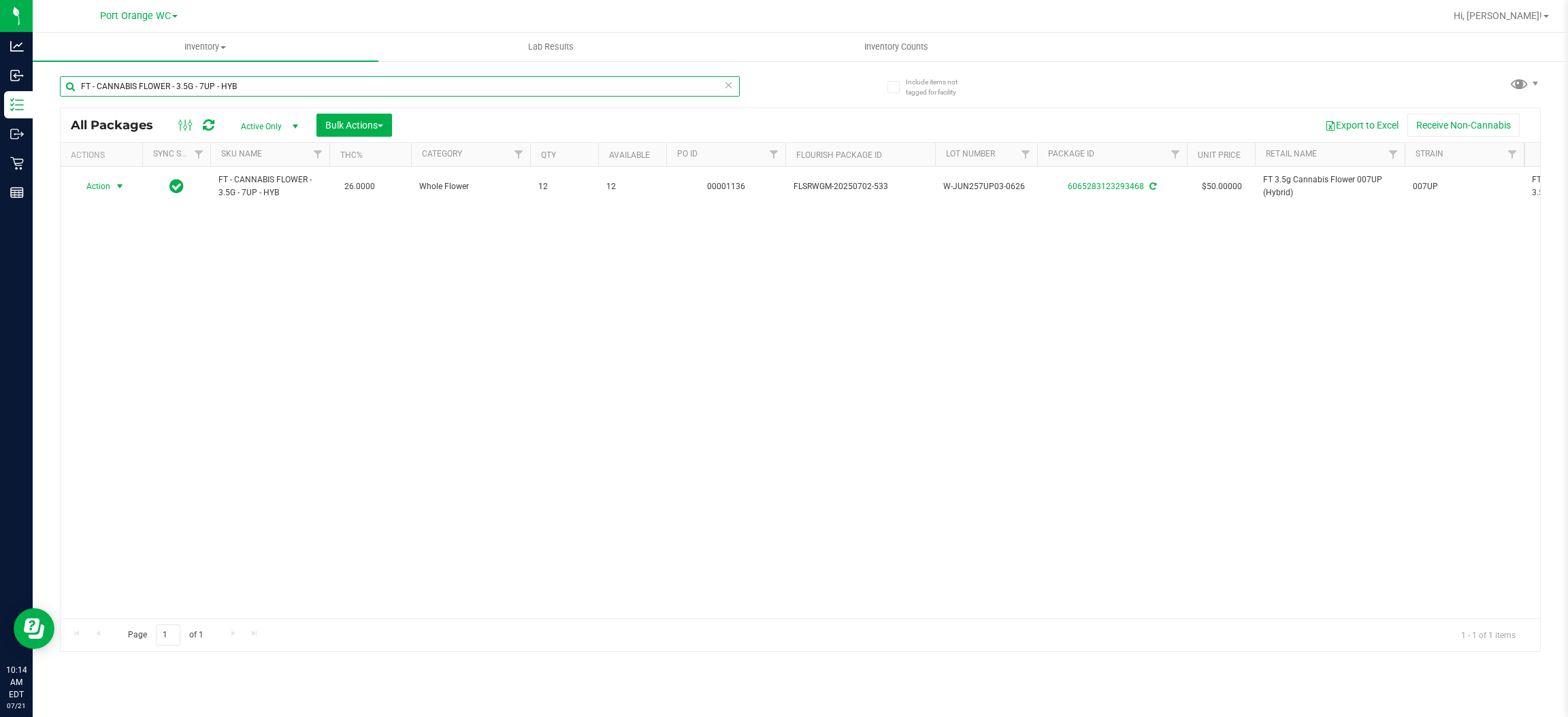 click on "FT - CANNABIS FLOWER - 3.5G - 7UP - HYB" at bounding box center [399, 86] 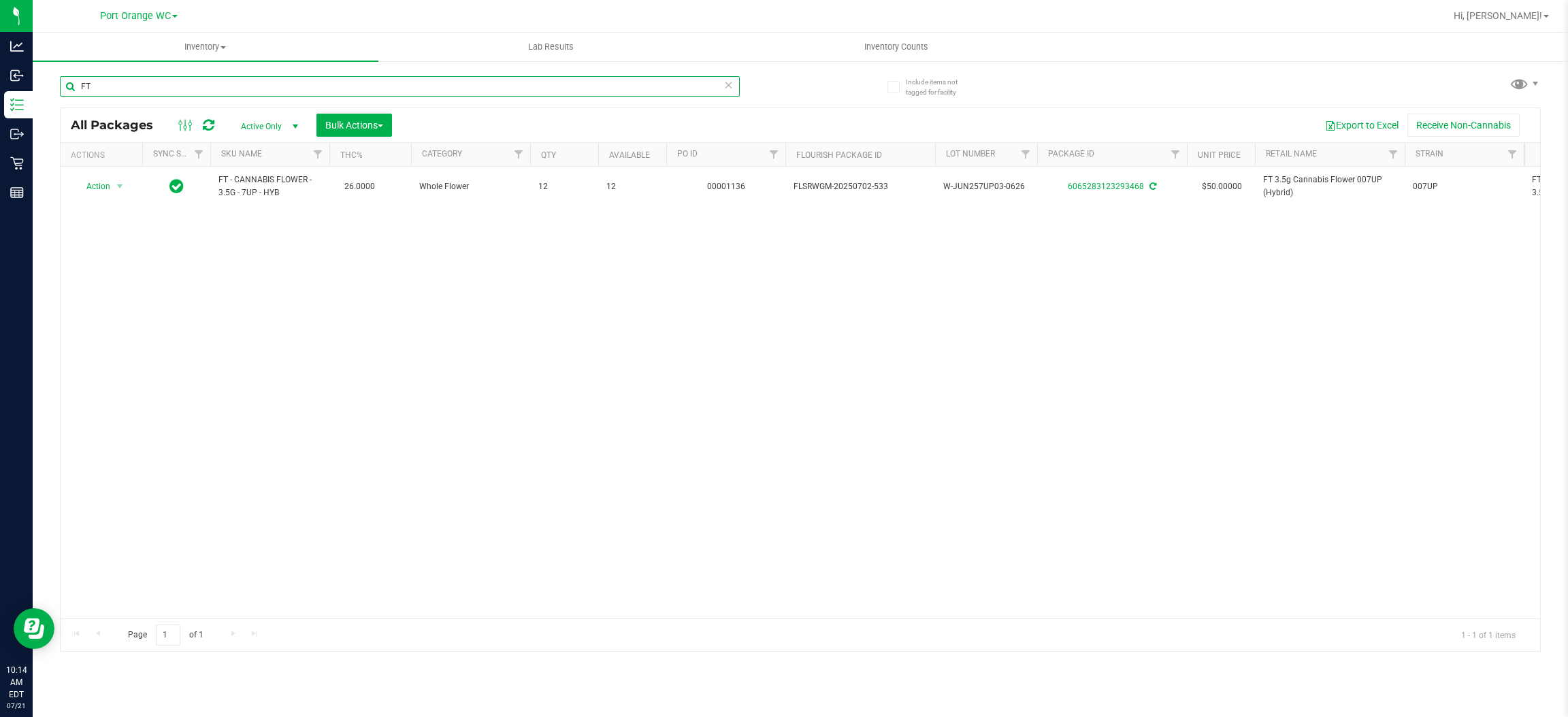 type on "F" 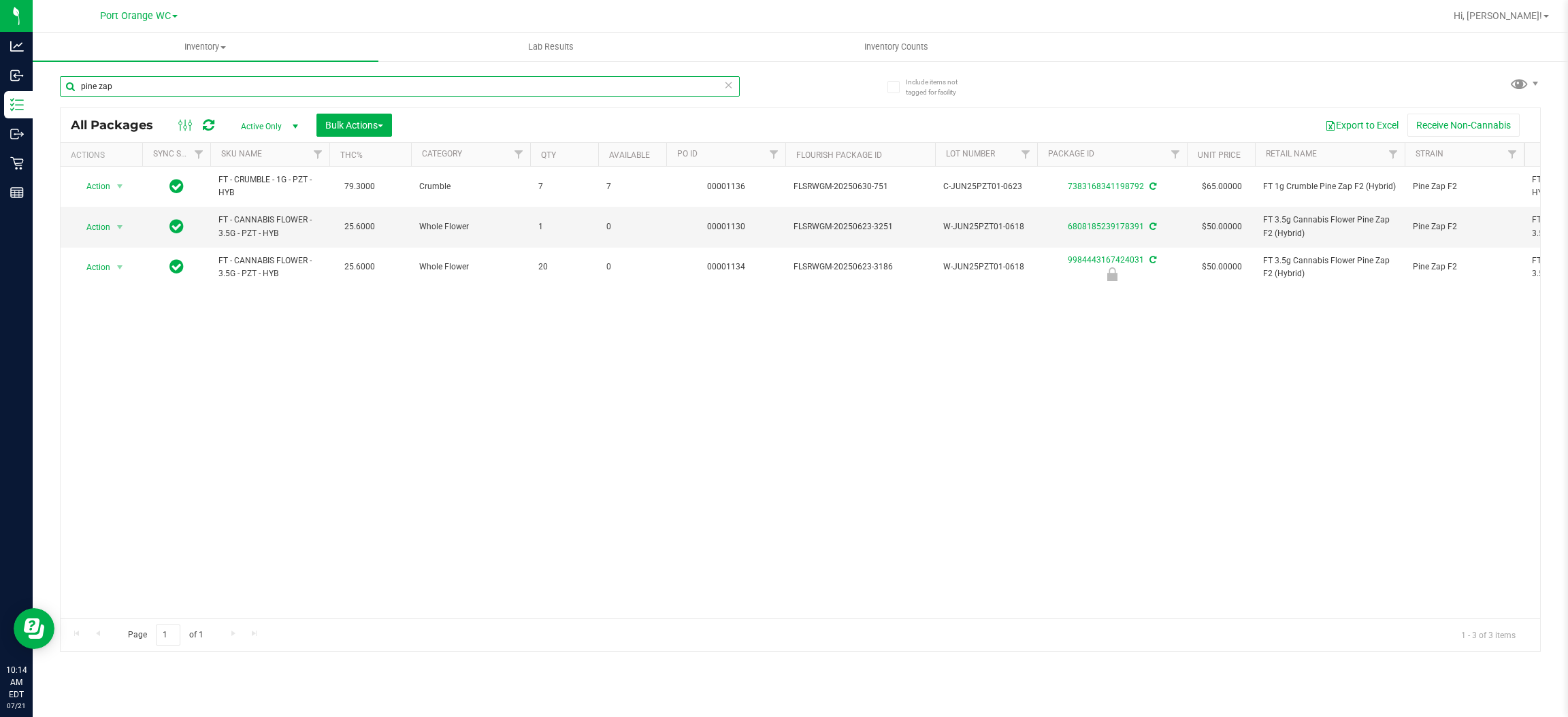 click on "pine zap" at bounding box center [399, 86] 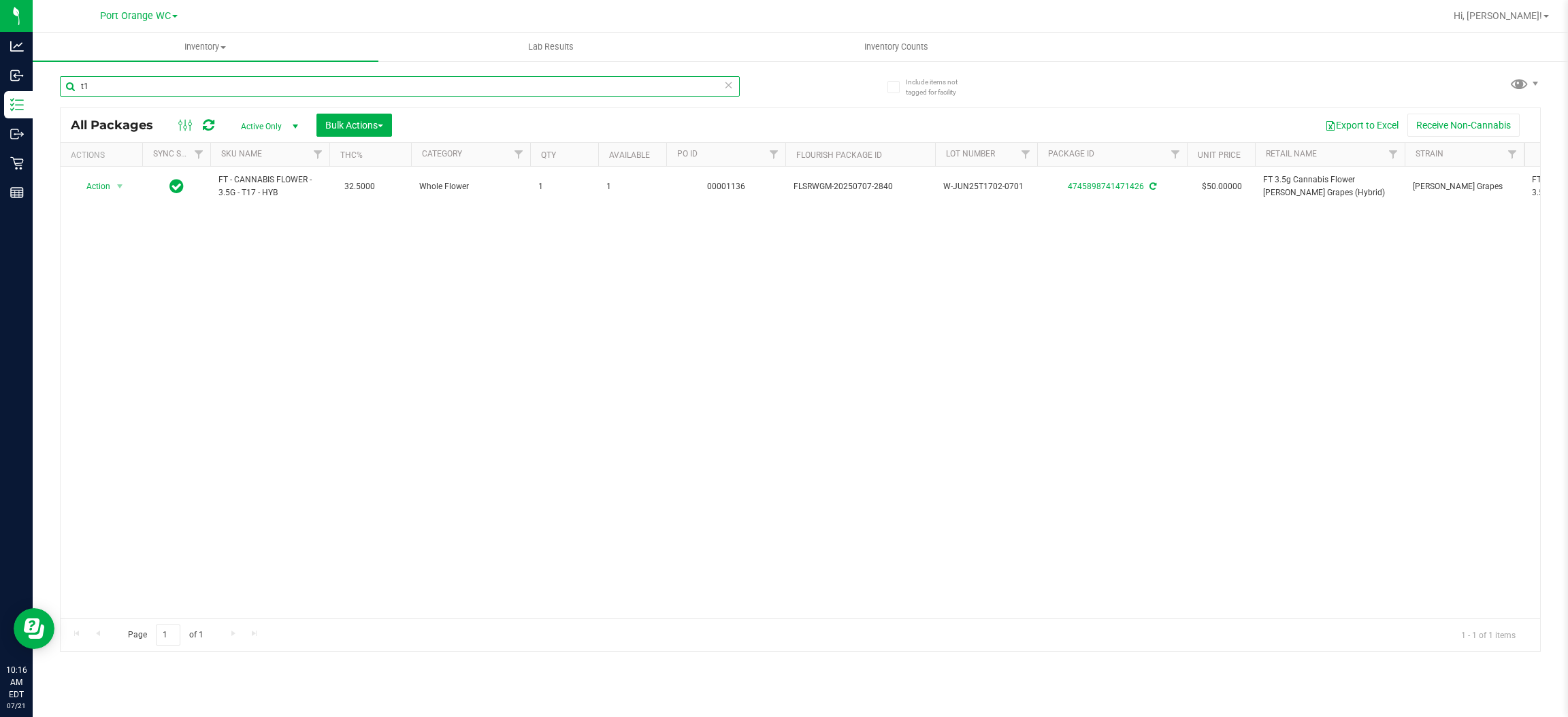 type on "t" 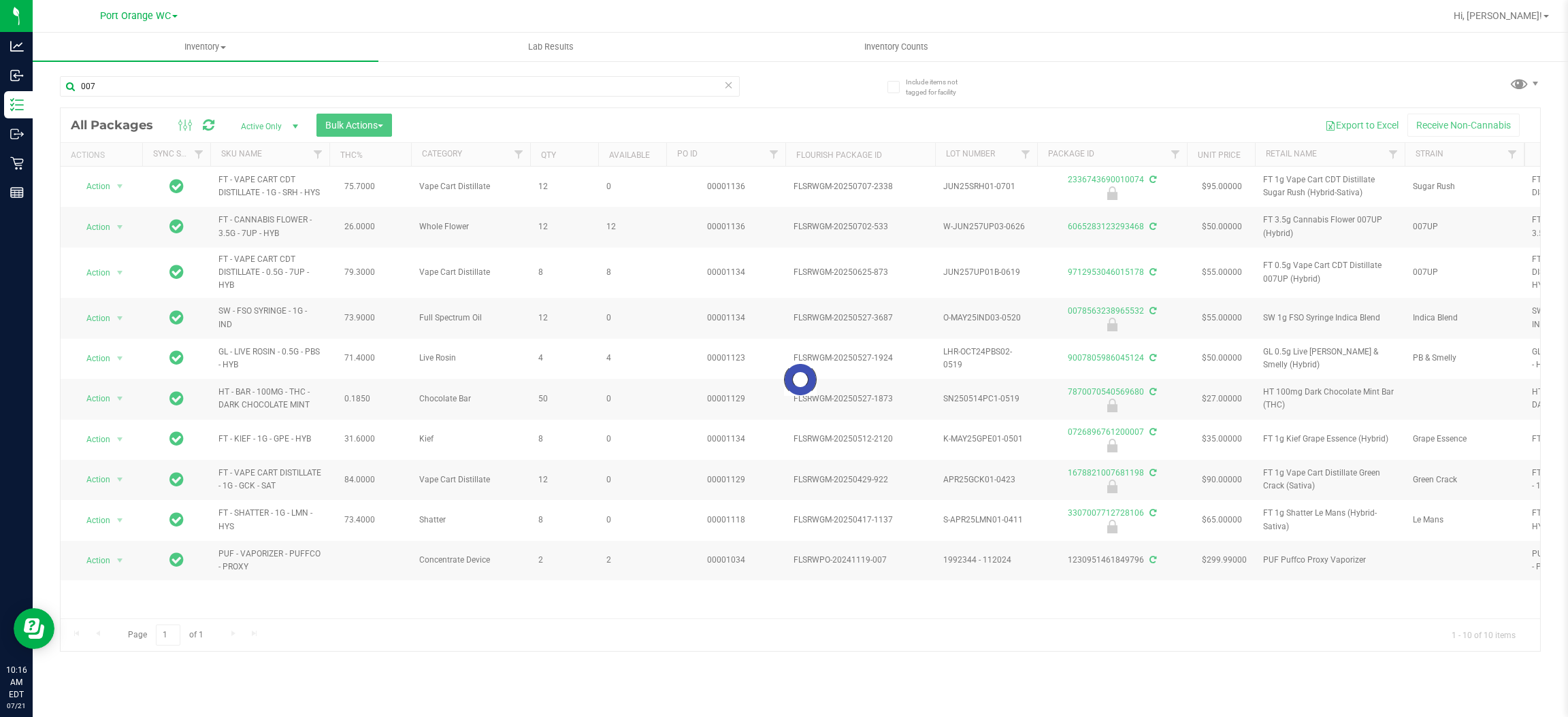 click at bounding box center (800, 380) 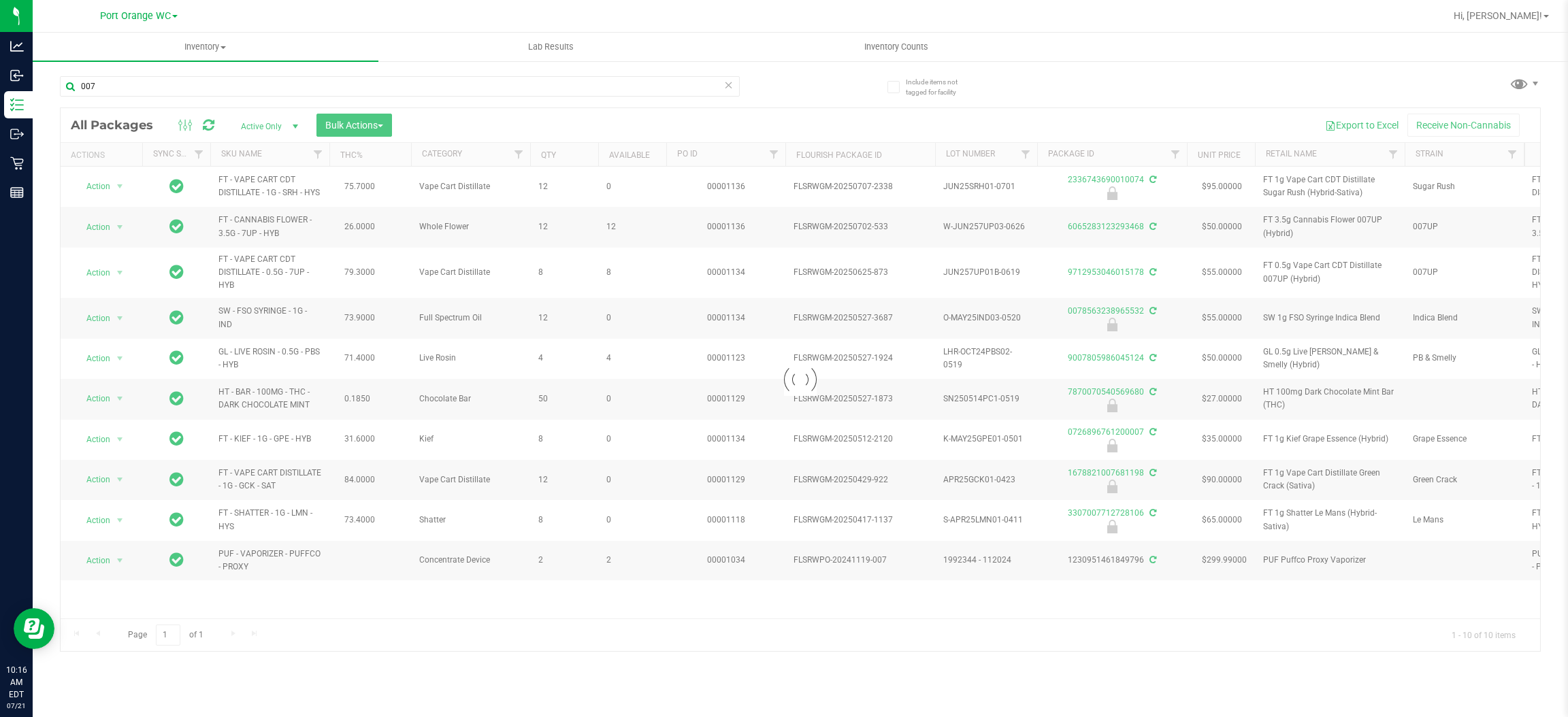 click at bounding box center [800, 380] 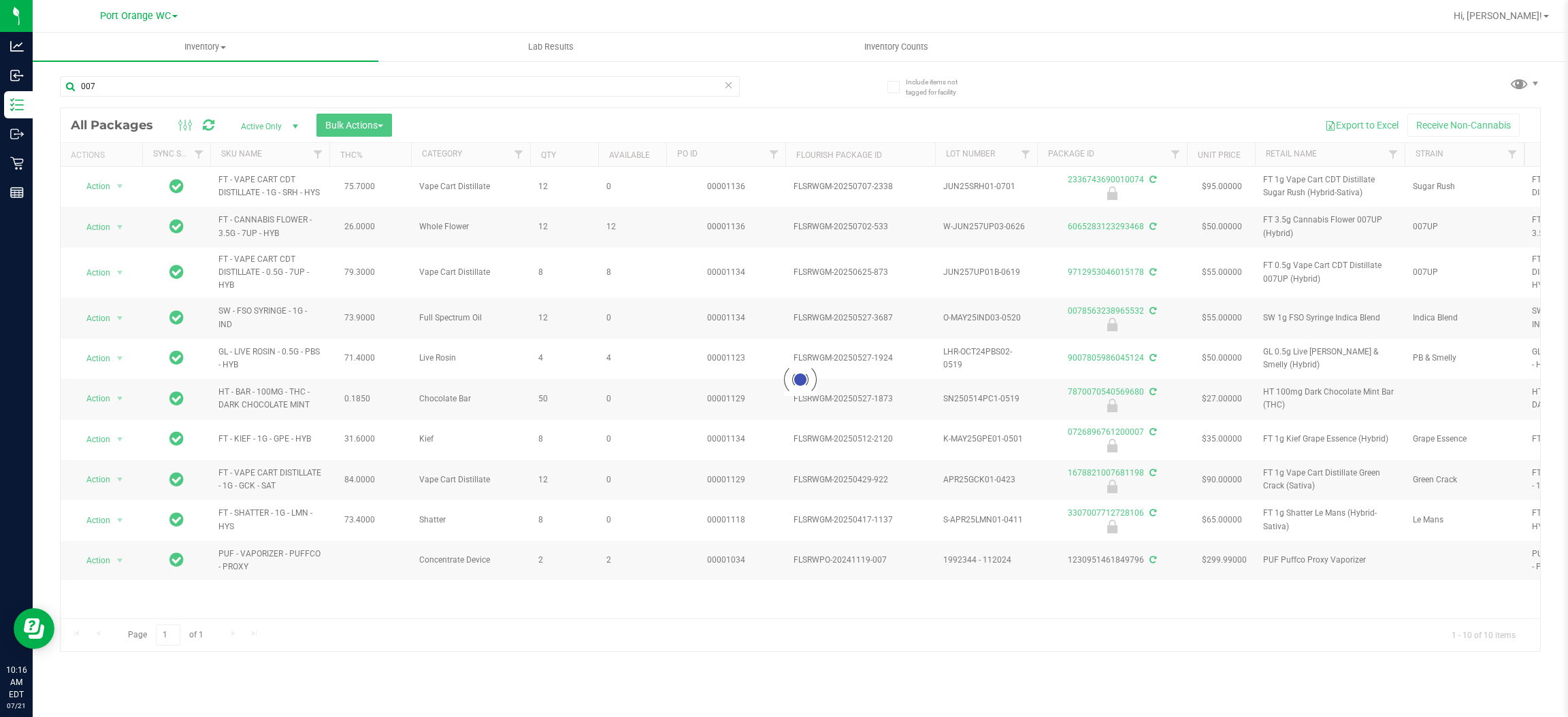 click at bounding box center (800, 380) 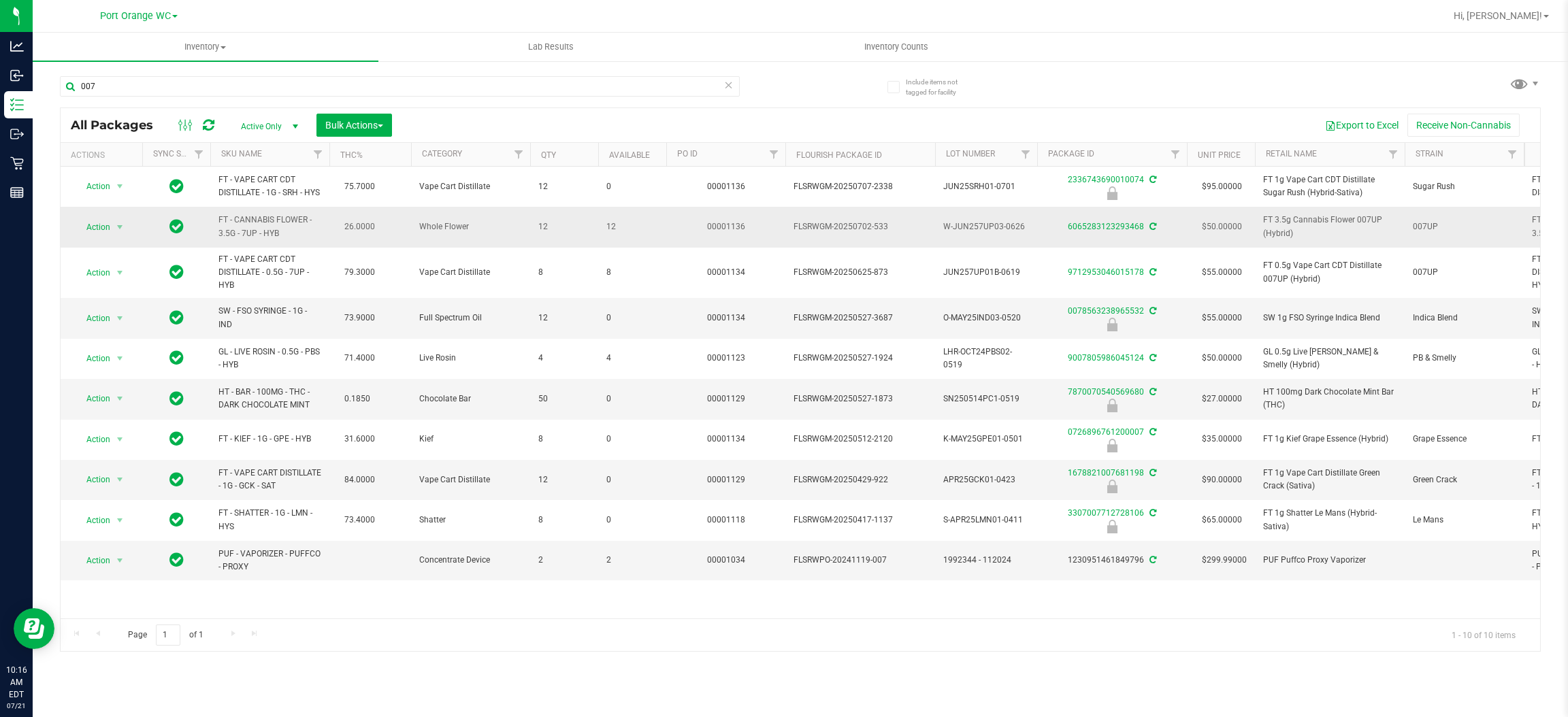 click on "FT - CANNABIS FLOWER - 3.5G - 7UP - HYB" at bounding box center [270, 227] 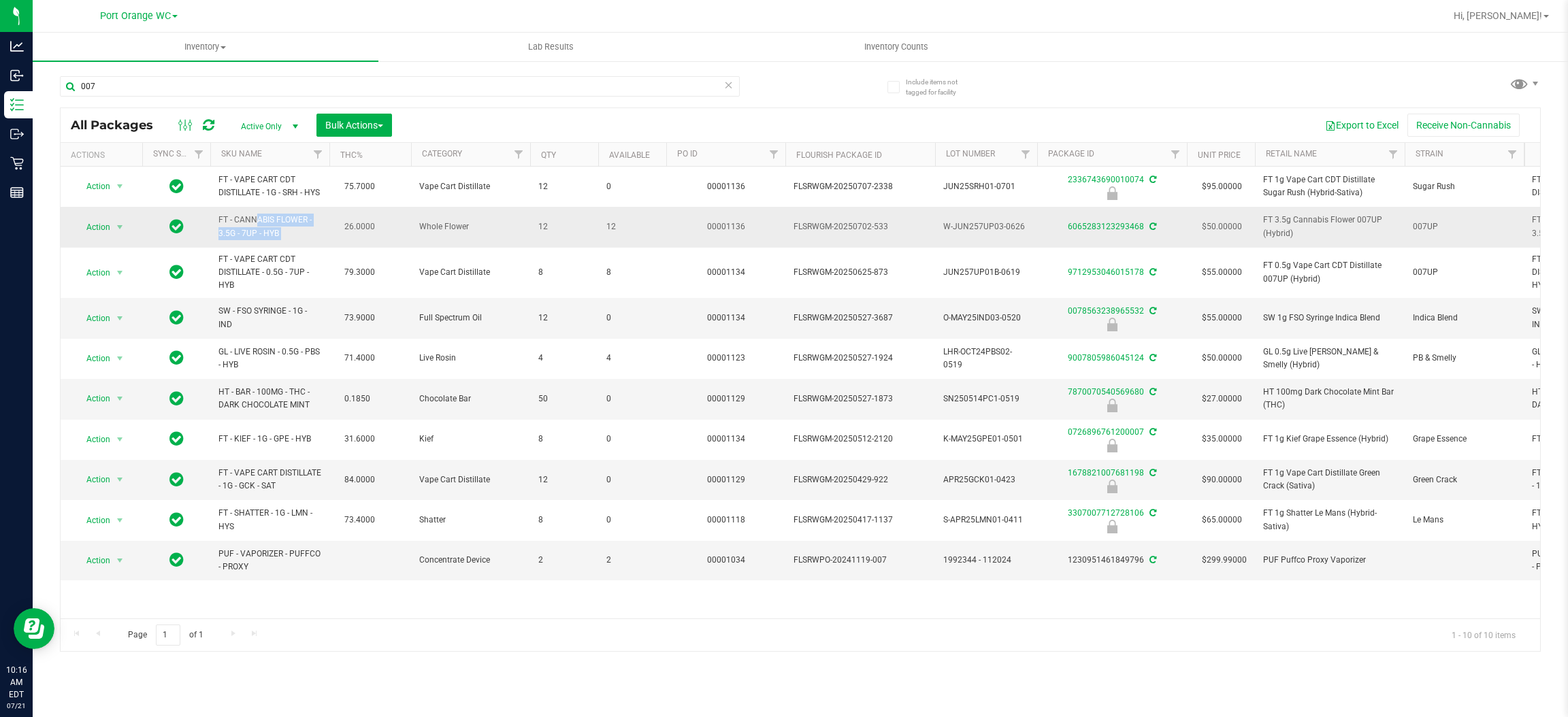 click on "FT - CANNABIS FLOWER - 3.5G - 7UP - HYB" at bounding box center (270, 227) 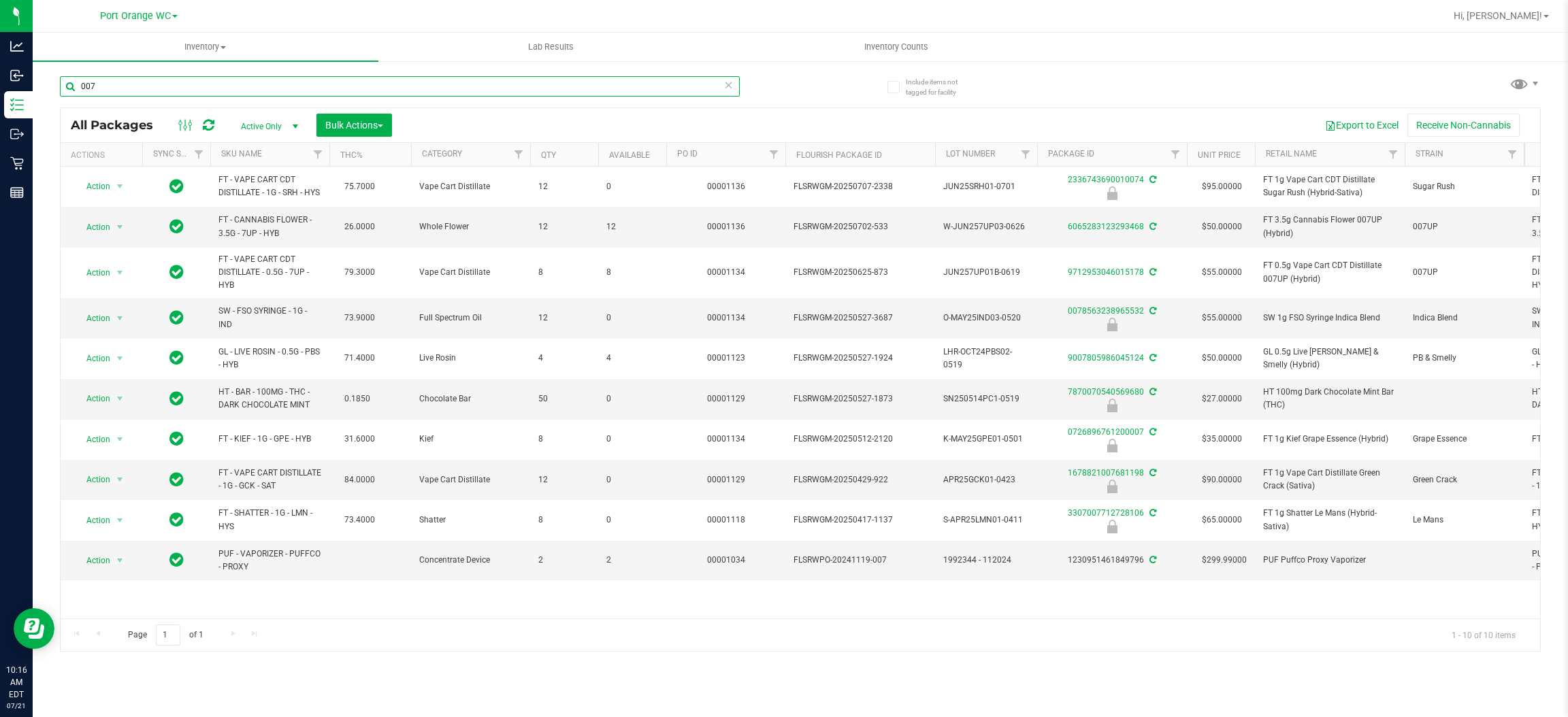 click on "007" at bounding box center [399, 86] 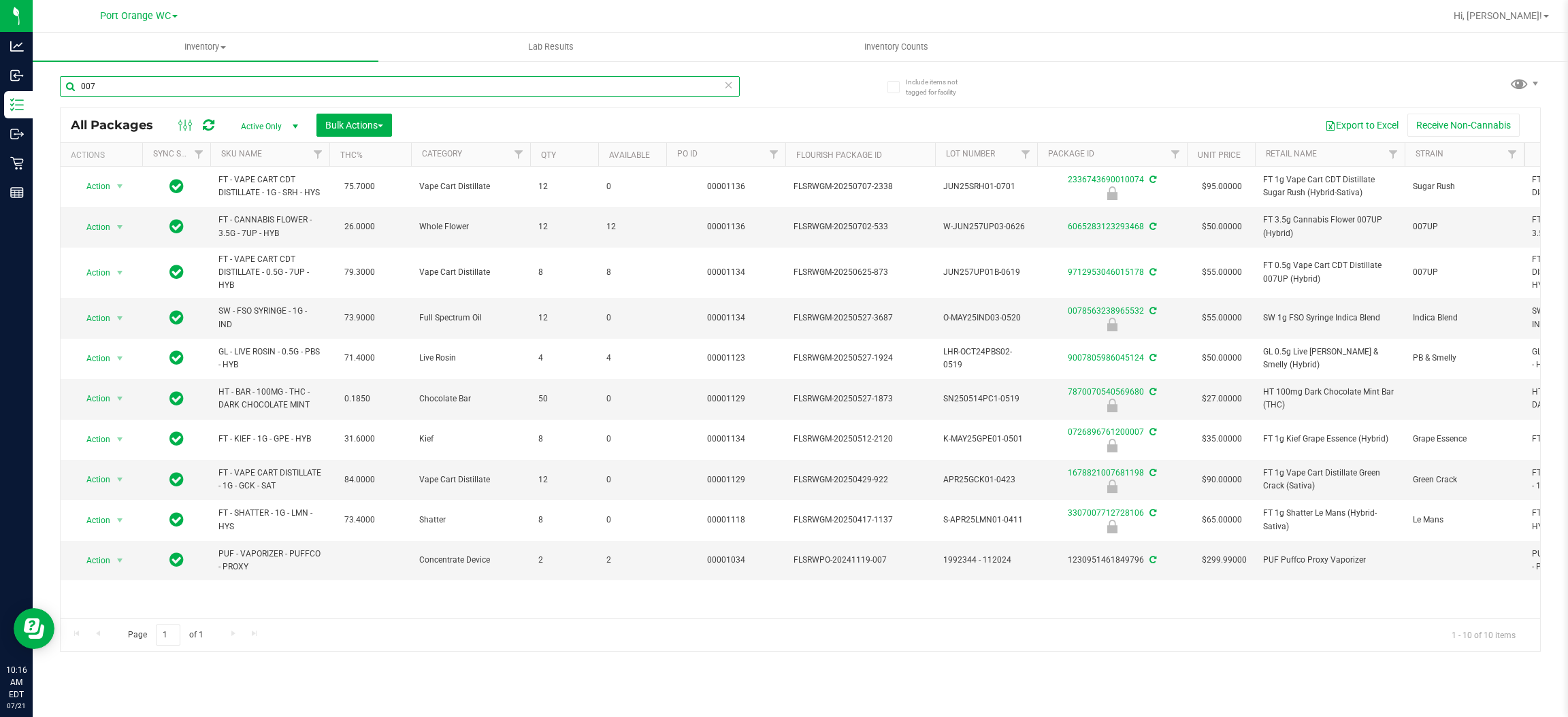 paste on "FT - CANNABIS FLOWER - 3.5G - 7UP - HYB" 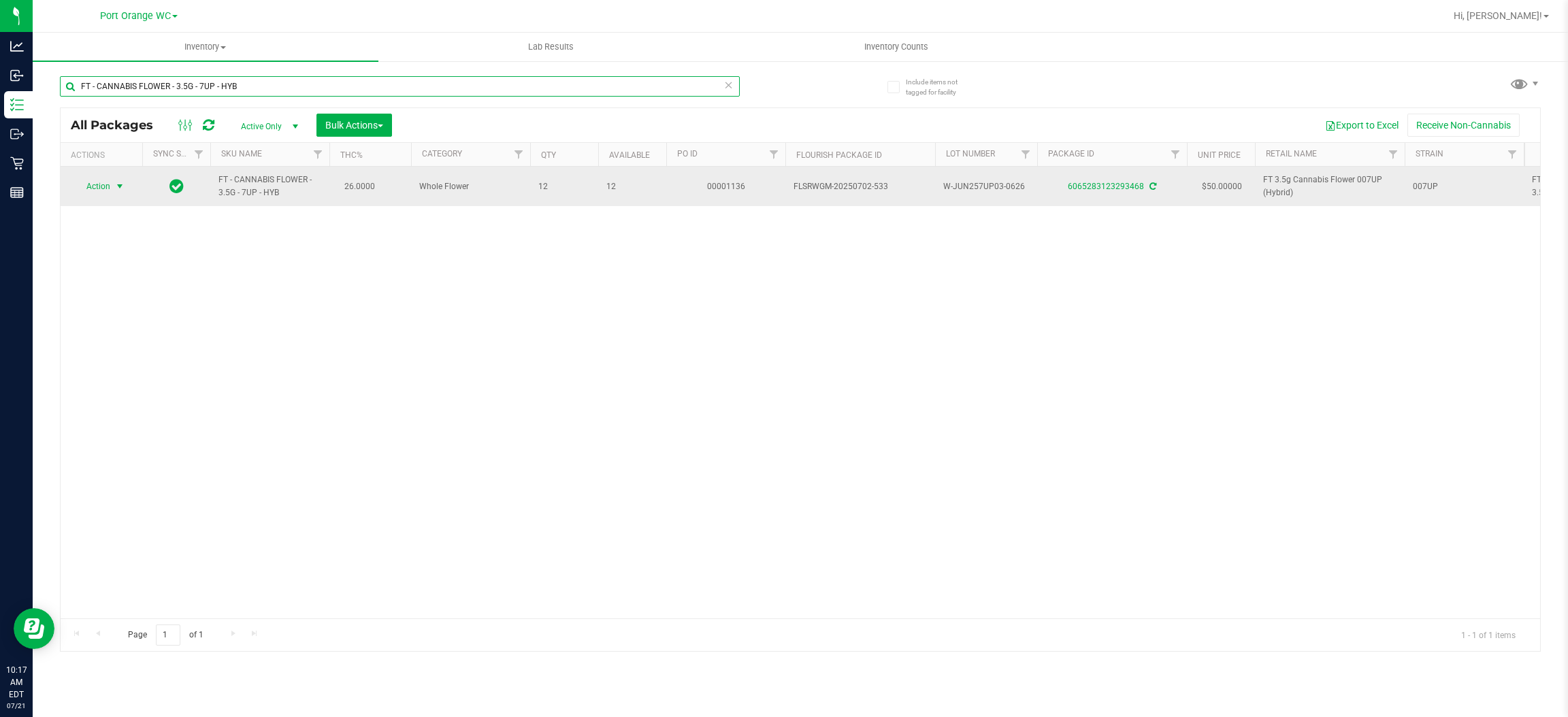 type on "FT - CANNABIS FLOWER - 3.5G - 7UP - HYB" 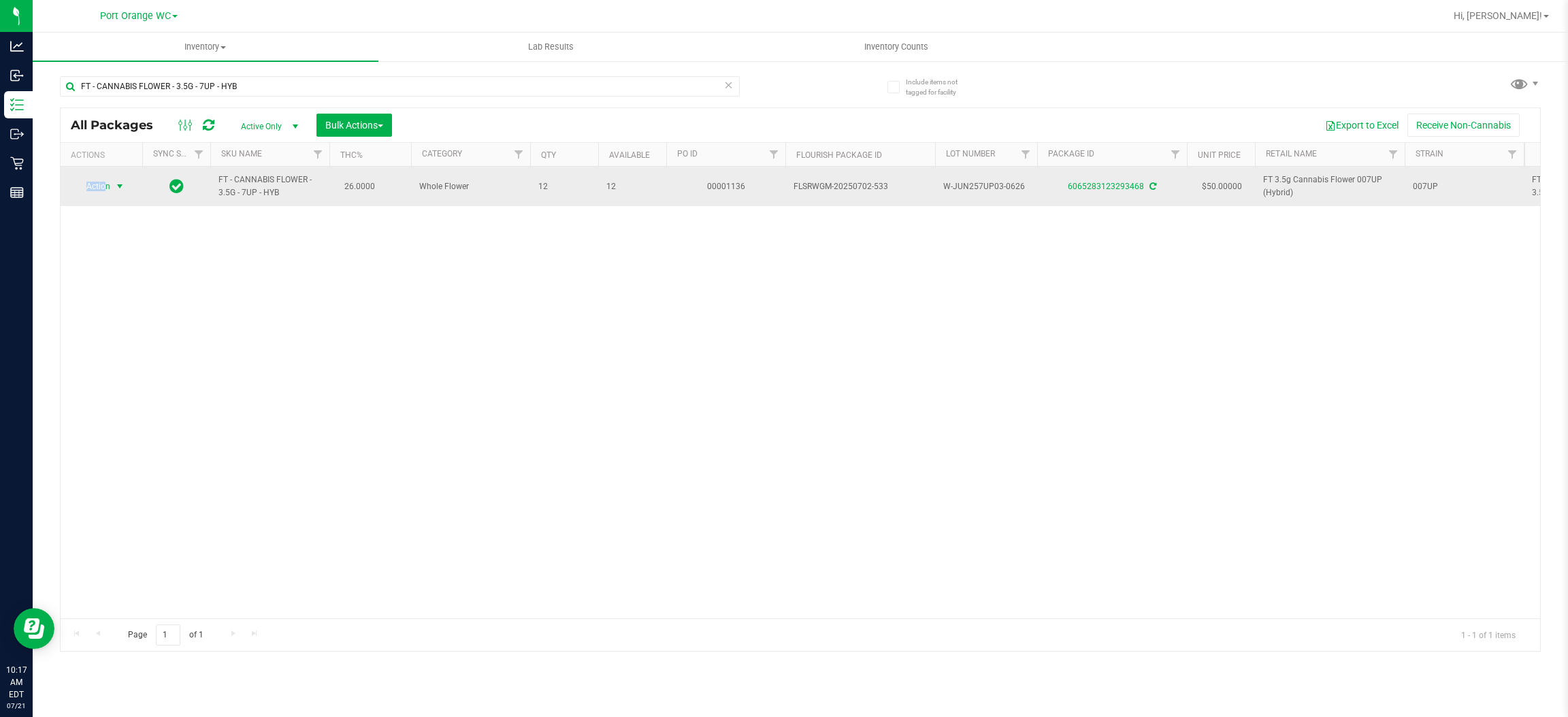 click on "Action Action Adjust qty Create package Edit attributes Global inventory Locate package Lock package Package audit log Print package label Print product labels Schedule for destruction" at bounding box center [101, 186] 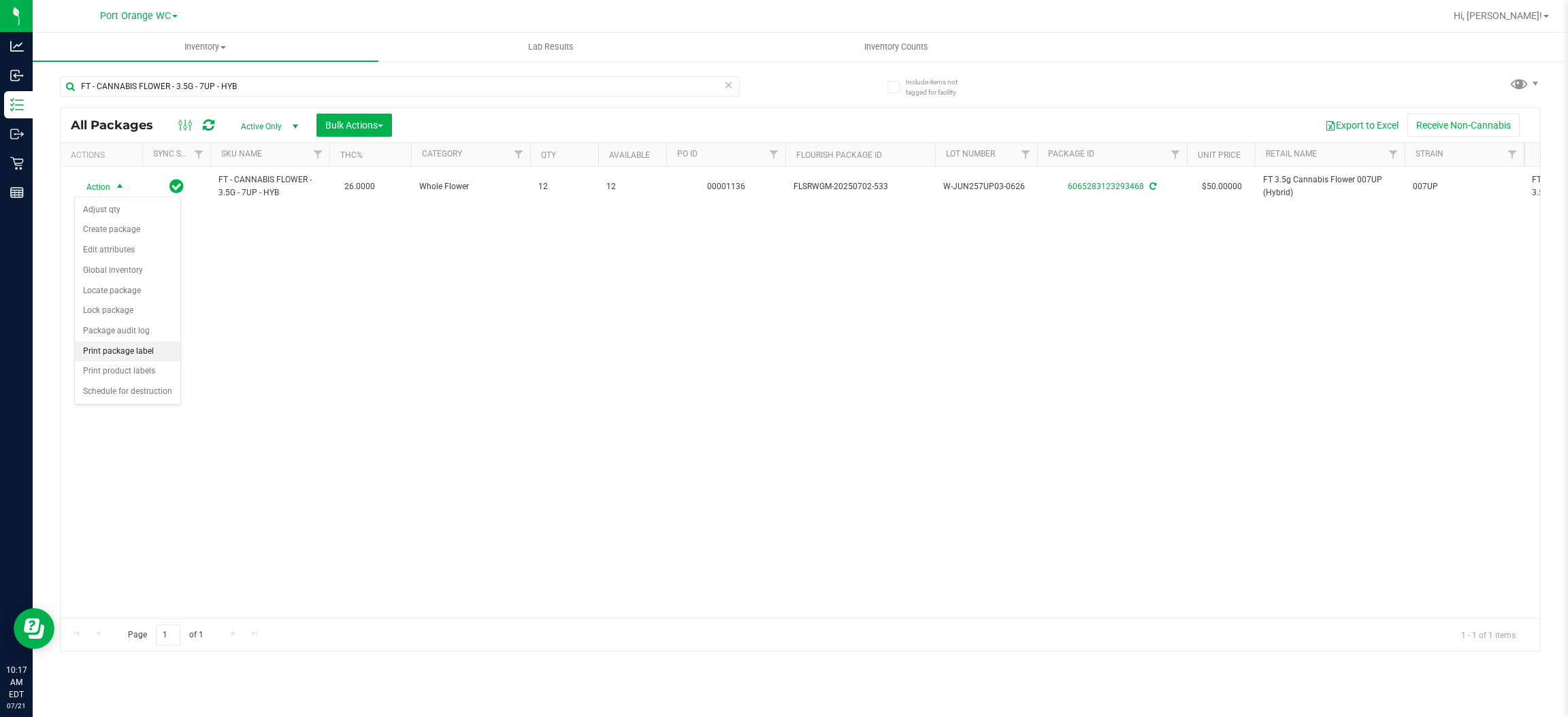 click on "Print package label" at bounding box center (127, 352) 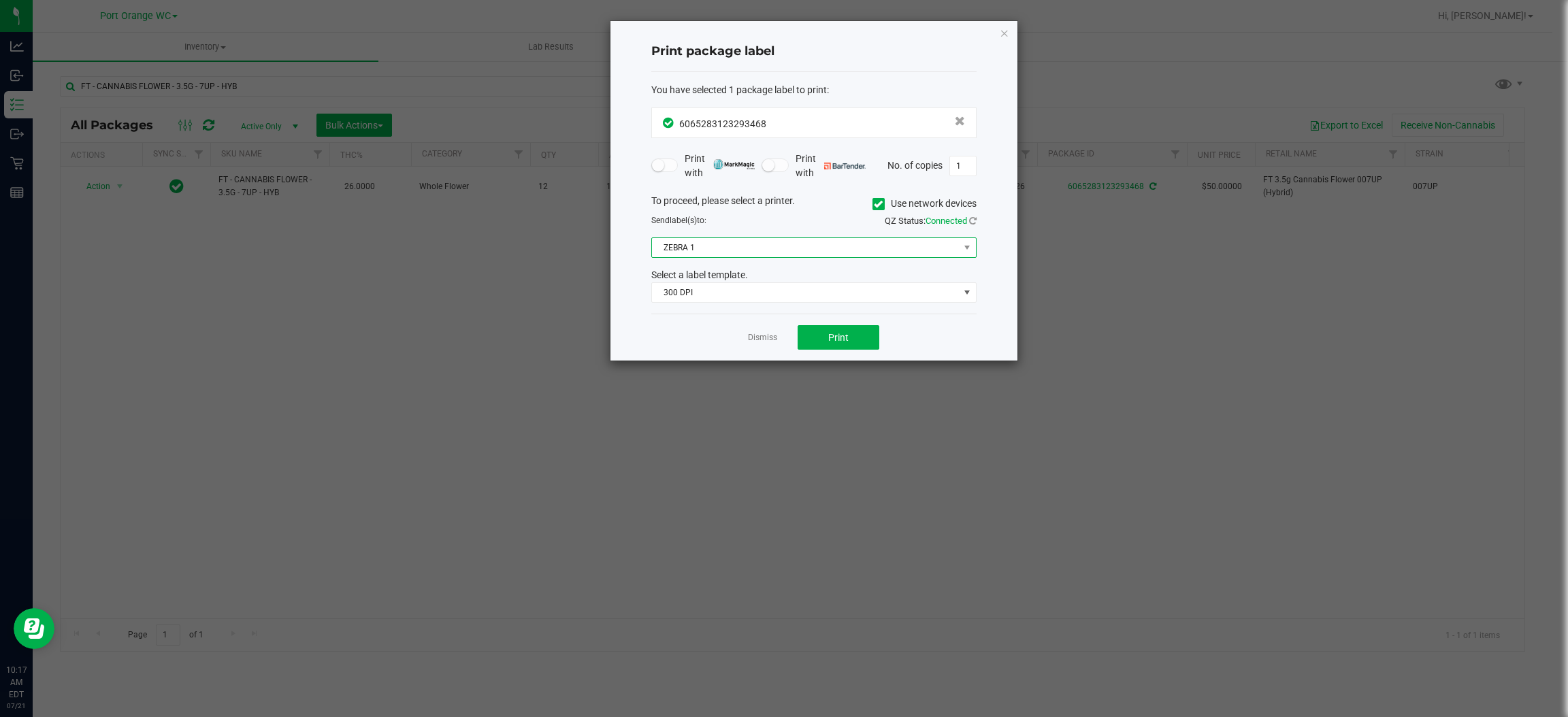 click on "ZEBRA 1" at bounding box center [805, 248] 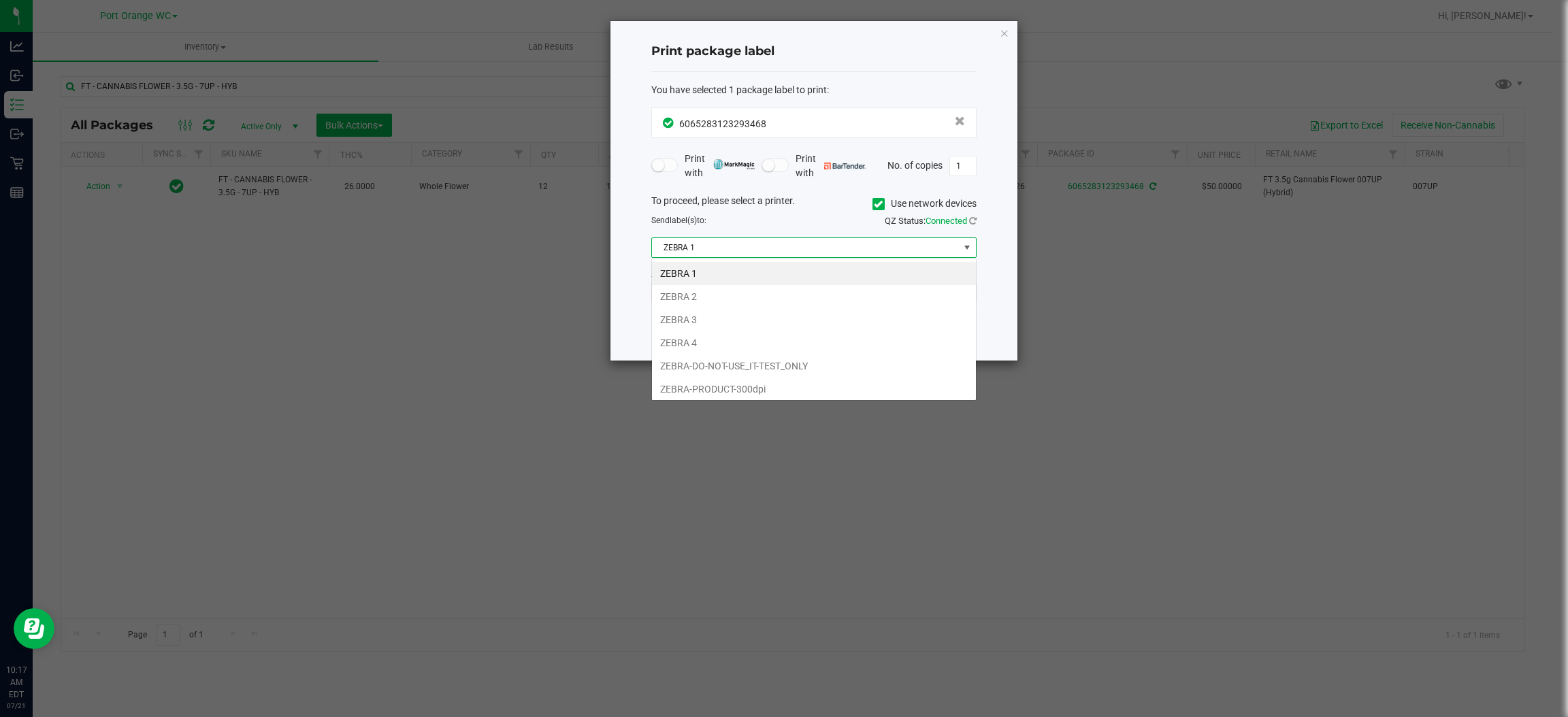 scroll, scrollTop: 68005, scrollLeft: 67730, axis: both 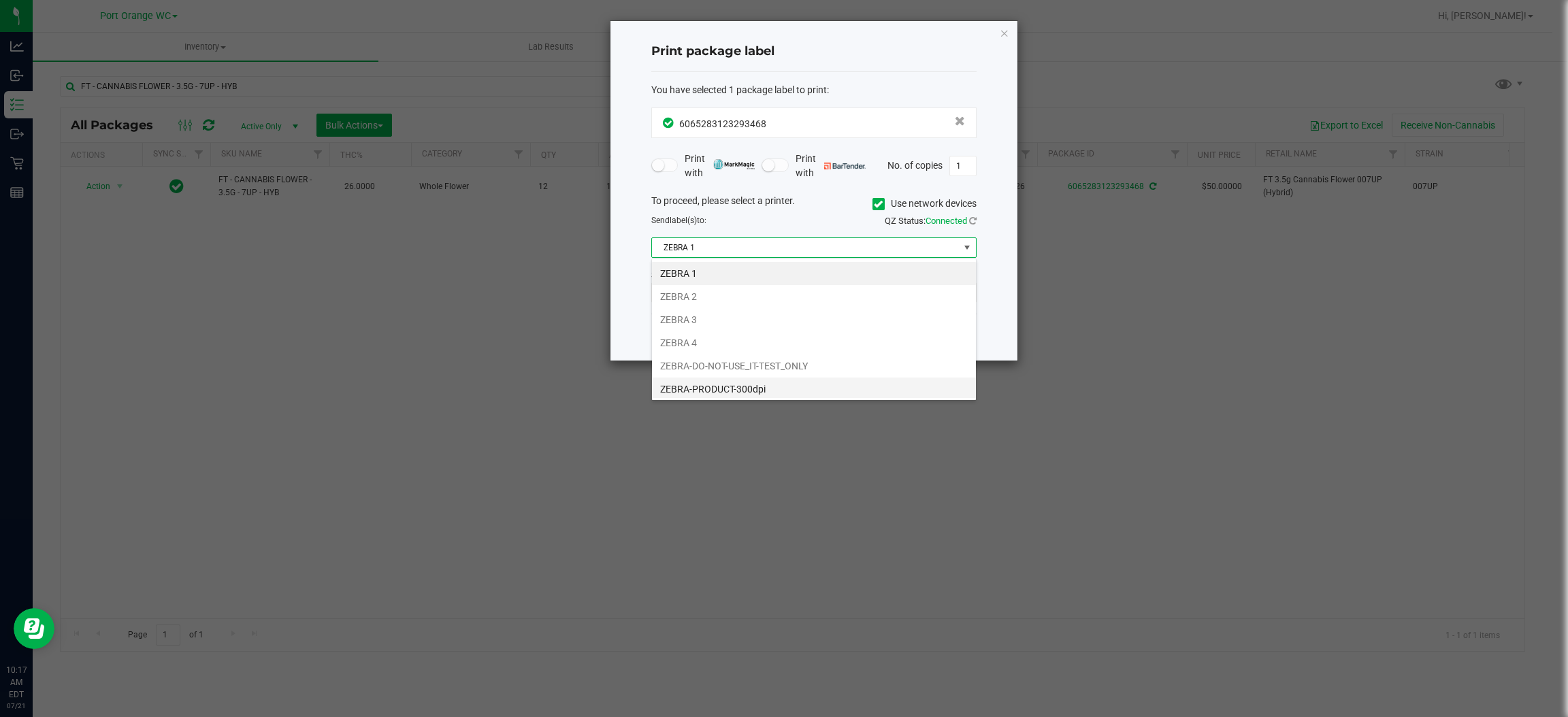 click on "ZEBRA-PRODUCT-300dpi" at bounding box center [814, 389] 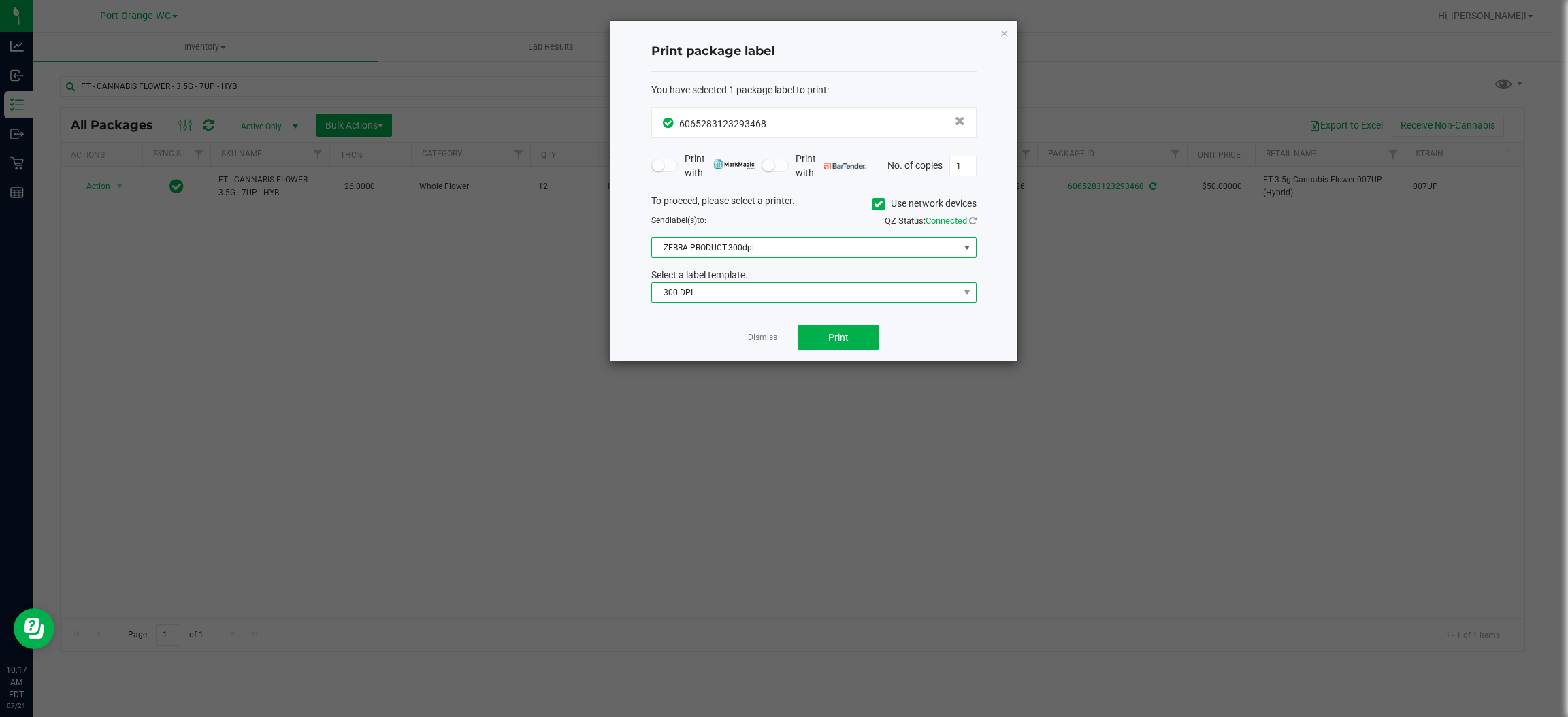 click on "300 DPI" at bounding box center (805, 293) 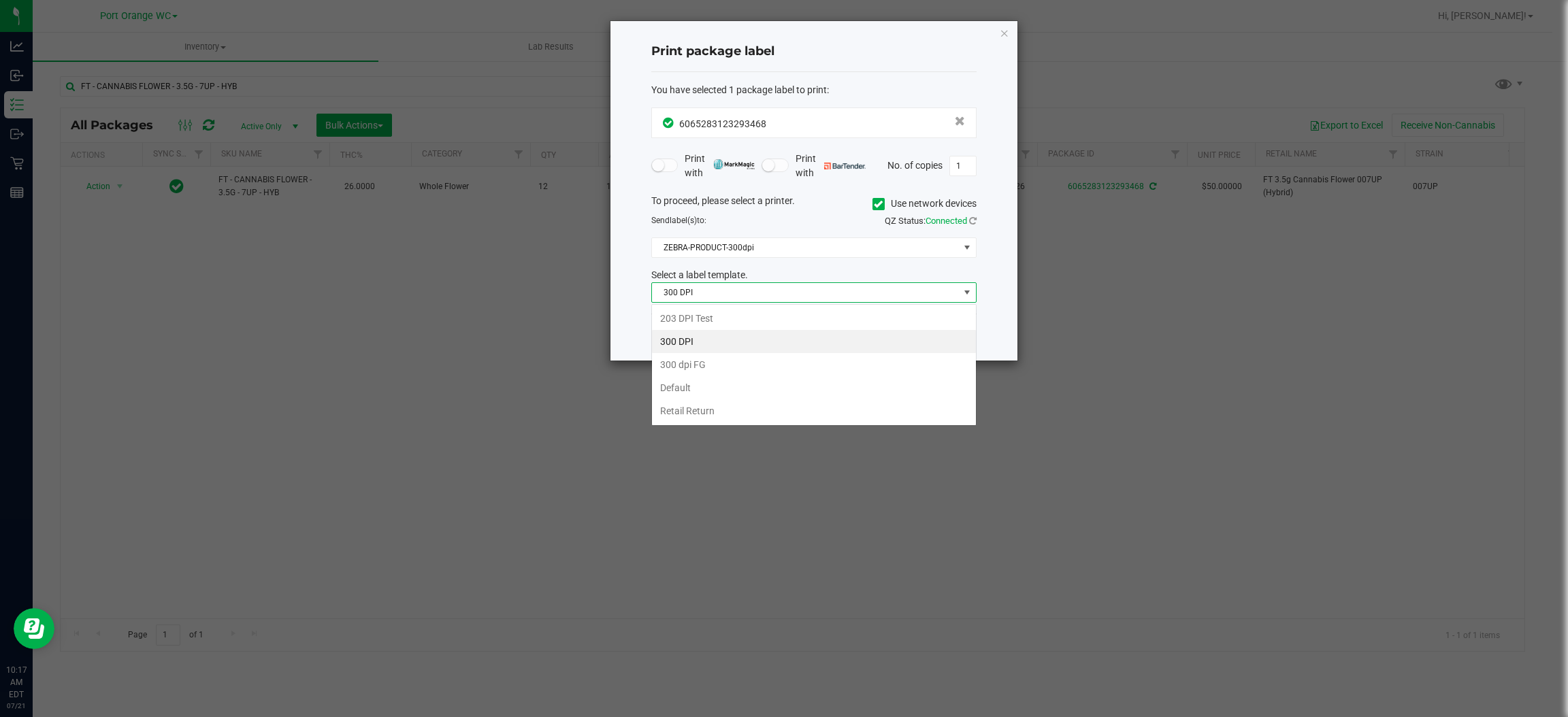 scroll, scrollTop: 68005, scrollLeft: 67730, axis: both 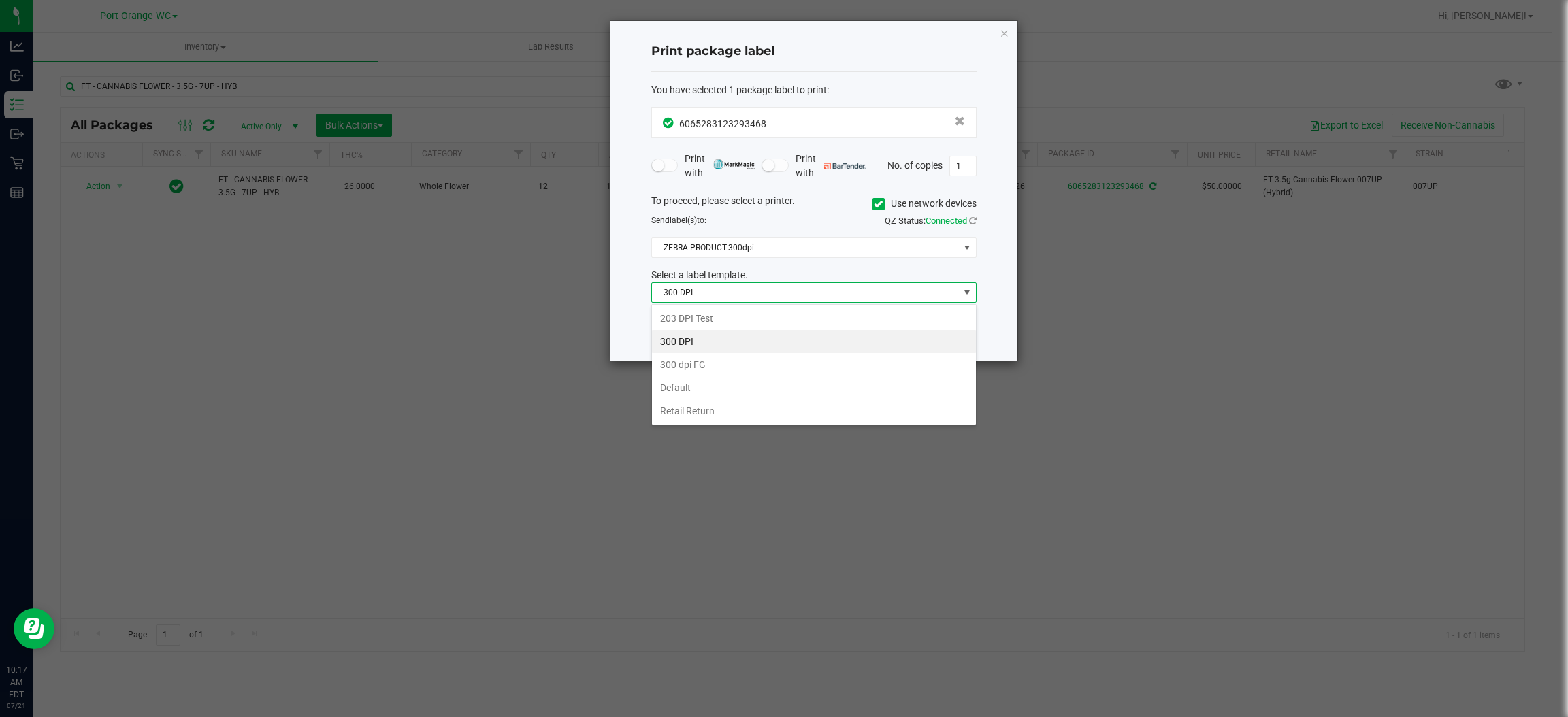 click on "300 DPI" at bounding box center (814, 341) 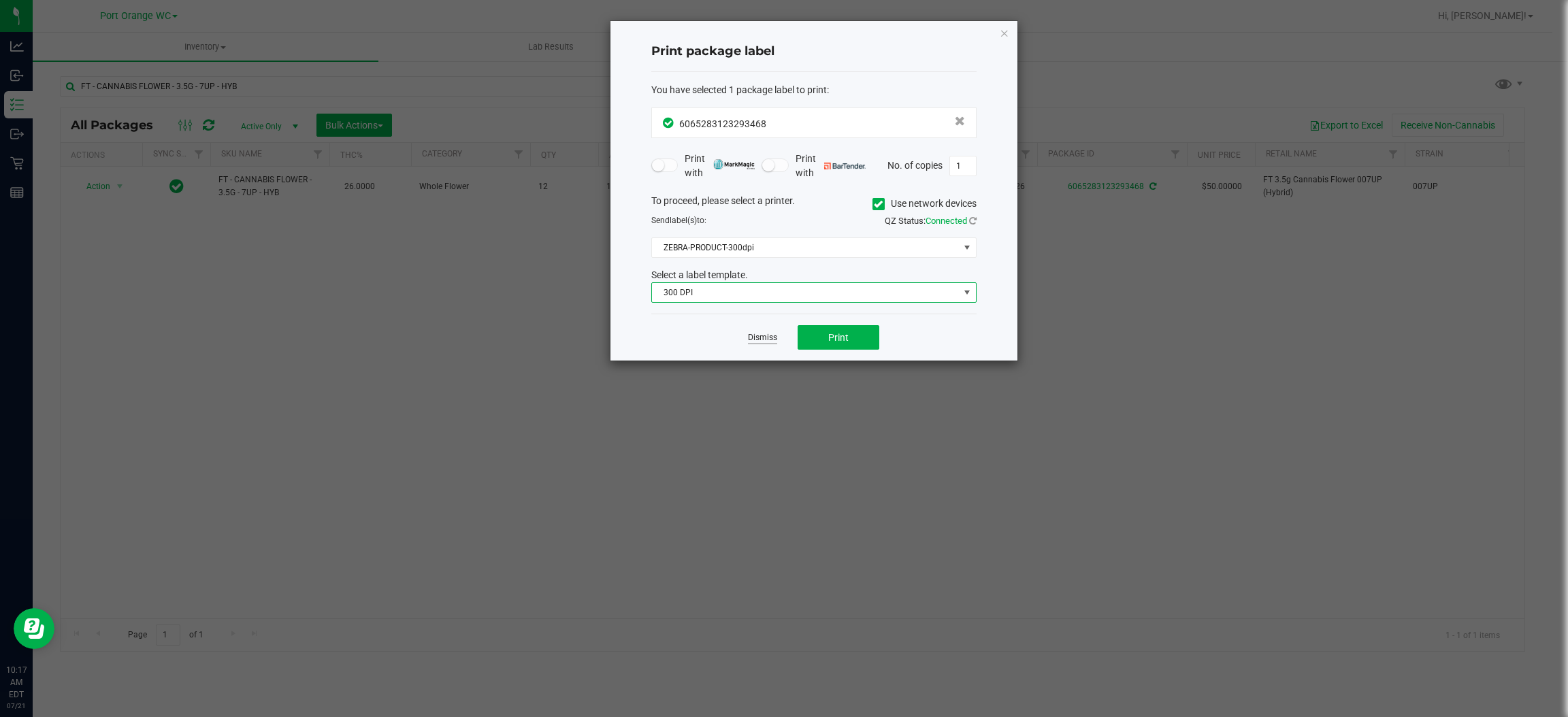click on "Dismiss" 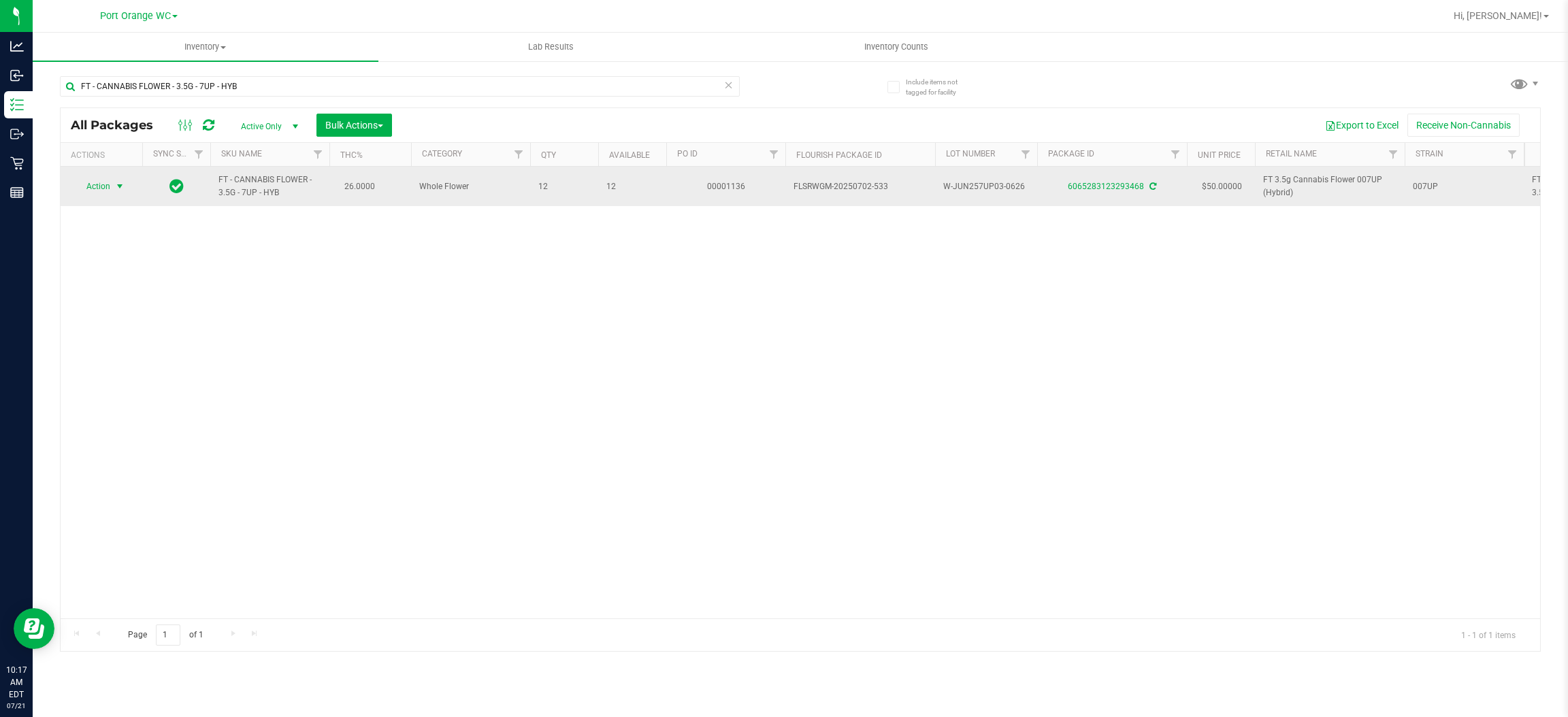 click at bounding box center [120, 186] 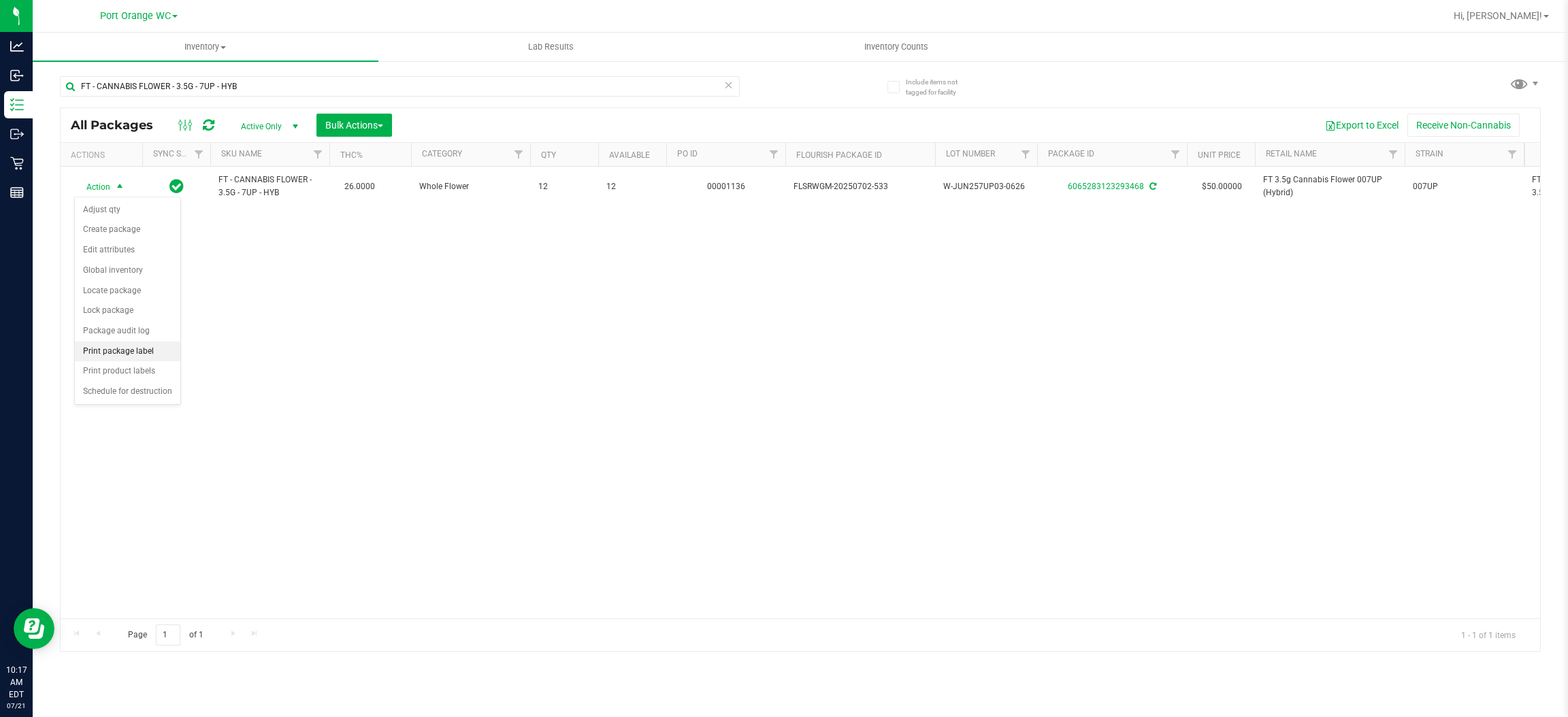 click on "Print package label" at bounding box center (127, 352) 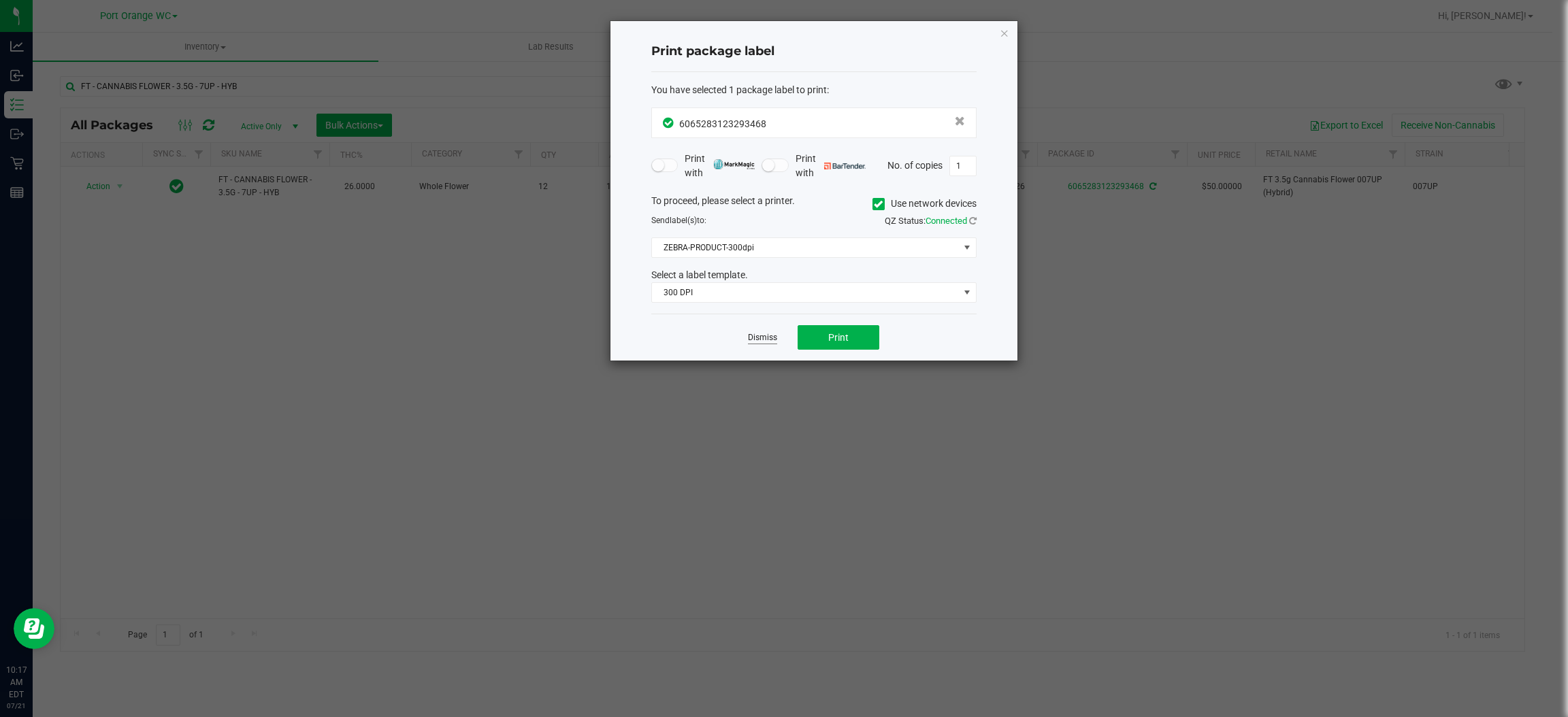 click on "Dismiss" 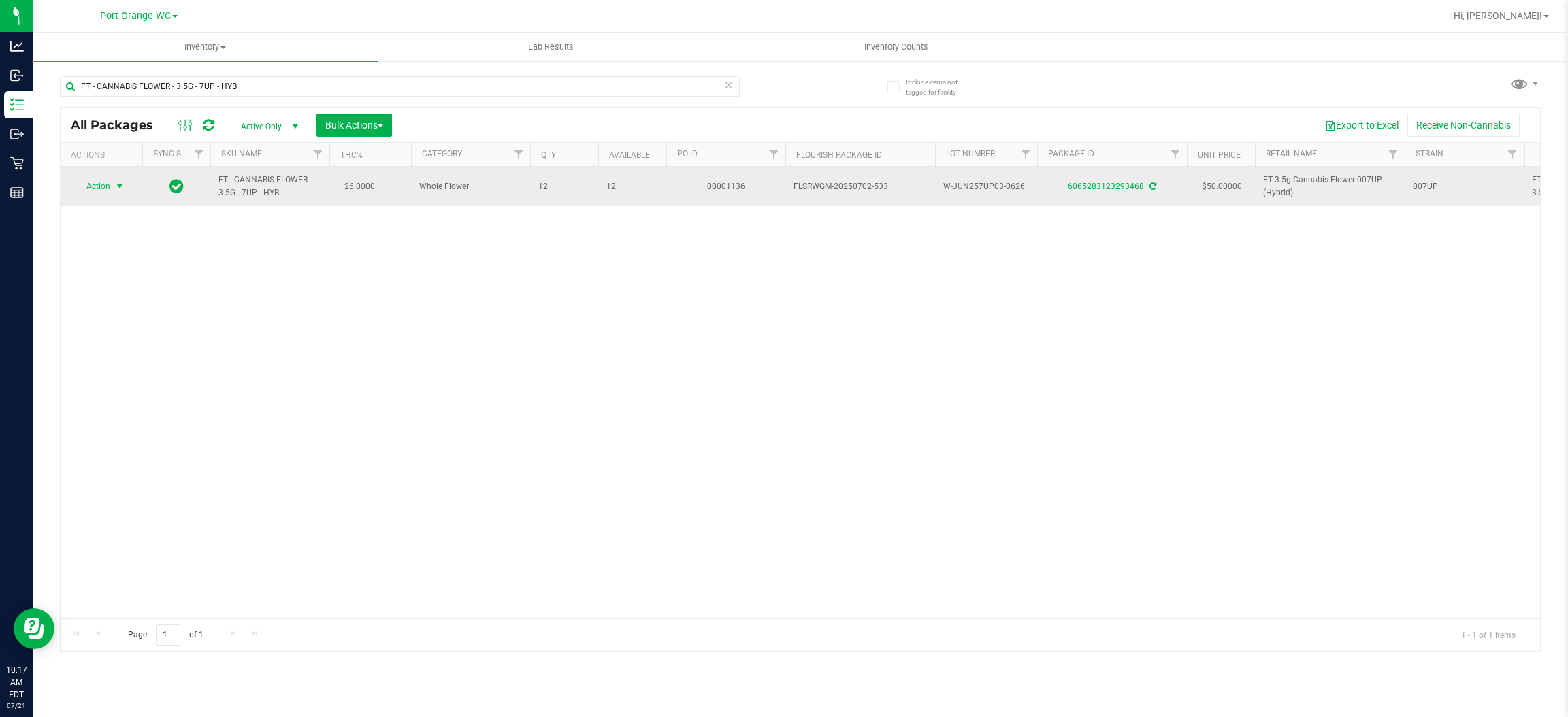 click at bounding box center (120, 186) 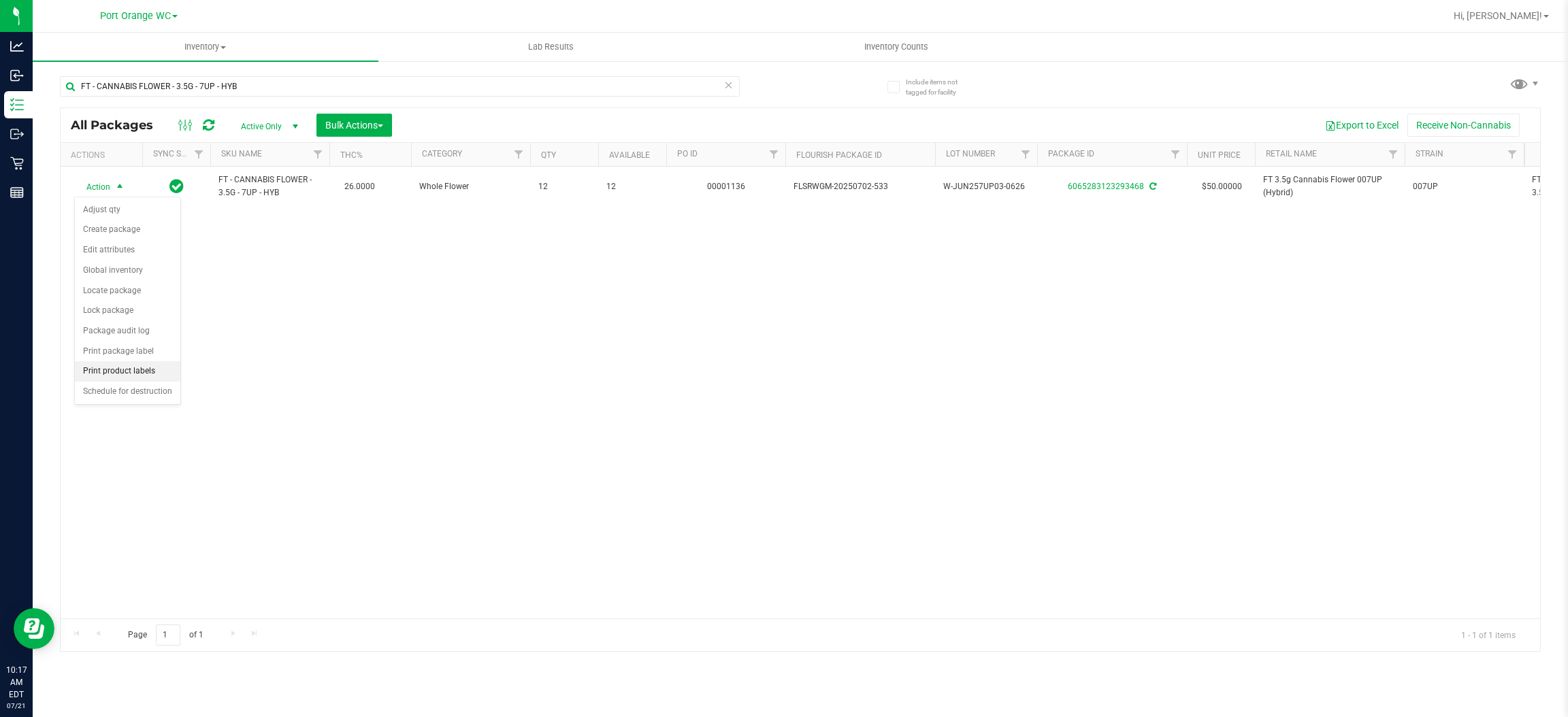 click on "Print product labels" at bounding box center [127, 371] 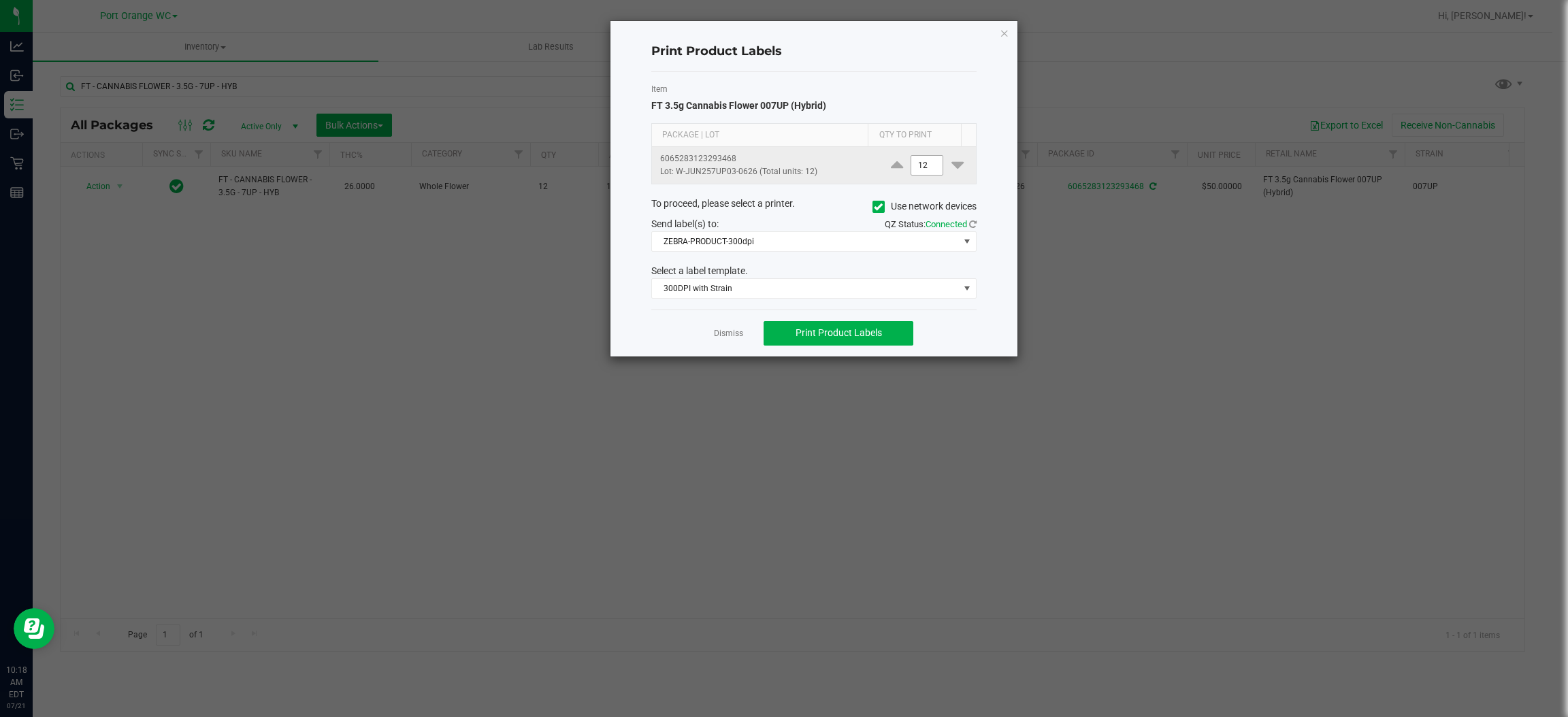 click on "12" at bounding box center [927, 165] 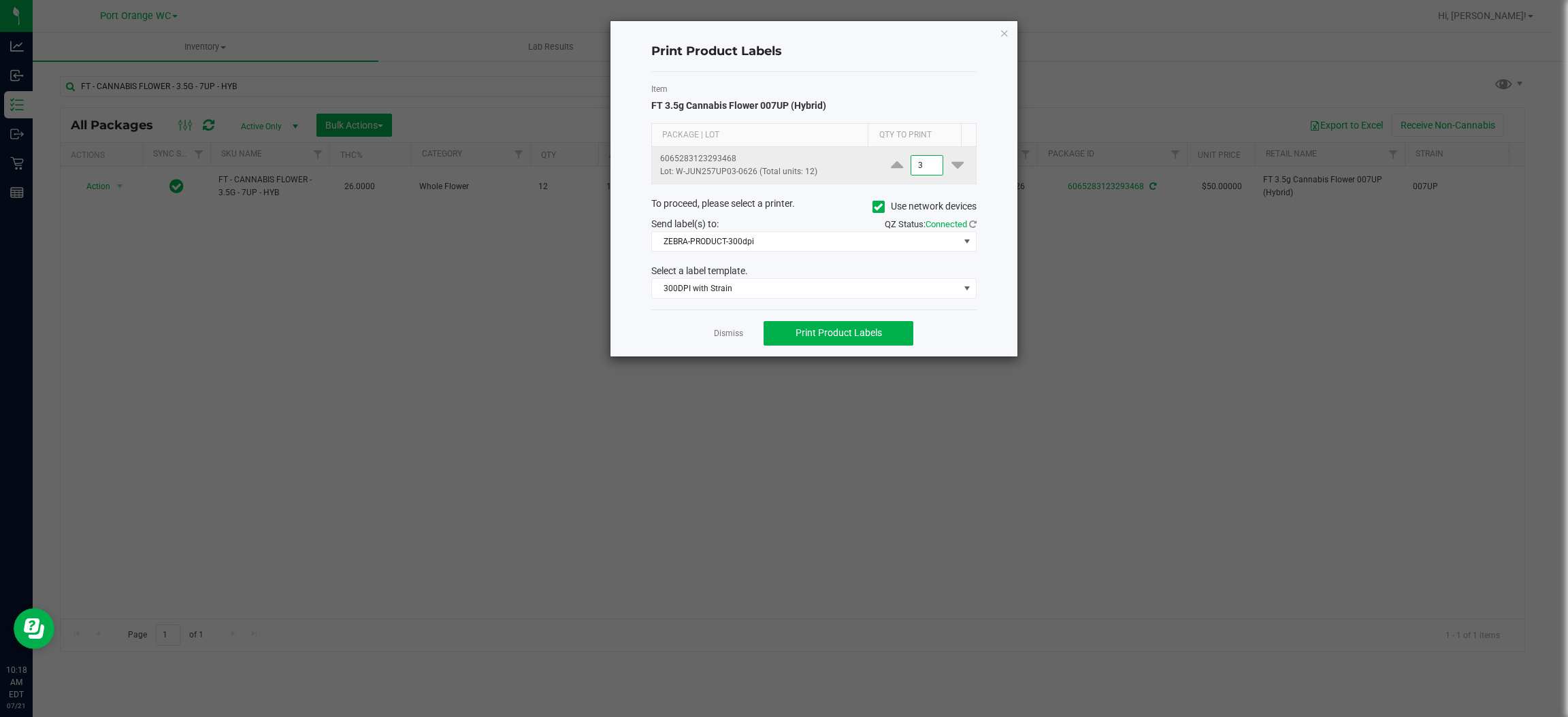 type on "3" 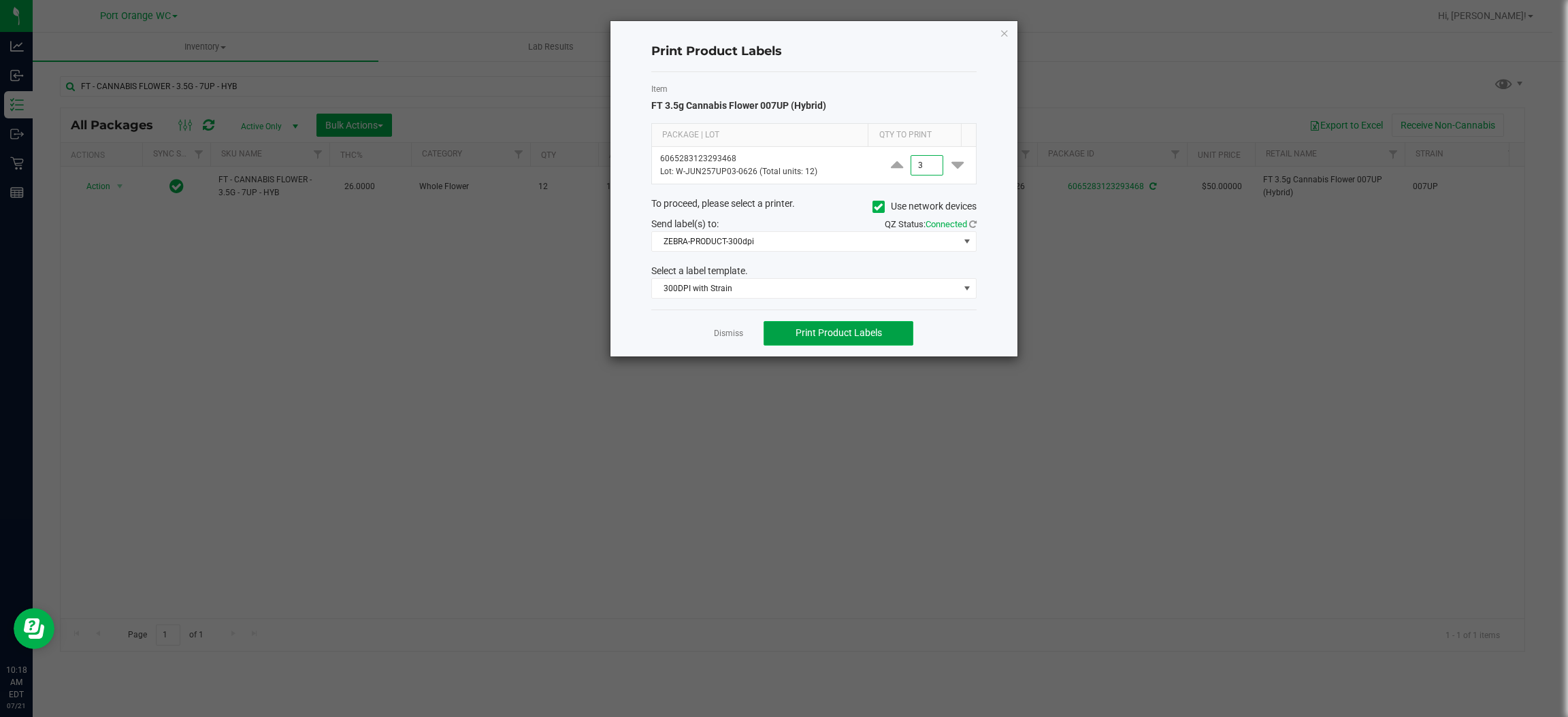 click on "Print Product Labels" 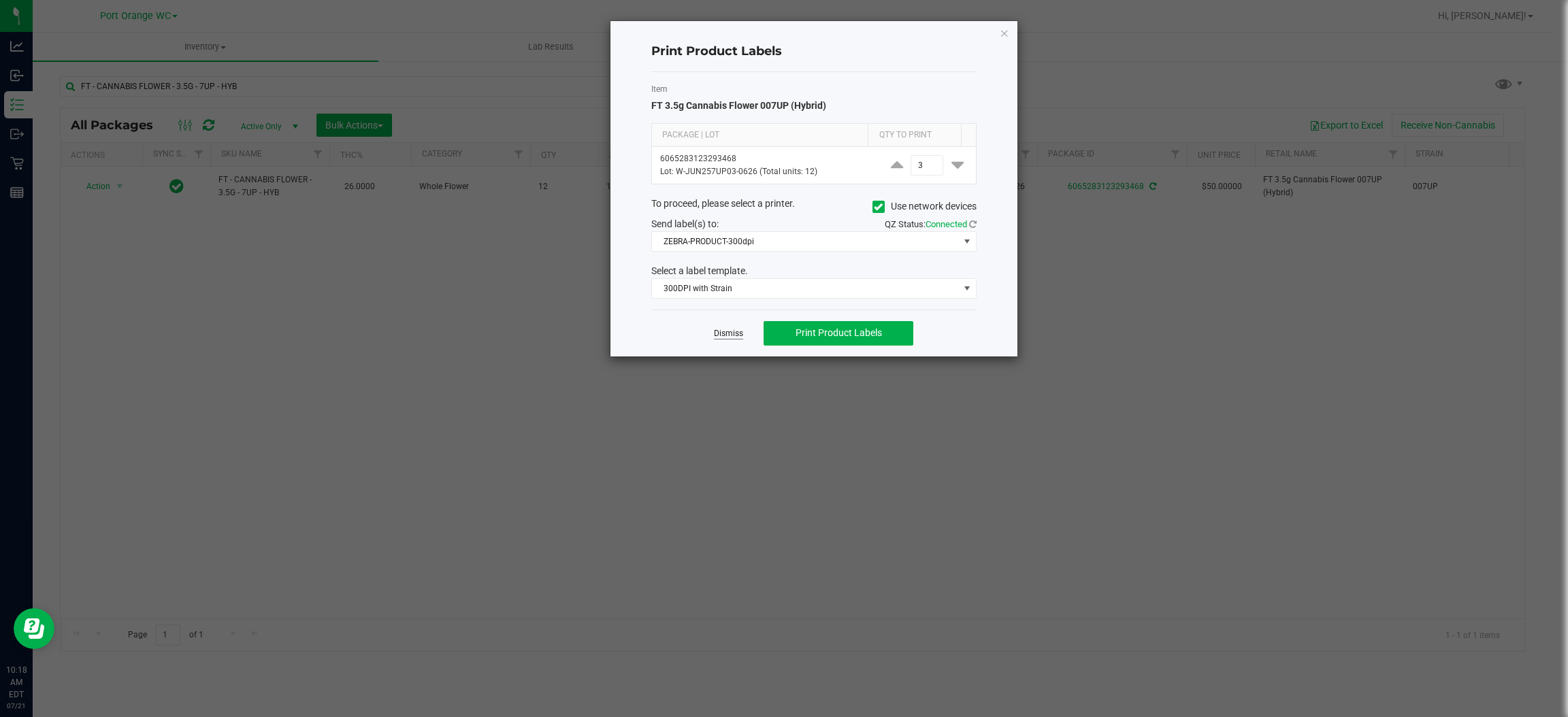 click on "Dismiss" 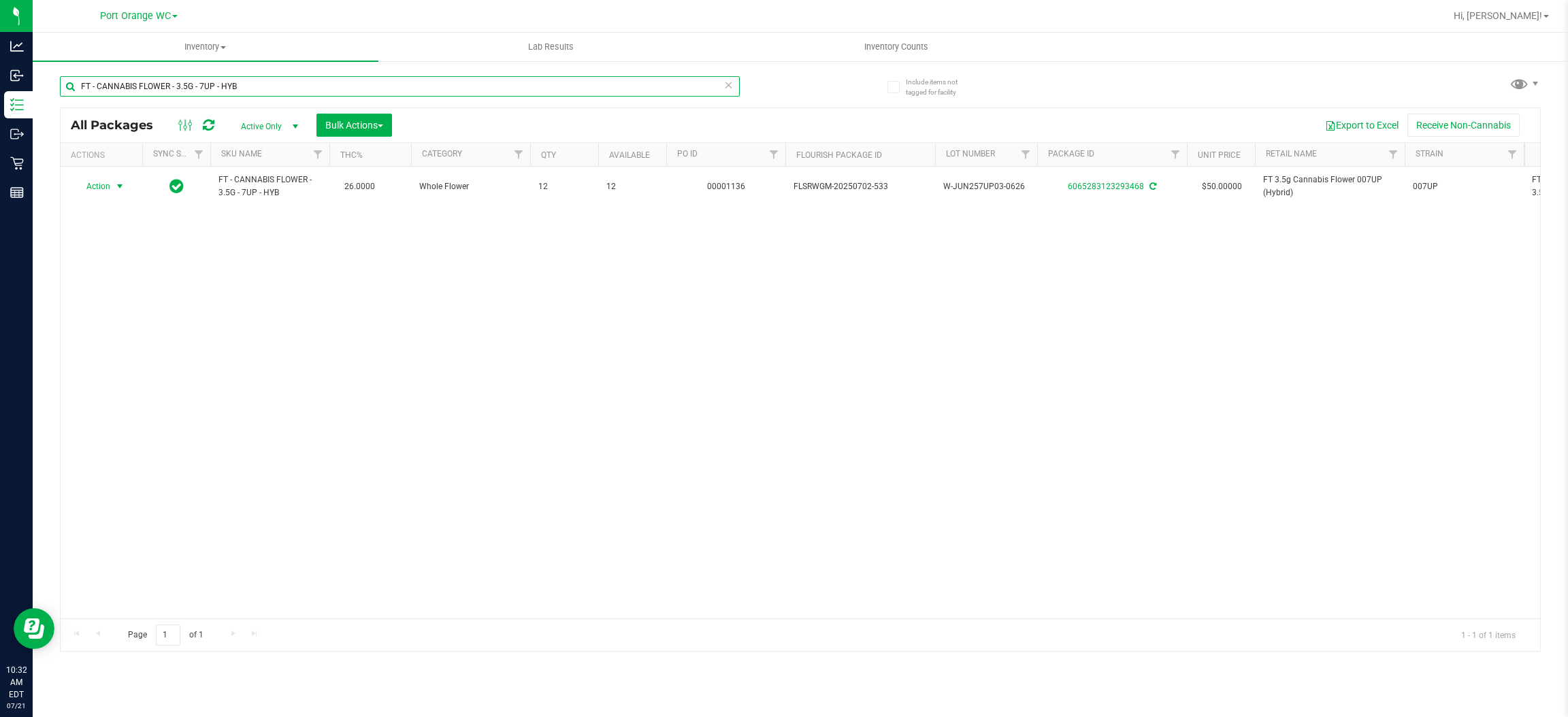 click on "FT - CANNABIS FLOWER - 3.5G - 7UP - HYB" at bounding box center [399, 86] 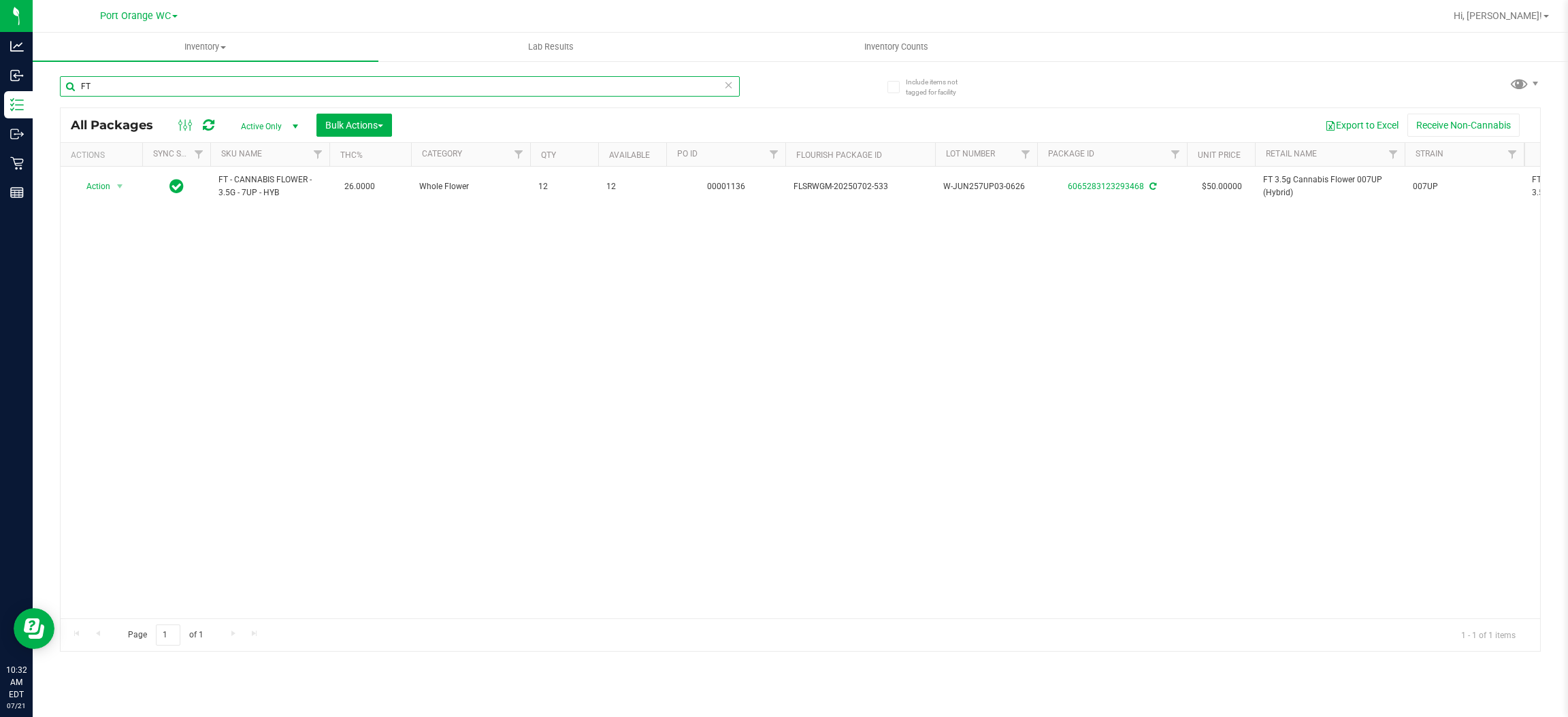 type on "F" 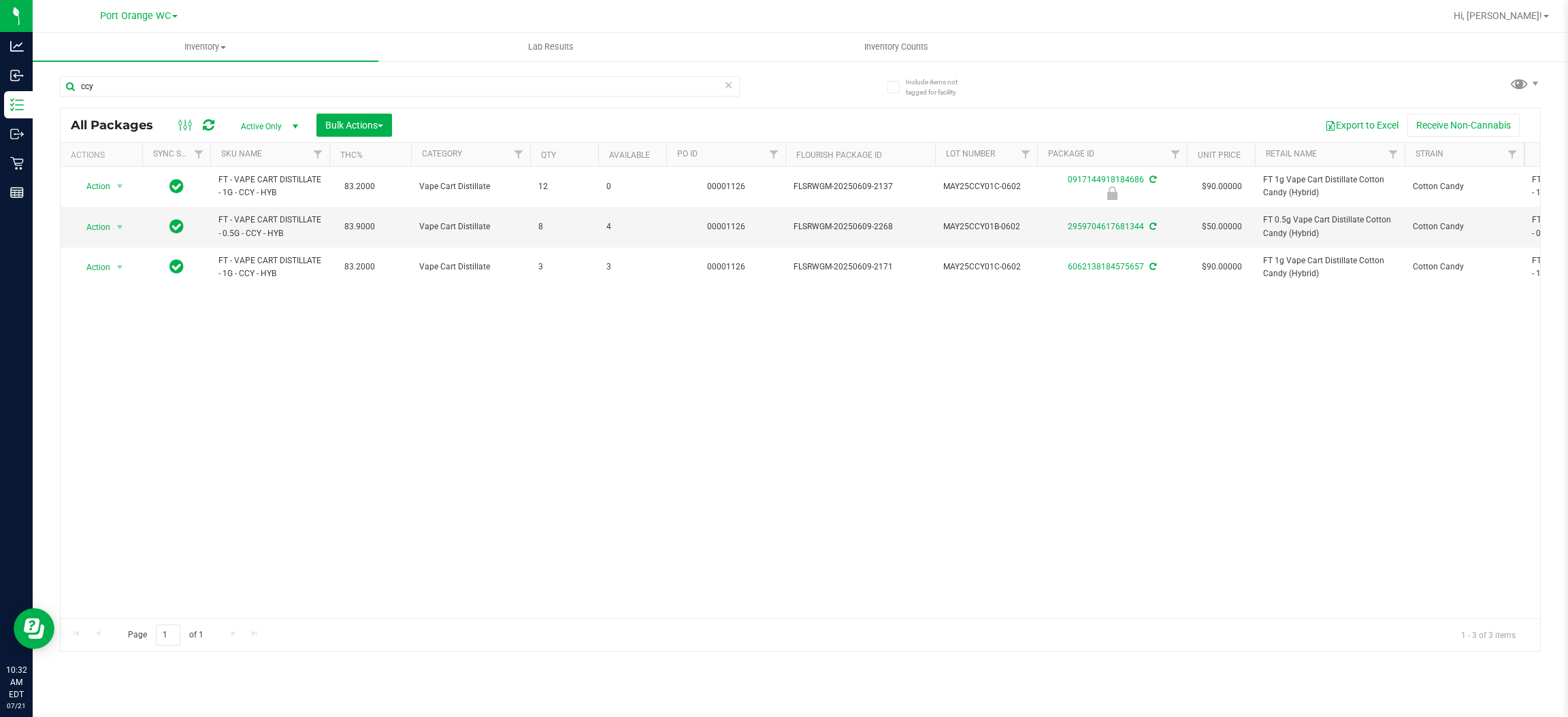 click on "Action Action Edit attributes Global inventory Locate package Package audit log Print package label Print product labels Unlock package
FT - VAPE CART DISTILLATE - 1G - CCY - HYB
83.2000
Vape Cart Distillate
12
0
00001126
FLSRWGM-20250609-2137
MAY25CCY01C-0602
0917144918184686
$90.00000
FT 1g Vape Cart Distillate Cotton Candy (Hybrid)
Cotton Candy
FT - VAPE CART DISTILLATE - 1G - CCY - HYB" at bounding box center (800, 393) 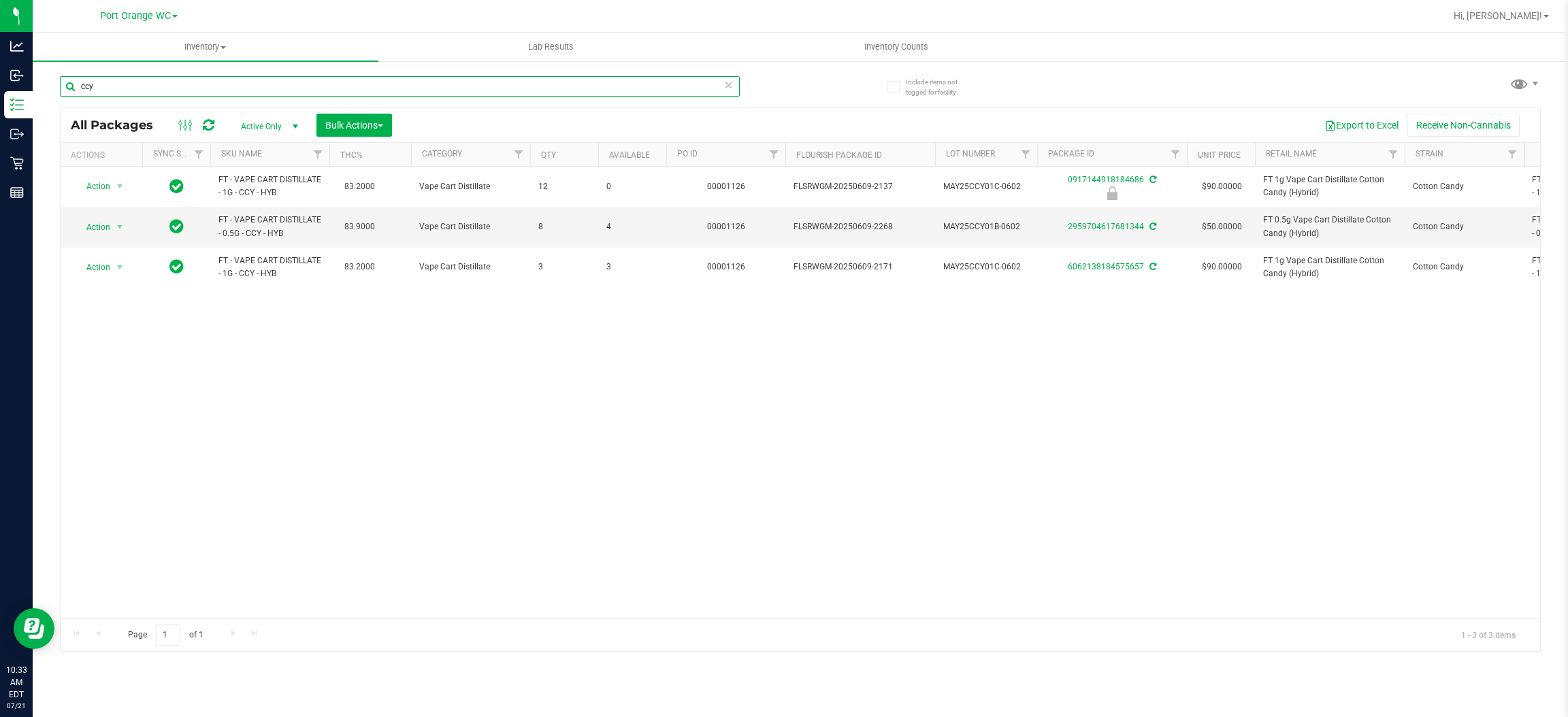 click on "ccy" at bounding box center (399, 86) 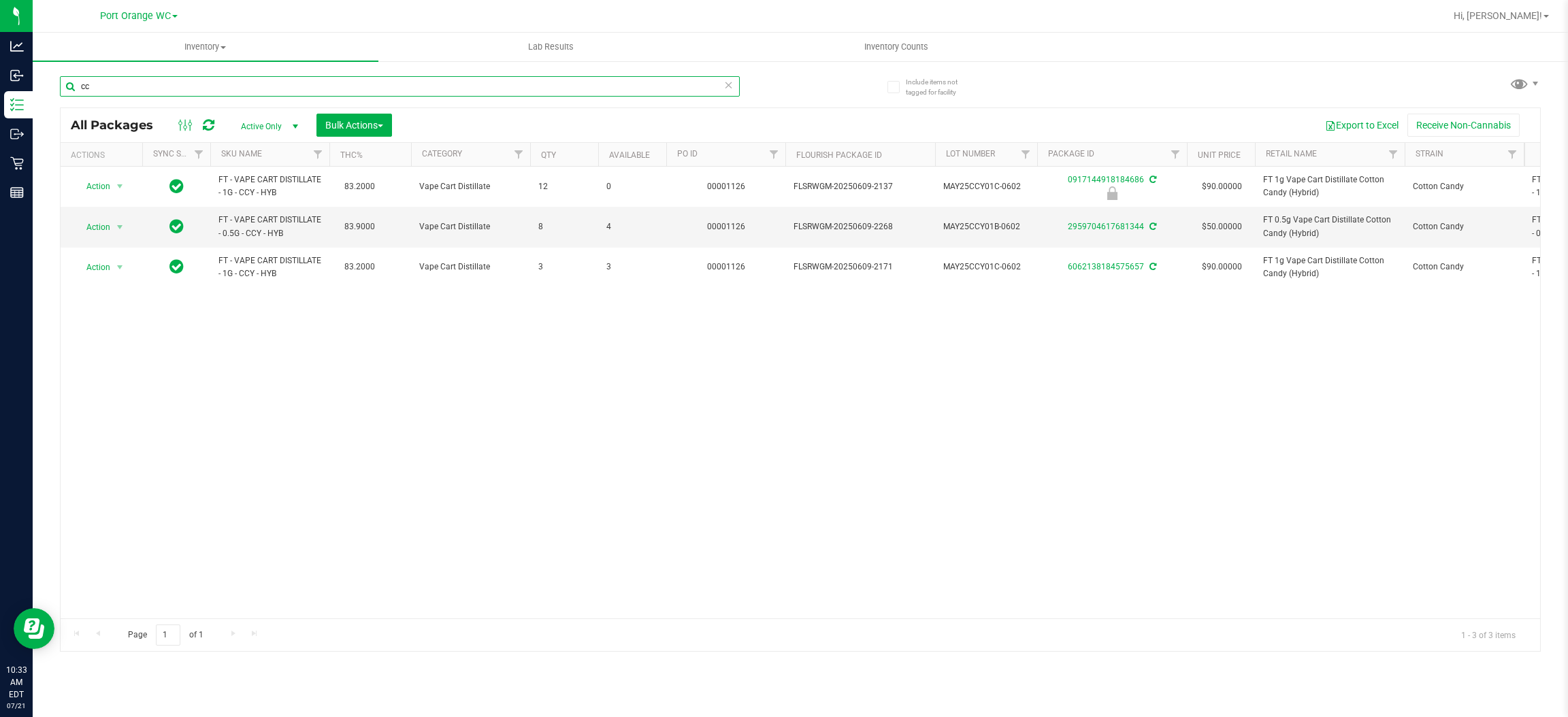 type on "c" 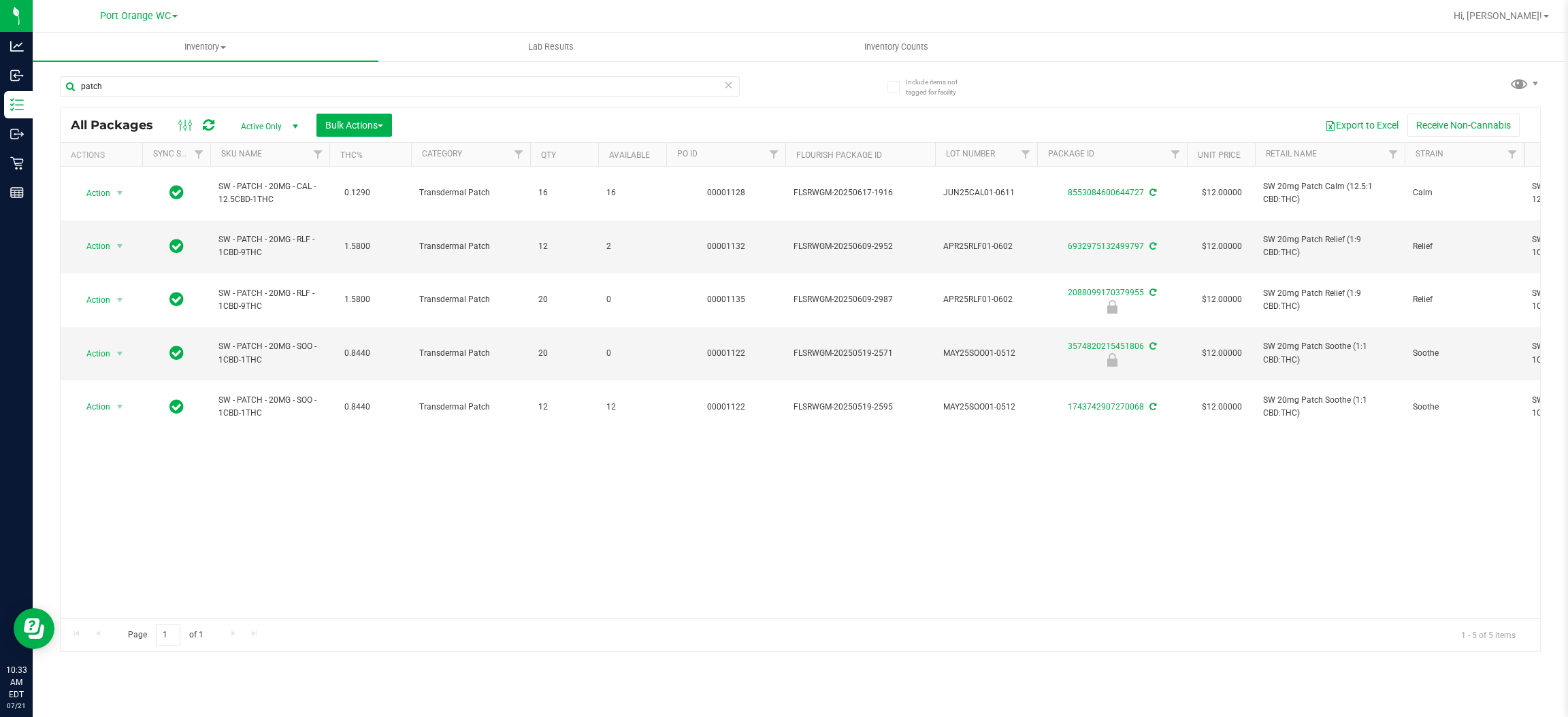 click on "Action Action Adjust qty Create package Edit attributes Global inventory Locate package Lock package Package audit log Print package label Print product labels Schedule for destruction
SW - PATCH - 20MG - CAL - 12.5CBD-1THC
0.1290
Transdermal Patch
16
16
00001128
FLSRWGM-20250617-1916
JUN25CAL01-0611
8553084600644727
$12.00000
SW 20mg Patch Calm (12.5:1 CBD:THC)
Calm
SW - PATCH - 20MG - CAL - 12.5CBD-1THC
TOP-[PERSON_NAME]-CAL
0" at bounding box center (800, 393) 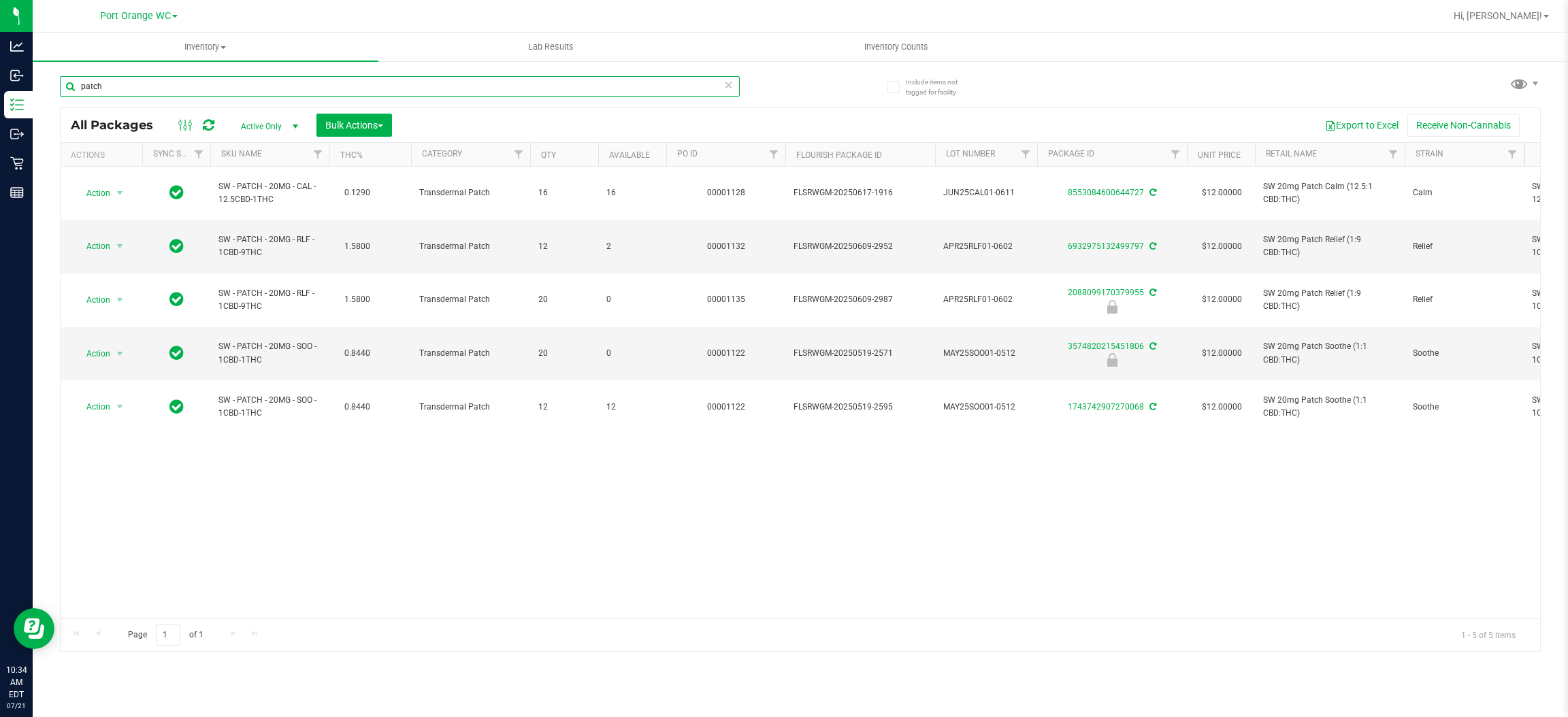 click on "patch" at bounding box center [399, 86] 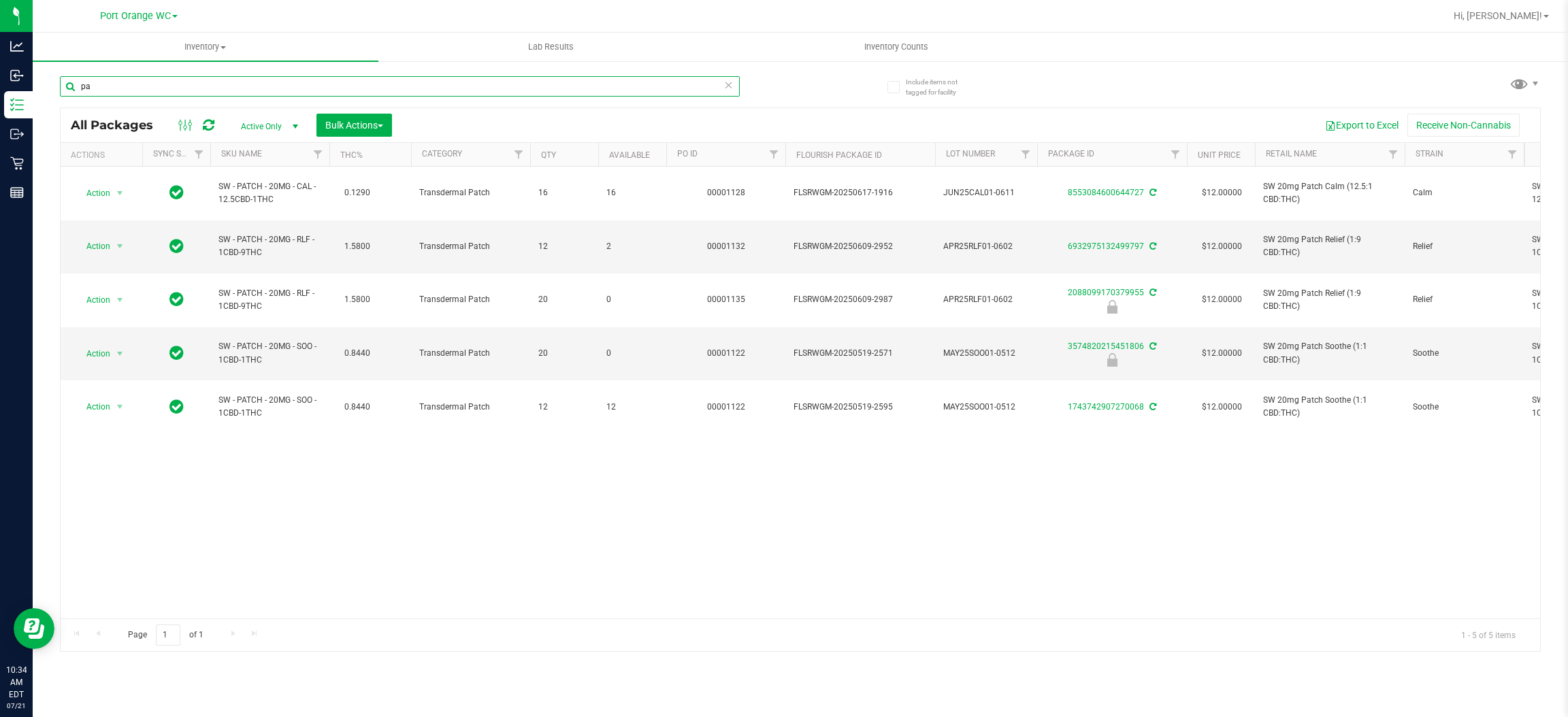 type on "p" 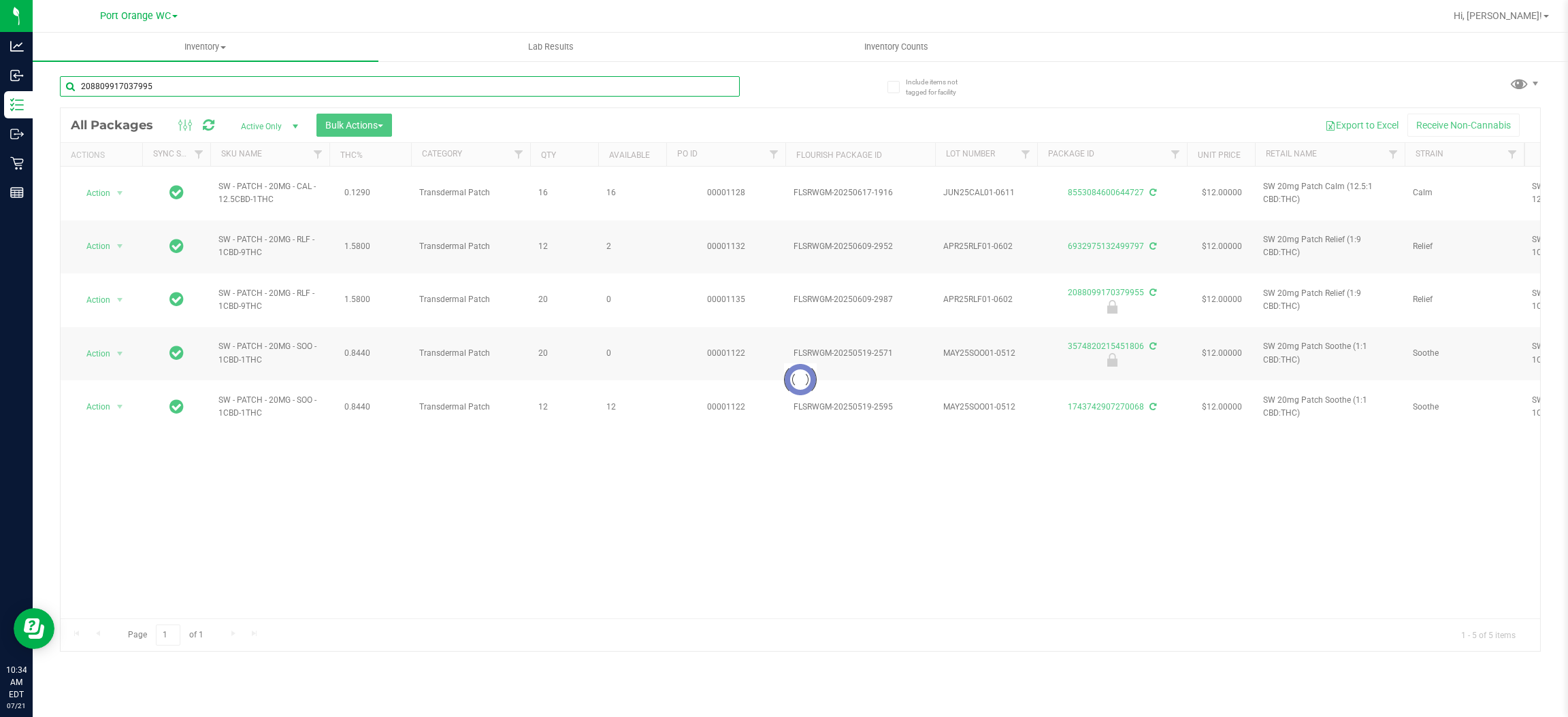 type on "2088099170379955" 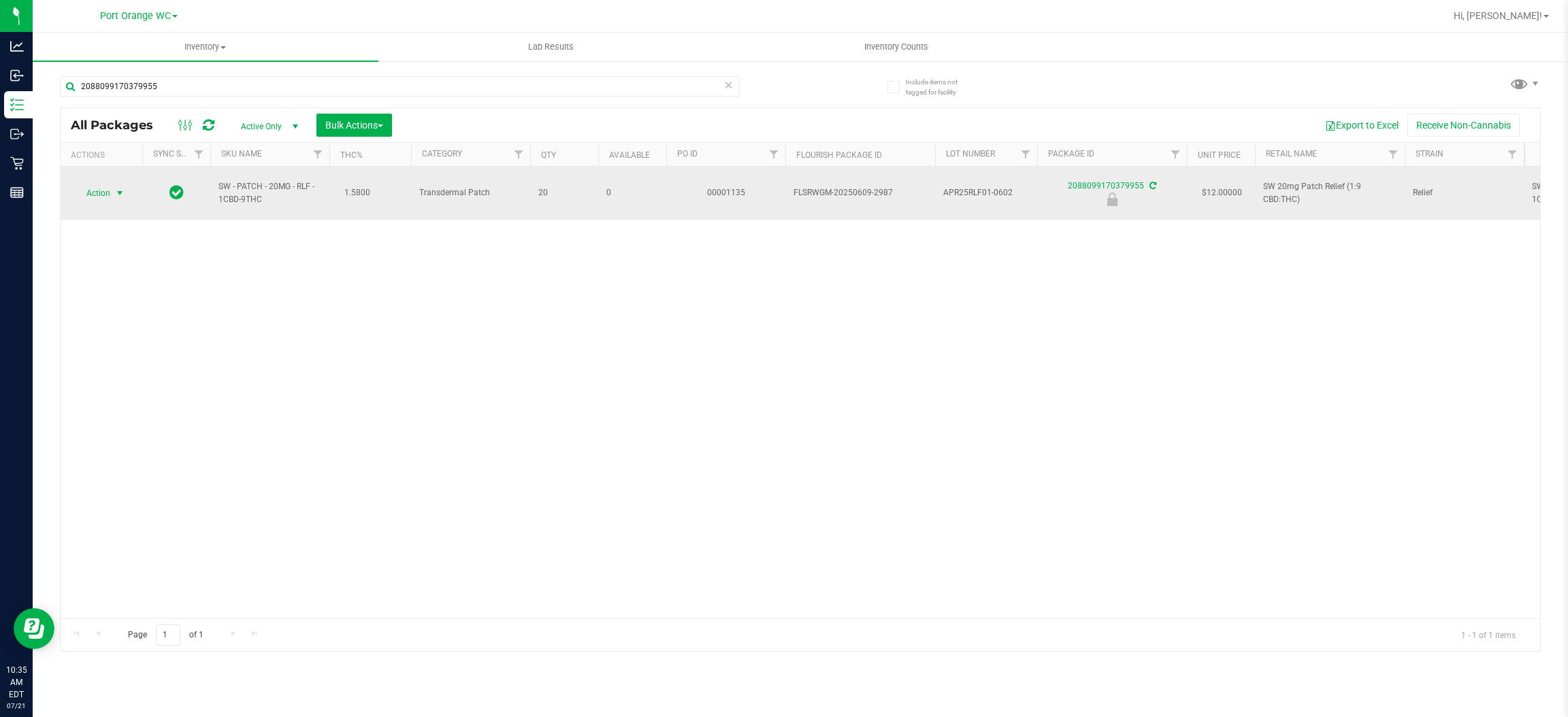 click at bounding box center (120, 193) 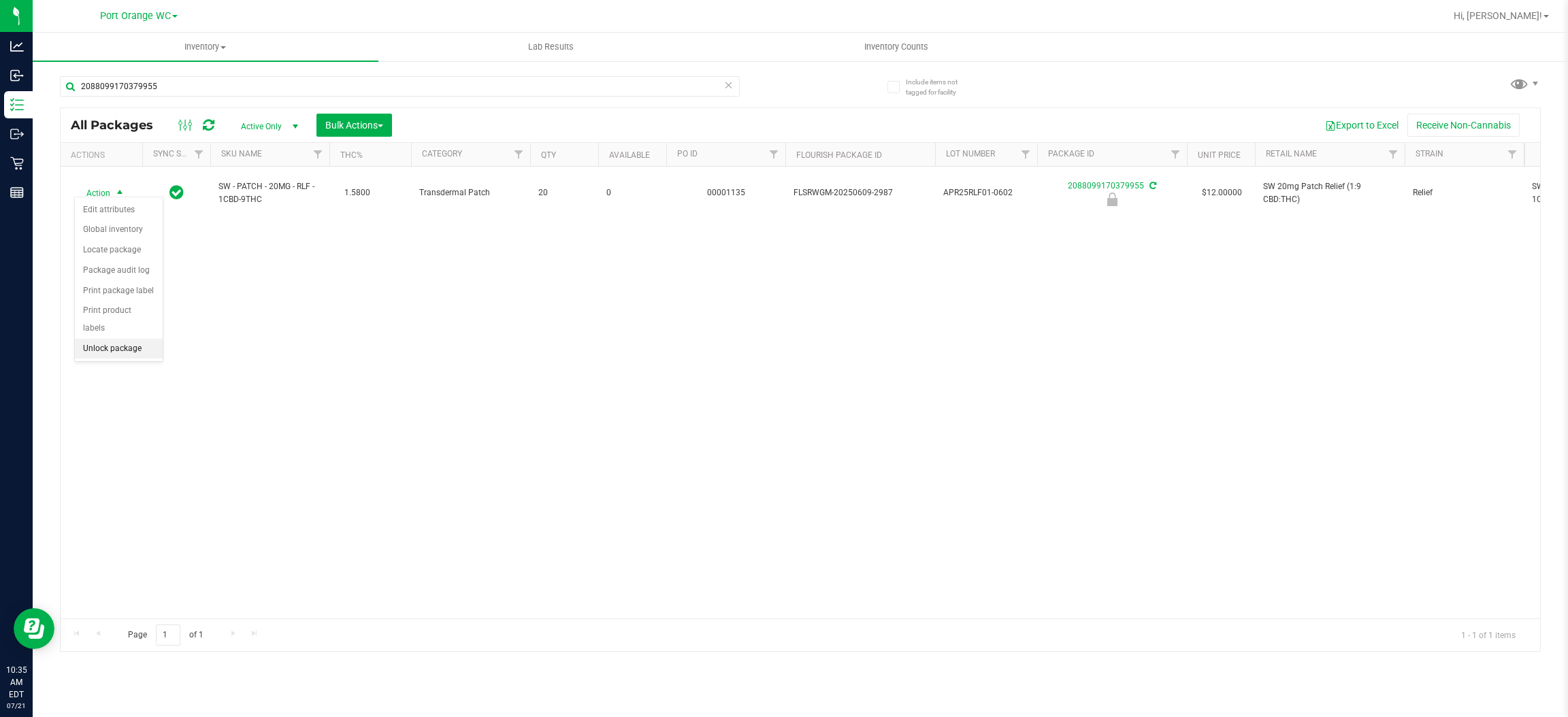 click on "Unlock package" at bounding box center [118, 349] 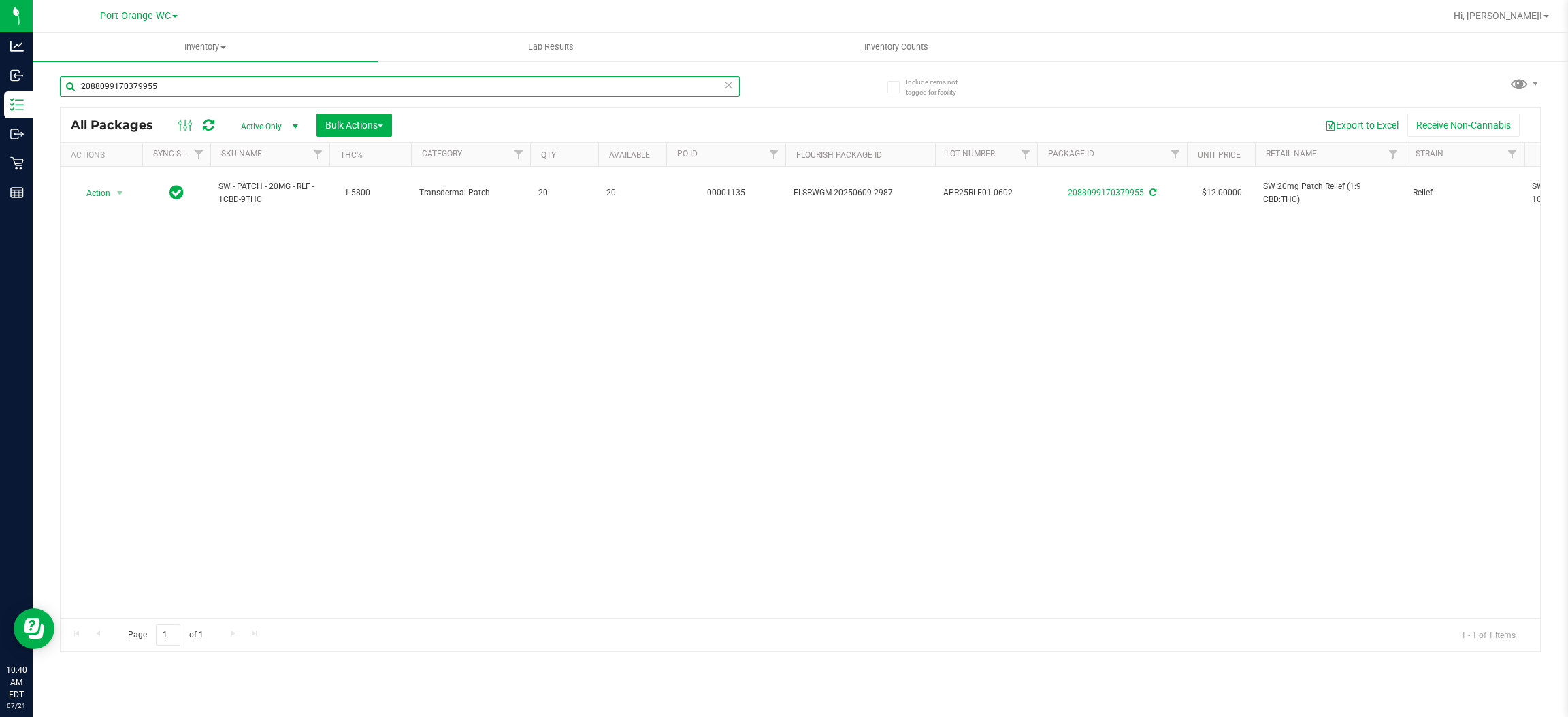 click on "2088099170379955" at bounding box center (399, 86) 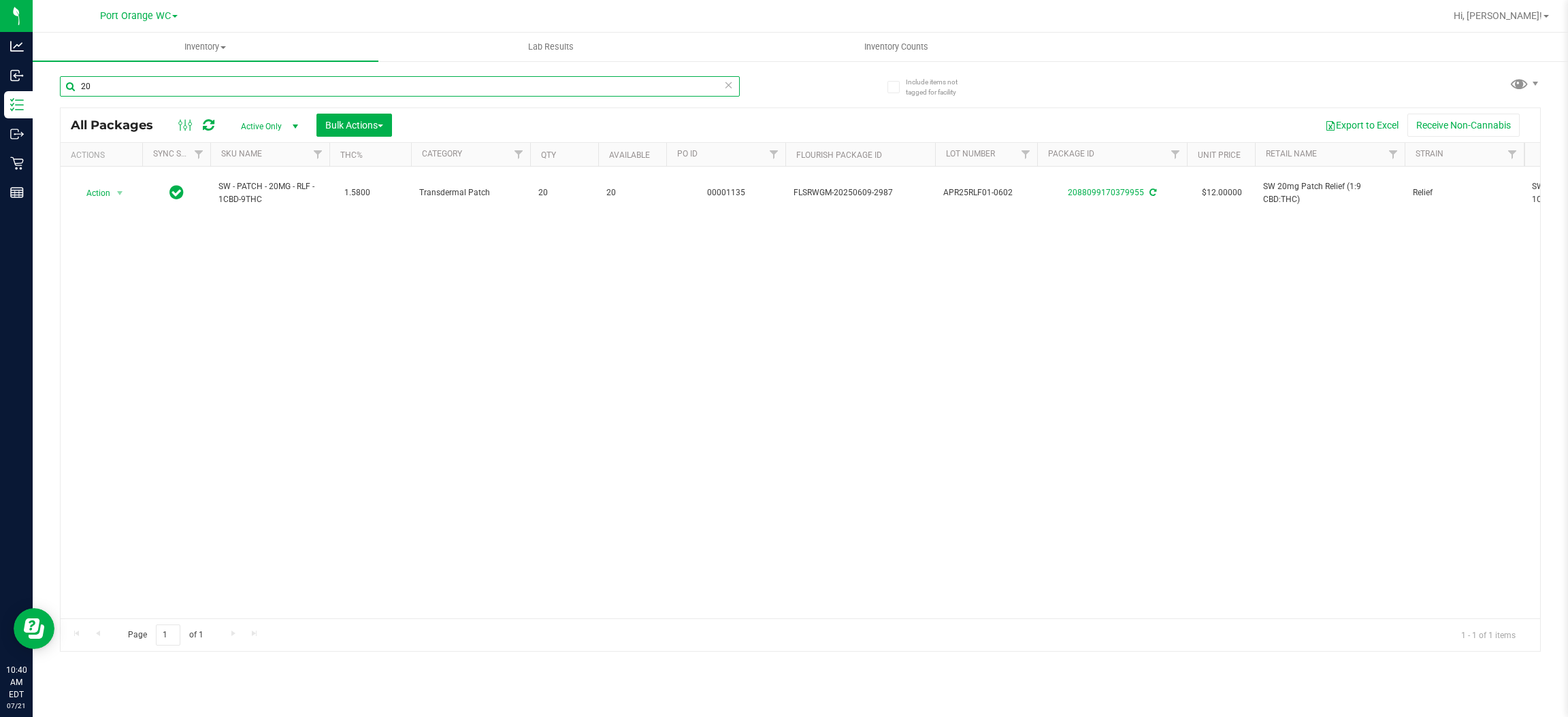 type on "2" 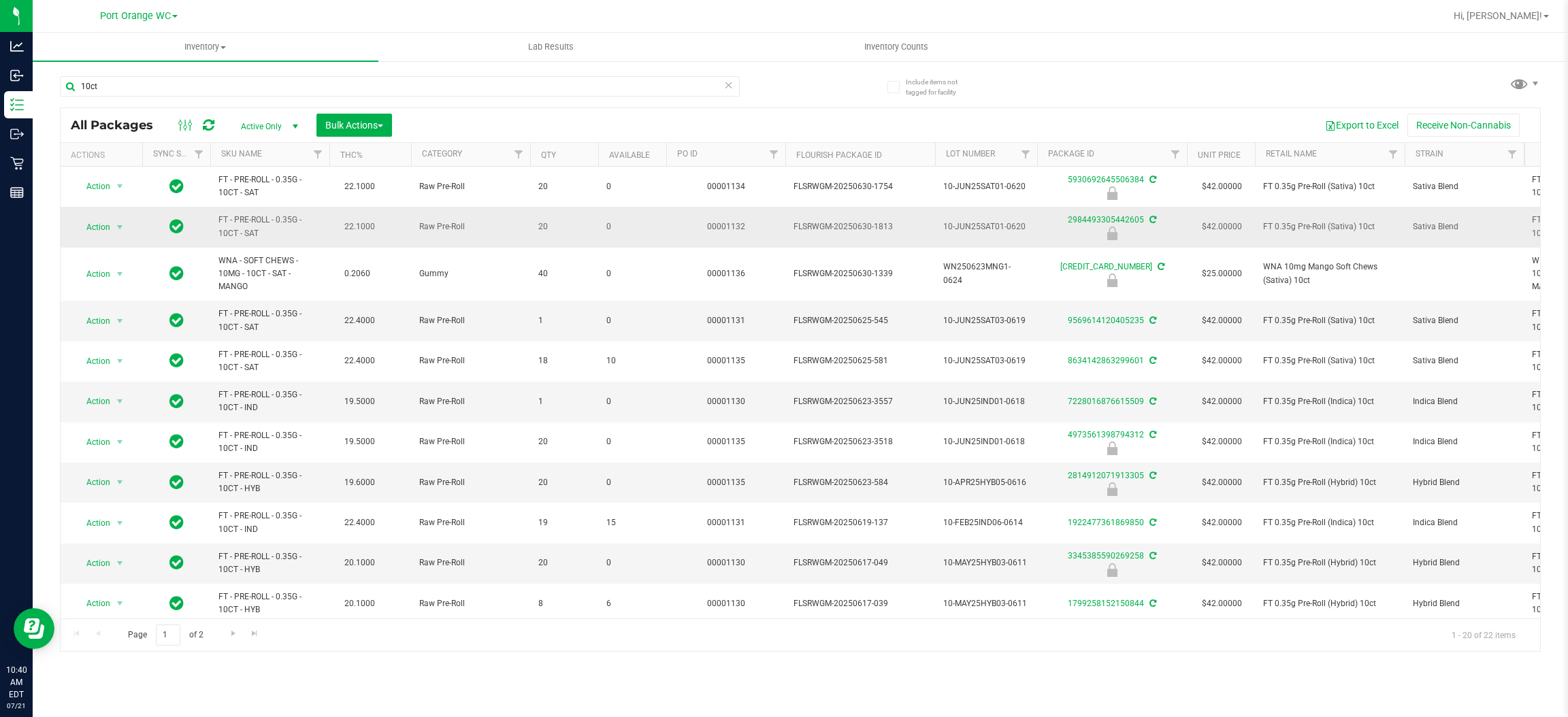 click on "FT - PRE-ROLL - 0.35G - 10CT - SAT" at bounding box center [270, 227] 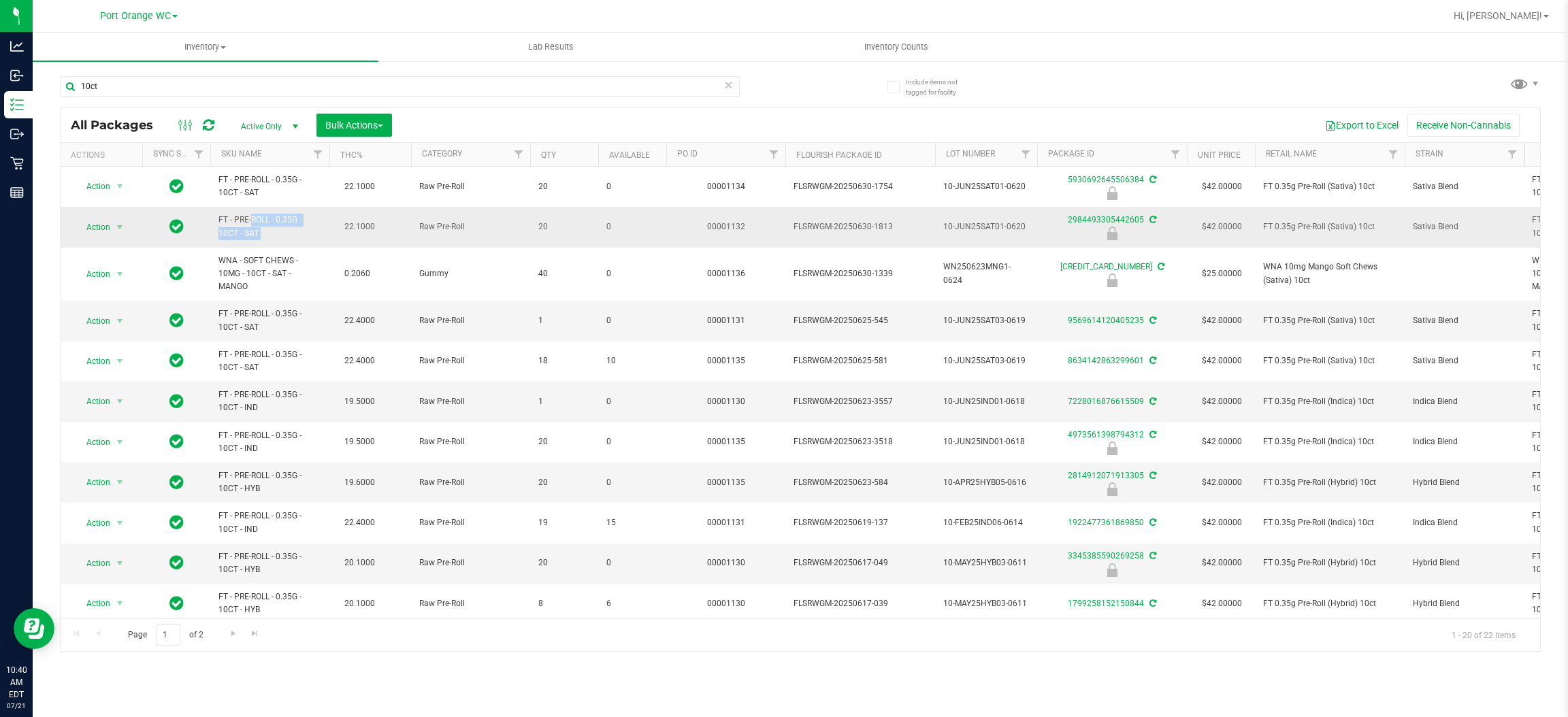 click on "FT - PRE-ROLL - 0.35G - 10CT - SAT" at bounding box center [270, 227] 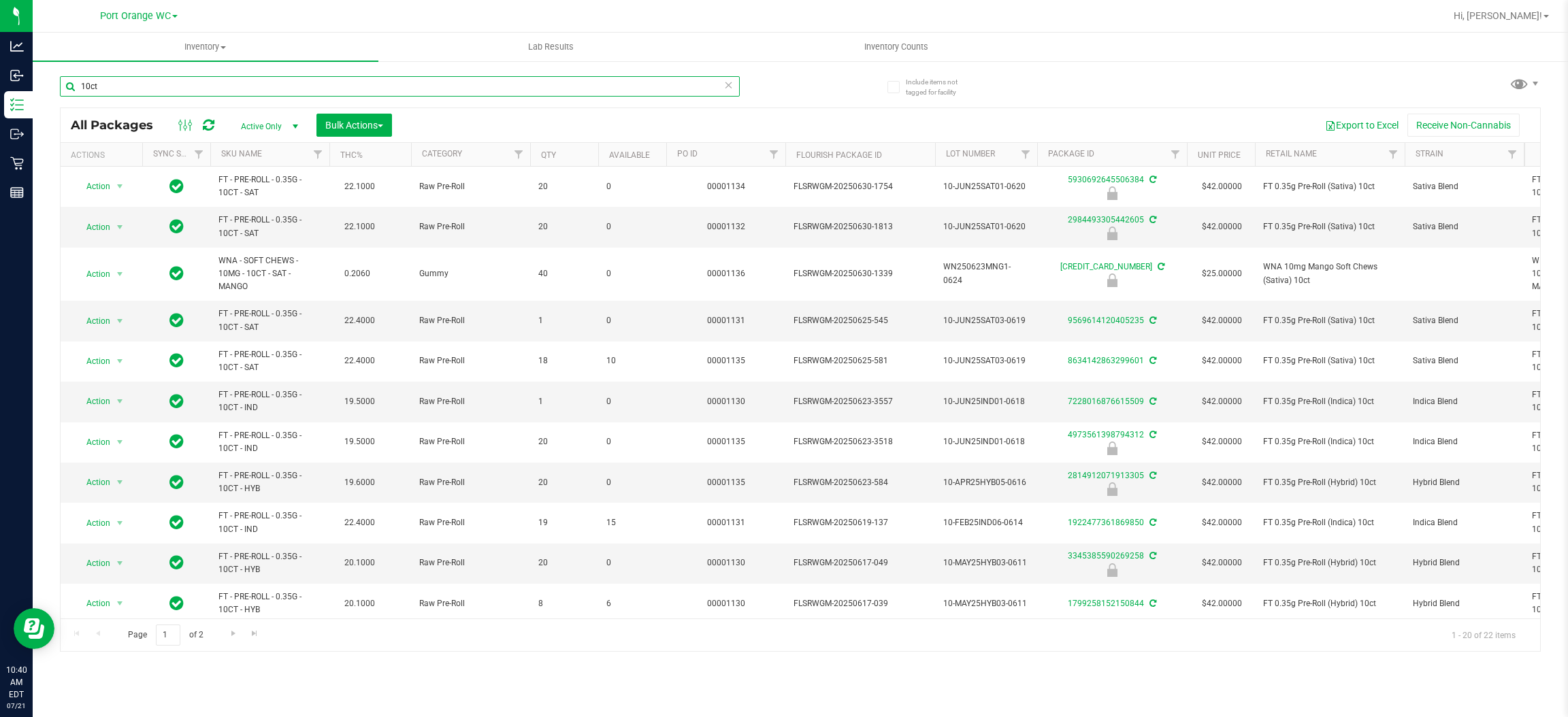 click on "10ct" at bounding box center (399, 86) 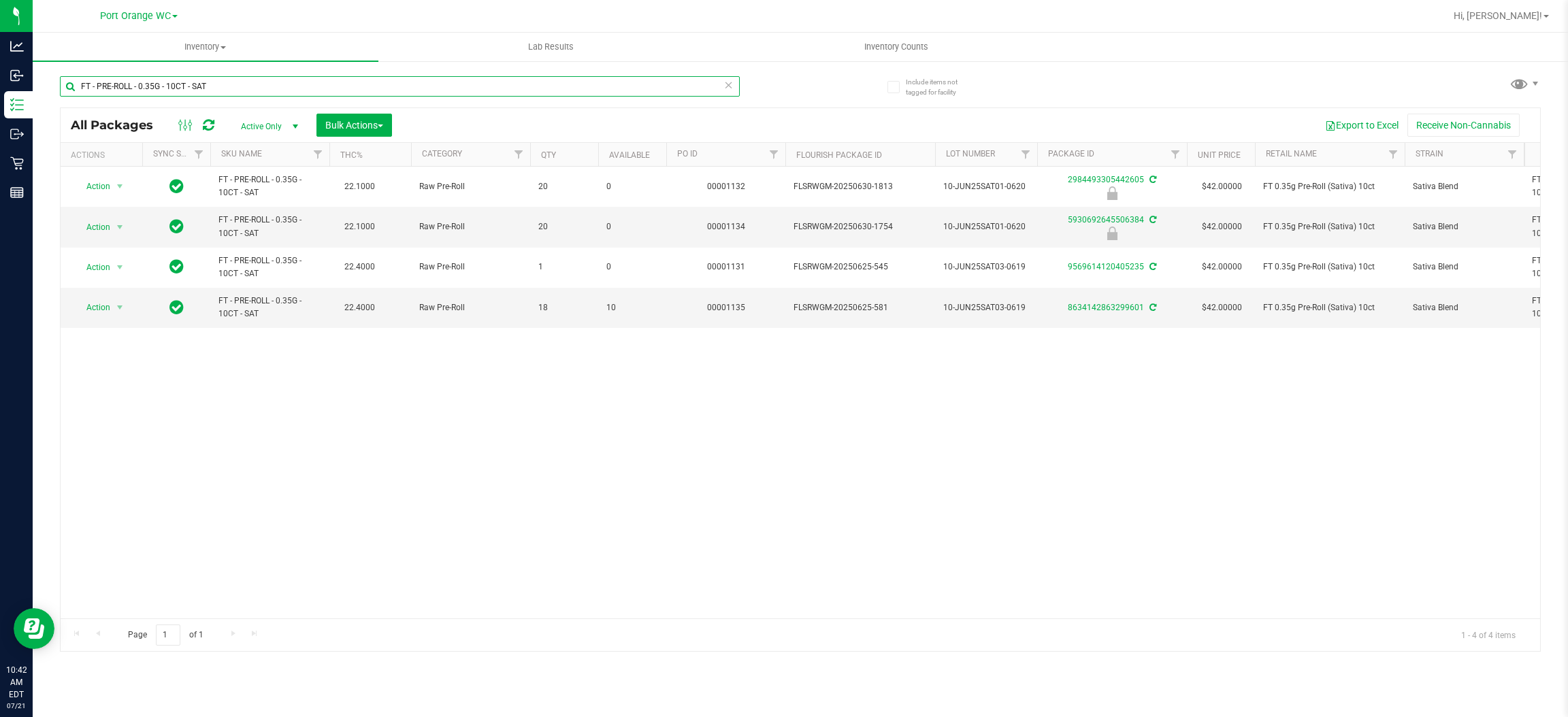 click on "FT - PRE-ROLL - 0.35G - 10CT - SAT" at bounding box center (399, 86) 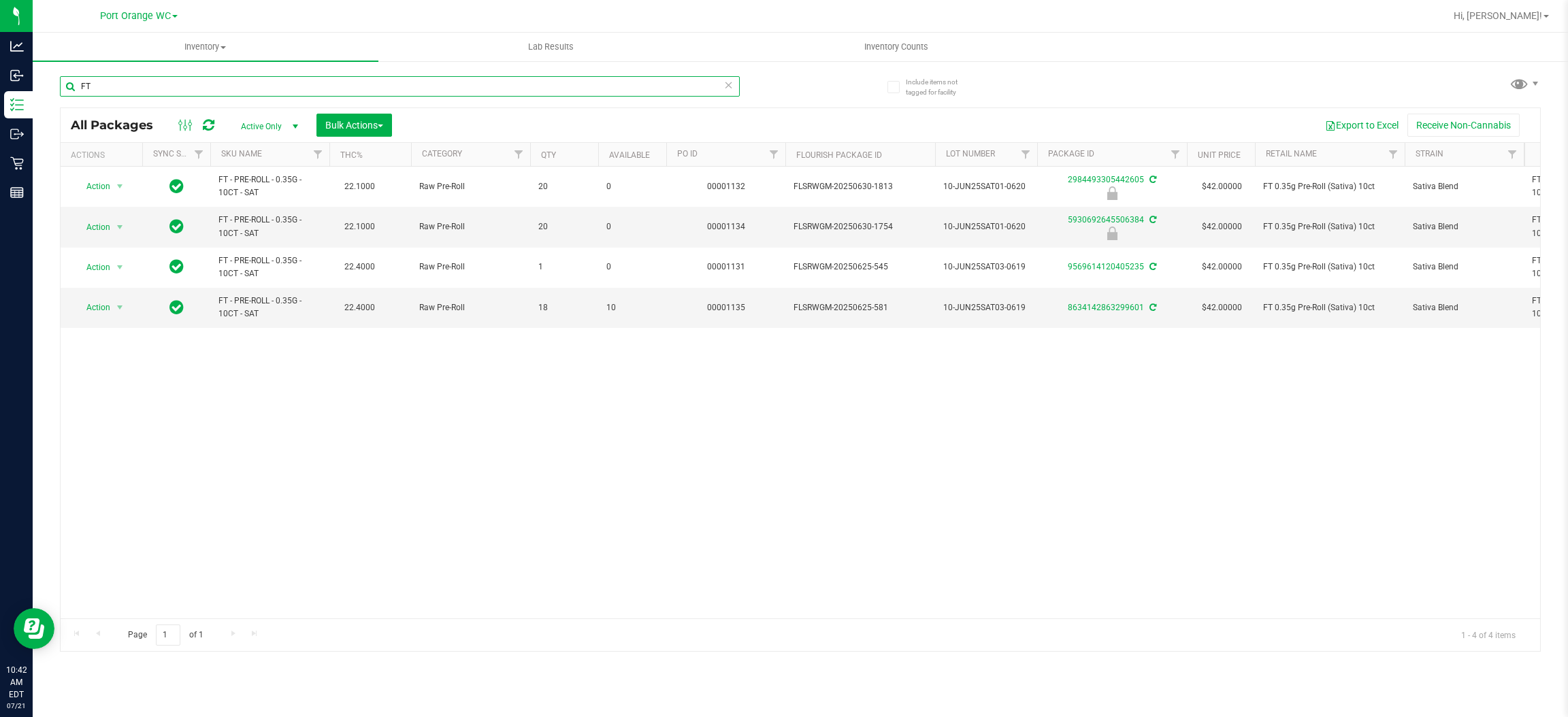 type on "F" 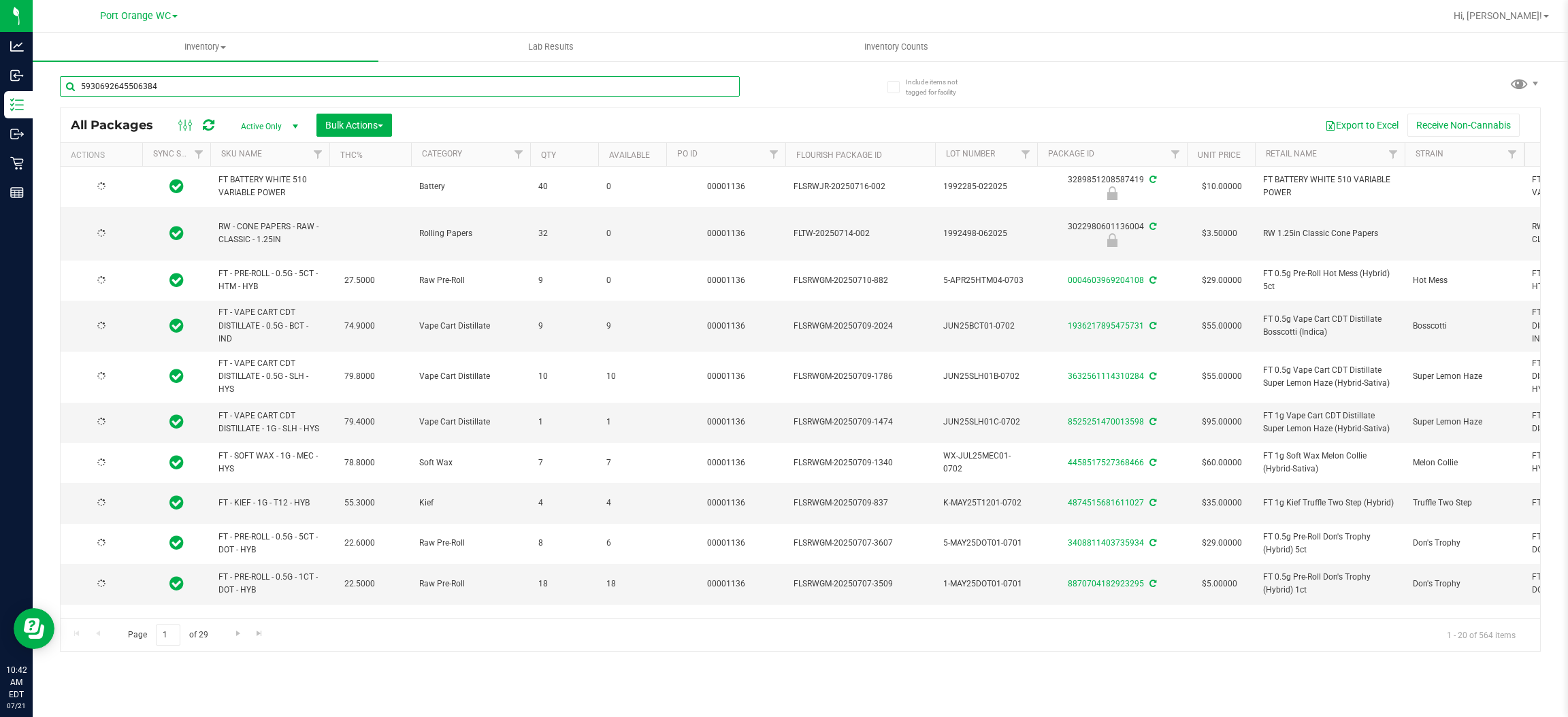 type on "5930692645506384" 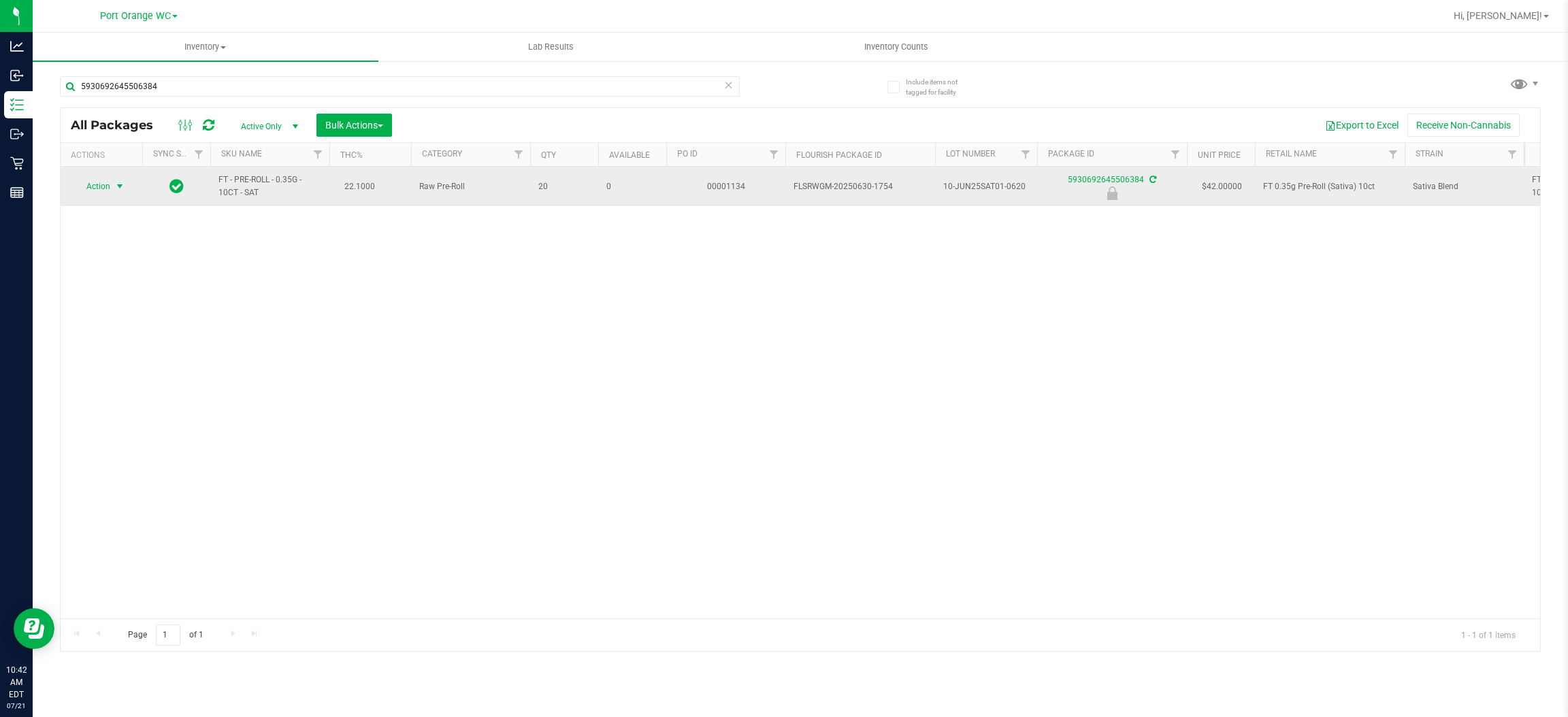 click at bounding box center (120, 186) 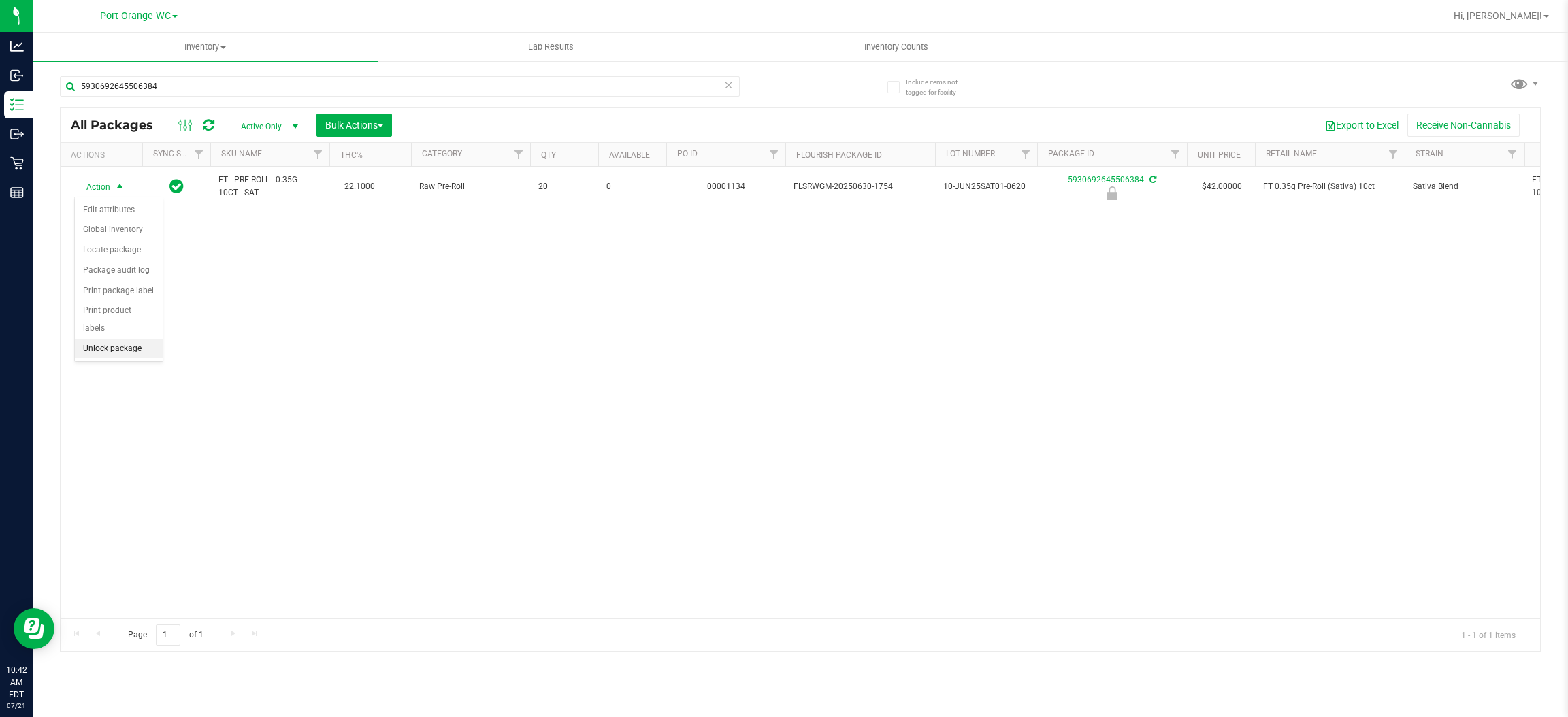 click on "Unlock package" at bounding box center (118, 349) 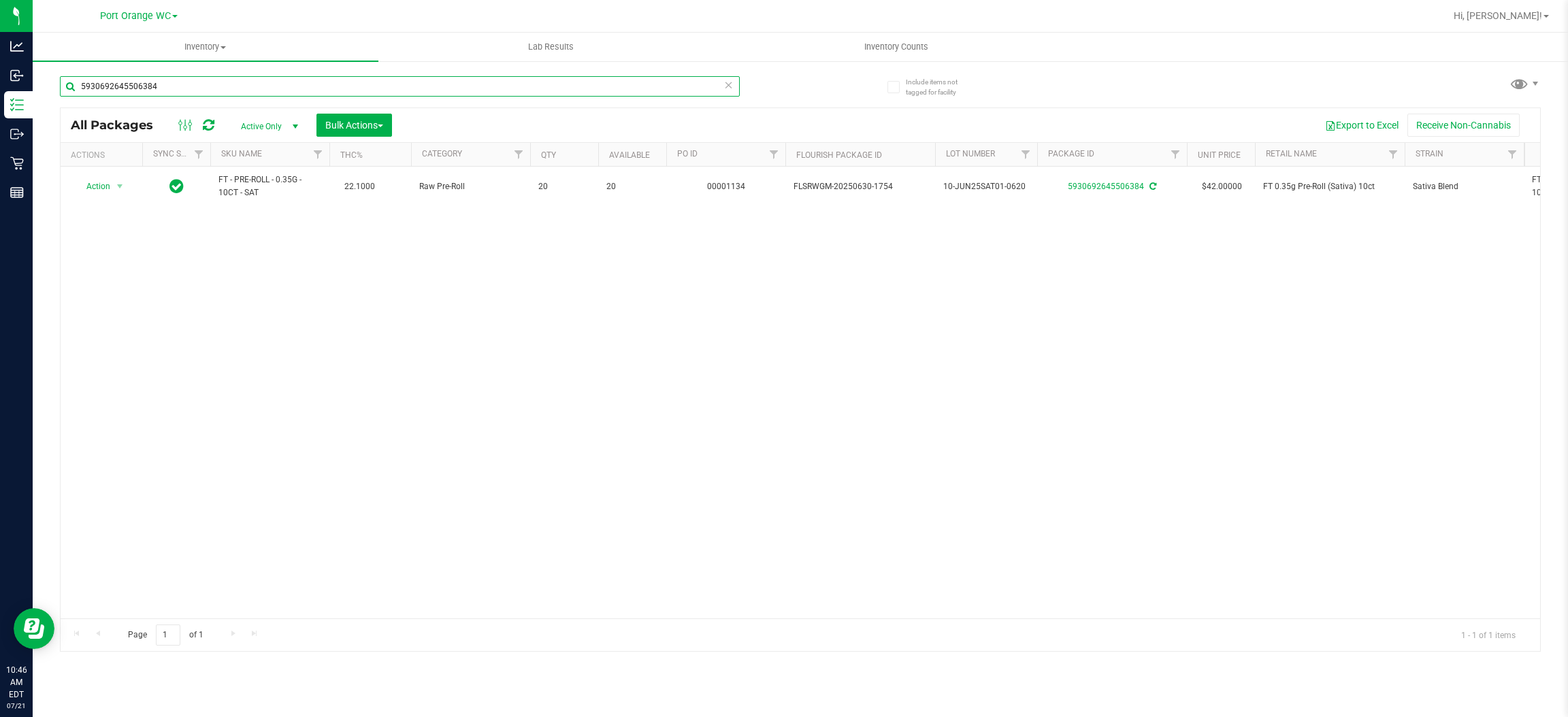 click on "5930692645506384" at bounding box center [399, 86] 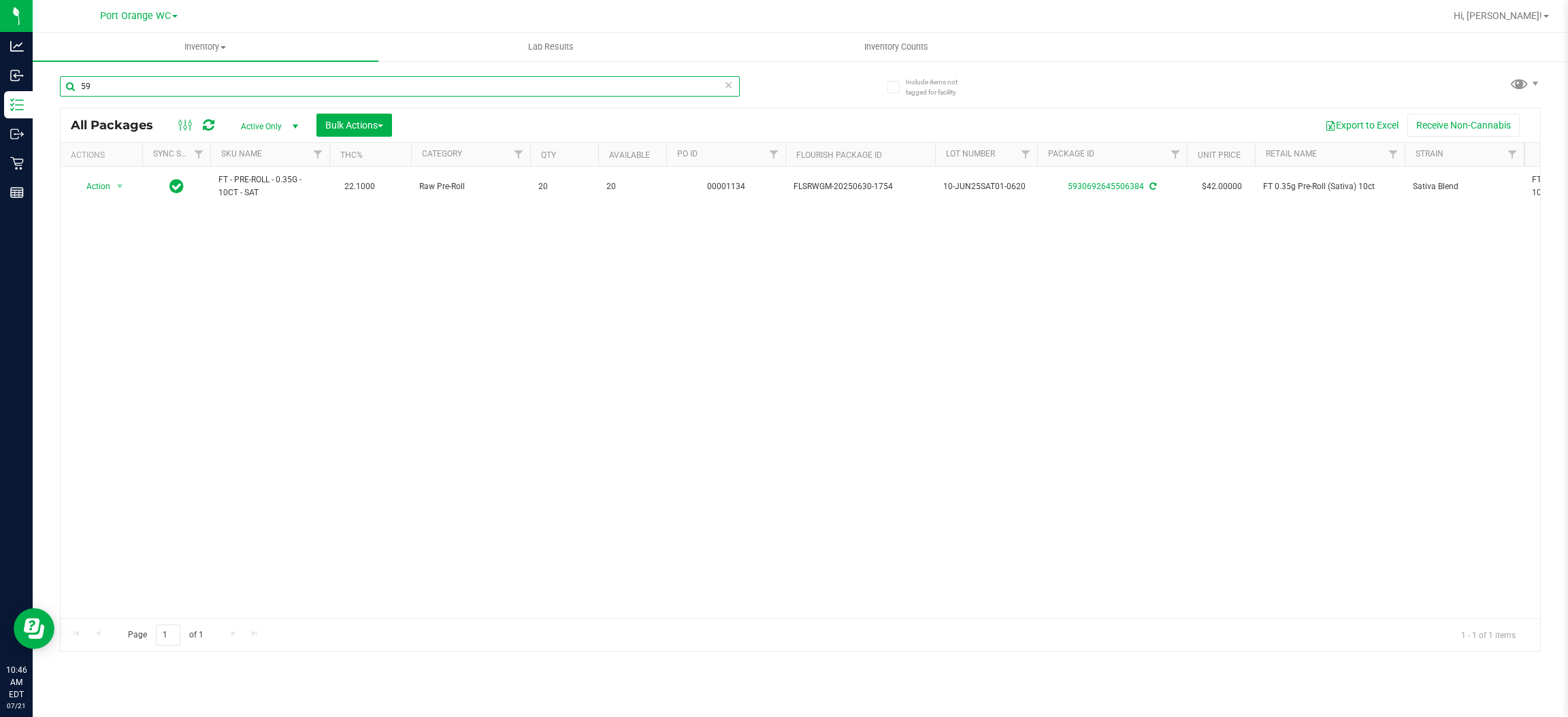 type on "5" 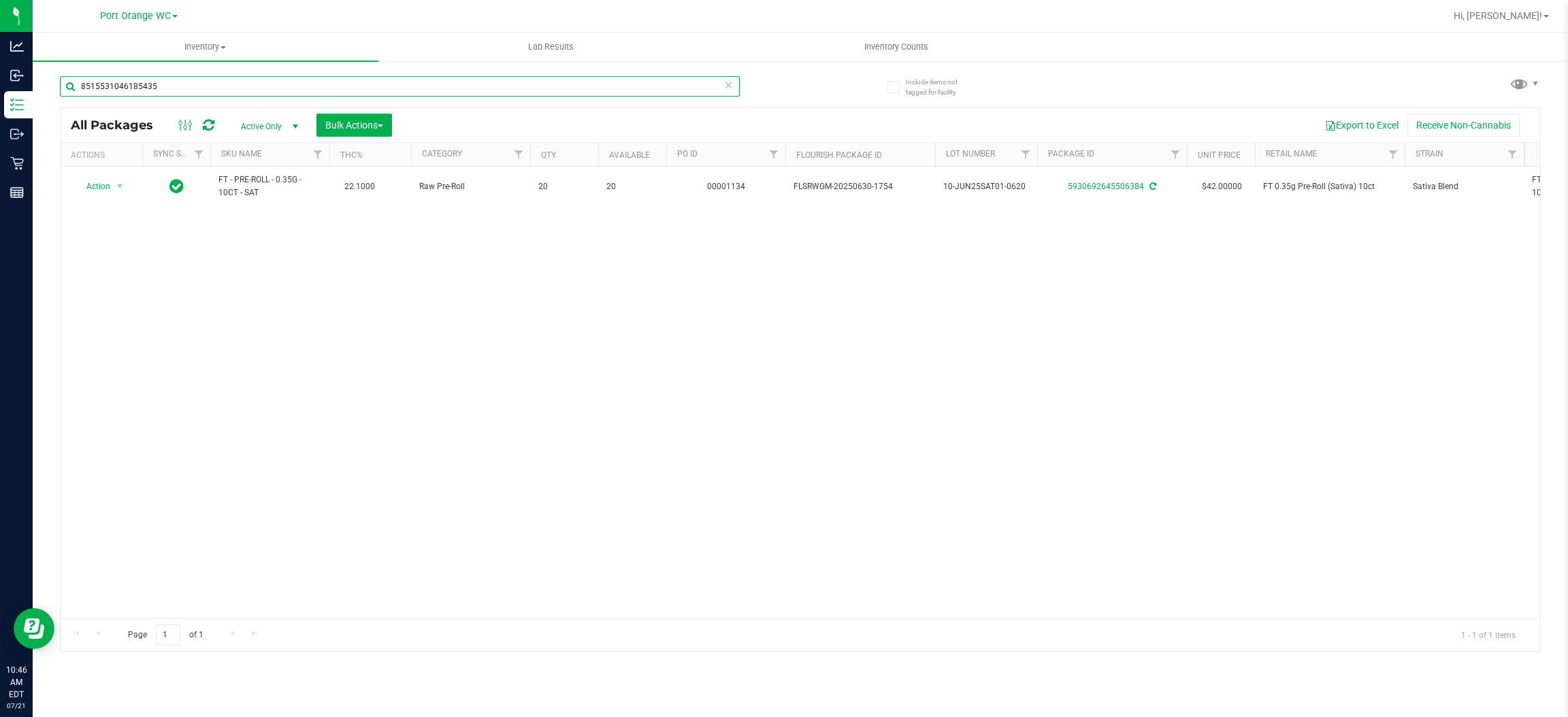type on "8515531046185435" 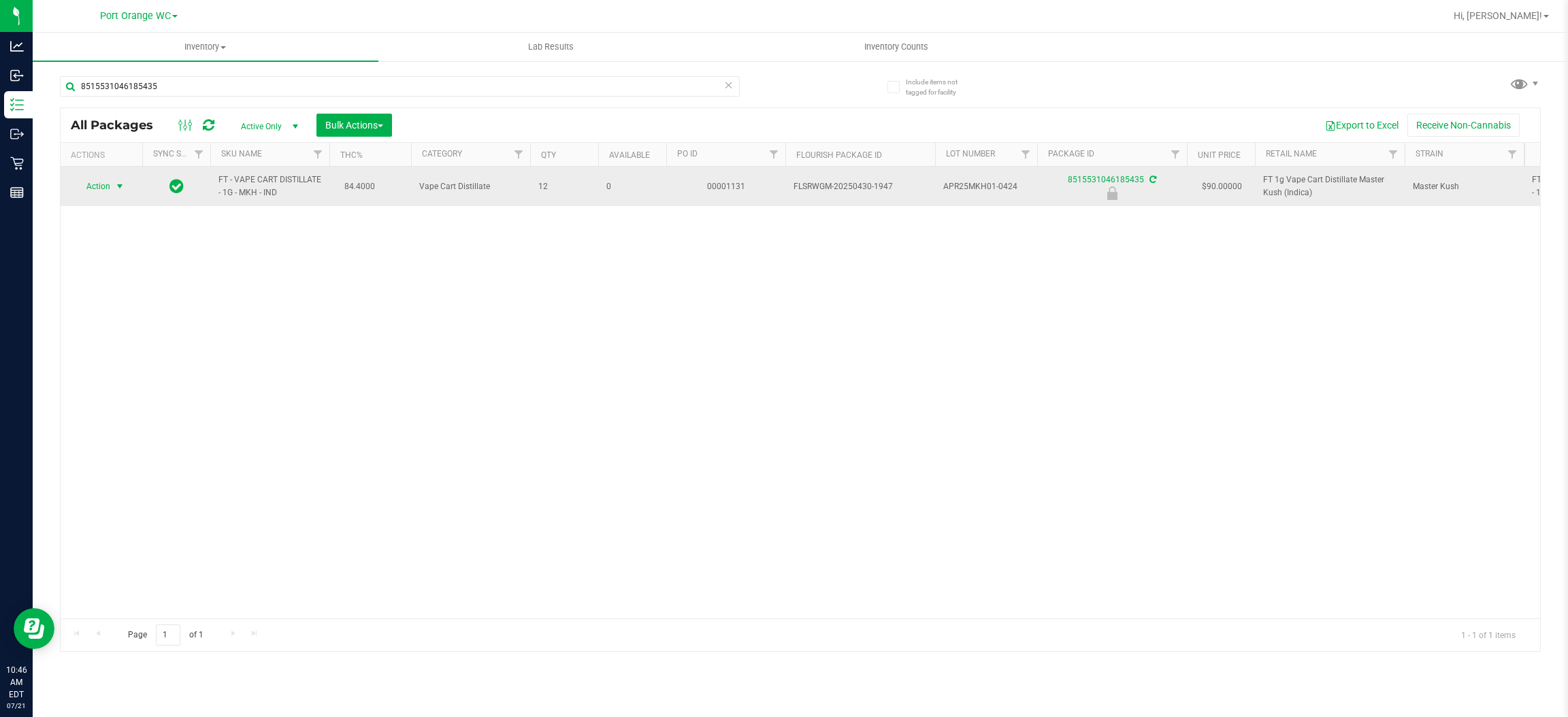 click at bounding box center (120, 186) 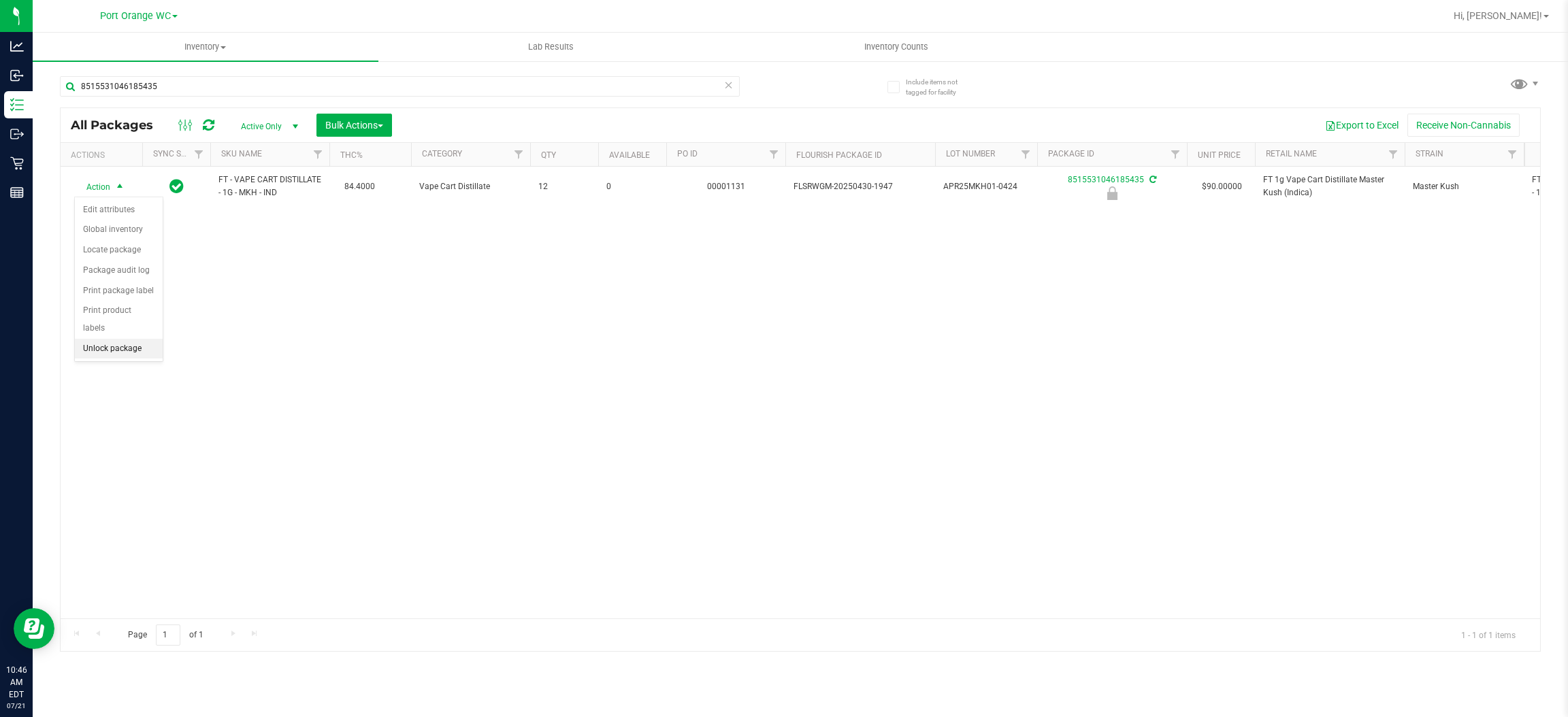 click on "Unlock package" at bounding box center [118, 349] 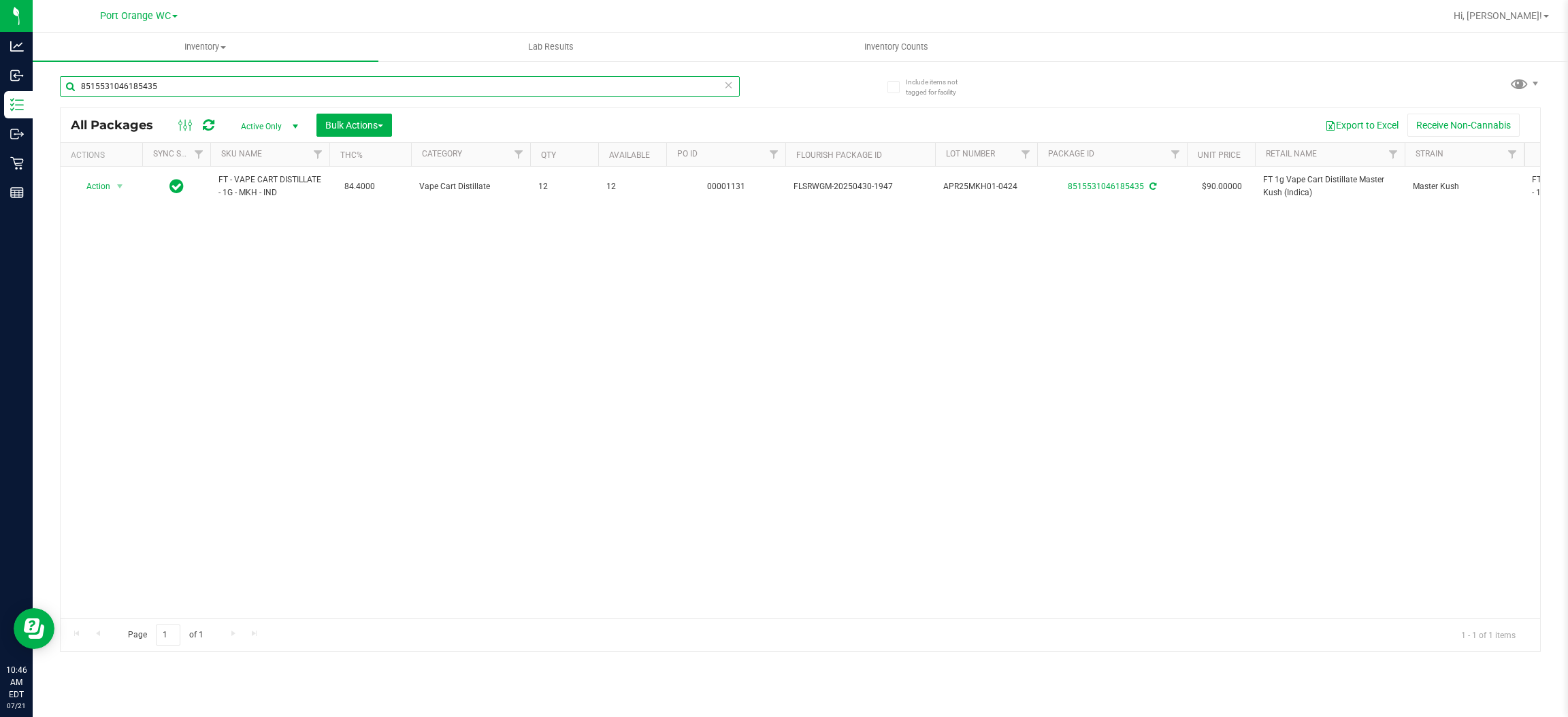 click on "8515531046185435" at bounding box center [399, 86] 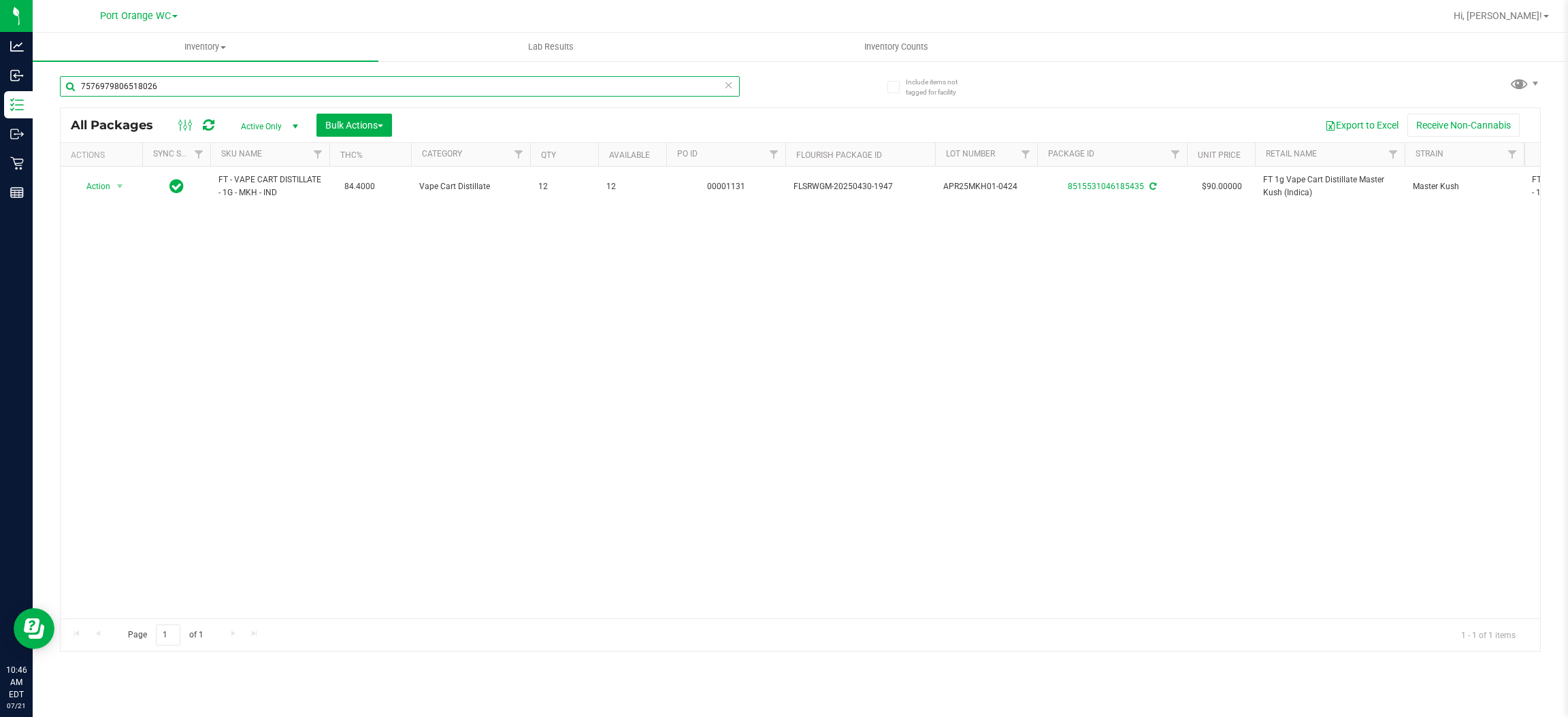 type on "7576979806518026" 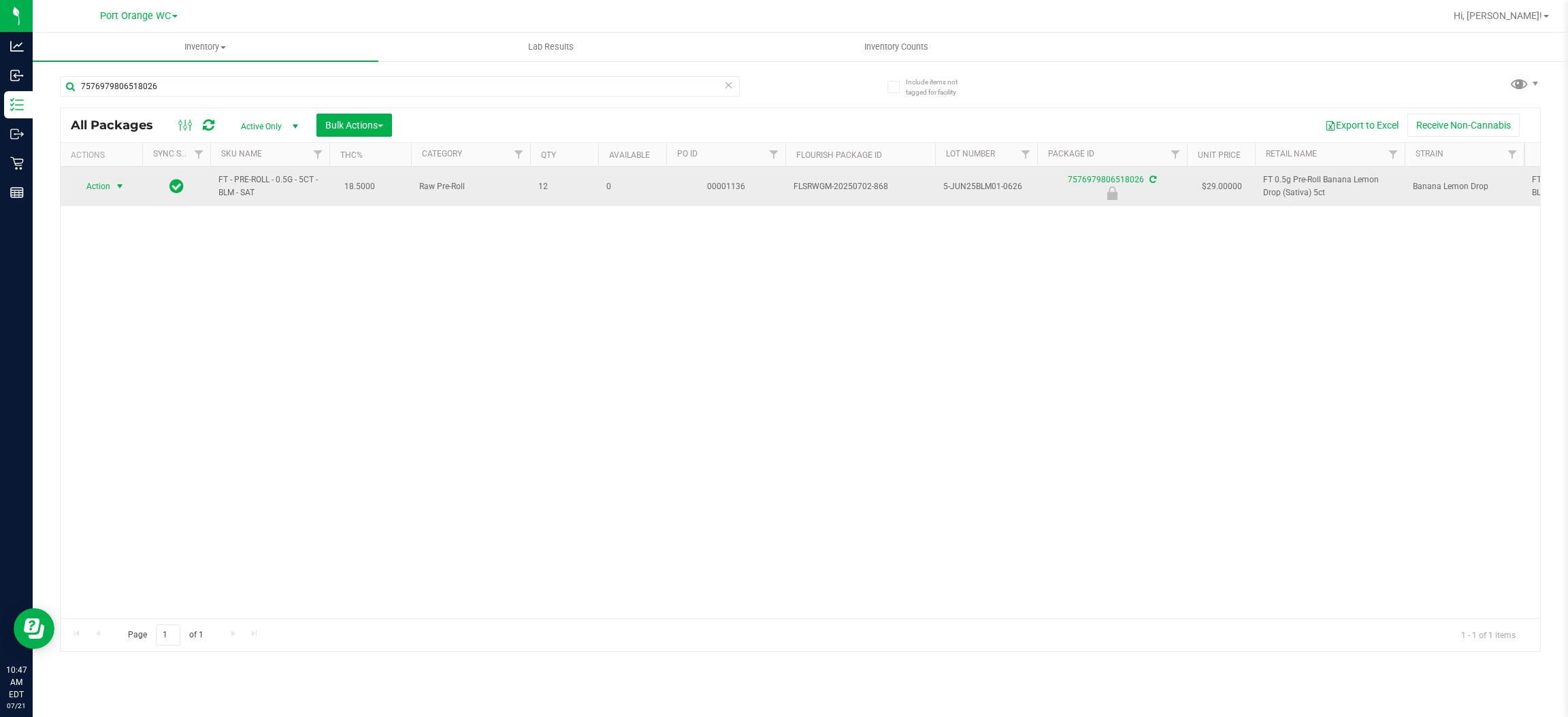 click at bounding box center [120, 186] 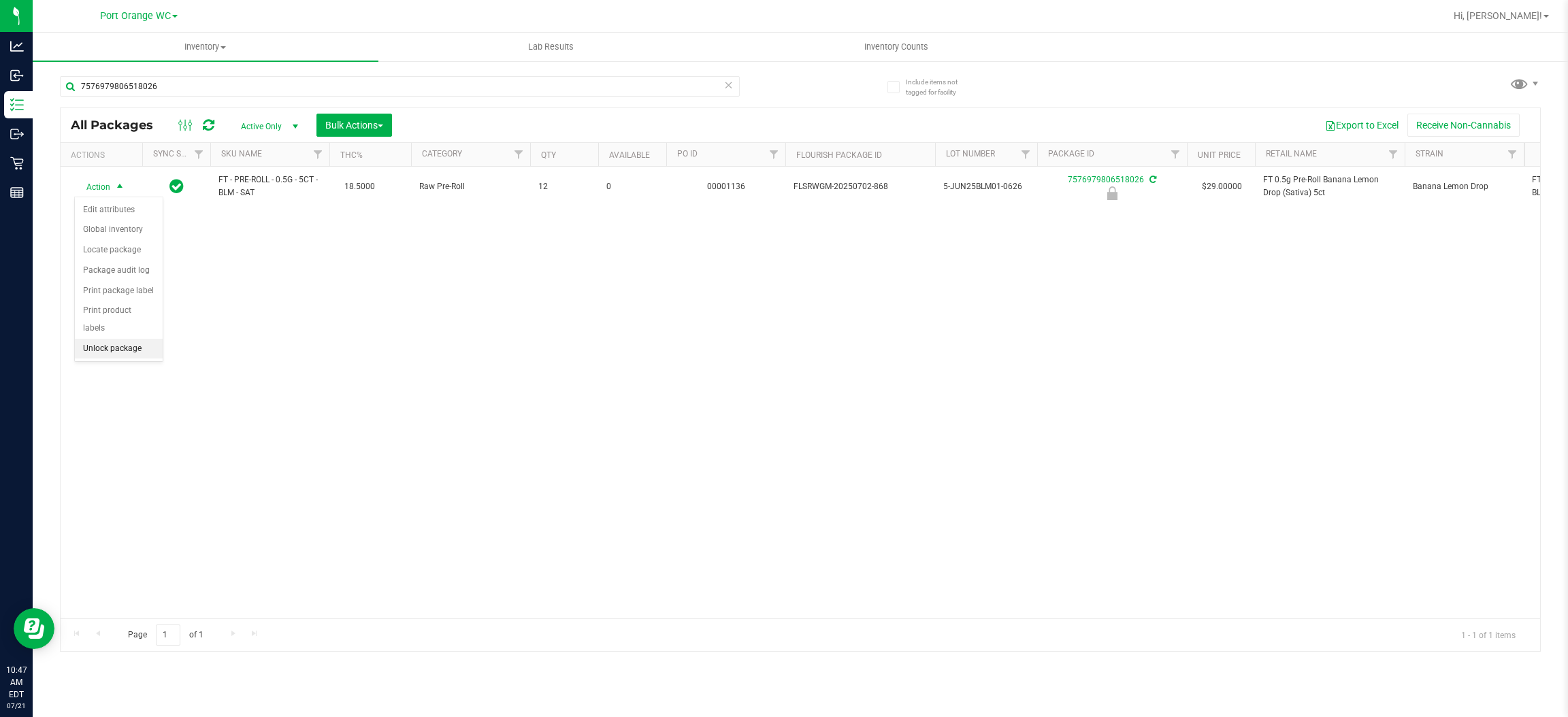 click on "Unlock package" at bounding box center (118, 349) 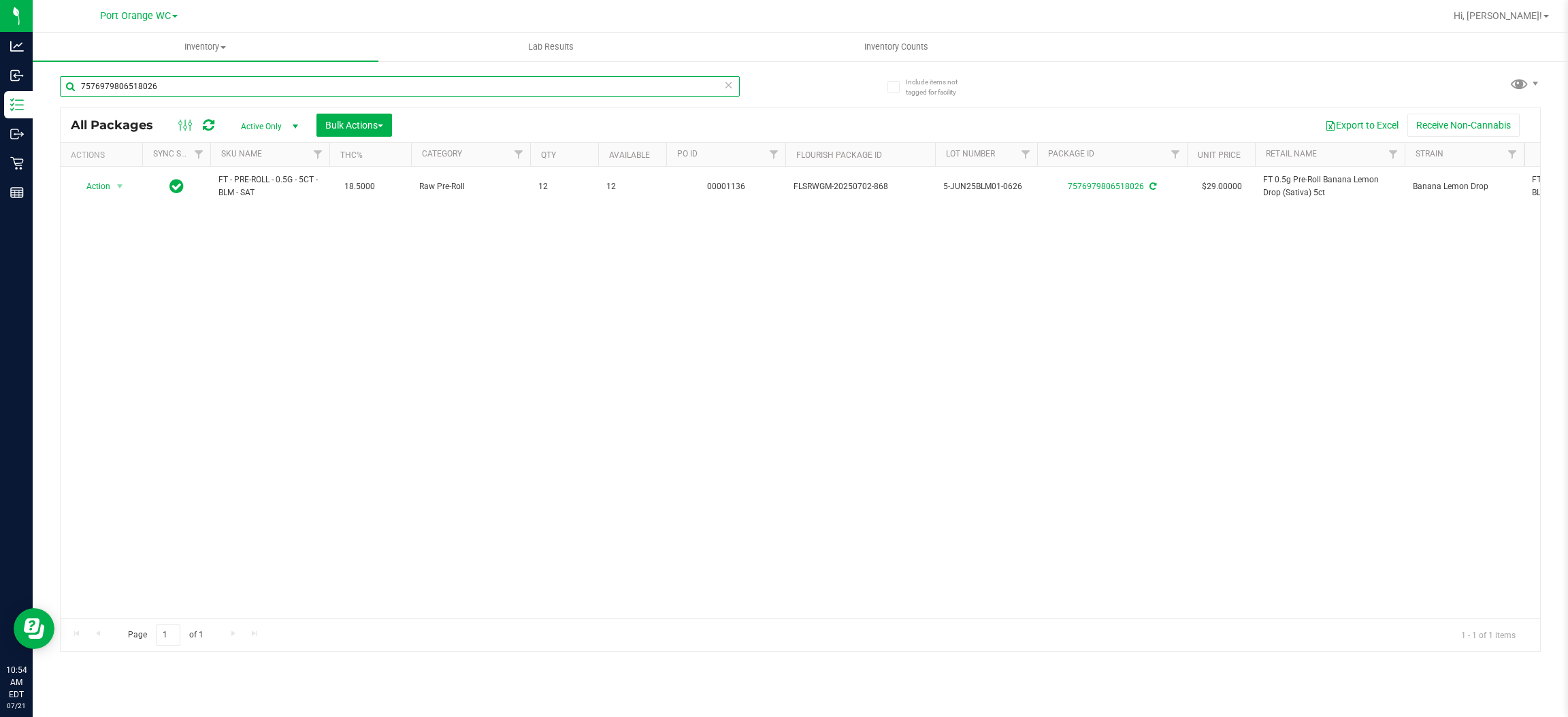 click on "7576979806518026" at bounding box center [399, 86] 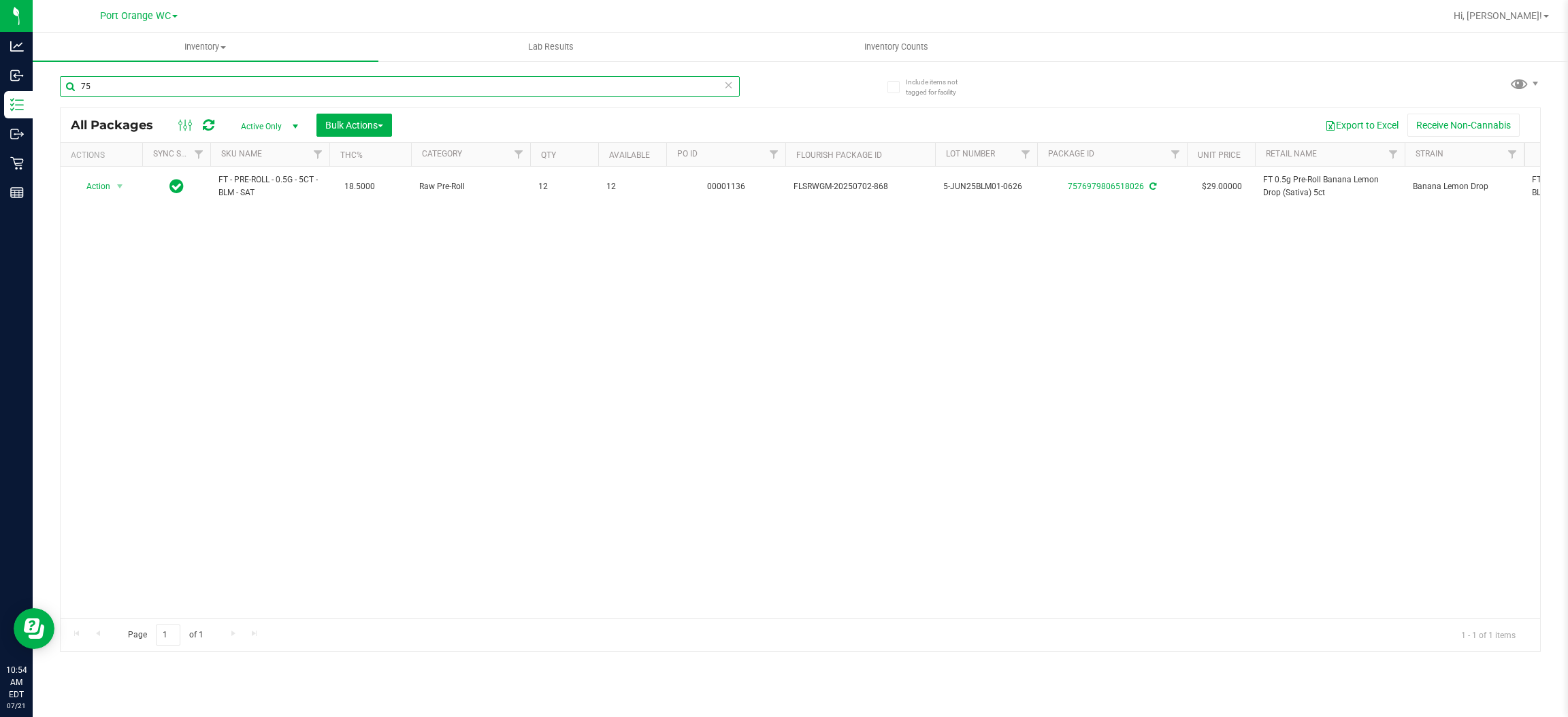 type on "7" 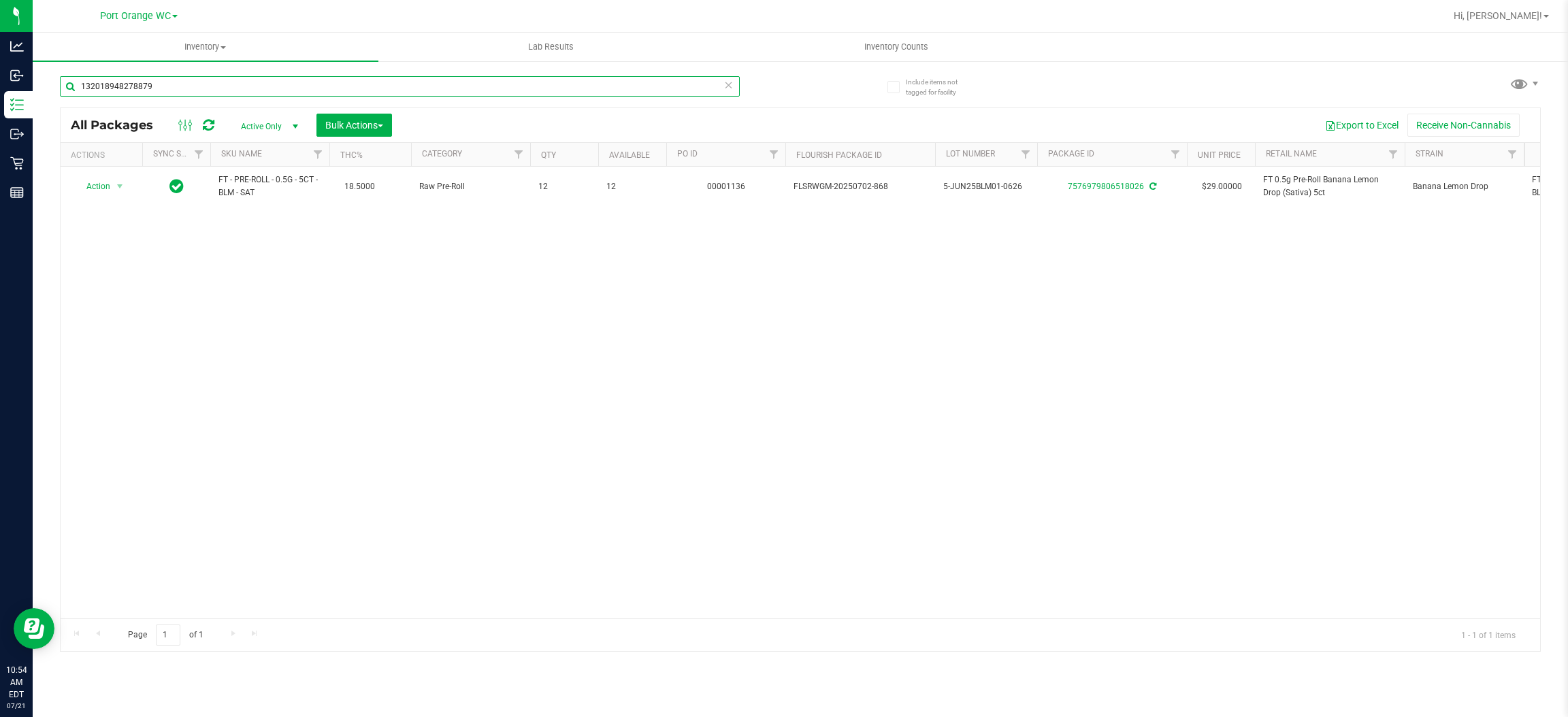 type on "1320189482788790" 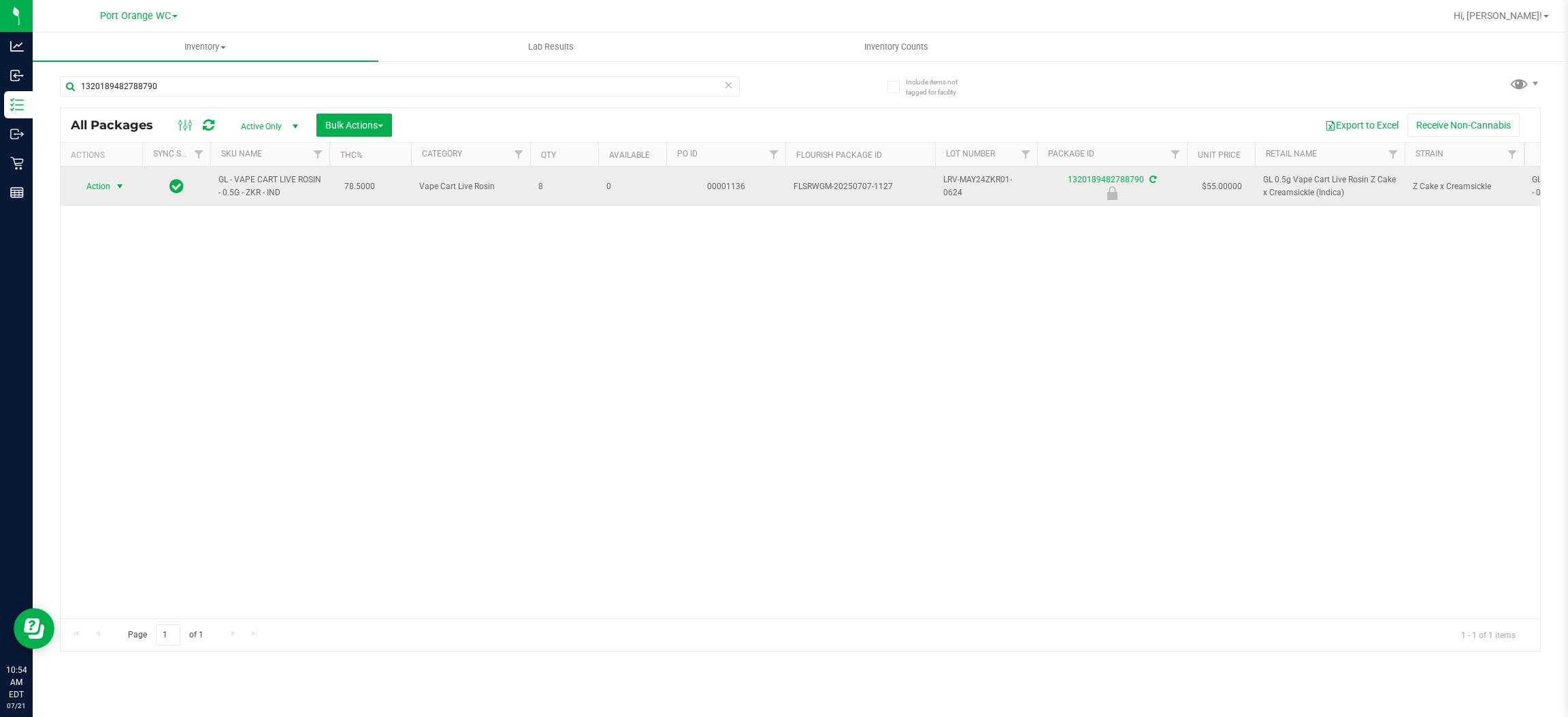 click at bounding box center [120, 186] 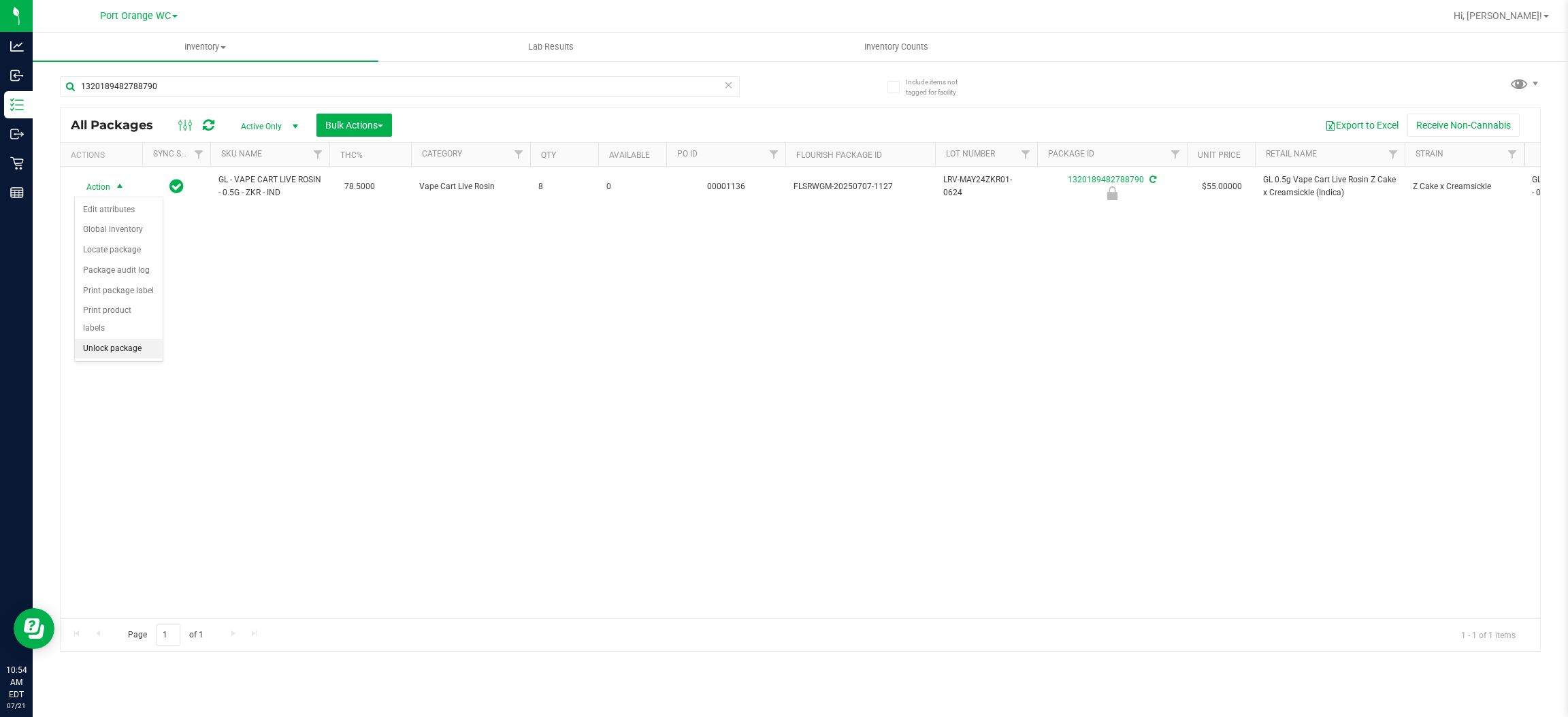 click on "Unlock package" at bounding box center [118, 349] 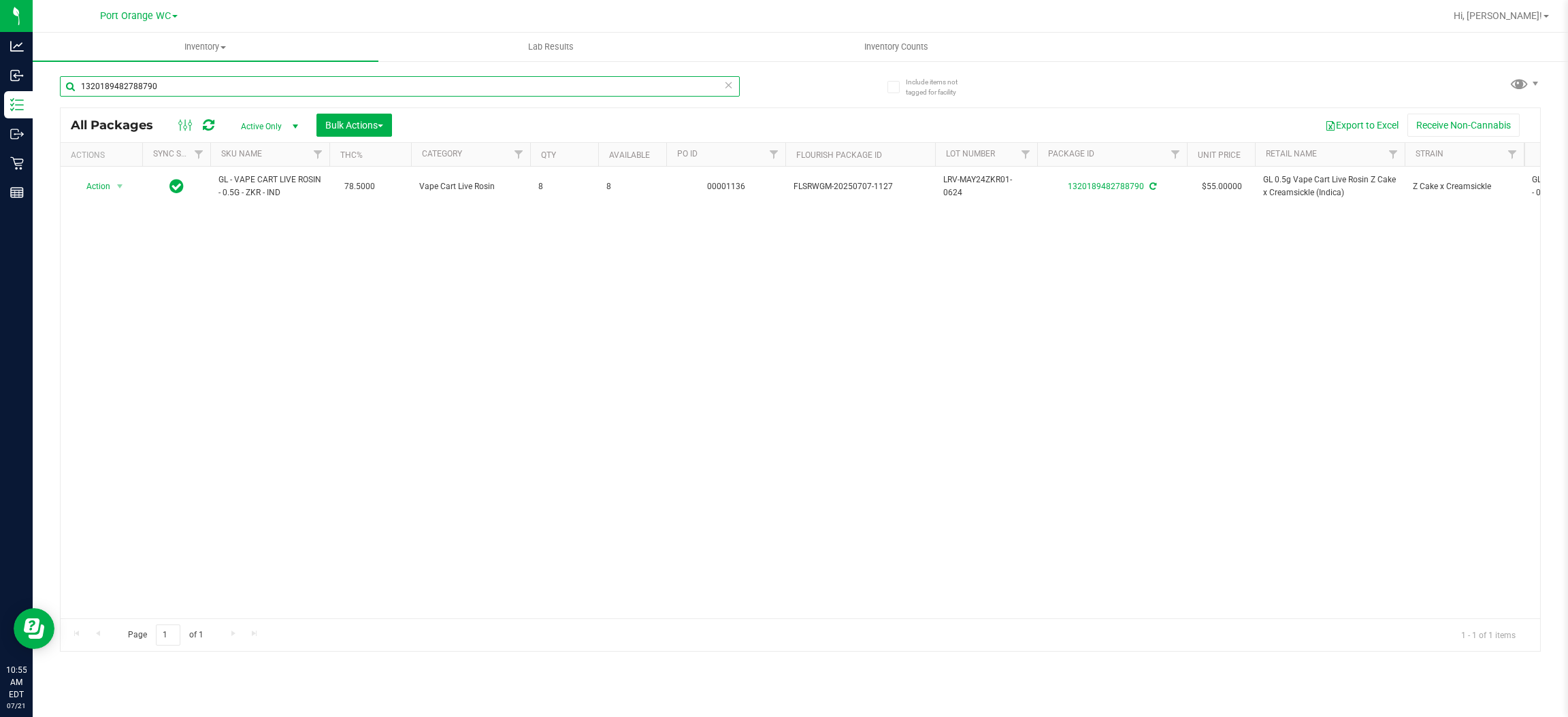click on "1320189482788790" at bounding box center [399, 86] 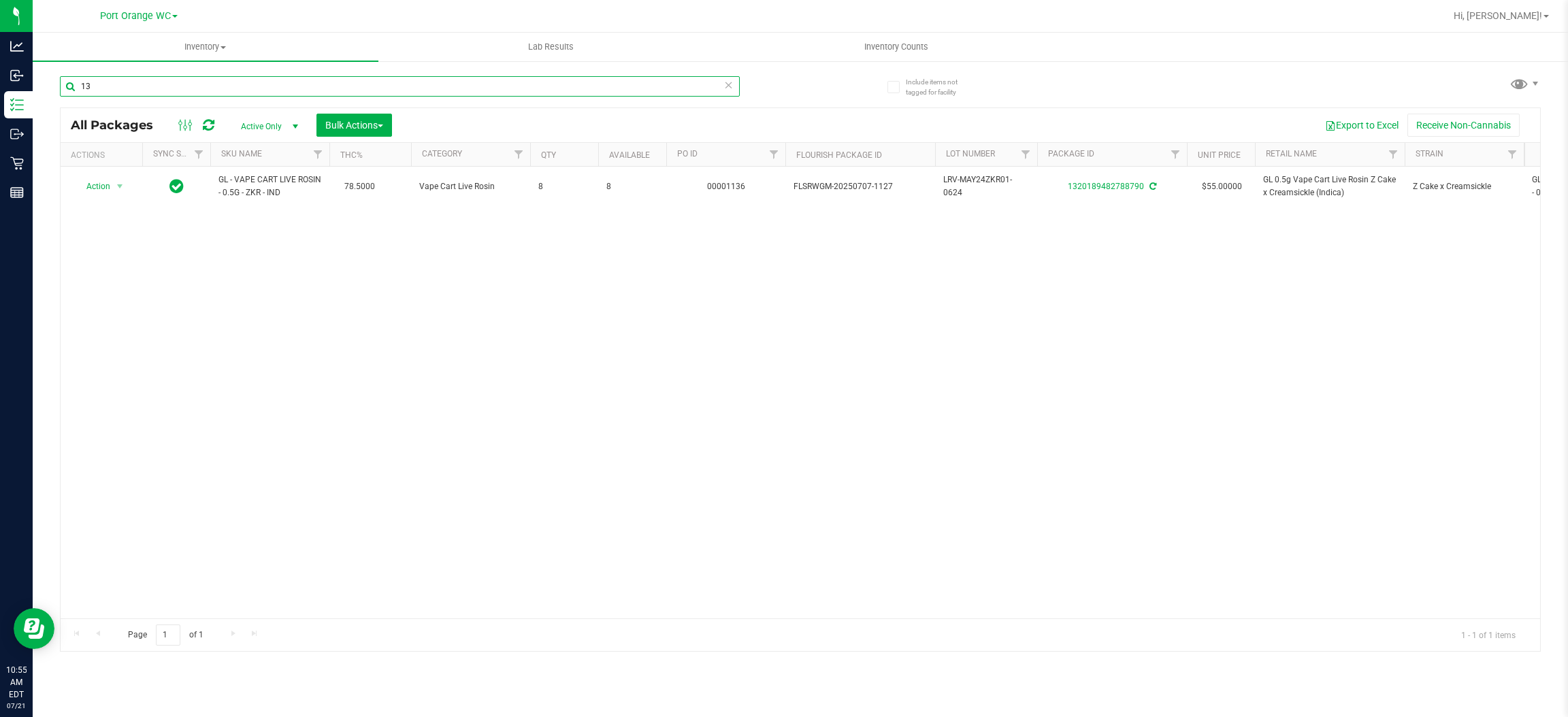 type on "1" 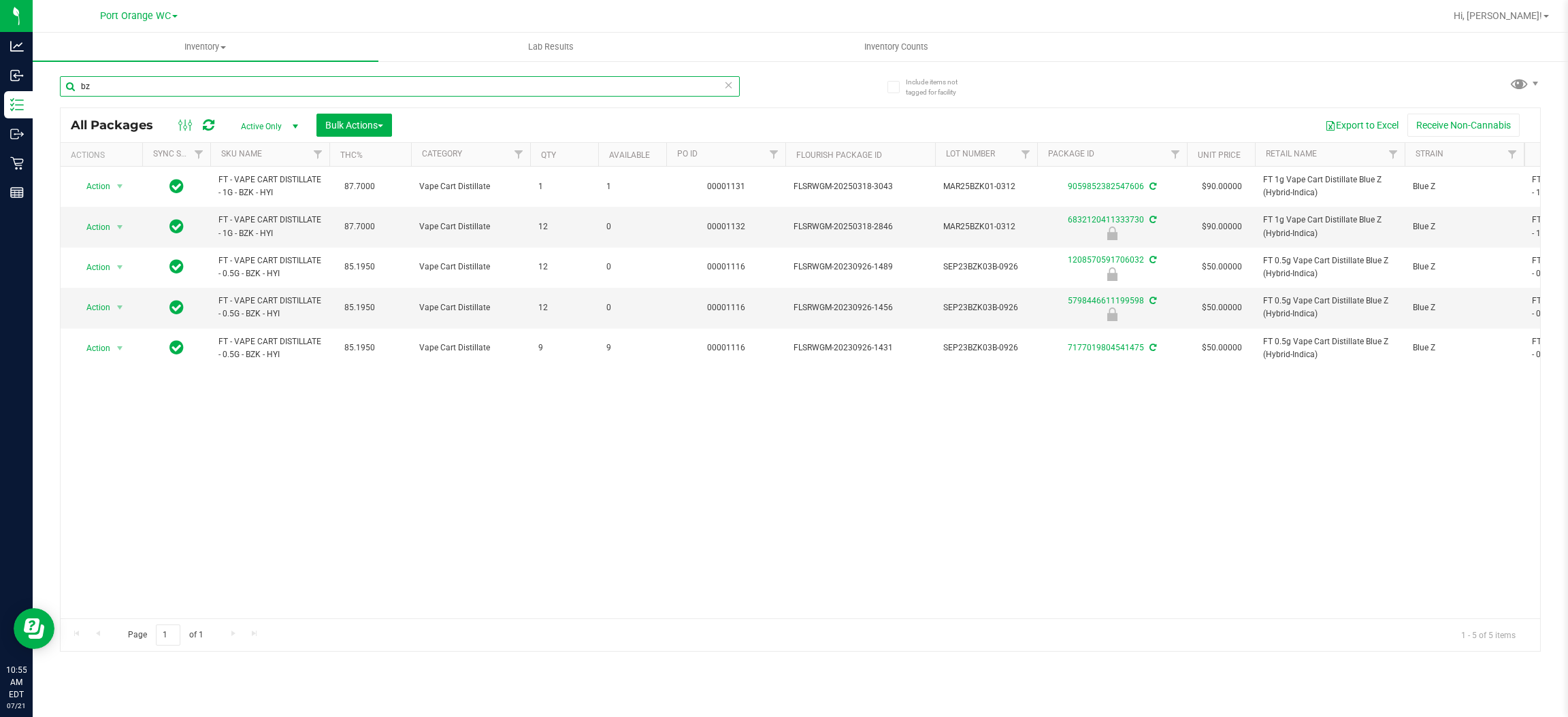 type on "b" 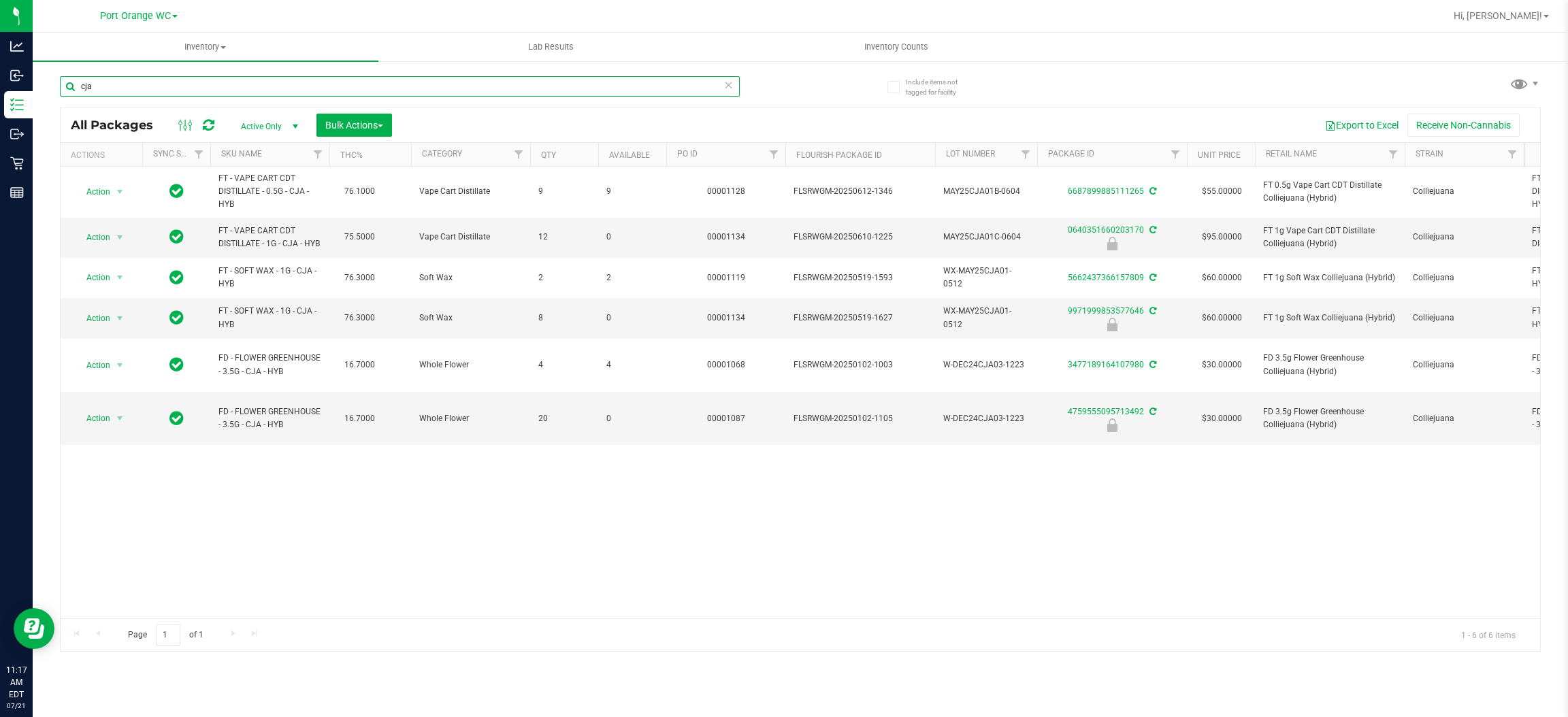 click on "cja" at bounding box center (399, 86) 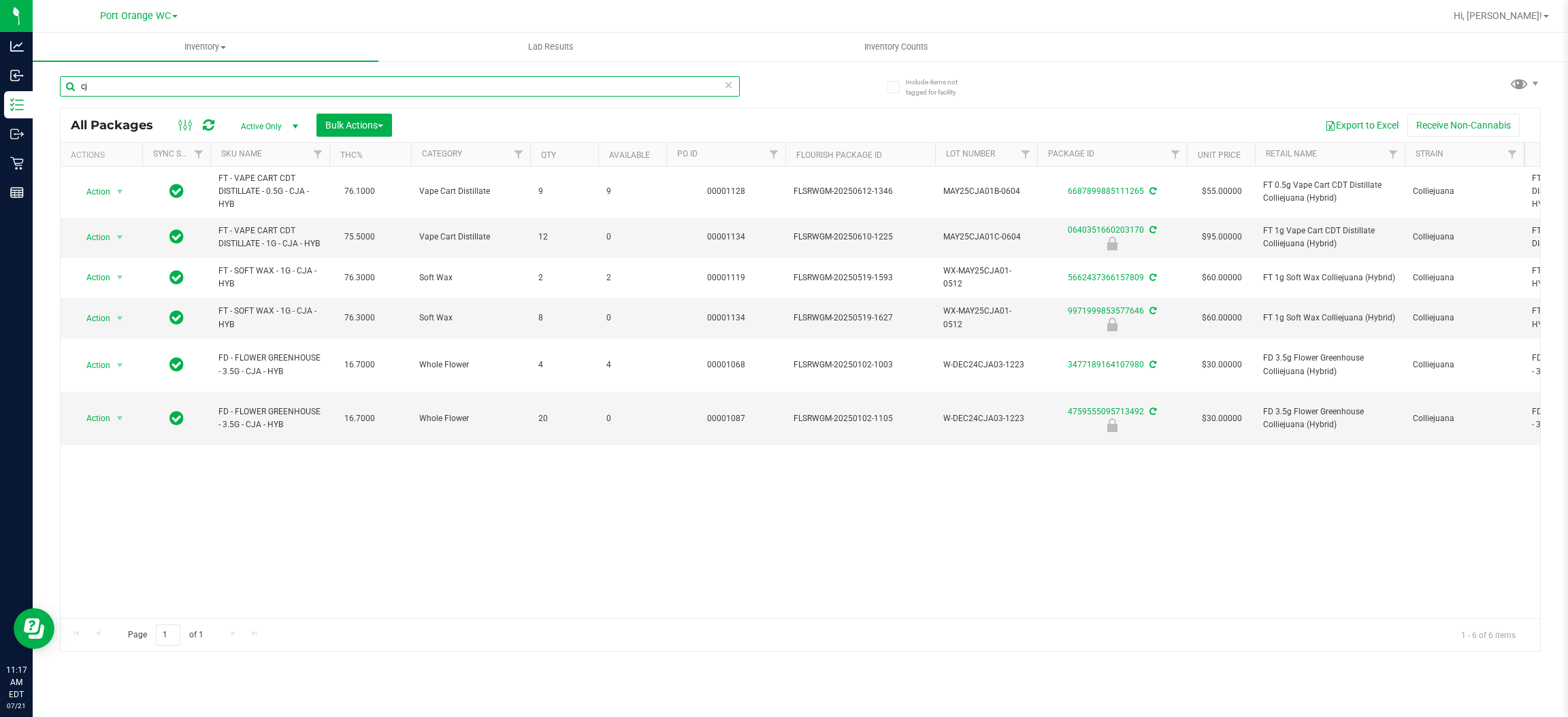 type on "c" 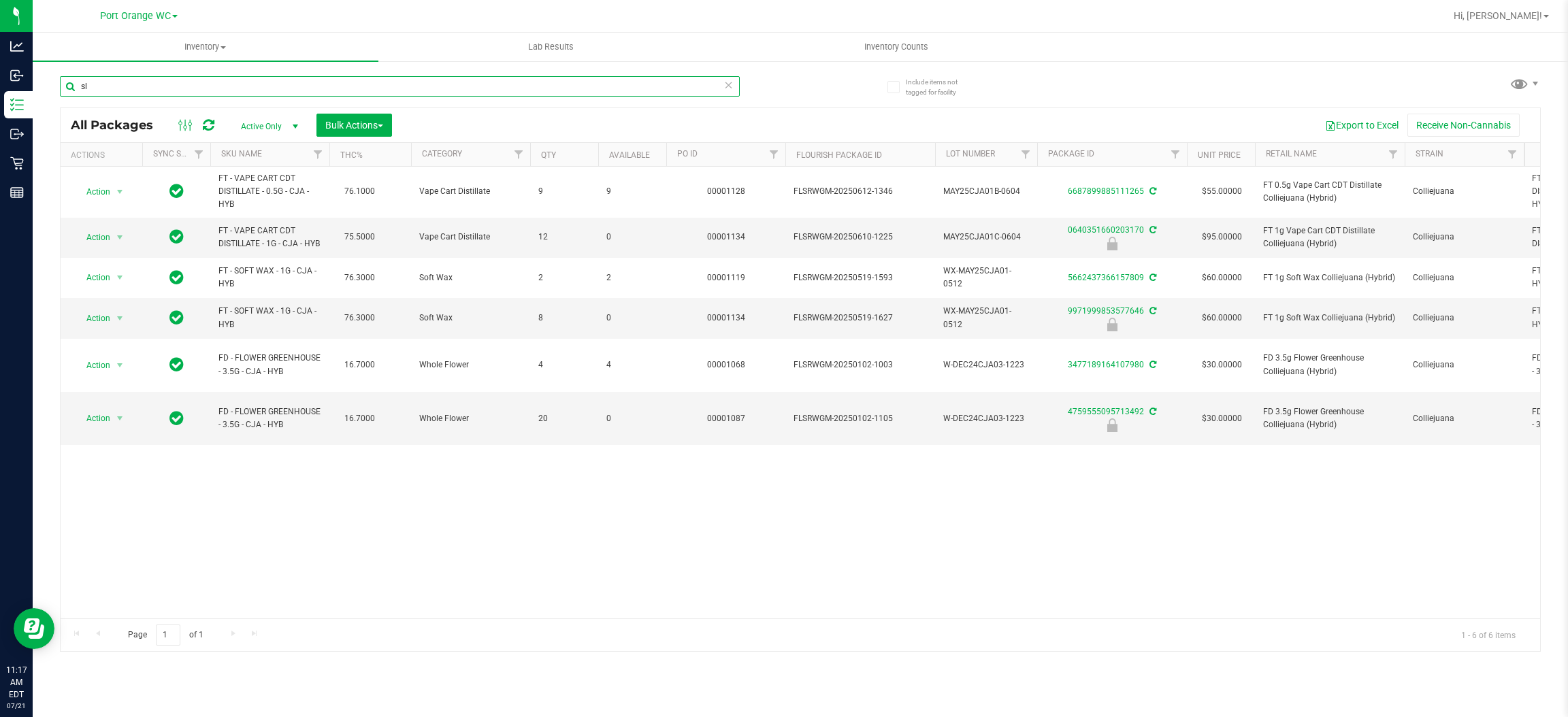 type on "s" 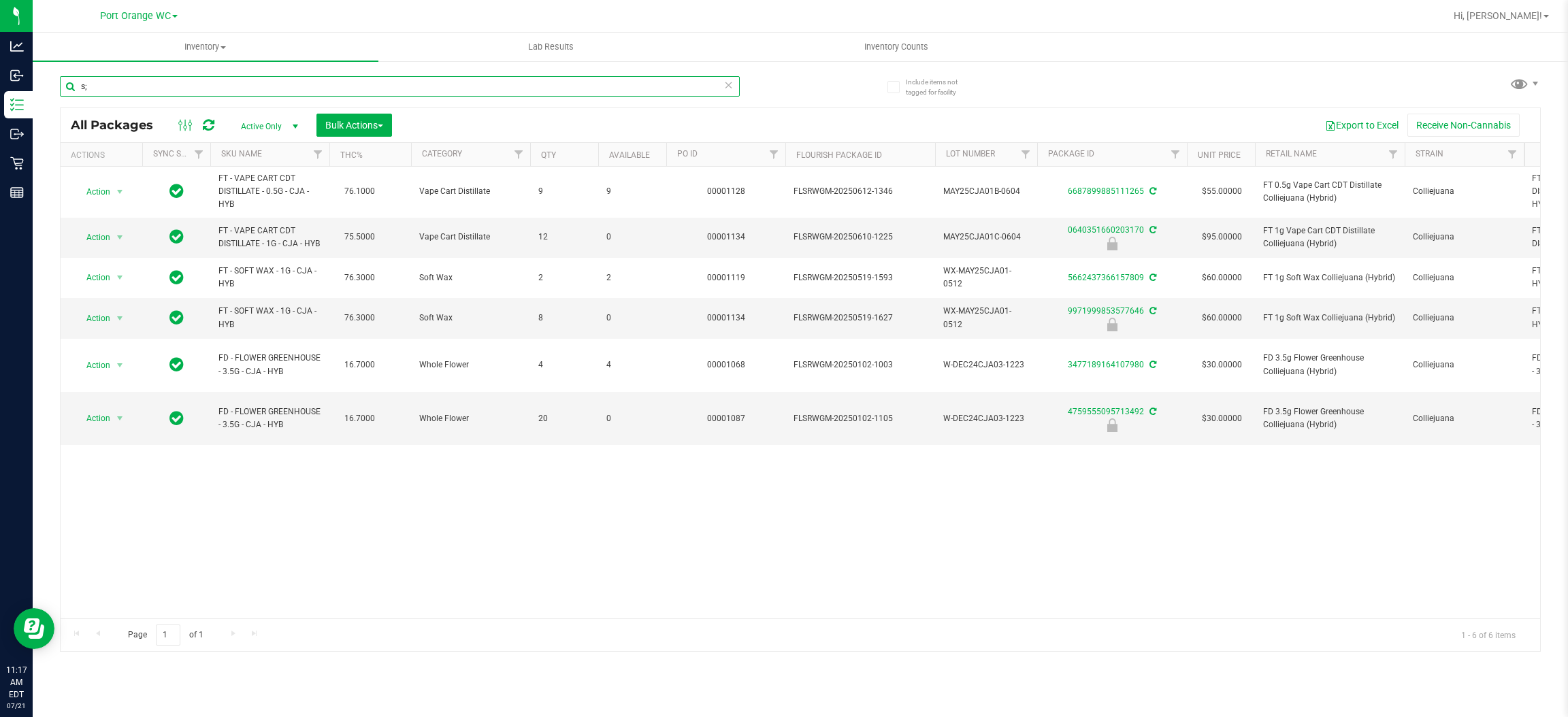 type on "s" 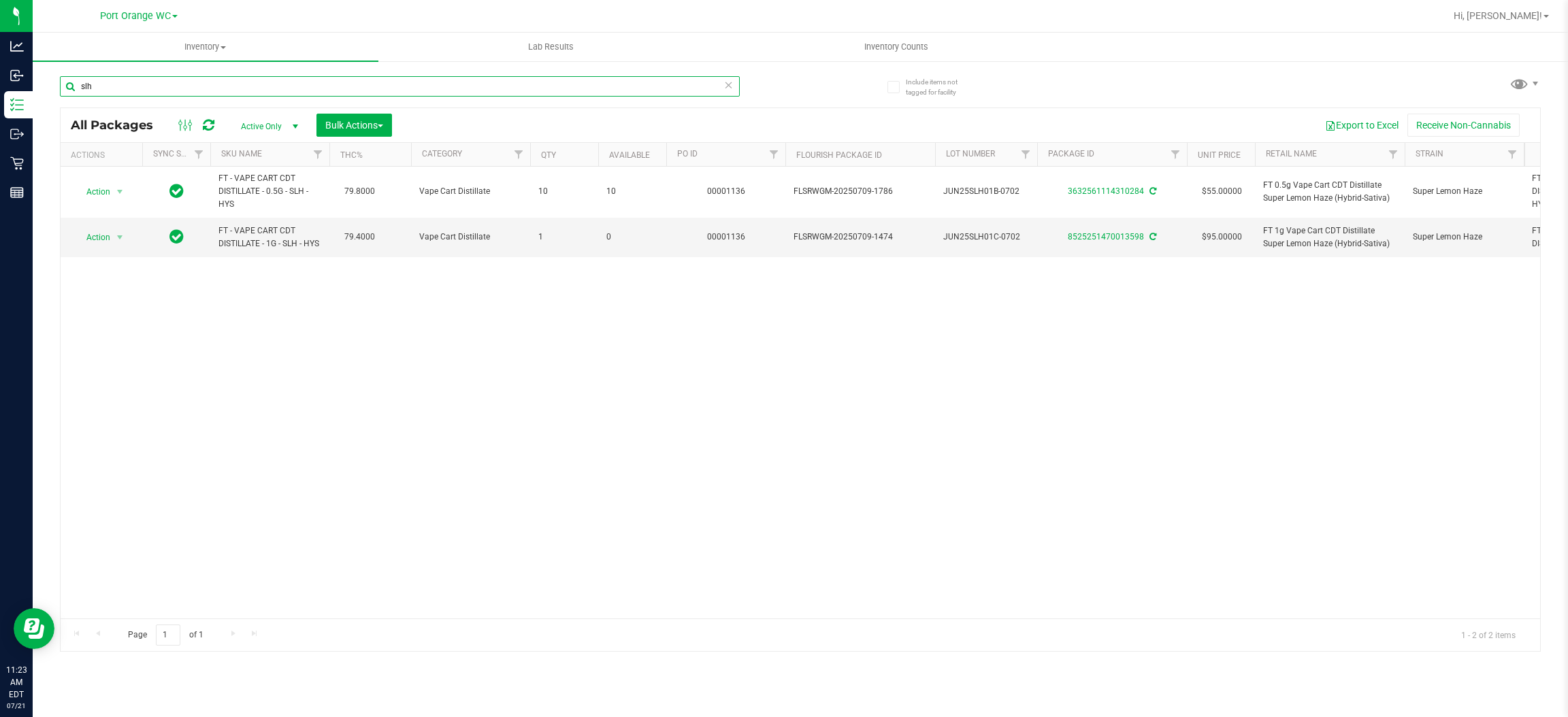 click on "slh" at bounding box center [399, 86] 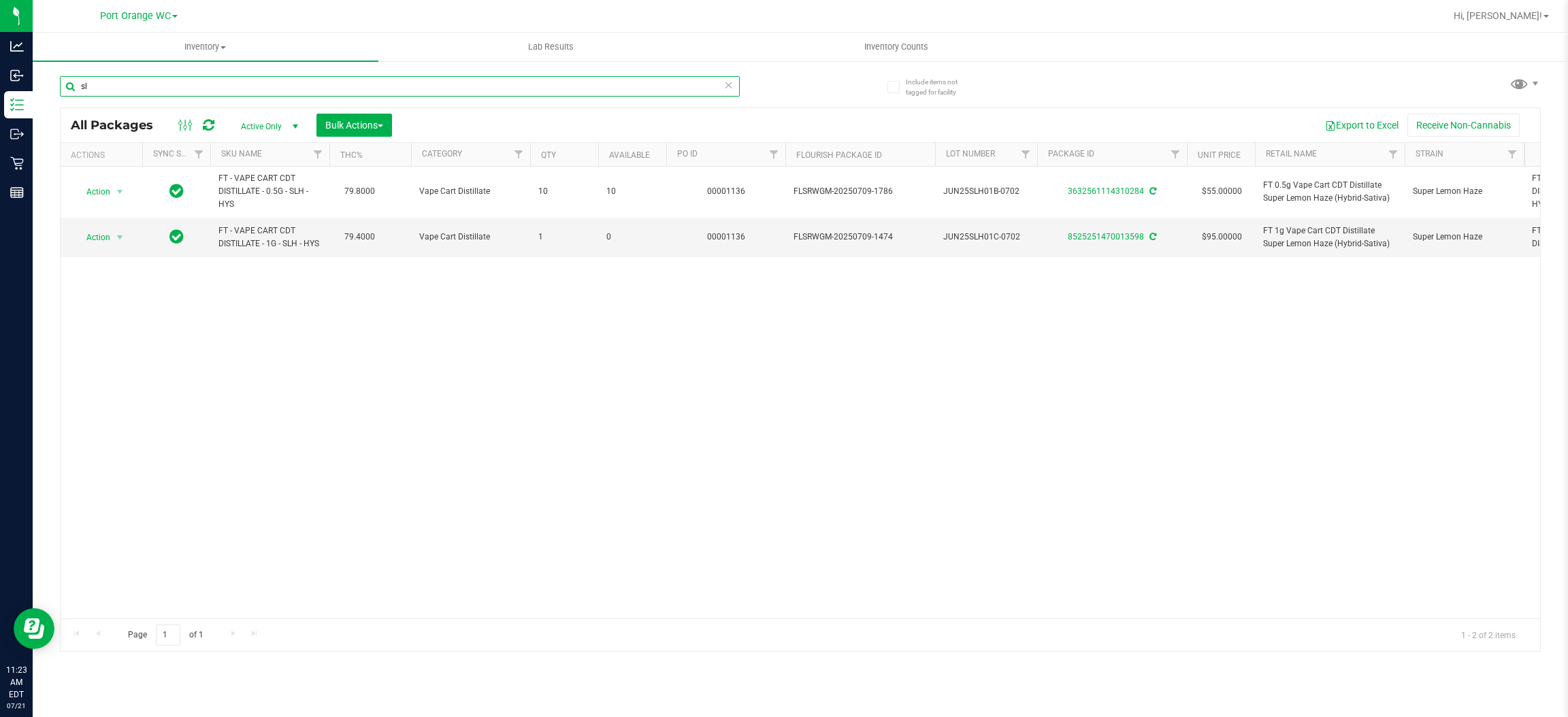 type on "s" 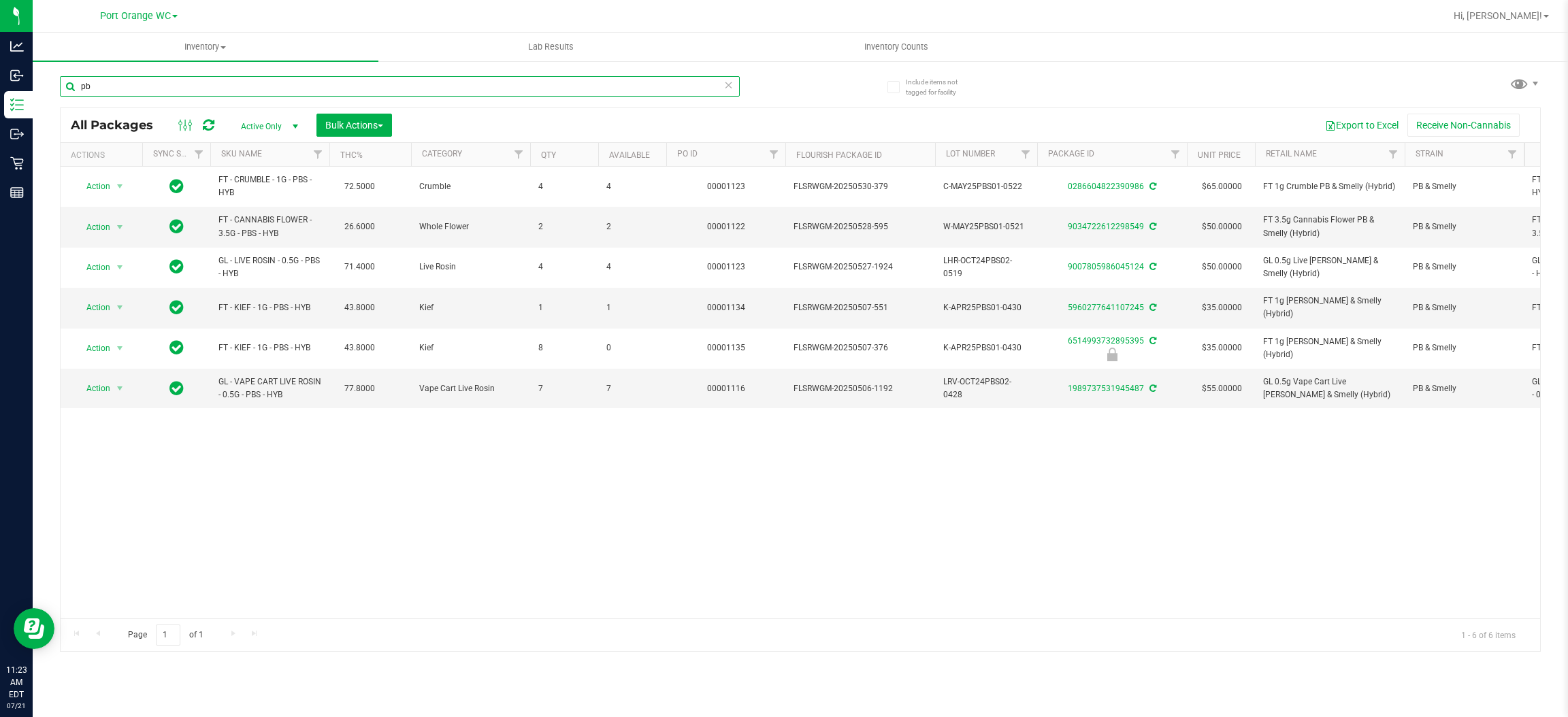 type on "p" 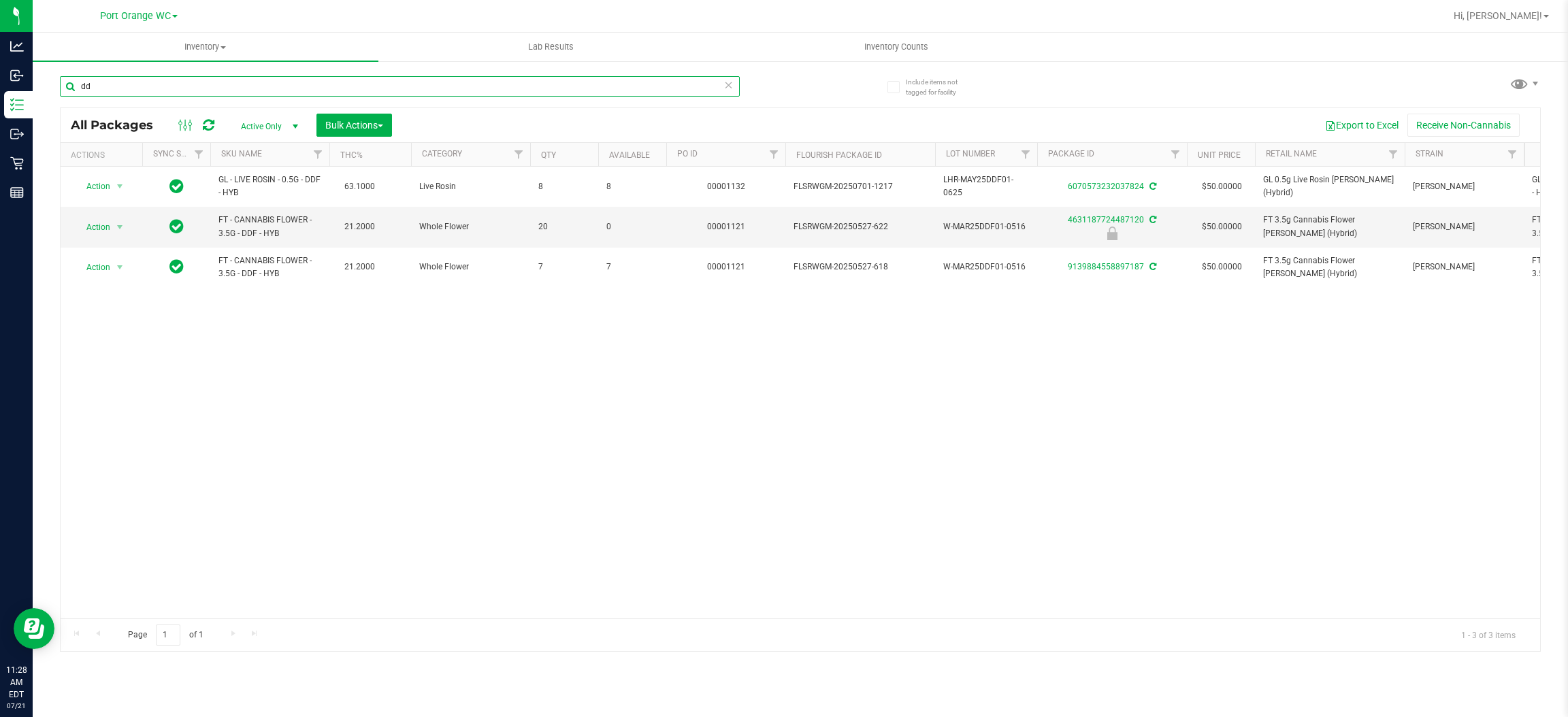 type on "d" 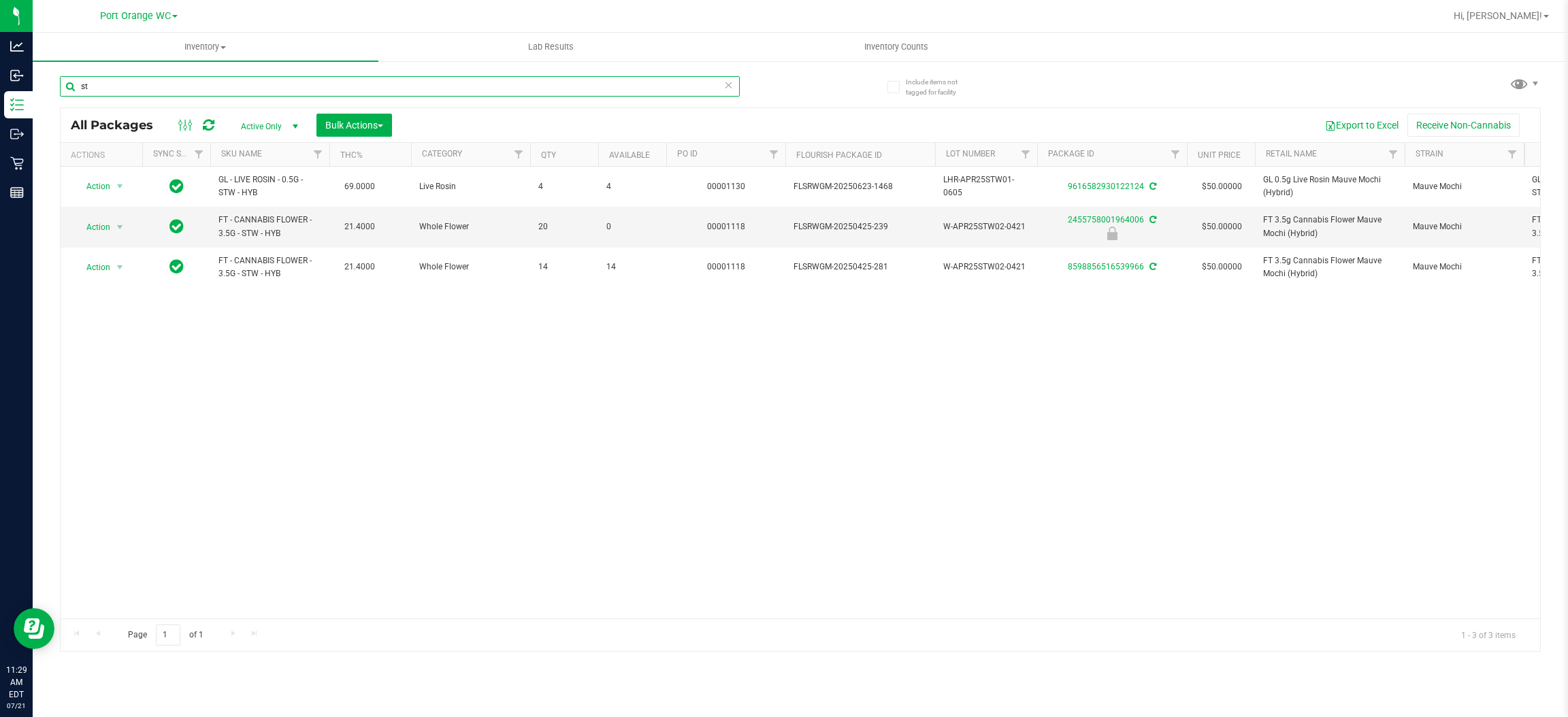 type on "s" 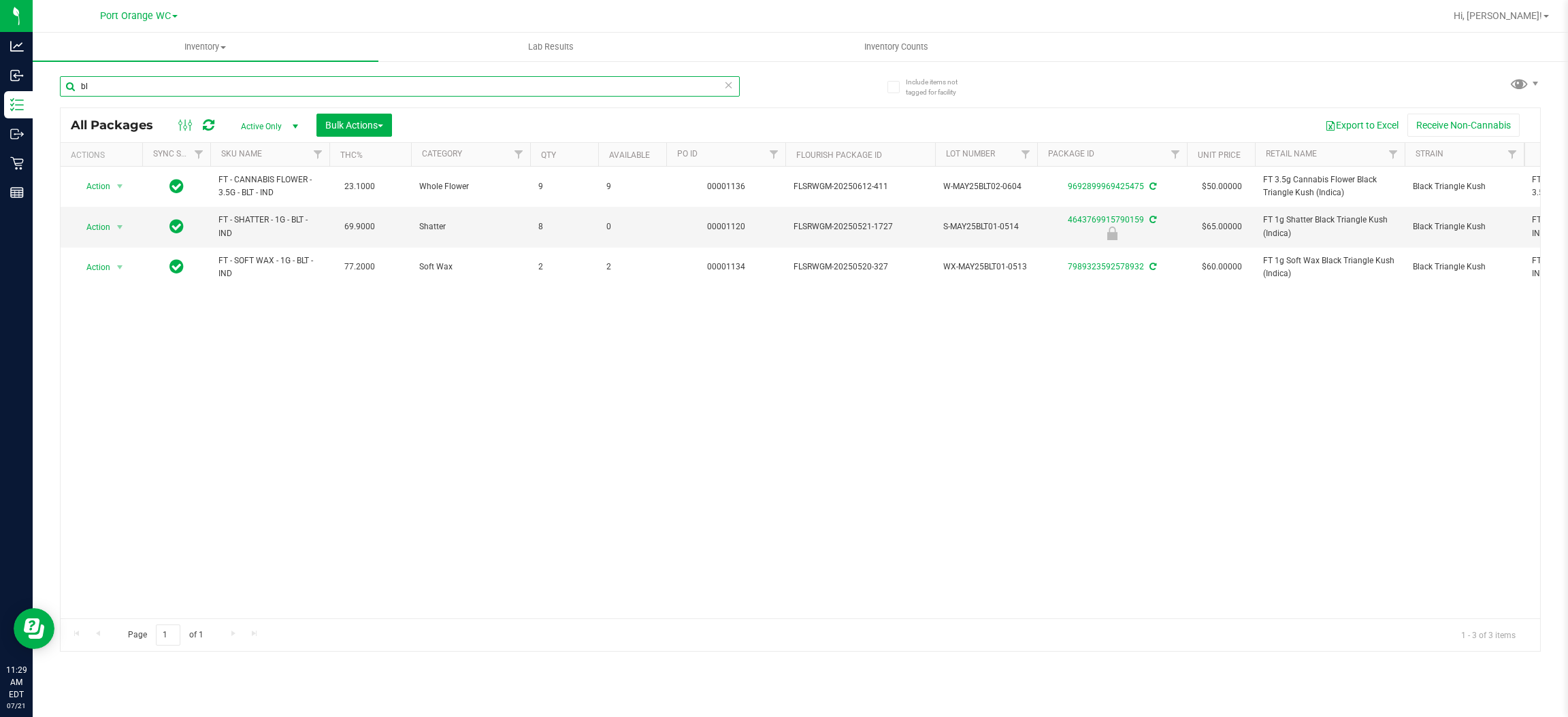 type on "b" 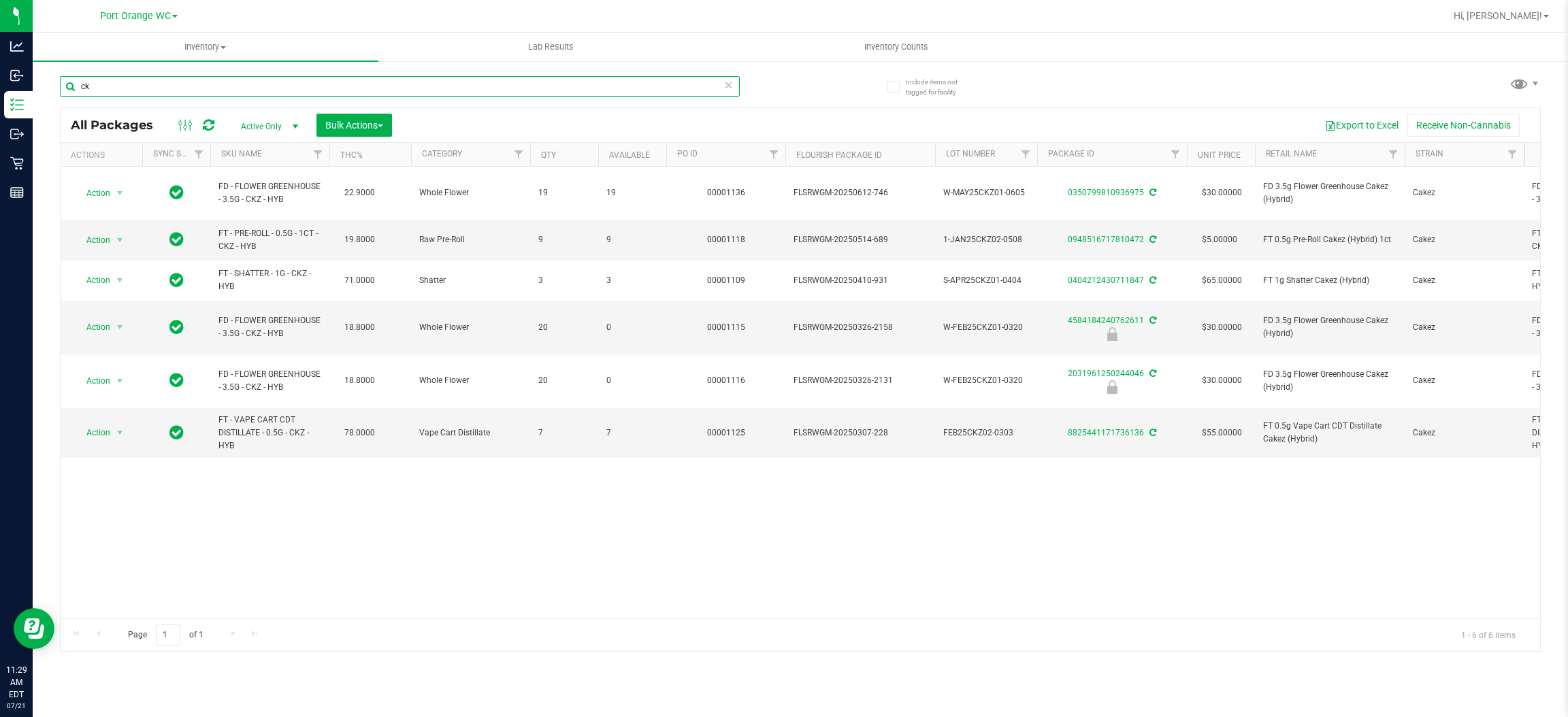 type on "c" 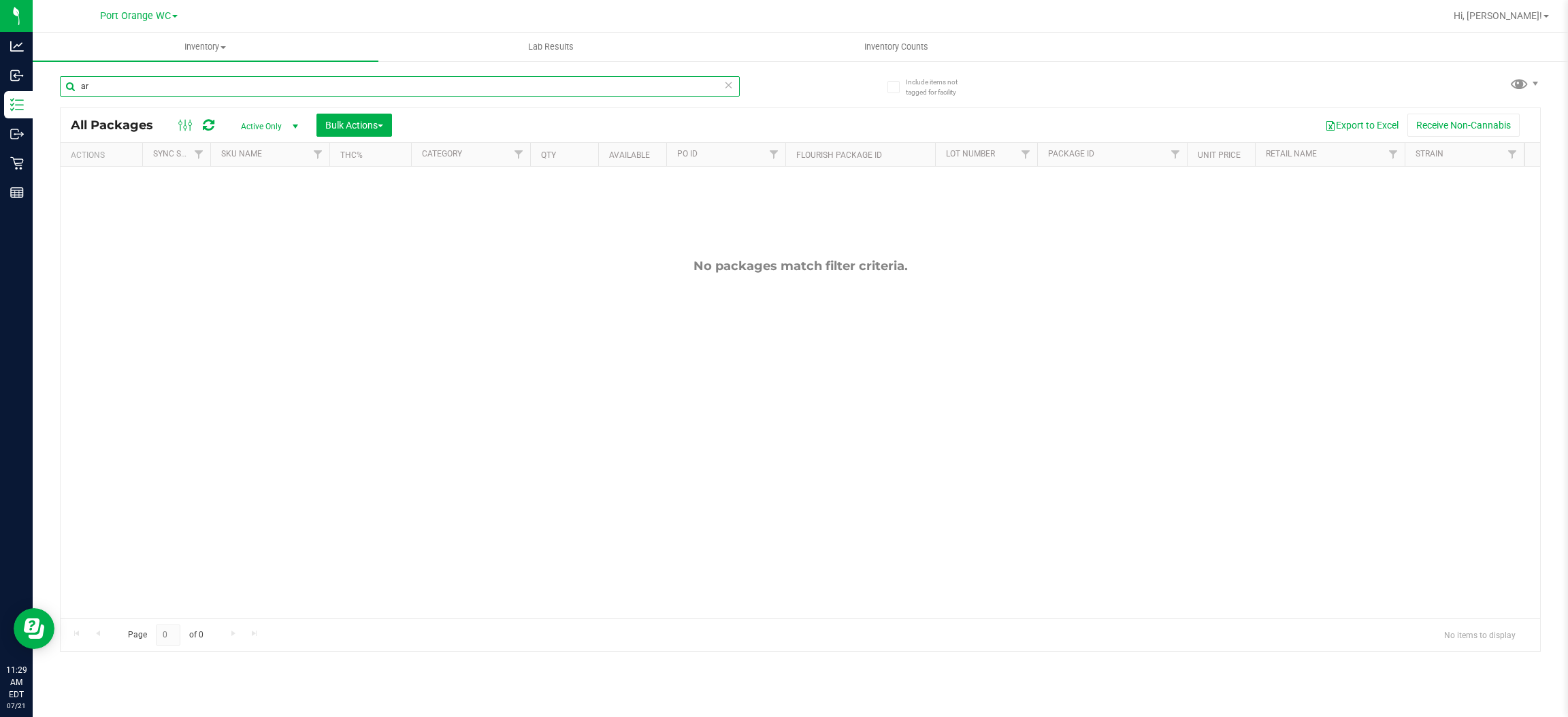 type on "a" 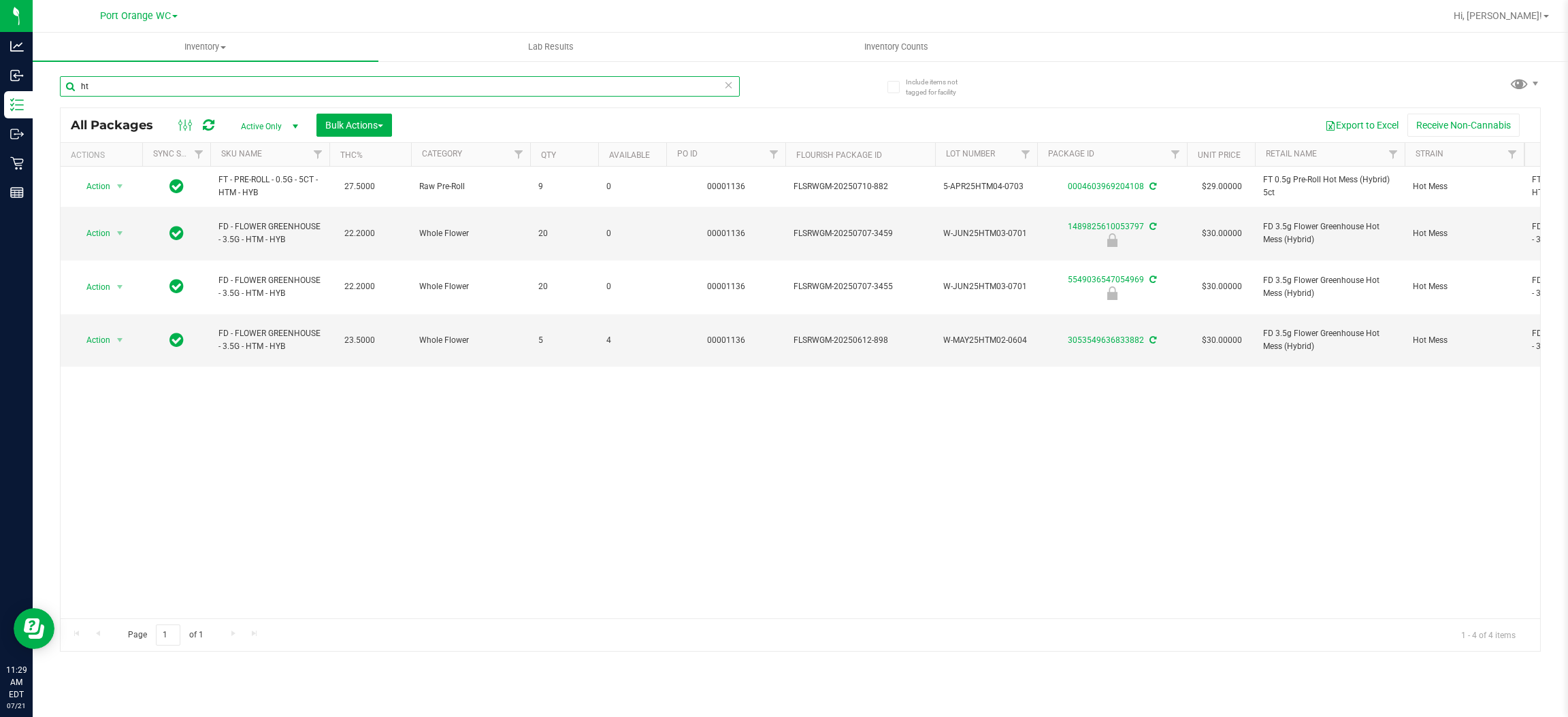 type on "h" 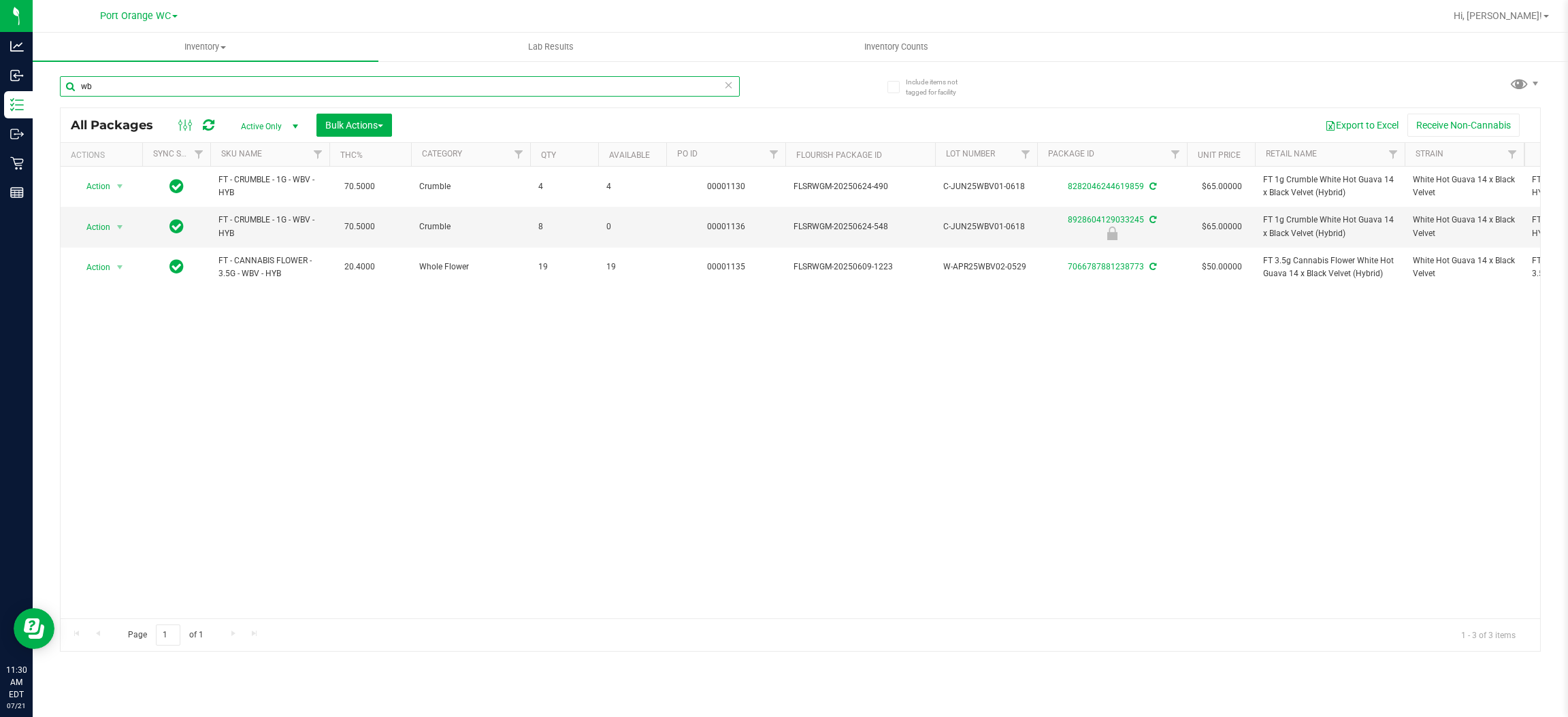 type on "w" 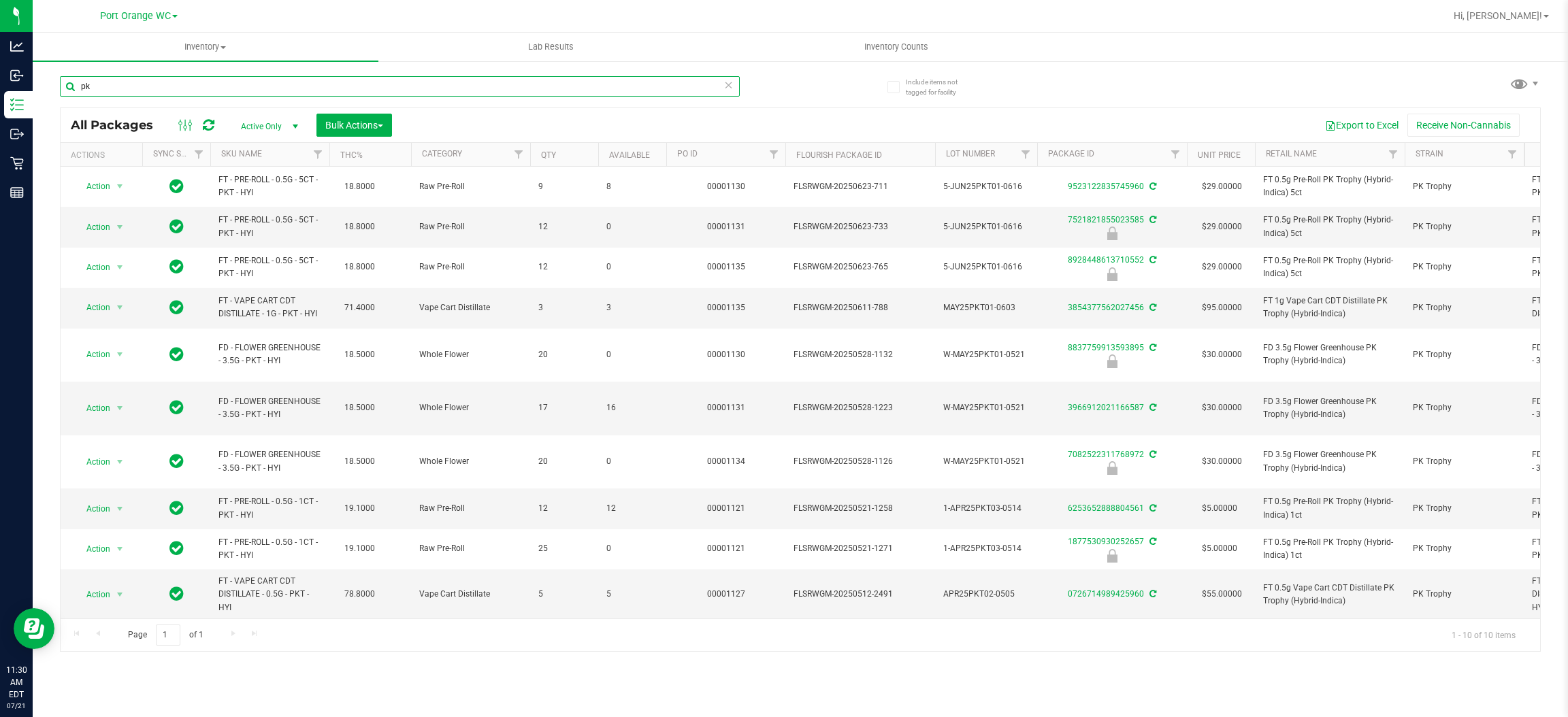 type on "p" 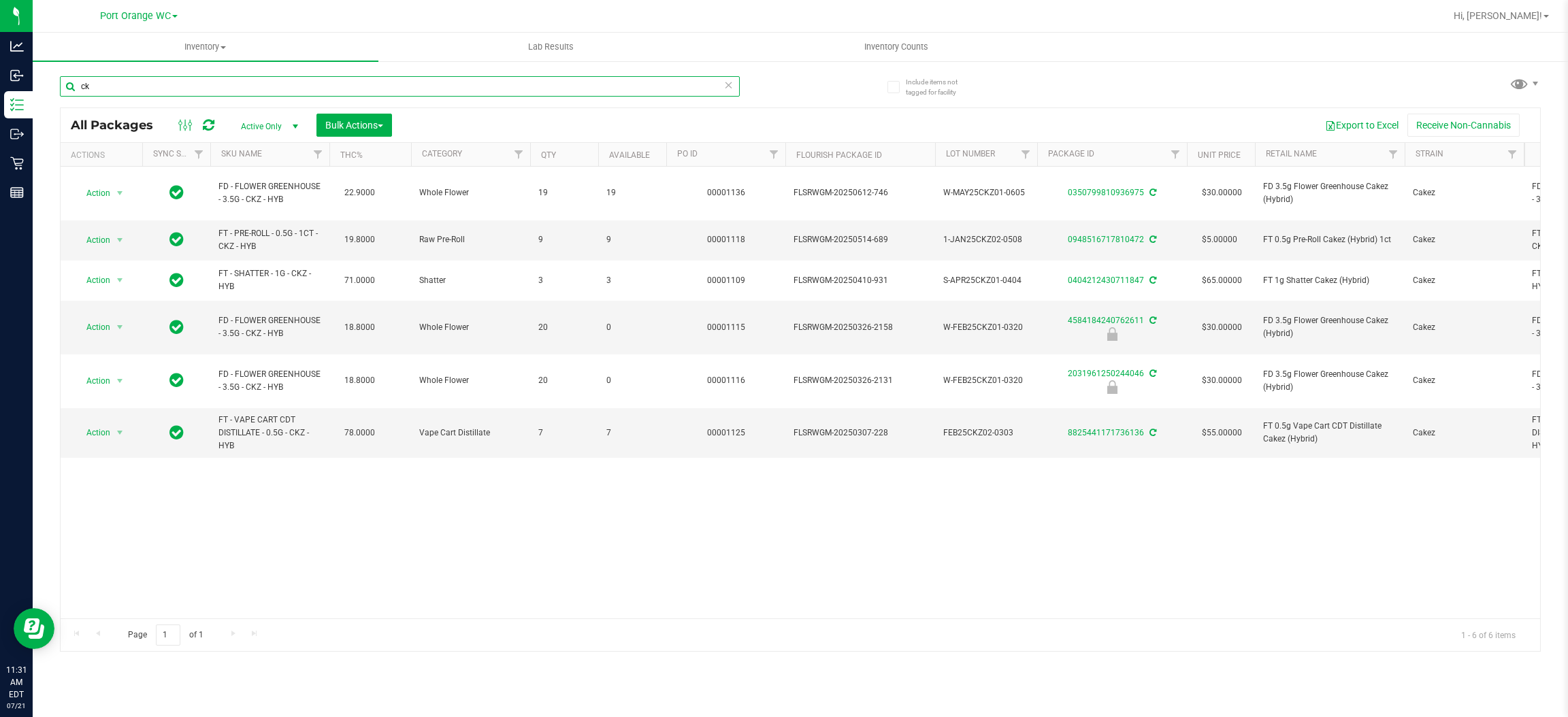 type on "c" 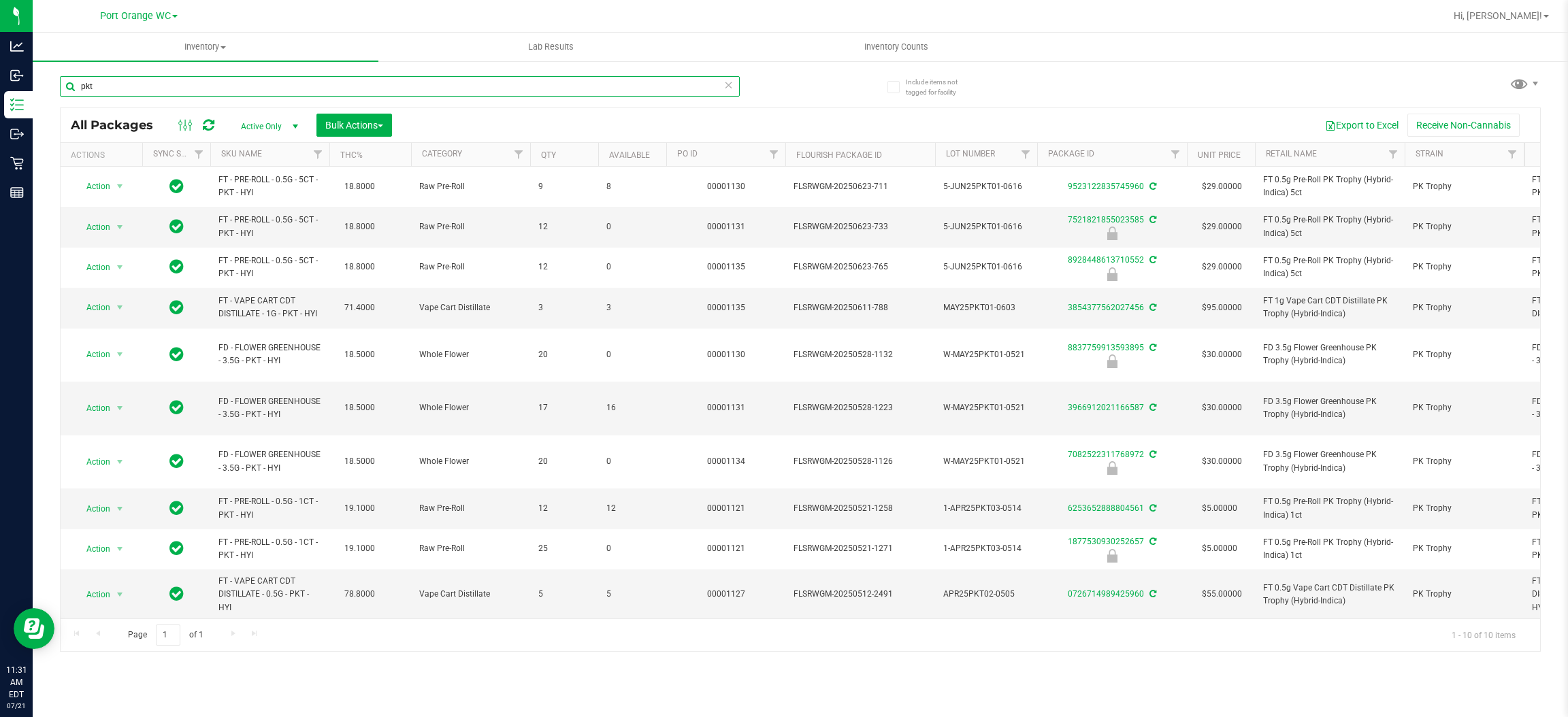 click on "pkt" at bounding box center [399, 86] 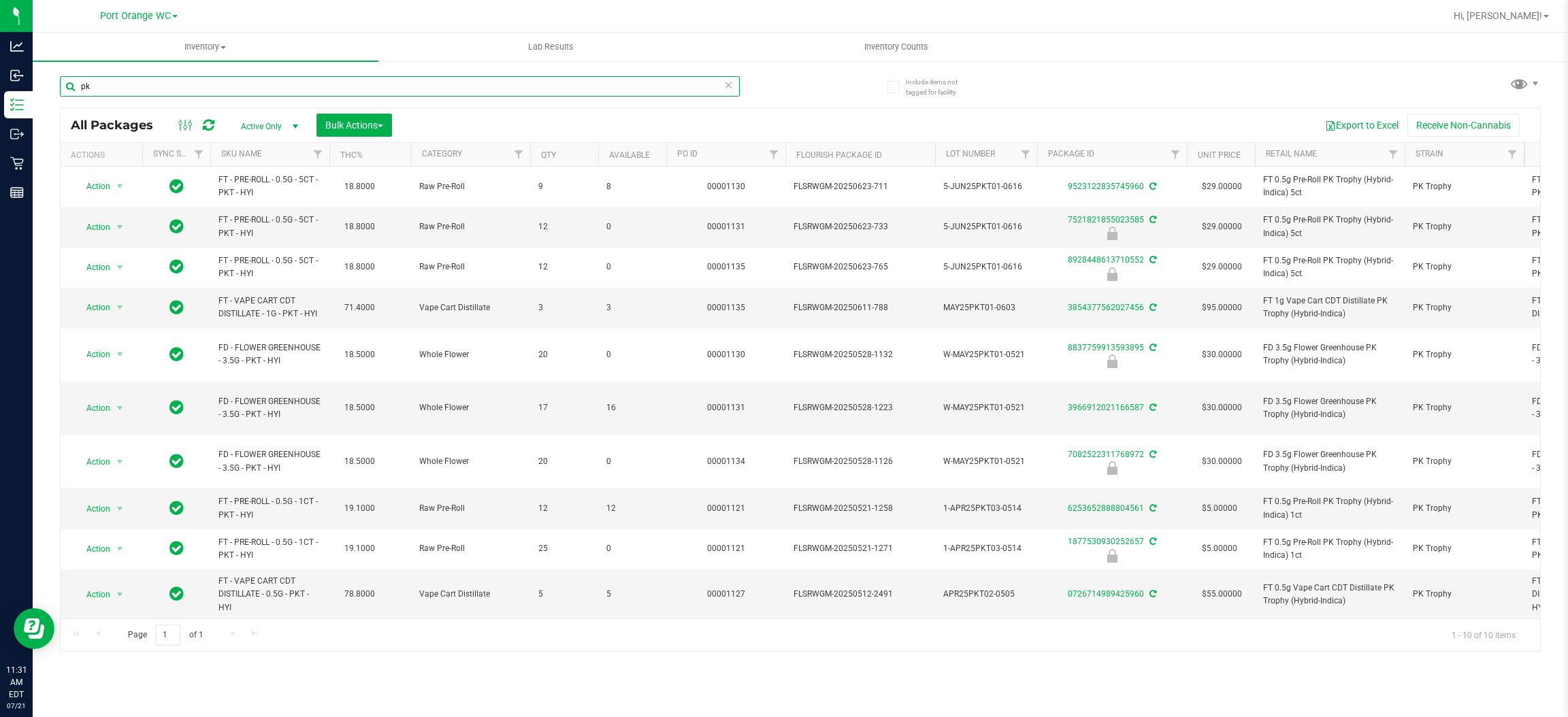 type on "p" 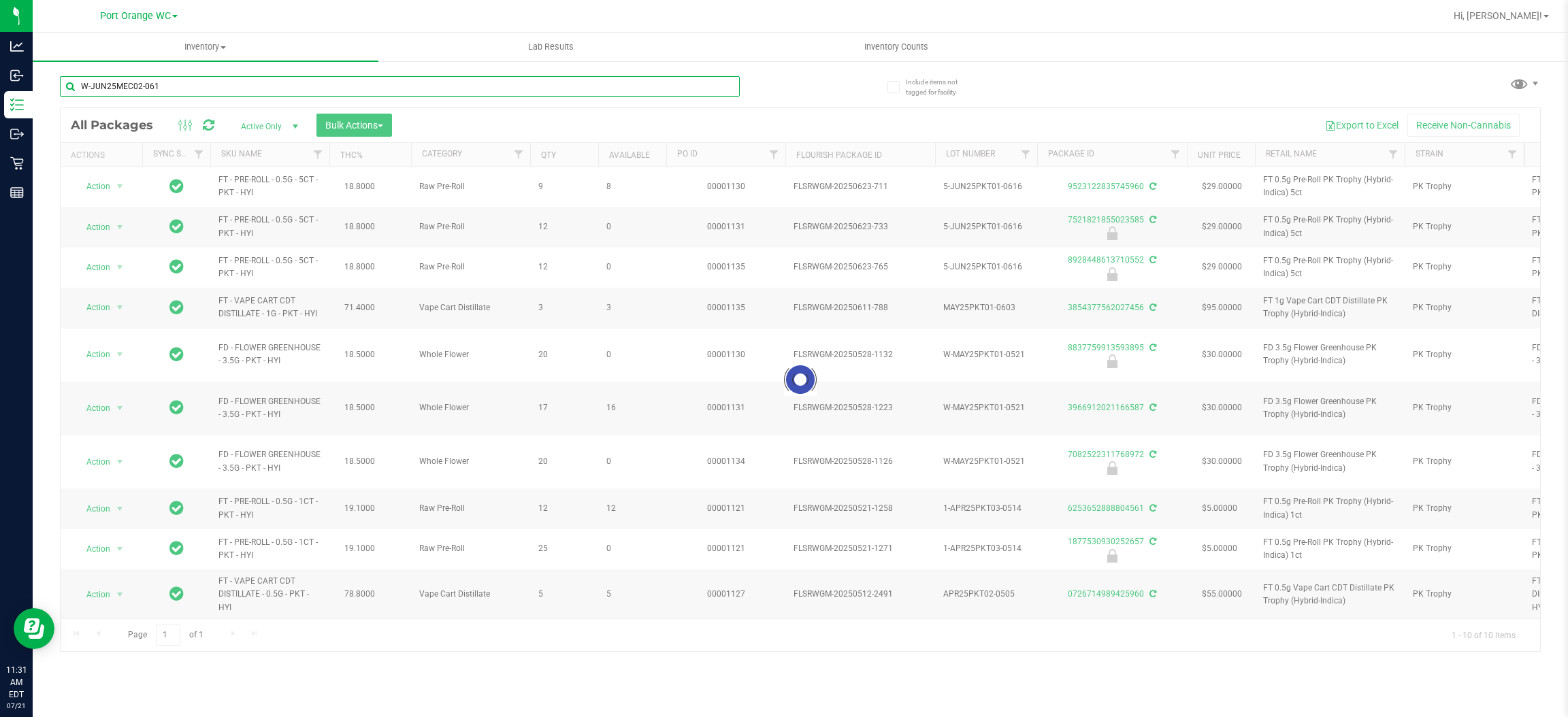 type on "W-JUN25MEC02-0616" 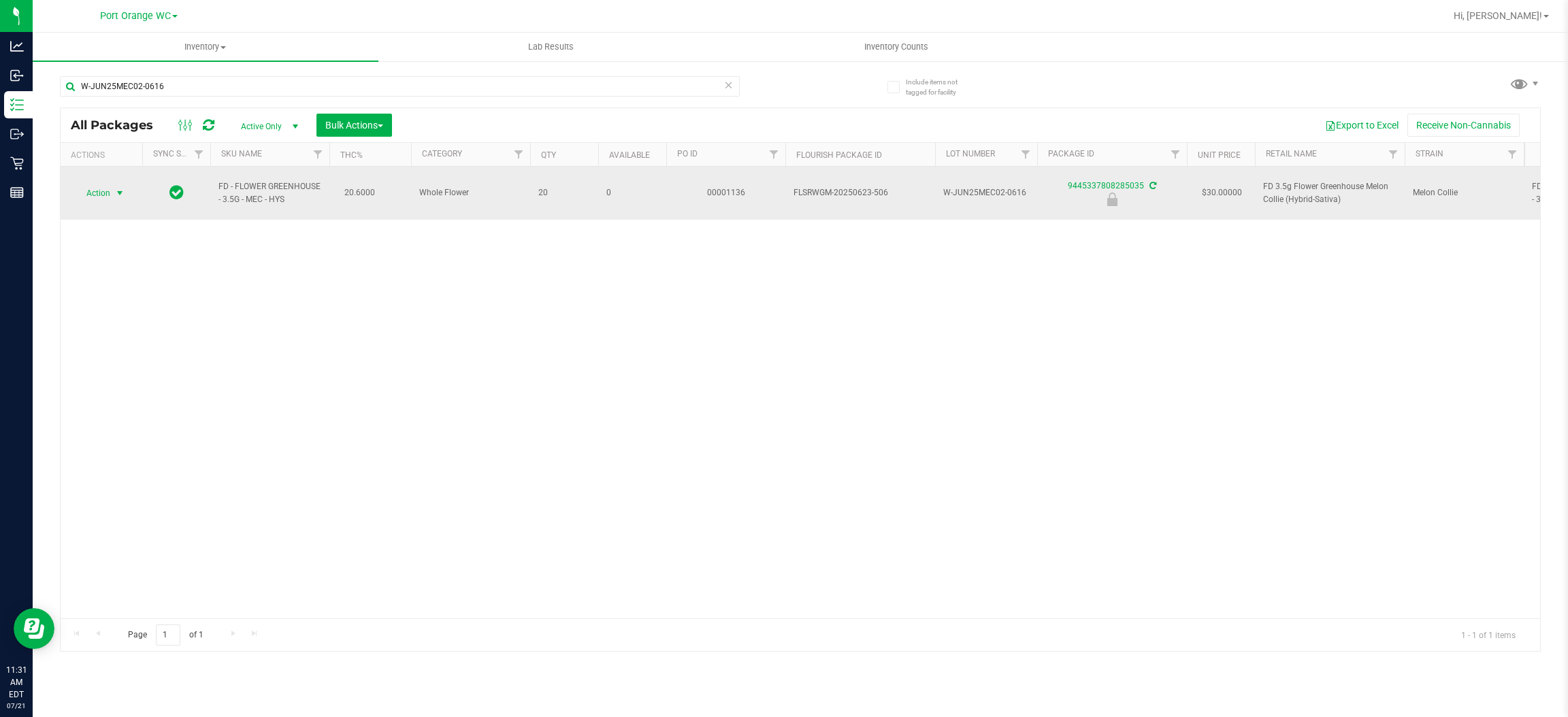 click at bounding box center [120, 193] 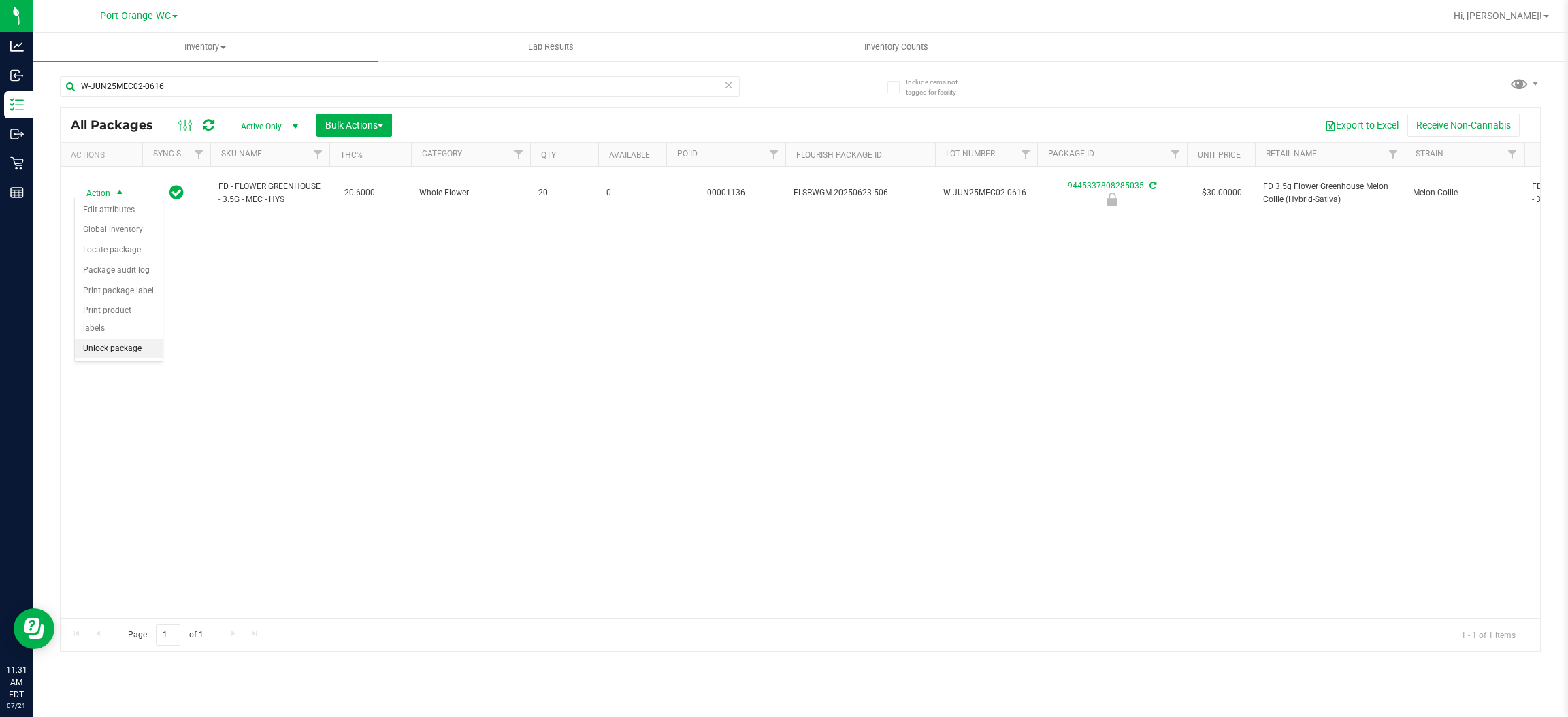 click on "Unlock package" at bounding box center (118, 349) 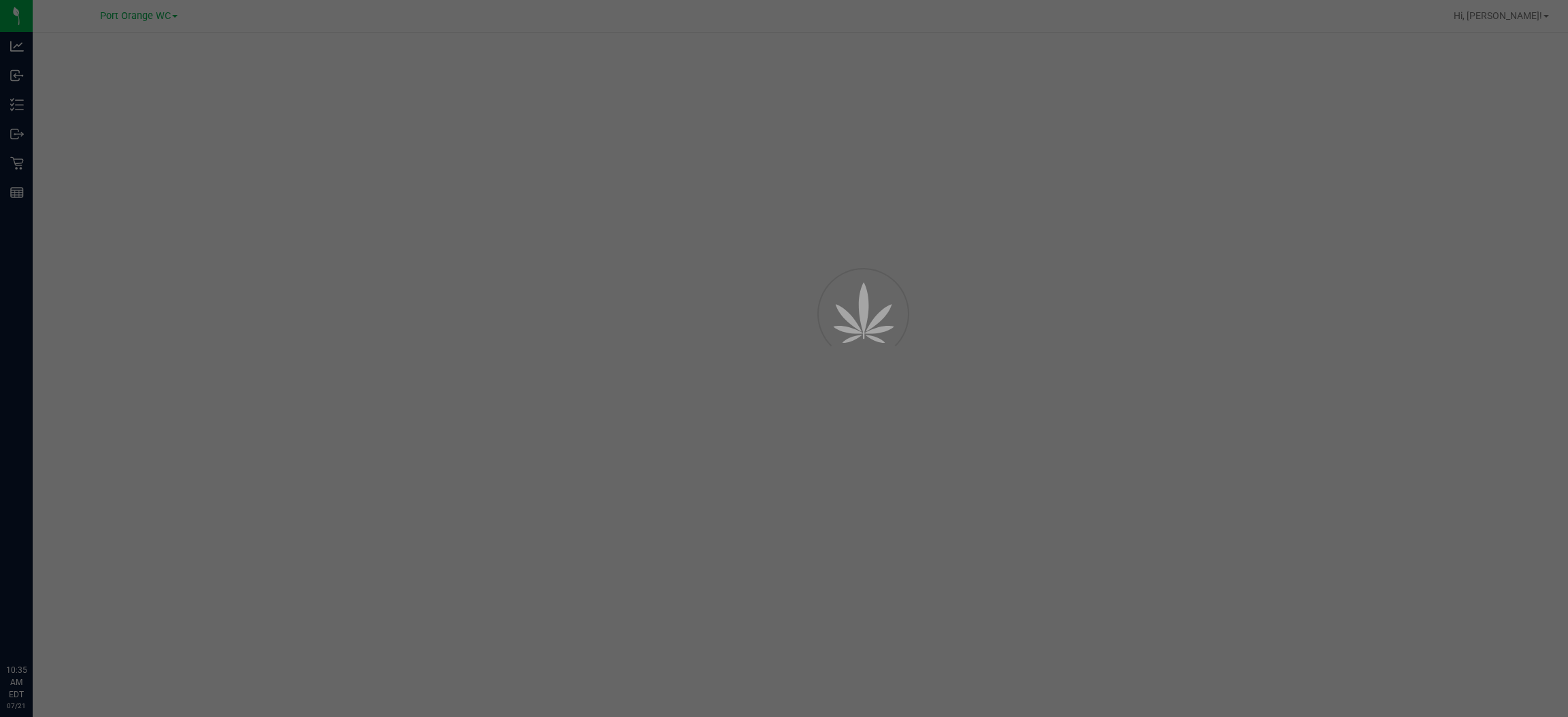 scroll, scrollTop: 0, scrollLeft: 0, axis: both 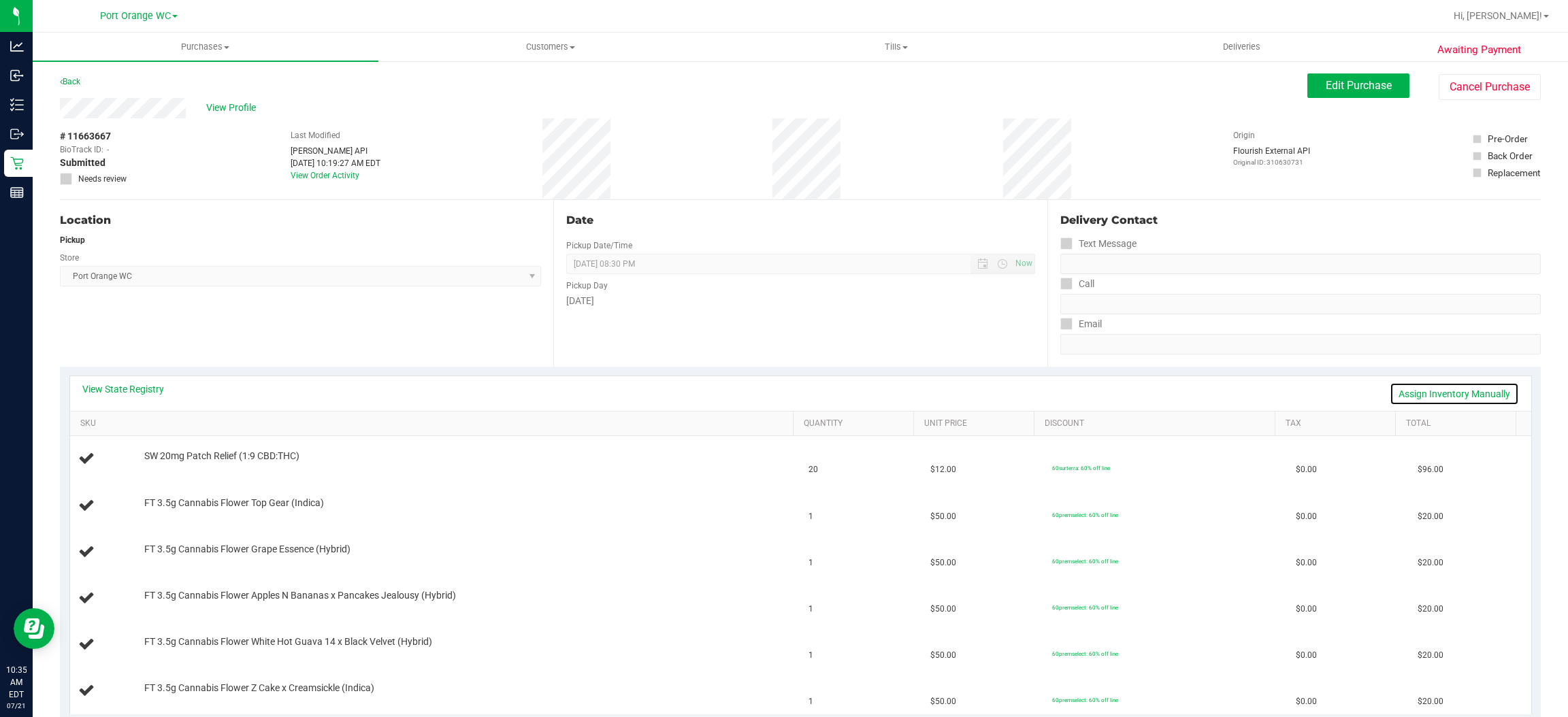 click on "Assign Inventory Manually" at bounding box center (1454, 394) 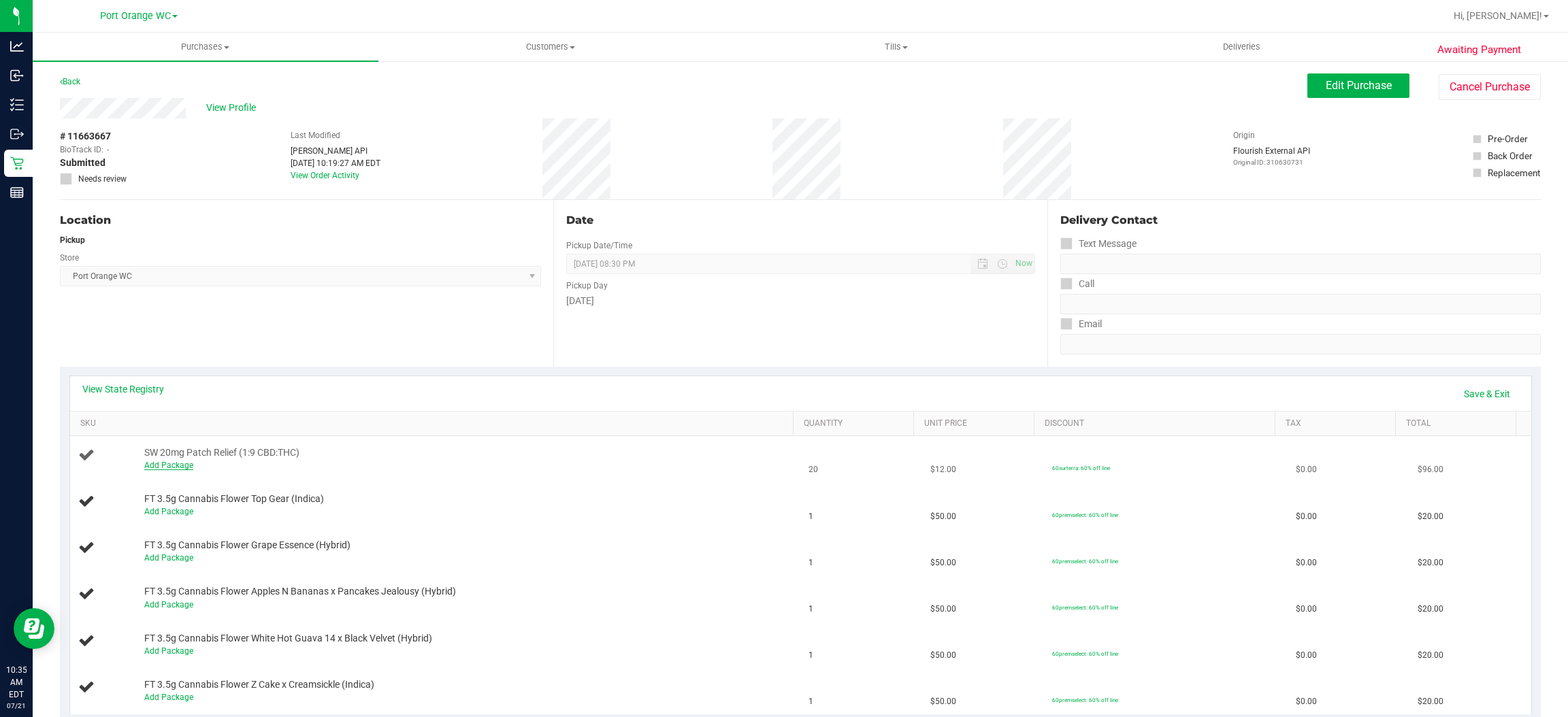 click on "Add Package" at bounding box center [169, 465] 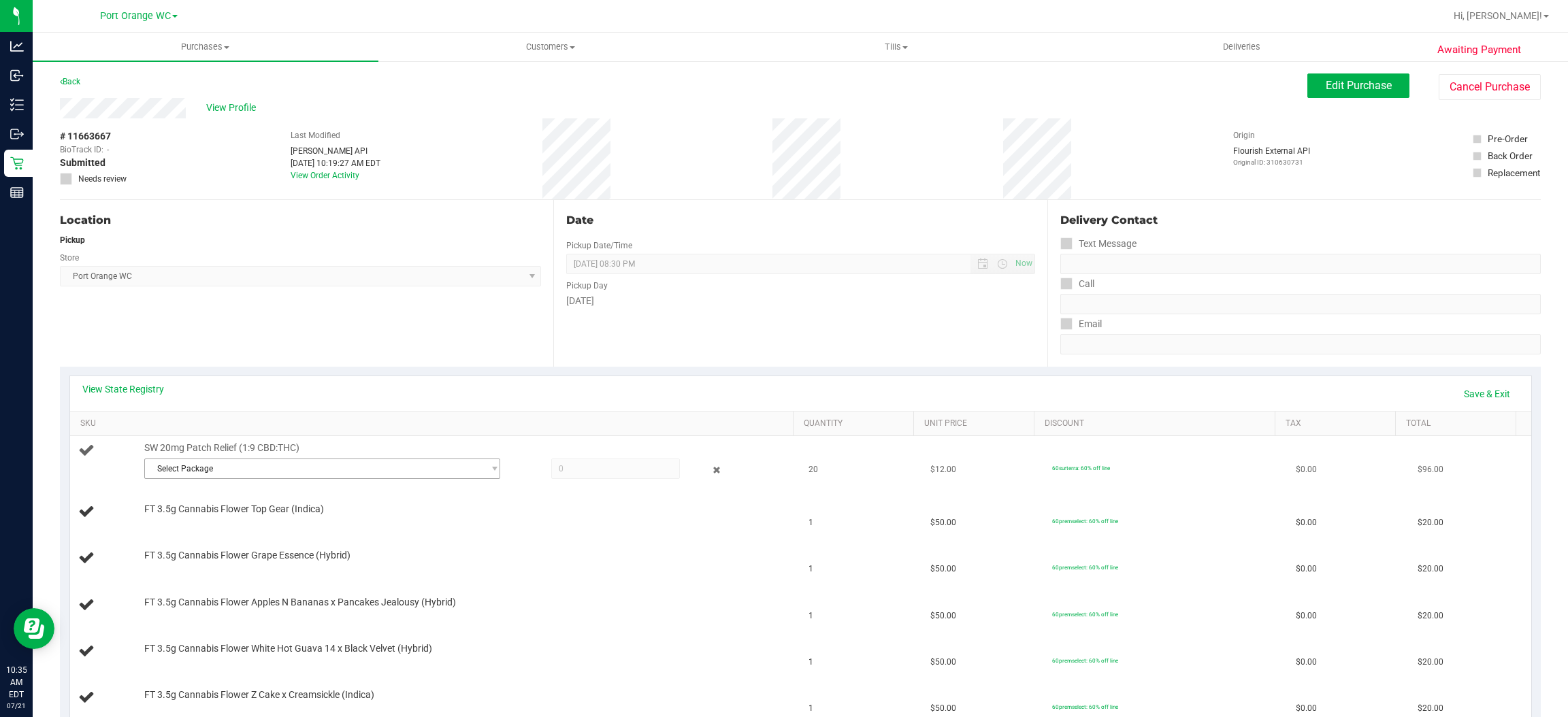 click on "Select Package" at bounding box center (314, 469) 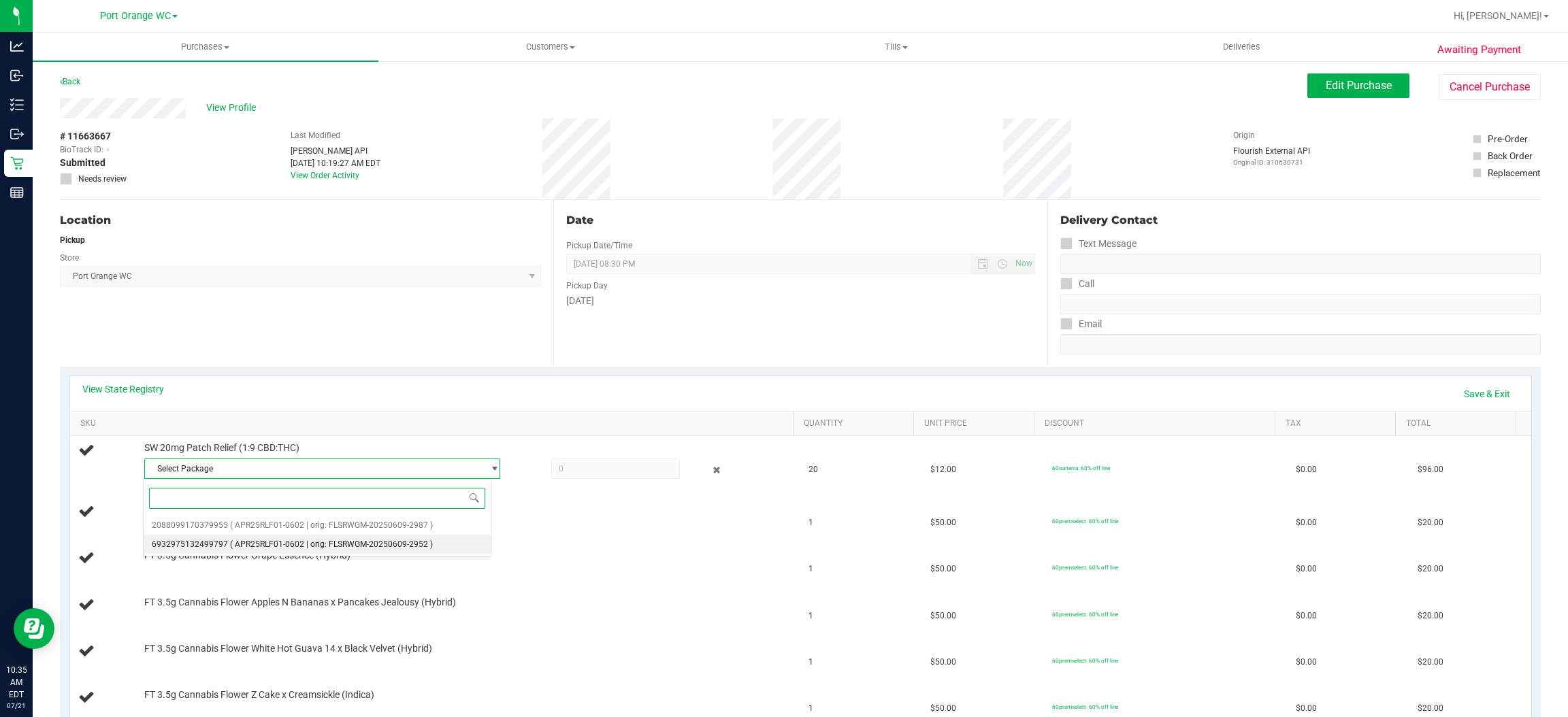 click on "(
APR25RLF01-0602 | orig: FLSRWGM-20250609-2952
)" at bounding box center (331, 544) 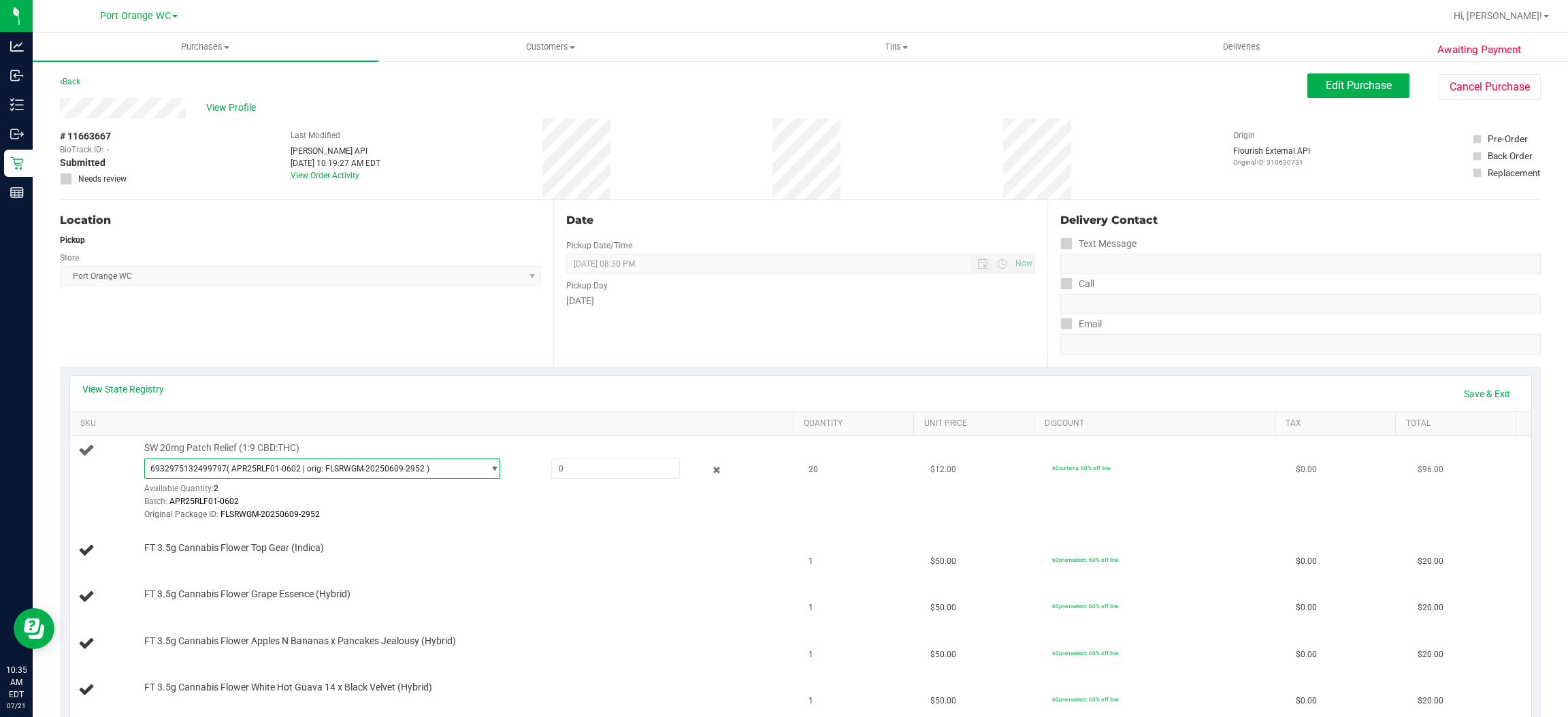 click on "(
APR25RLF01-0602 | orig: FLSRWGM-20250609-2952
)" at bounding box center (328, 469) 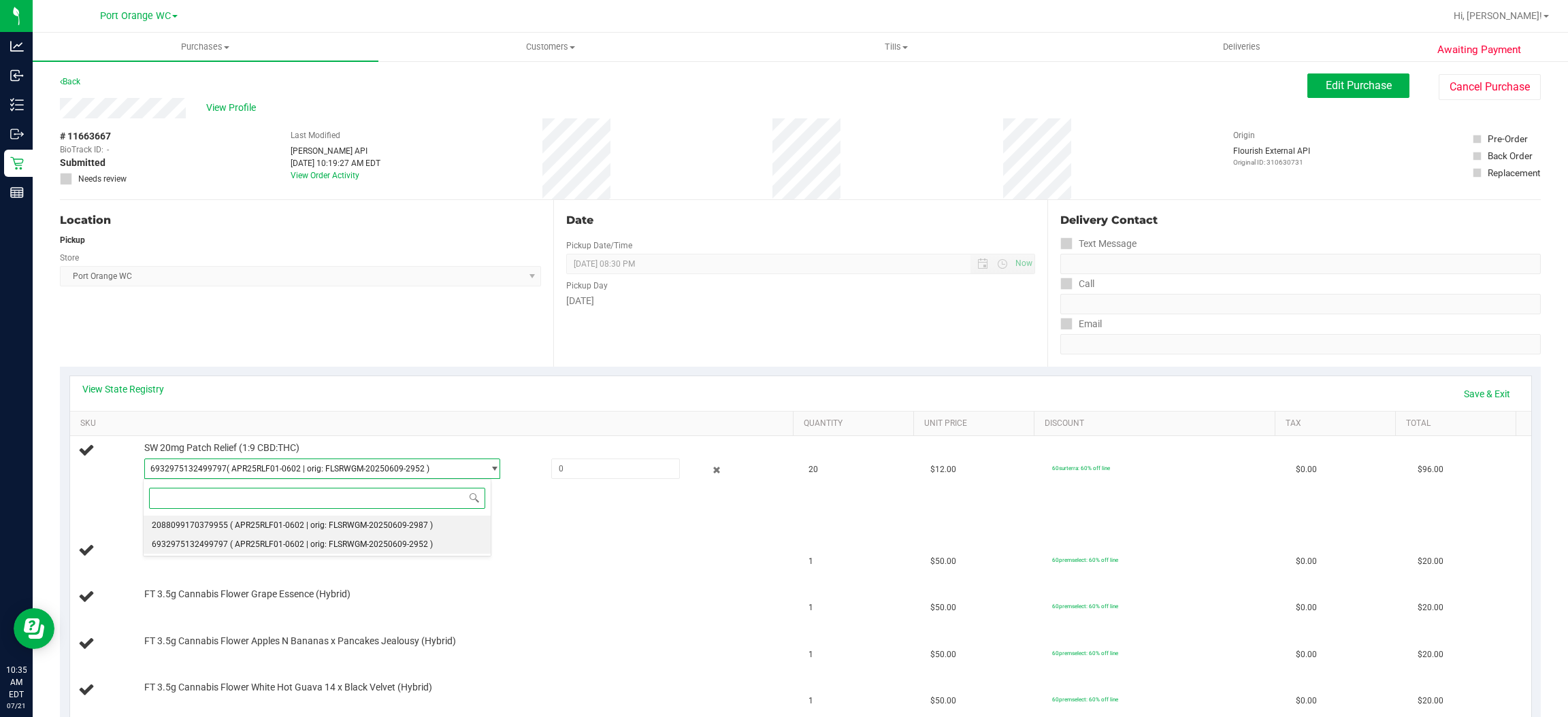 click on "(
APR25RLF01-0602 | orig: FLSRWGM-20250609-2987
)" at bounding box center (331, 525) 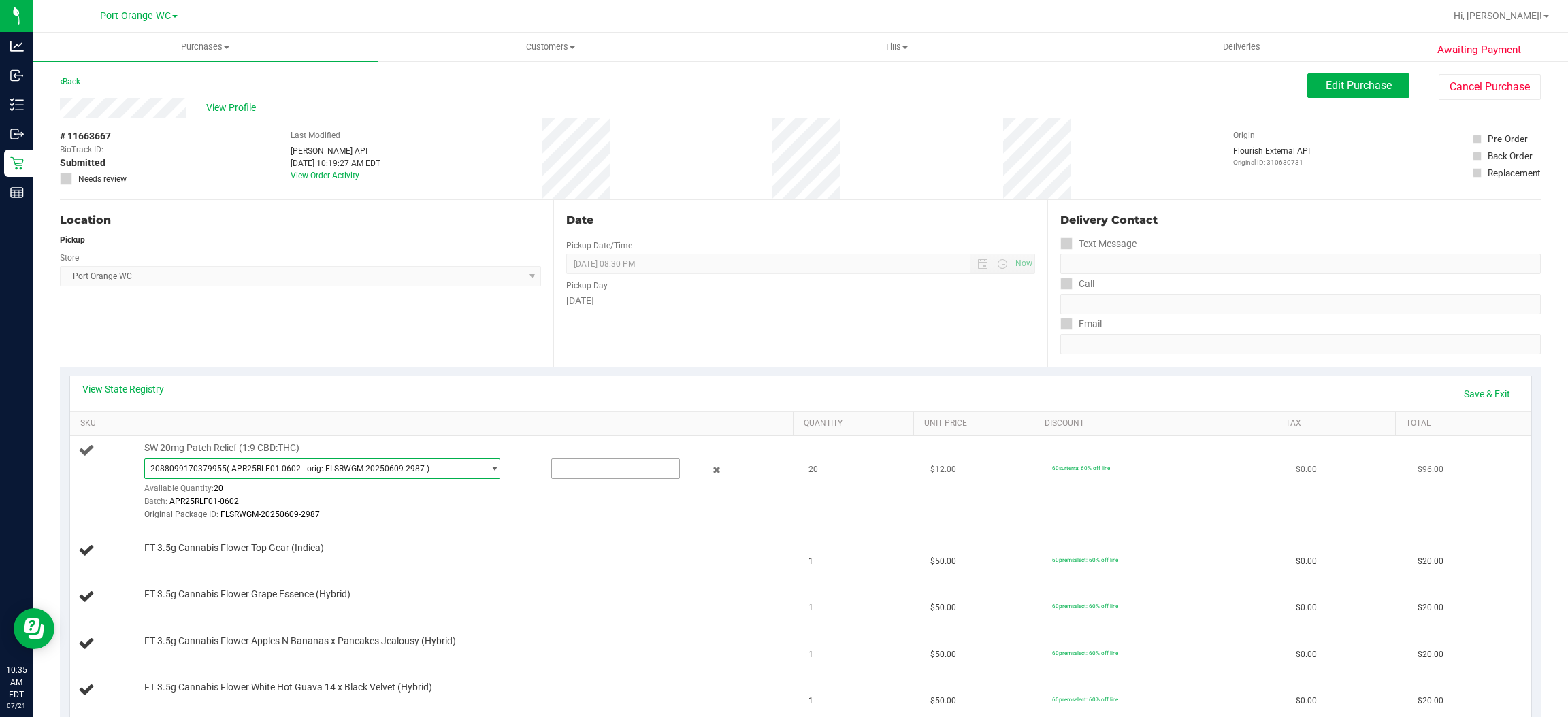 click at bounding box center [615, 469] 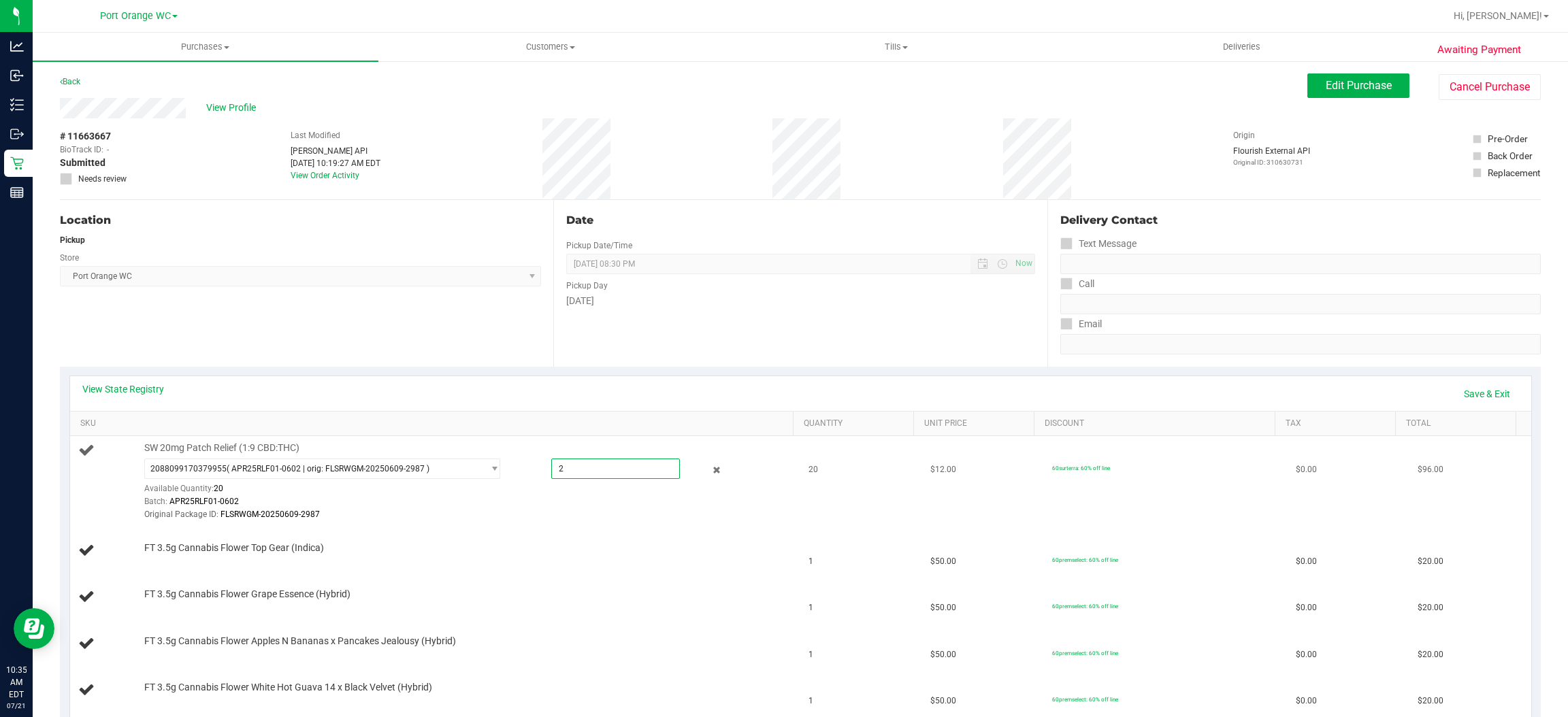 type on "20" 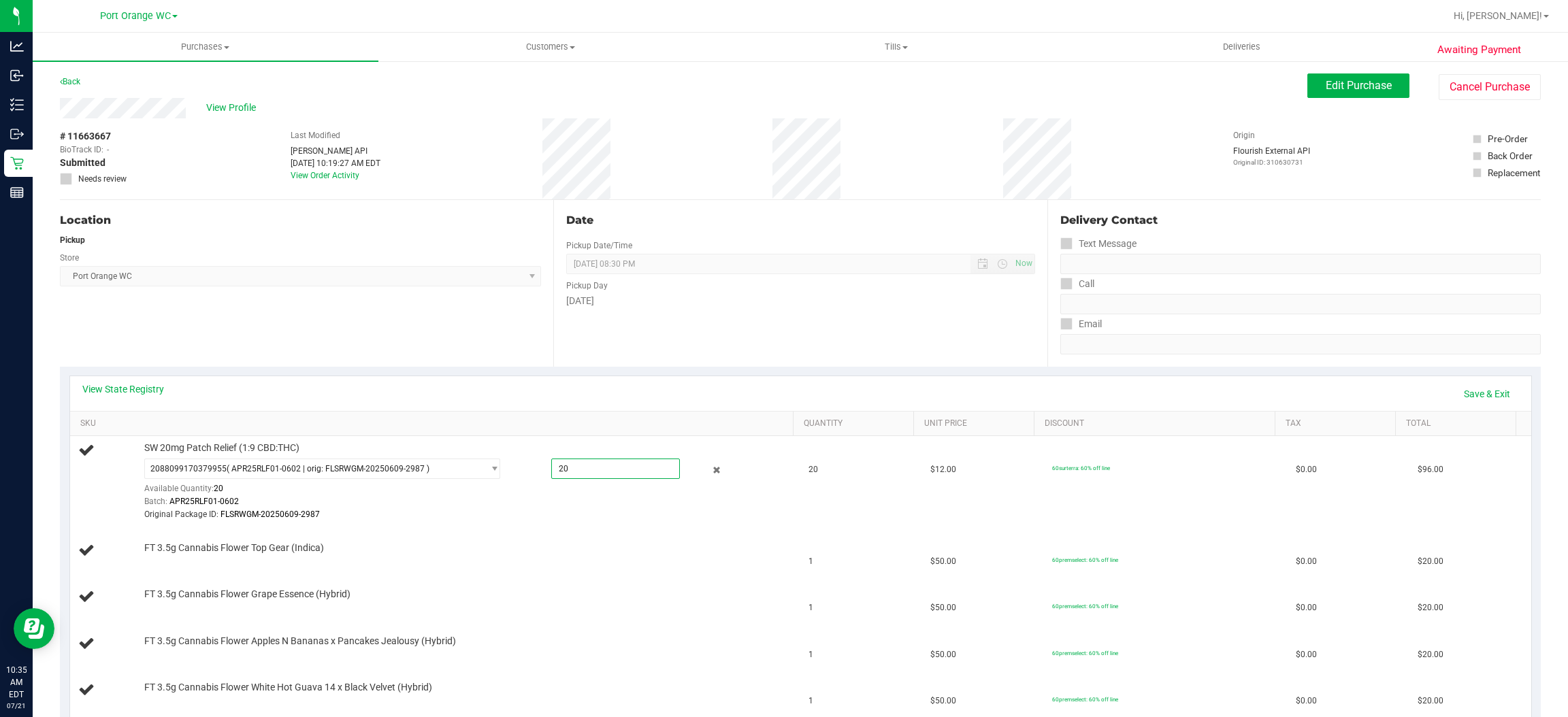 click on "Location
Pickup
Store
Port Orange WC Select Store Bonita Springs WC Boynton Beach WC Bradenton WC Brandon WC Brooksville WC Call Center Clermont WC Crestview WC Deerfield Beach WC Delray Beach WC Deltona WC Ft Walton Beach WC Ft. Lauderdale WC Ft. Myers WC Gainesville WC Jax Atlantic WC JAX DC REP Jax WC Key West WC Lakeland WC Largo WC Lehigh Acres DC REP Merritt Island WC Miami 72nd WC Miami Beach WC Miami Dadeland WC Miramar DC REP New Port Richey WC North Palm Beach WC North Port WC Ocala WC Orange Park WC Orlando Colonial WC Orlando DC REP Orlando WC Oviedo WC Palm Bay WC Palm Coast WC Panama City WC Pensacola WC Port Orange WC Port St. Lucie WC Sebring WC South Tampa WC St. Pete WC Summerfield WC Tallahassee DC REP Tallahassee WC Tampa DC Testing Tampa Warehouse Tampa WC TX Austin DC TX Plano Retail WPB DC" at bounding box center [306, 283] 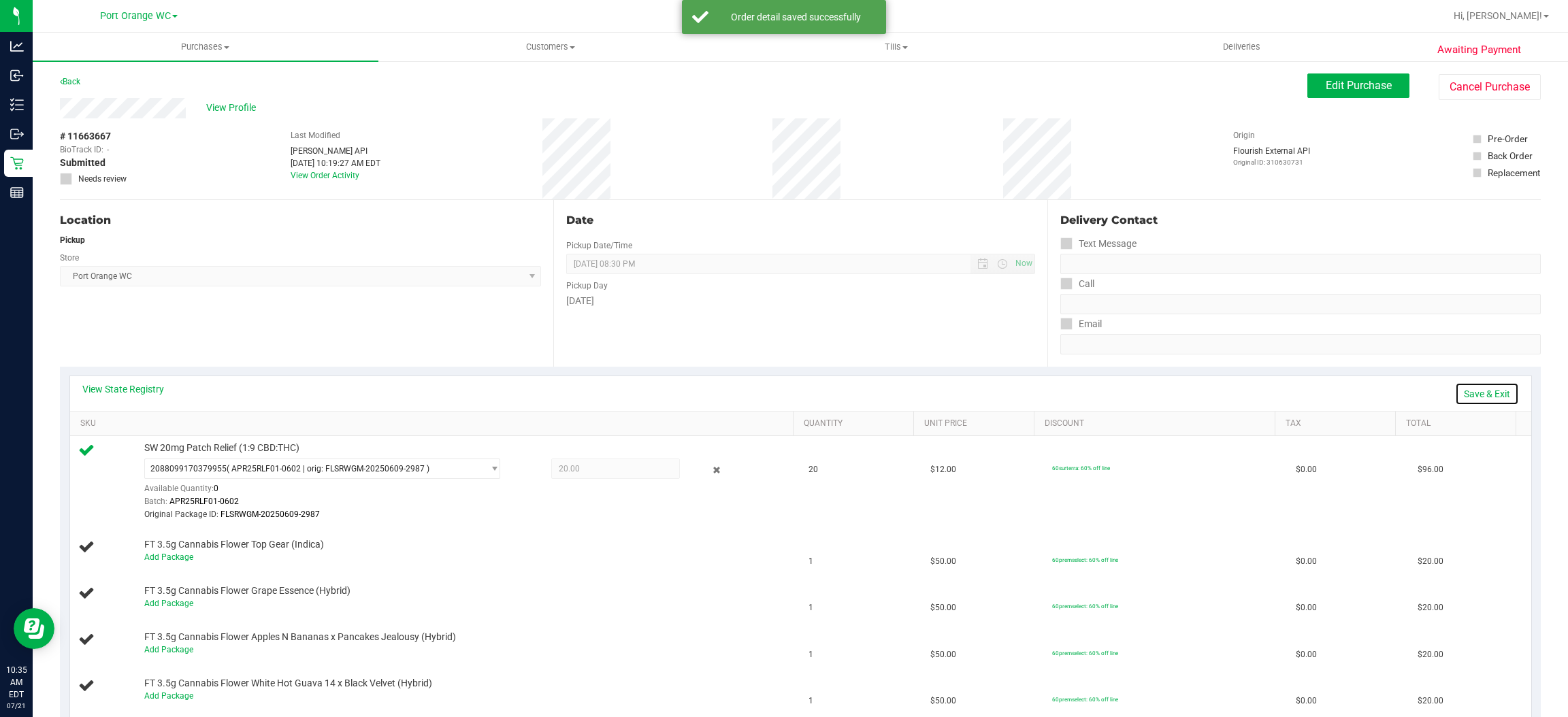click on "Save & Exit" at bounding box center (1487, 394) 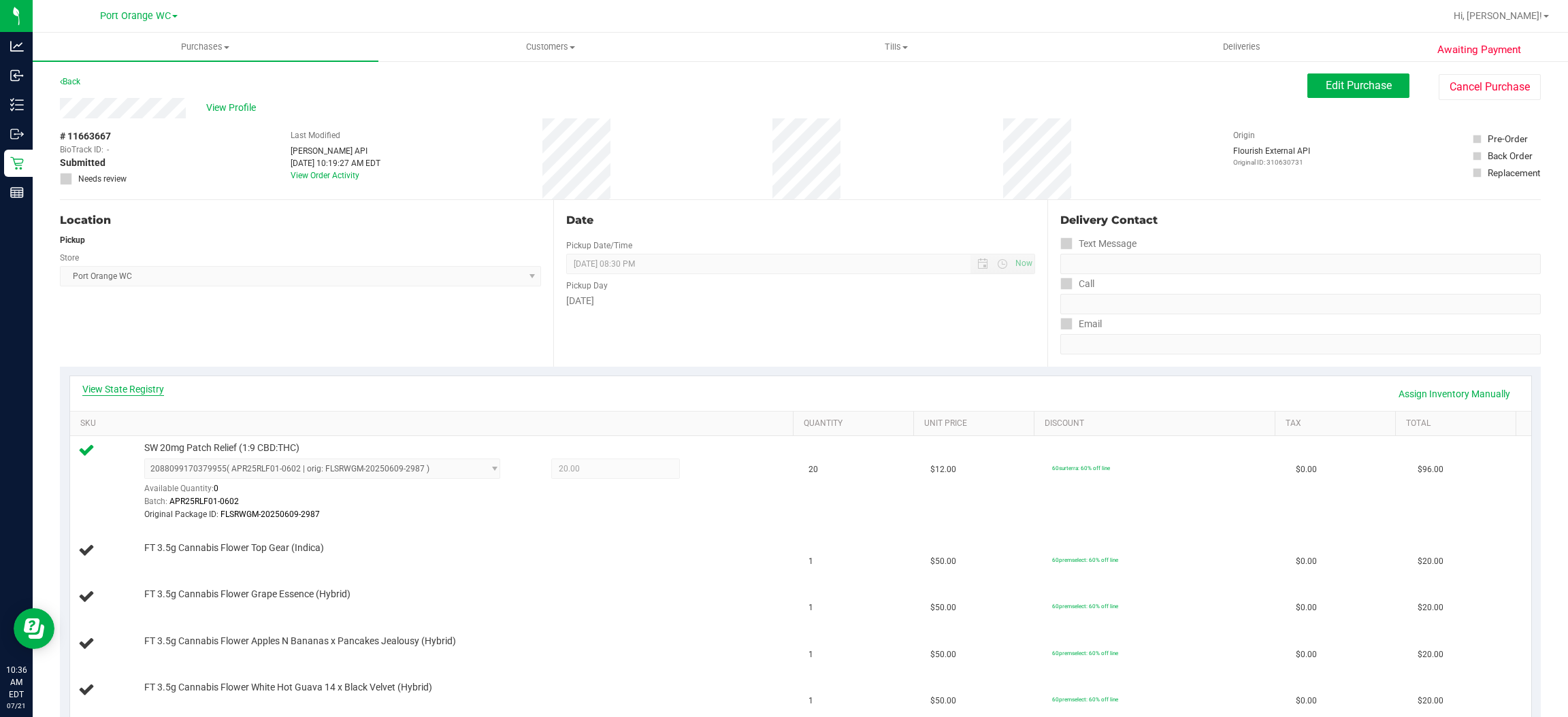 click on "View State Registry" at bounding box center (123, 389) 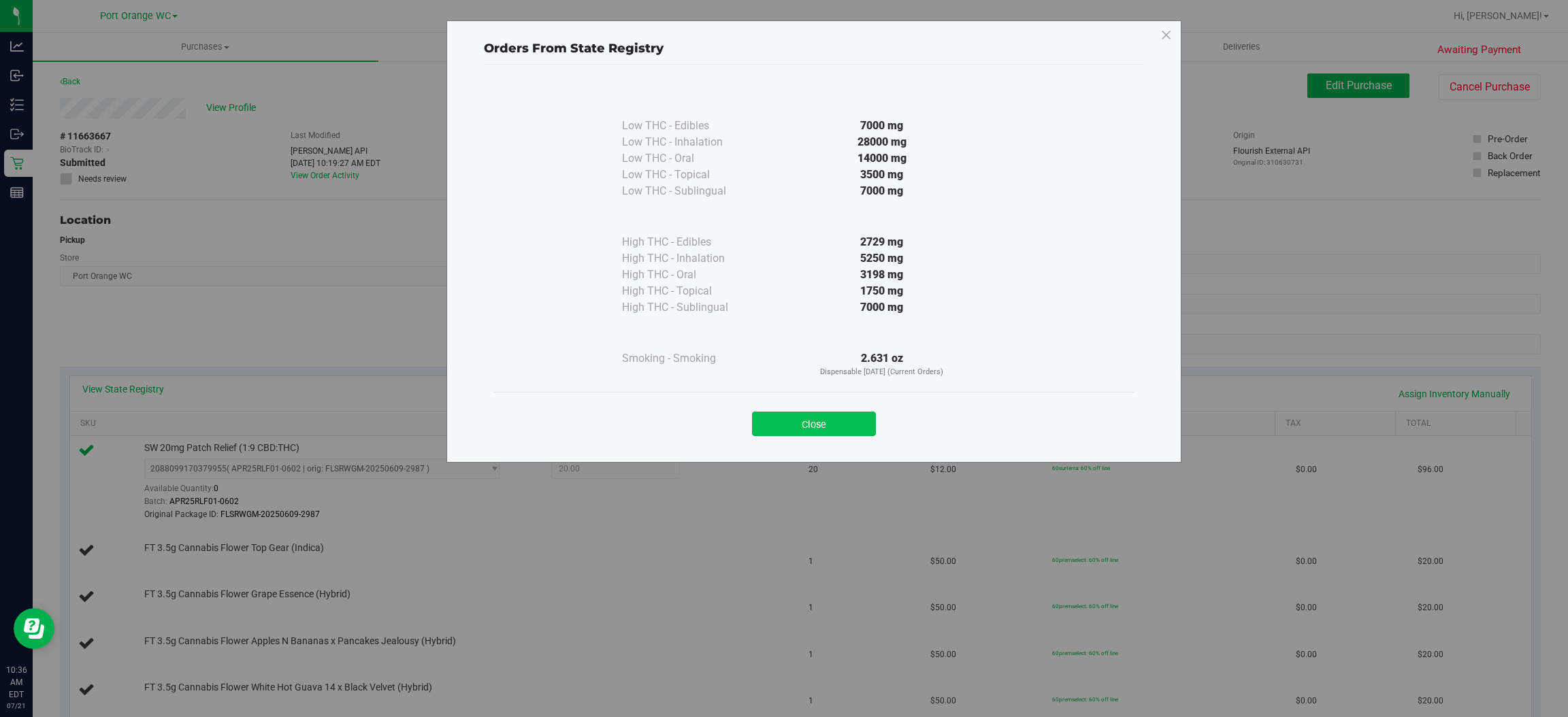 click on "Close" at bounding box center [814, 424] 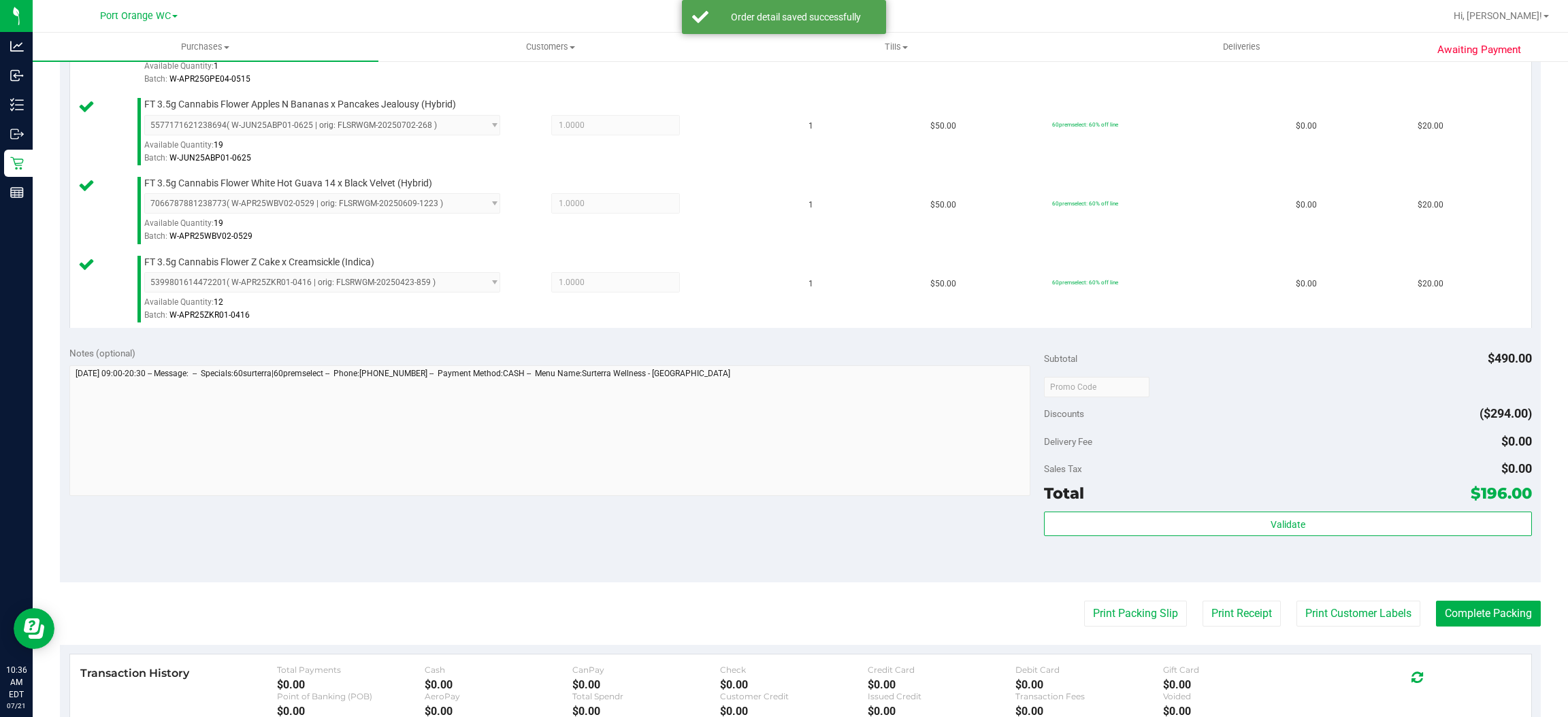 scroll, scrollTop: 805, scrollLeft: 0, axis: vertical 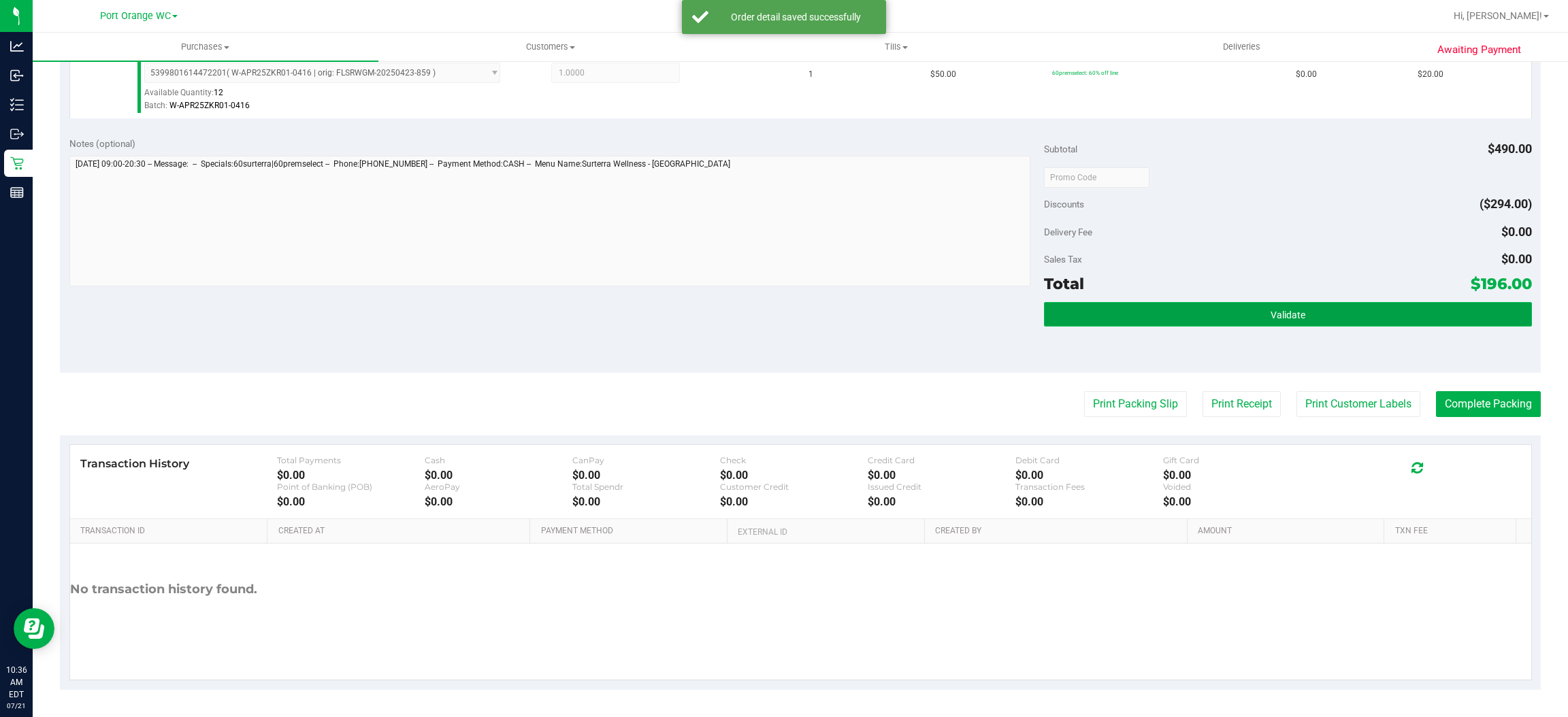 click on "Validate" at bounding box center [1288, 314] 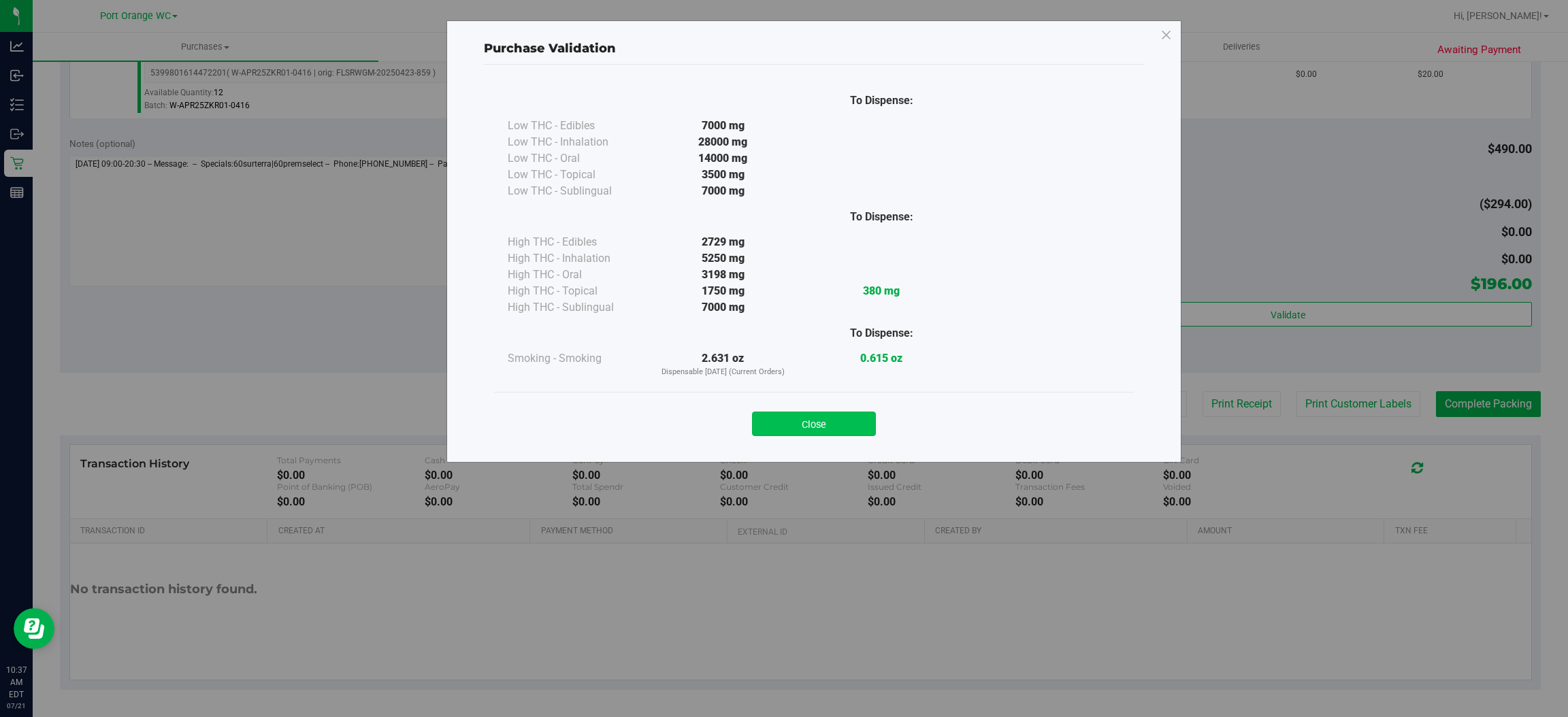 click on "Close" at bounding box center [814, 424] 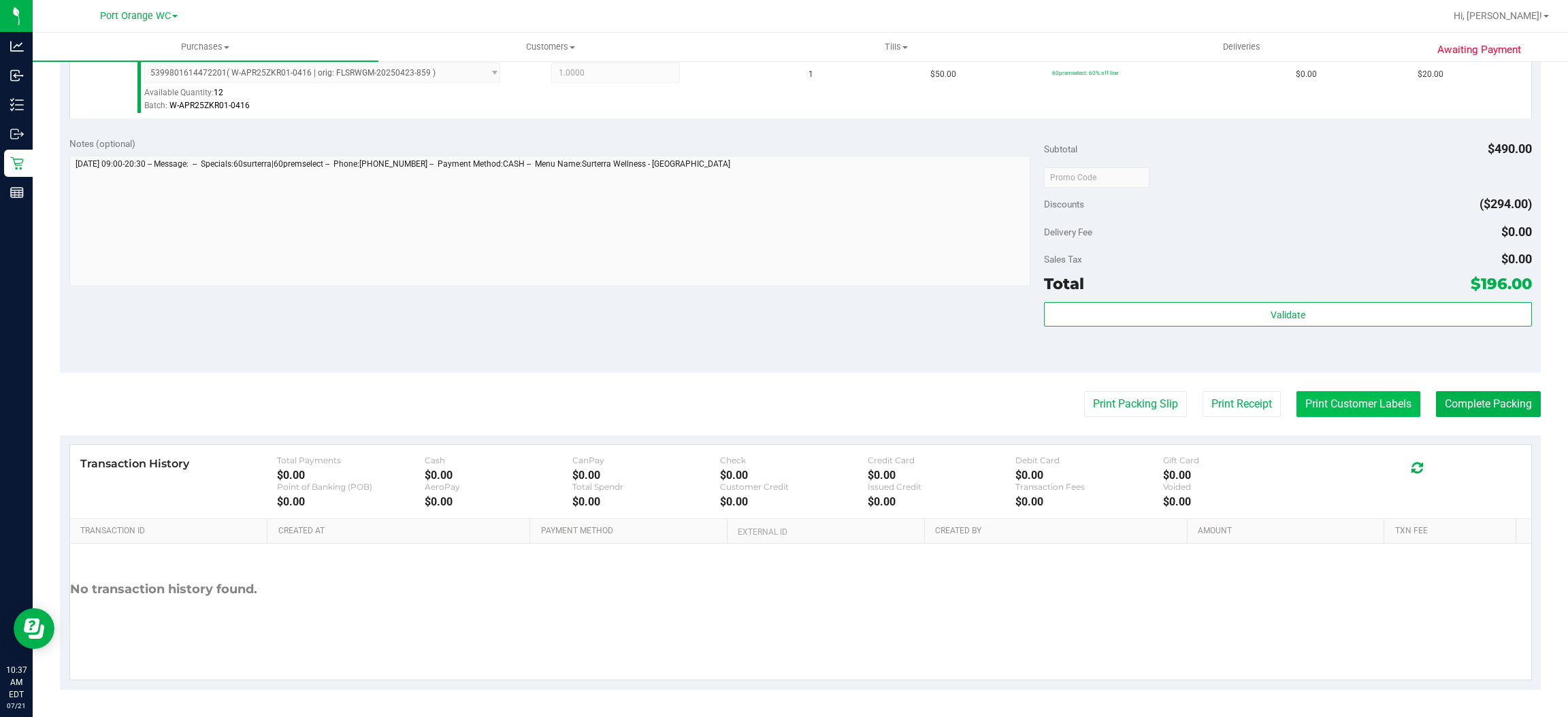 click on "Print Customer Labels" at bounding box center [1358, 404] 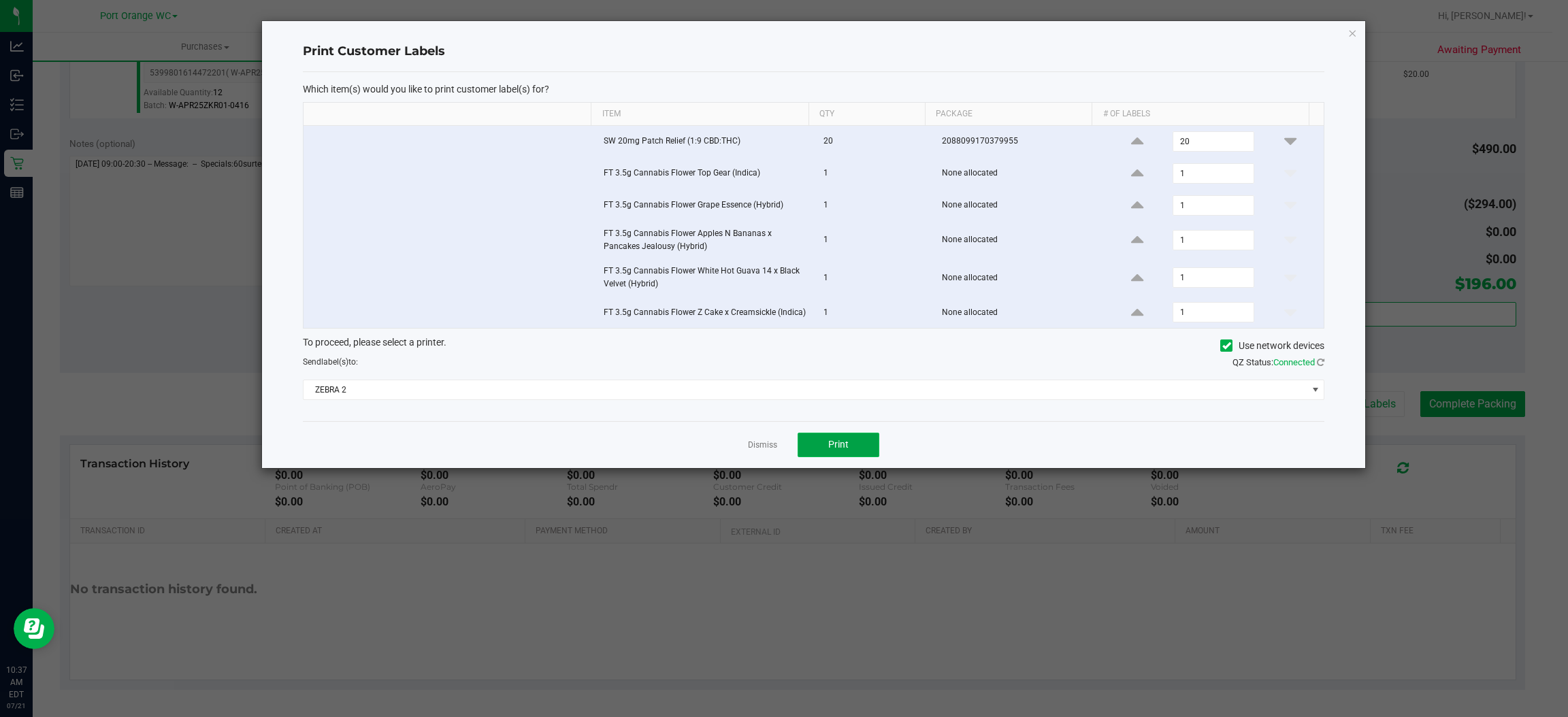 click on "Print" 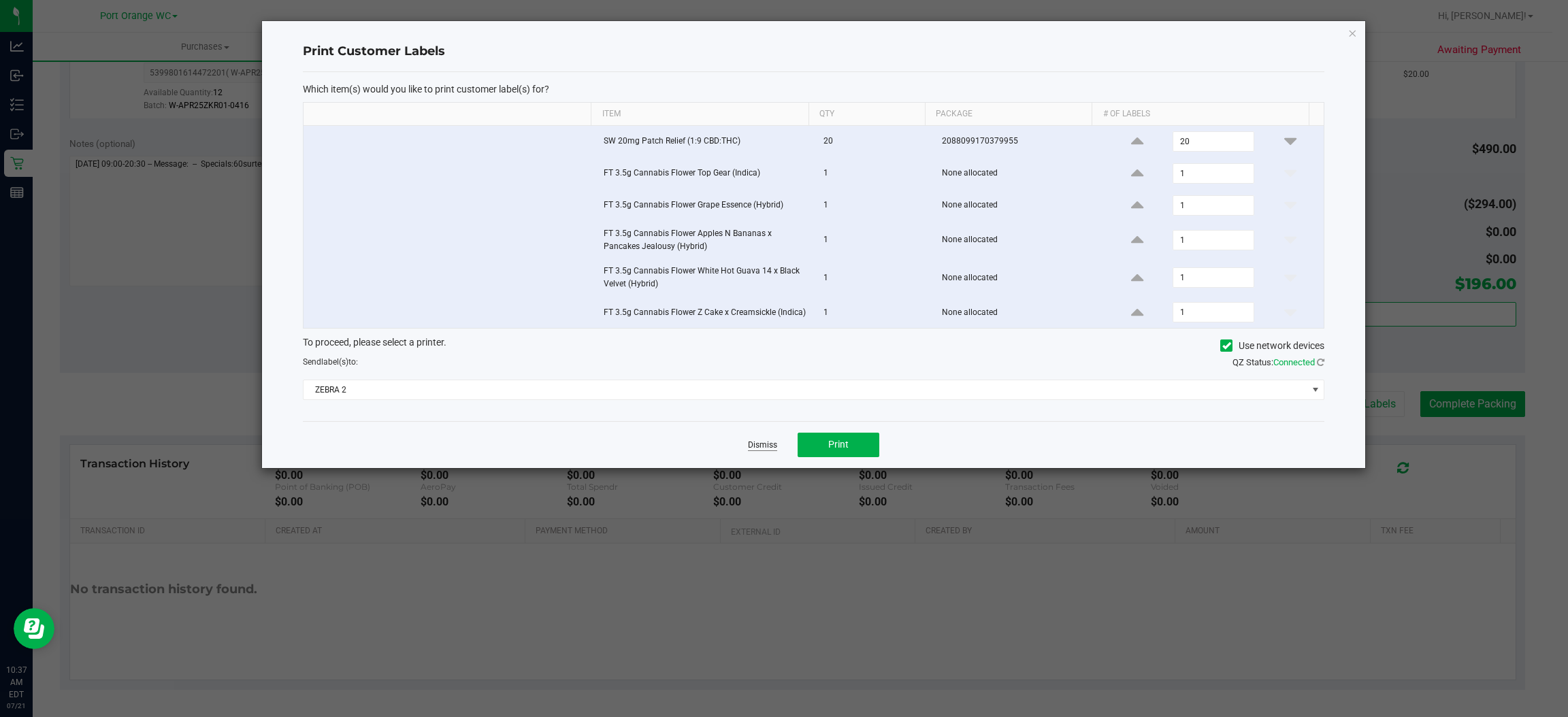click on "Dismiss" 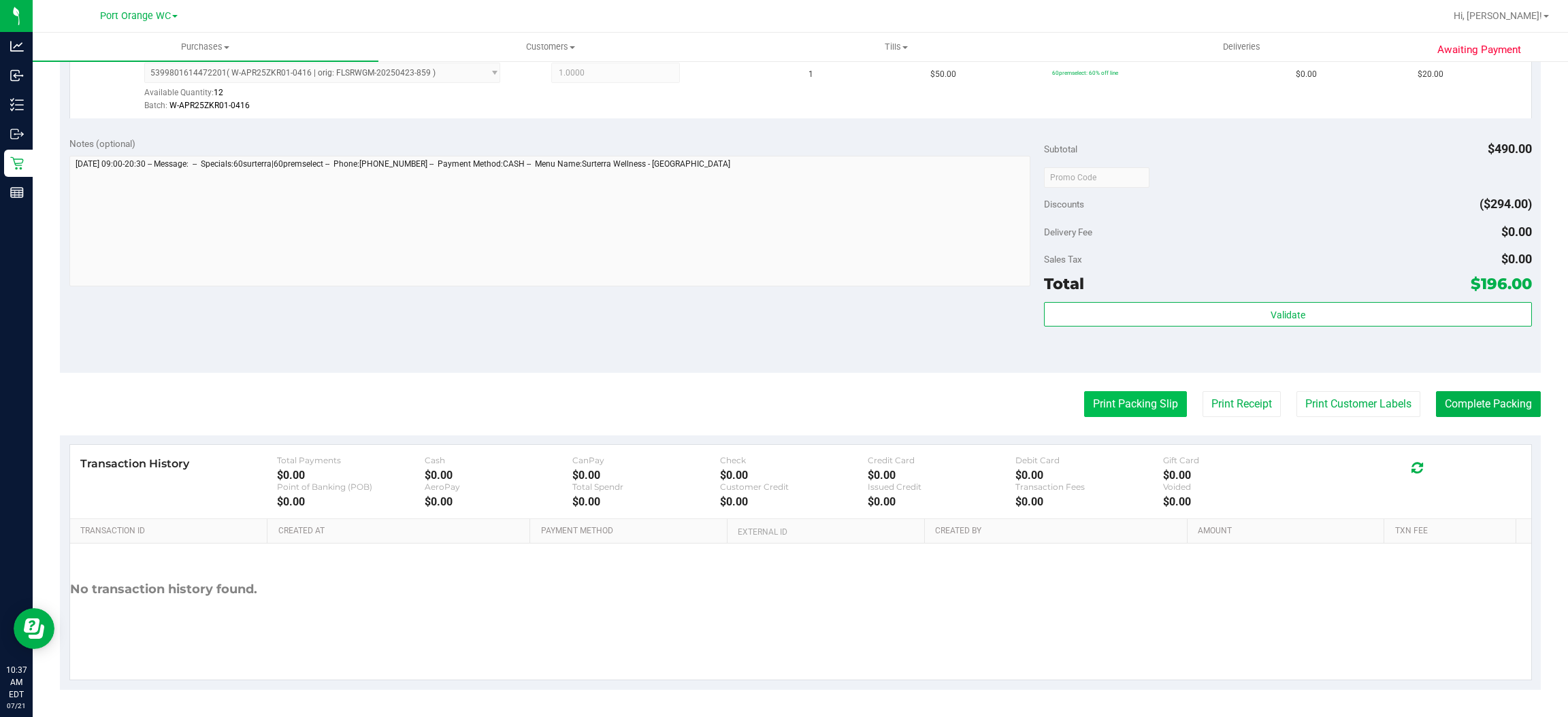 click on "Print Packing Slip" at bounding box center (1135, 404) 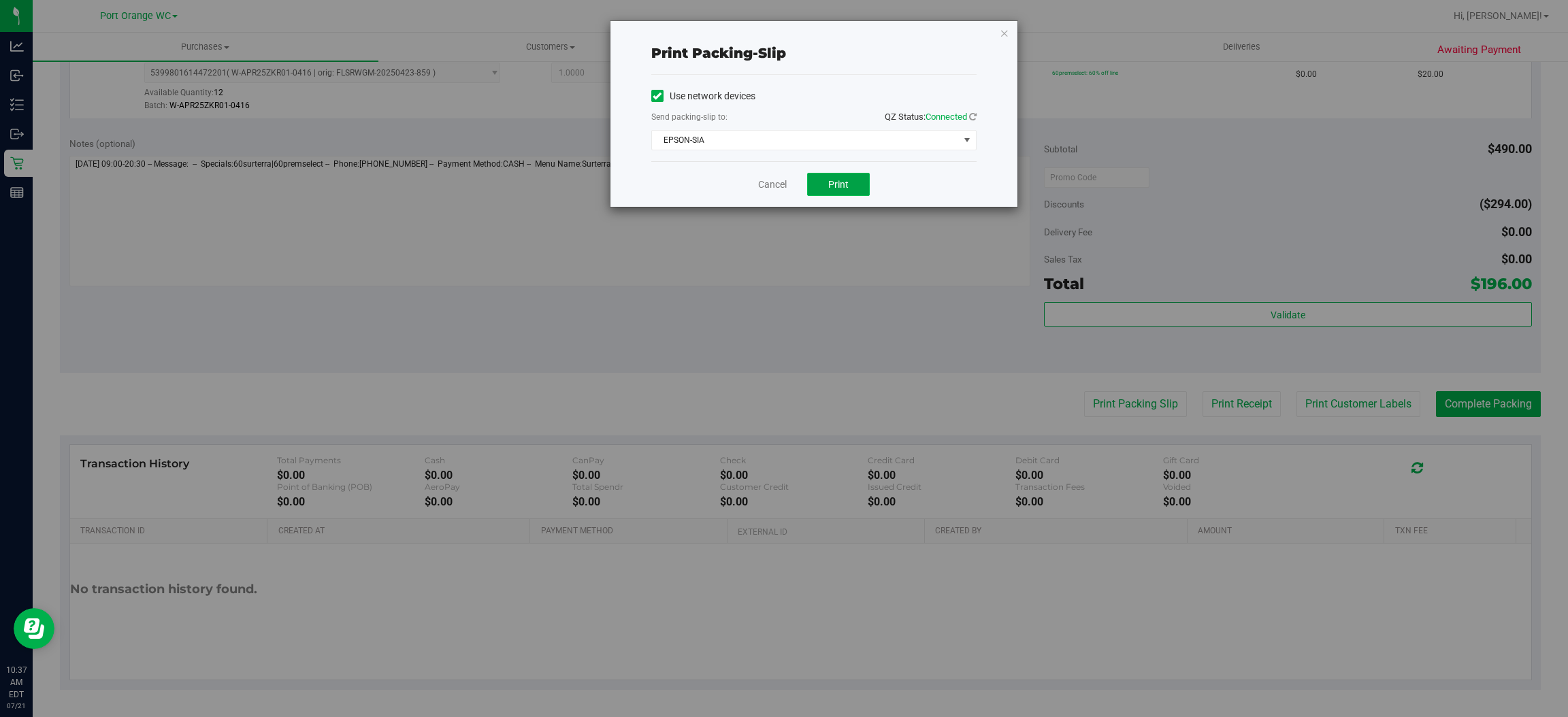 click on "Print" at bounding box center (838, 184) 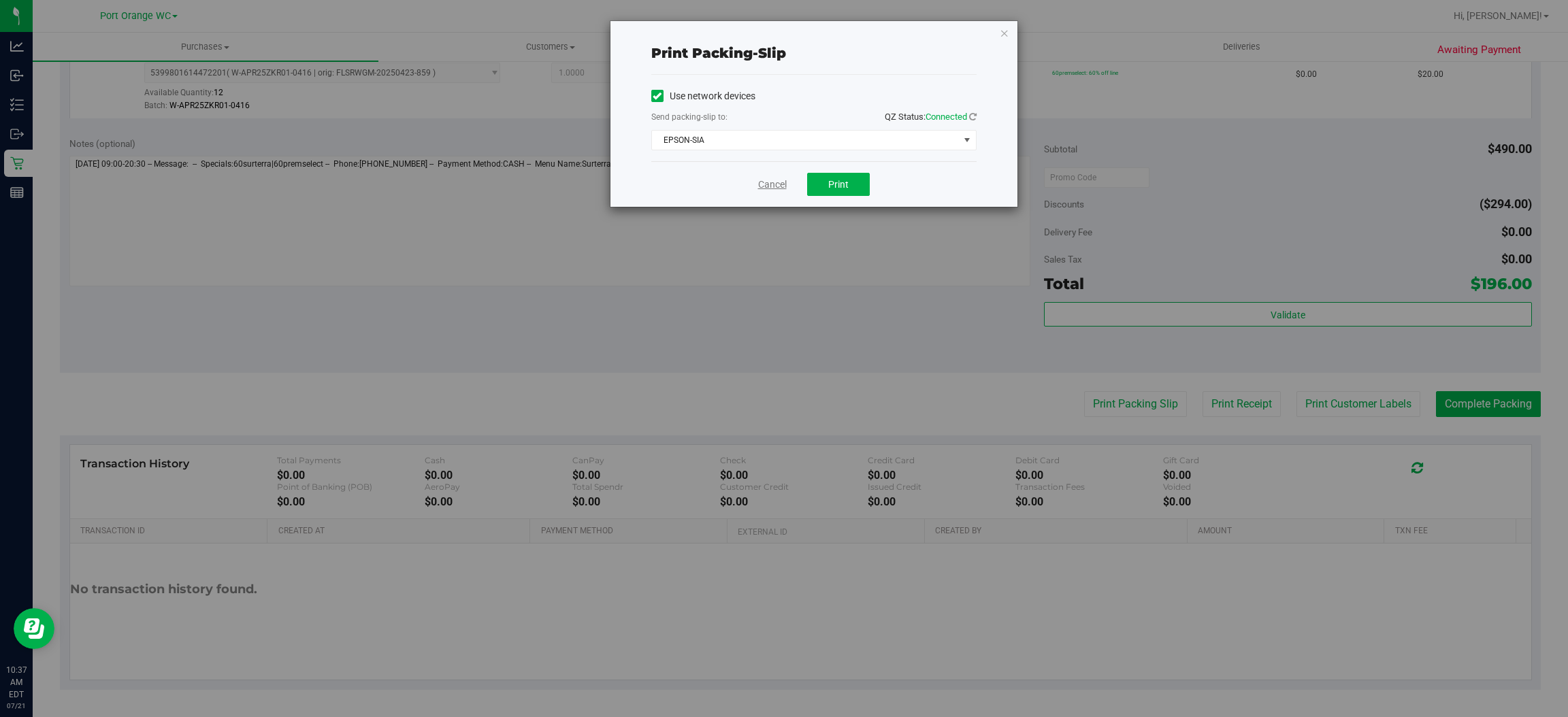 click on "Cancel" at bounding box center (772, 184) 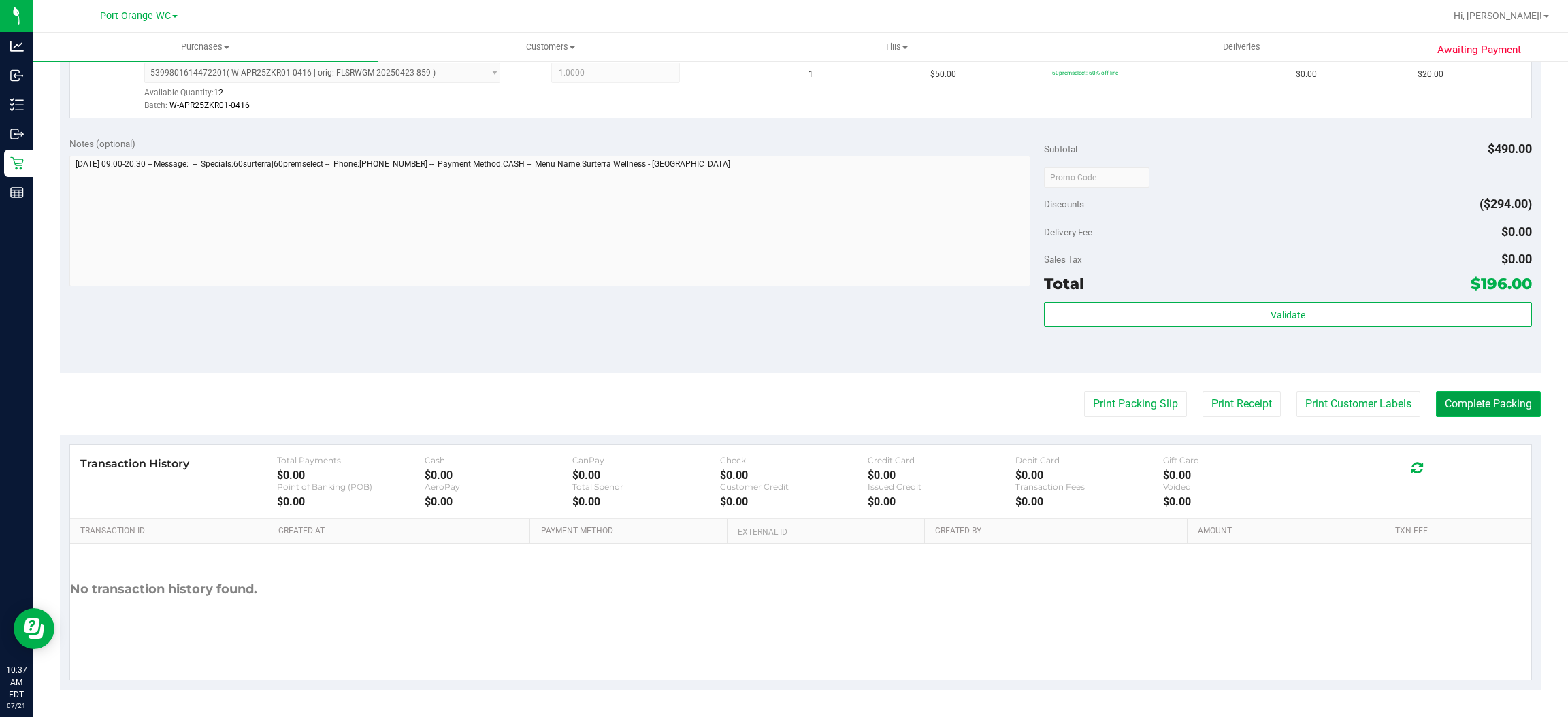 click on "Complete Packing" at bounding box center (1488, 404) 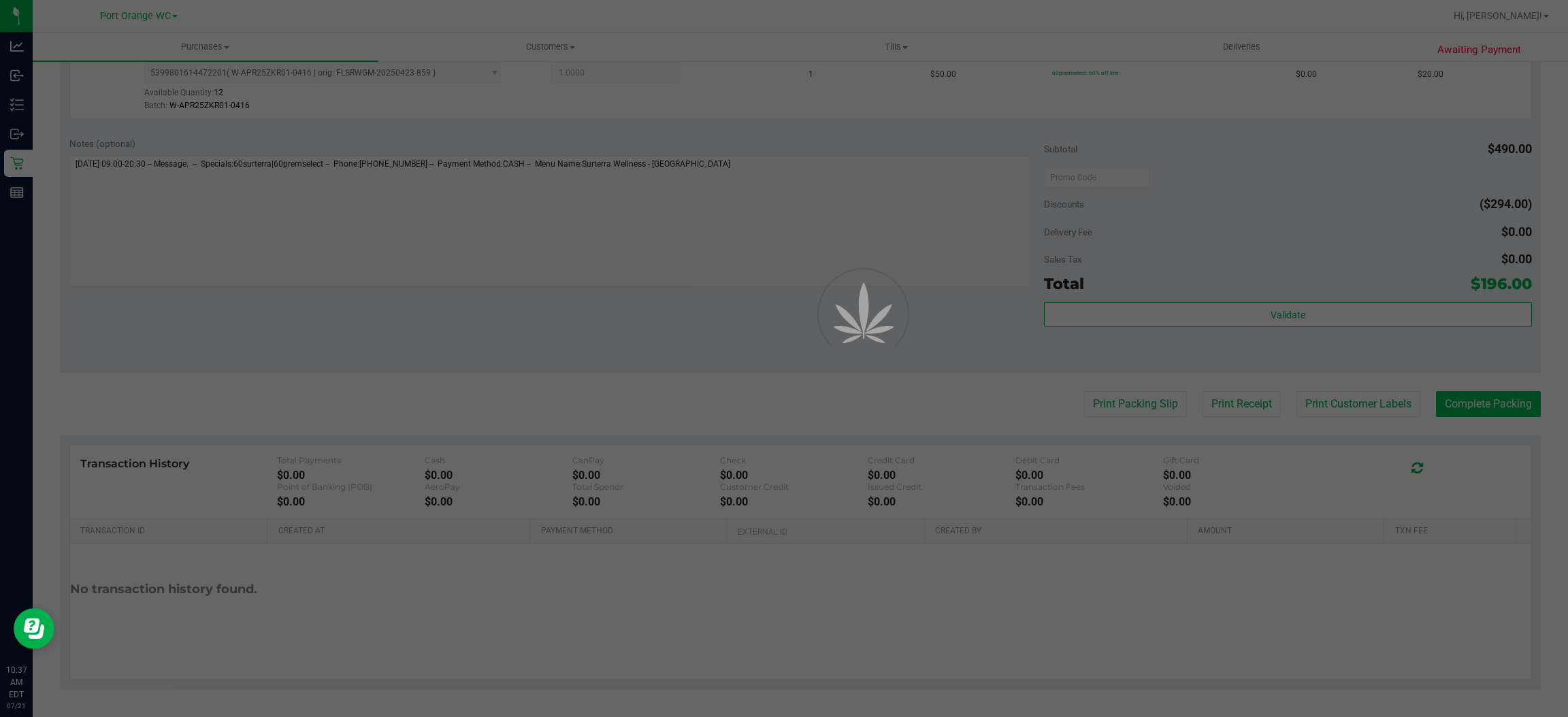 scroll, scrollTop: 0, scrollLeft: 0, axis: both 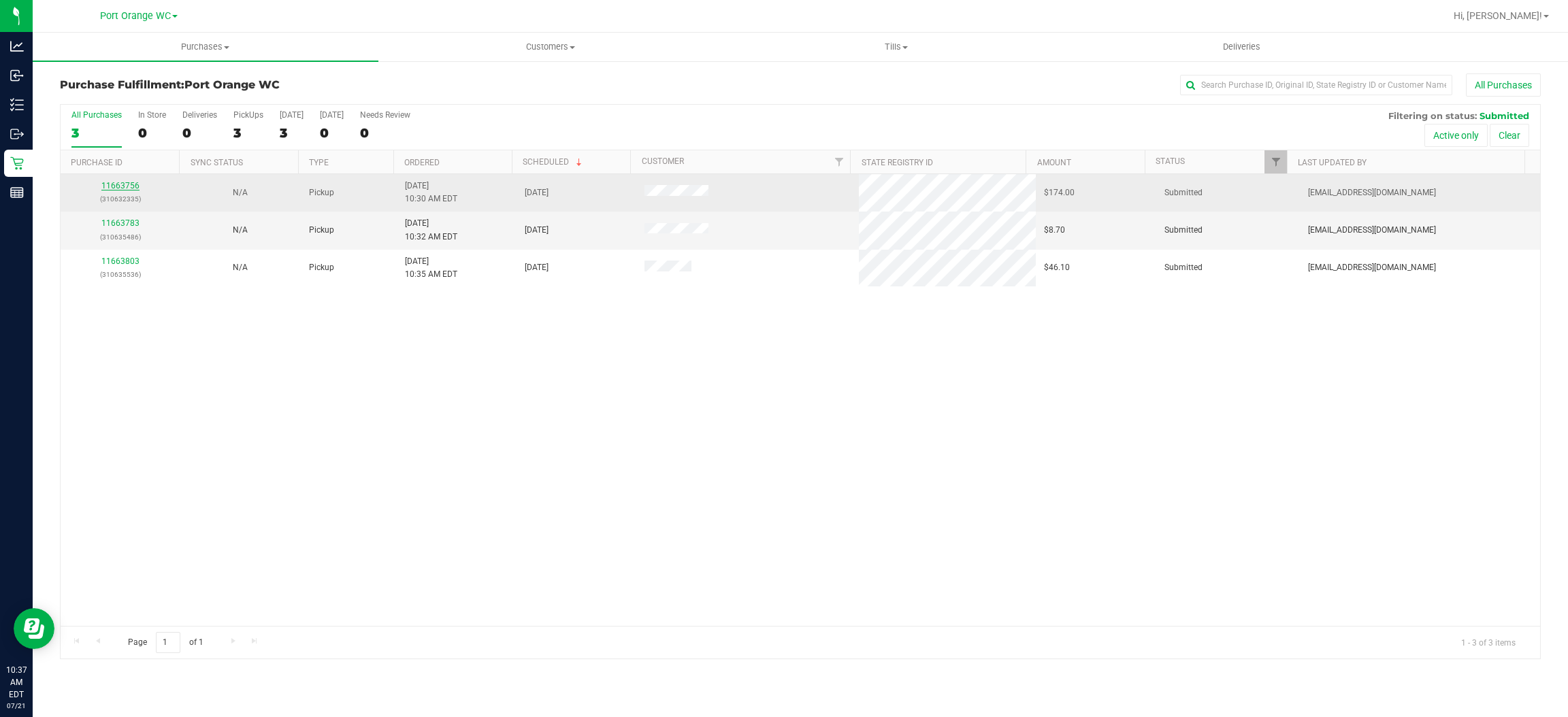 click on "11663756" at bounding box center (120, 186) 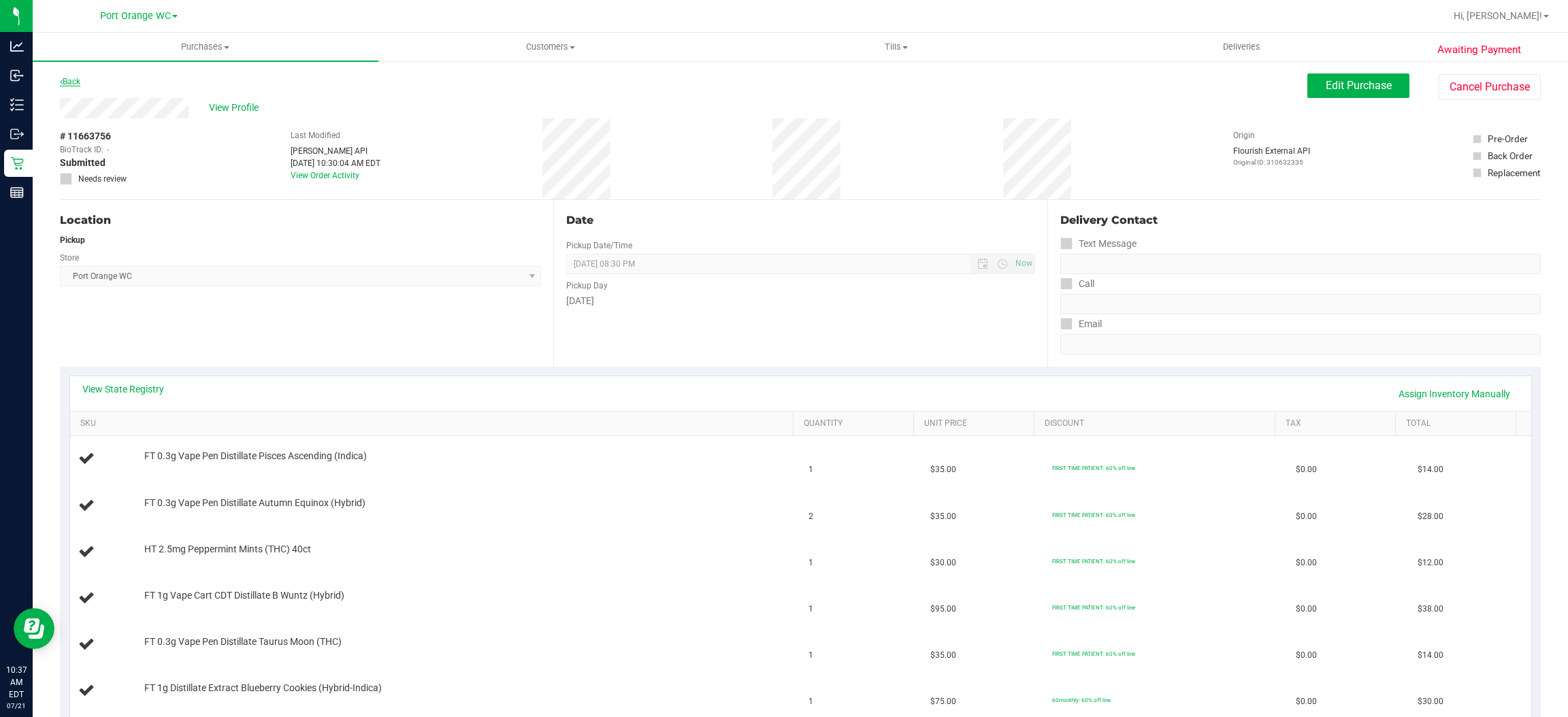 click on "Back" at bounding box center [70, 82] 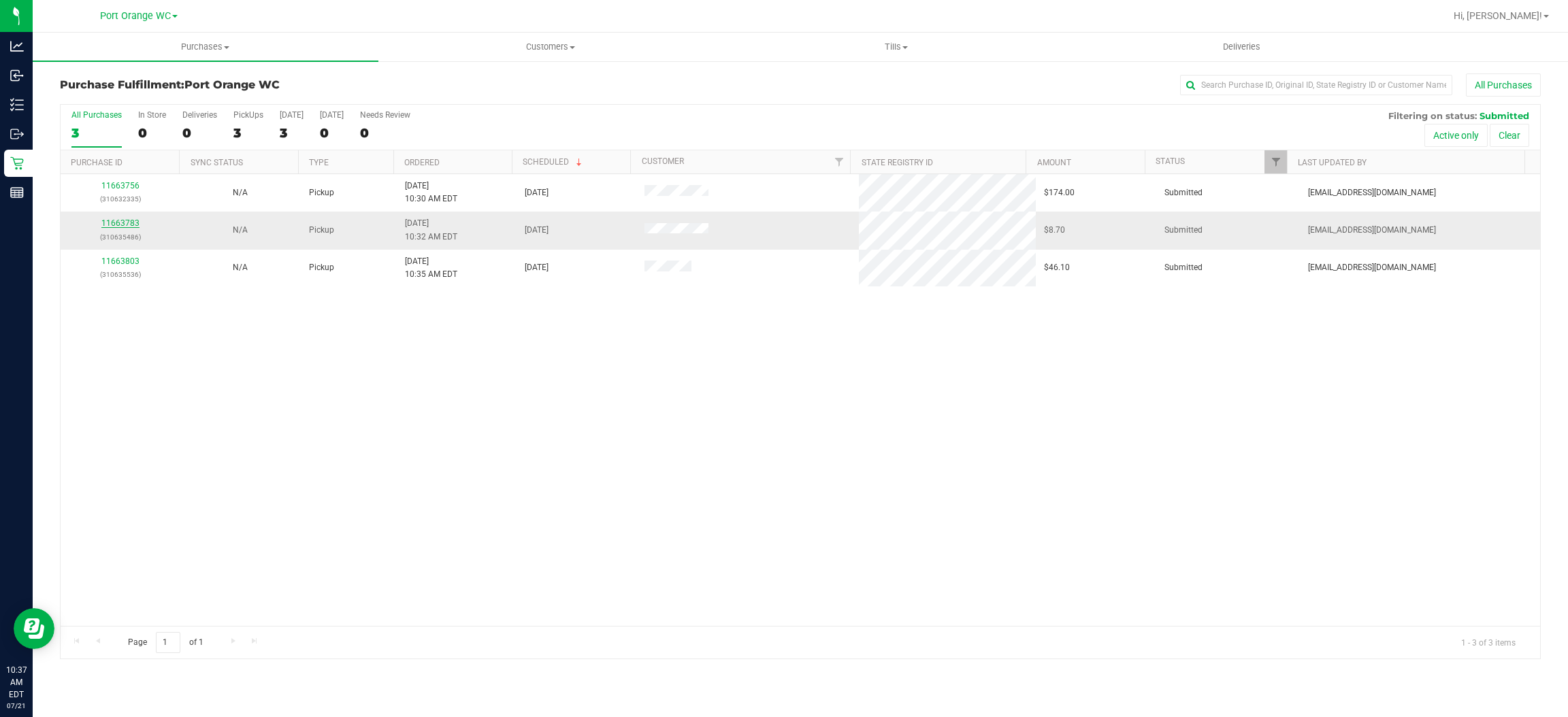 click on "11663783" at bounding box center (120, 223) 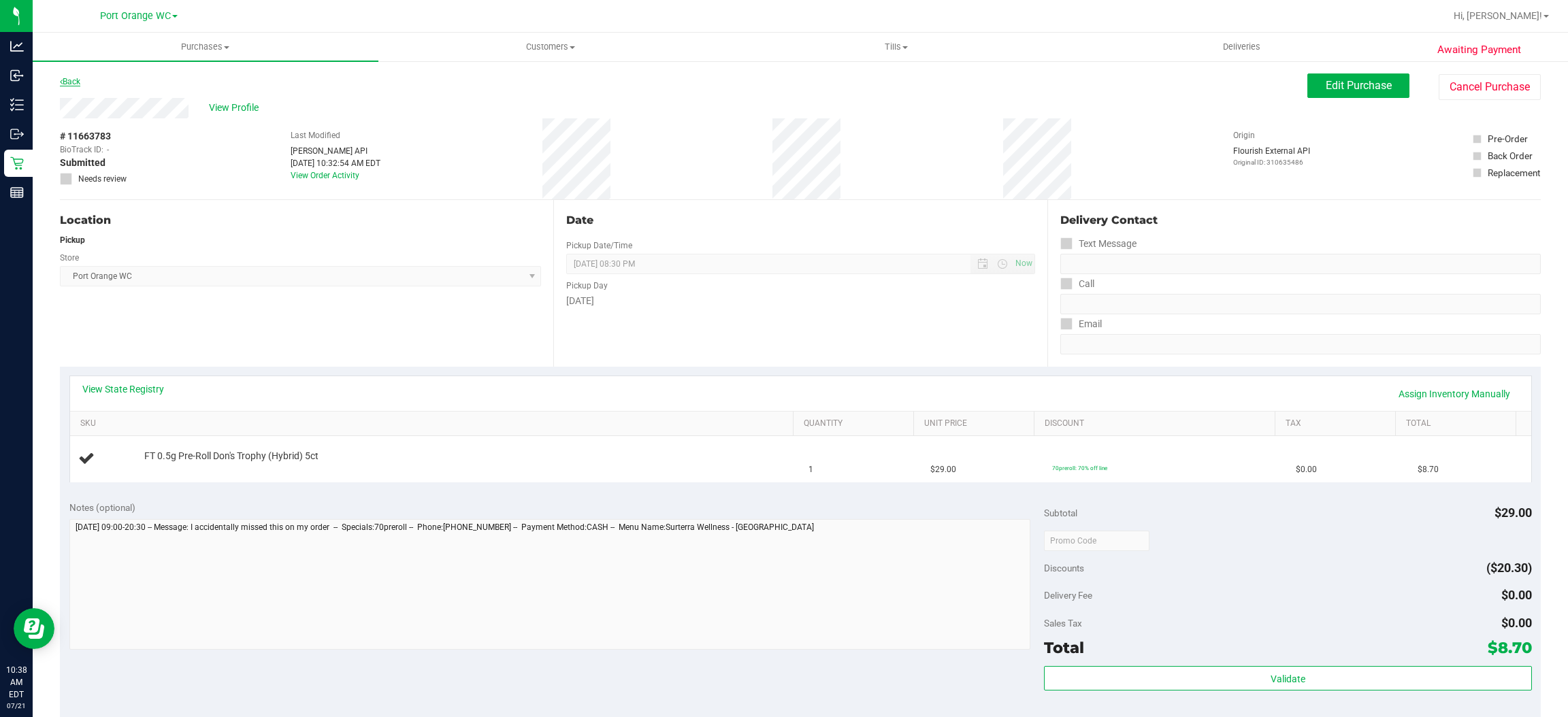 click on "Back" at bounding box center (70, 82) 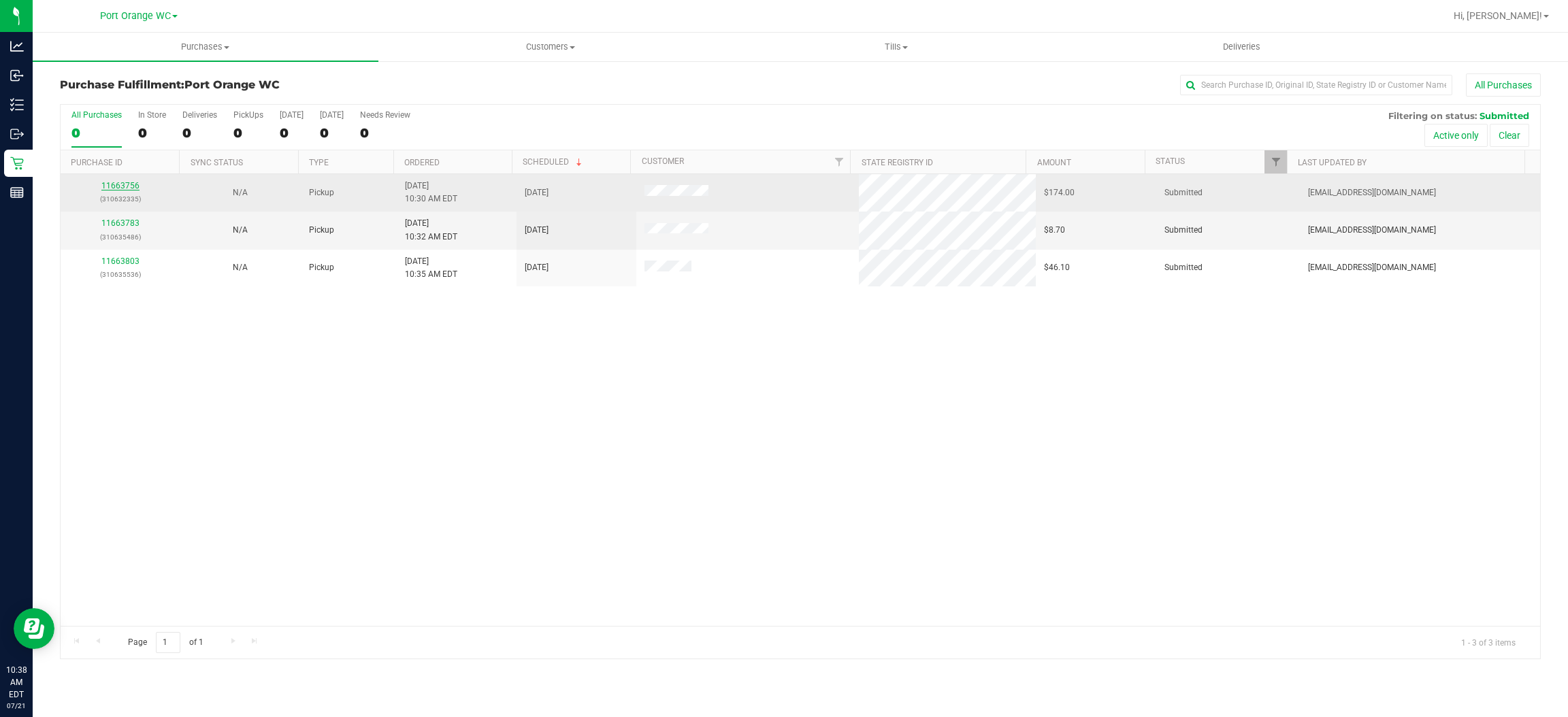 click on "11663756" at bounding box center [120, 186] 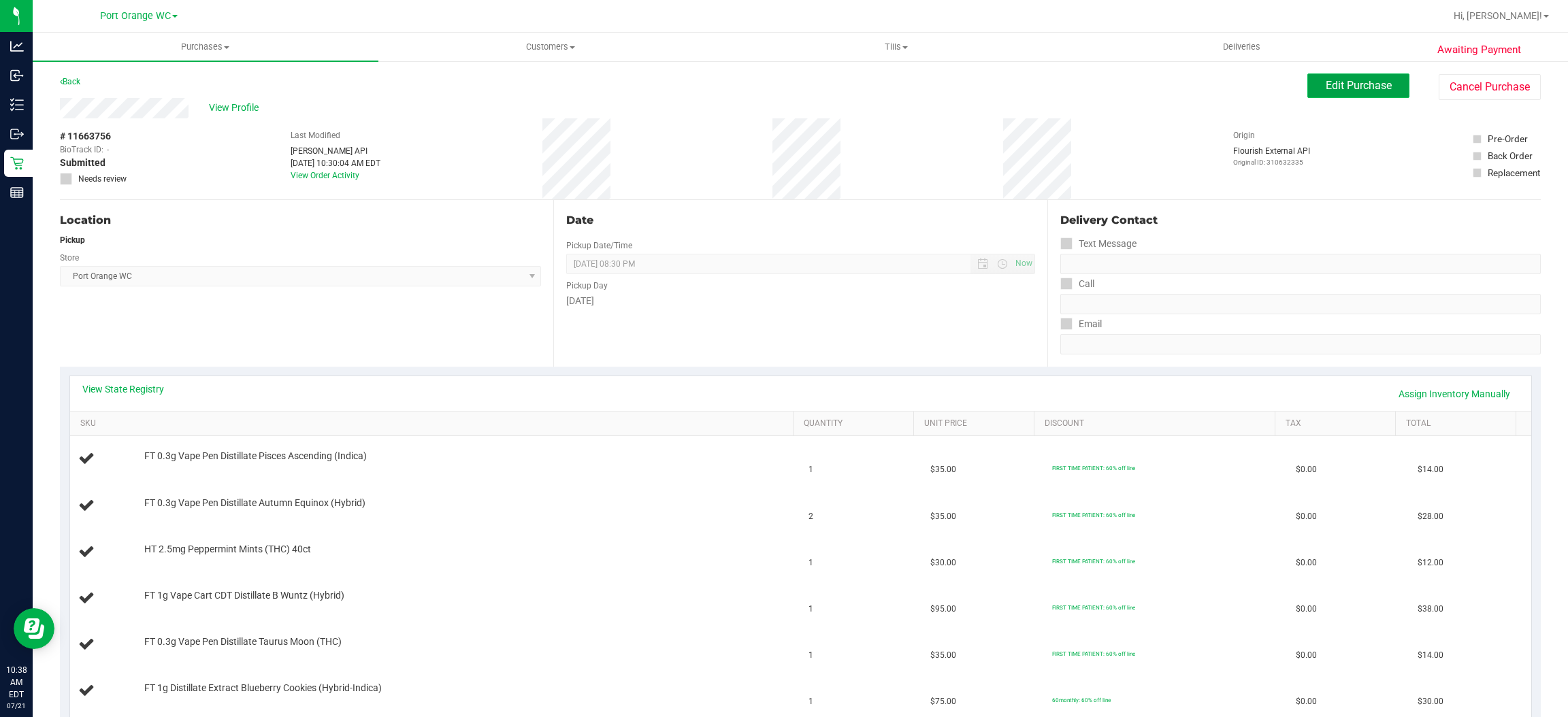 click on "Edit Purchase" at bounding box center (1358, 85) 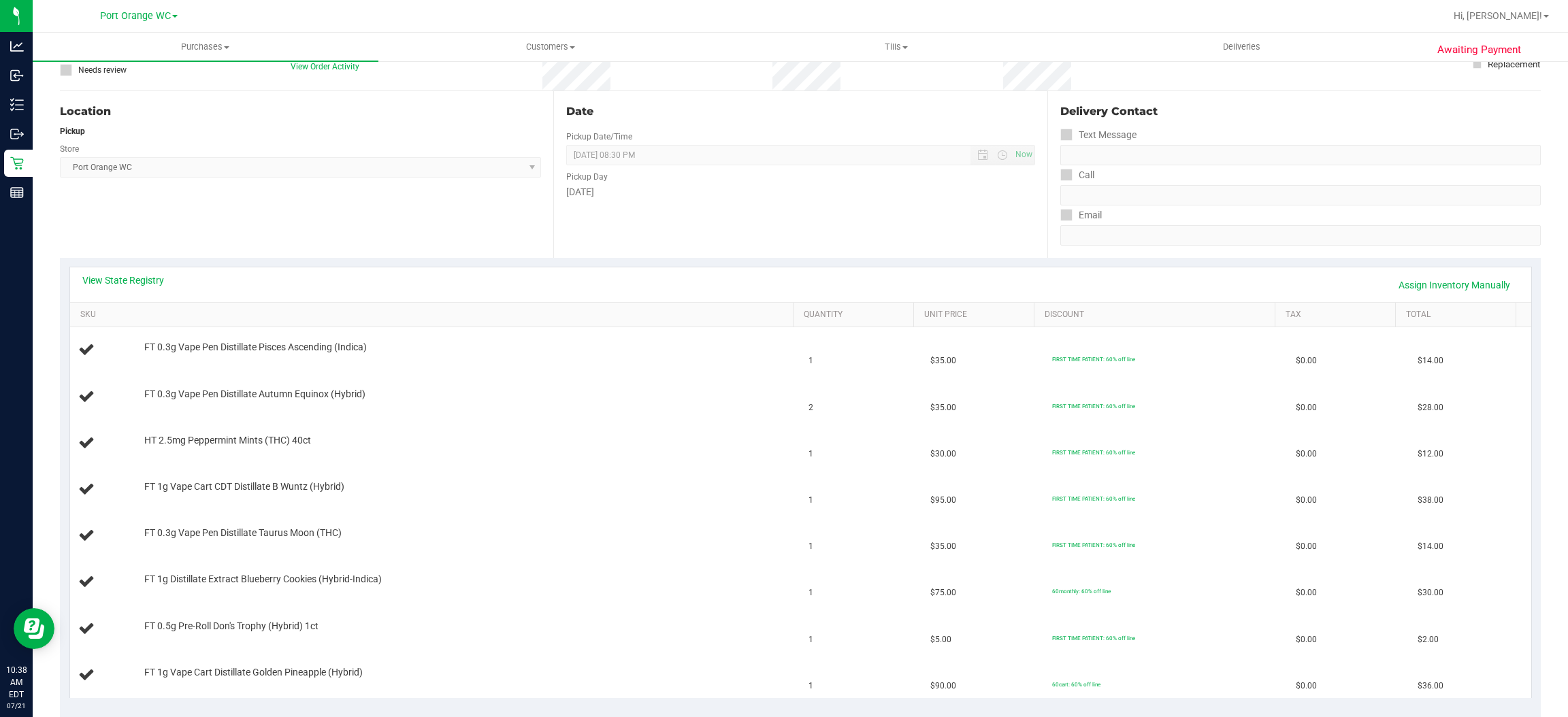 scroll, scrollTop: 166, scrollLeft: 0, axis: vertical 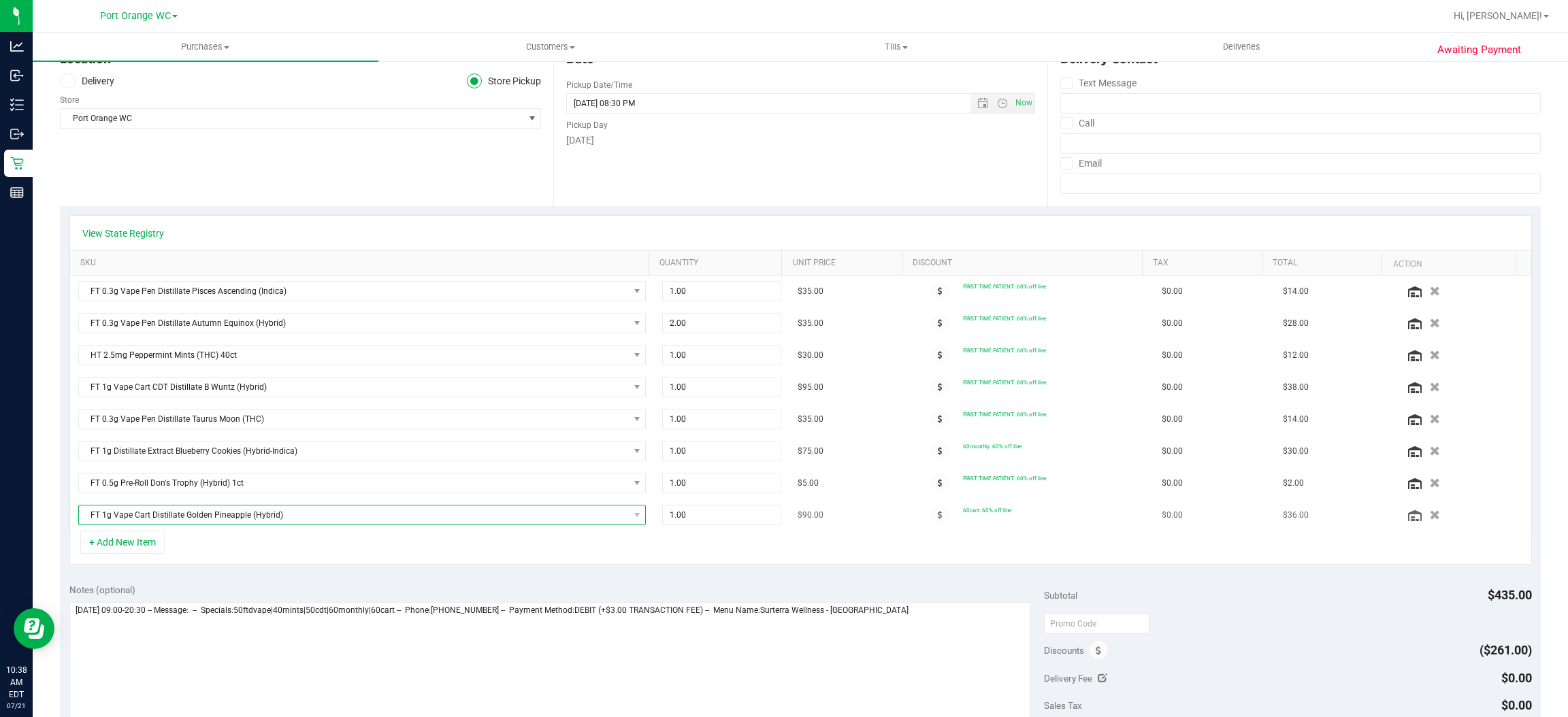 click on "FT 1g Vape Cart Distillate Golden Pineapple (Hybrid)" at bounding box center [354, 515] 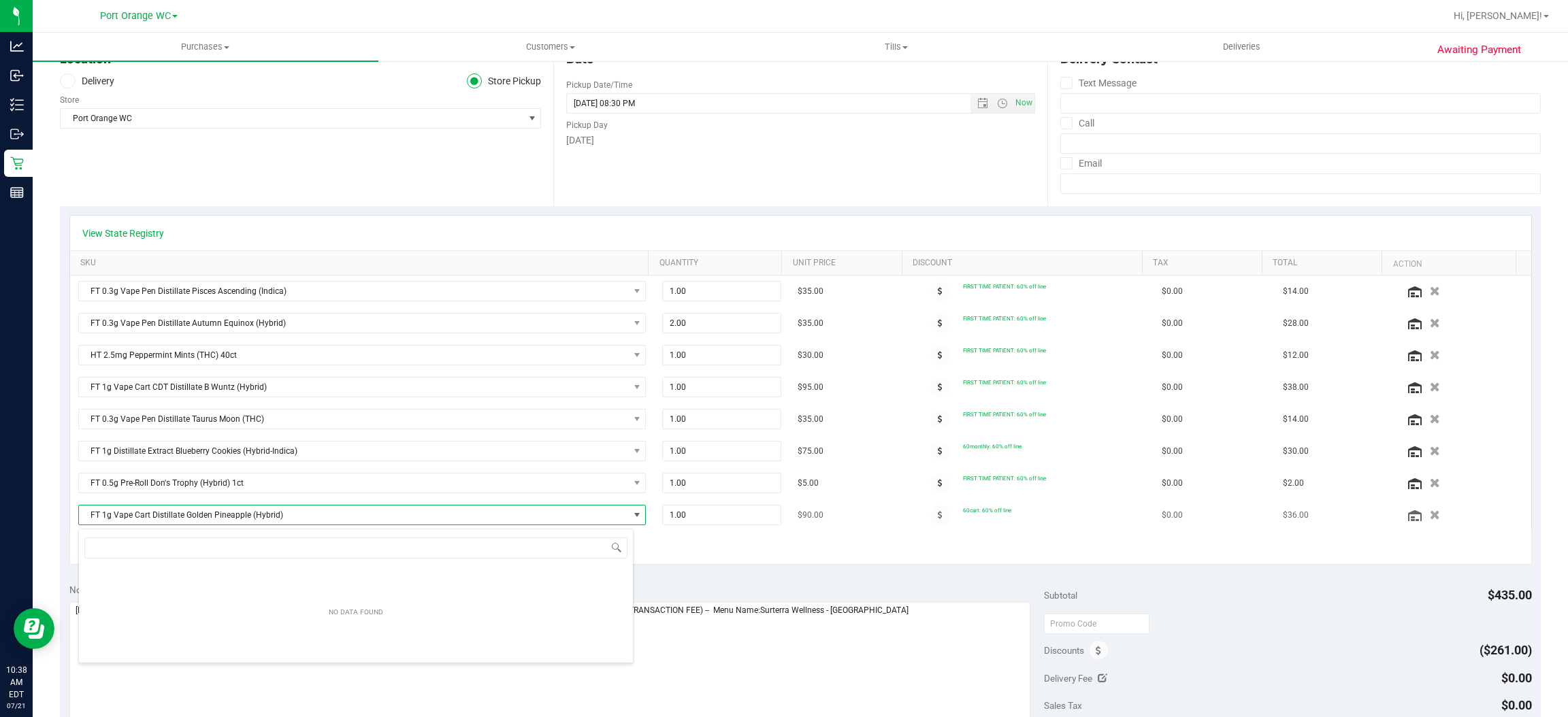 scroll, scrollTop: 68005, scrollLeft: 67500, axis: both 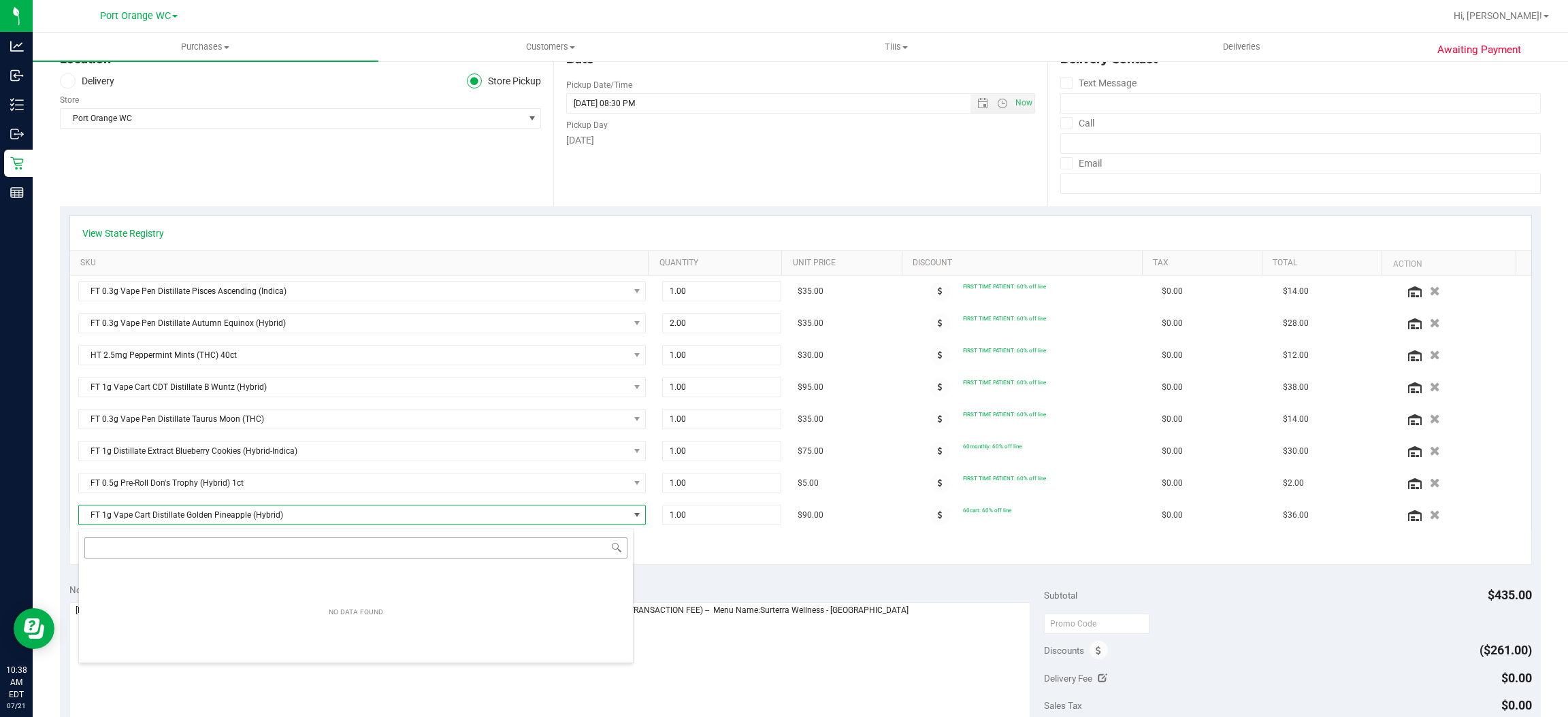 click at bounding box center (356, 548) 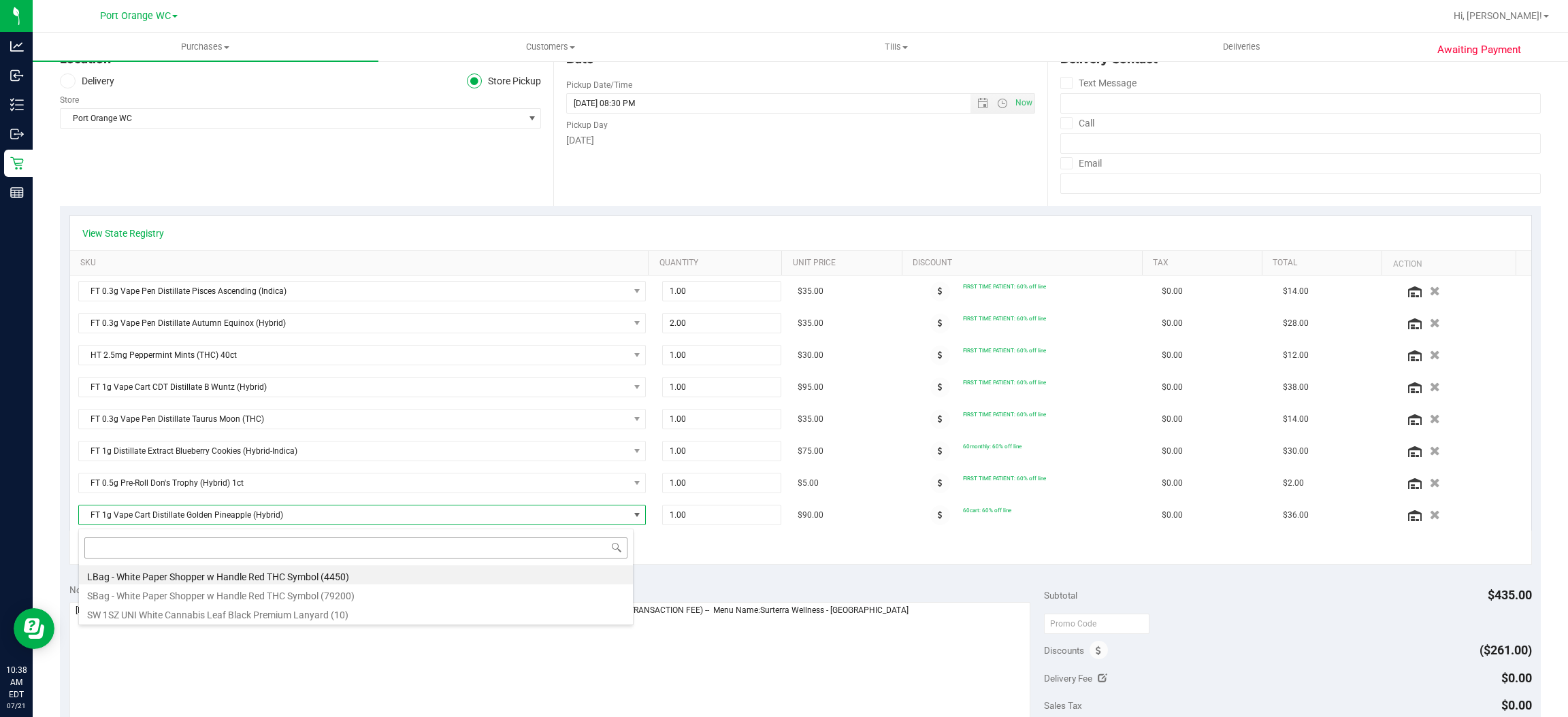 scroll, scrollTop: 21, scrollLeft: 549, axis: both 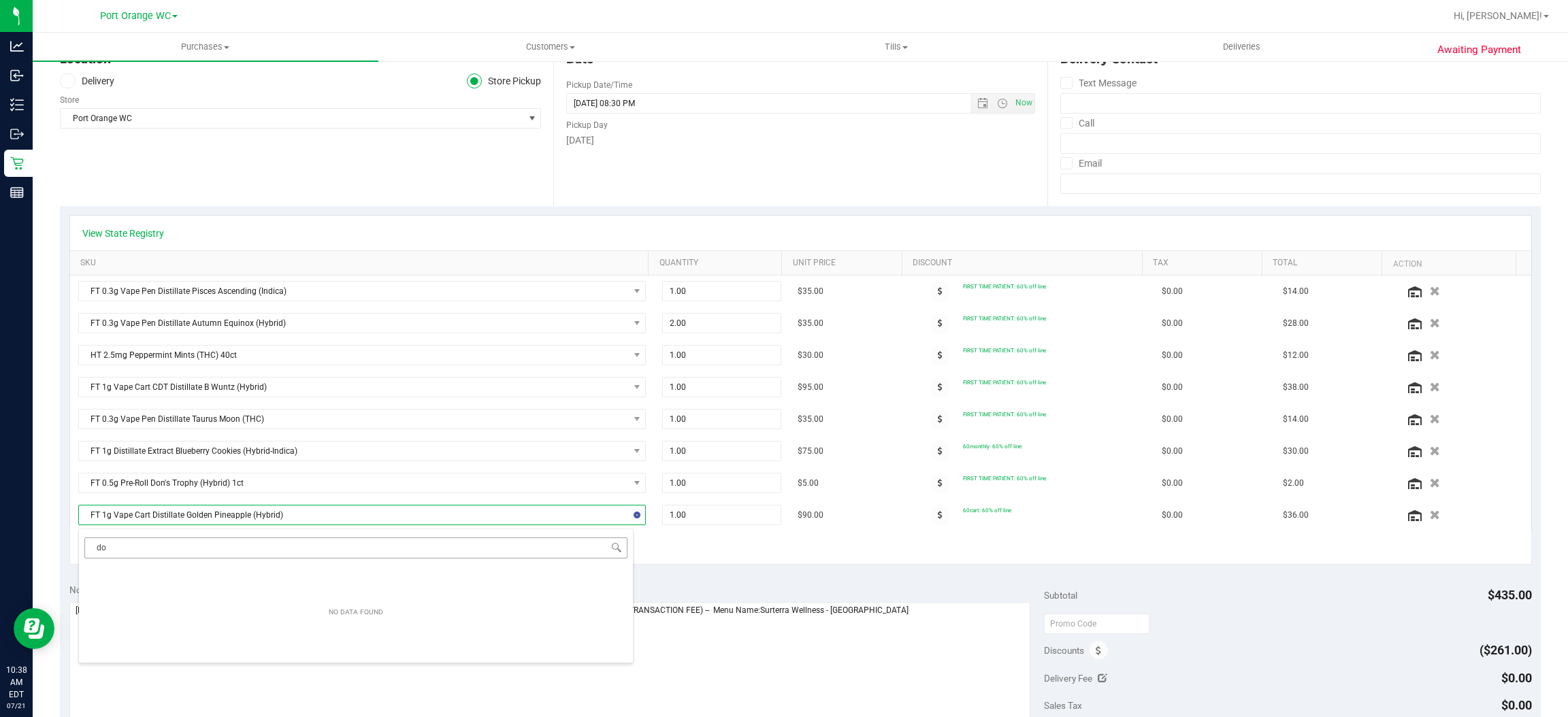 type on "d" 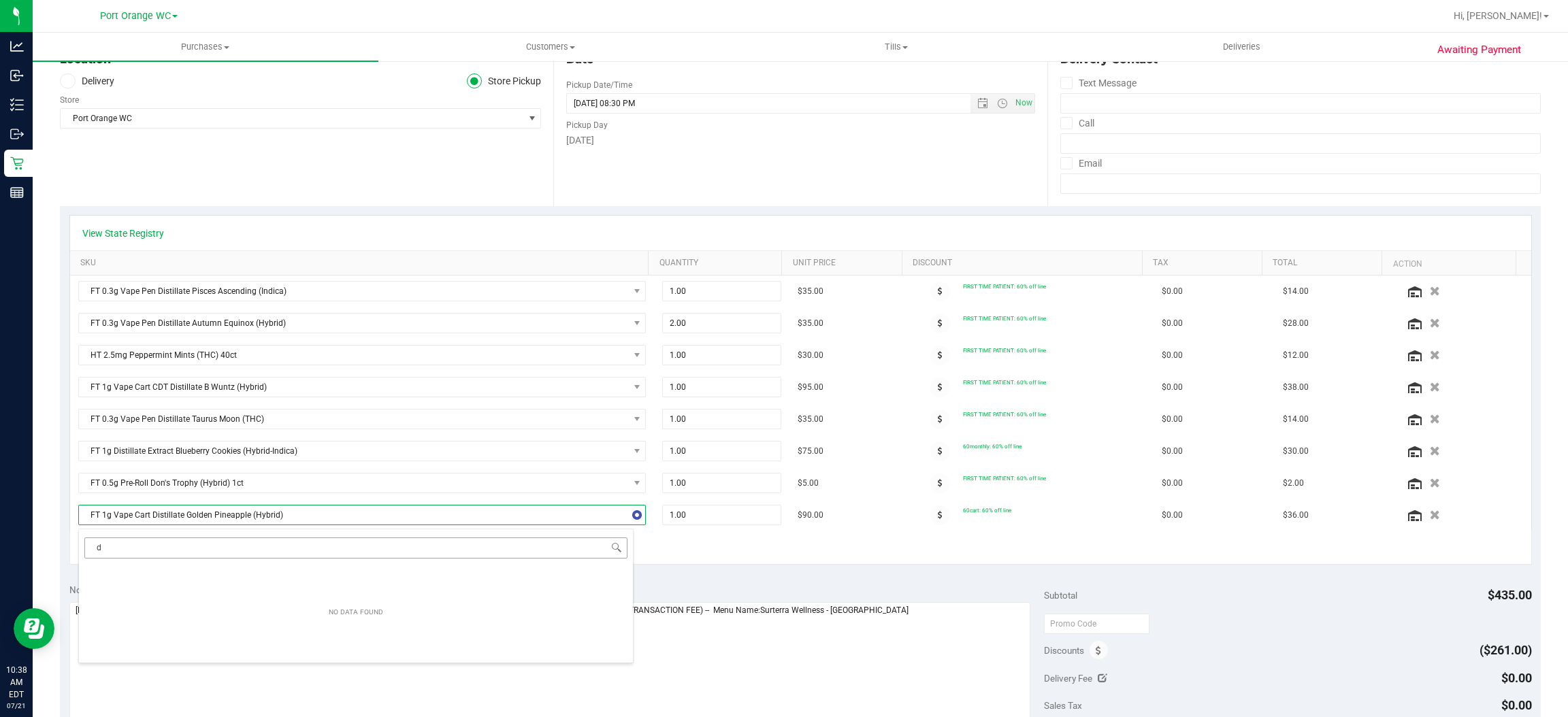 type 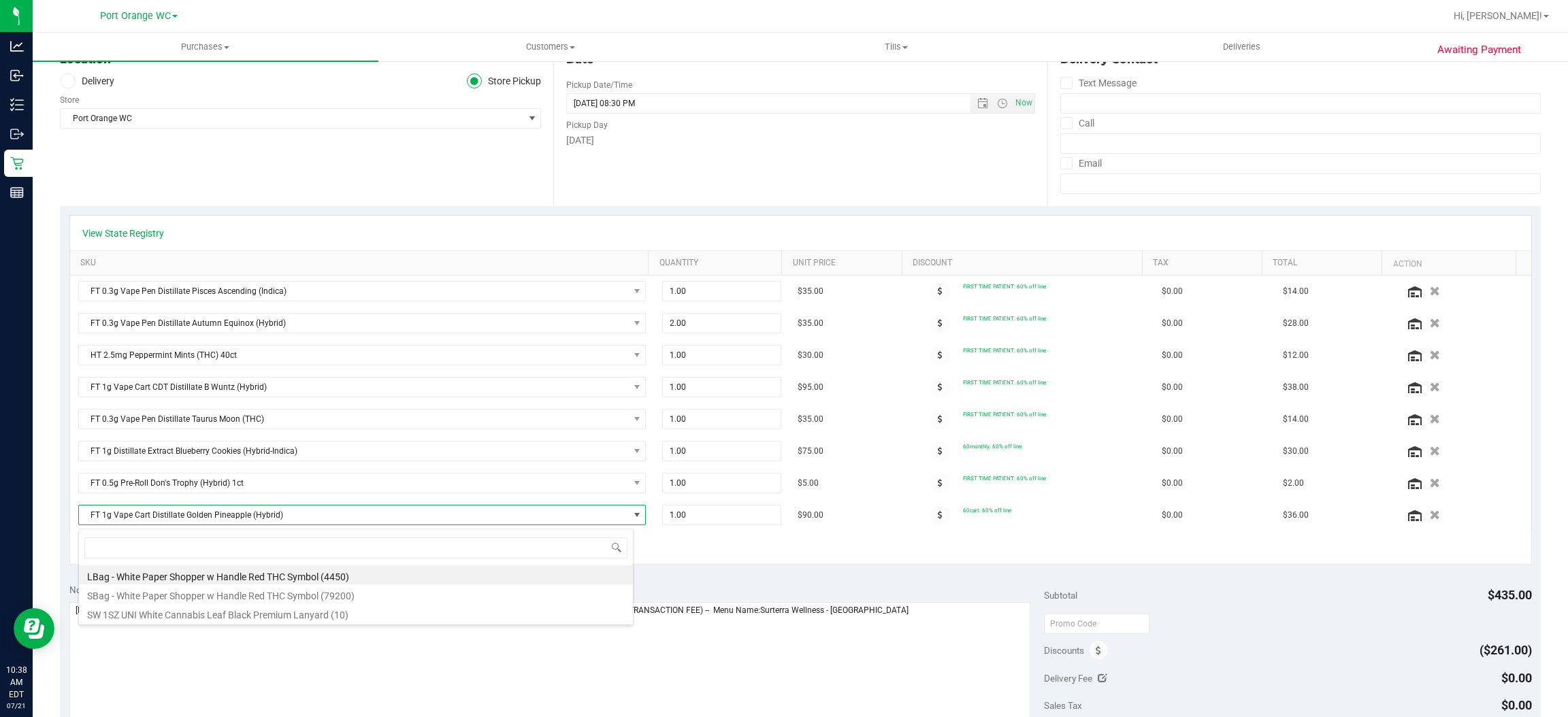 click on "Date
Pickup Date/Time
07/21/2025
Now
07/21/2025 08:30 PM
Now
Pickup Day
Monday" at bounding box center (800, 122) 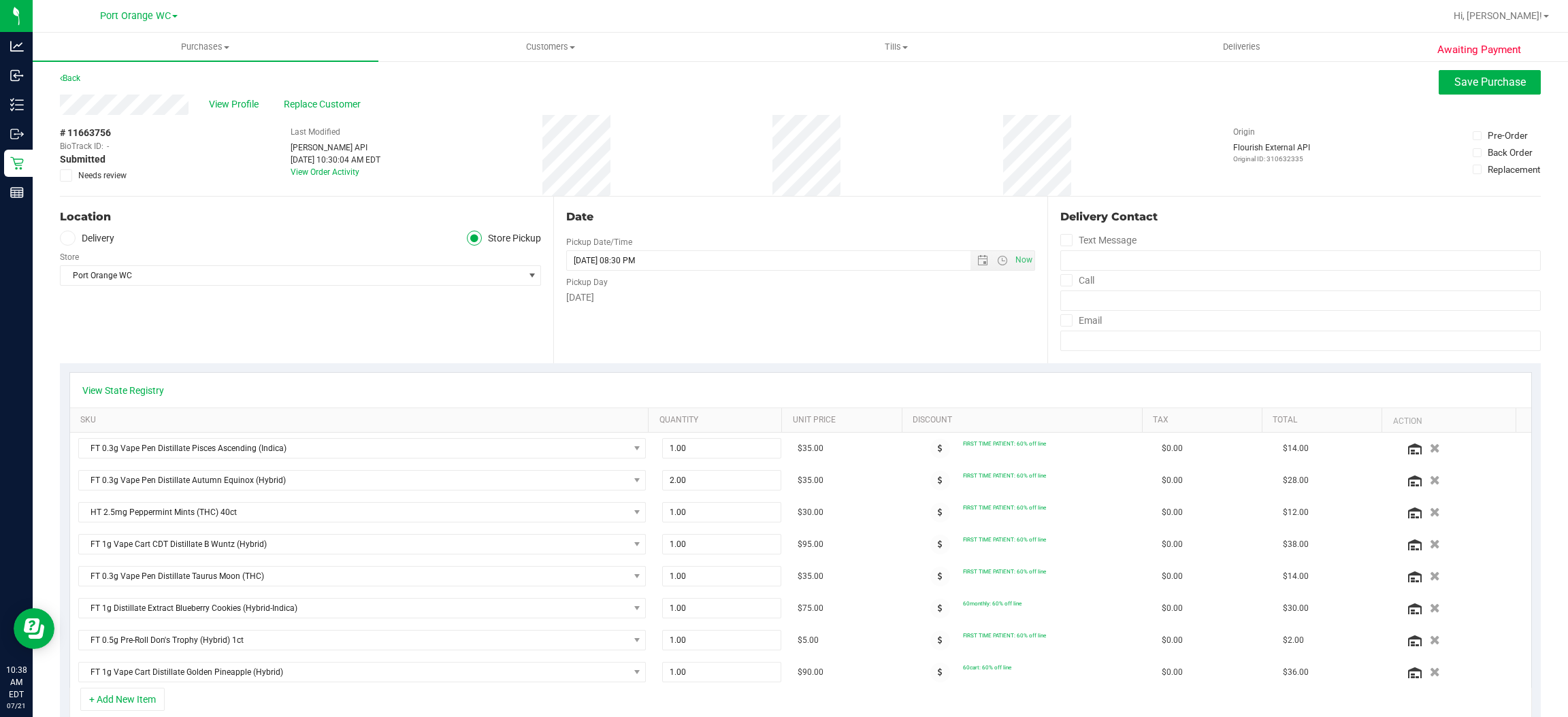 scroll, scrollTop: 5, scrollLeft: 0, axis: vertical 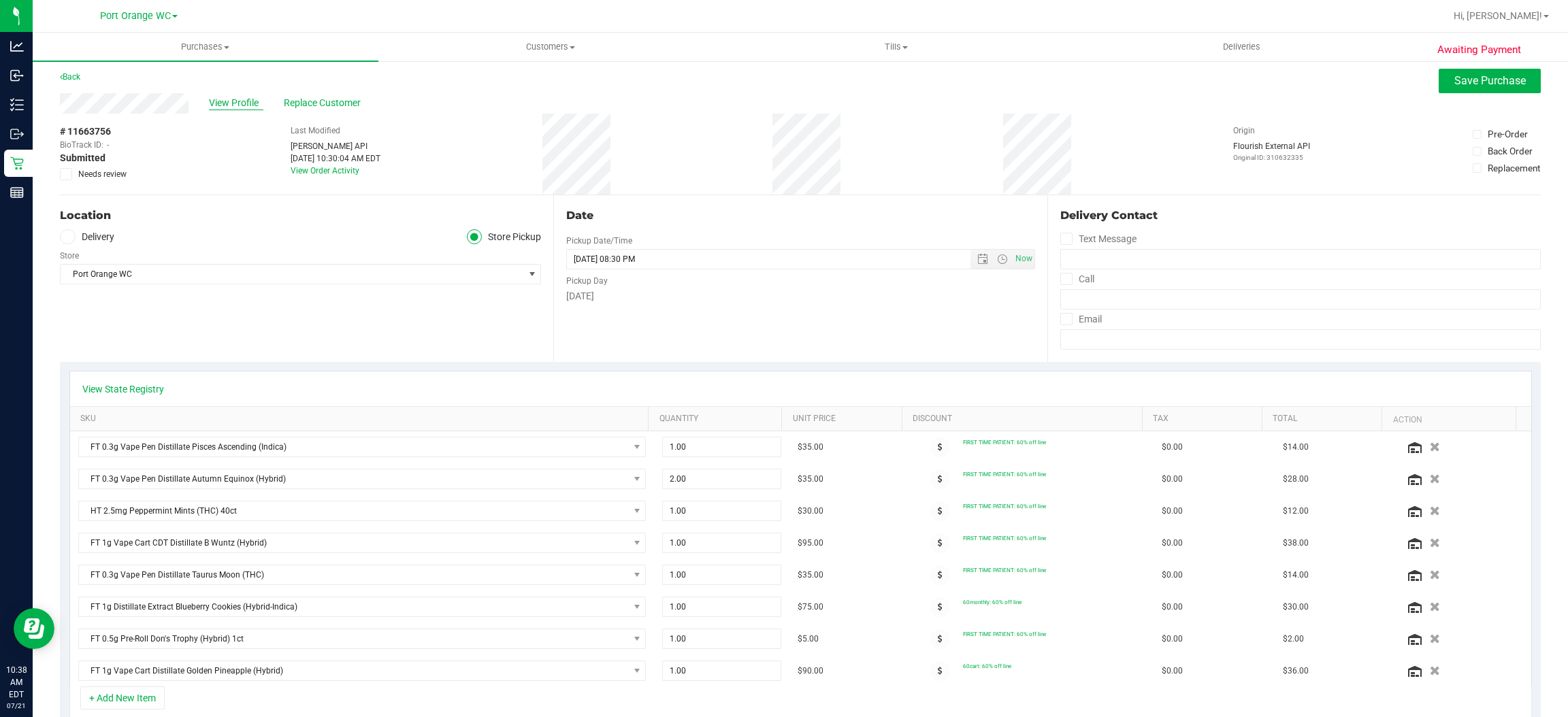 click on "View Profile" at bounding box center (236, 103) 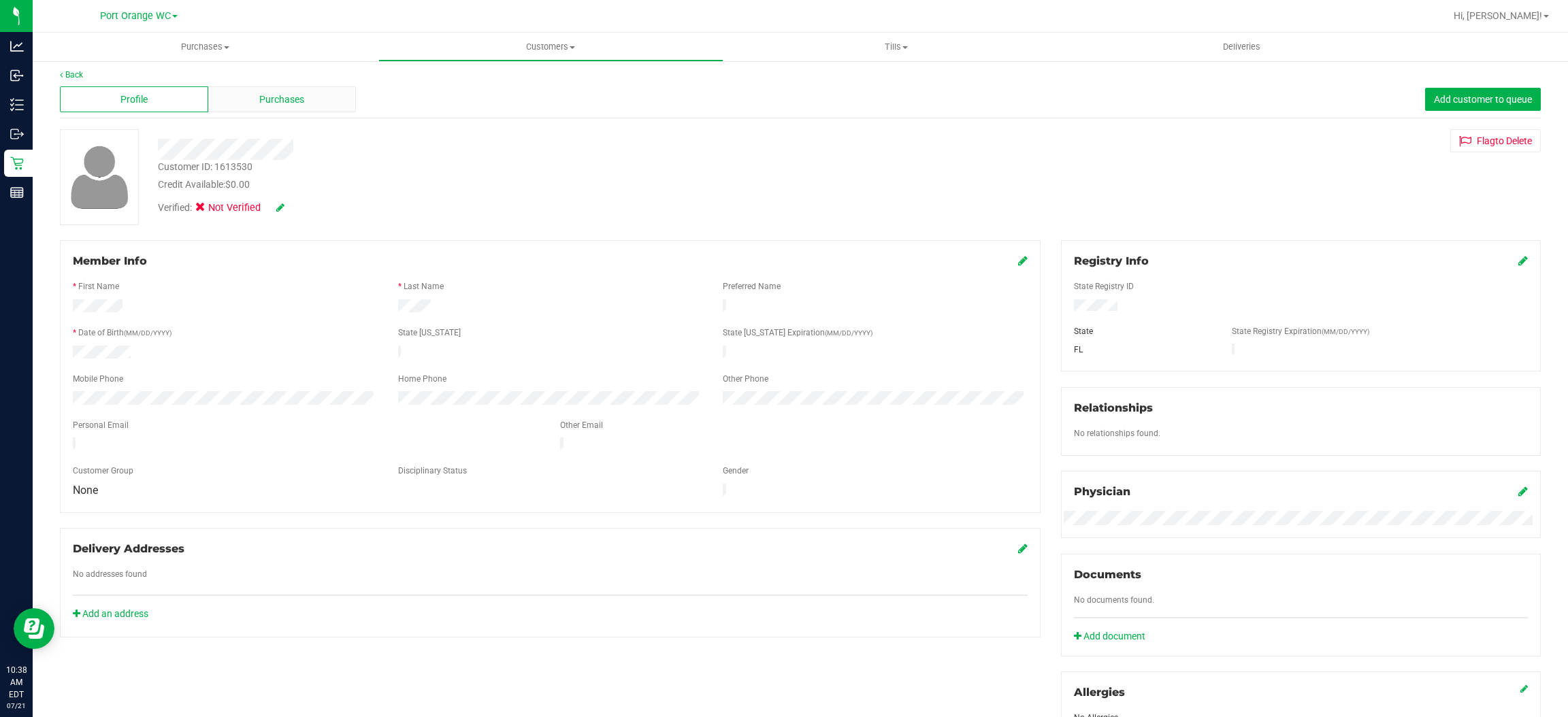 click on "Purchases" at bounding box center (282, 99) 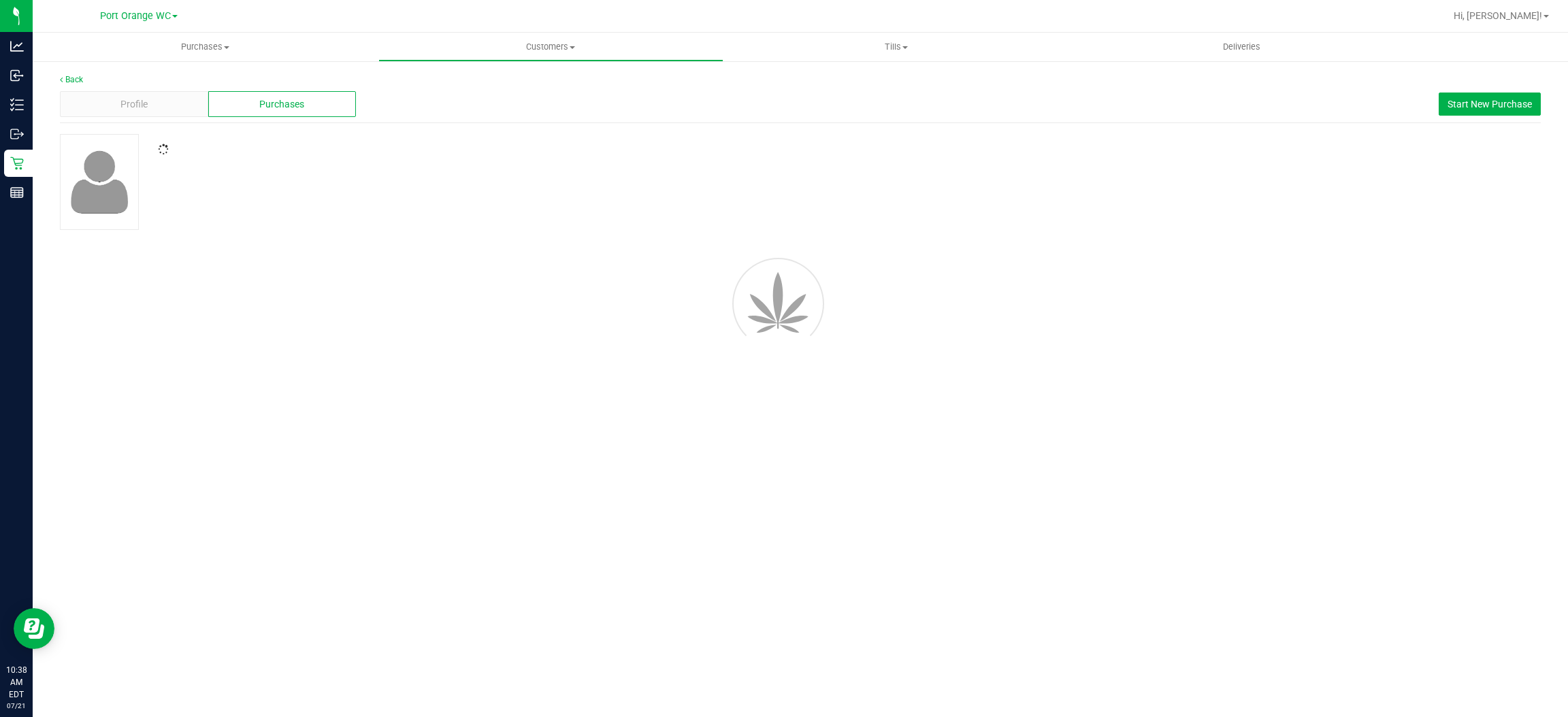 scroll, scrollTop: 0, scrollLeft: 0, axis: both 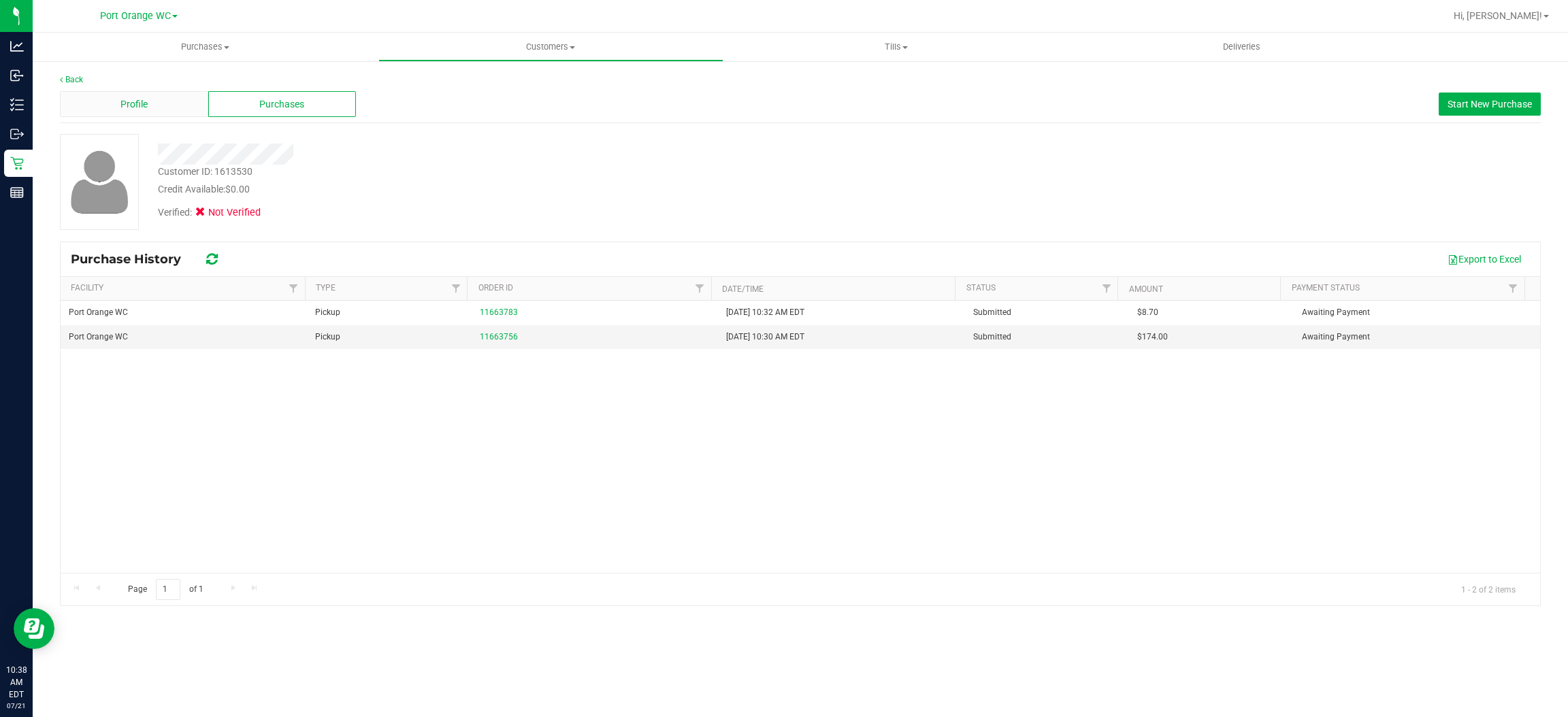 click on "Profile" at bounding box center (134, 104) 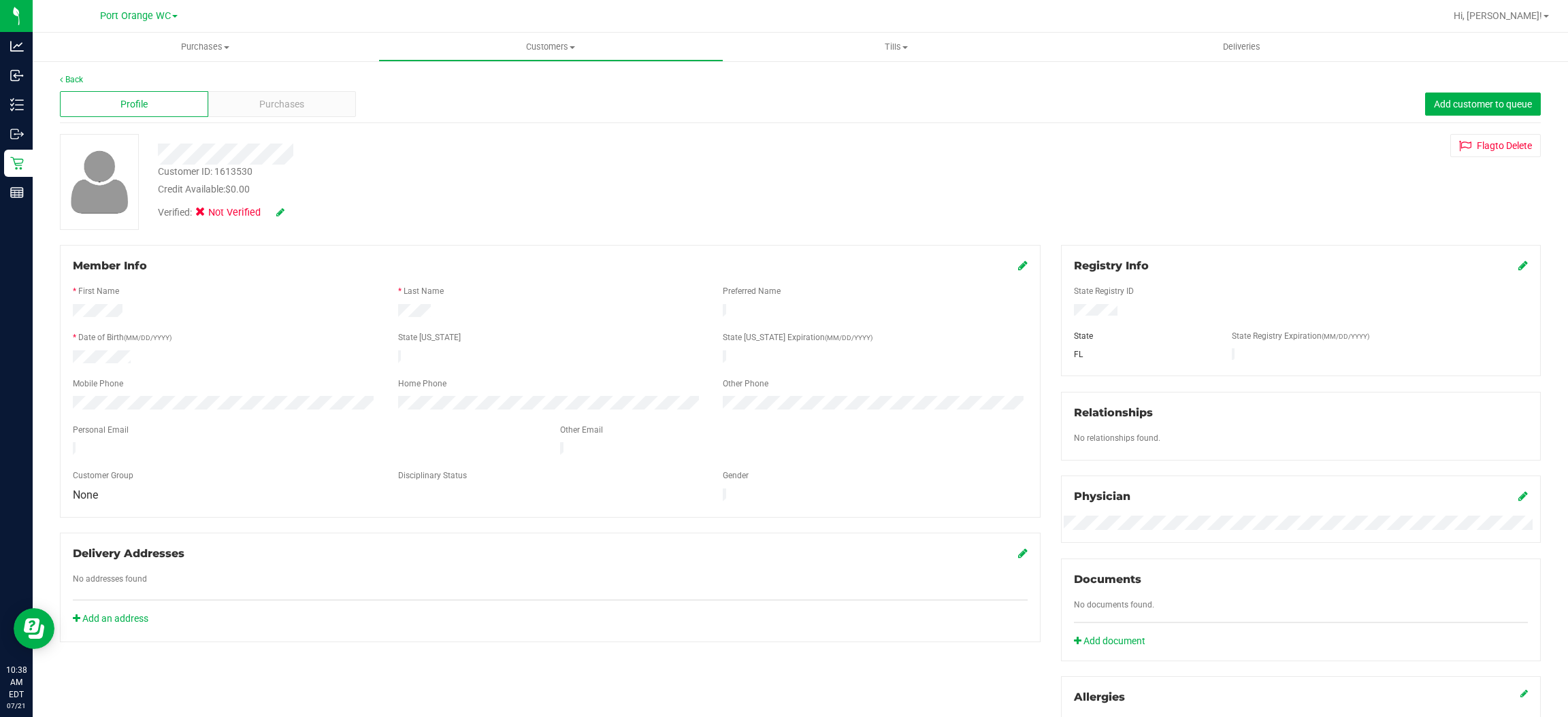 click at bounding box center (1023, 265) 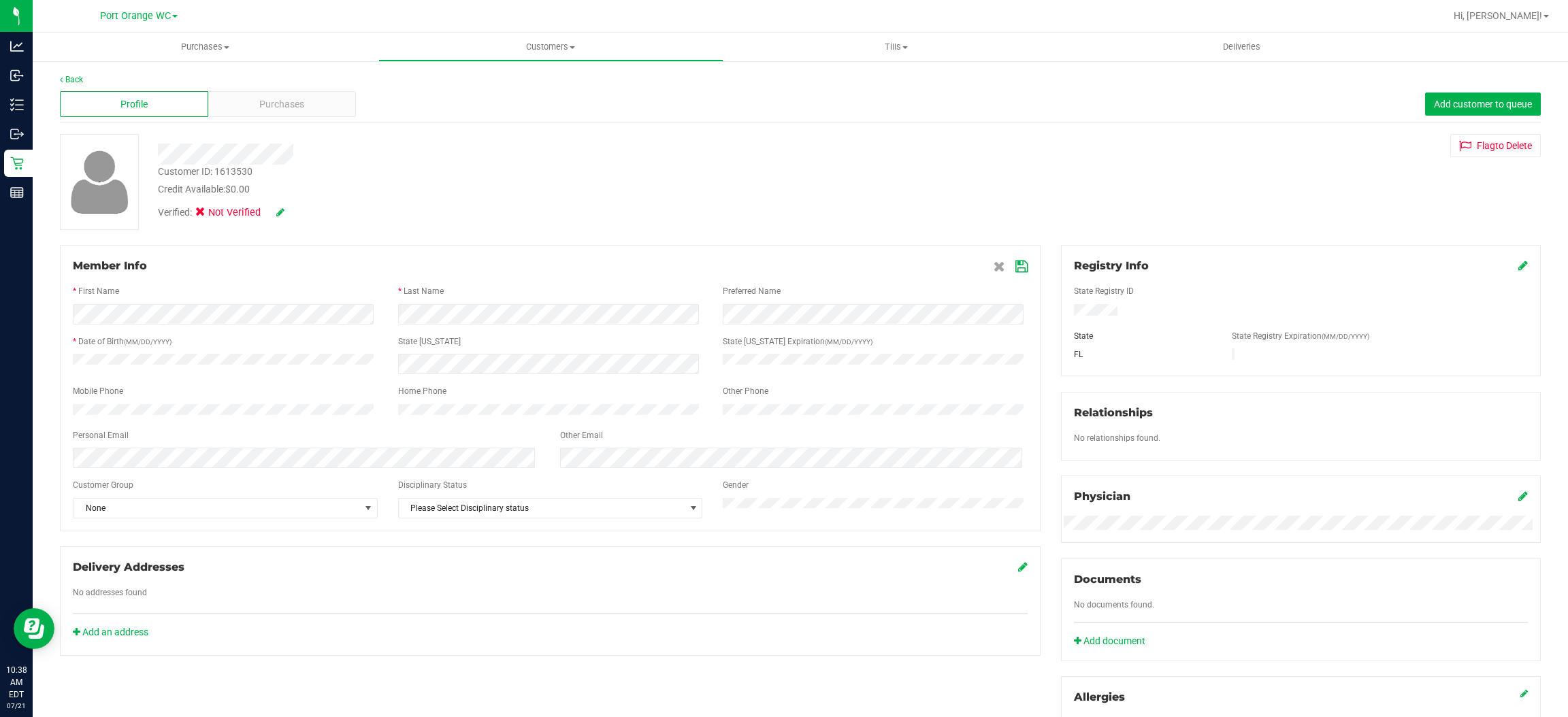 click at bounding box center [280, 212] 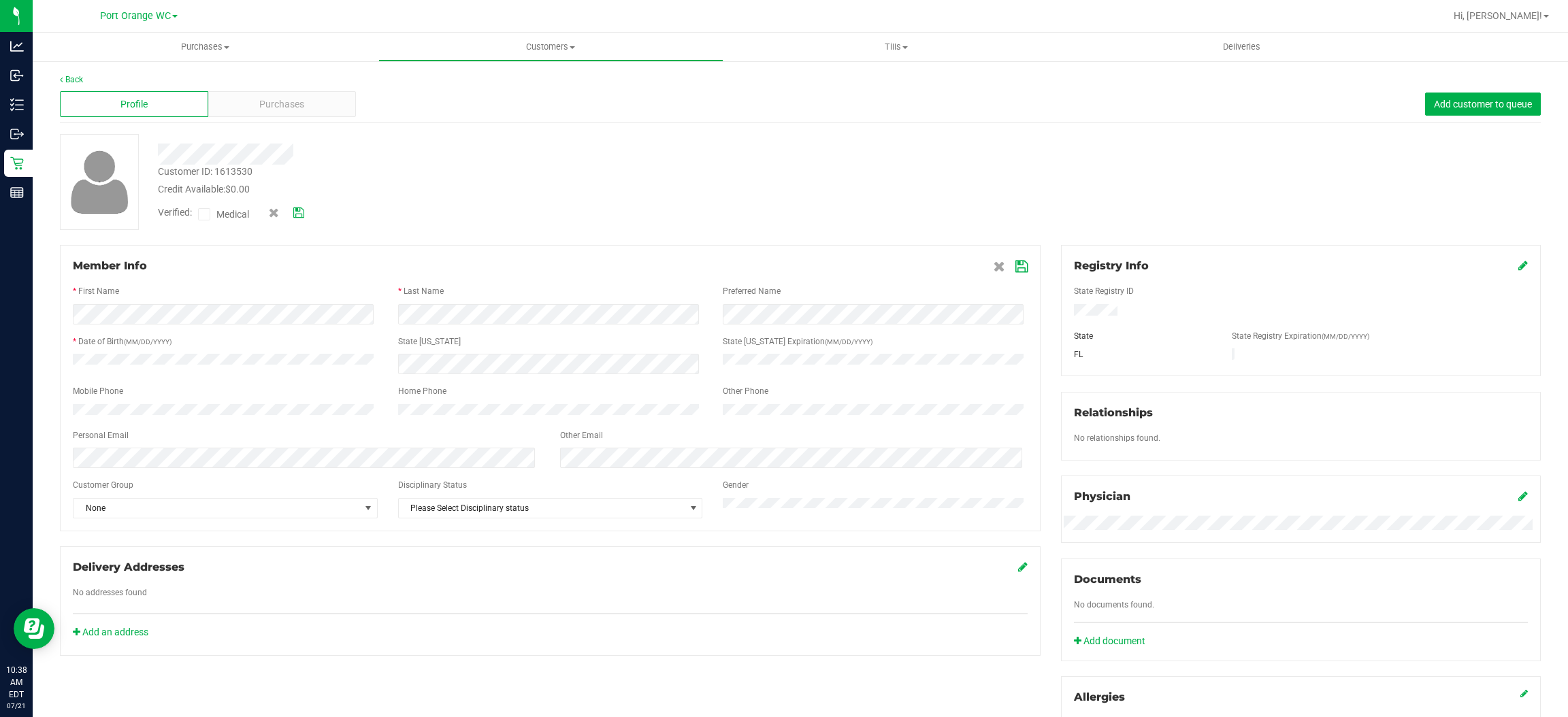 click at bounding box center (204, 214) 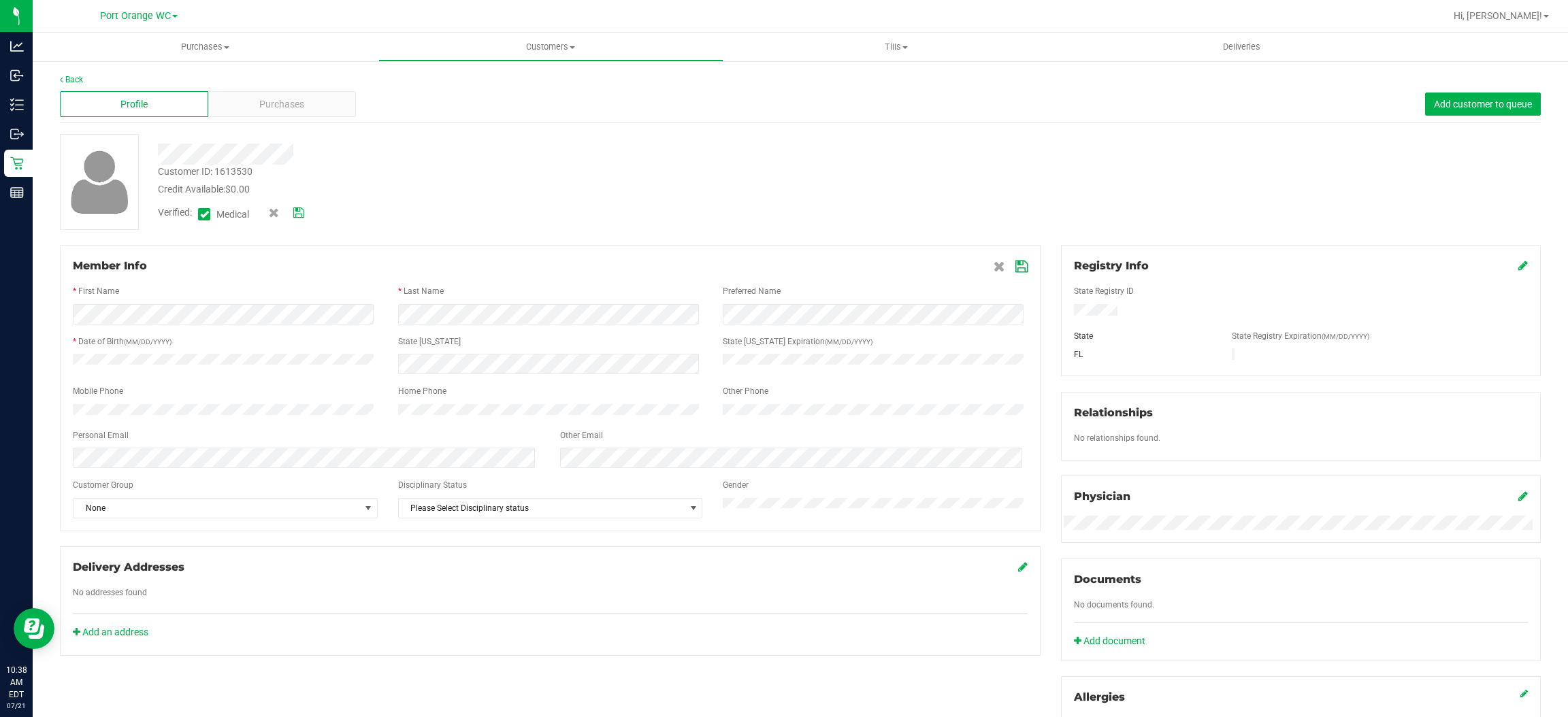 click at bounding box center (299, 213) 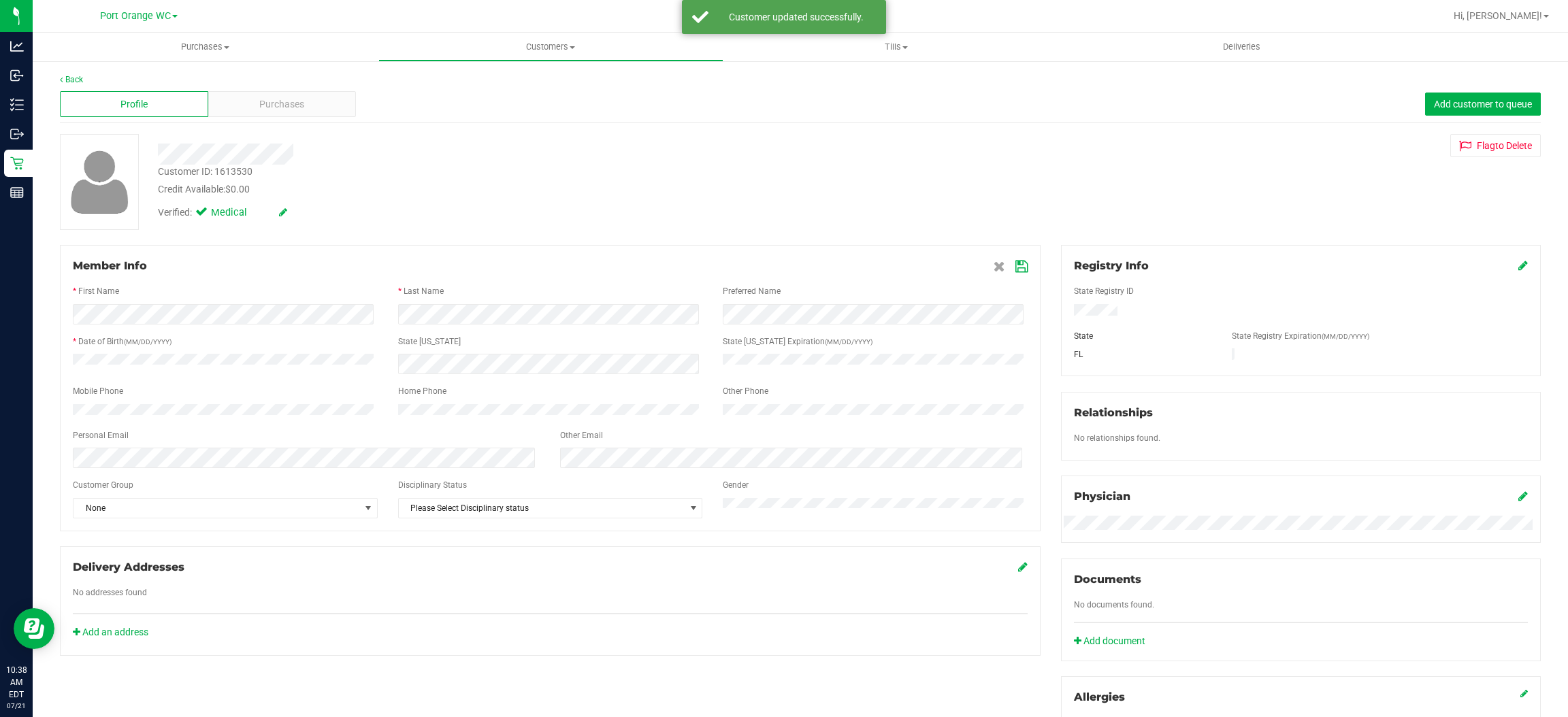 click at bounding box center [1022, 267] 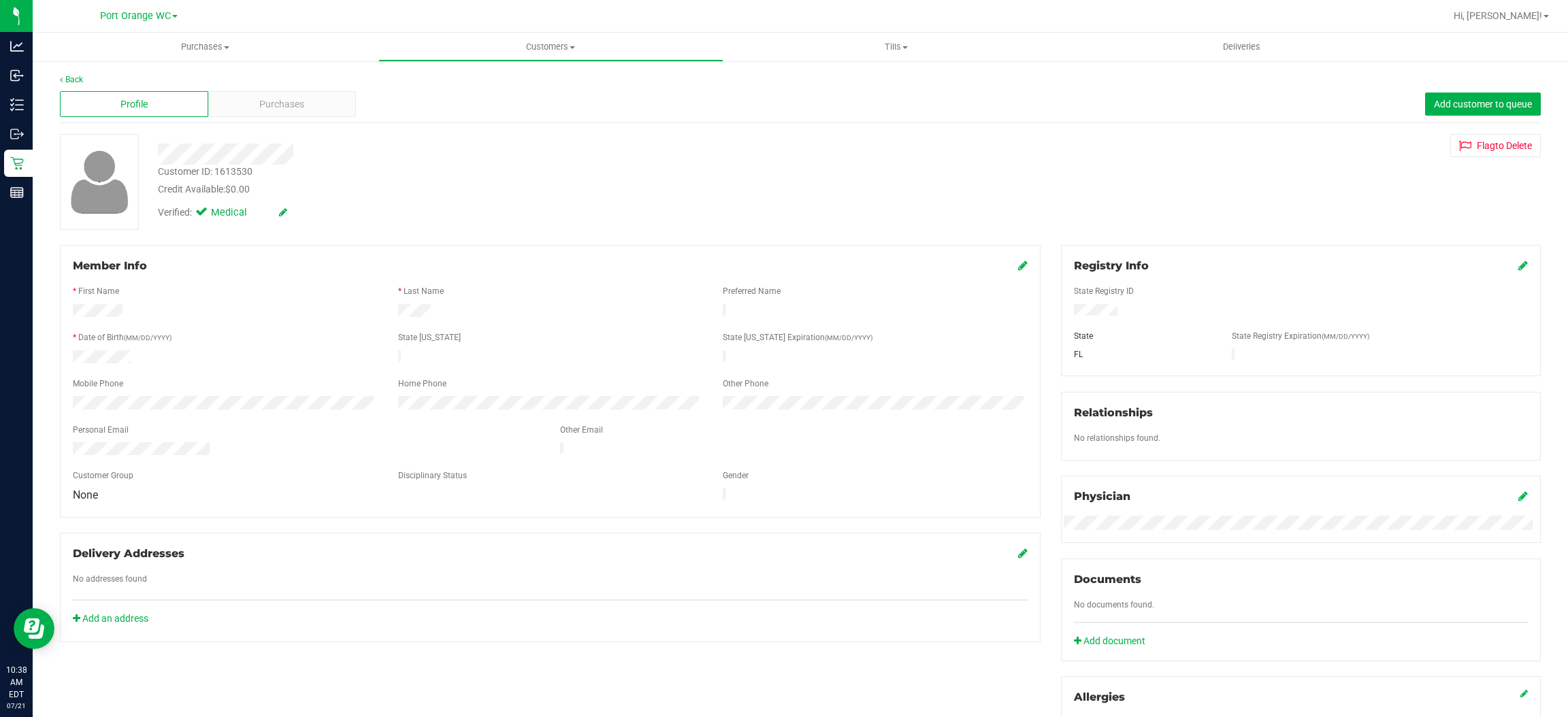 click on "Purchases" at bounding box center [282, 104] 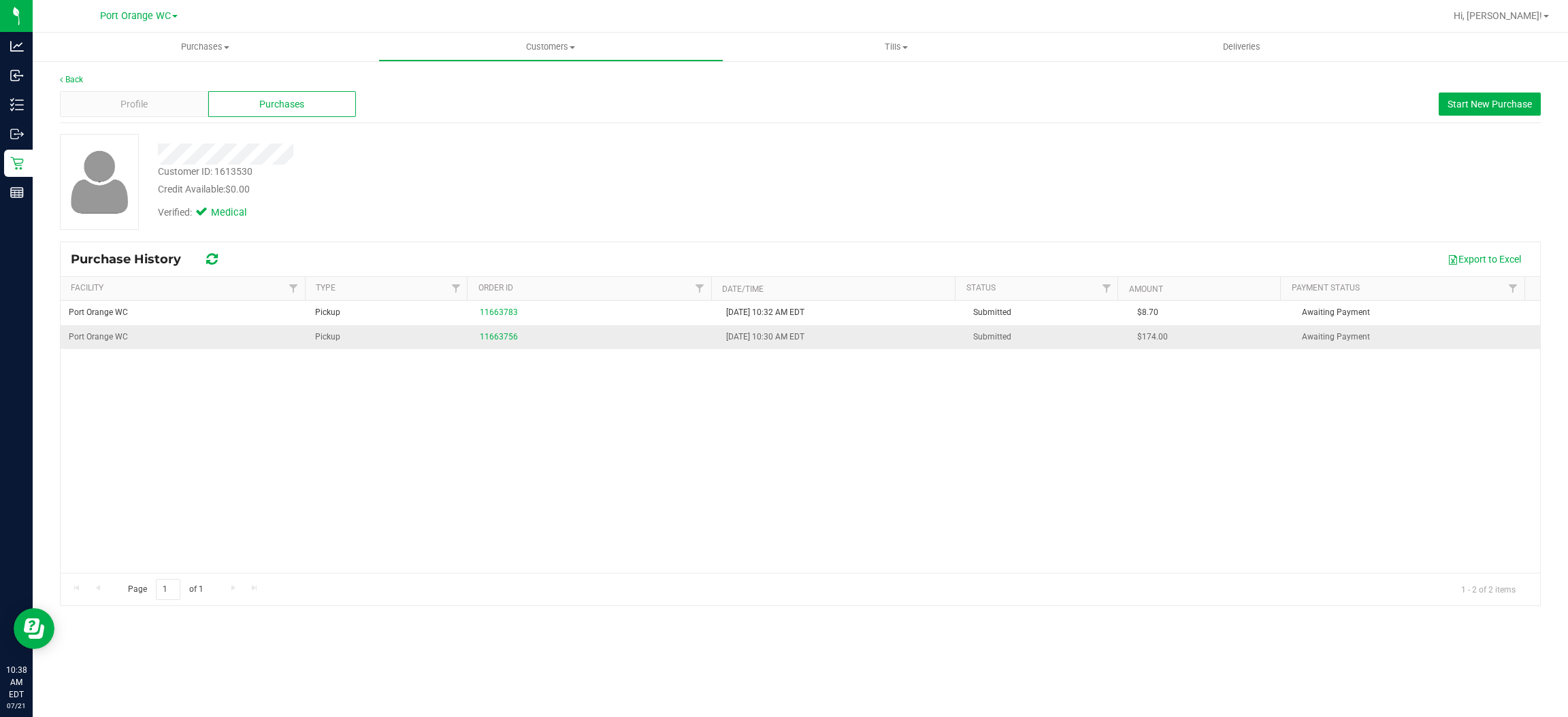 click on "11663756" at bounding box center [595, 337] 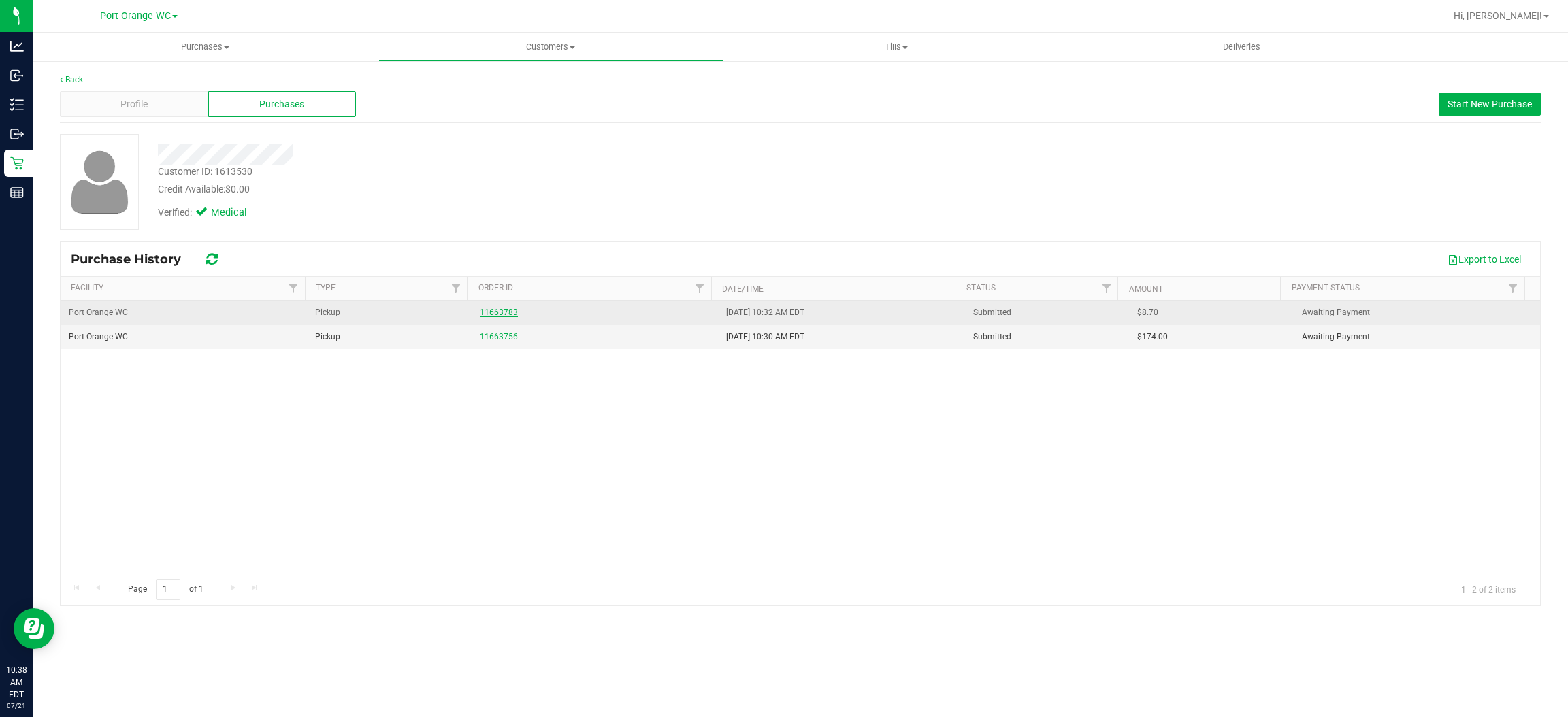 click on "11663783" at bounding box center (499, 312) 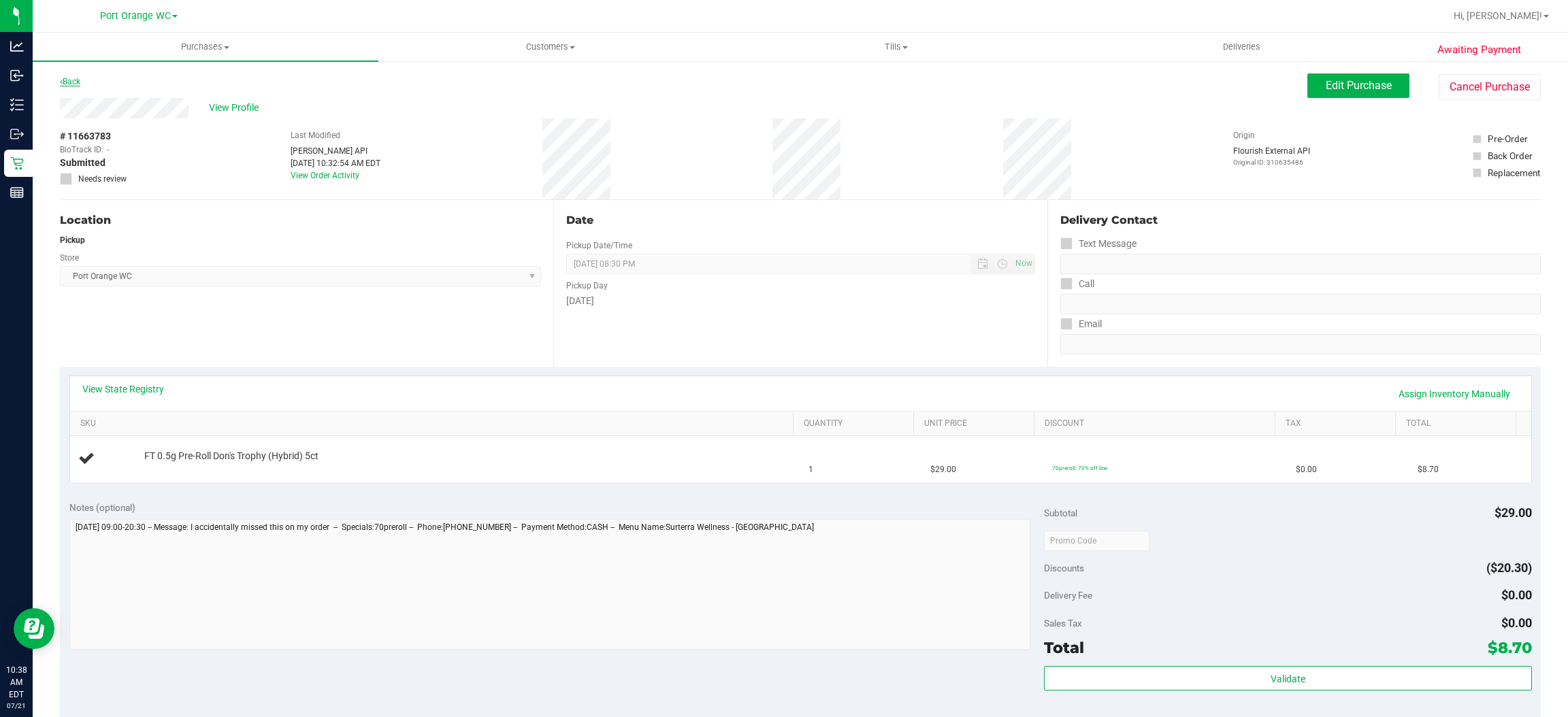 click on "Back" at bounding box center (70, 82) 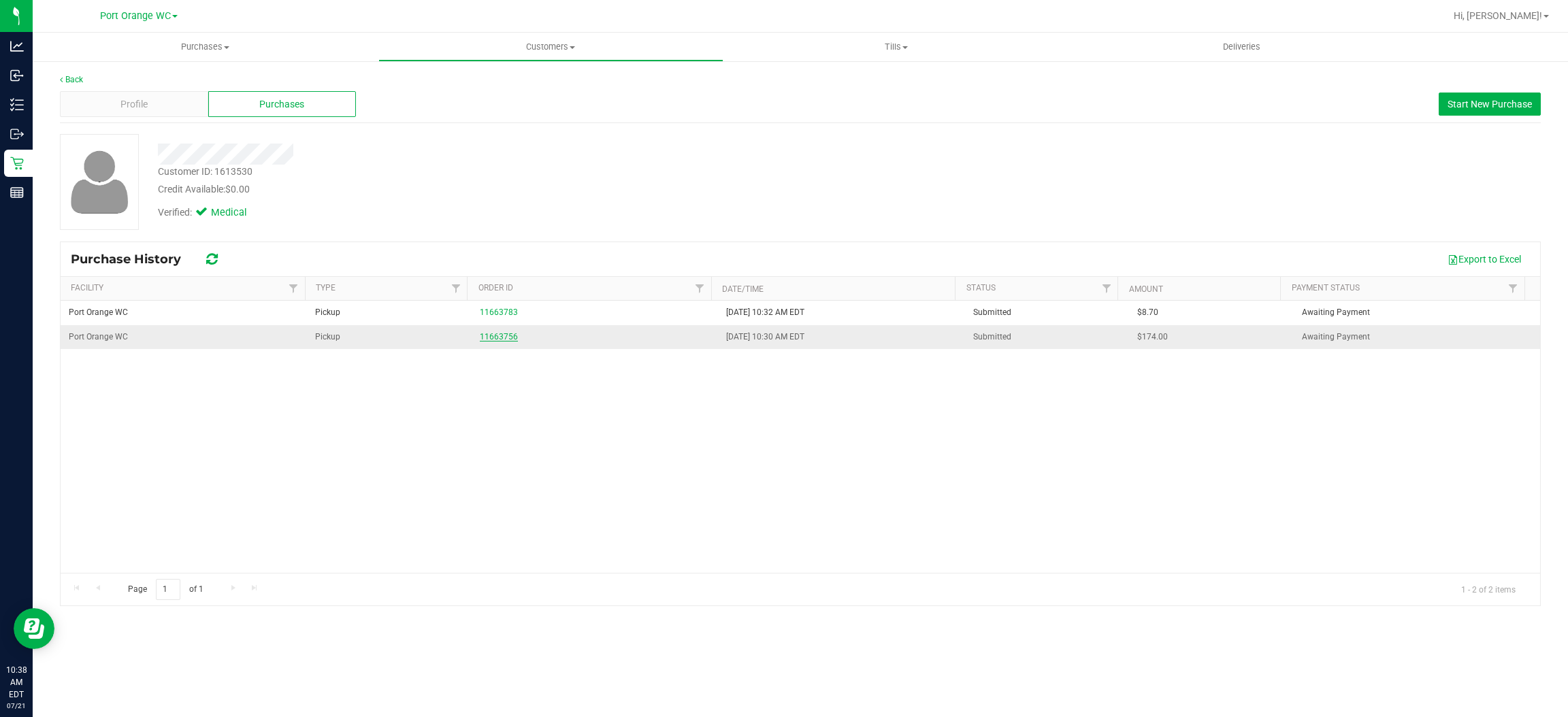 click on "11663756" at bounding box center (499, 337) 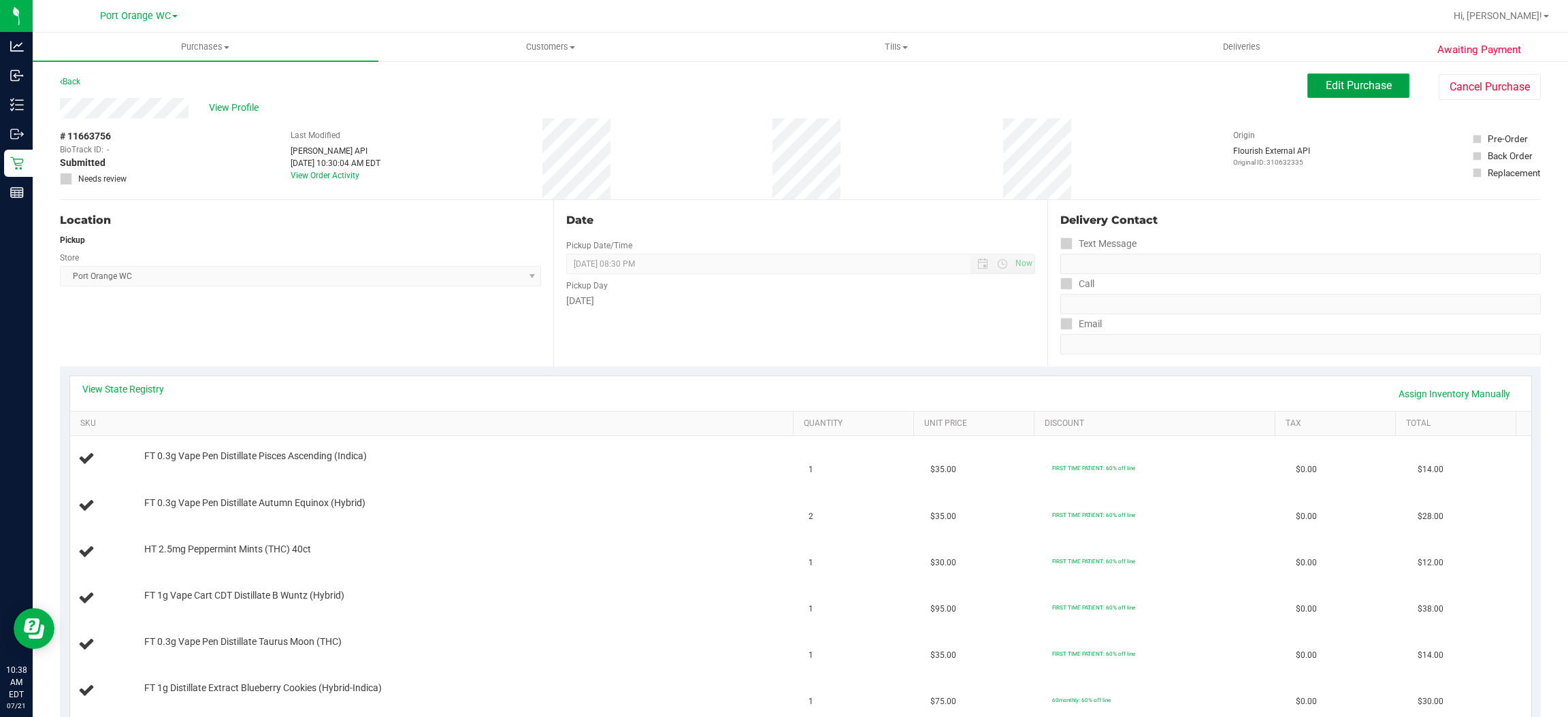 click on "Edit Purchase" at bounding box center (1358, 85) 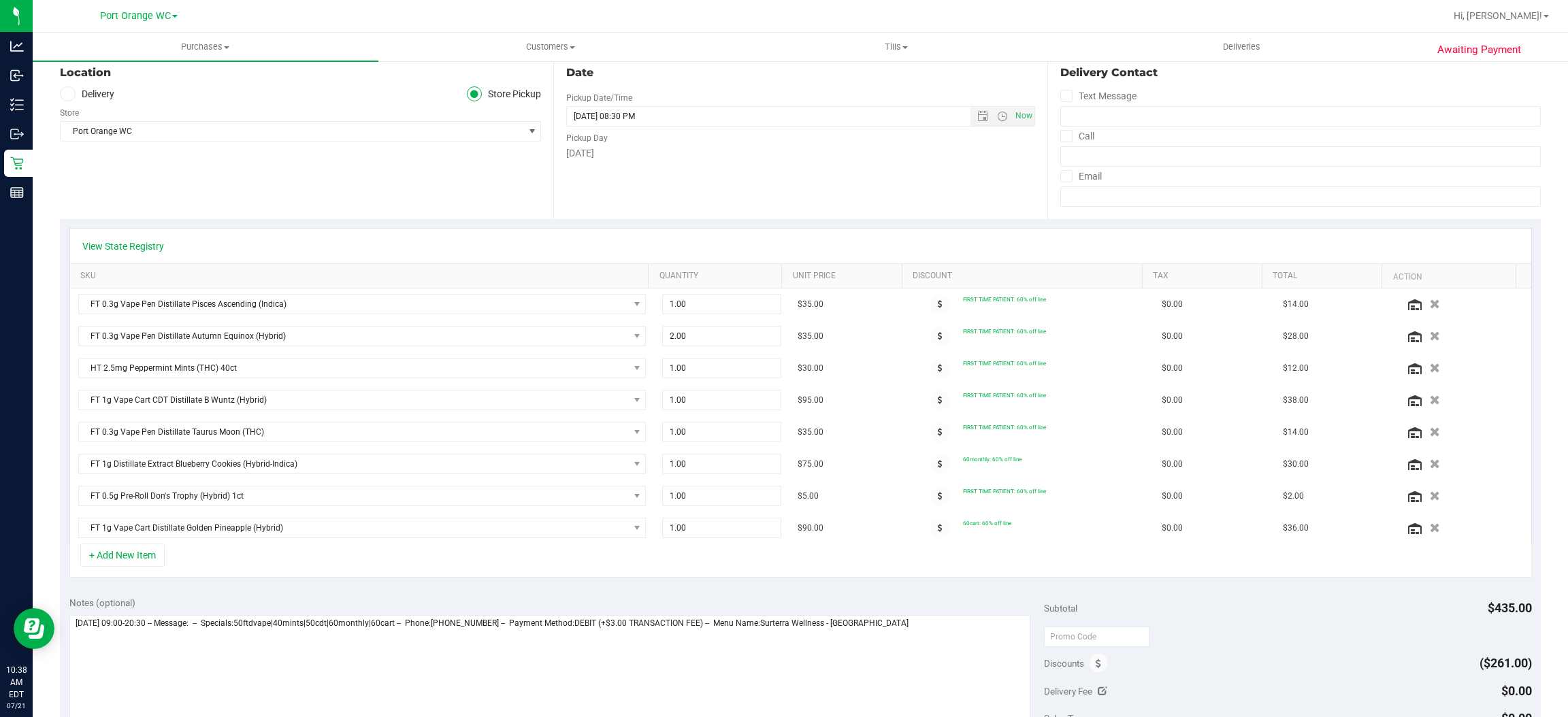 scroll, scrollTop: 174, scrollLeft: 0, axis: vertical 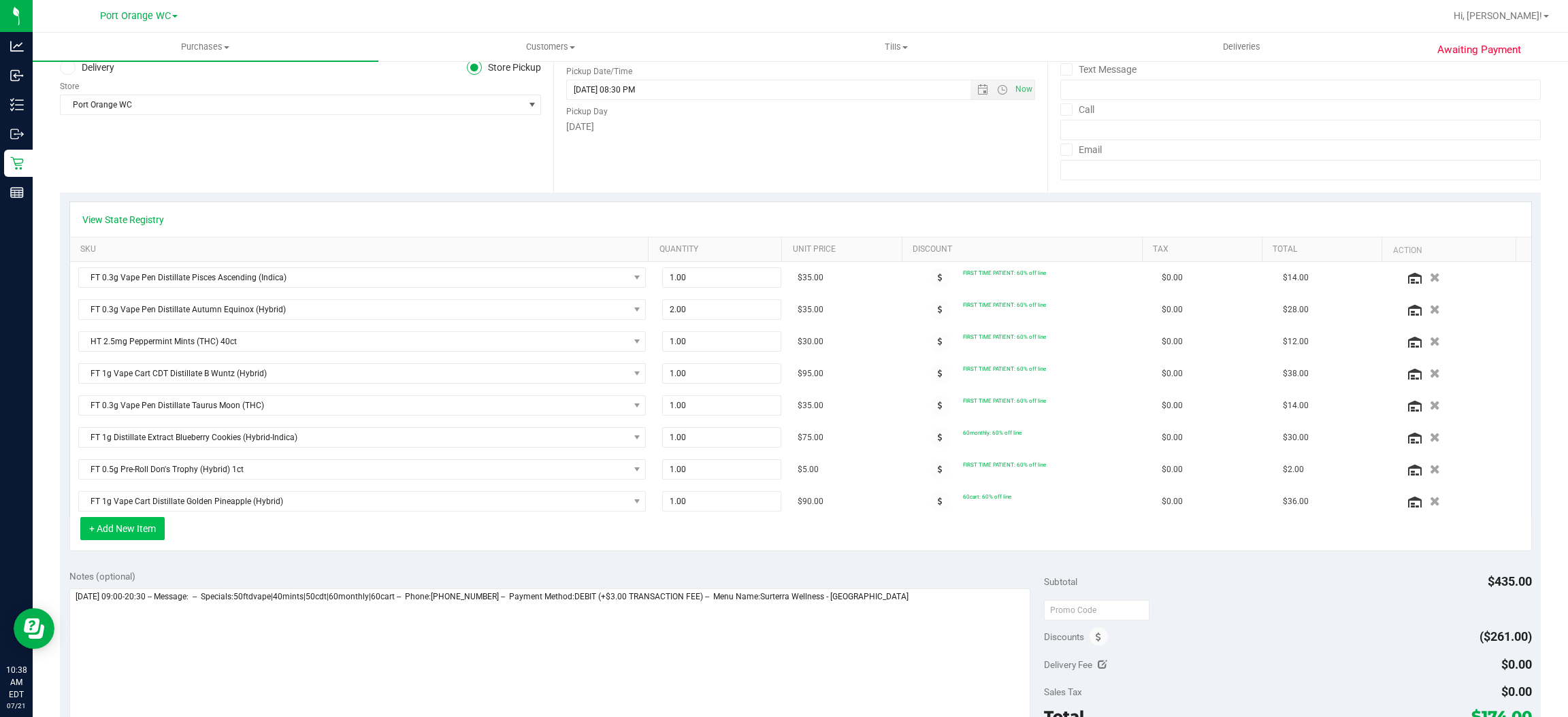 click on "+ Add New Item" at bounding box center (122, 529) 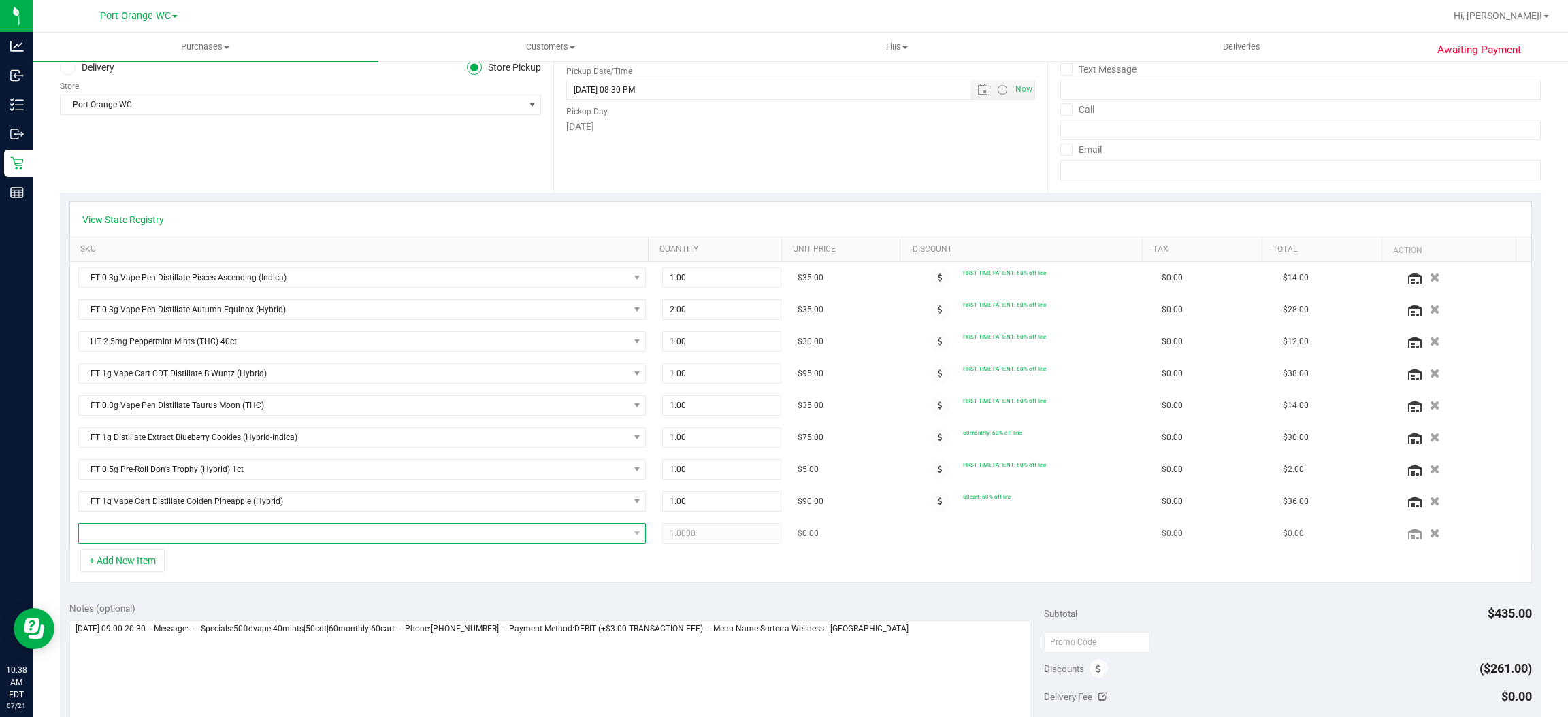 click at bounding box center [354, 533] 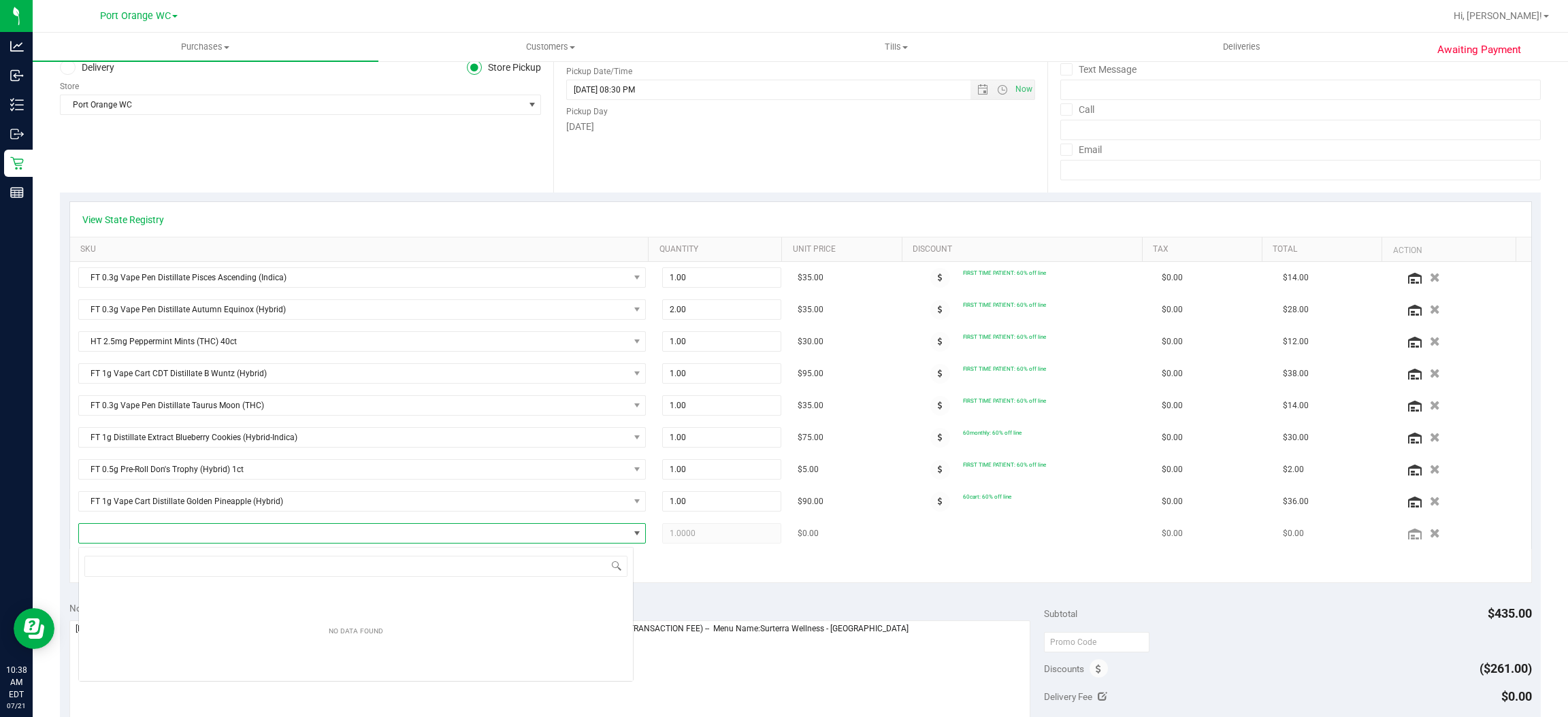 scroll, scrollTop: 68005, scrollLeft: 67500, axis: both 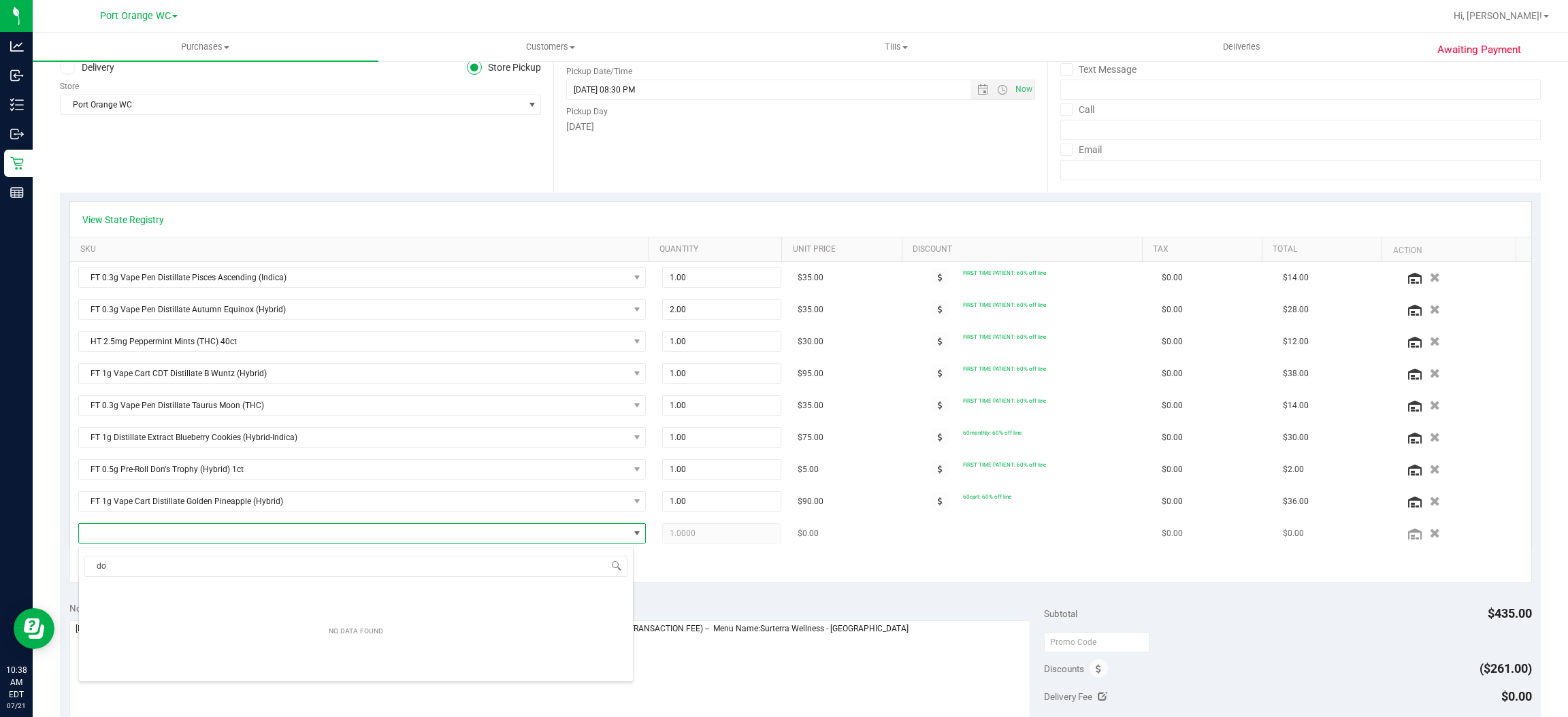 type on "don" 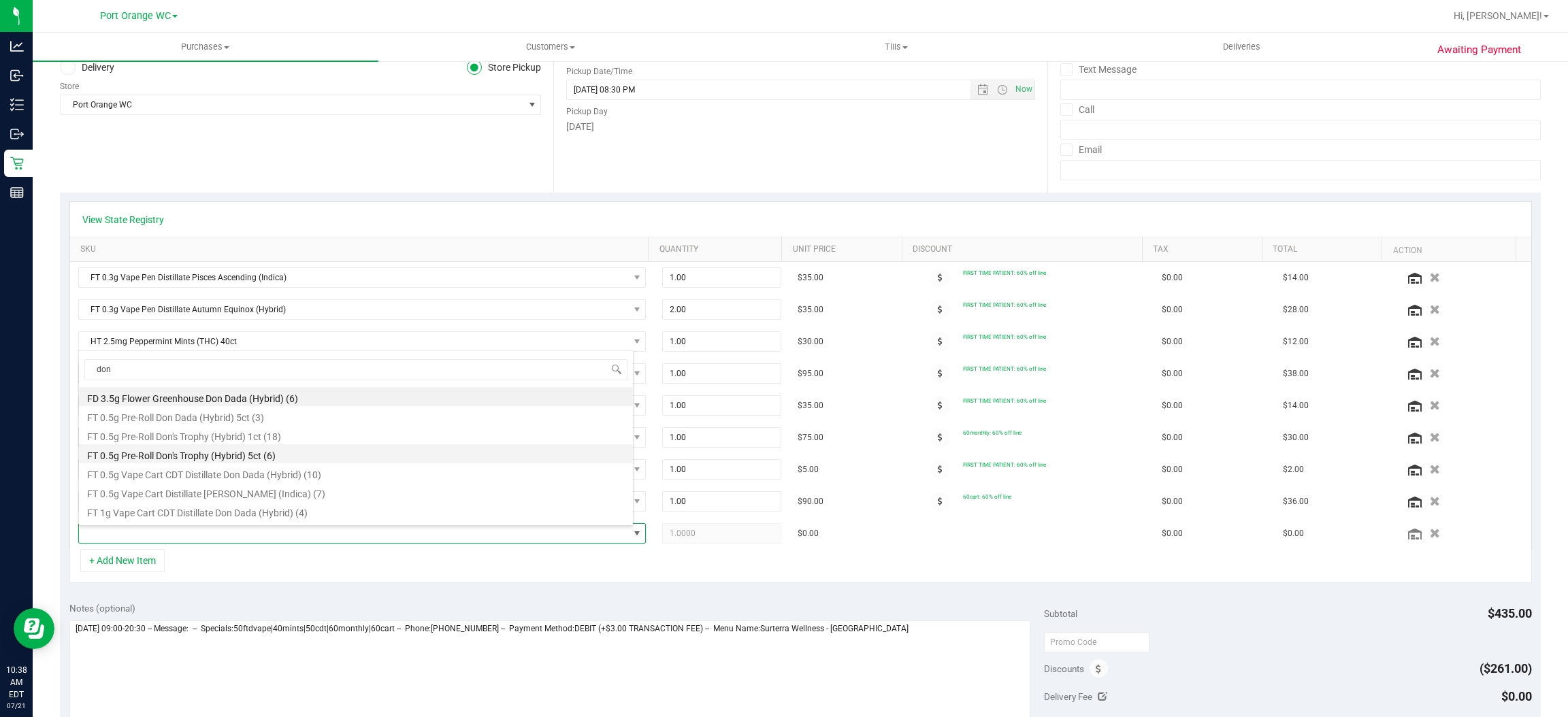 click on "FT 0.5g Pre-Roll Don's Trophy (Hybrid) 5ct (6)" at bounding box center (356, 454) 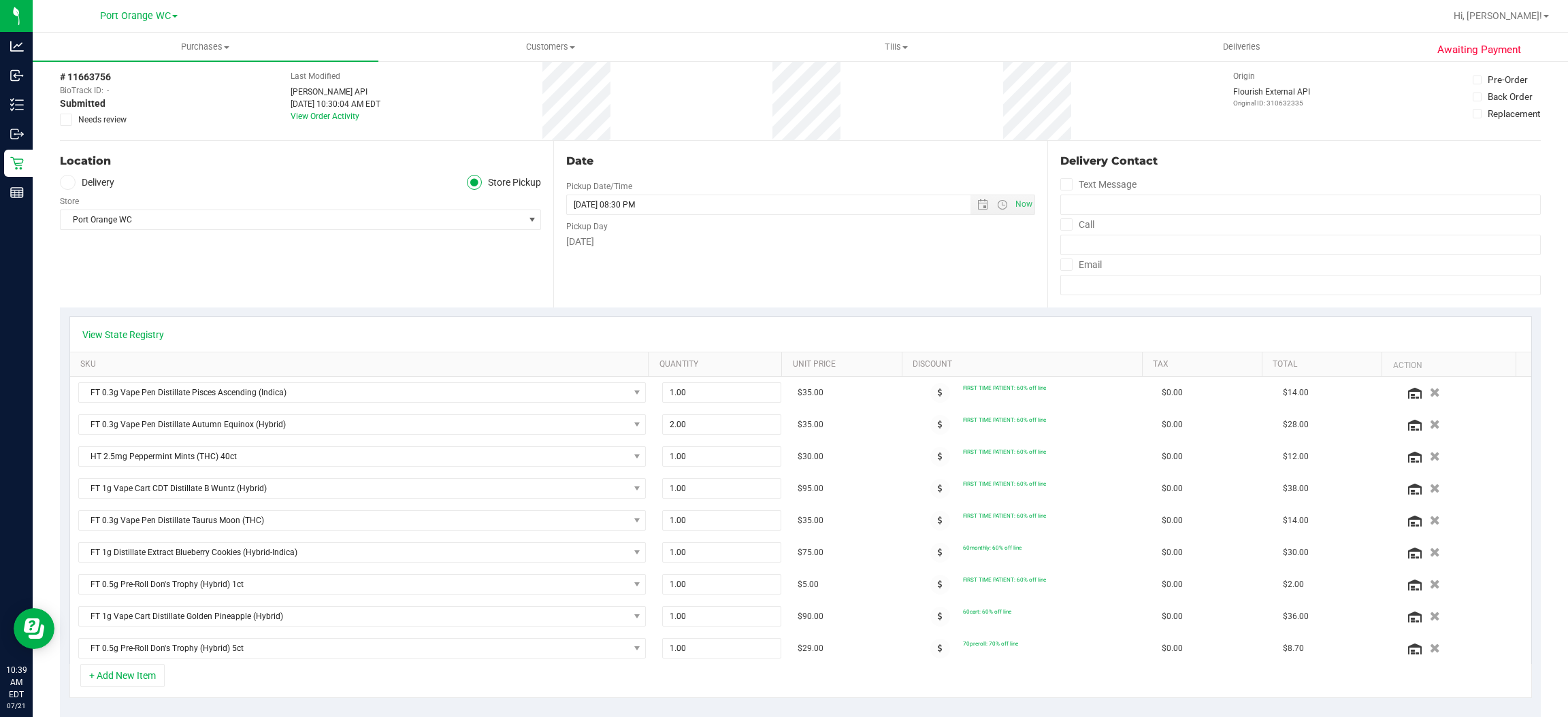 scroll, scrollTop: 11, scrollLeft: 0, axis: vertical 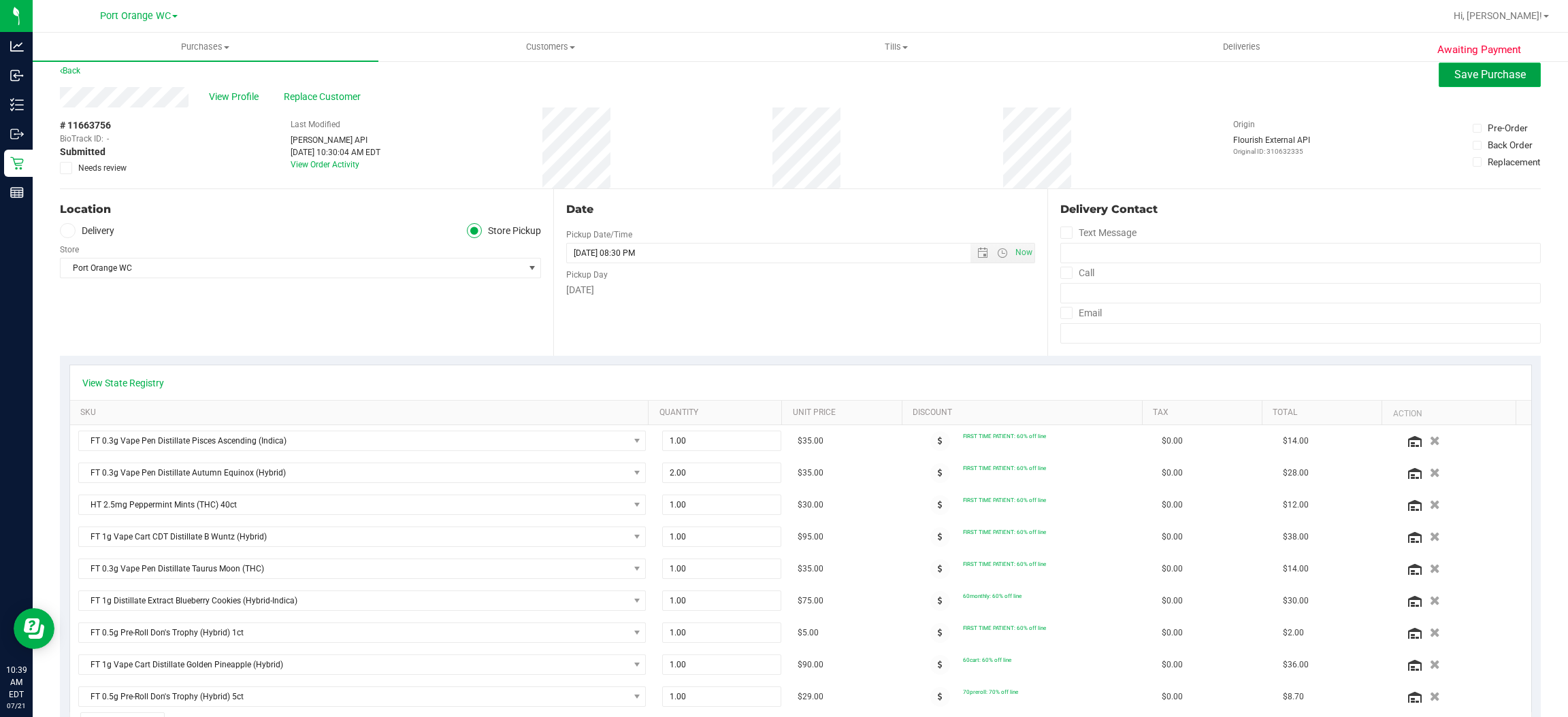click on "Save Purchase" at bounding box center (1490, 74) 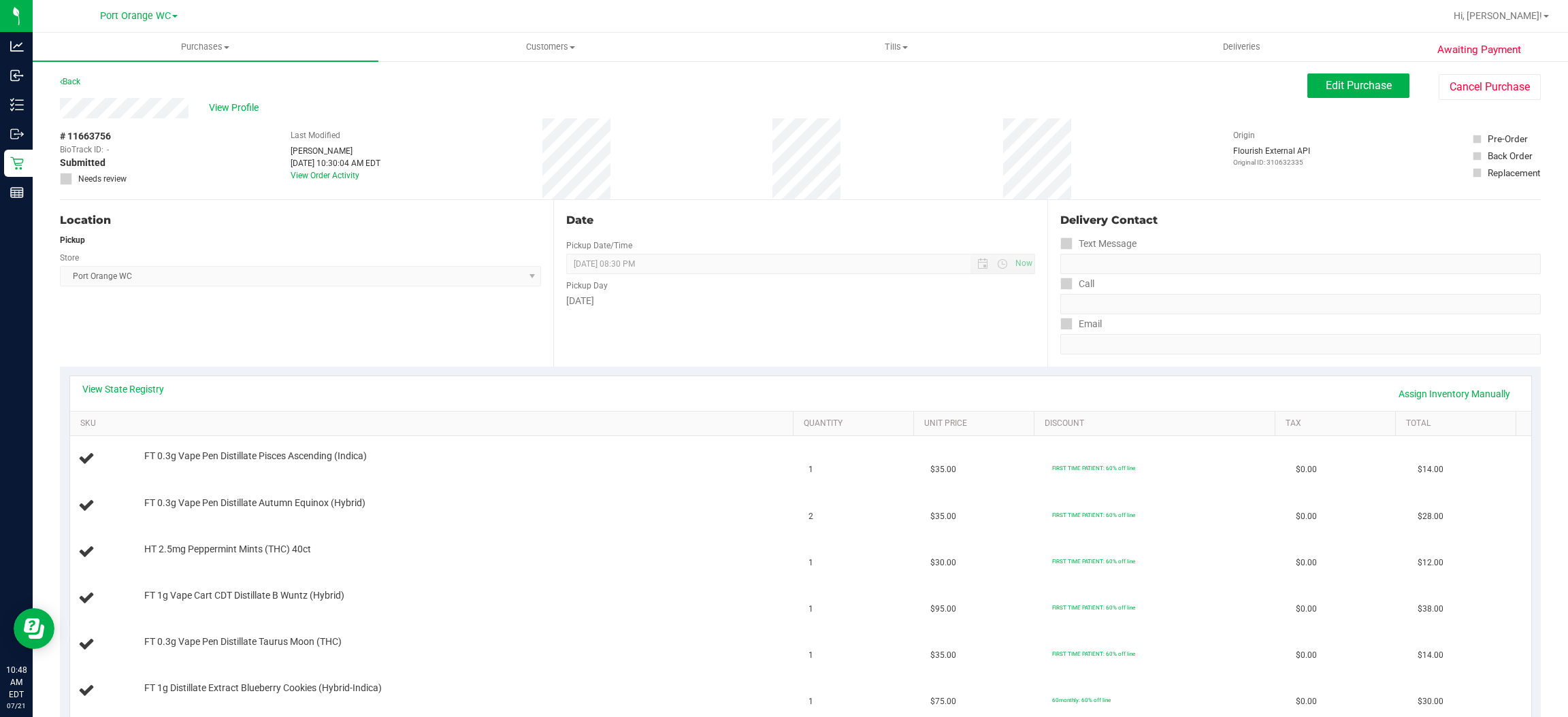 scroll, scrollTop: 107, scrollLeft: 0, axis: vertical 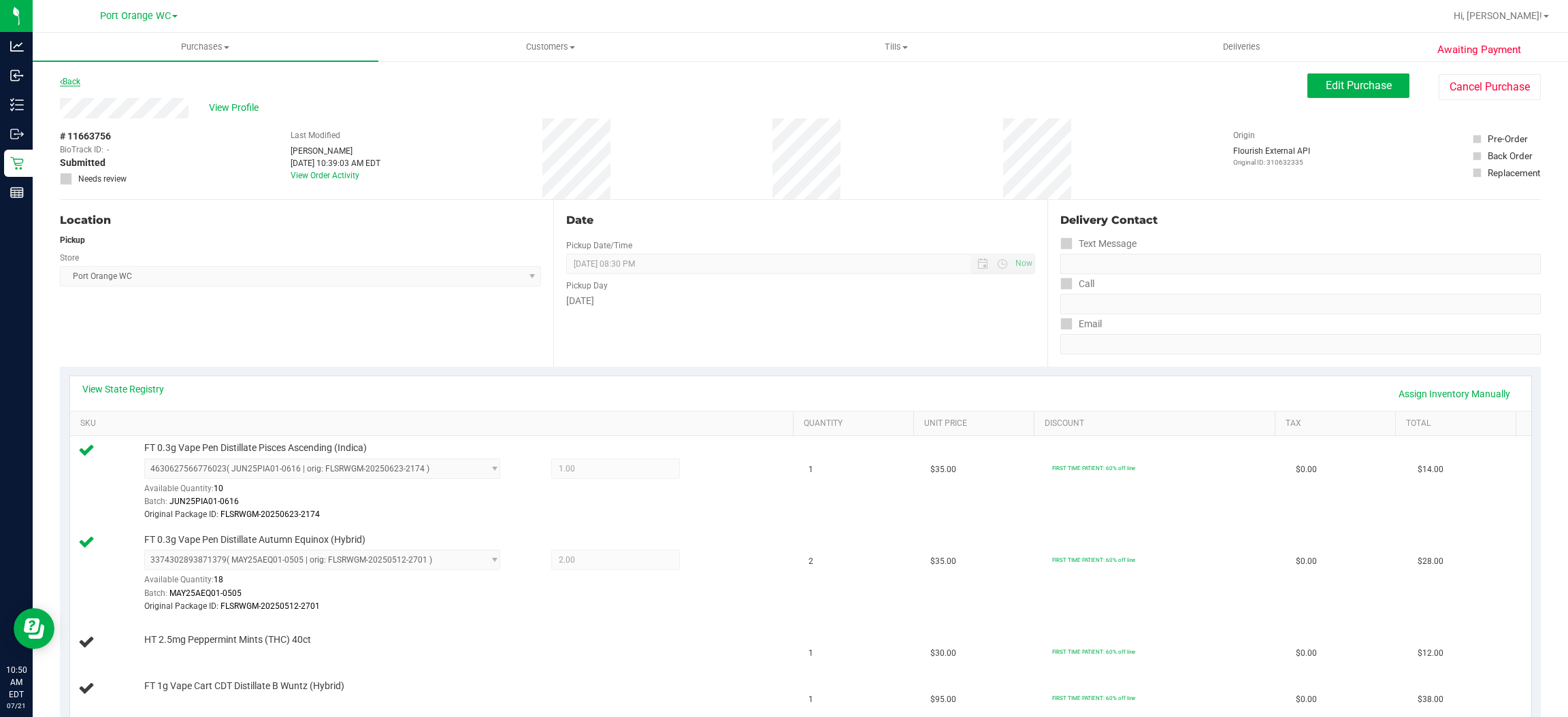 click on "Back" at bounding box center [70, 82] 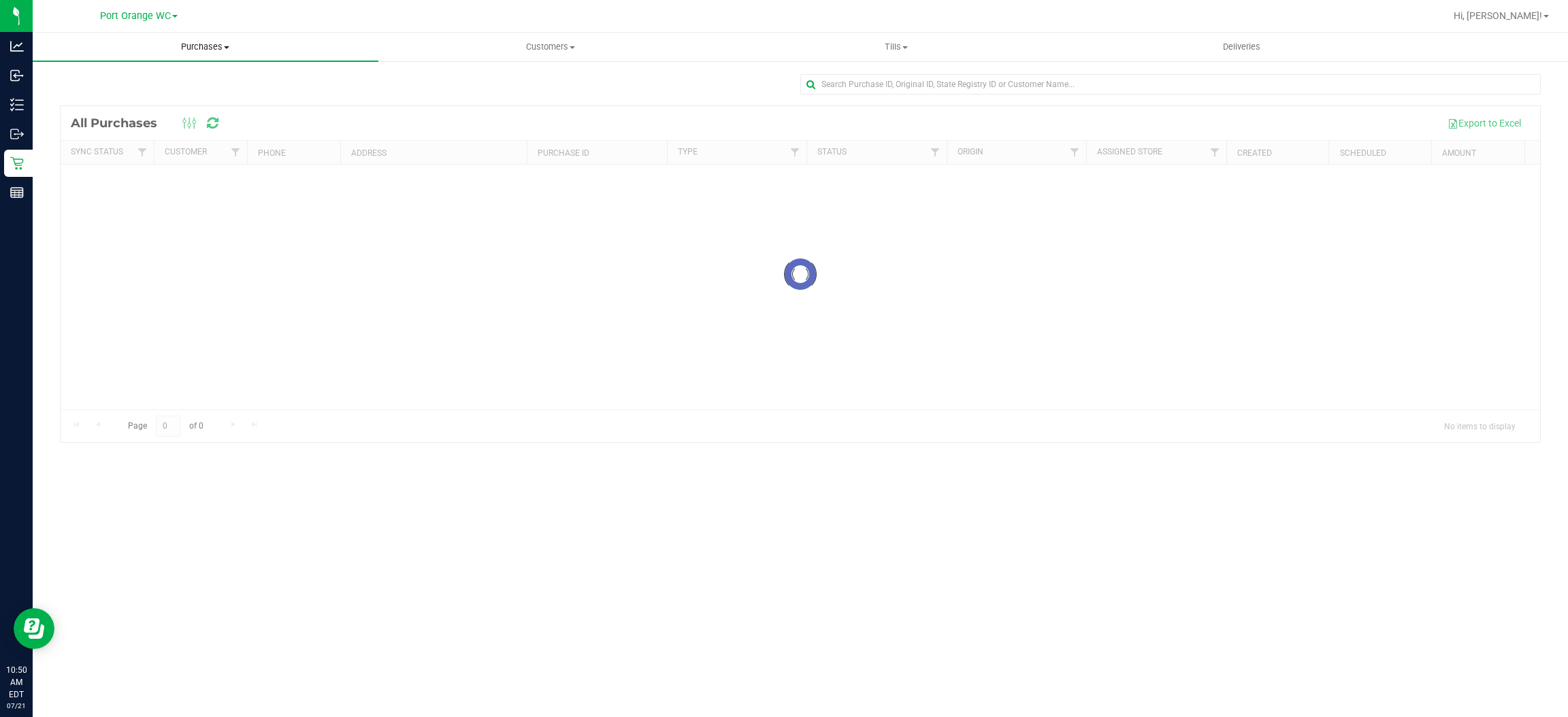 click on "Purchases" at bounding box center [206, 47] 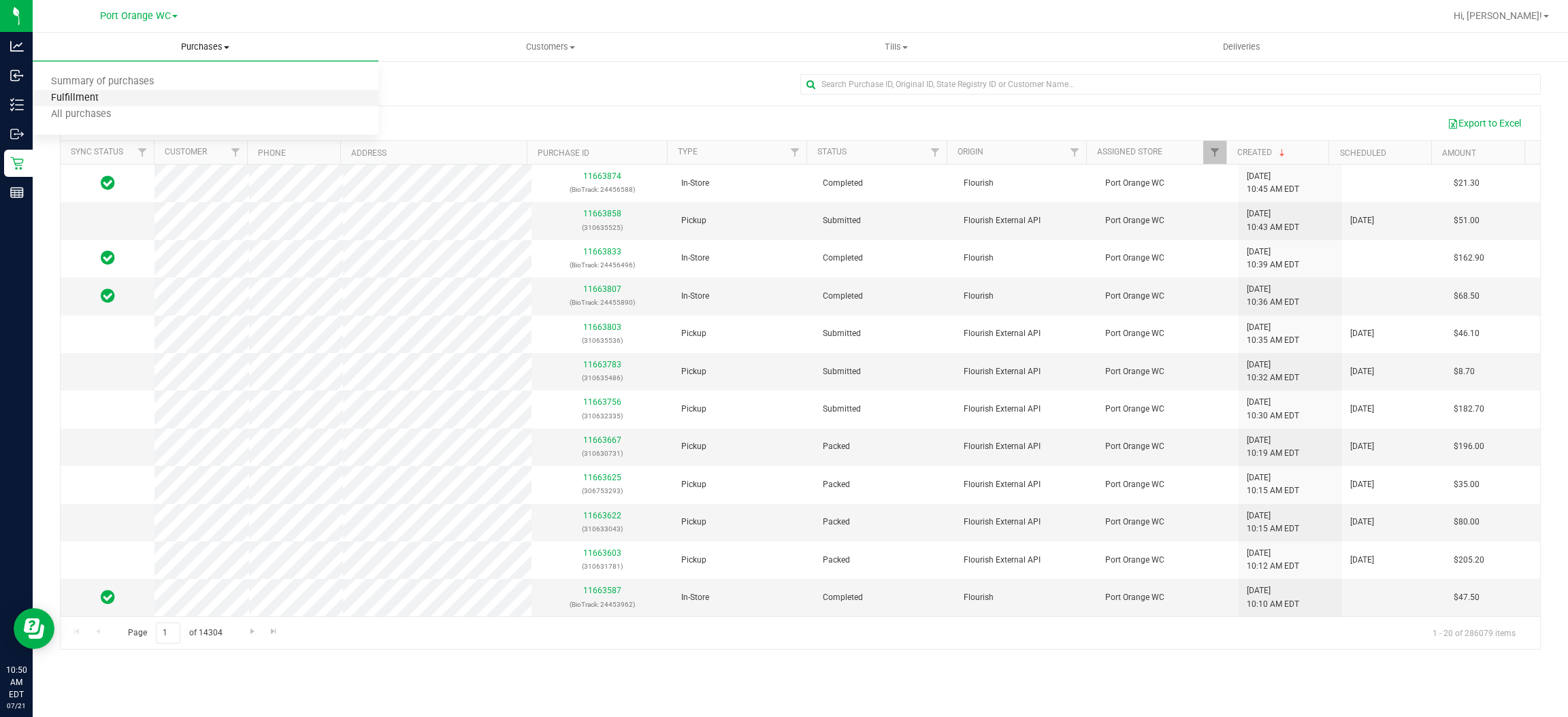 click on "Fulfillment" at bounding box center (75, 98) 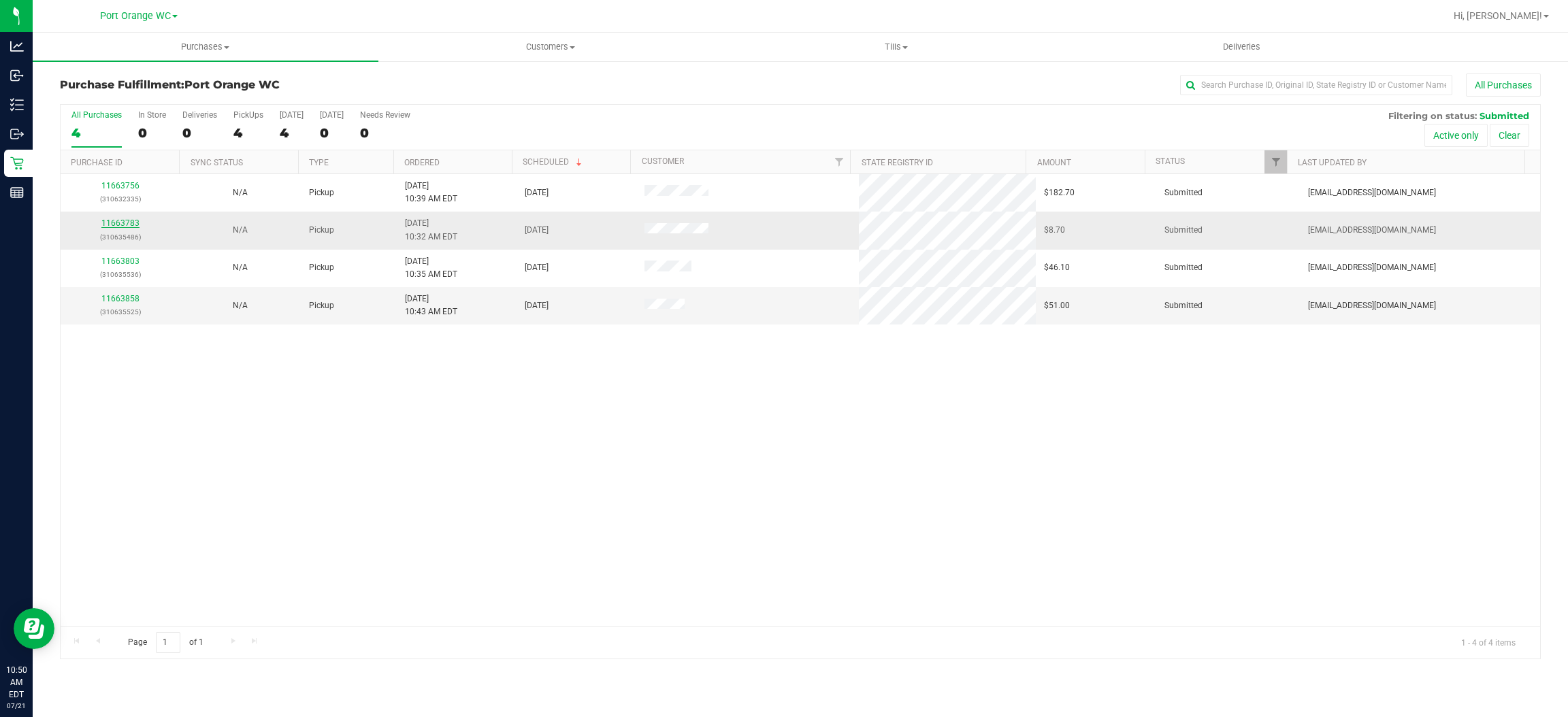 click on "11663783" at bounding box center [120, 223] 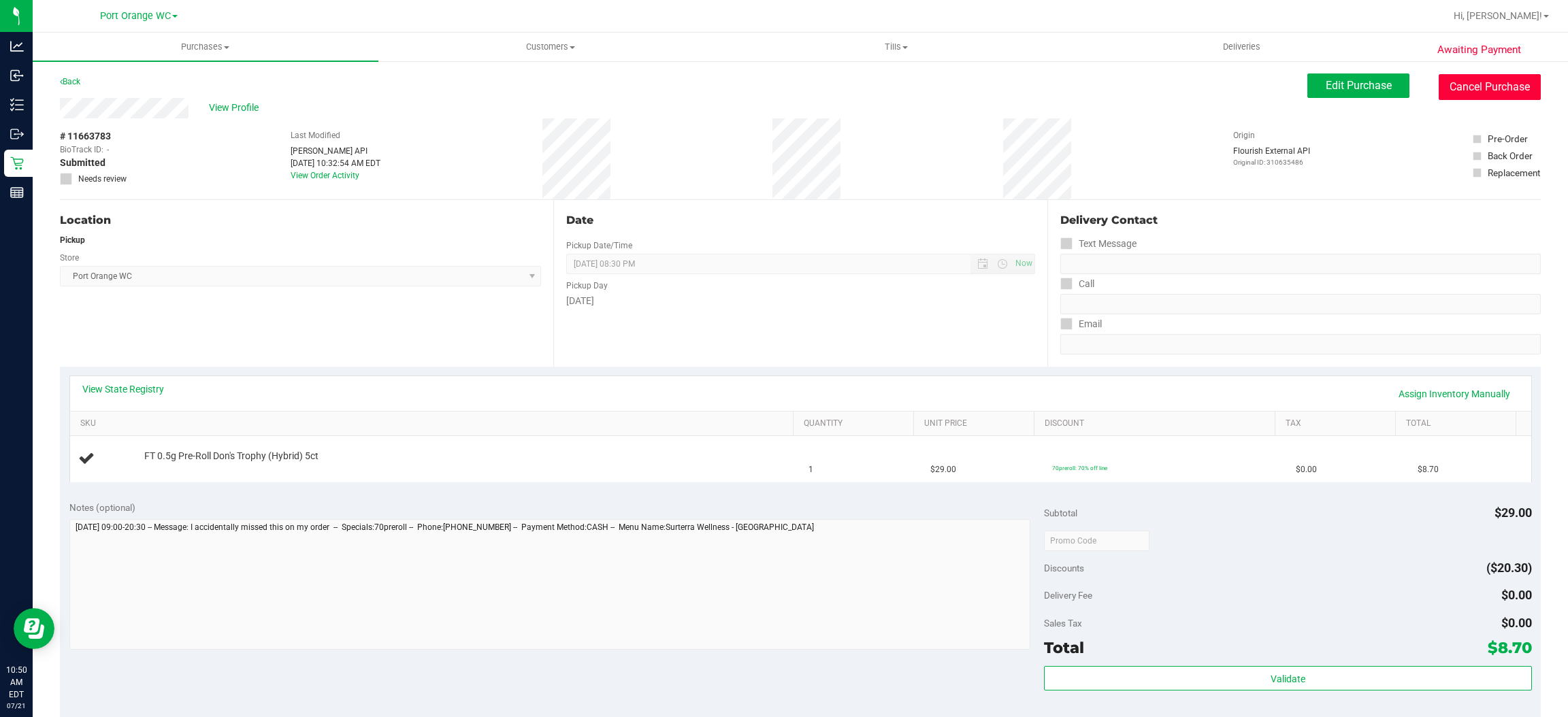 click on "Cancel Purchase" at bounding box center (1490, 87) 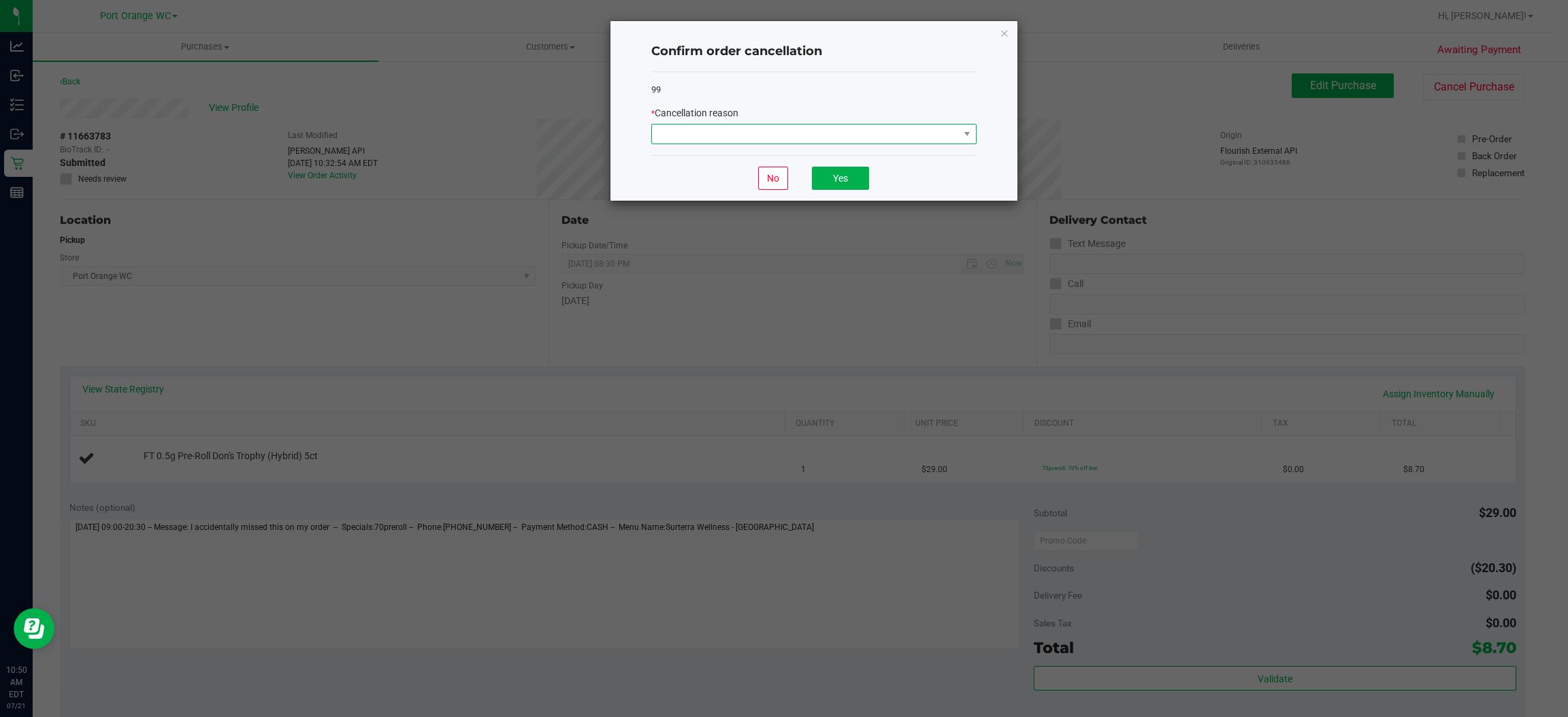 click at bounding box center (805, 134) 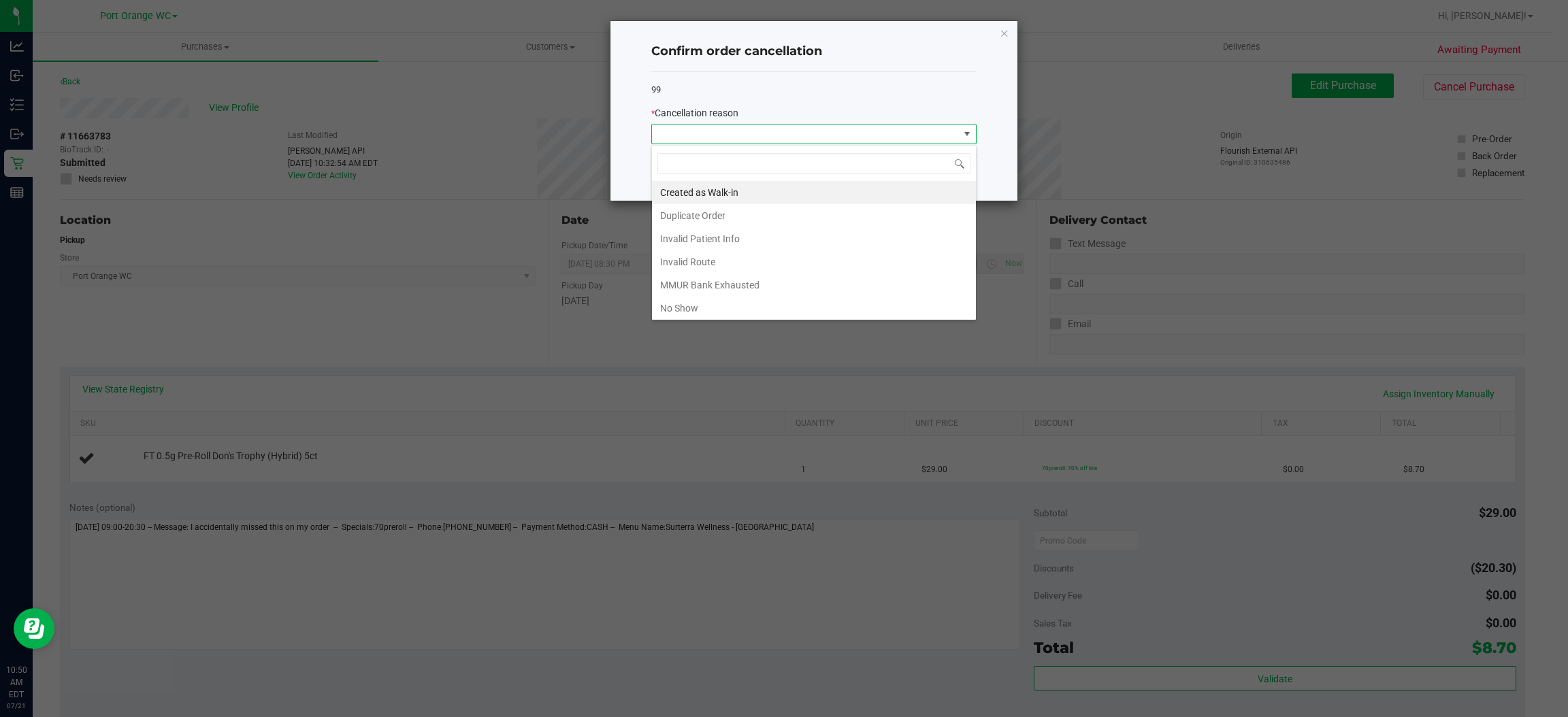 scroll, scrollTop: 68005, scrollLeft: 67730, axis: both 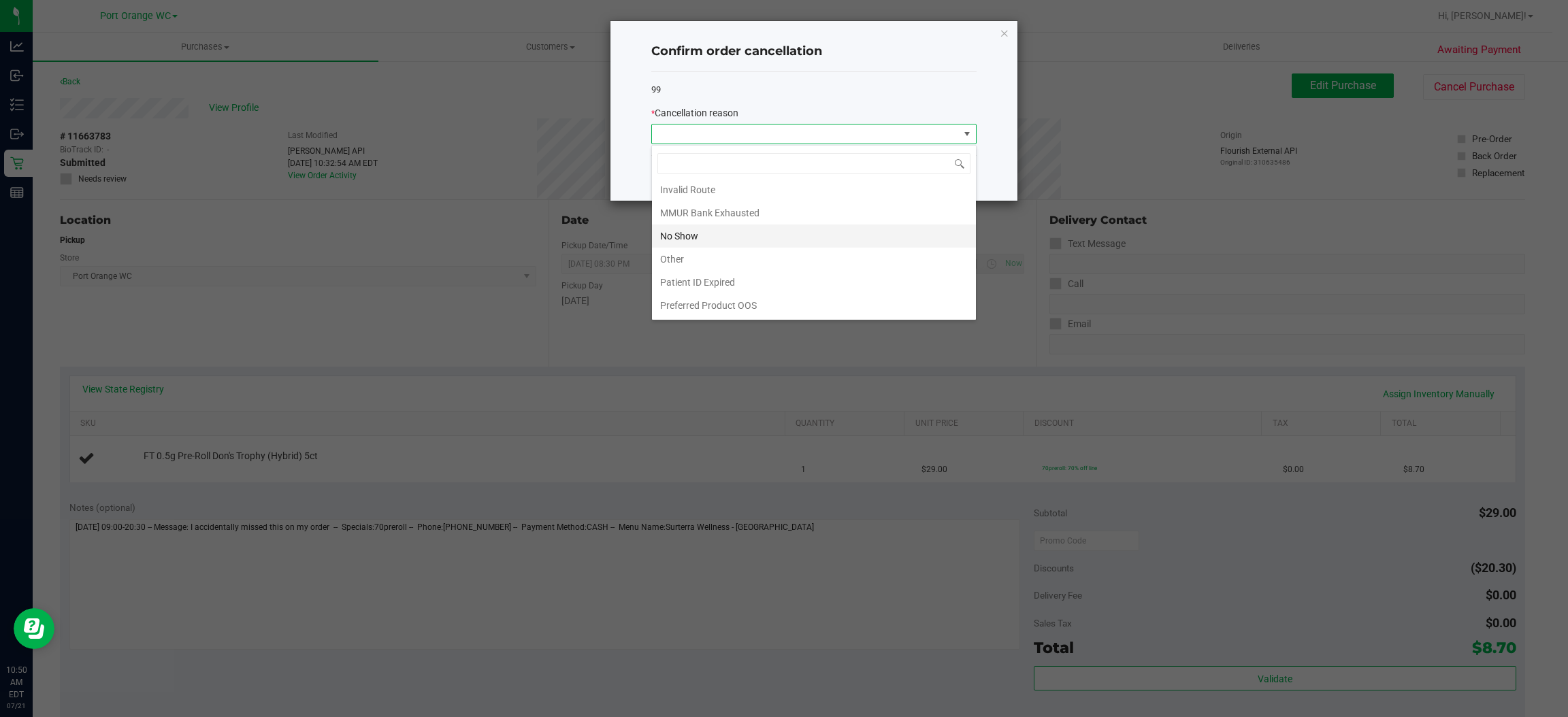 click on "No Show" at bounding box center [814, 236] 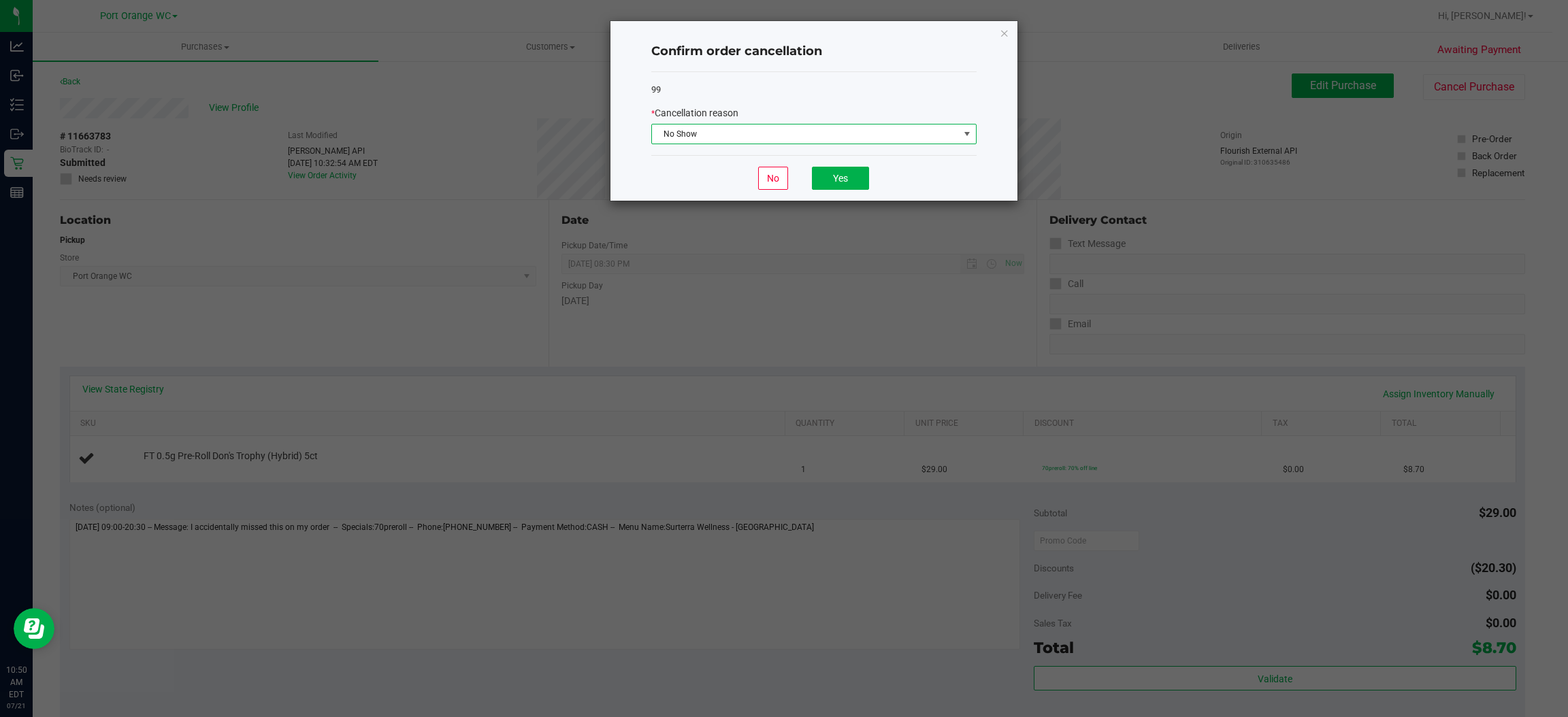 click on "No Show" at bounding box center [805, 134] 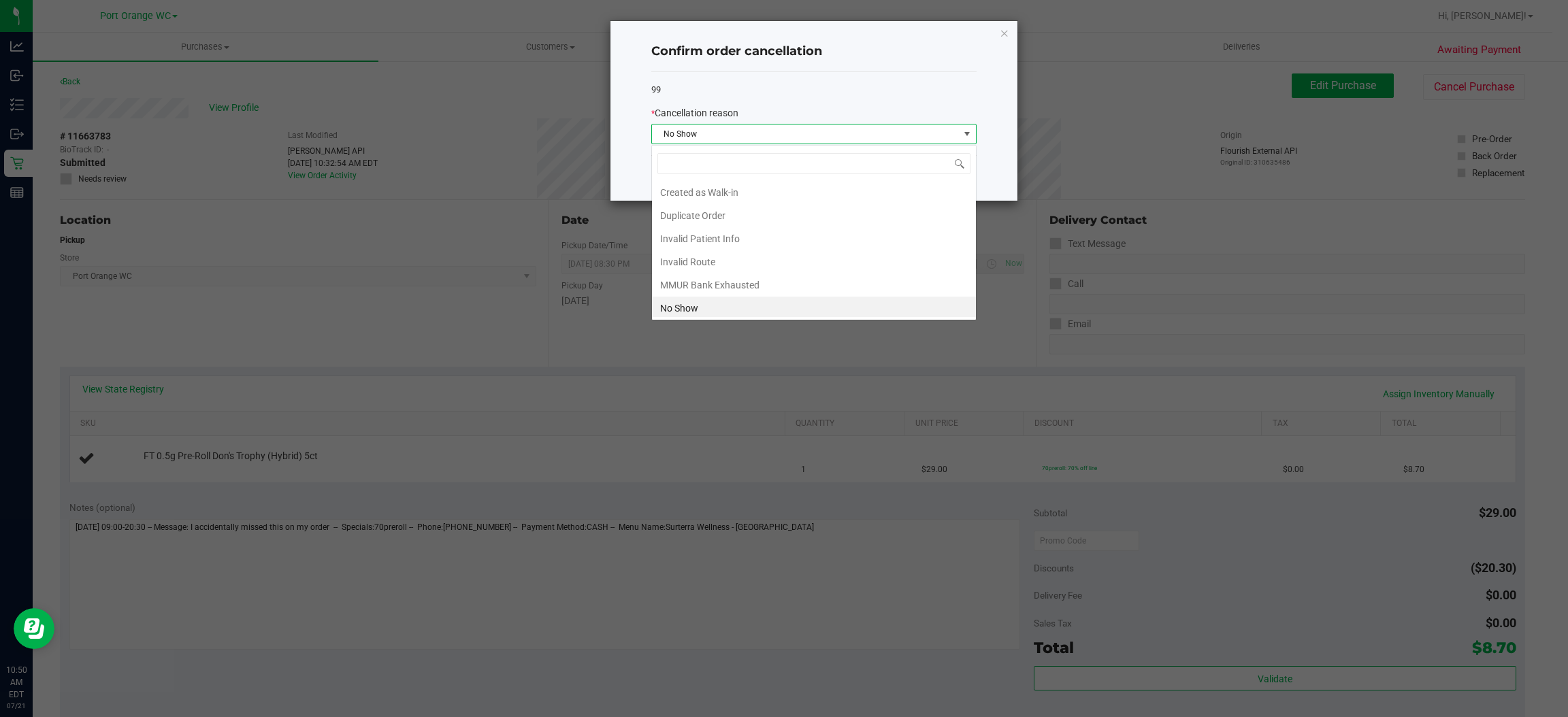 scroll, scrollTop: 3, scrollLeft: 0, axis: vertical 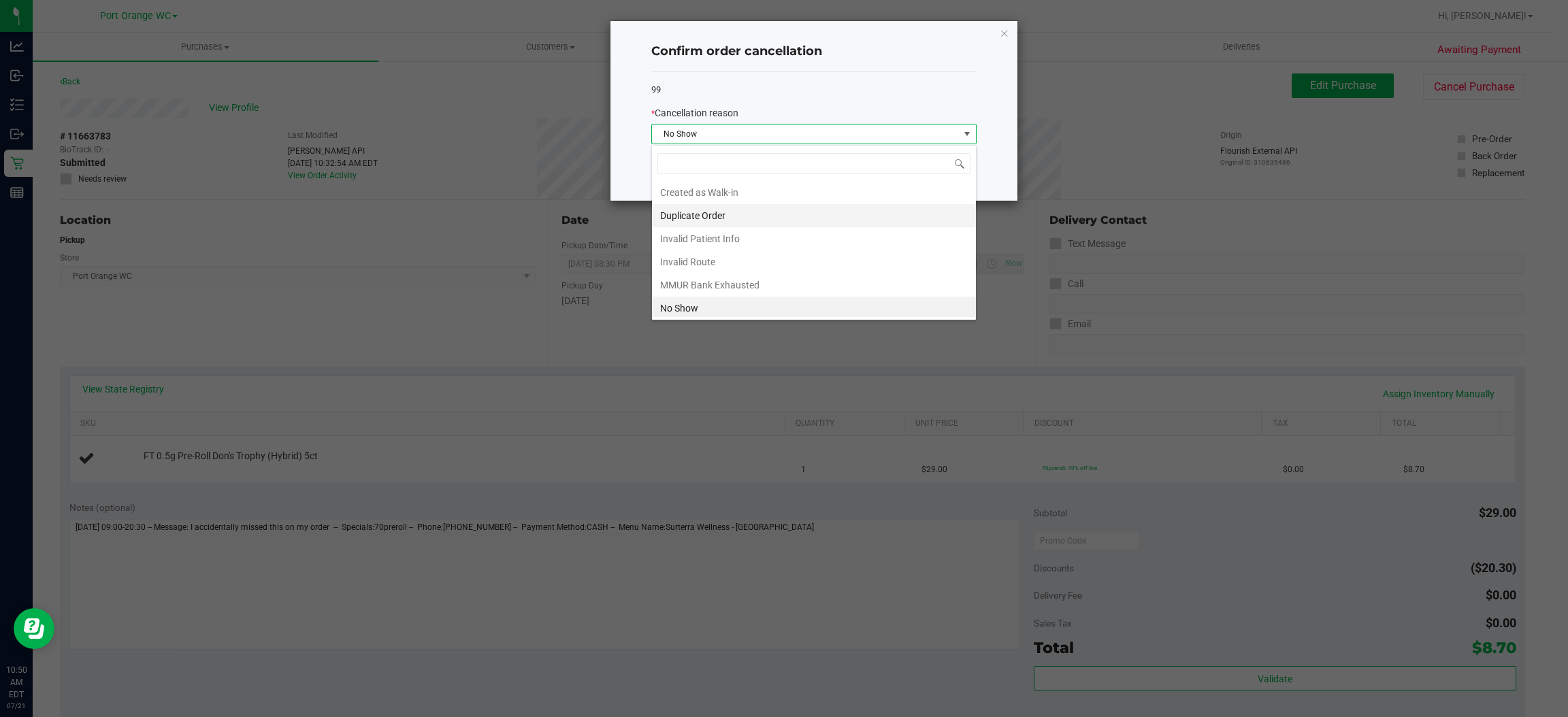 click on "Duplicate Order" at bounding box center [814, 216] 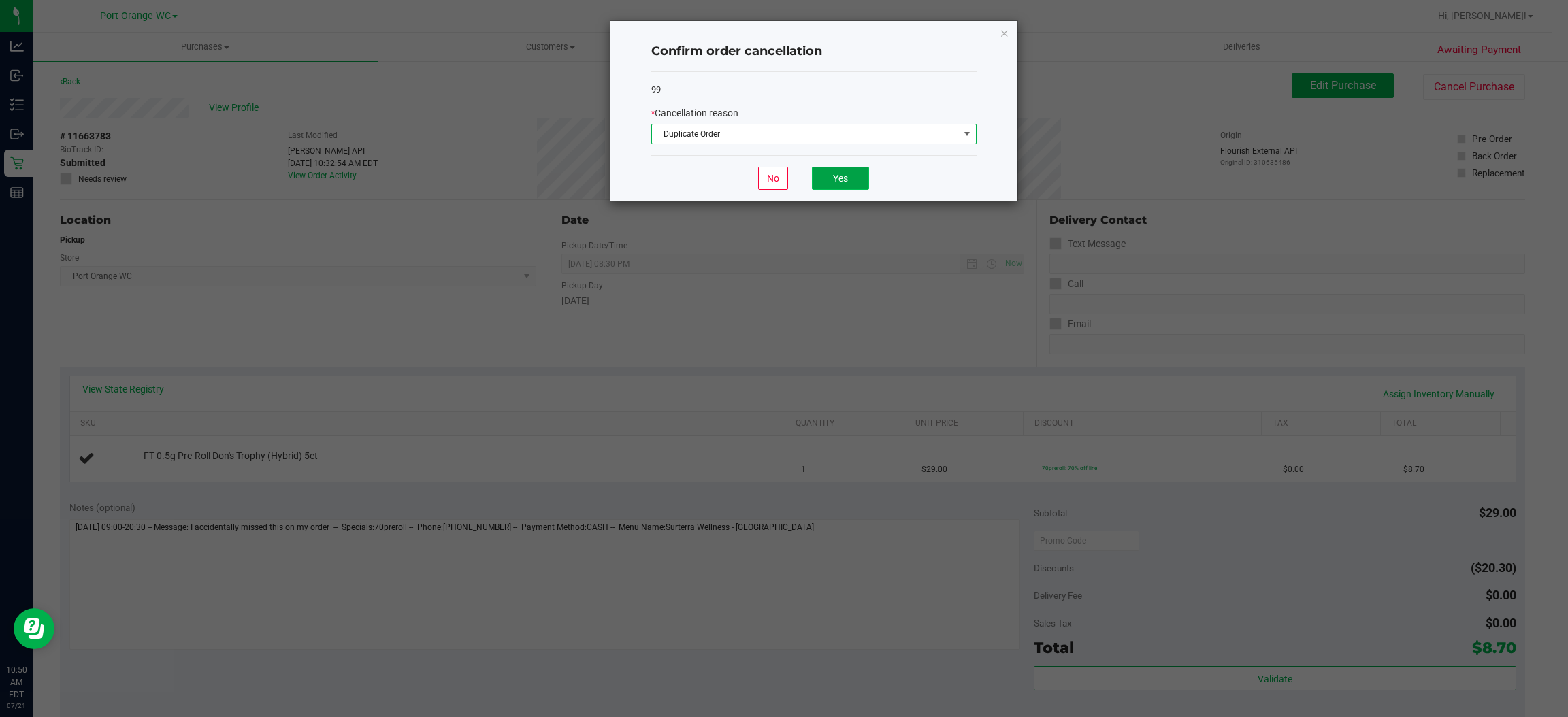 click on "Yes" 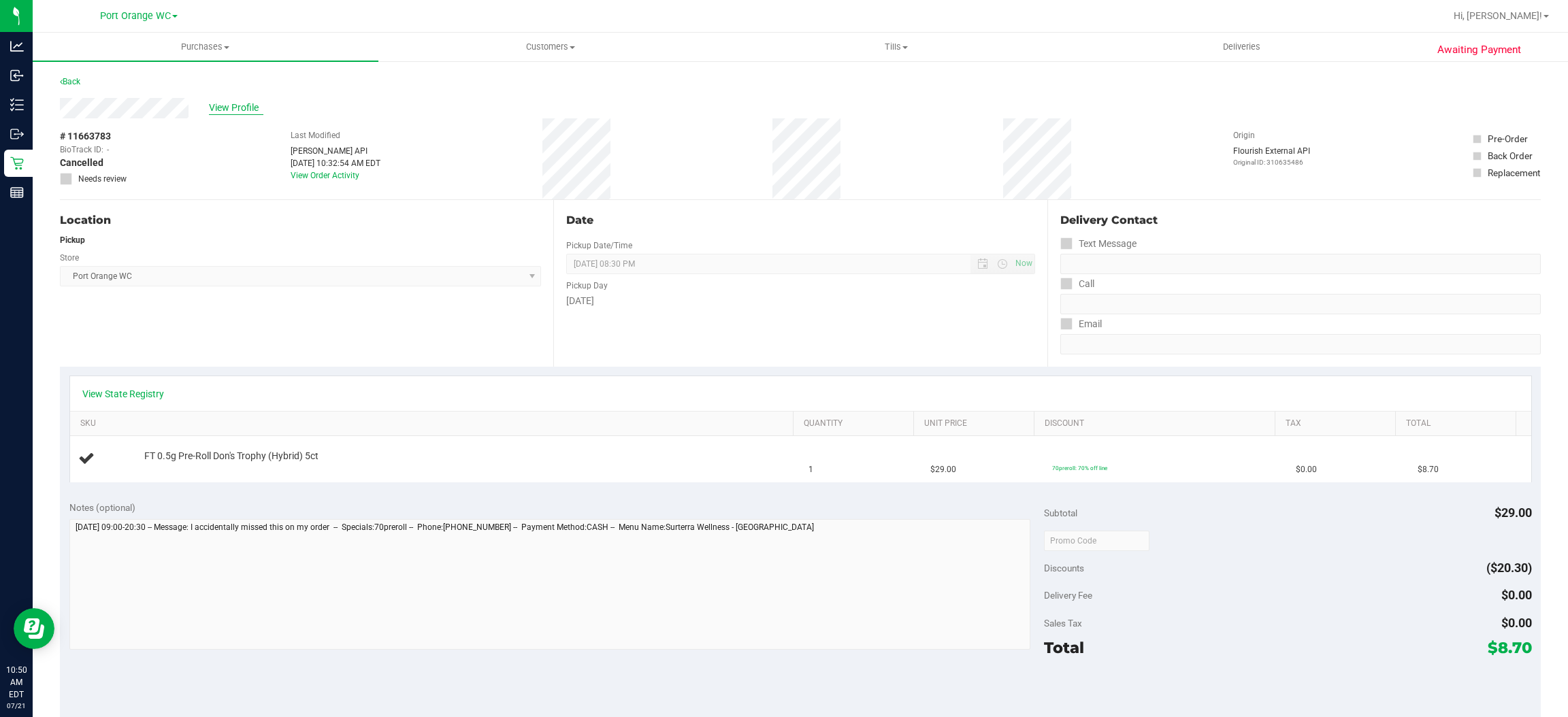 click on "View Profile" at bounding box center (236, 107) 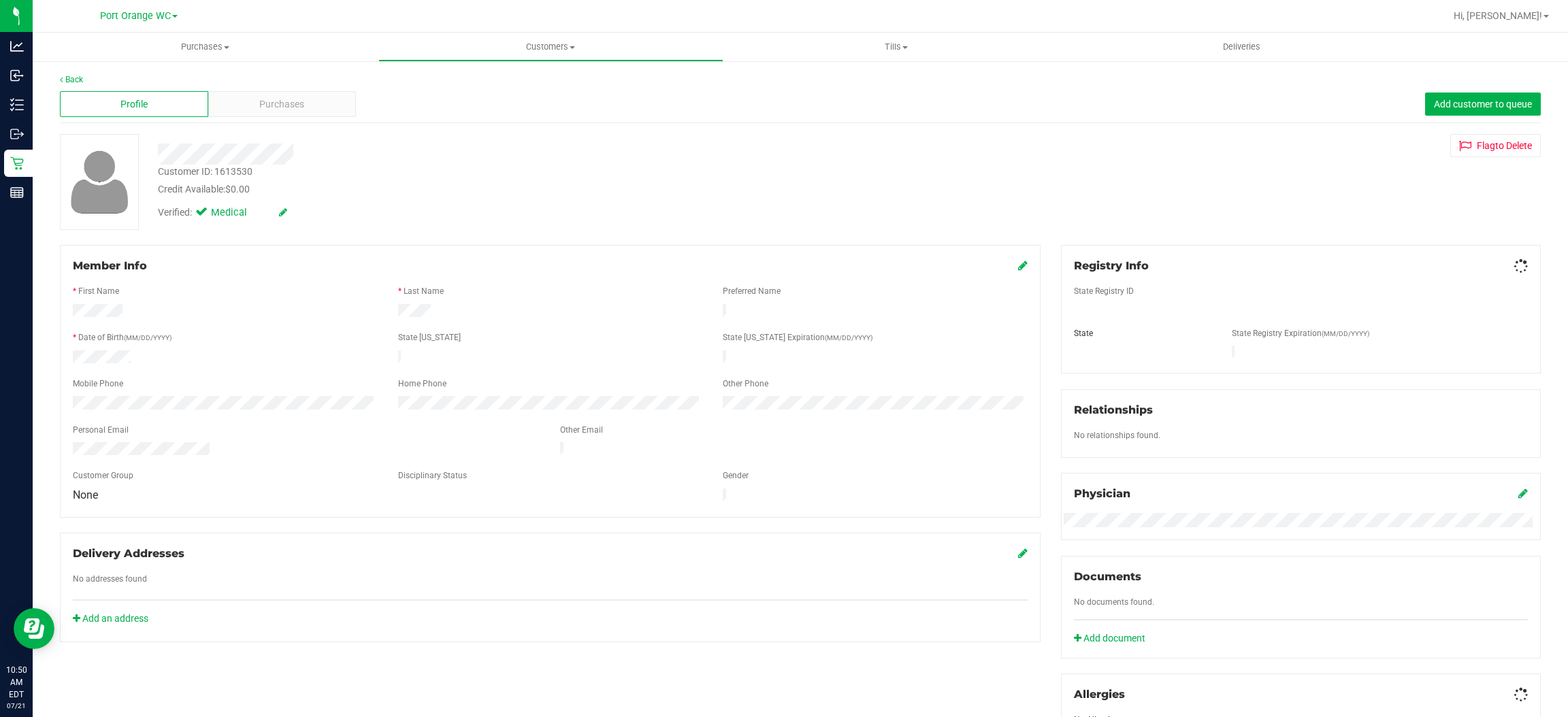 click on "Purchases" at bounding box center (282, 104) 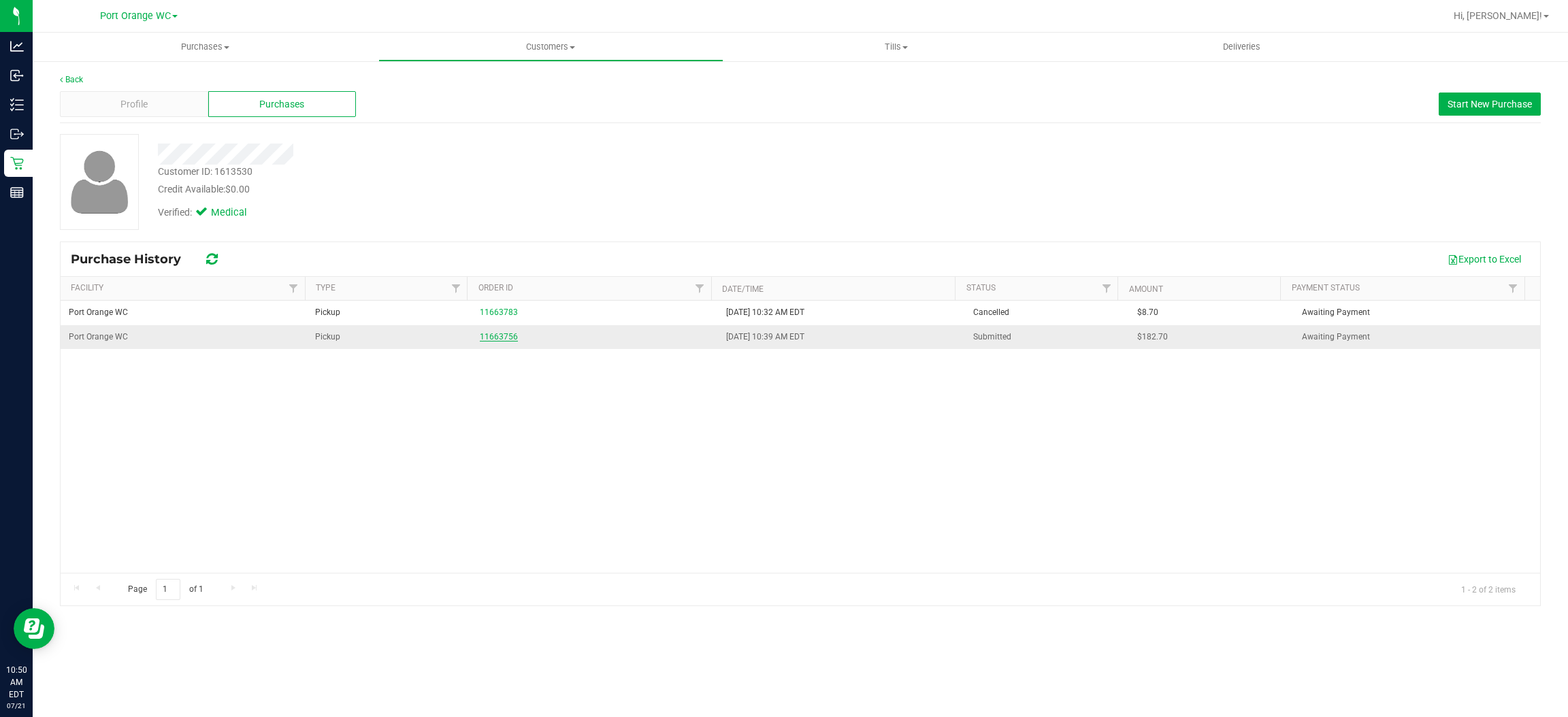 click on "11663756" at bounding box center [499, 337] 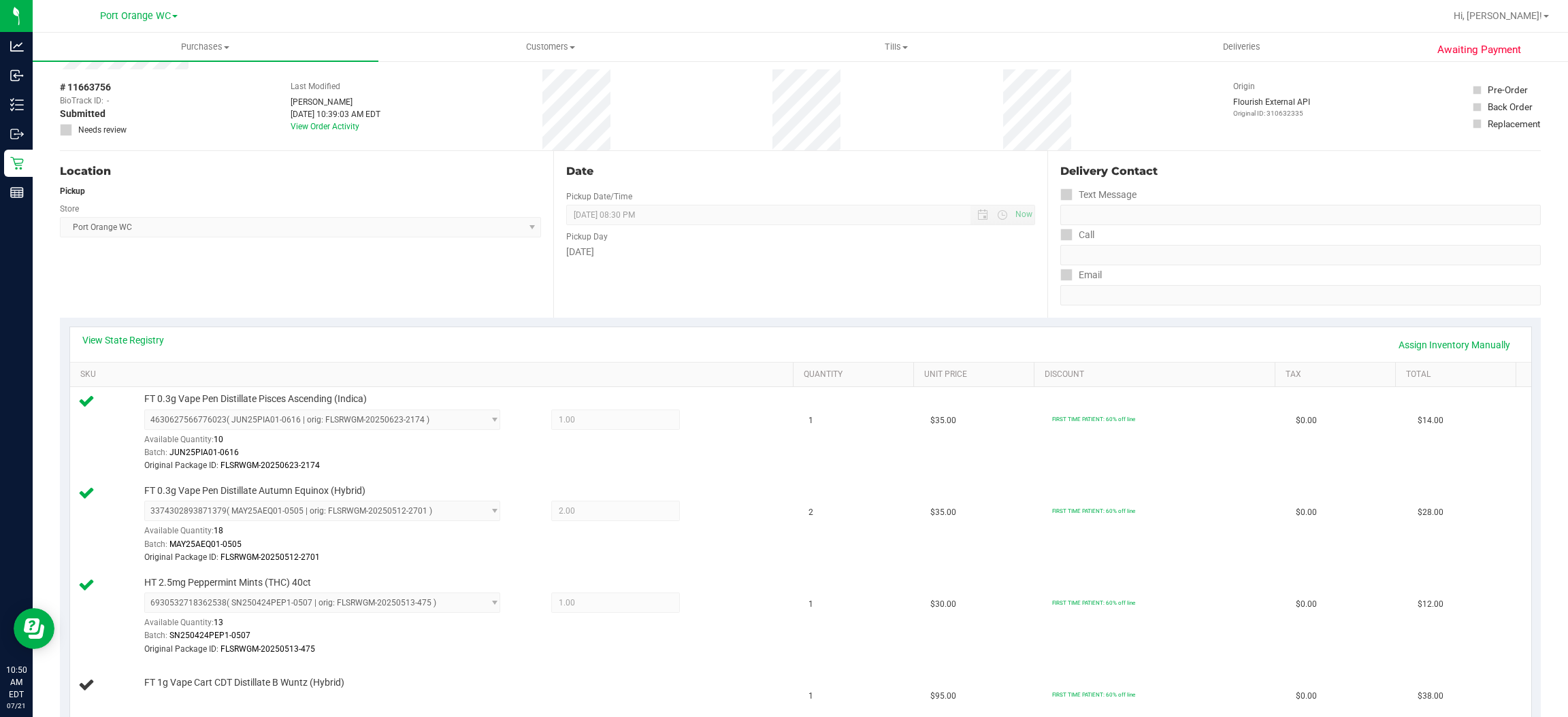 scroll, scrollTop: 0, scrollLeft: 0, axis: both 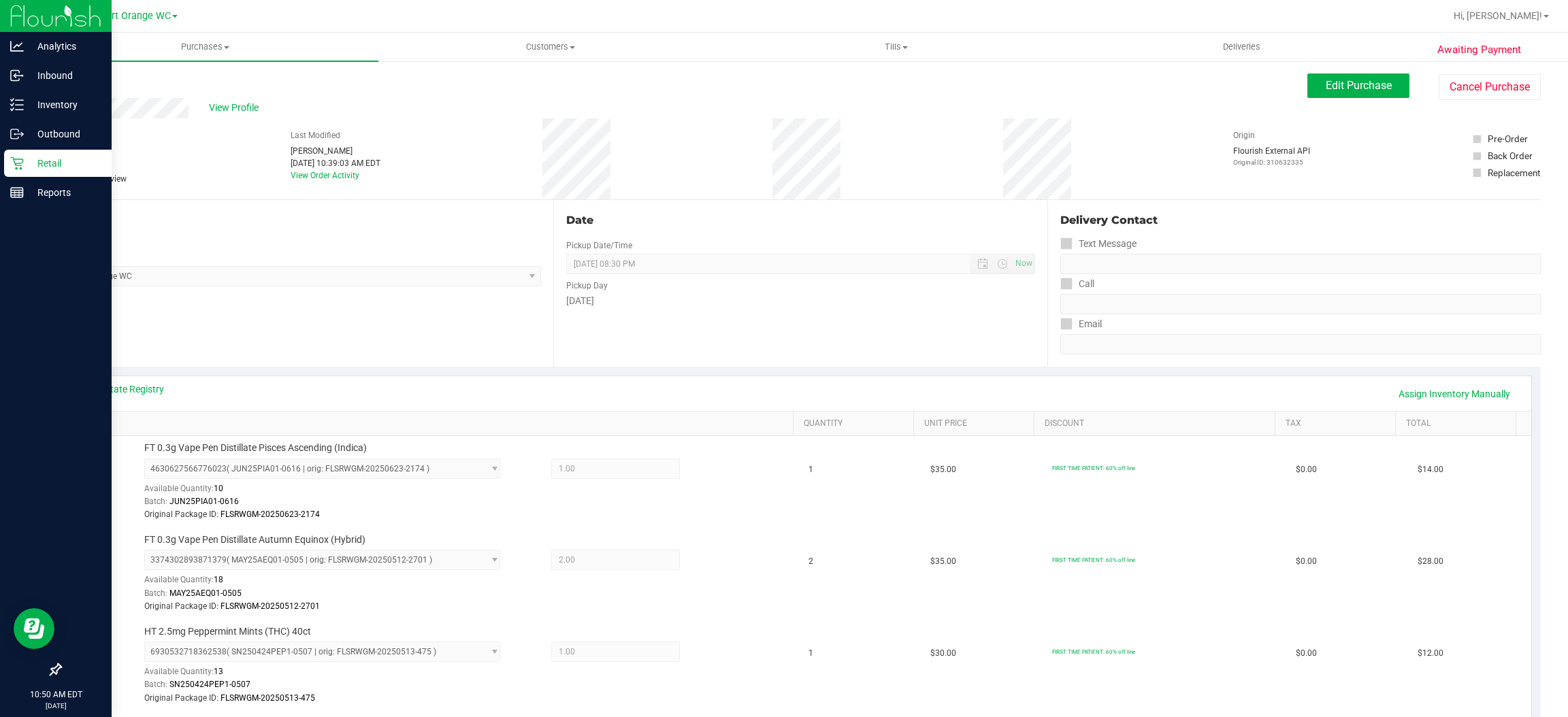 click 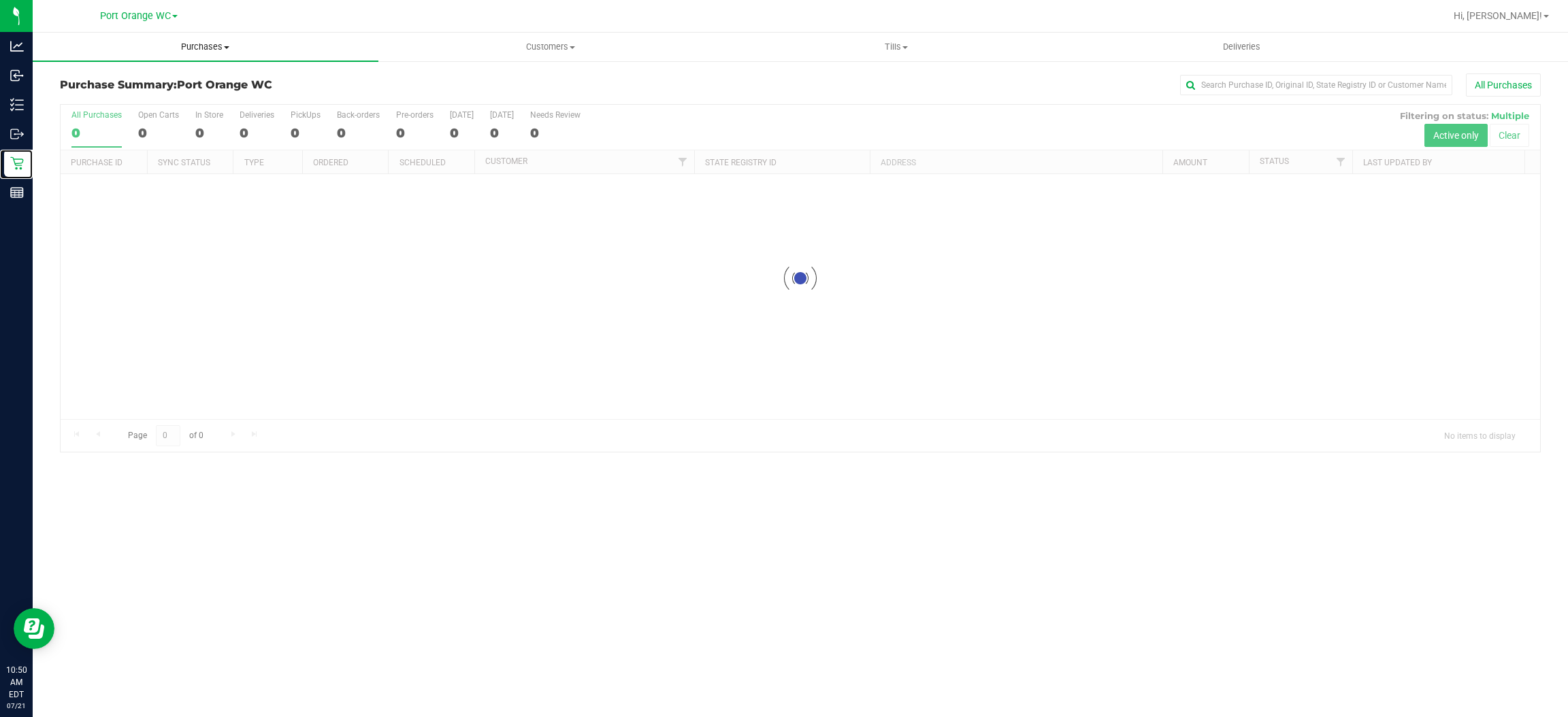 click on "Purchases" at bounding box center [206, 47] 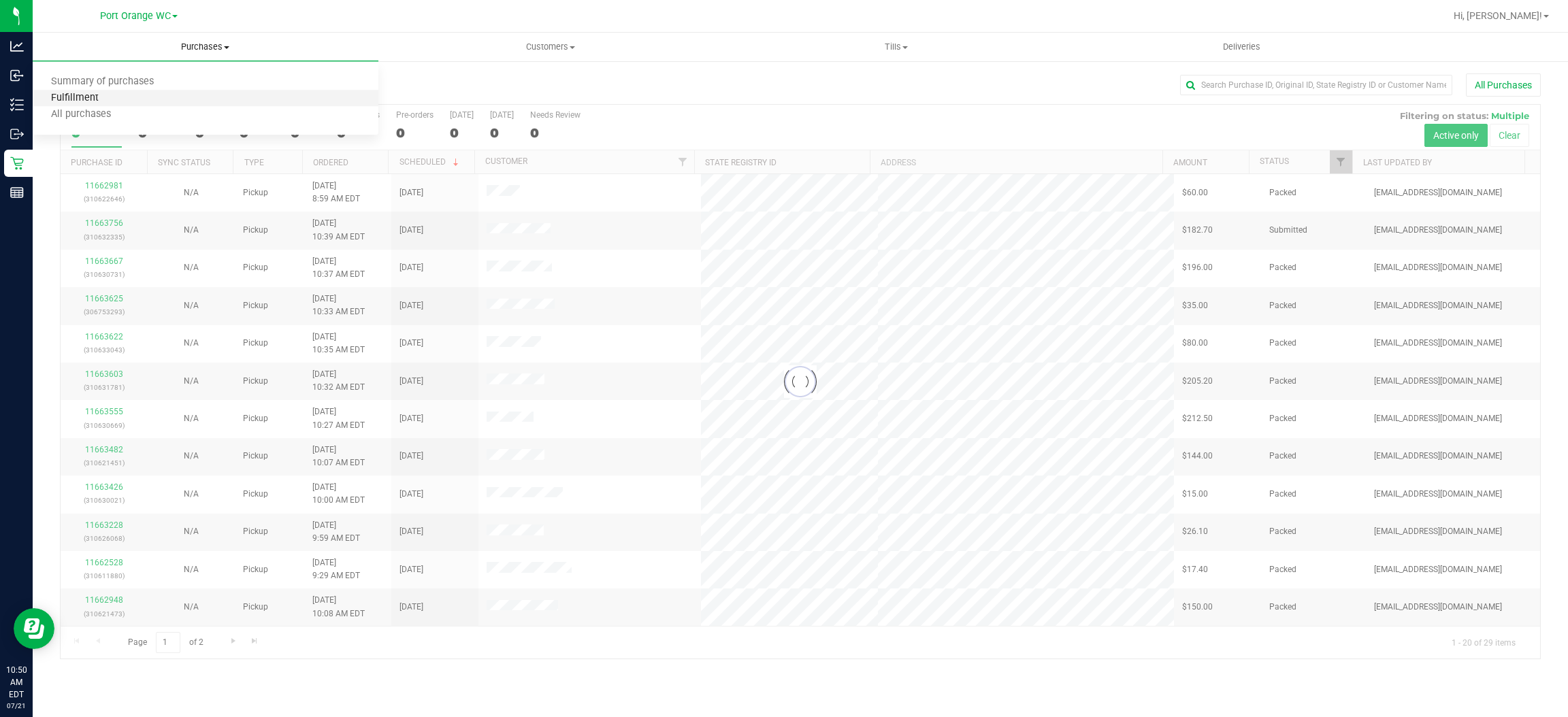 click on "Fulfillment" at bounding box center [75, 98] 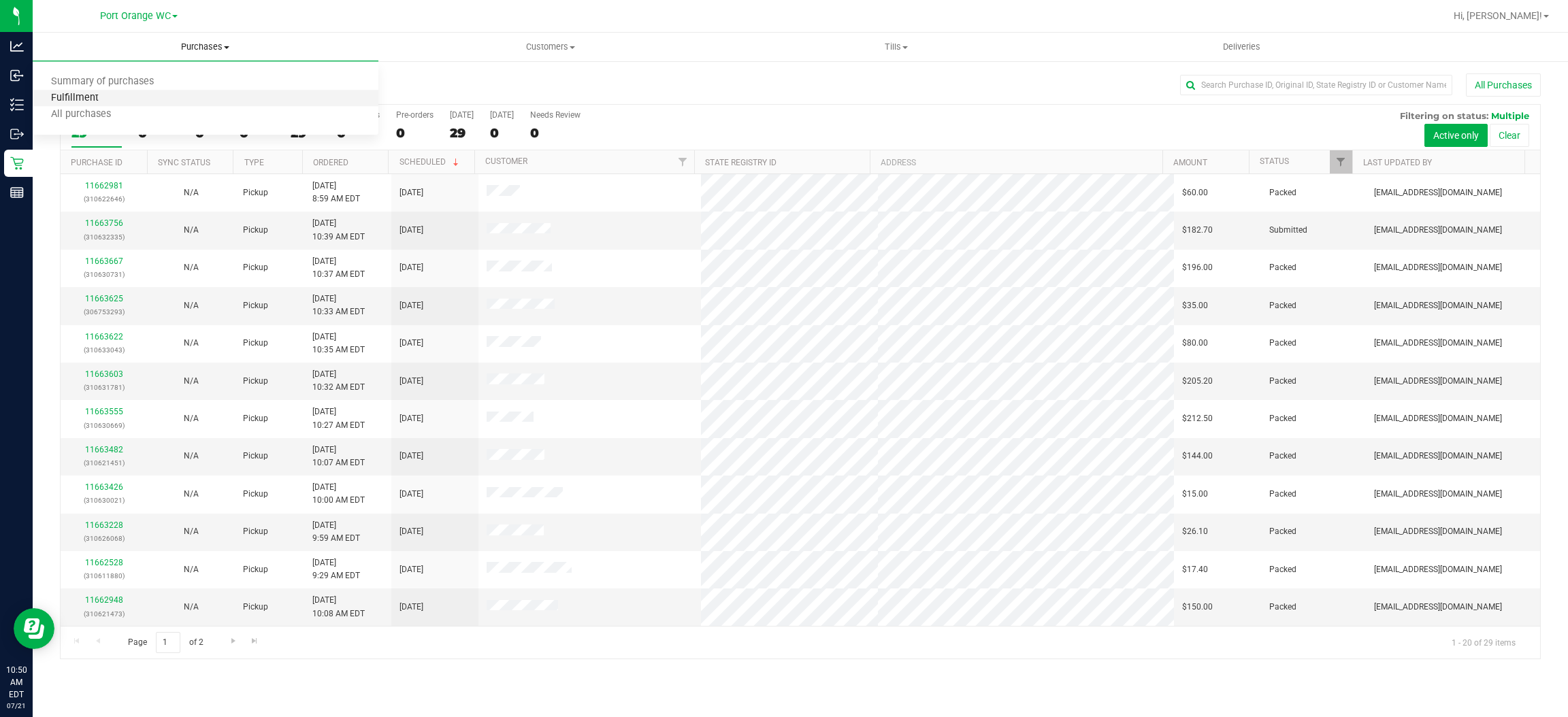 click on "Fulfillment" at bounding box center [75, 98] 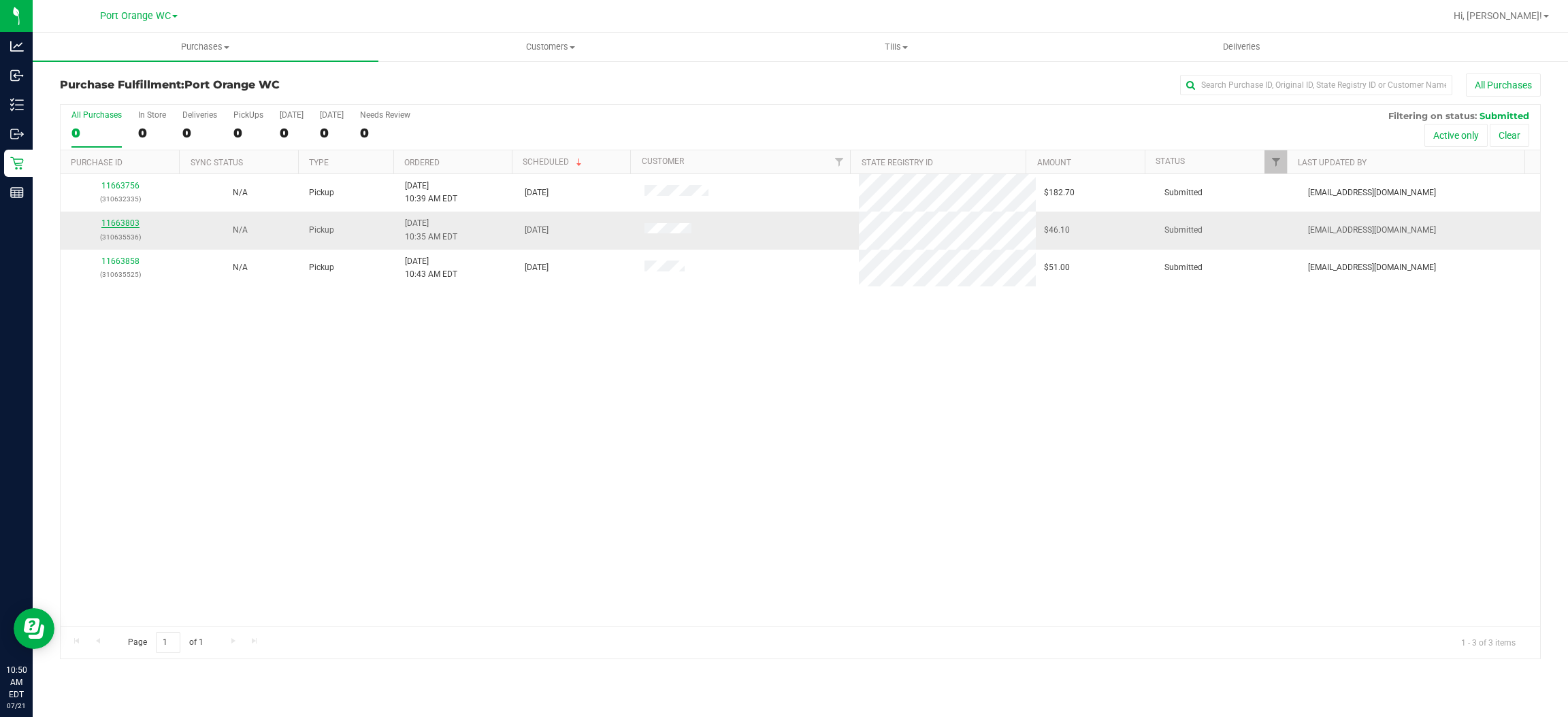 click on "11663803" at bounding box center [120, 223] 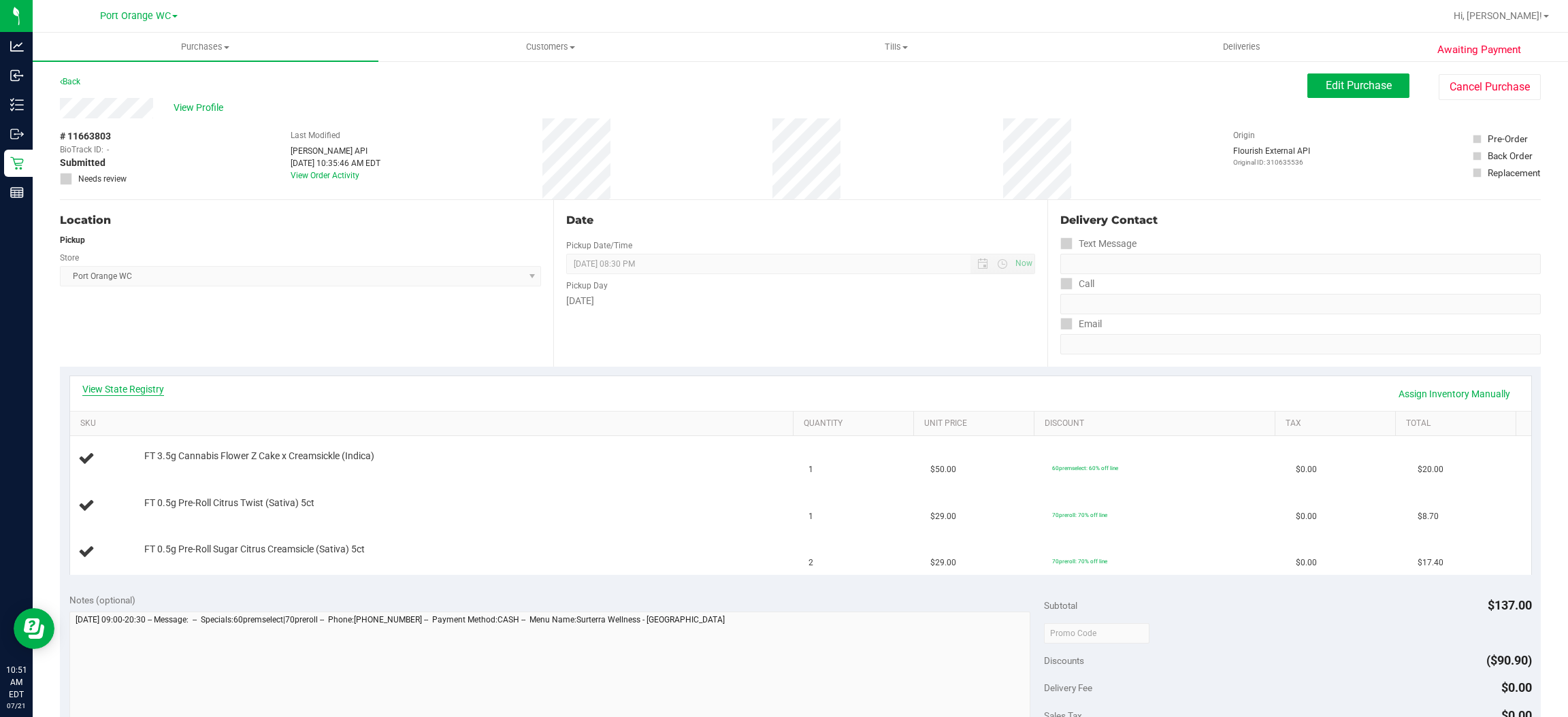click on "View State Registry" at bounding box center [123, 389] 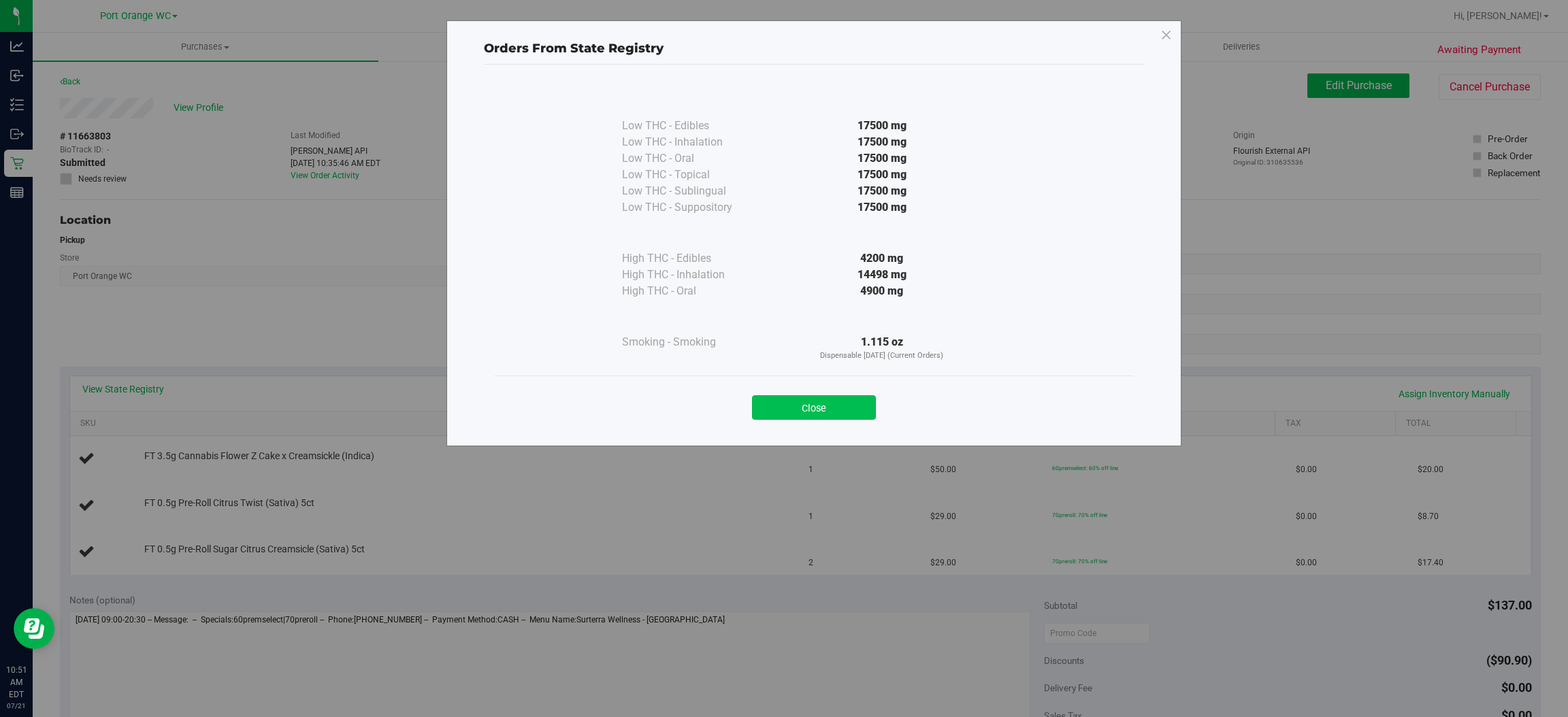 click on "Close" at bounding box center [814, 407] 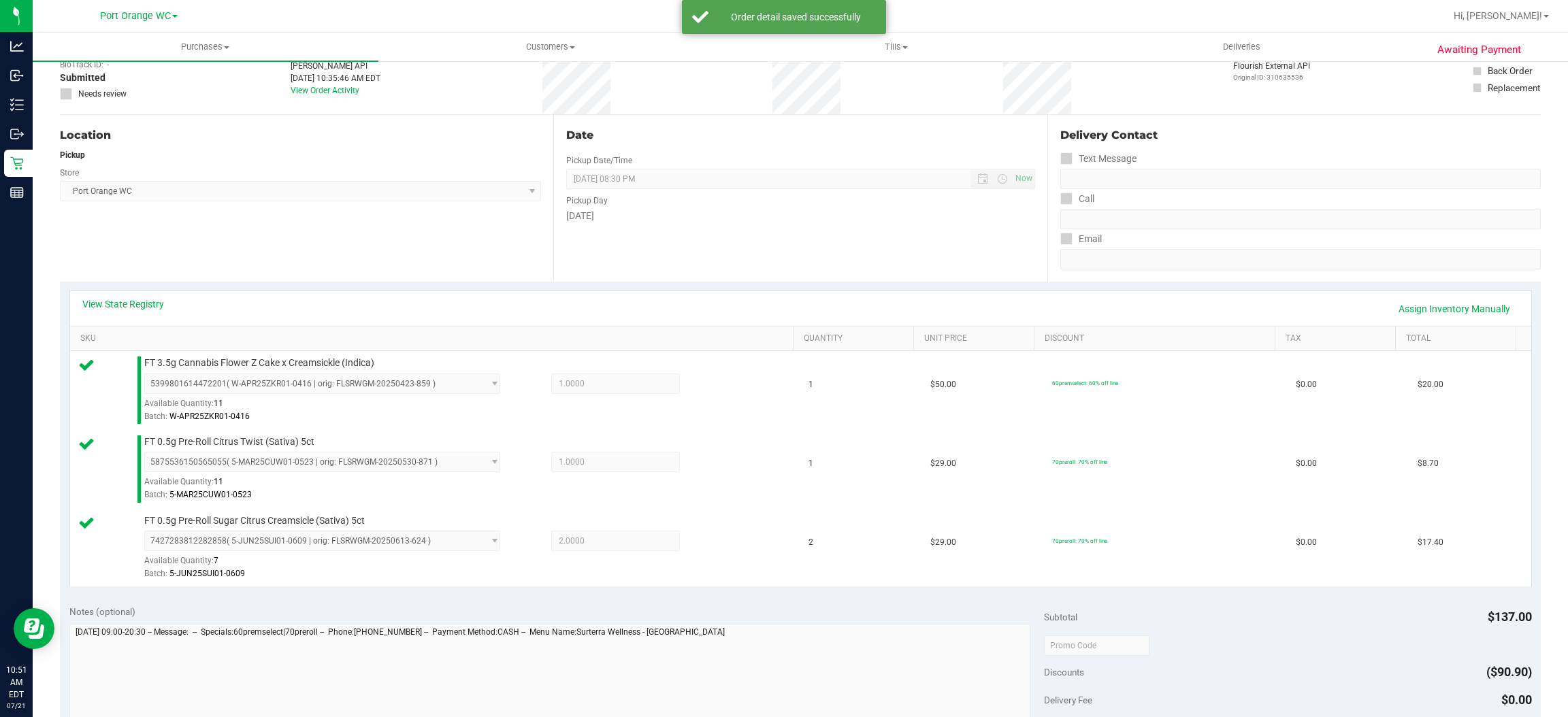 scroll, scrollTop: 556, scrollLeft: 0, axis: vertical 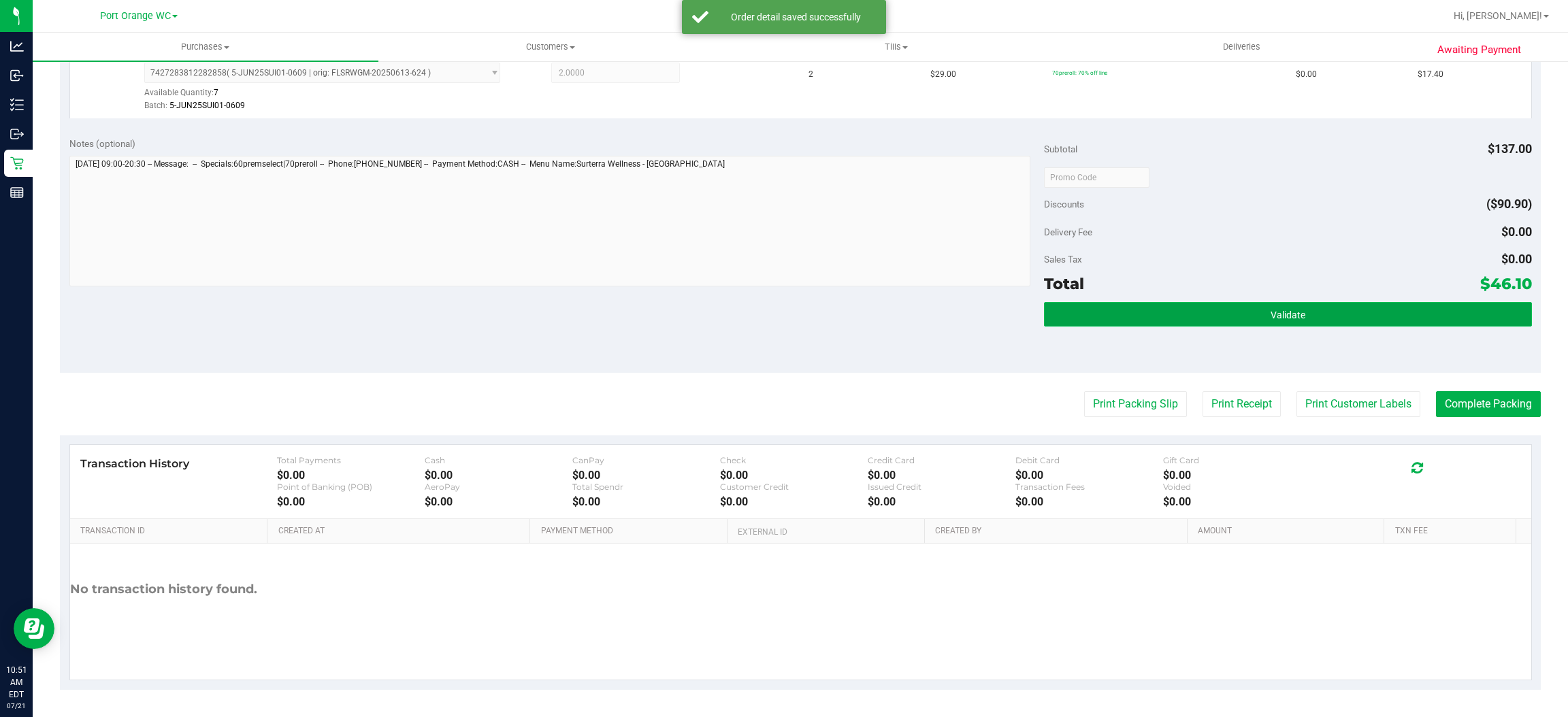 click on "Validate" at bounding box center [1288, 315] 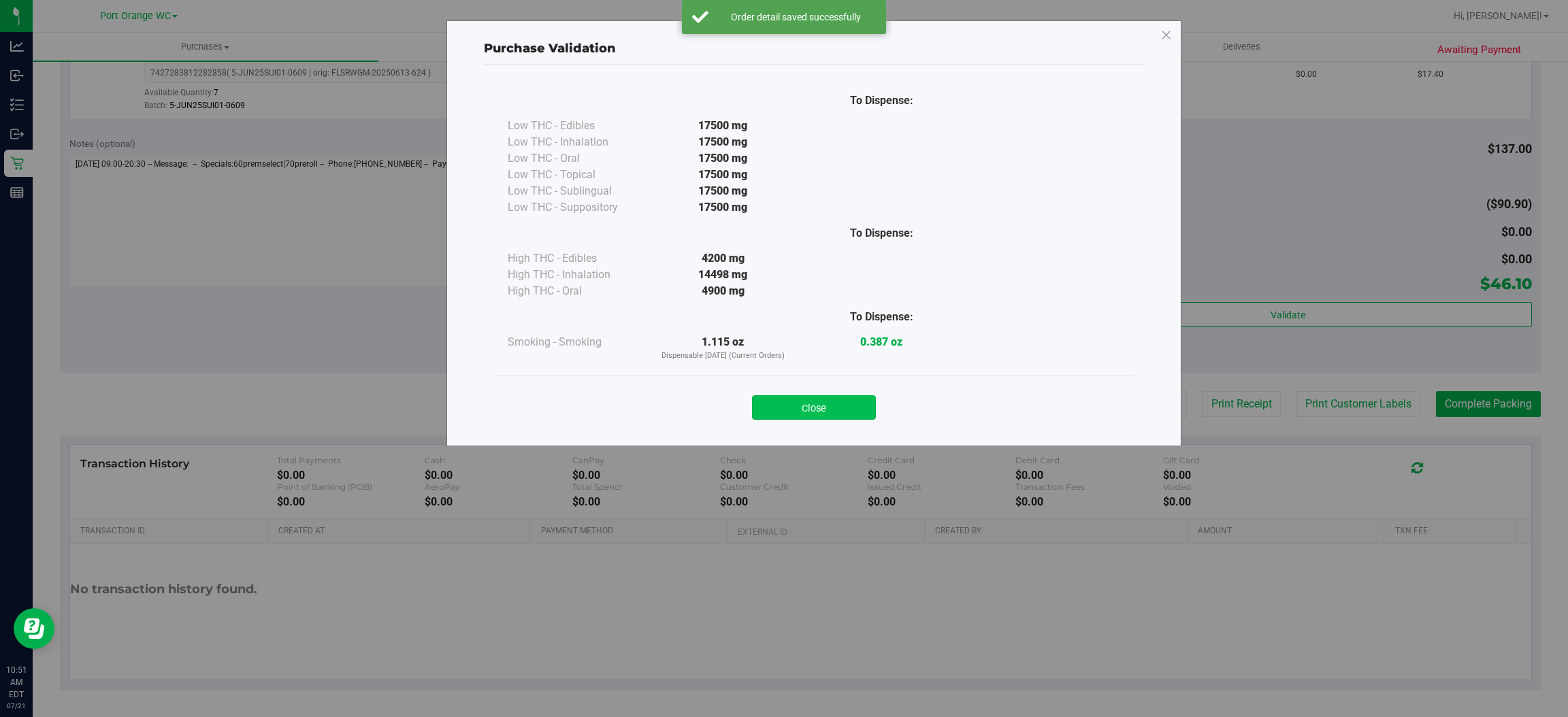 click on "Close" at bounding box center (814, 407) 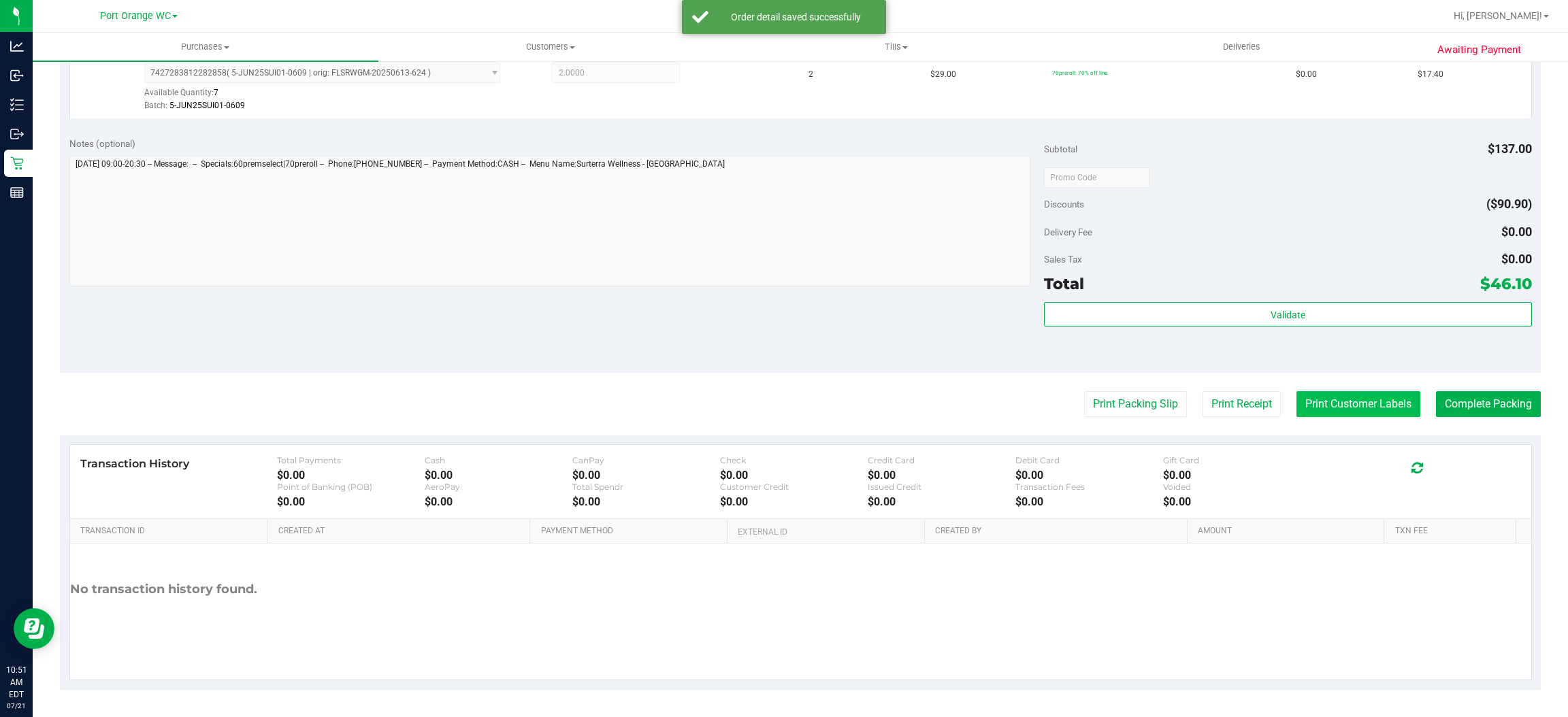 click on "Print Customer Labels" at bounding box center (1358, 404) 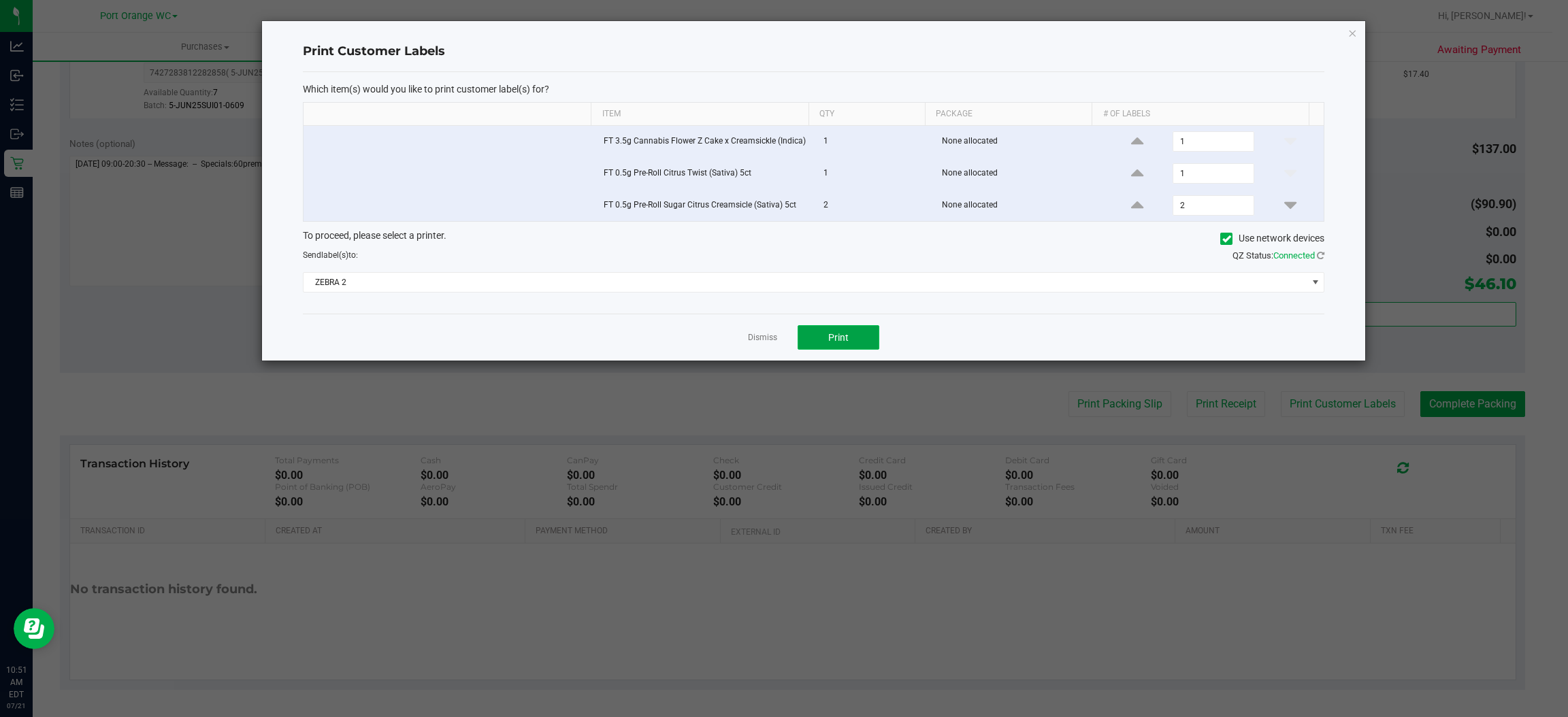 click on "Print" 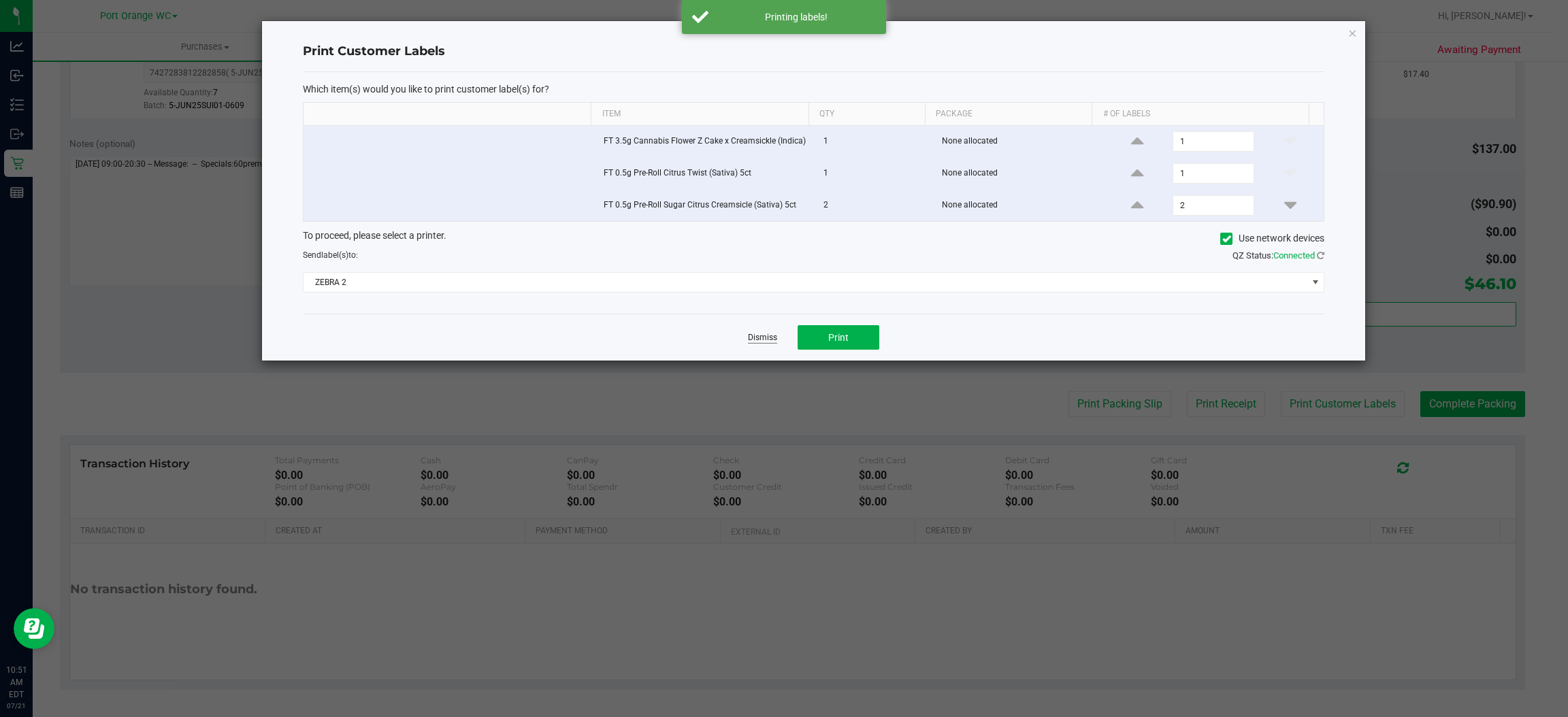 click on "Dismiss" 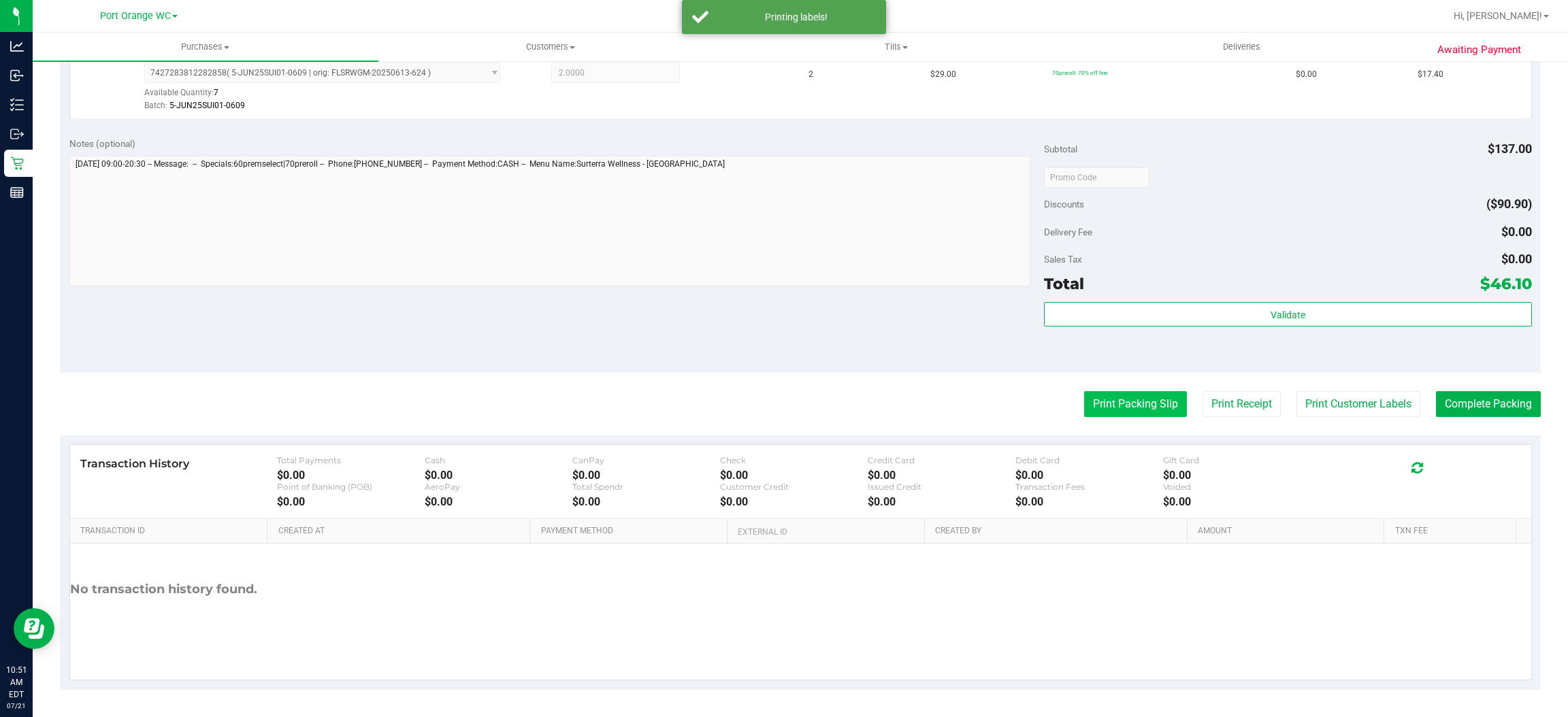 click on "Print Packing Slip" at bounding box center (1135, 404) 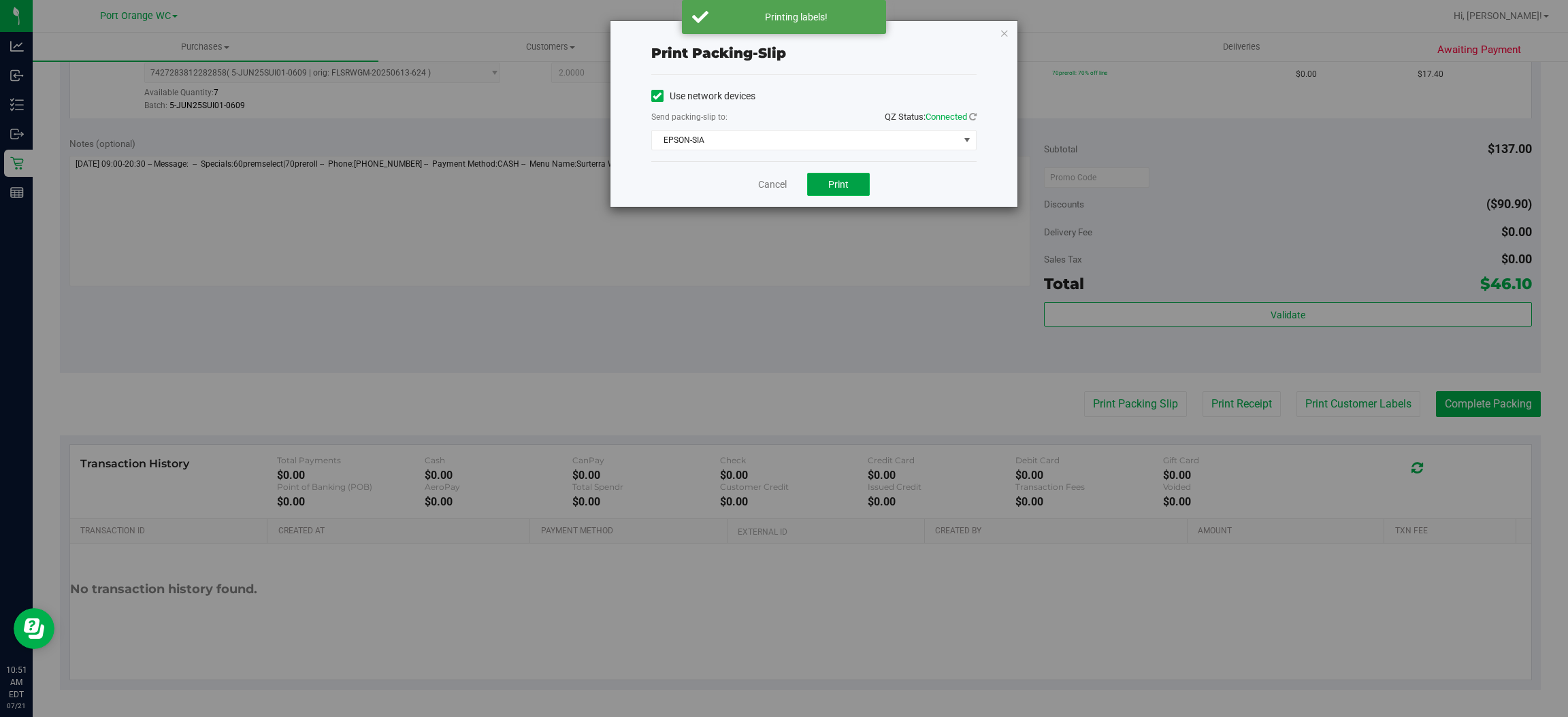 click on "Print" at bounding box center [838, 184] 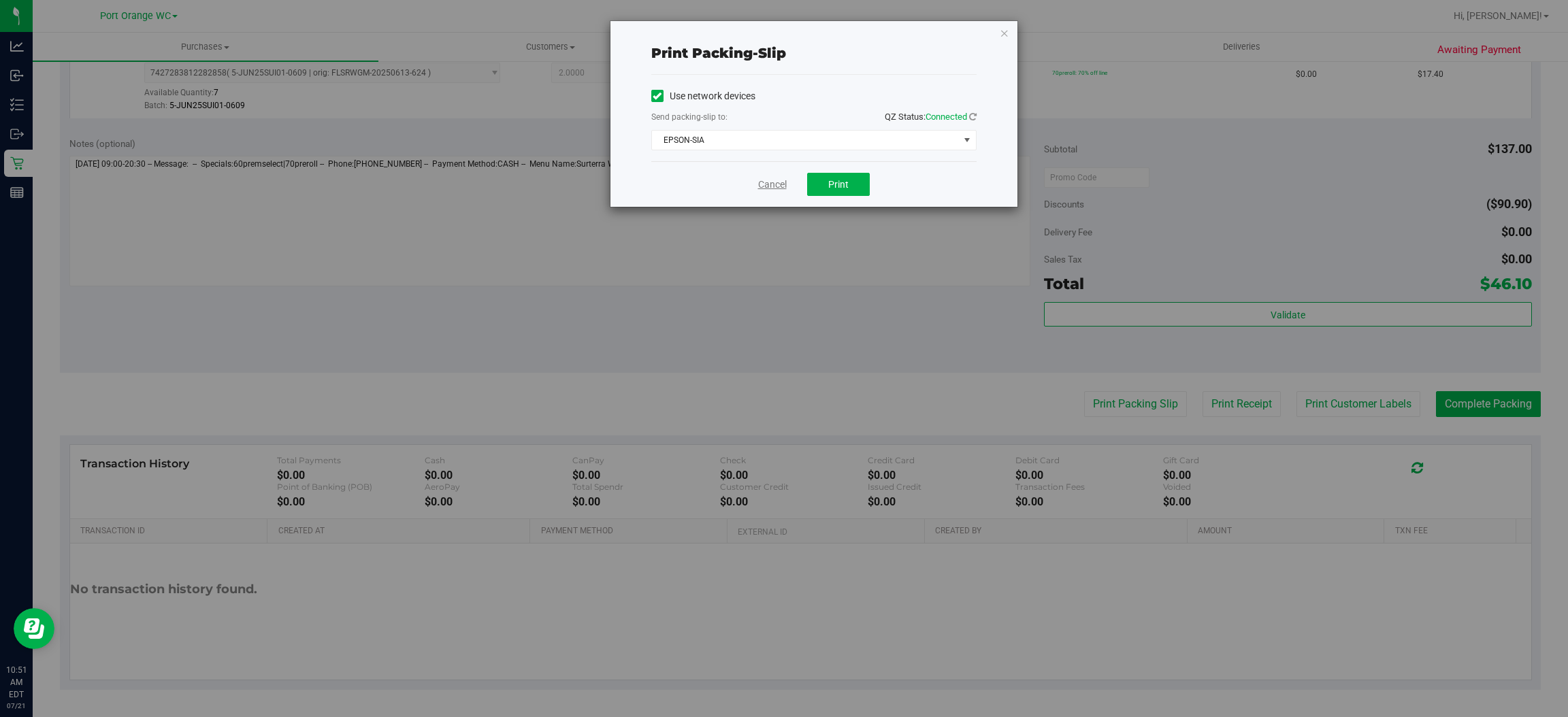 click on "Cancel" at bounding box center (772, 184) 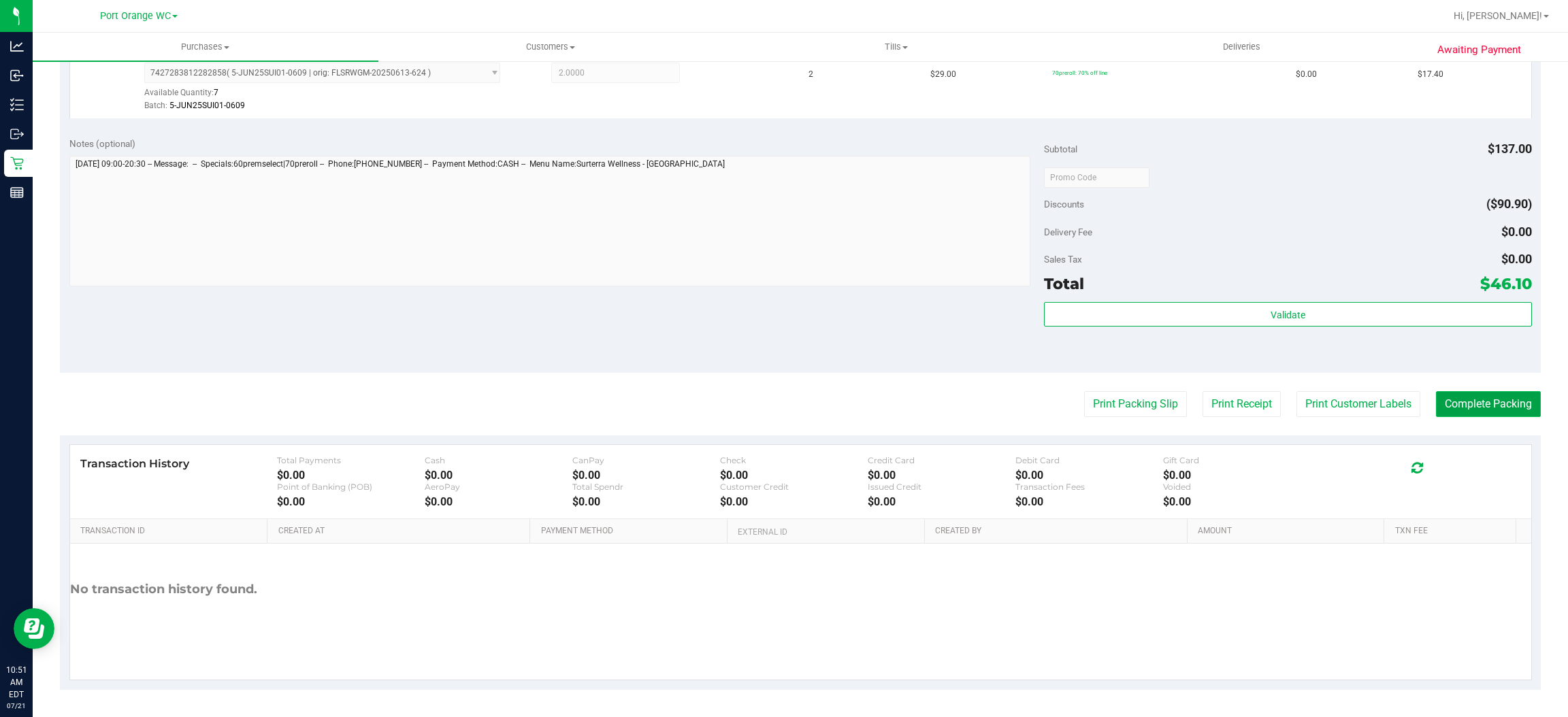 click on "Complete Packing" at bounding box center (1488, 404) 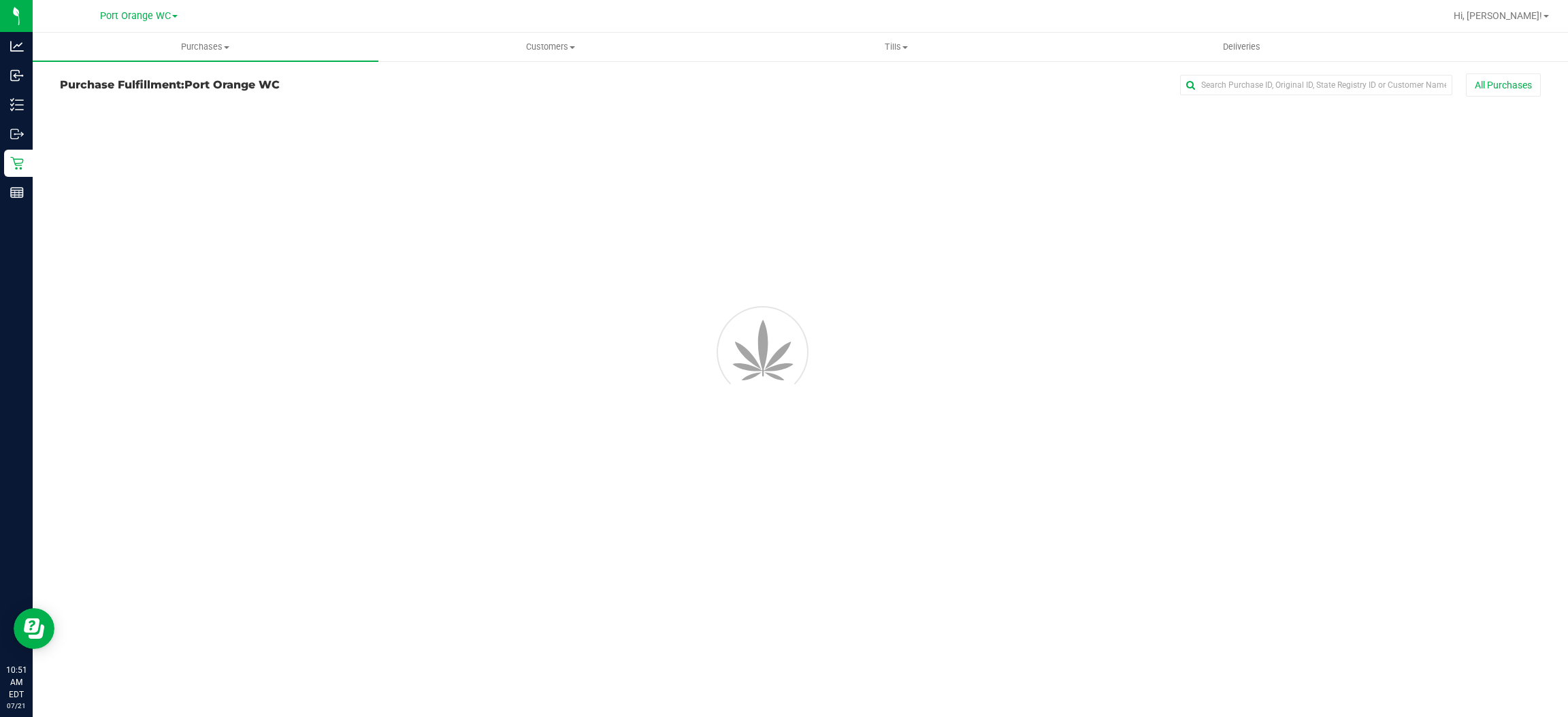 scroll, scrollTop: 0, scrollLeft: 0, axis: both 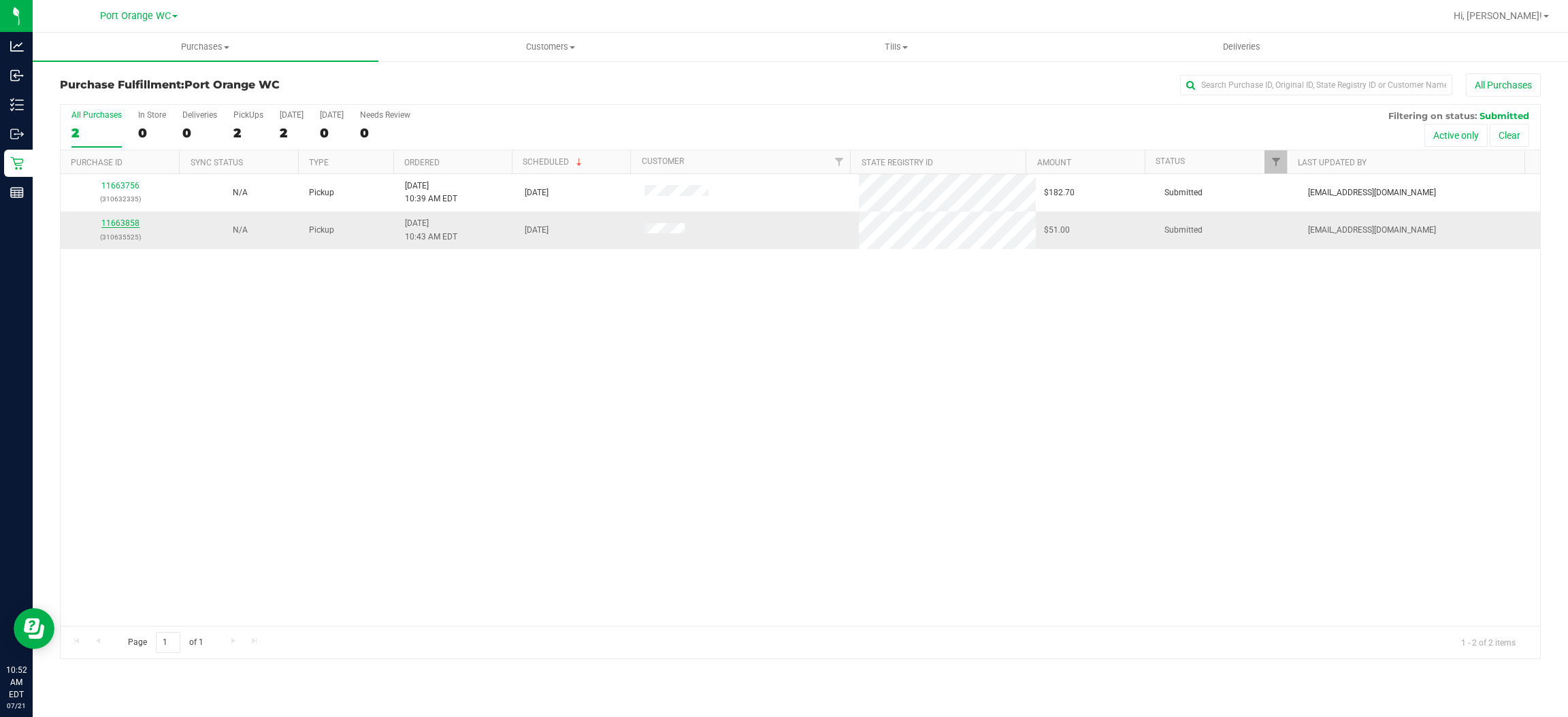 click on "11663858" at bounding box center [120, 223] 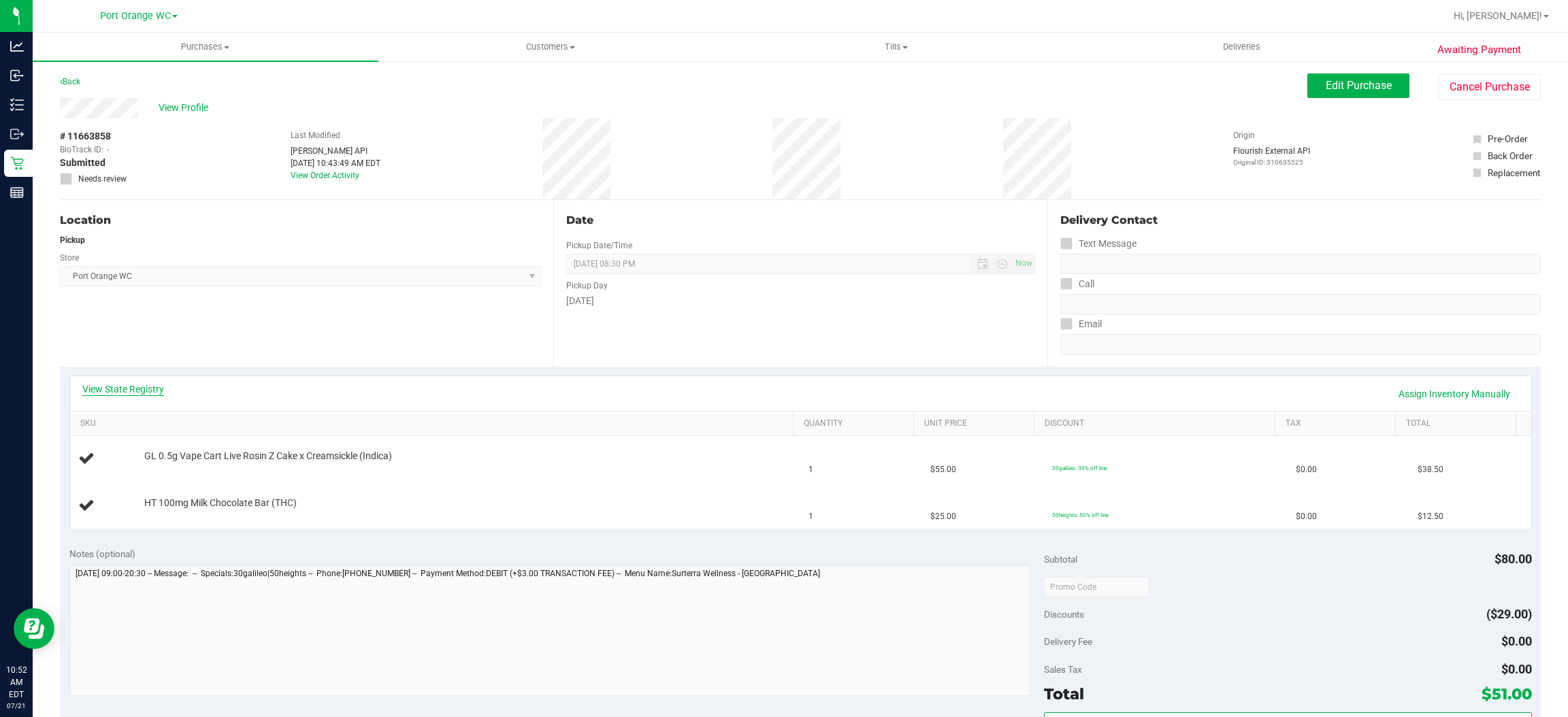 click on "View State Registry" at bounding box center (123, 389) 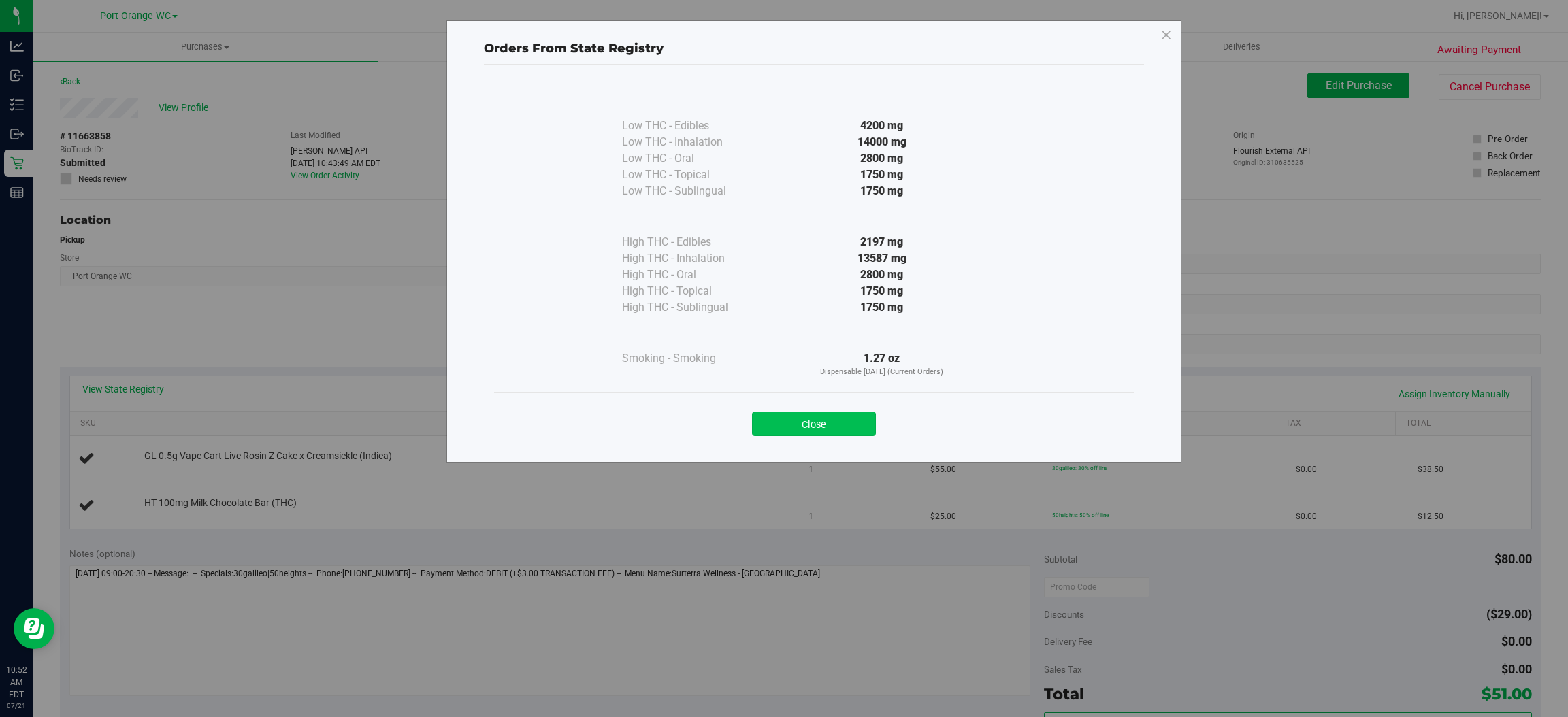 click on "Close" at bounding box center [814, 424] 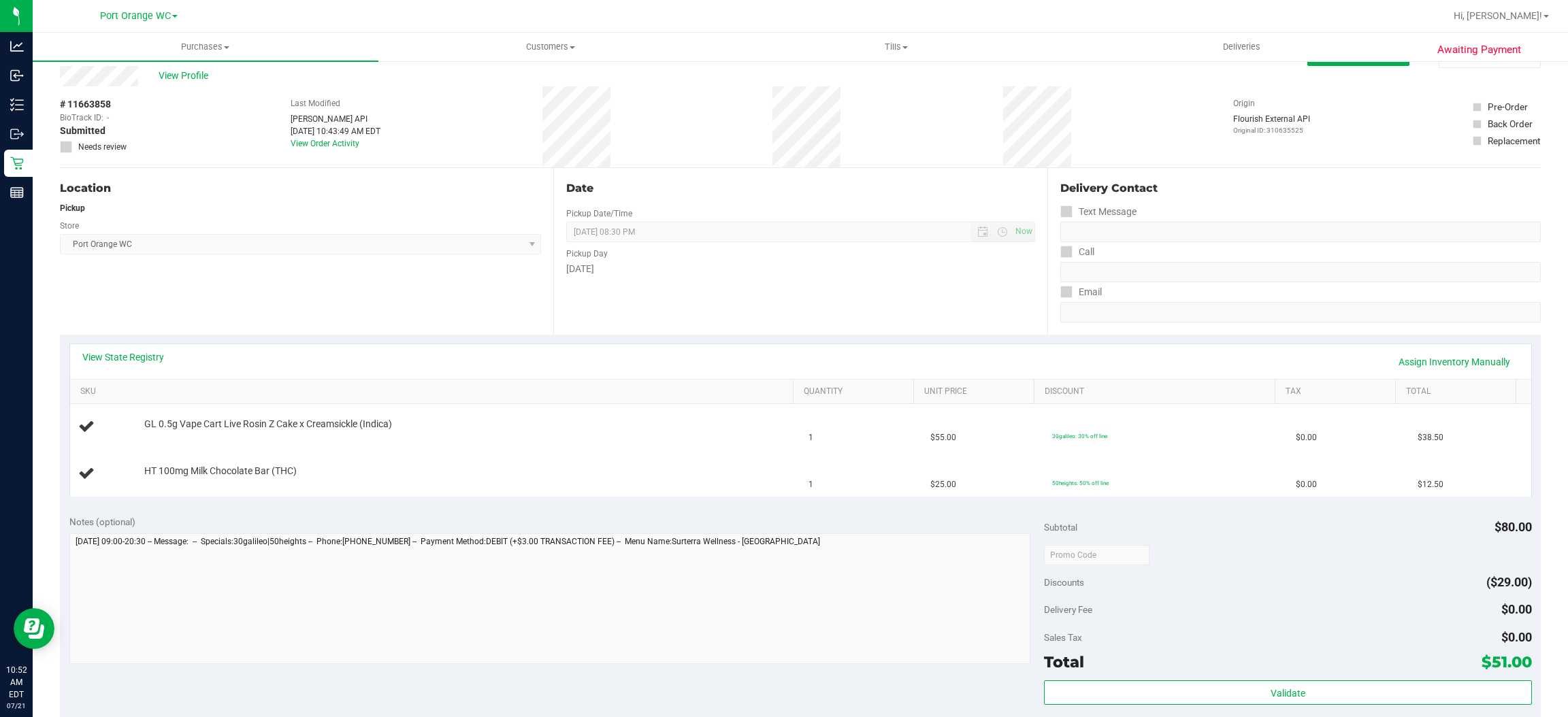 scroll, scrollTop: 34, scrollLeft: 0, axis: vertical 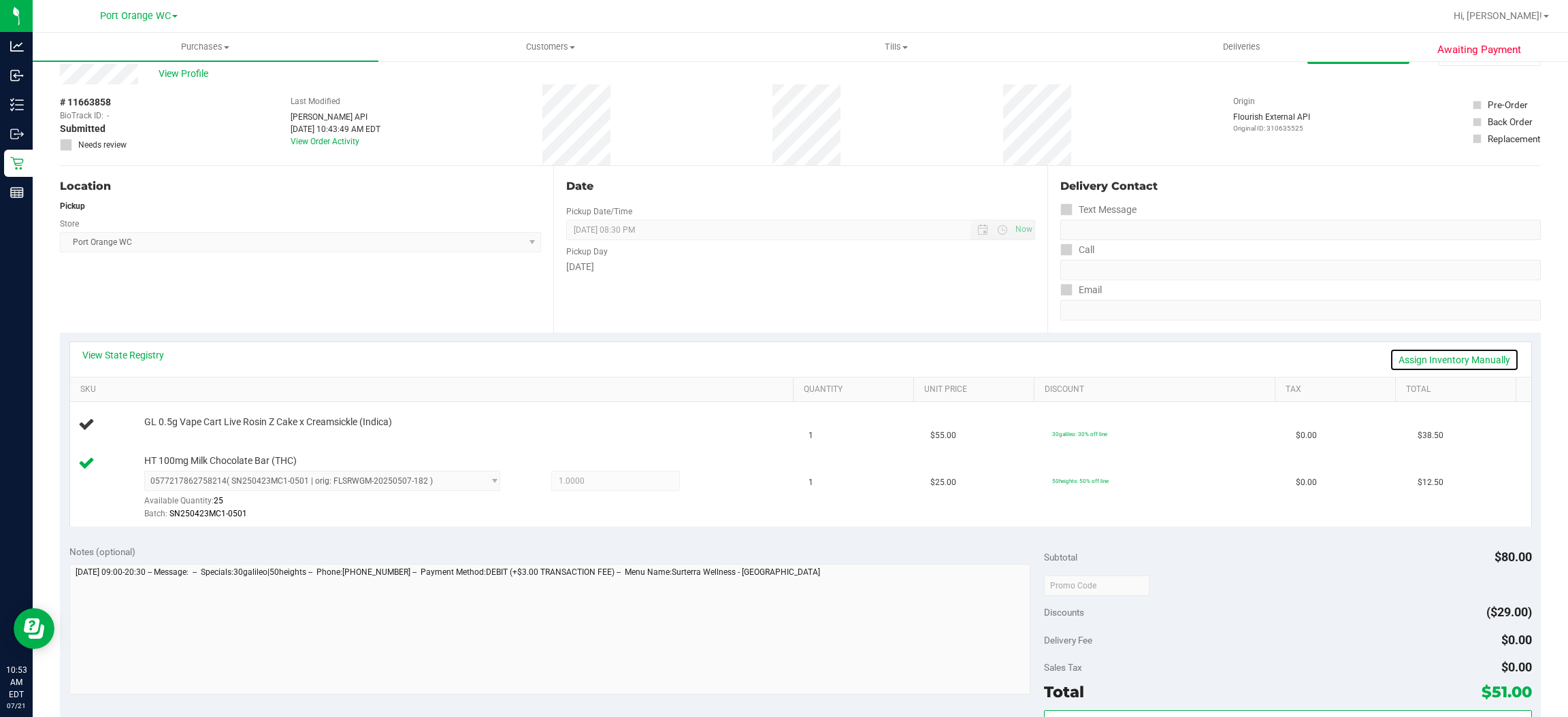 click on "Assign Inventory Manually" at bounding box center [1454, 360] 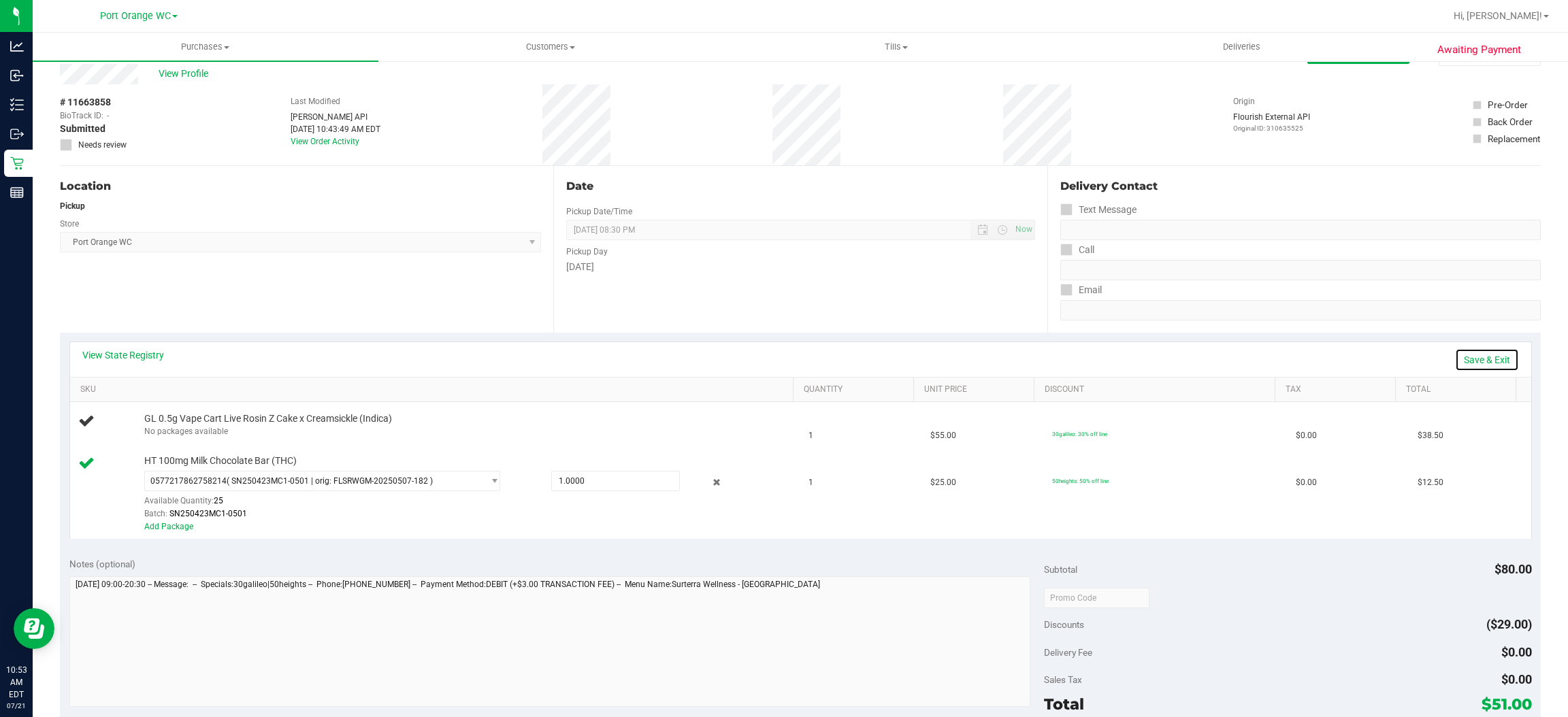 click on "Save & Exit" at bounding box center (1487, 360) 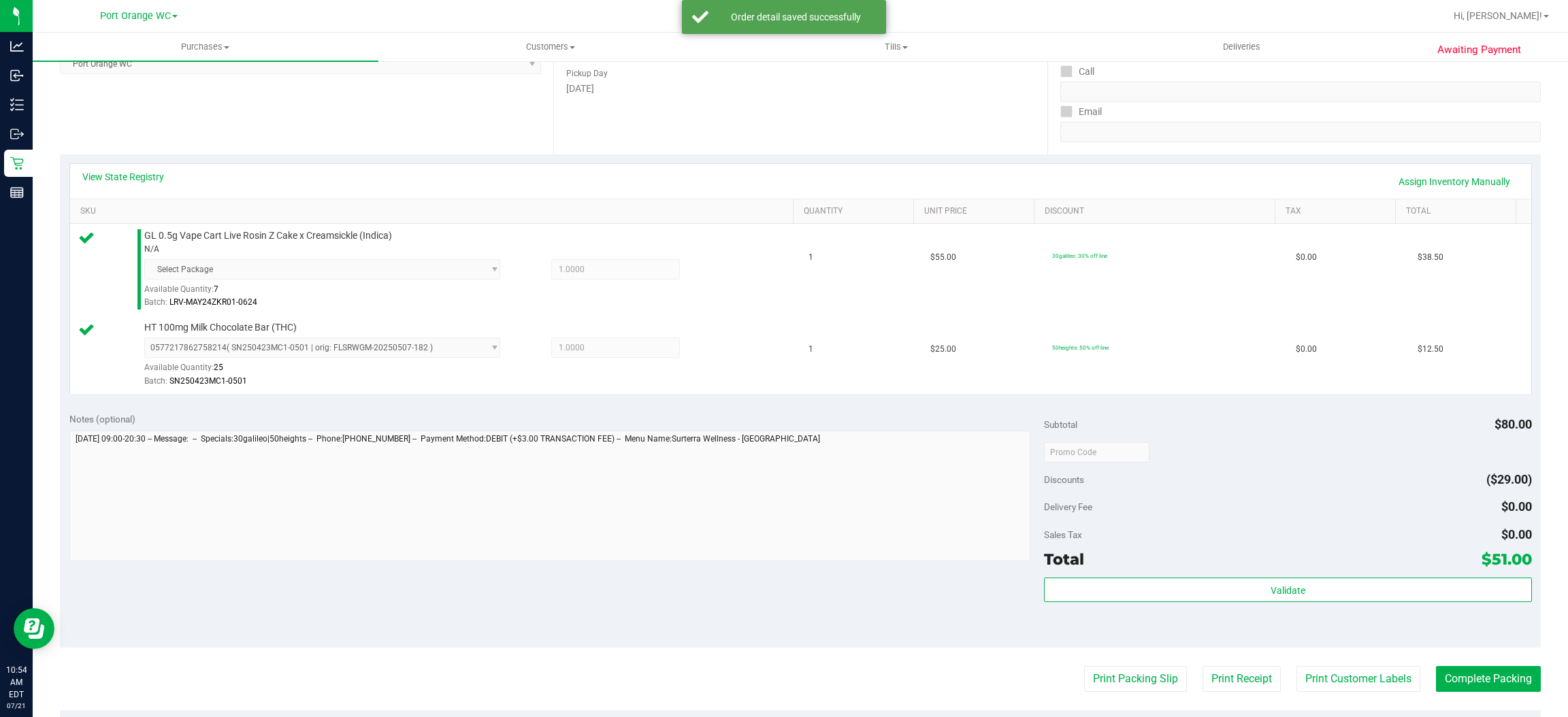 scroll, scrollTop: 489, scrollLeft: 0, axis: vertical 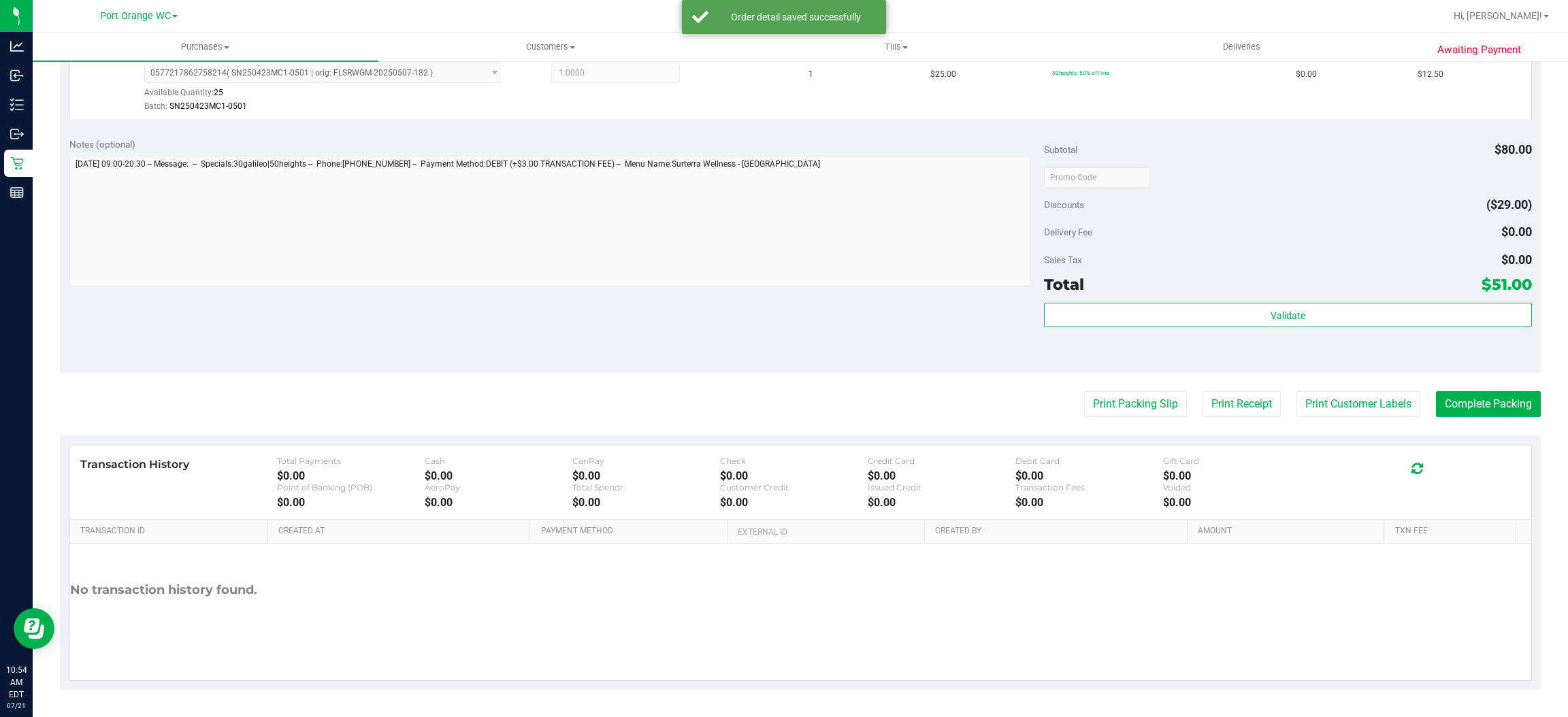 click on "Sales Tax
$0.00" at bounding box center (1288, 260) 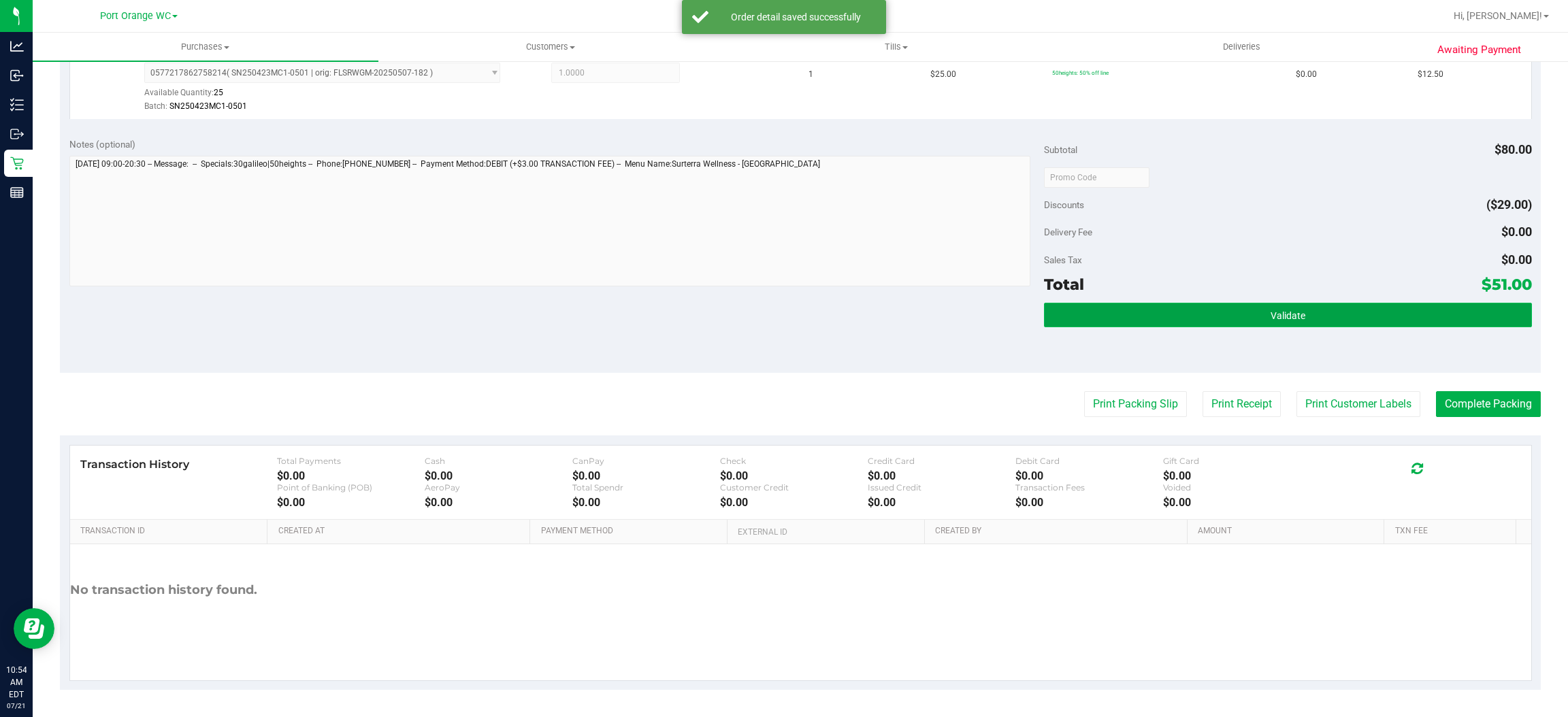 click on "Validate" at bounding box center (1288, 315) 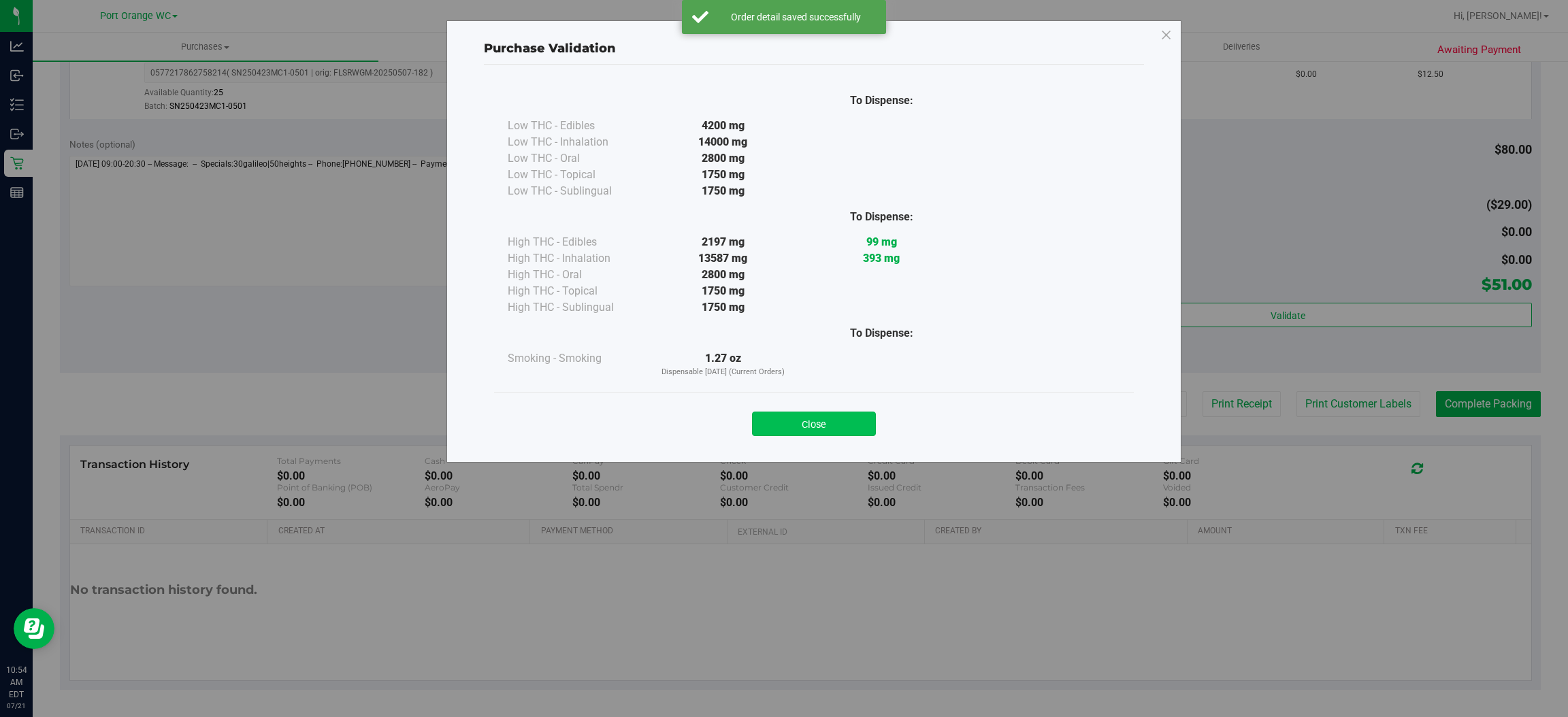 click on "Close" at bounding box center [814, 424] 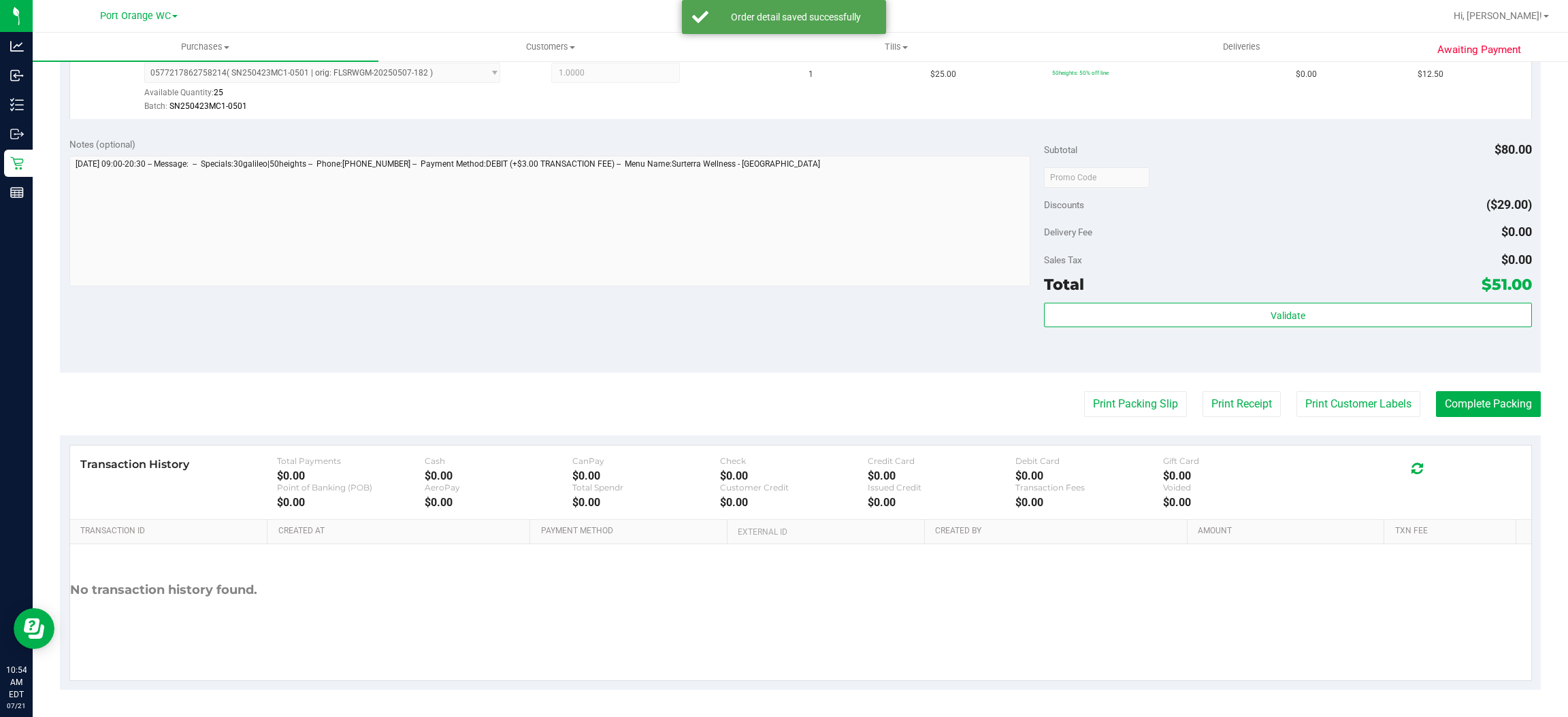 click on "Back
Edit Purchase
Cancel Purchase
View Profile
# 11663858
BioTrack ID:
-
Submitted
Needs review
Last Modified
Jane API
Jul 21, 2025 10:43:49 AM EDT" at bounding box center [800, 138] 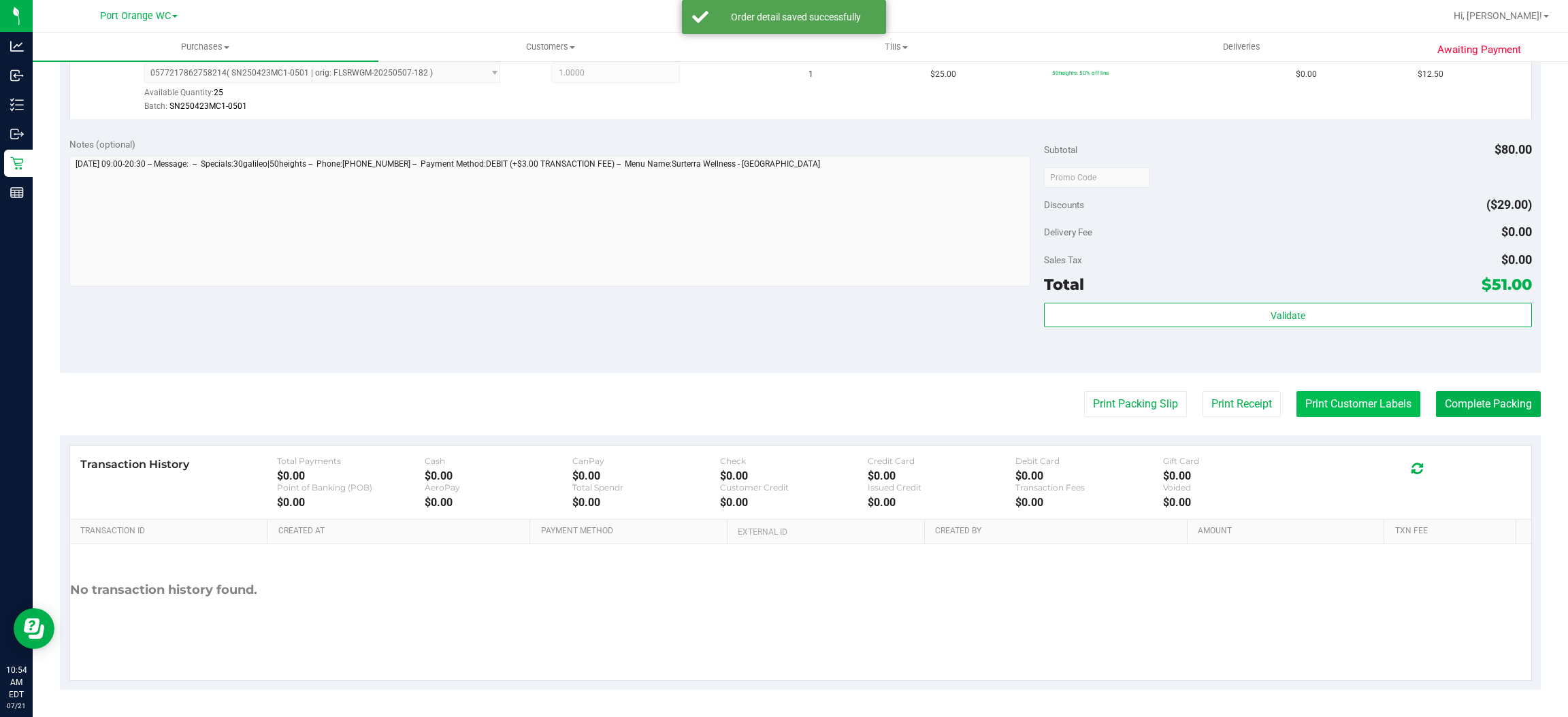 click on "Print Customer Labels" at bounding box center [1358, 404] 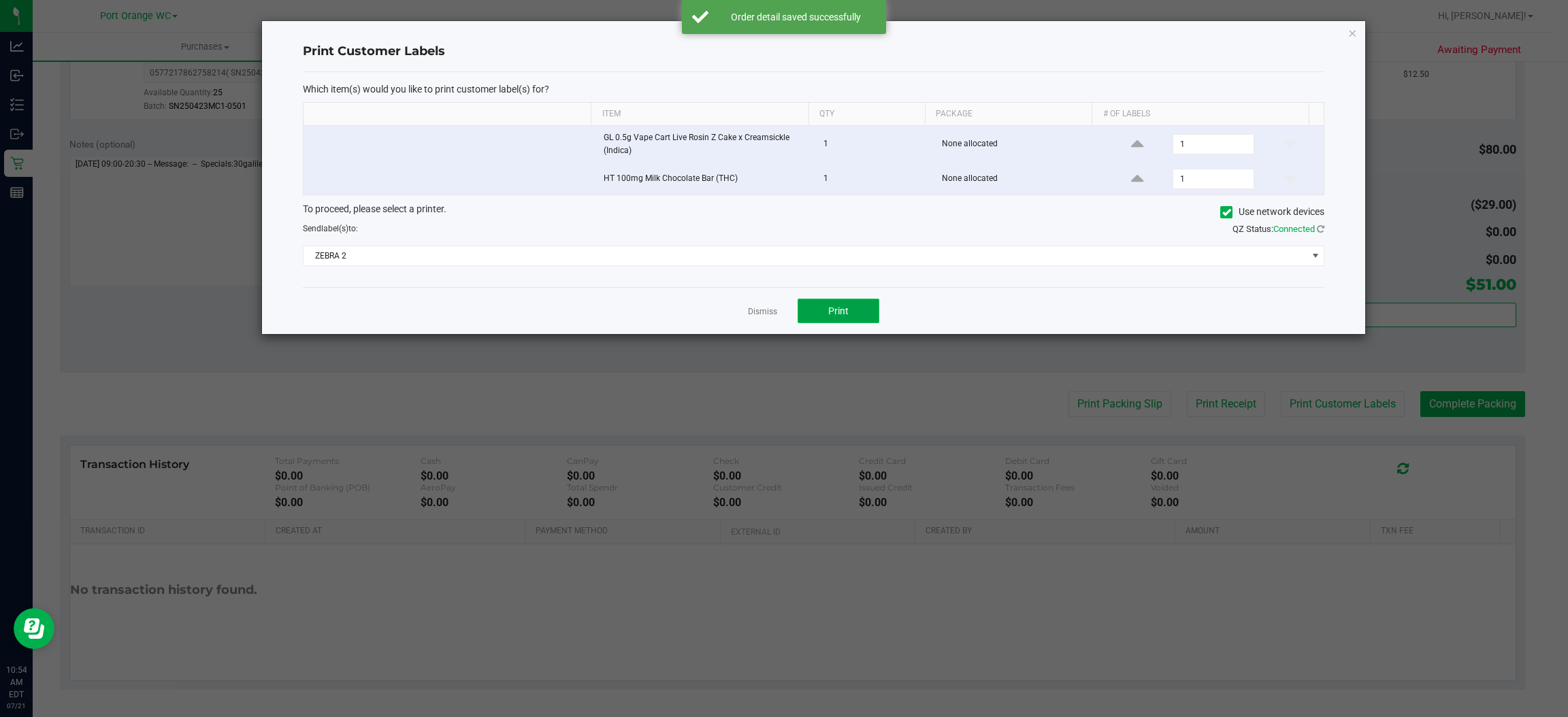 click on "Print" 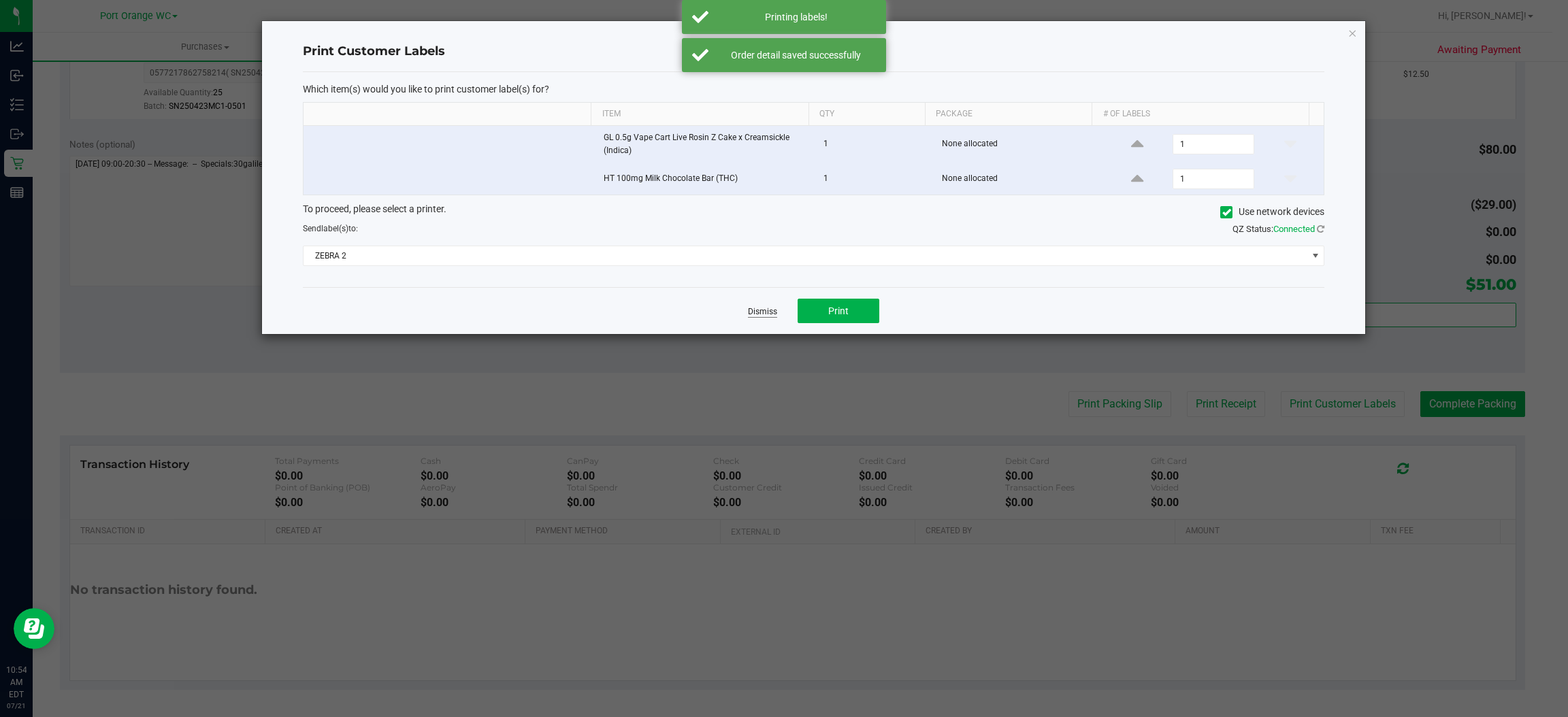 click on "Dismiss" 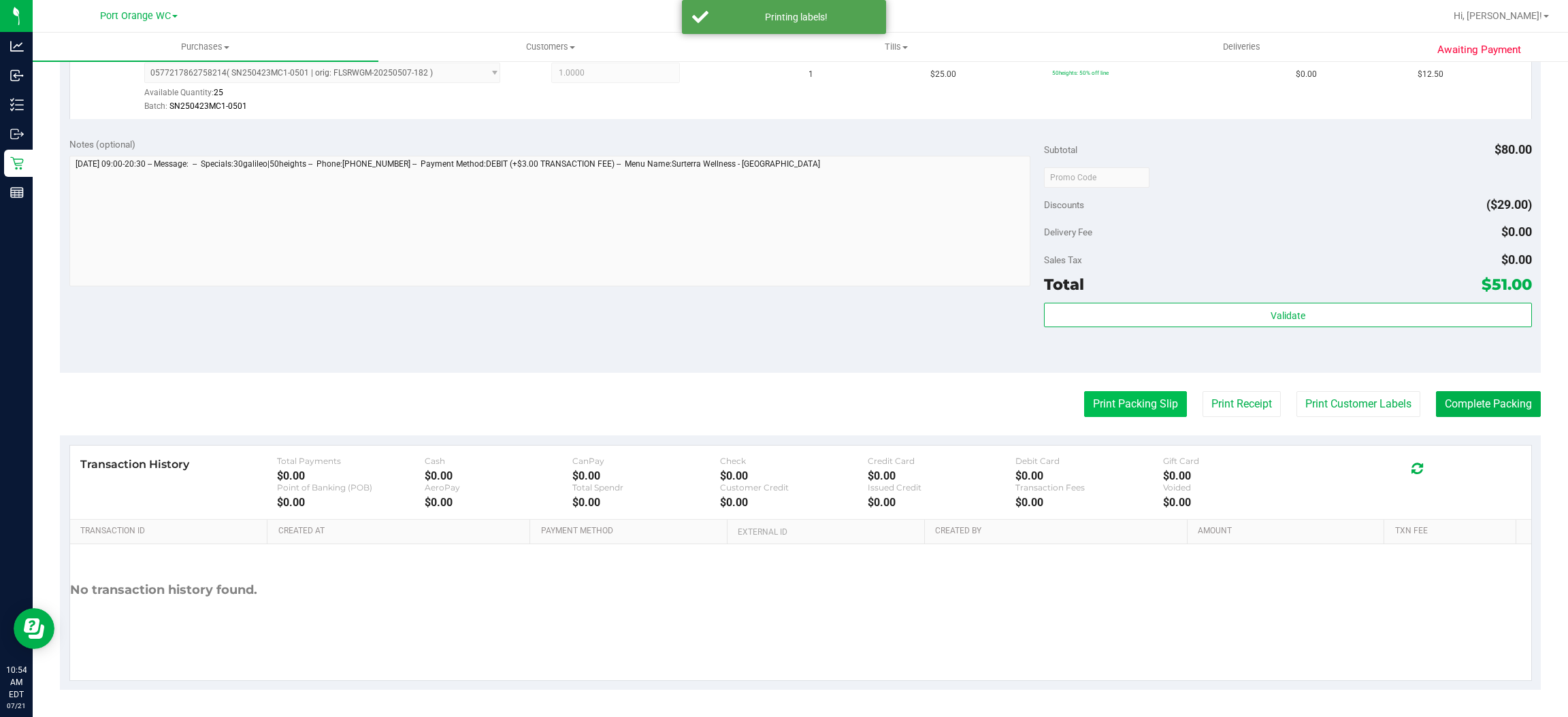 click on "Print Packing Slip" at bounding box center (1135, 404) 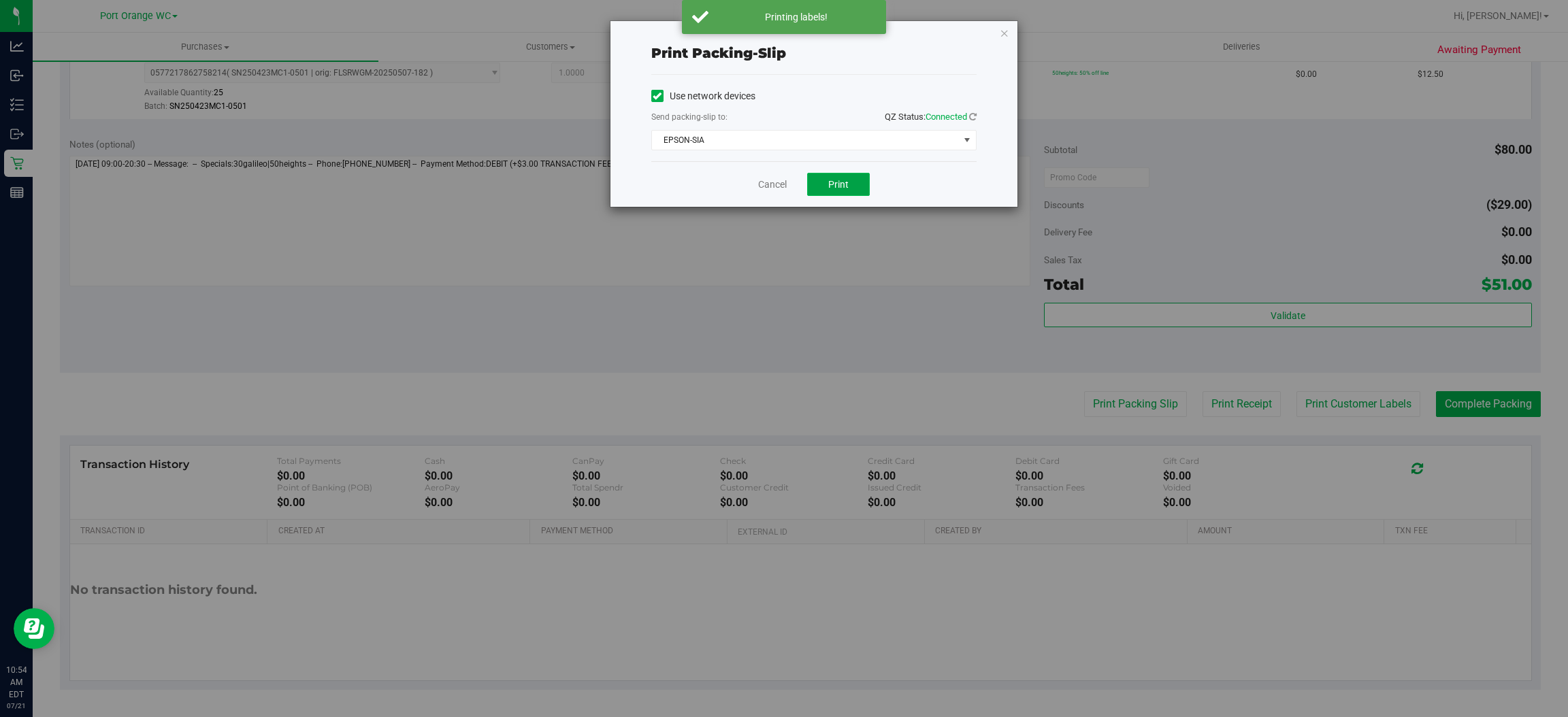 click on "Print" at bounding box center (838, 184) 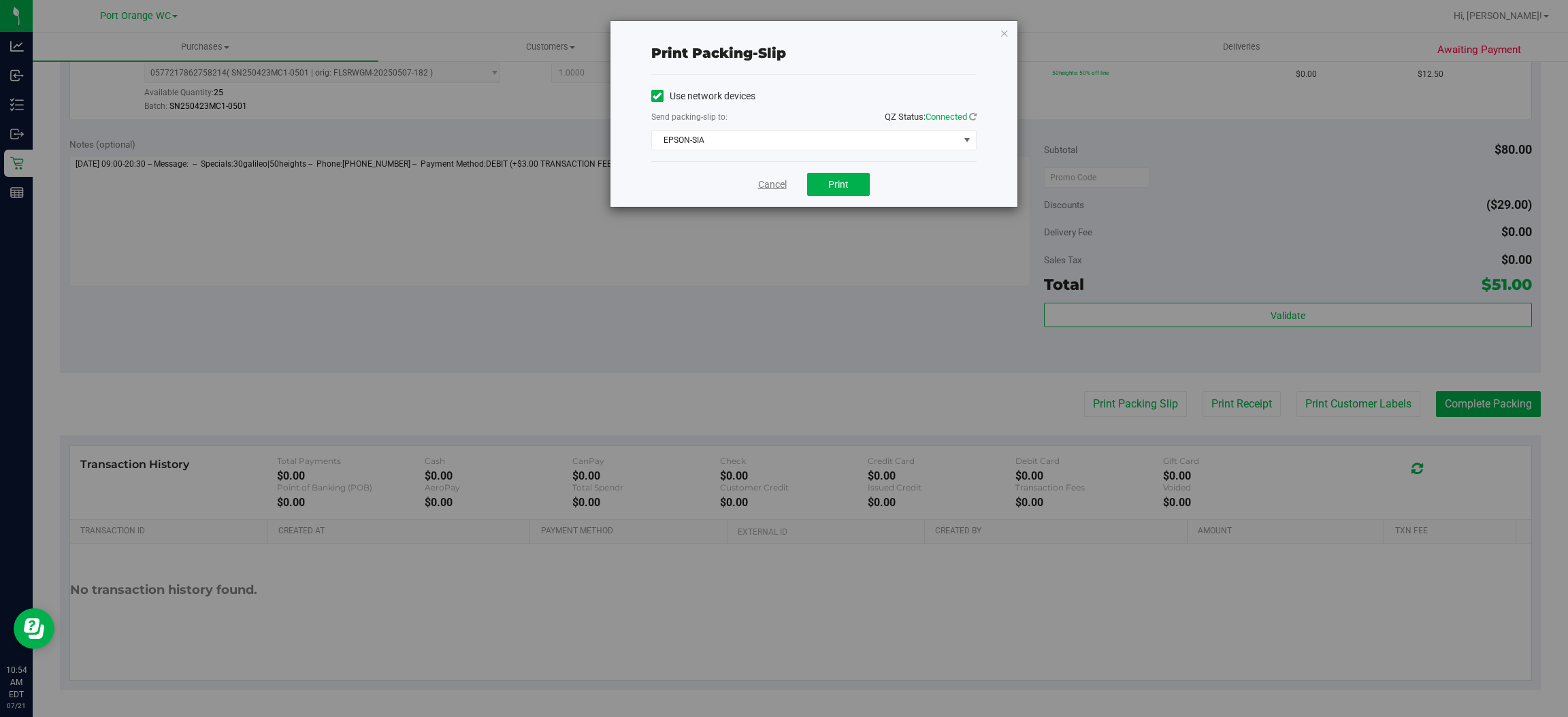 click on "Cancel" at bounding box center [772, 184] 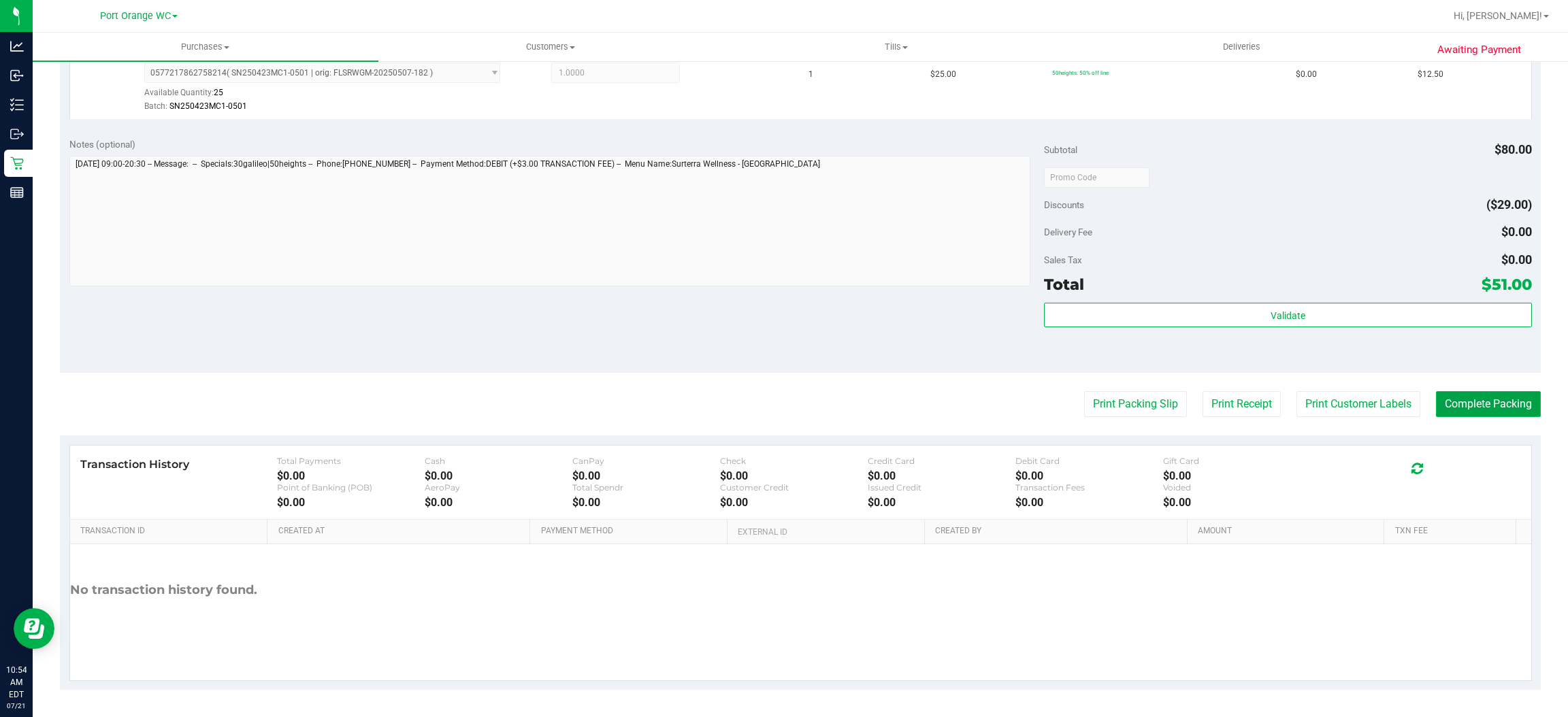click on "Complete Packing" at bounding box center (1488, 404) 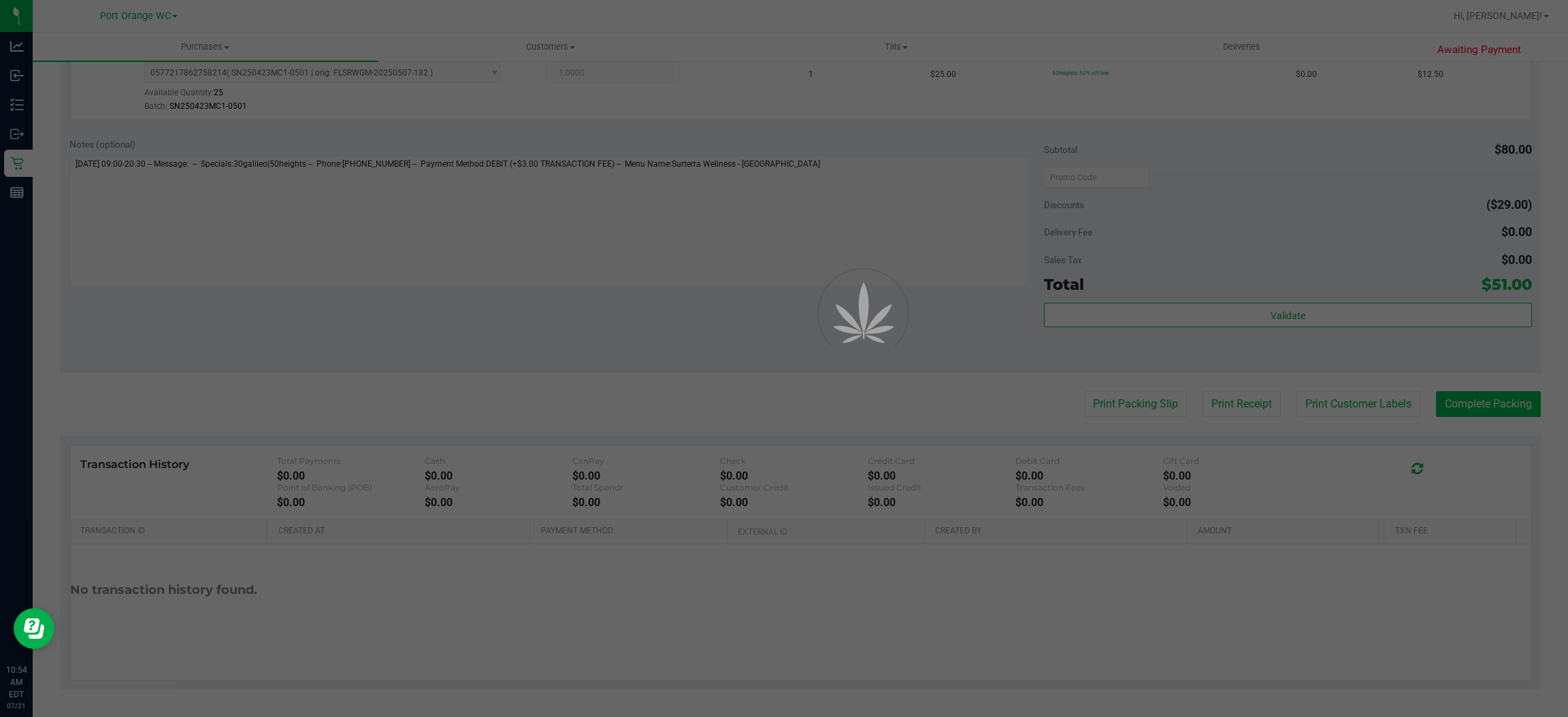 scroll, scrollTop: 0, scrollLeft: 0, axis: both 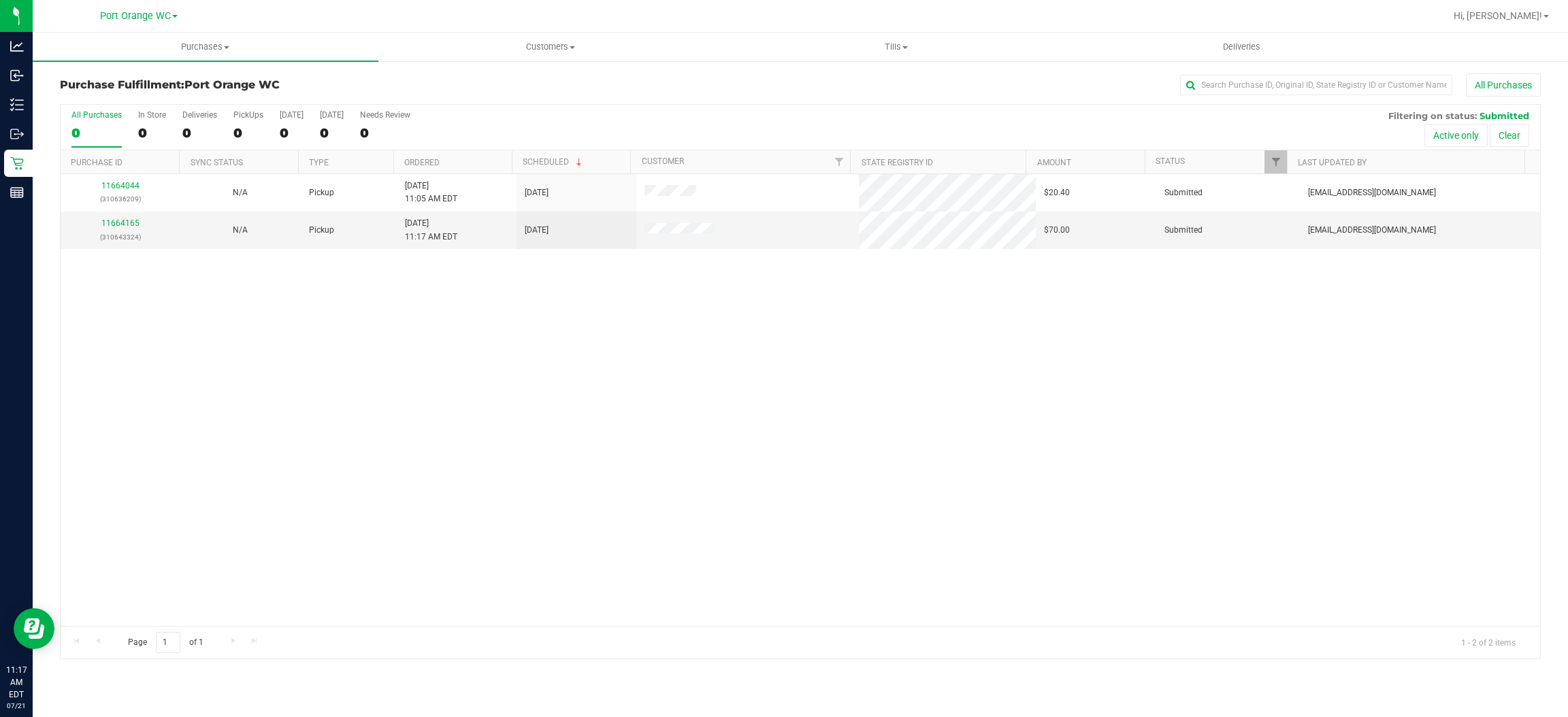click on "11664044
(310636209)
N/A
Pickup 7/21/2025 11:05 AM EDT 7/21/2025
$20.40
Submitted abe+parallel@iheartjane.com
11664165
(310643324)
N/A
Pickup 7/21/2025 11:17 AM EDT 7/21/2025
$70.00
Submitted abe+parallel@iheartjane.com" at bounding box center (800, 400) 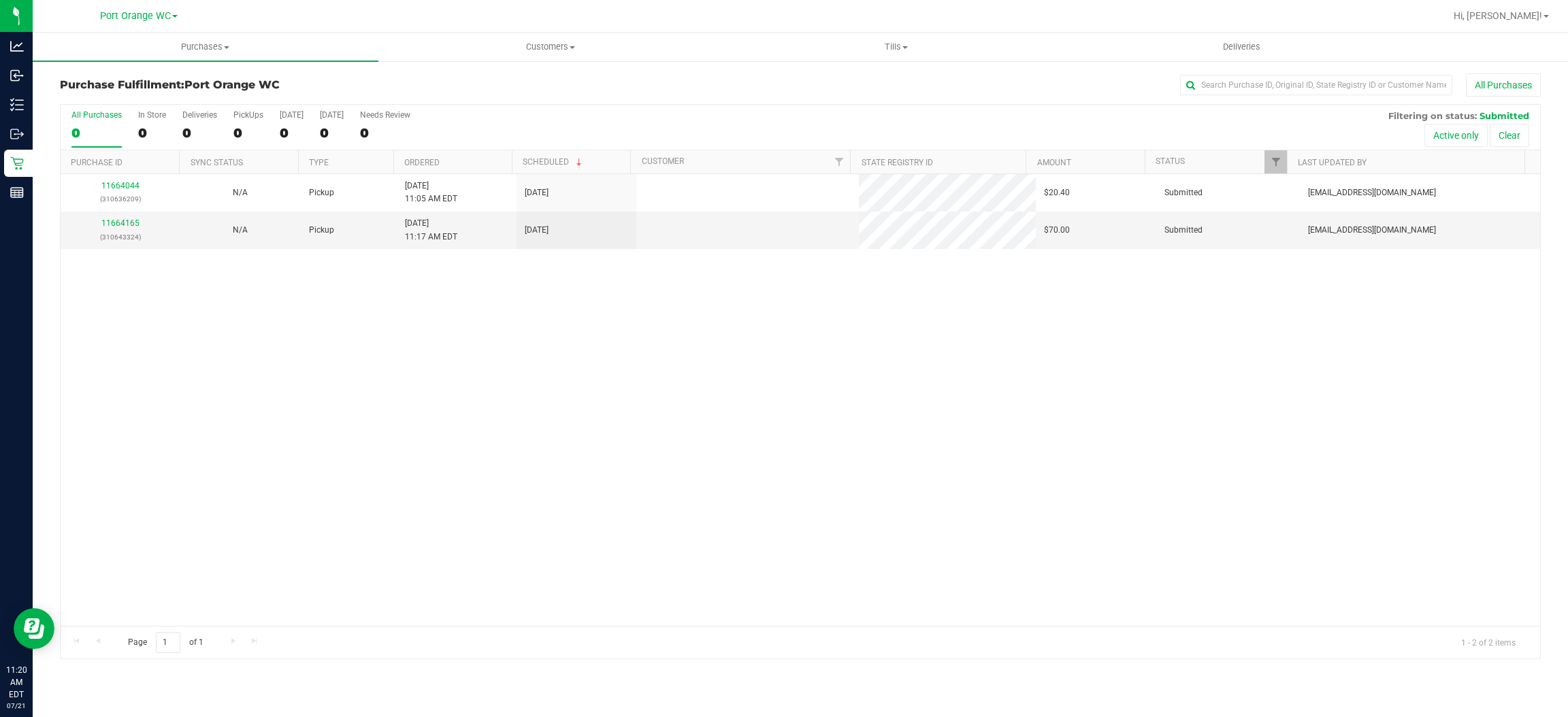 click on "11664044
(310636209)
N/A
Pickup 7/21/2025 11:05 AM EDT 7/21/2025
$20.40
Submitted abe+parallel@iheartjane.com
11664165
(310643324)
N/A
Pickup 7/21/2025 11:17 AM EDT 7/21/2025
$70.00
Submitted abe+parallel@iheartjane.com" at bounding box center (800, 400) 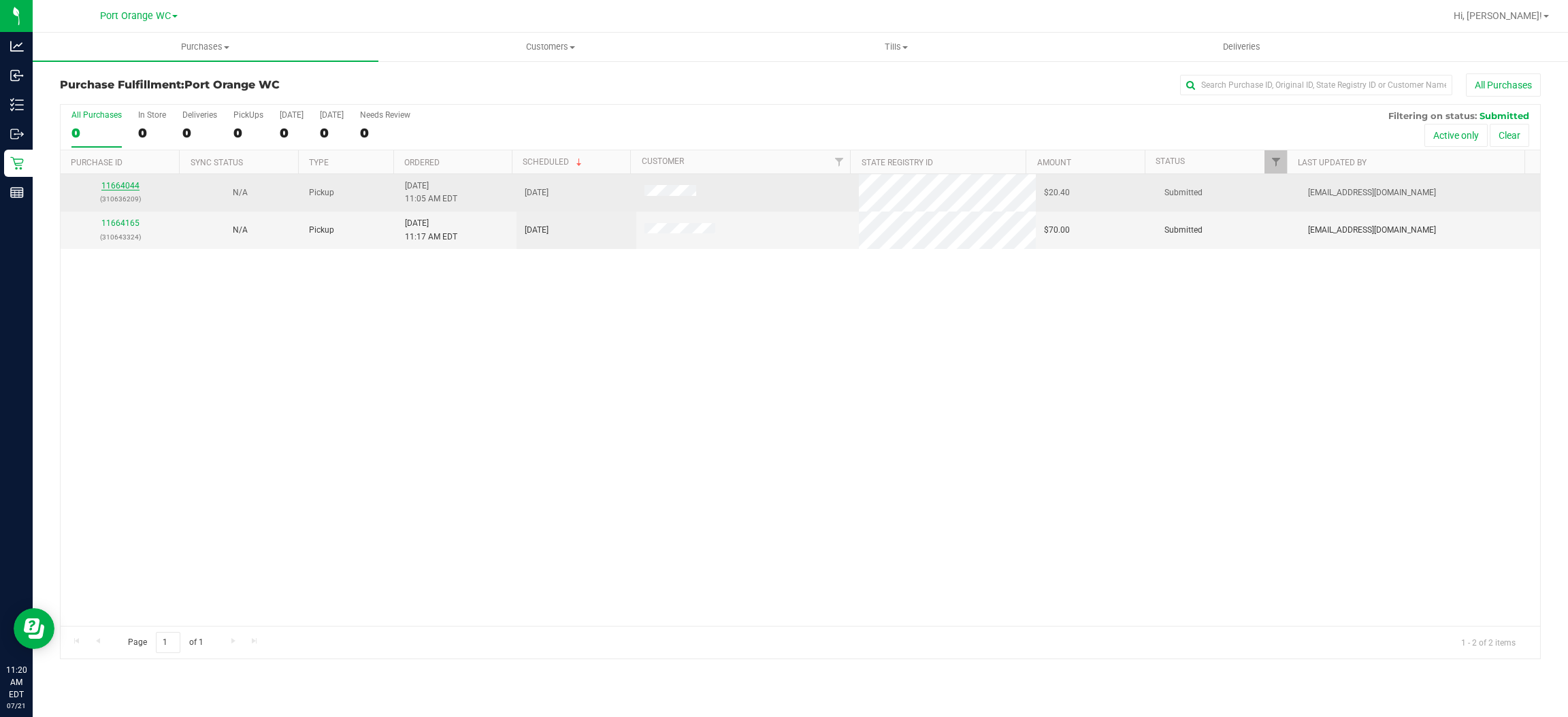 click on "11664044" at bounding box center [120, 186] 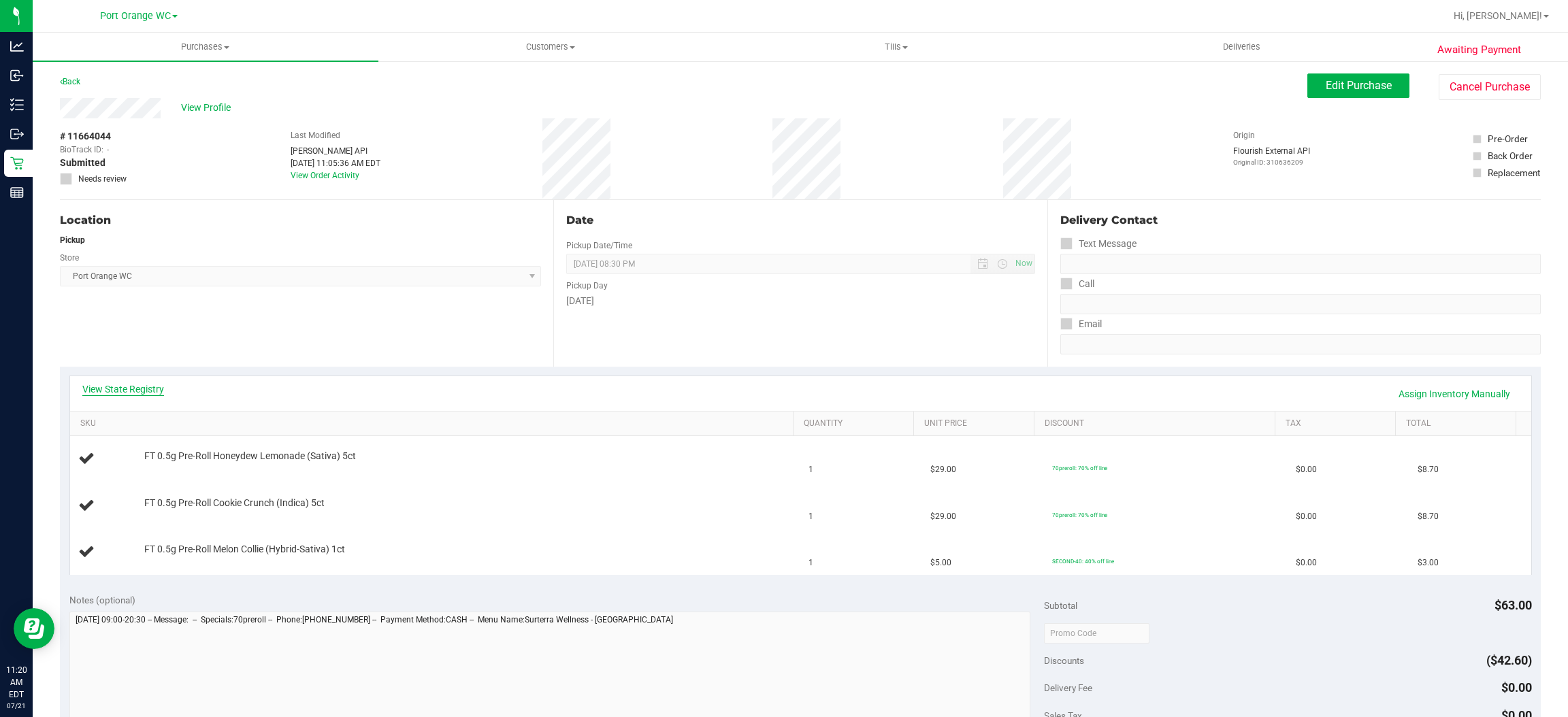 click on "View State Registry" at bounding box center [123, 389] 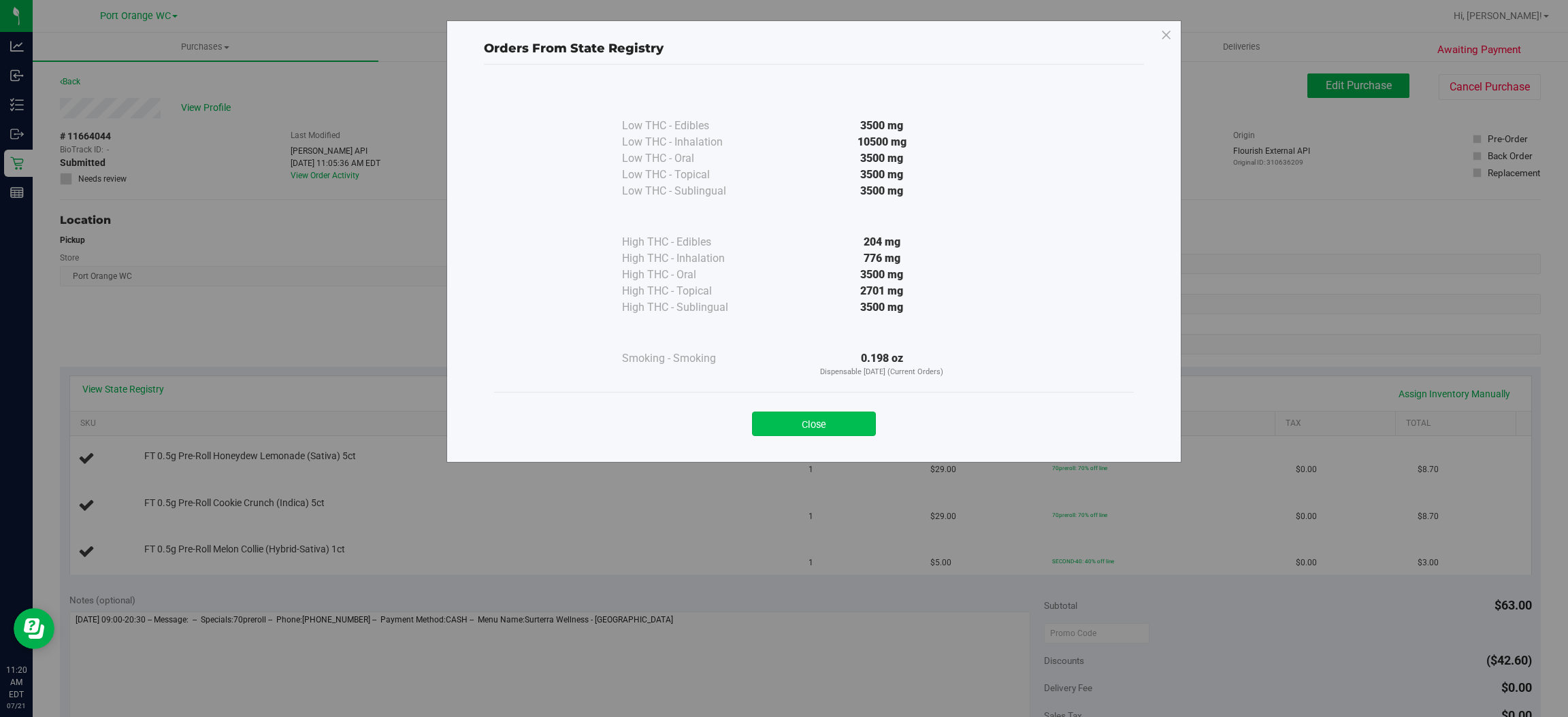 click on "Close" at bounding box center [814, 424] 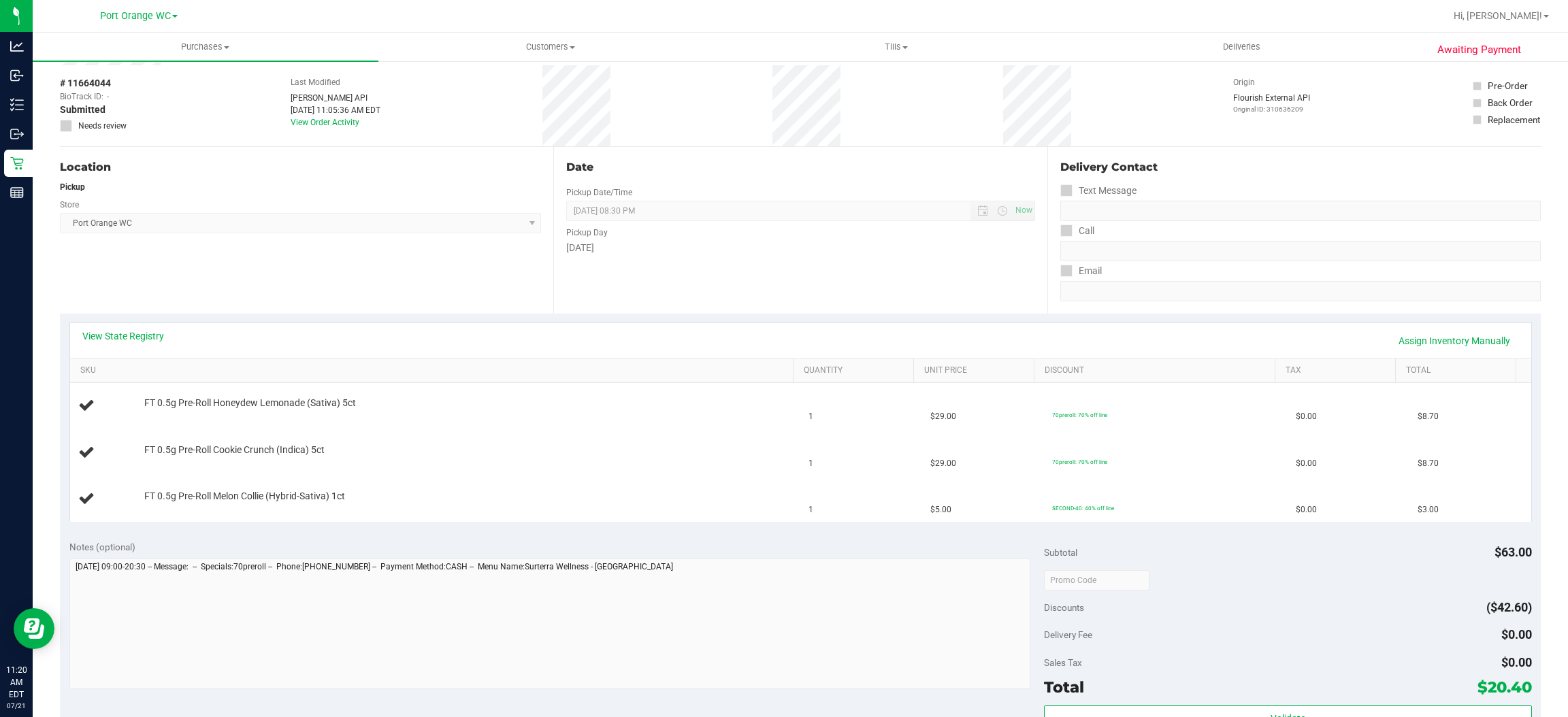 scroll, scrollTop: 54, scrollLeft: 0, axis: vertical 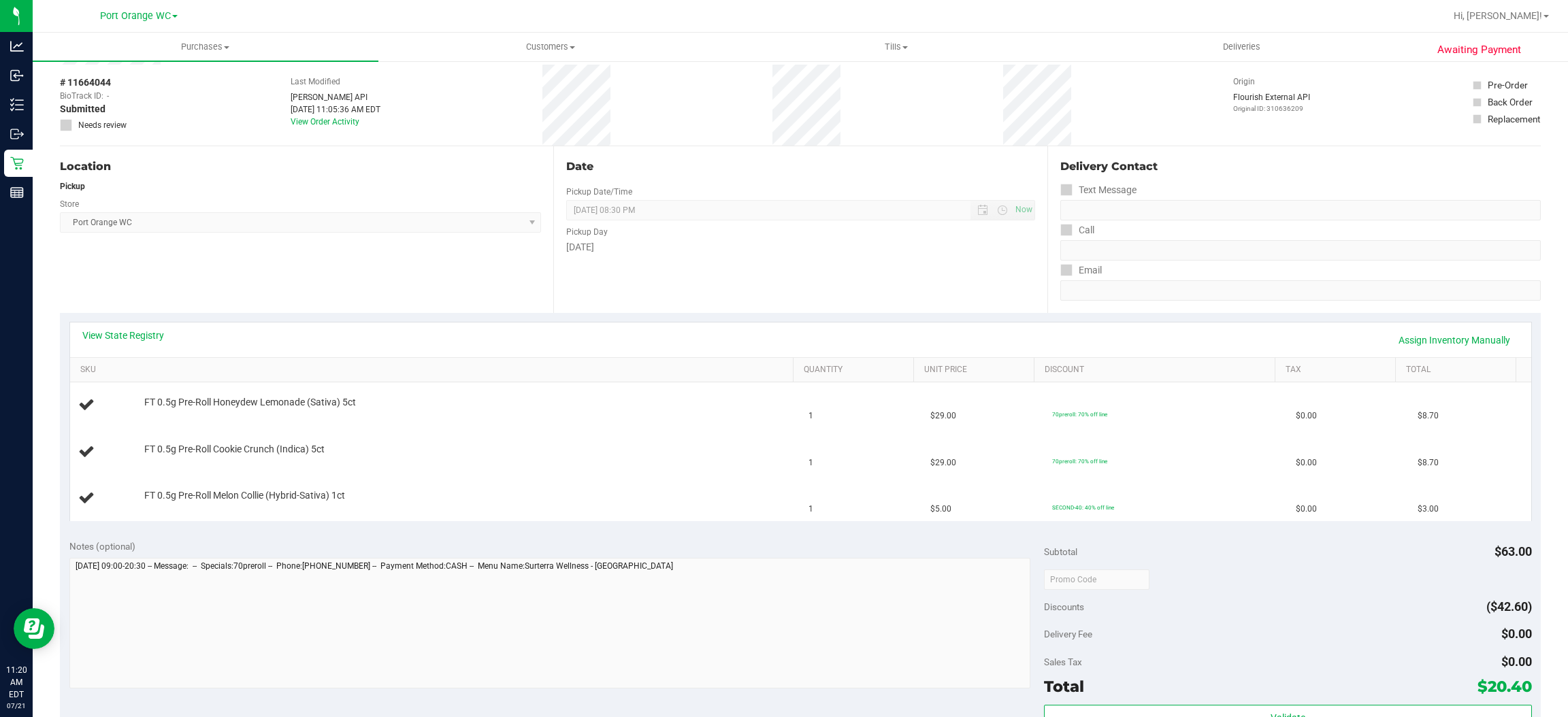 click on "Monday" at bounding box center (800, 247) 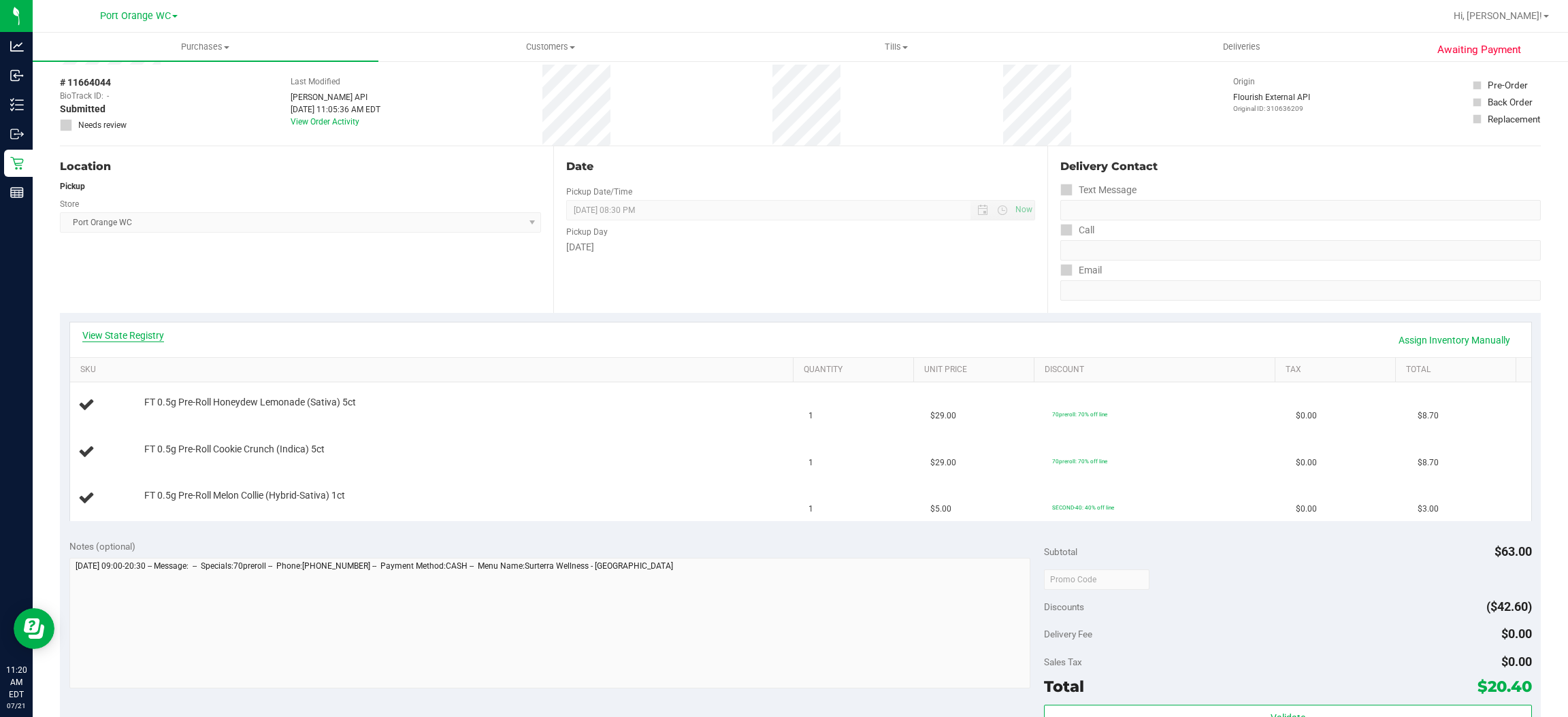 click on "View State Registry" at bounding box center (123, 335) 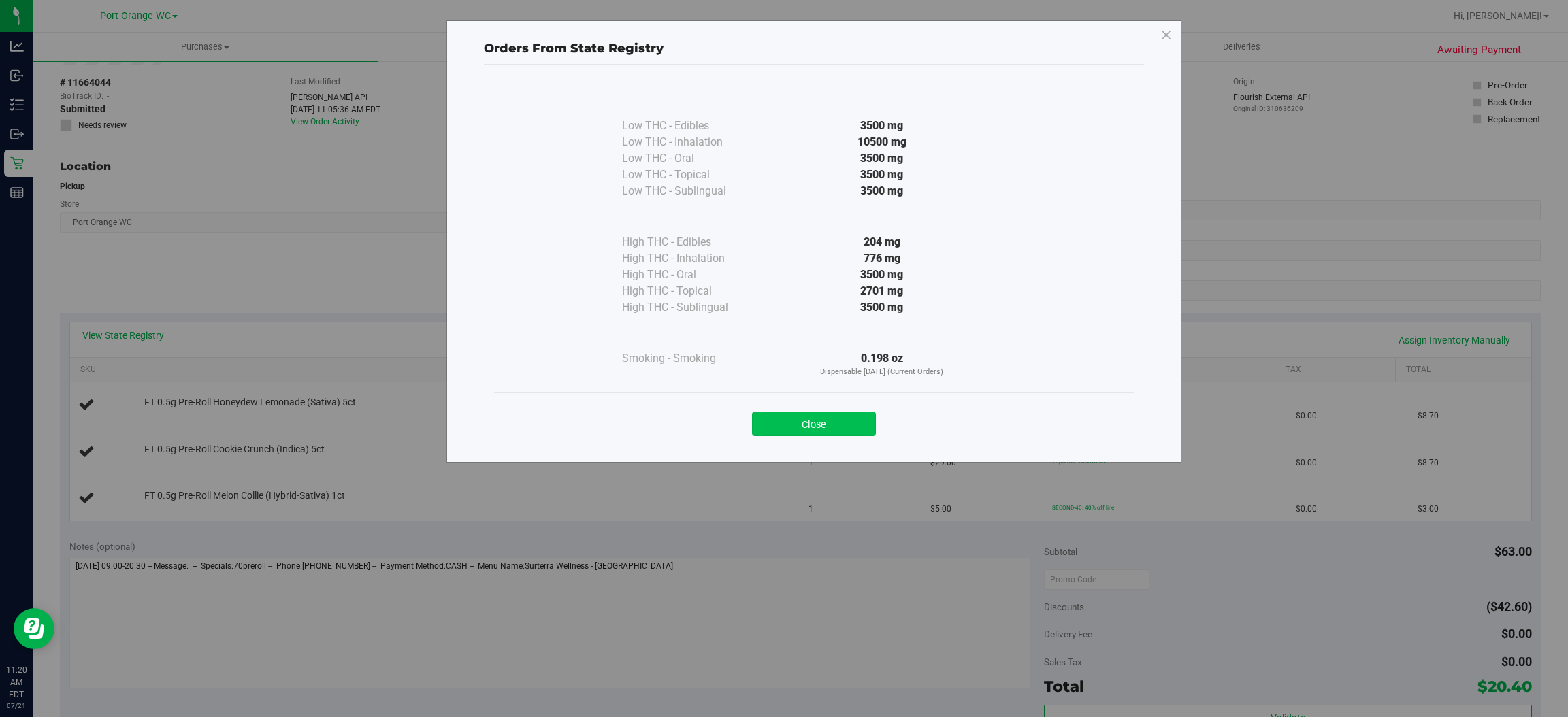 click on "Close" at bounding box center [814, 424] 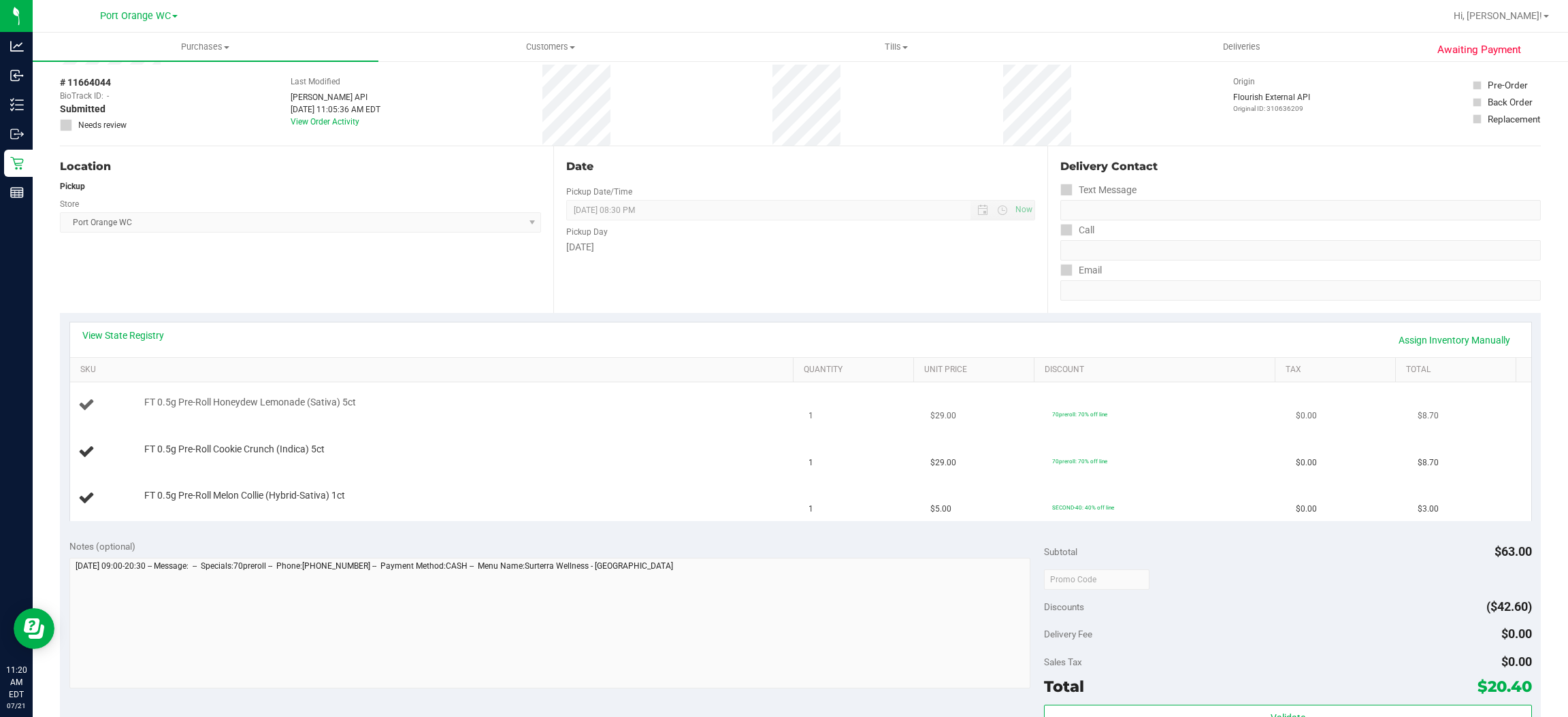 click on "FT 0.5g Pre-Roll Honeydew Lemonade (Sativa) 5ct" at bounding box center (436, 405) 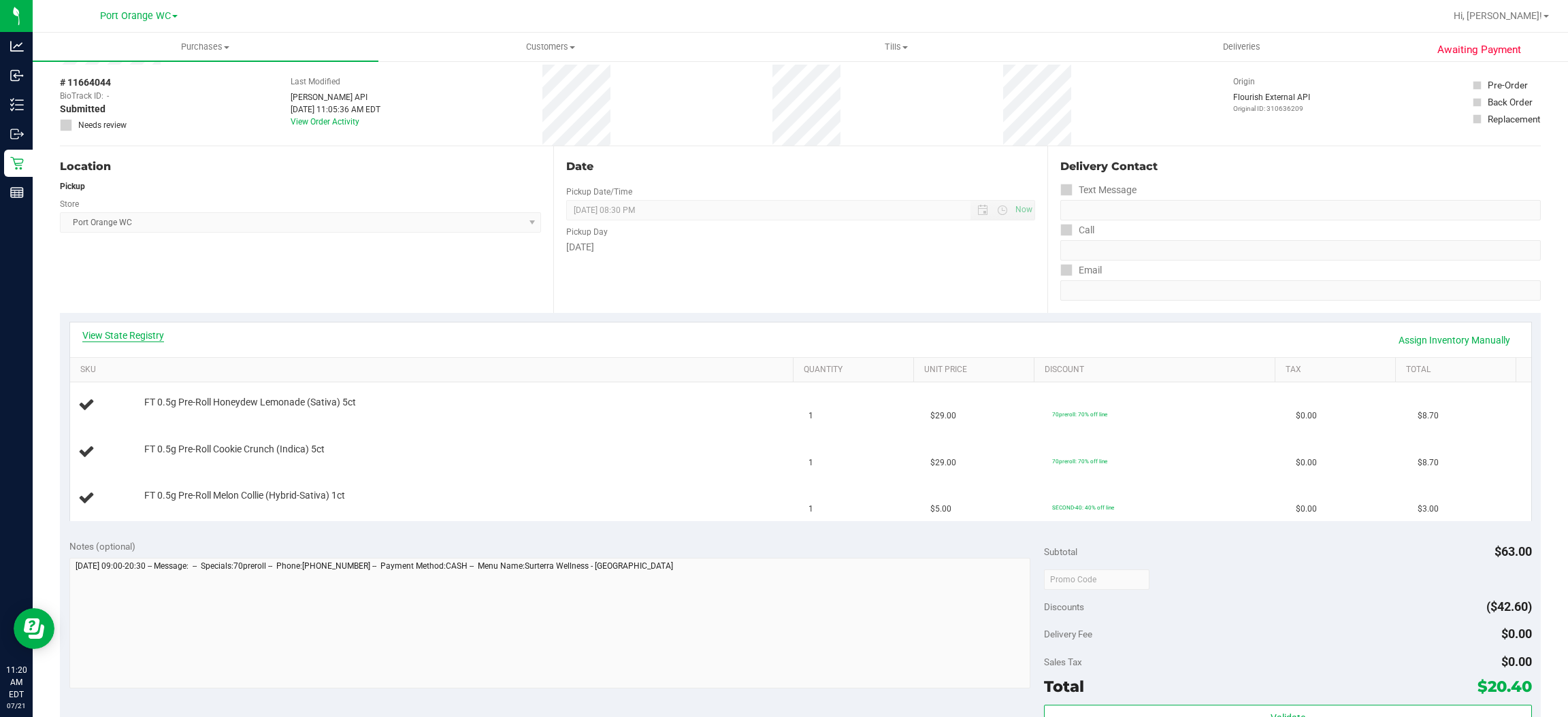 click on "View State Registry" at bounding box center (123, 335) 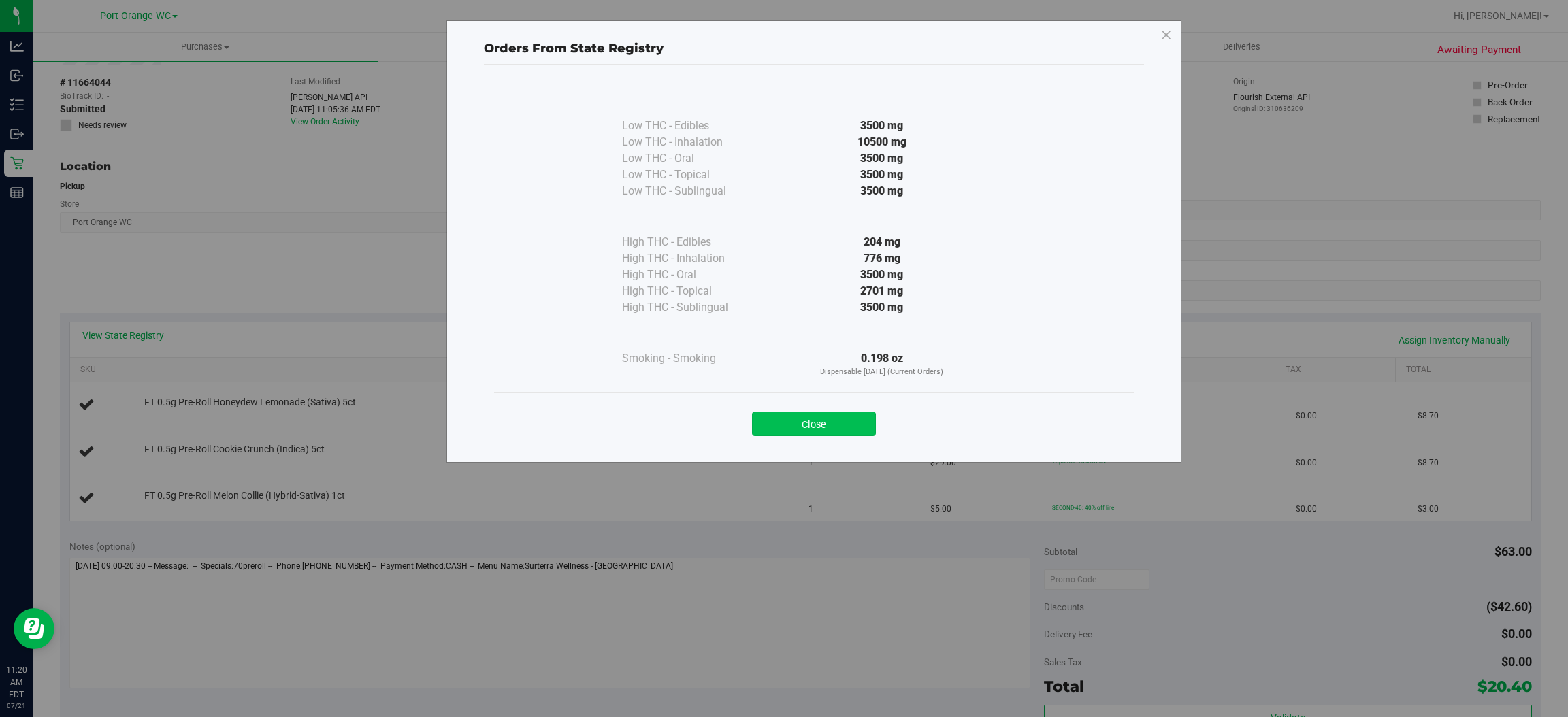 click on "Close" at bounding box center [814, 424] 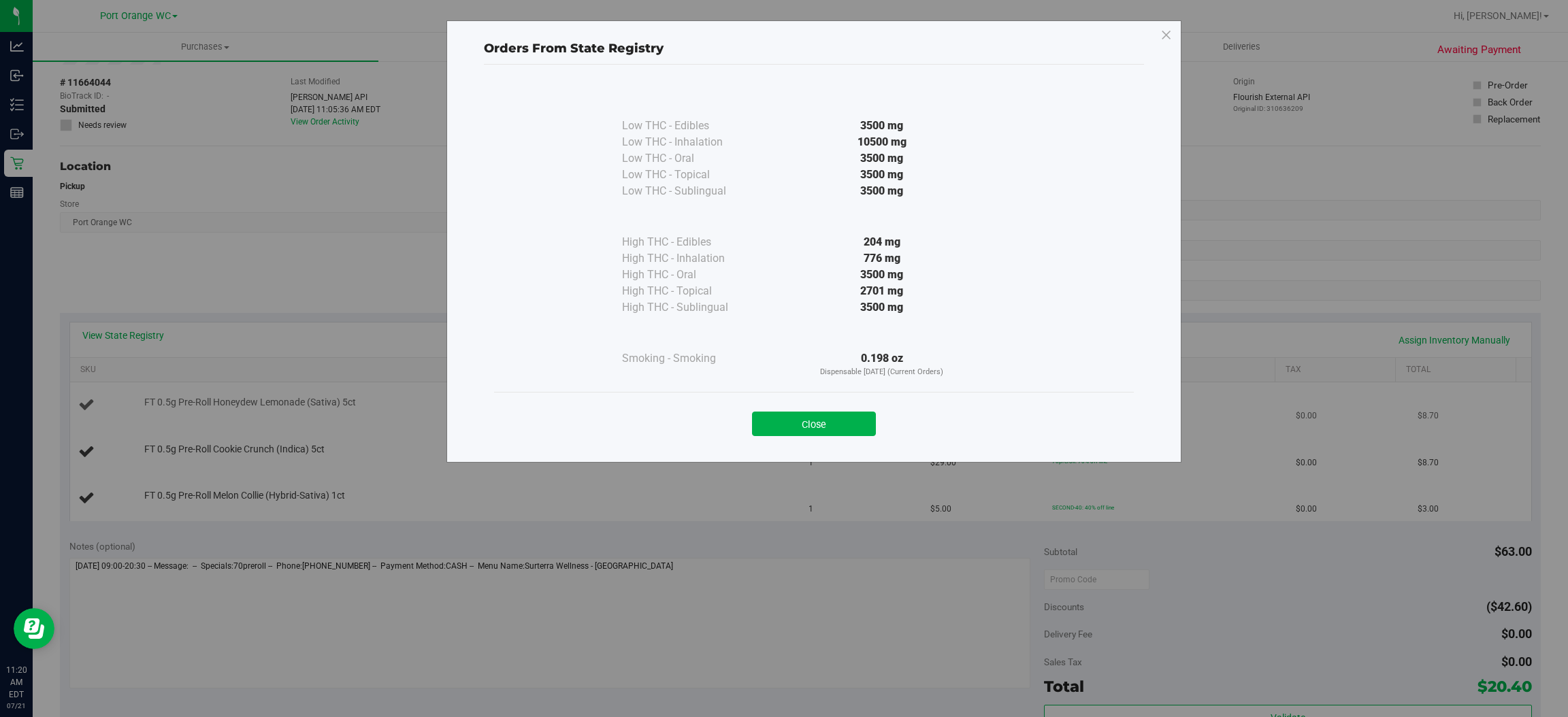 click on "FT 0.5g Pre-Roll Honeydew Lemonade (Sativa) 5ct" at bounding box center [436, 405] 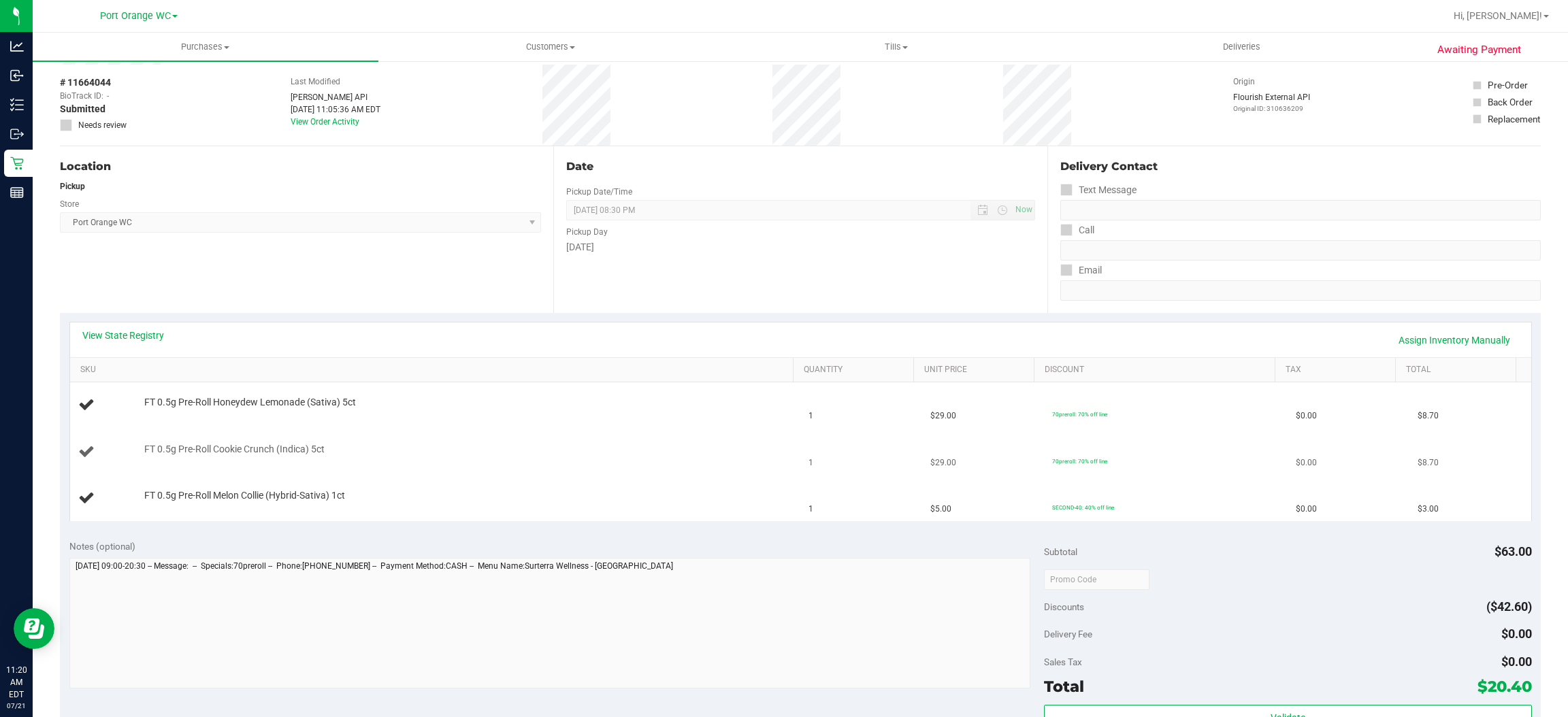 click on "FT 0.5g Pre-Roll Cookie Crunch (Indica) 5ct" at bounding box center [462, 450] 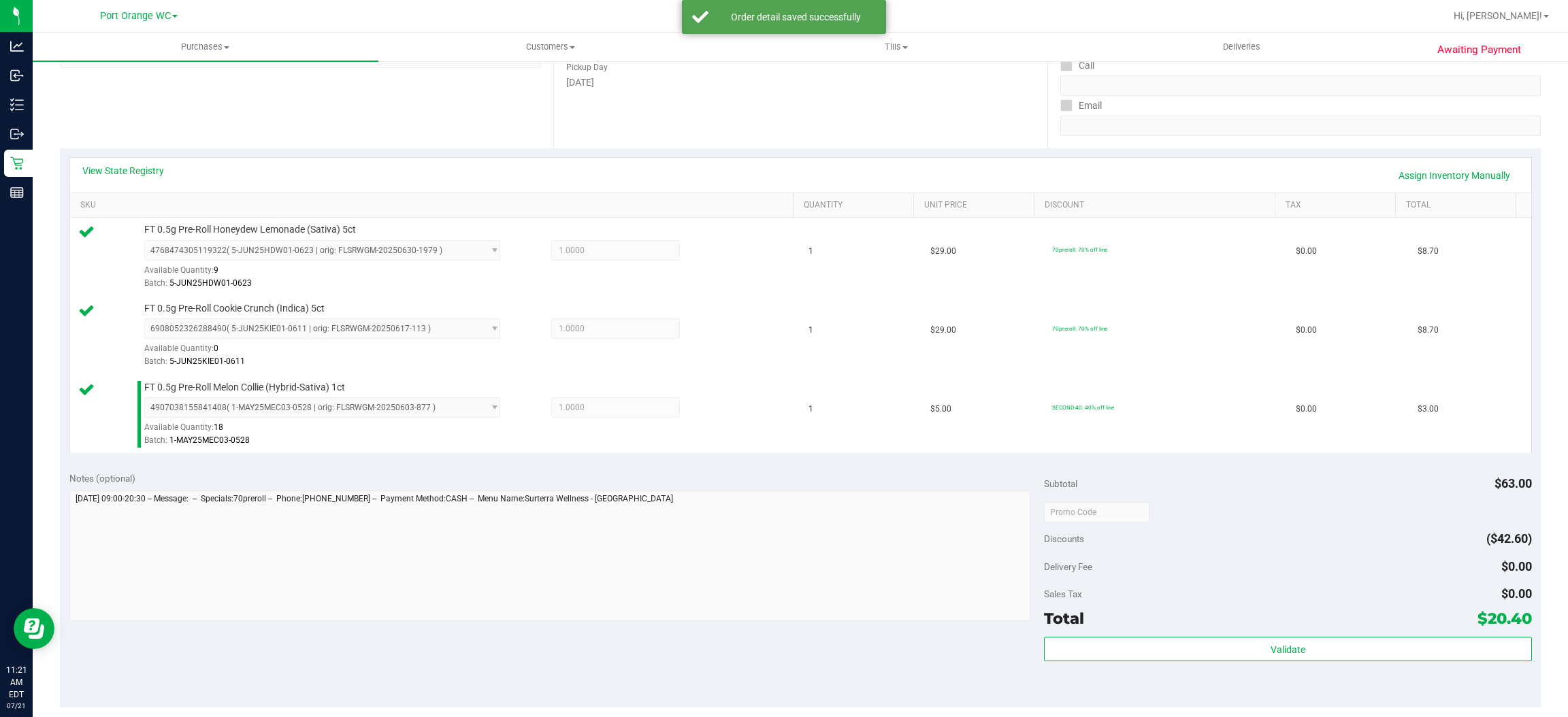 scroll, scrollTop: 556, scrollLeft: 0, axis: vertical 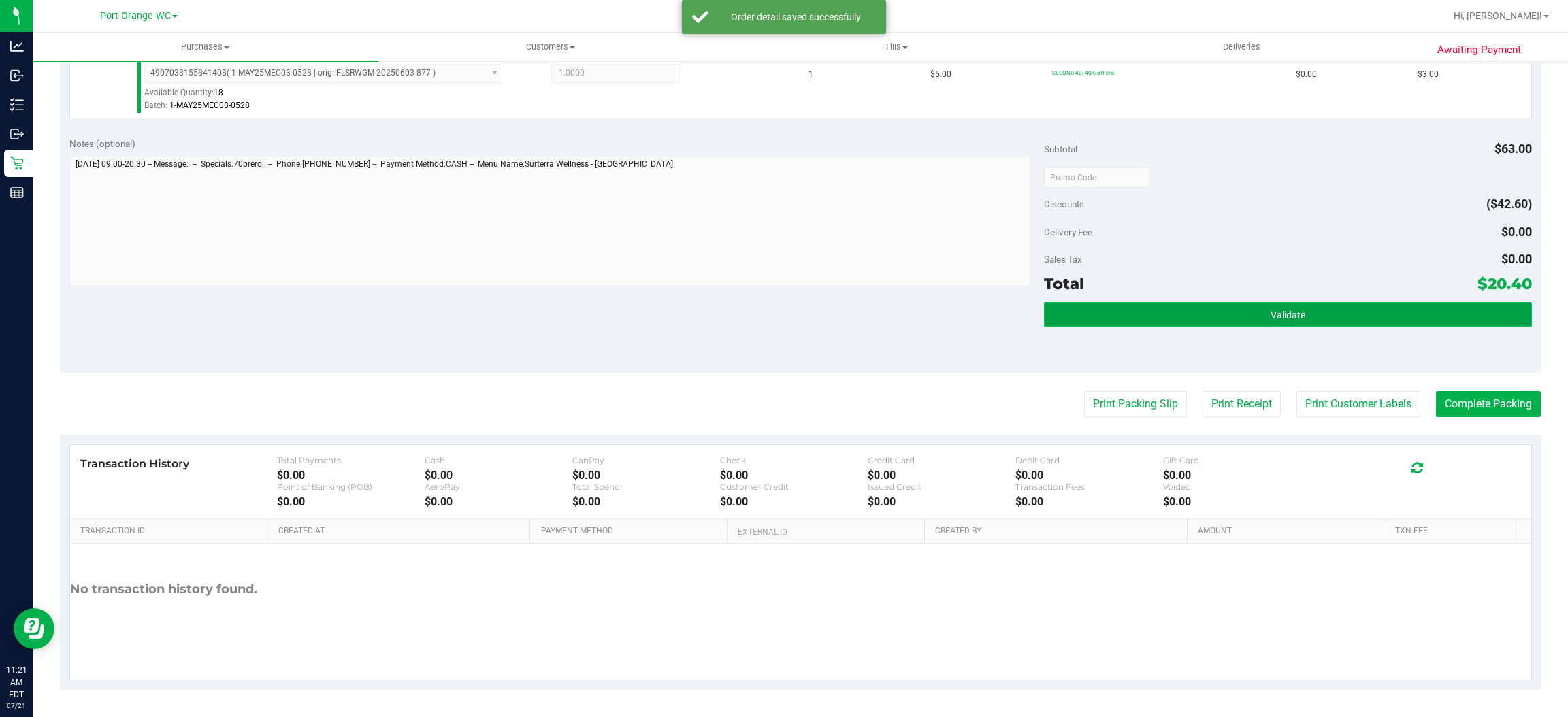 click on "Validate" at bounding box center [1288, 315] 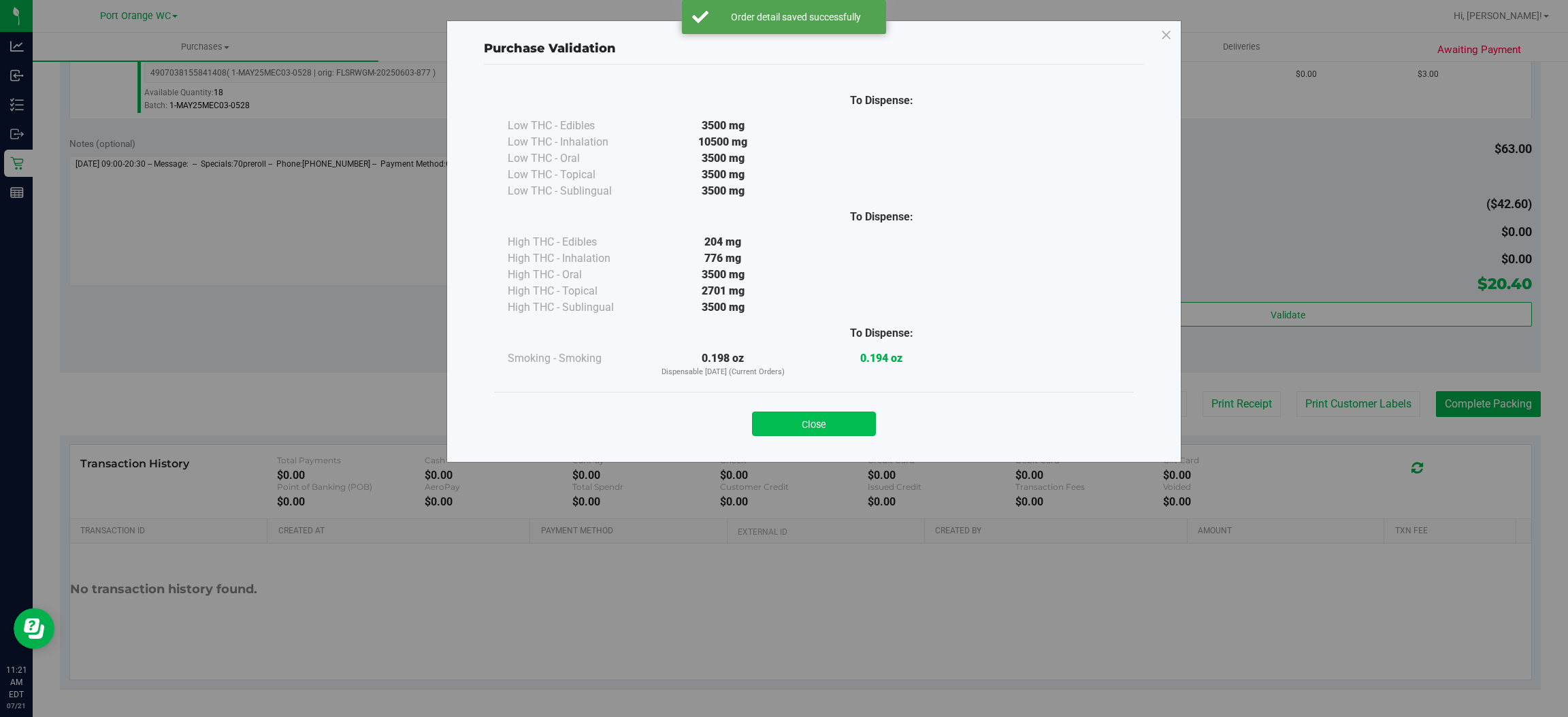 click on "Close" at bounding box center (814, 424) 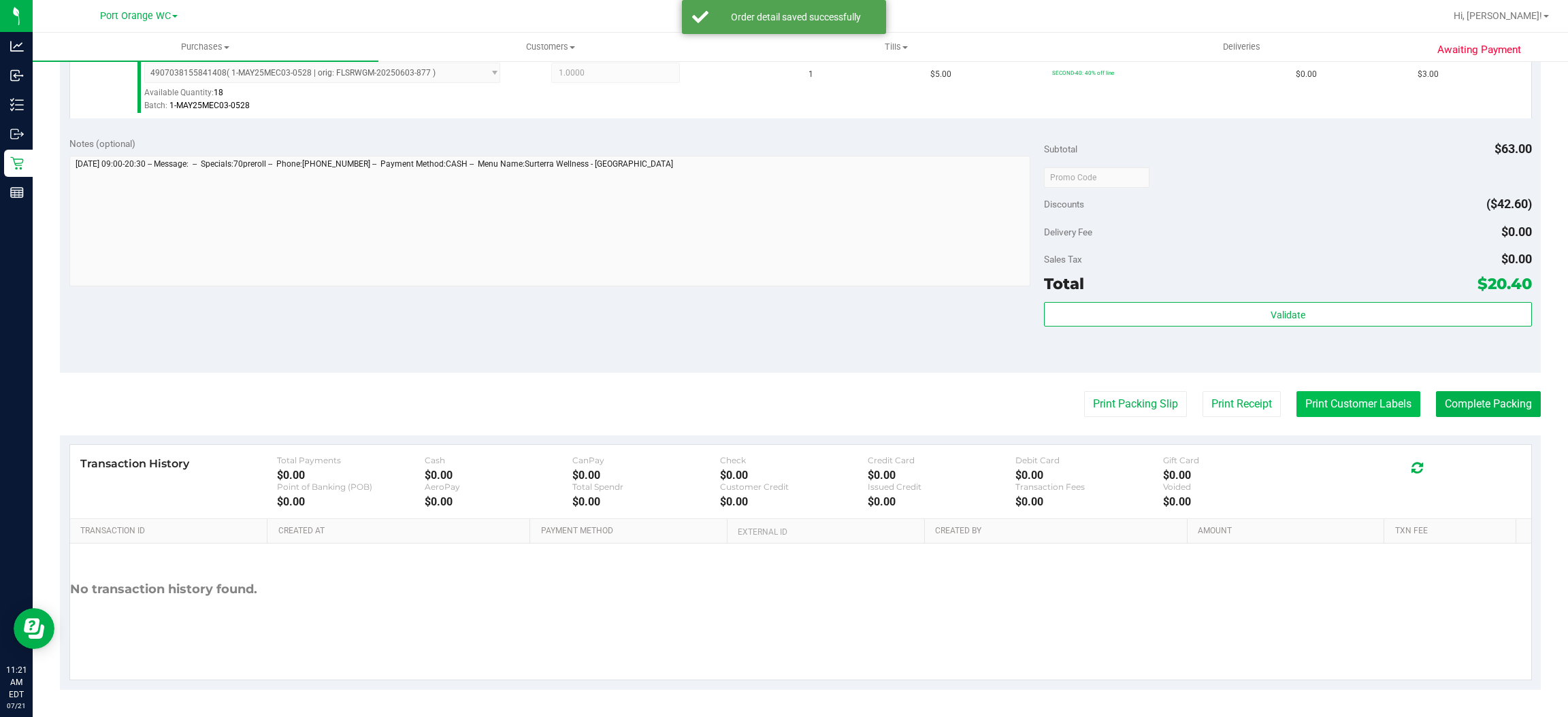 click on "Print Customer Labels" at bounding box center [1358, 404] 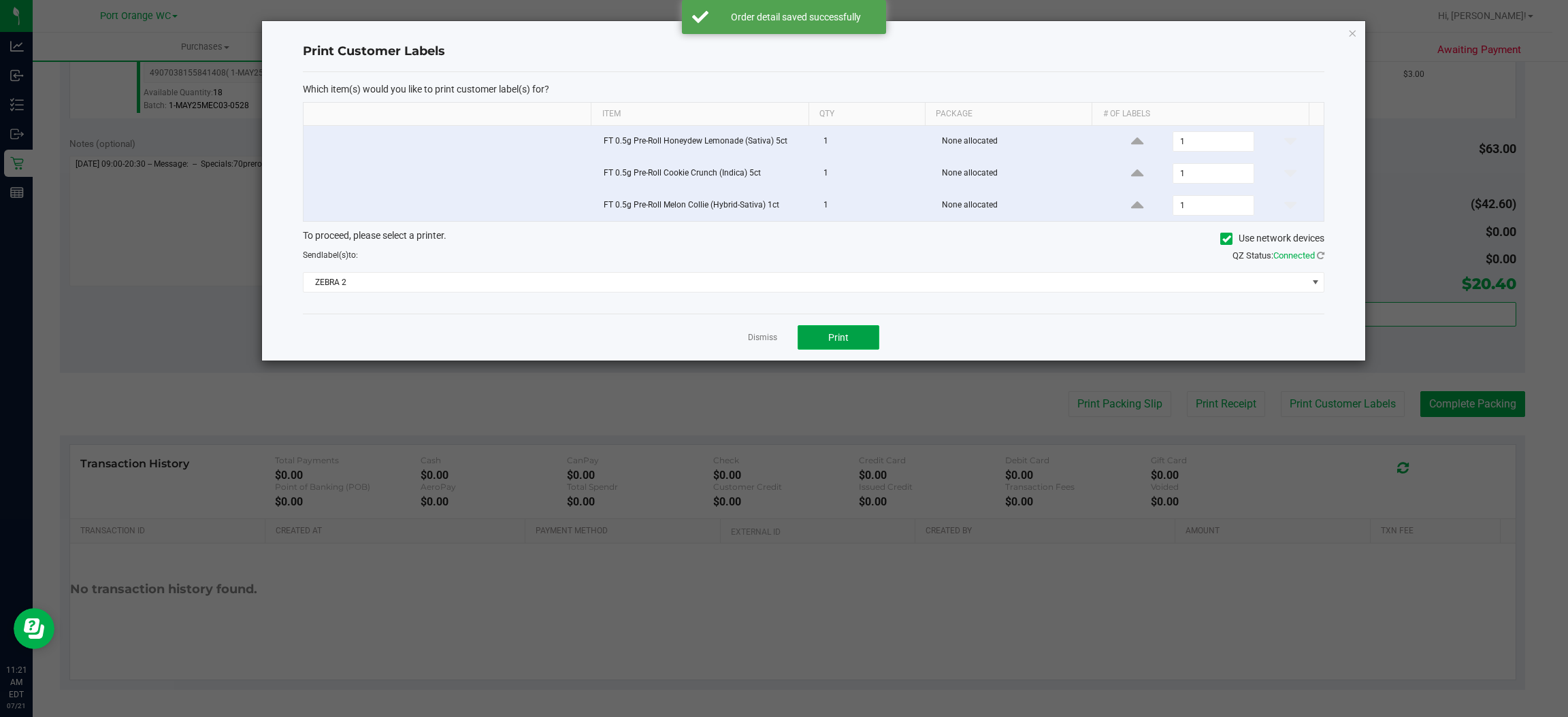 click on "Print" 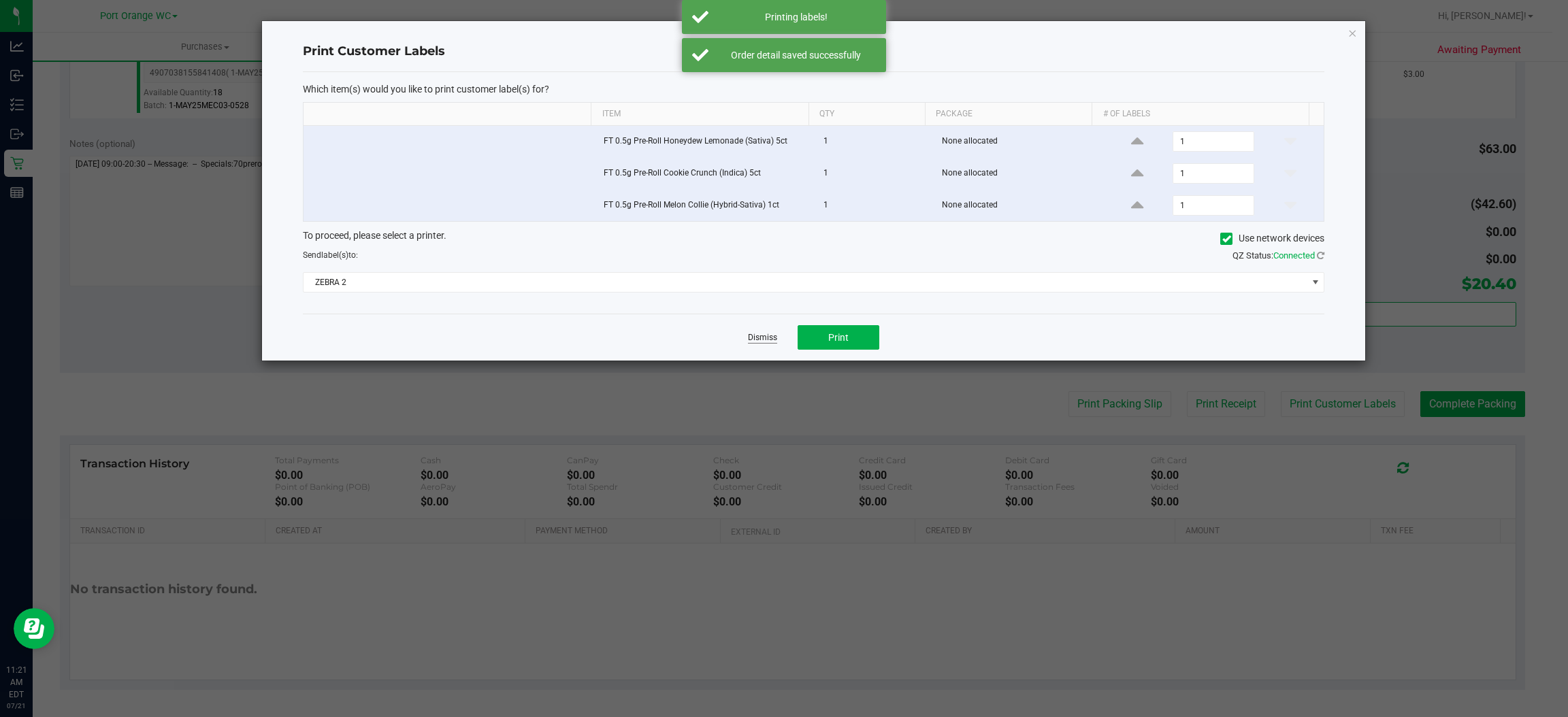 click on "Dismiss" 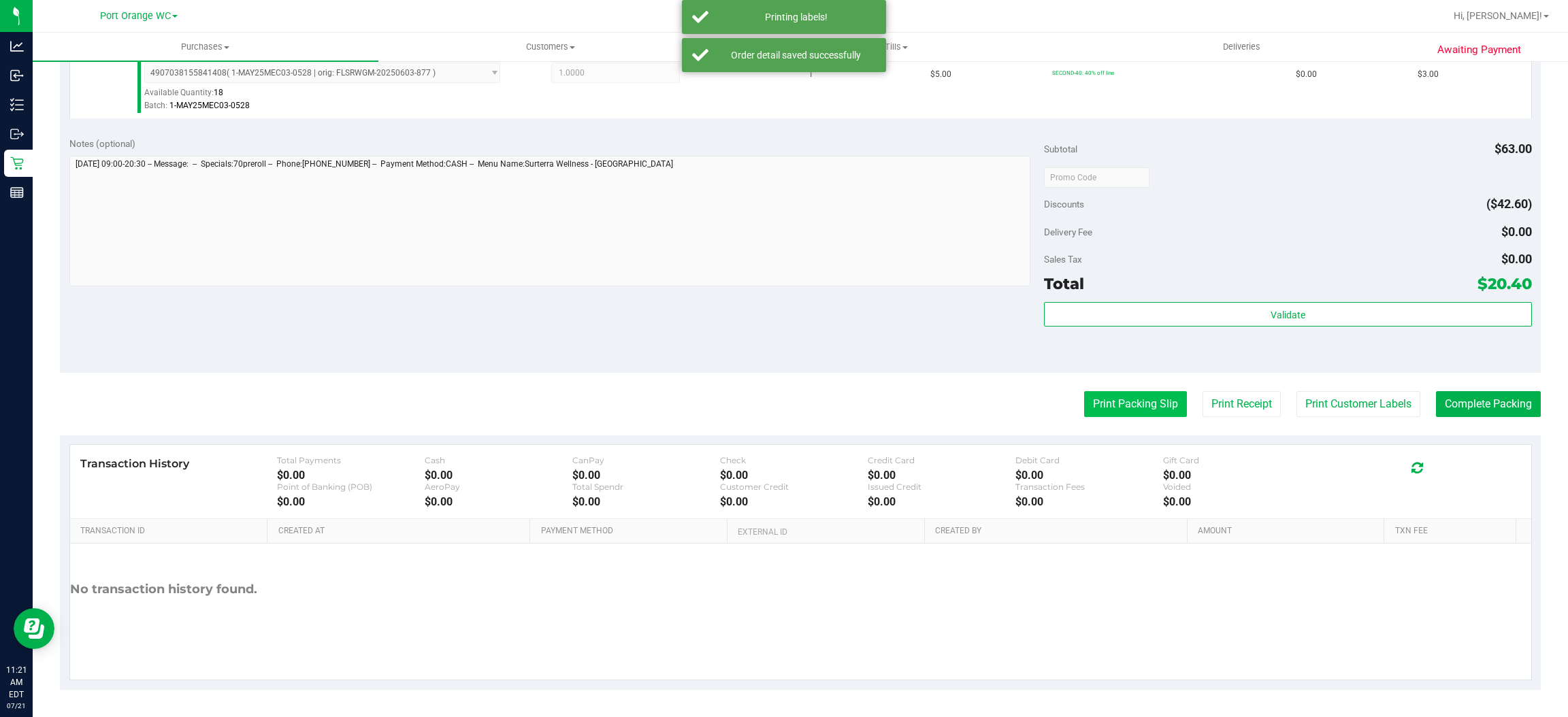 click on "Print Packing Slip" at bounding box center [1135, 404] 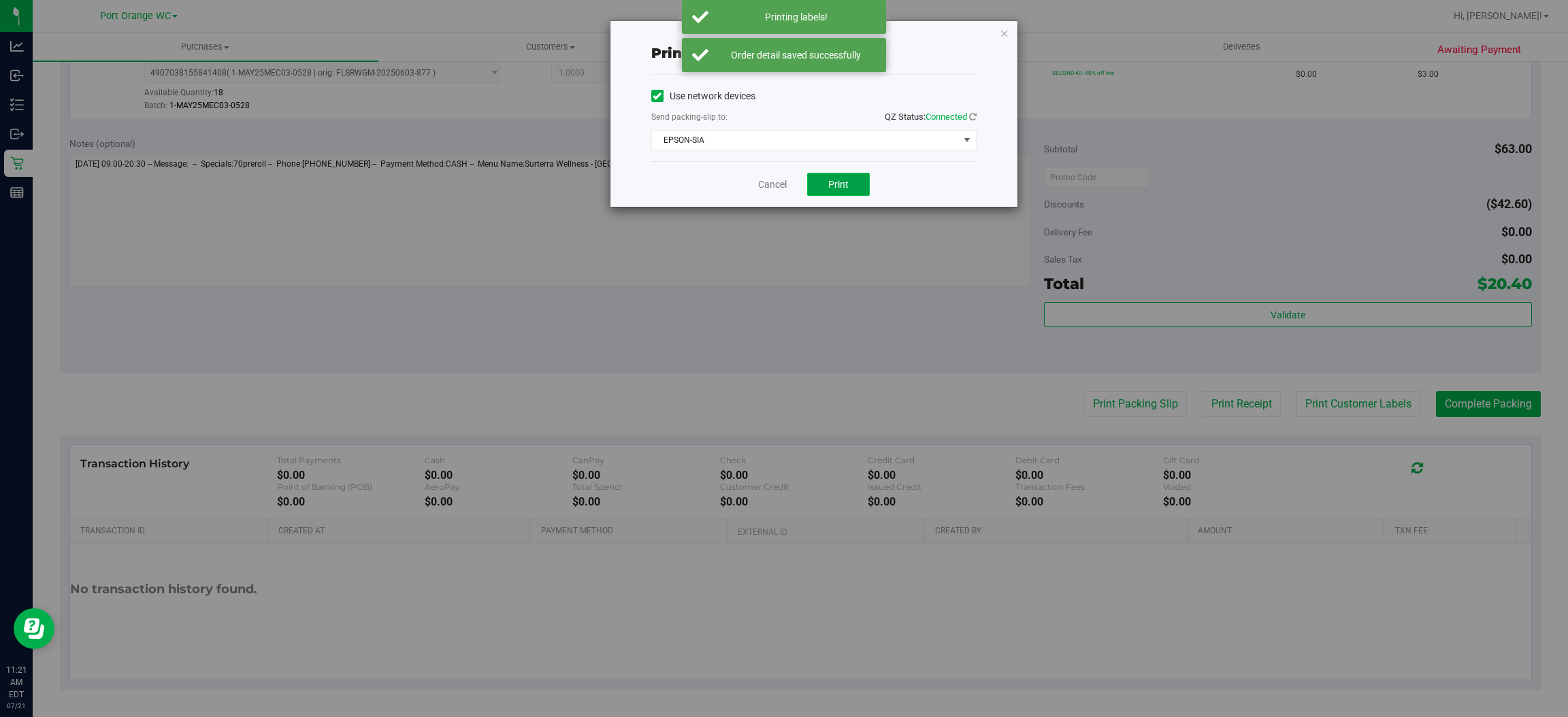 click on "Print" at bounding box center (838, 184) 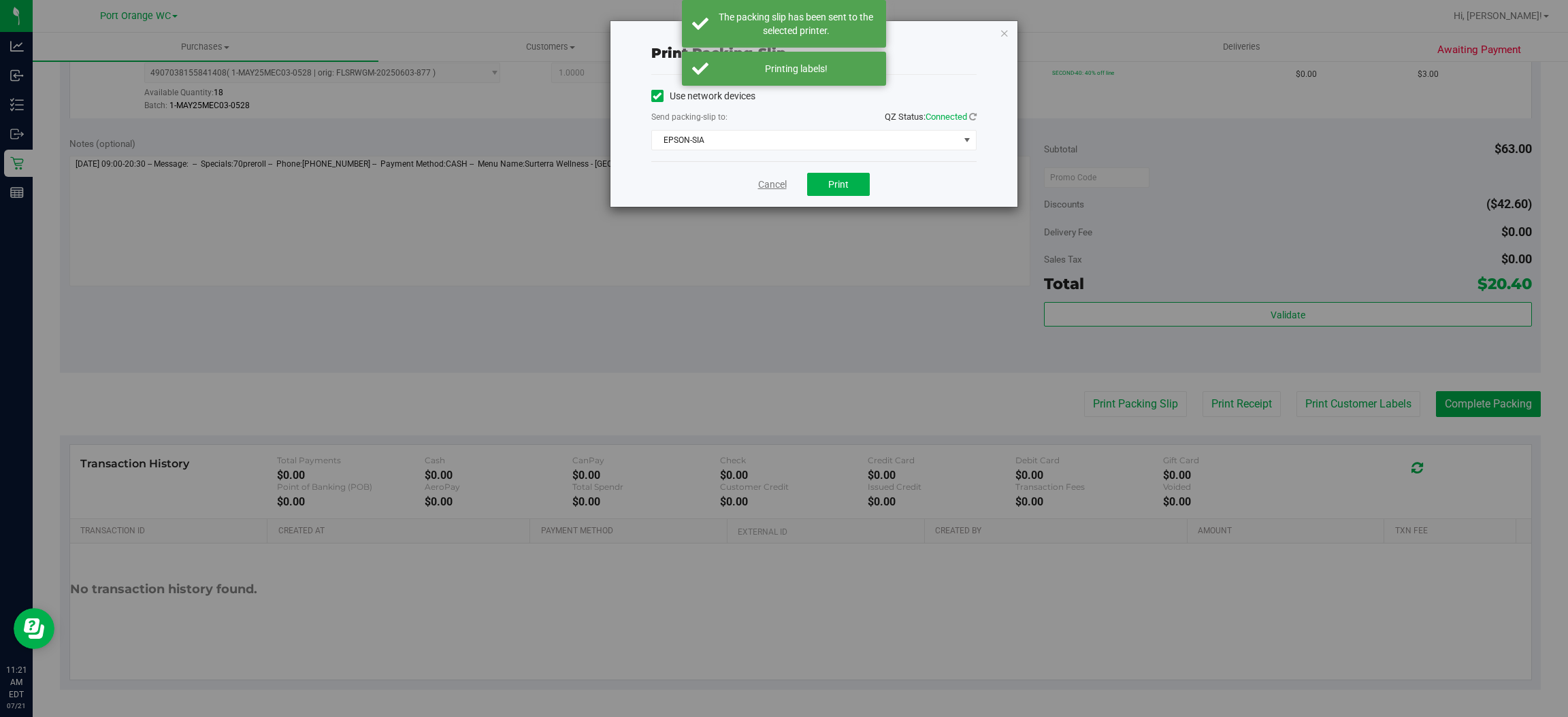 click on "Cancel" at bounding box center (772, 184) 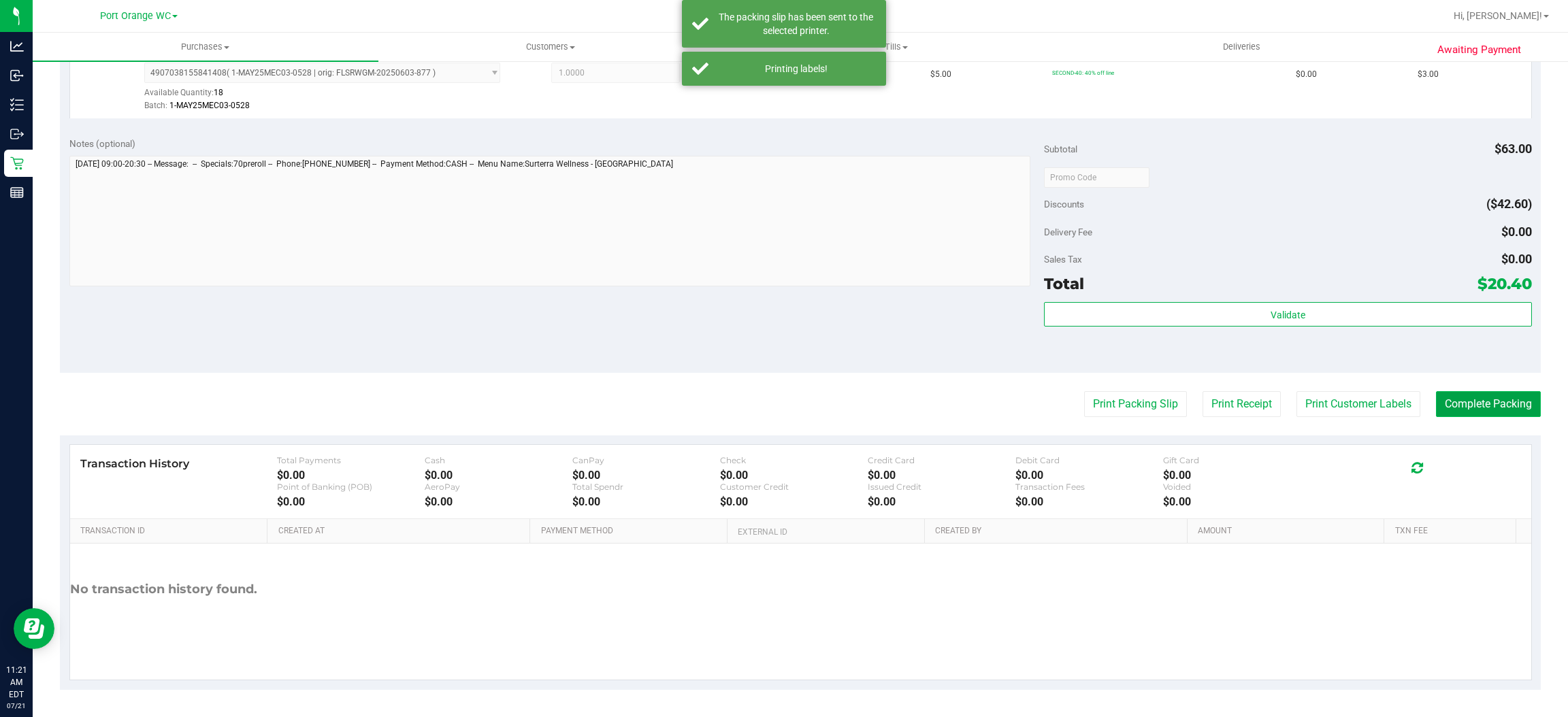 click on "Complete Packing" at bounding box center (1488, 404) 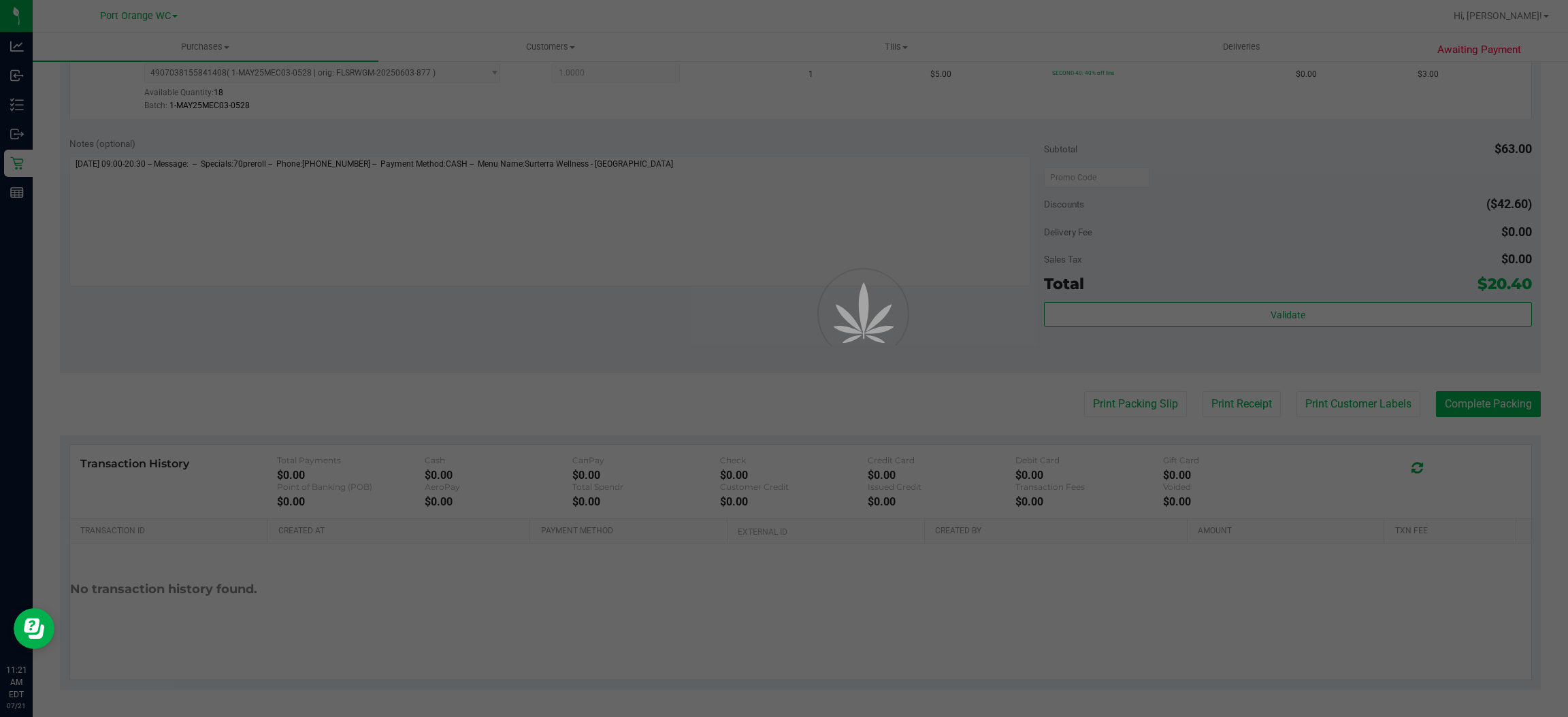 scroll, scrollTop: 0, scrollLeft: 0, axis: both 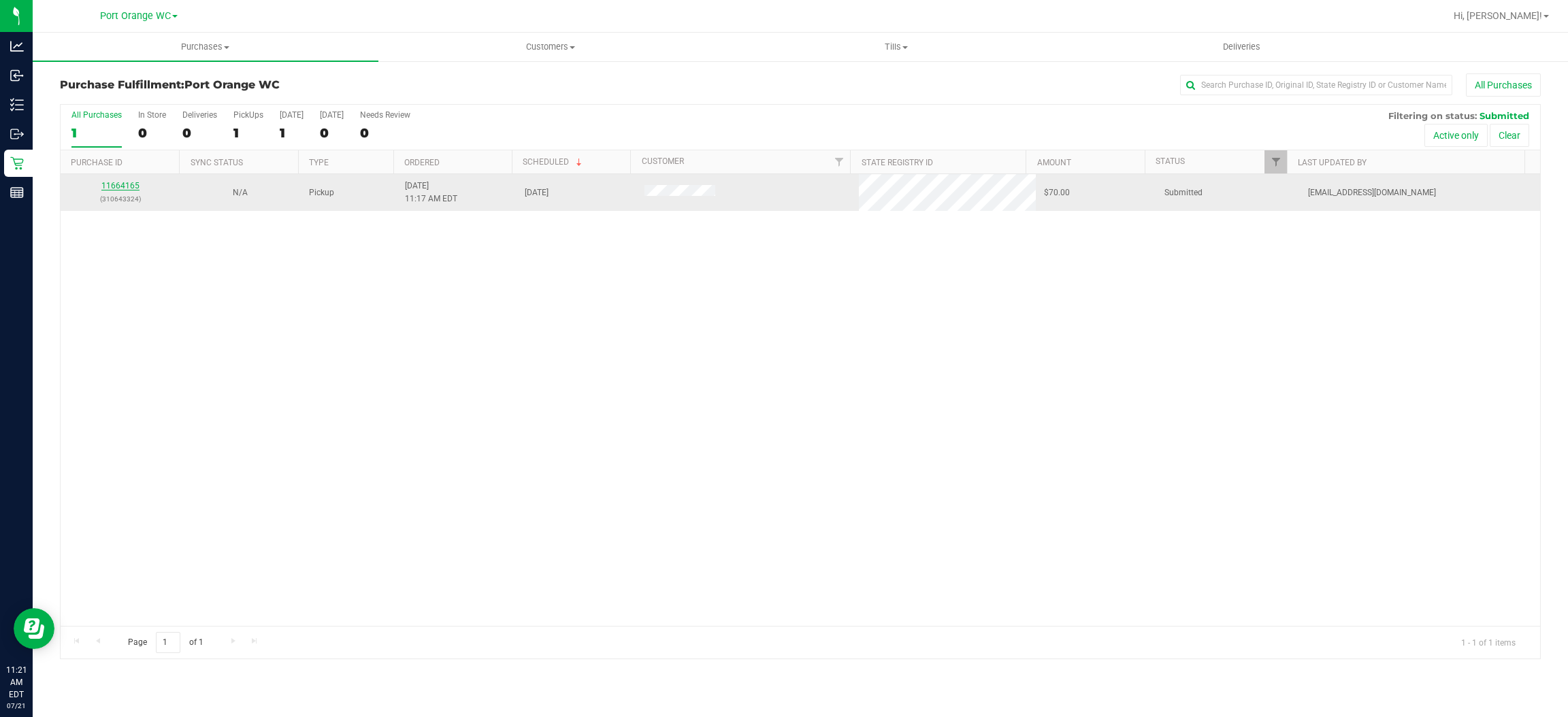 click on "11664165" at bounding box center (120, 186) 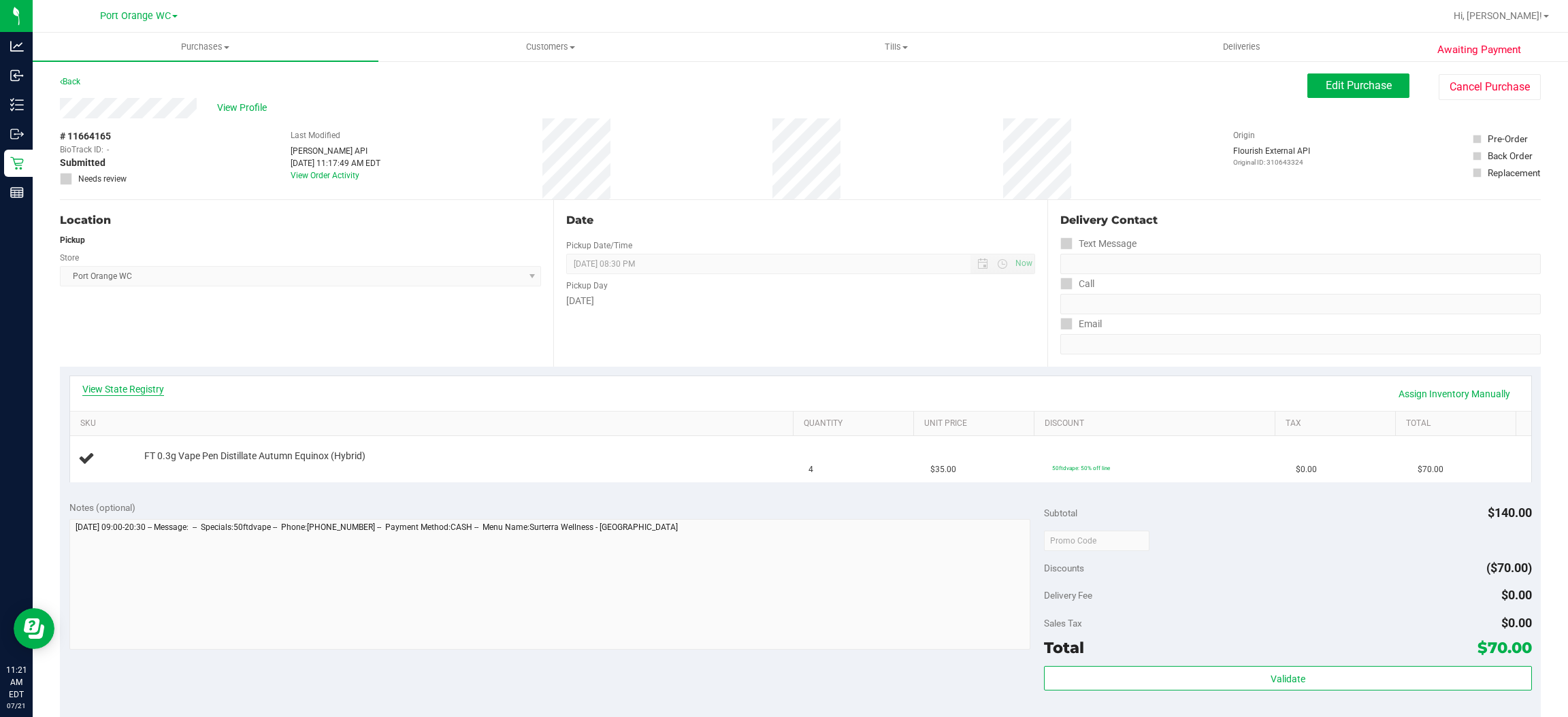 click on "View State Registry" at bounding box center (123, 389) 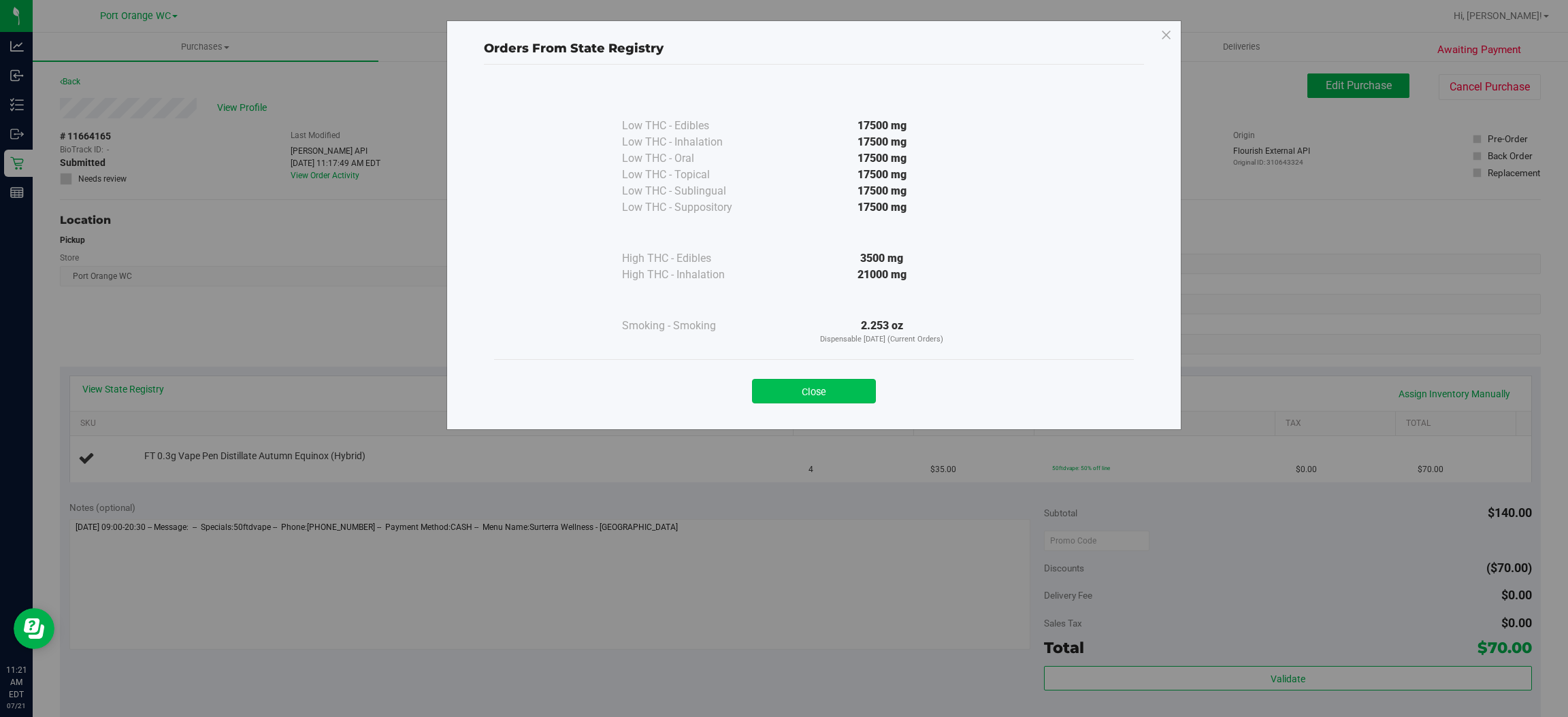 click on "Close" at bounding box center (814, 391) 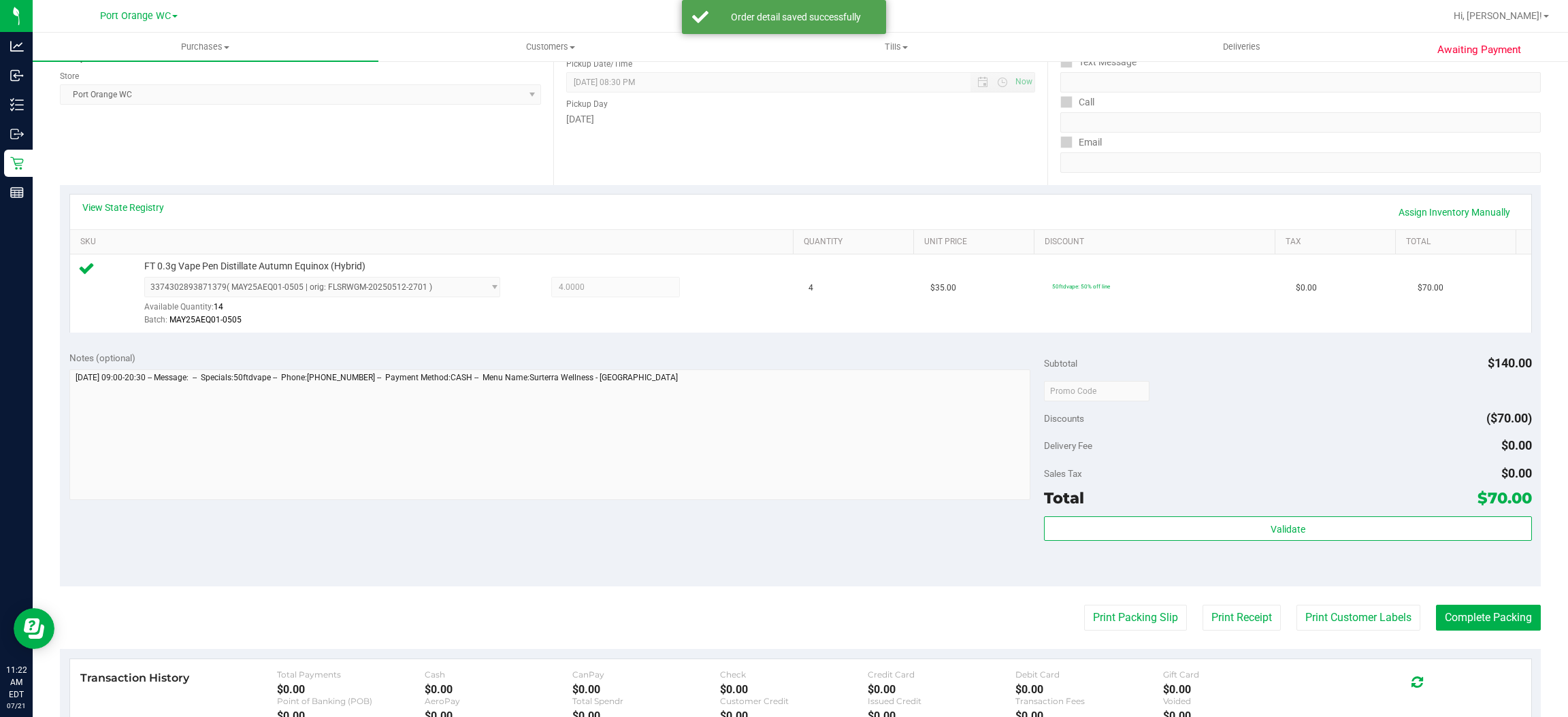 scroll, scrollTop: 397, scrollLeft: 0, axis: vertical 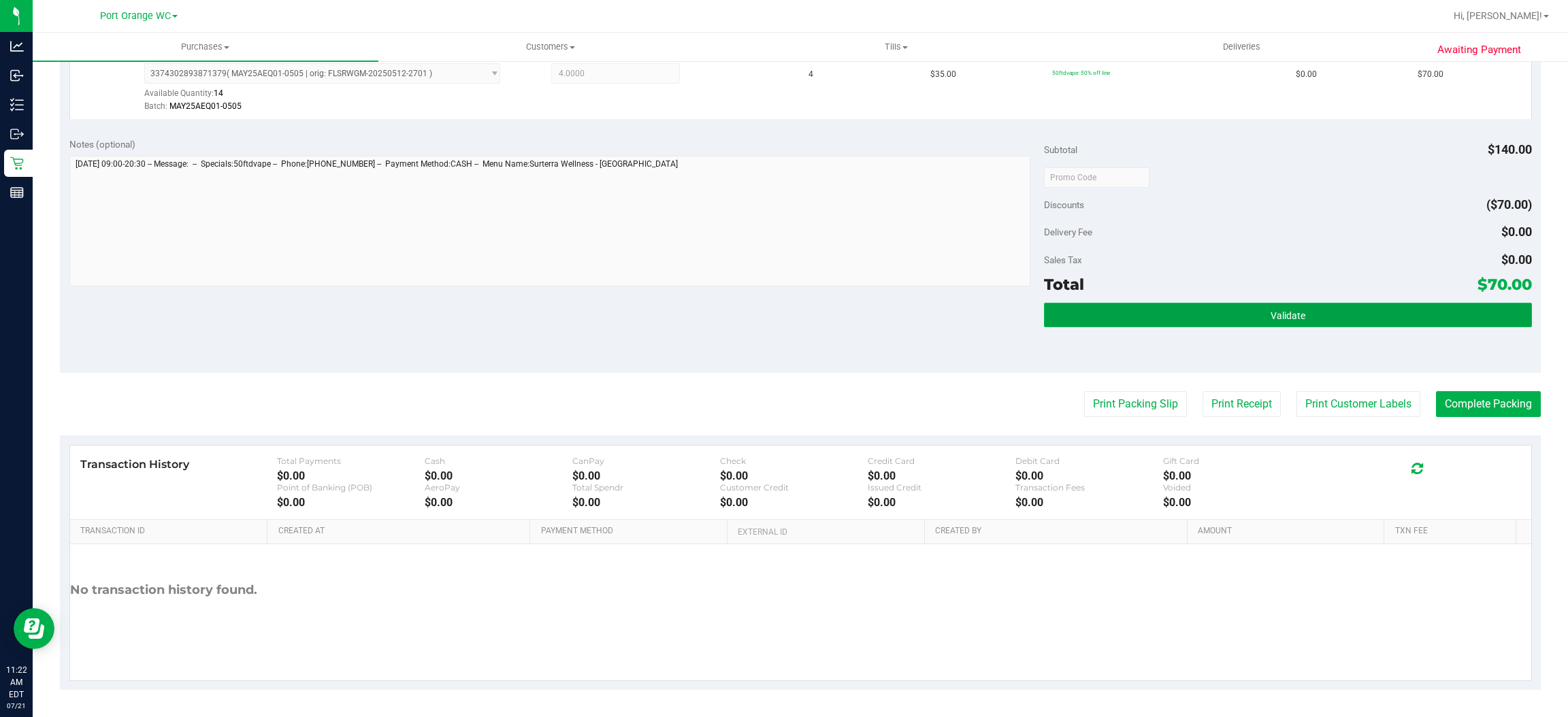 click on "Validate" at bounding box center [1288, 315] 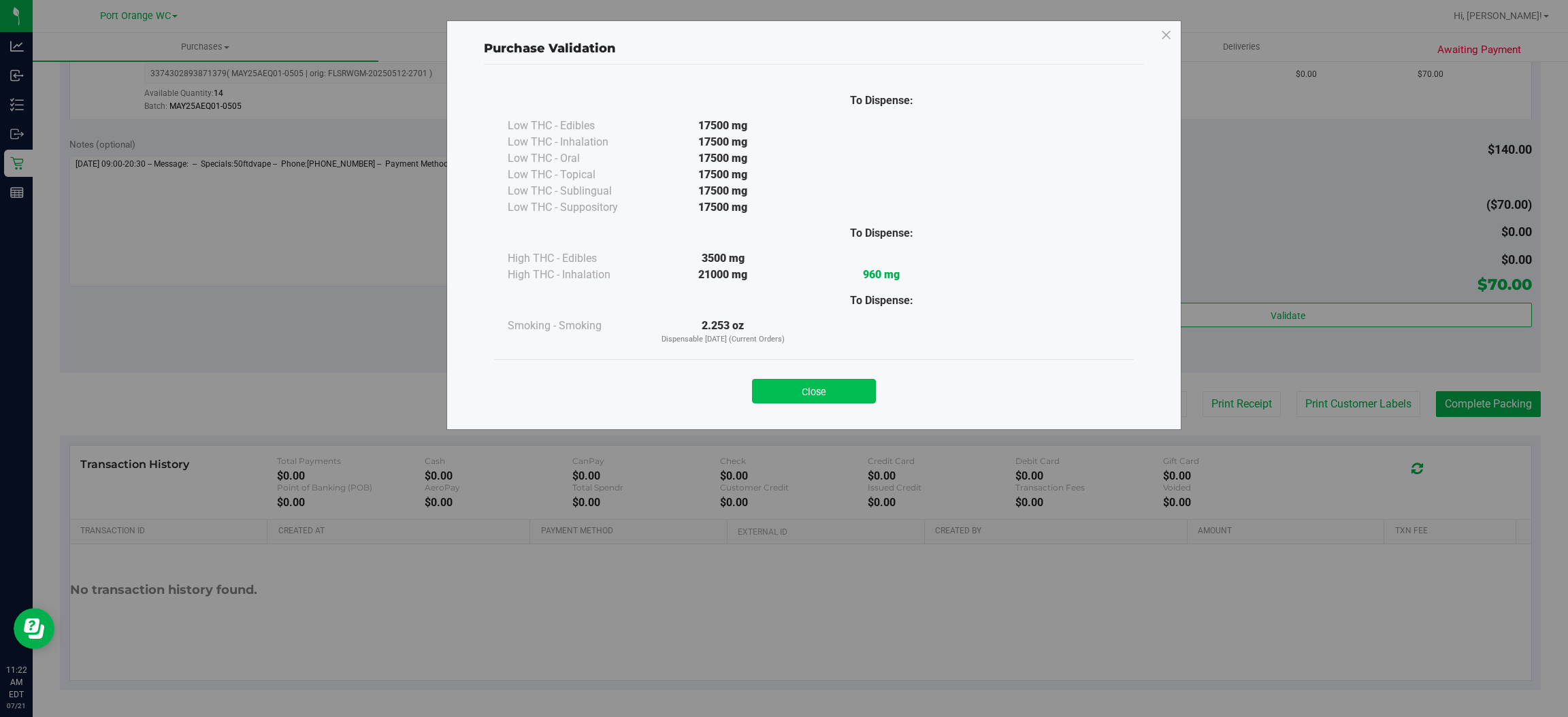click on "Close" at bounding box center (814, 391) 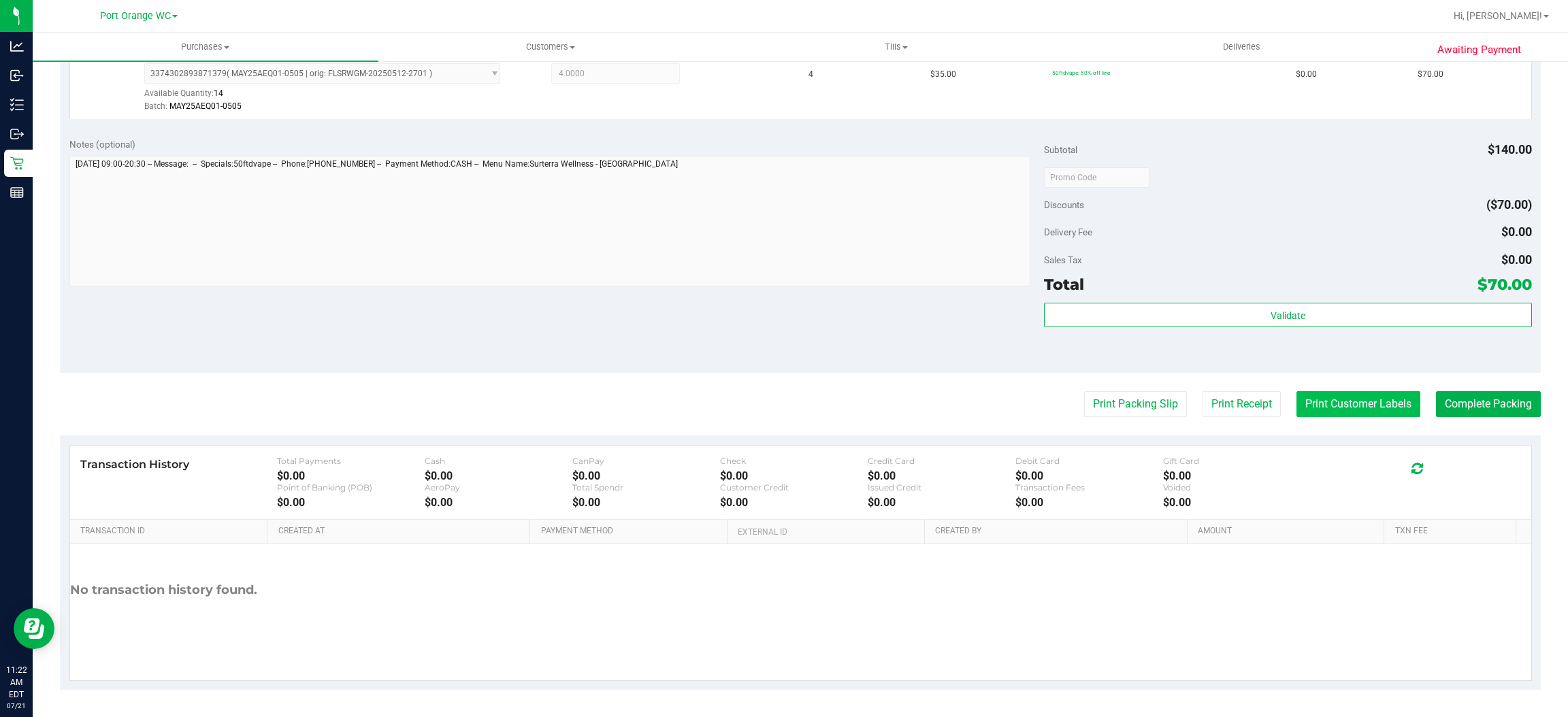 click on "Print Customer Labels" at bounding box center (1358, 404) 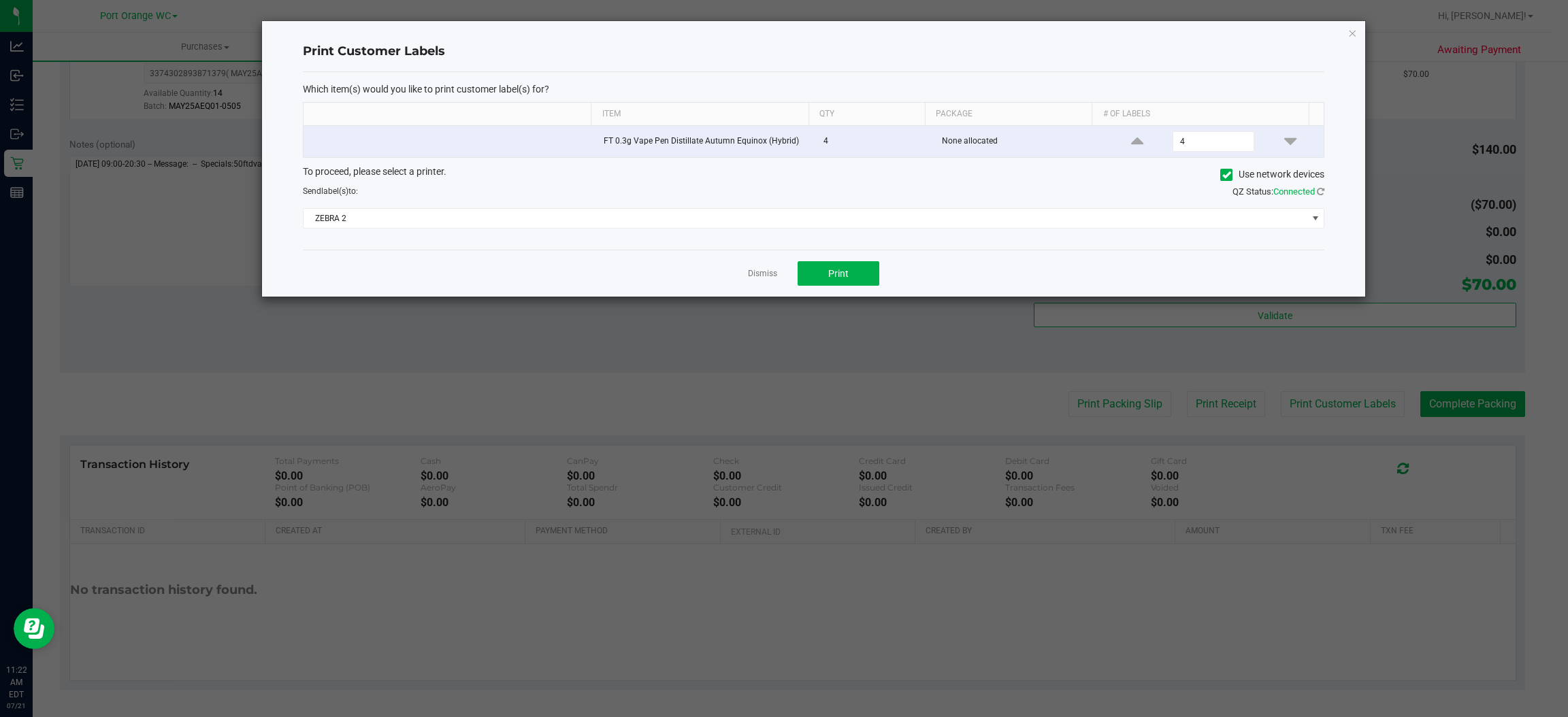 click on "Print Customer Labels   Which item(s) would you like to print customer label(s) for?  Item Qty Package # of labels  FT 0.3g Vape Pen Distillate Autumn Equinox (Hybrid)   4   None allocated  4  To proceed, please select a printer.   Use network devices  Send  label(s)  to:  QZ Status:   Connected  ZEBRA 2  Dismiss   Print" 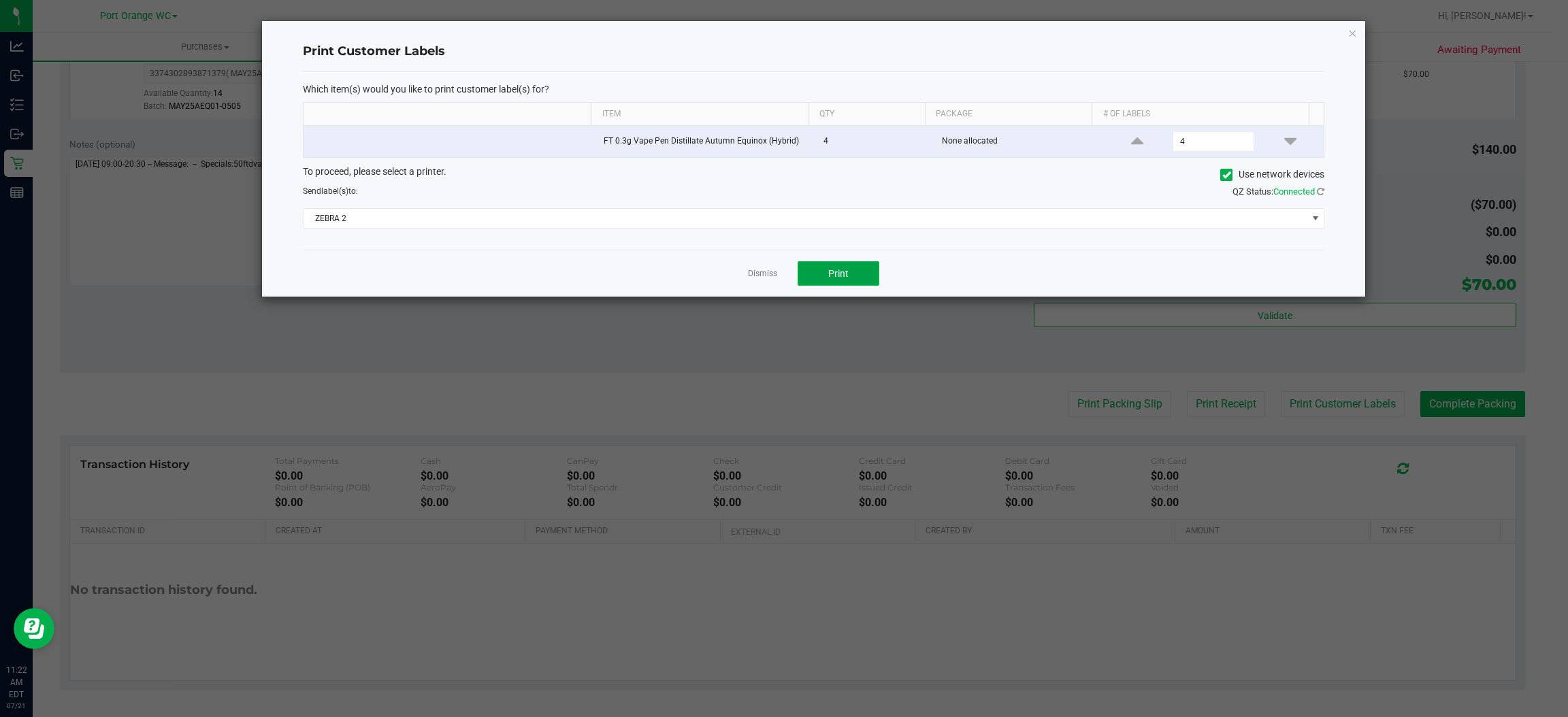 click on "Print" 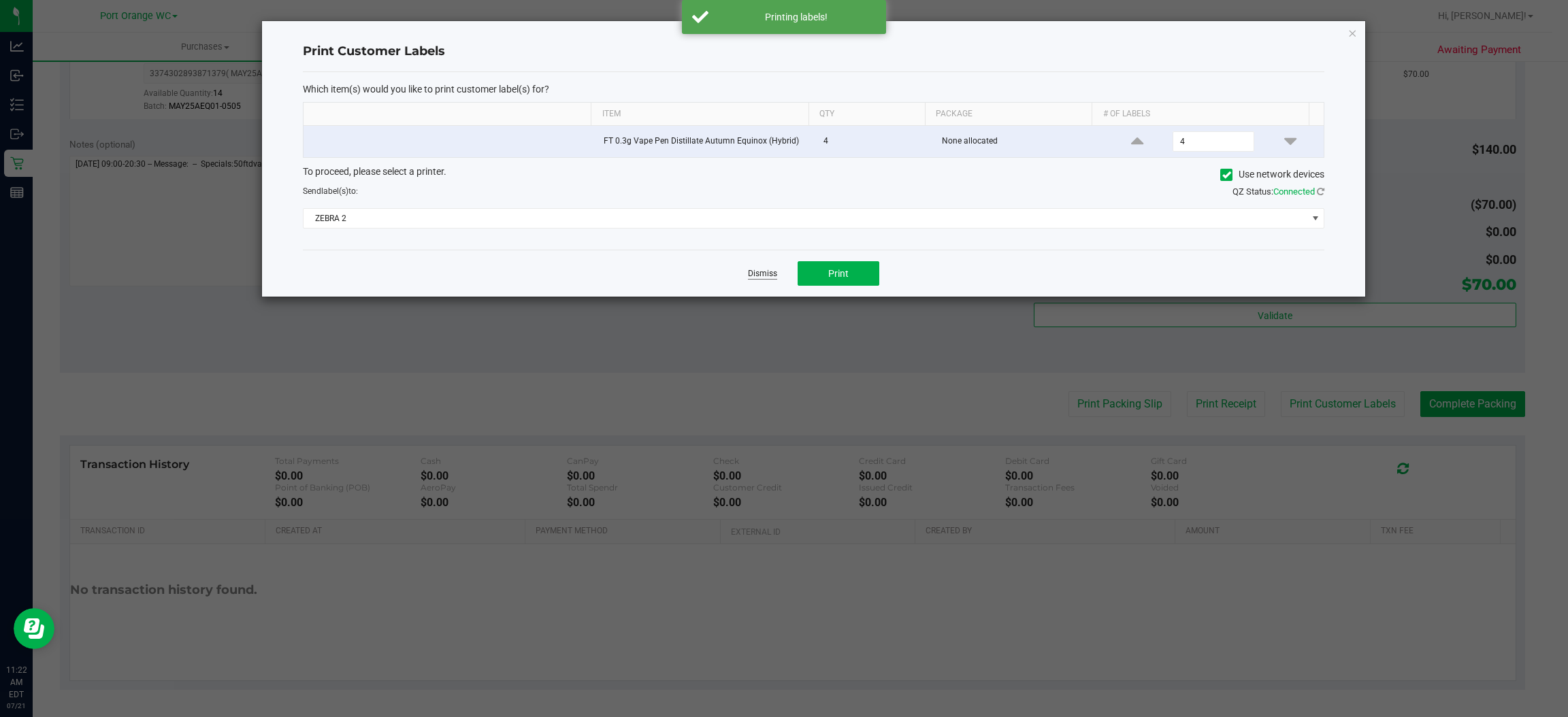 click on "Dismiss" 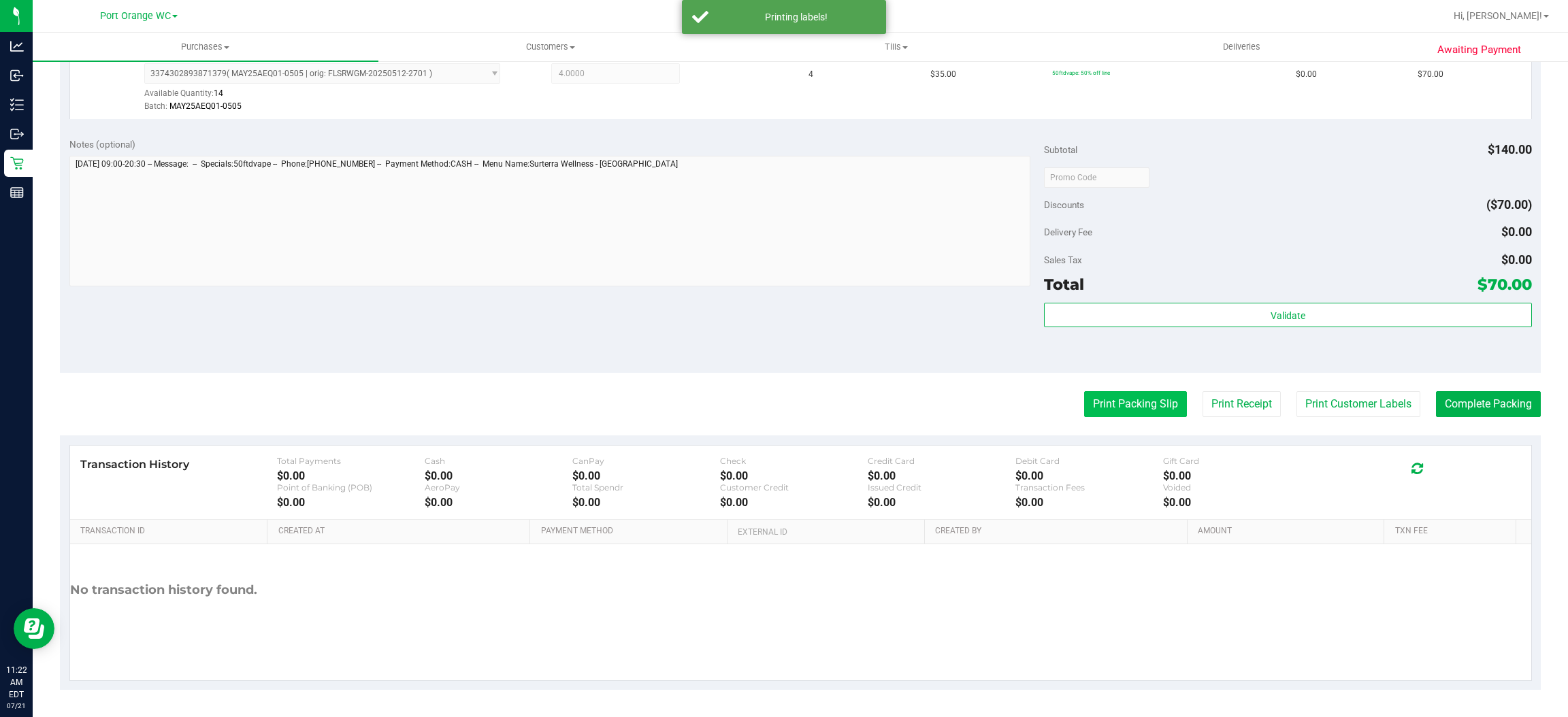 click on "Print Packing Slip" at bounding box center [1135, 404] 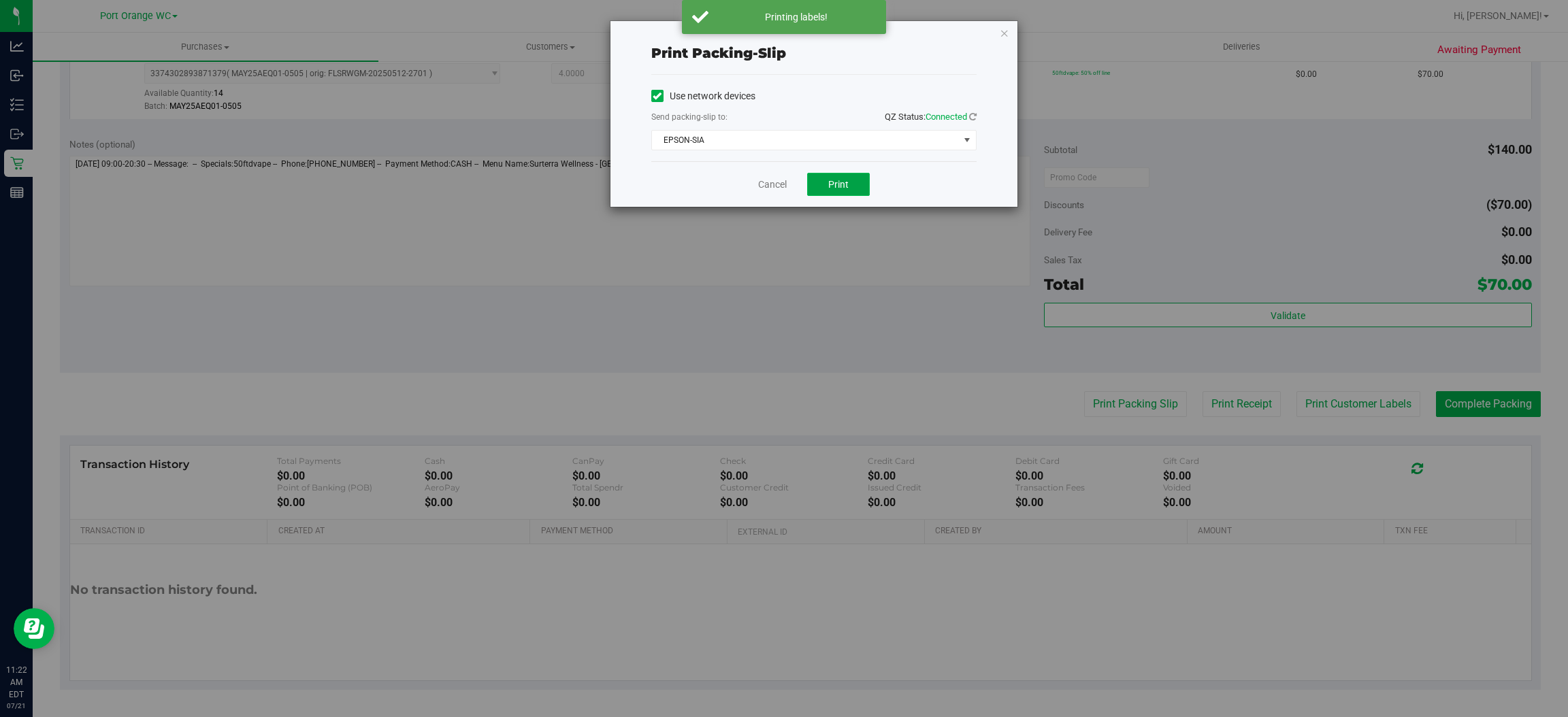 click on "Print" at bounding box center (838, 184) 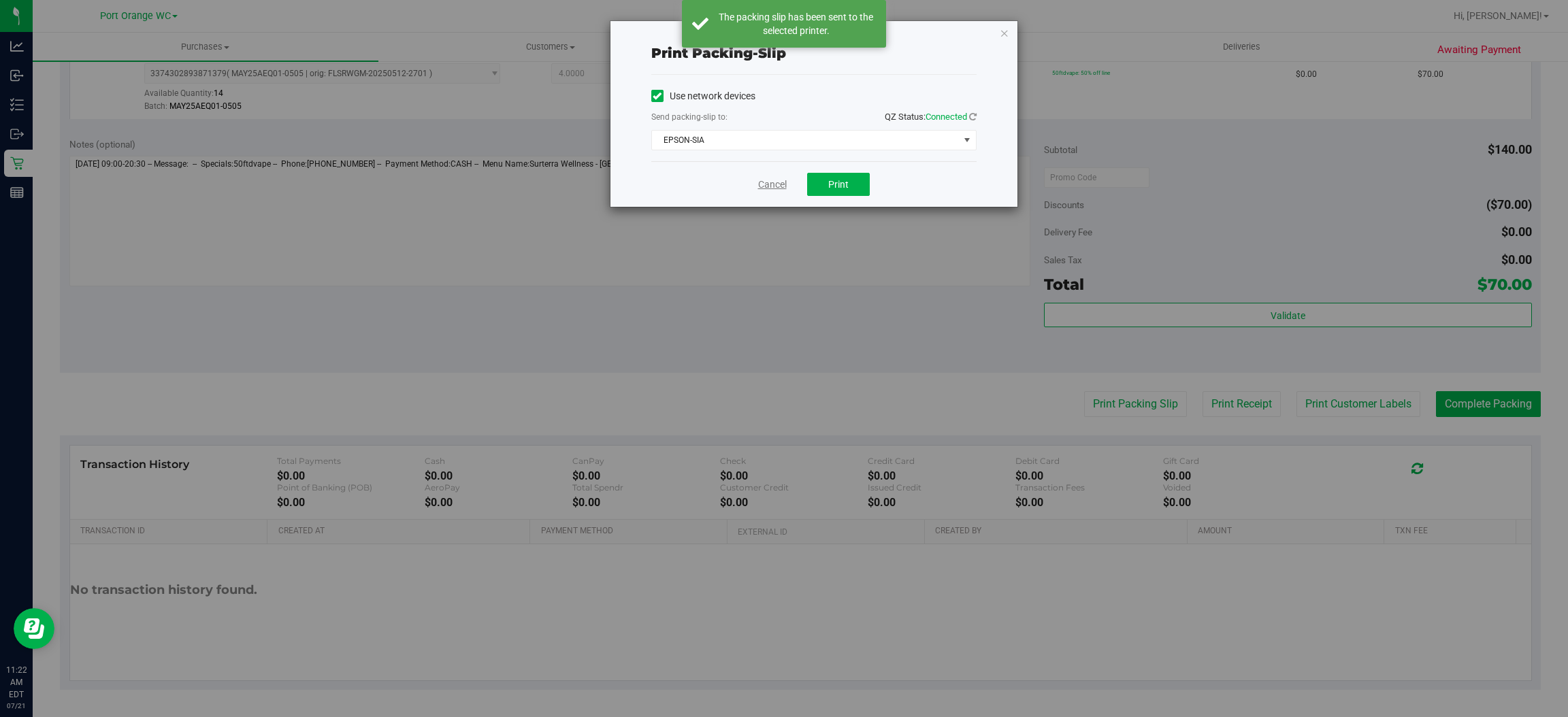 click on "Cancel" at bounding box center [772, 184] 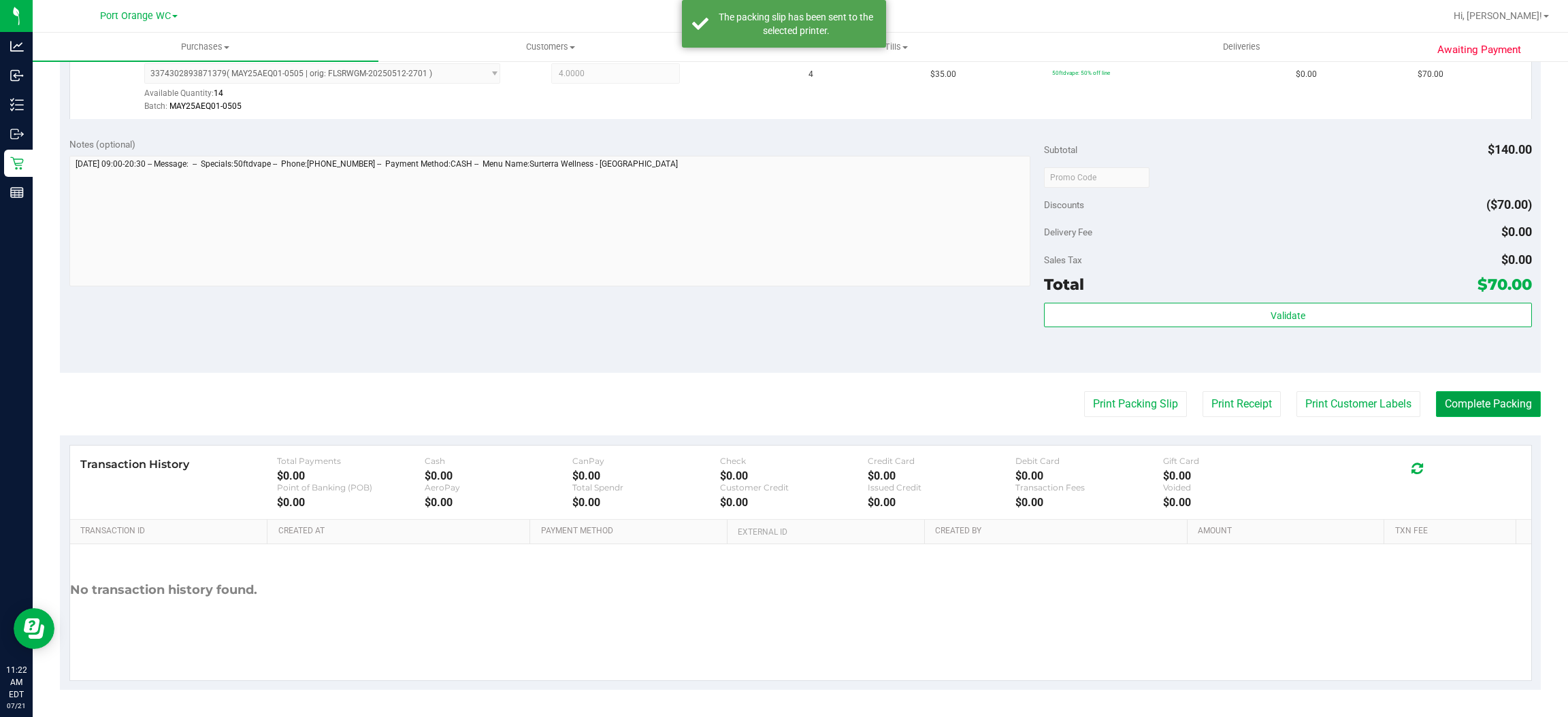 click on "Complete Packing" at bounding box center [1488, 404] 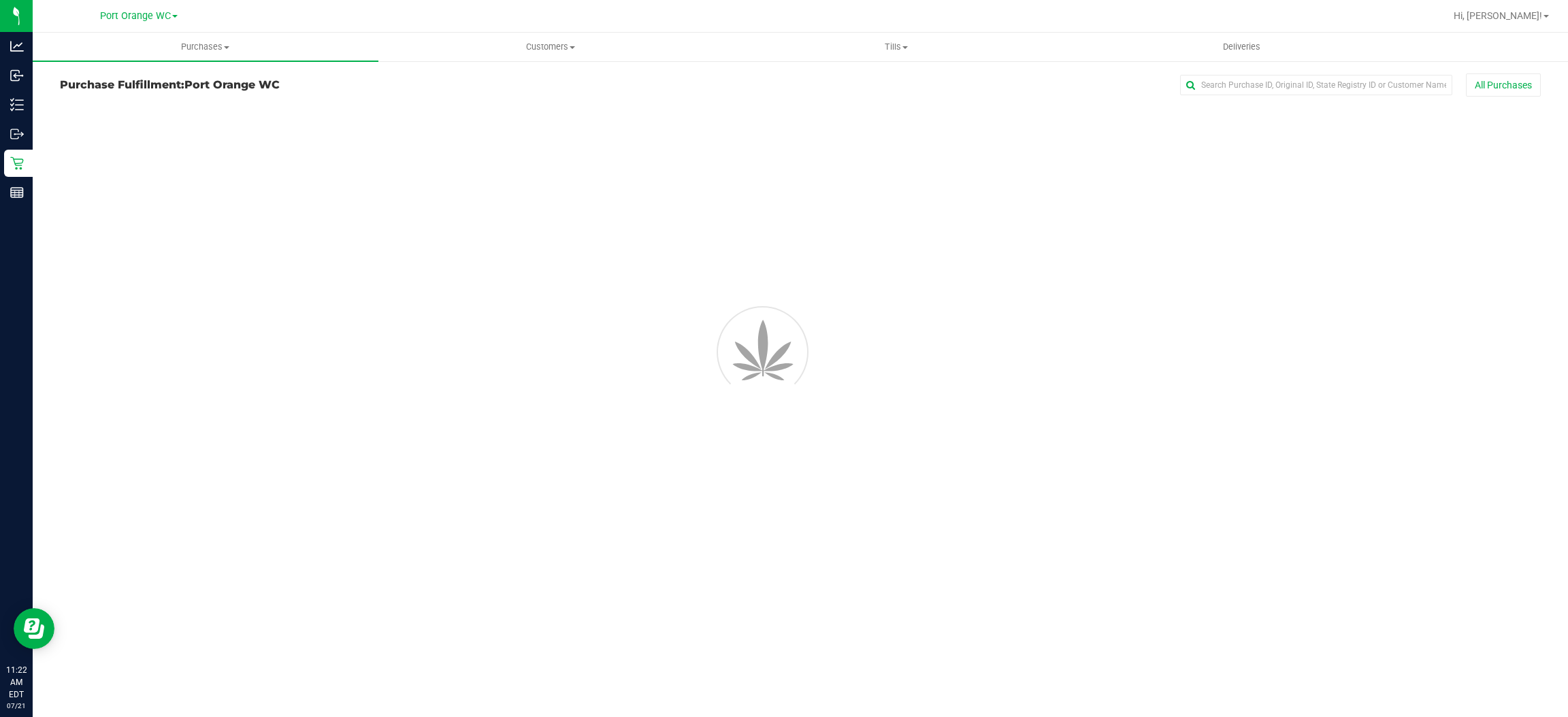 scroll, scrollTop: 0, scrollLeft: 0, axis: both 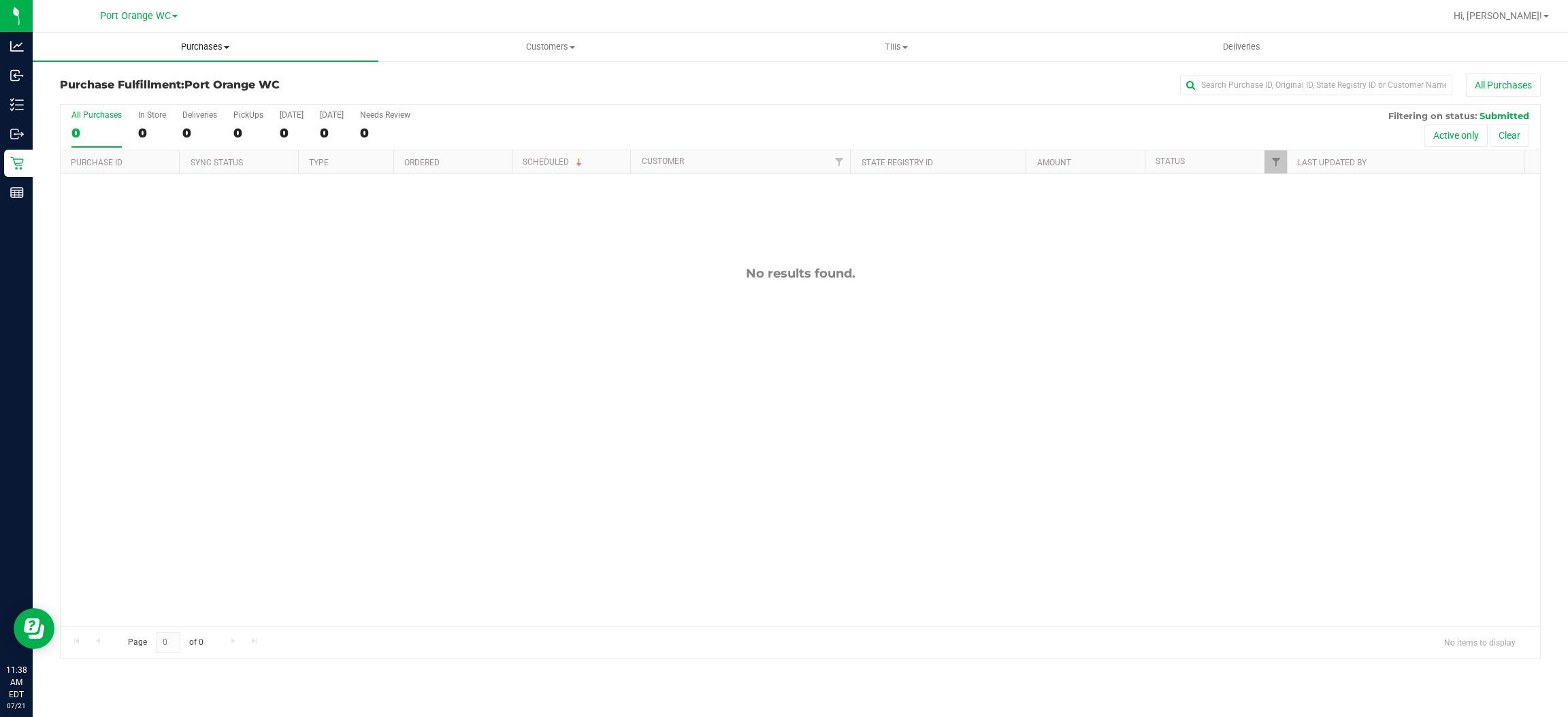 click on "Purchases" at bounding box center (206, 47) 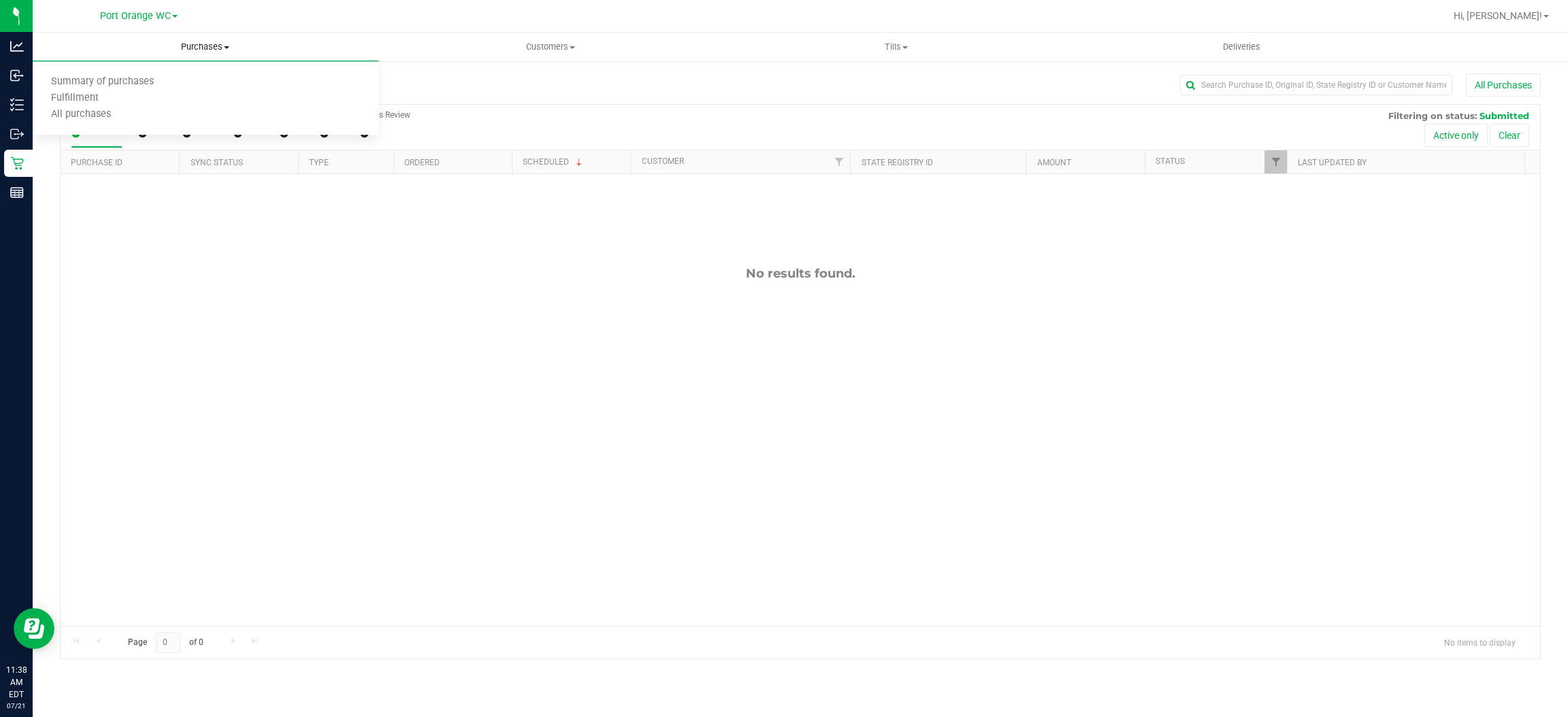 click on "Fulfillment" at bounding box center (75, 98) 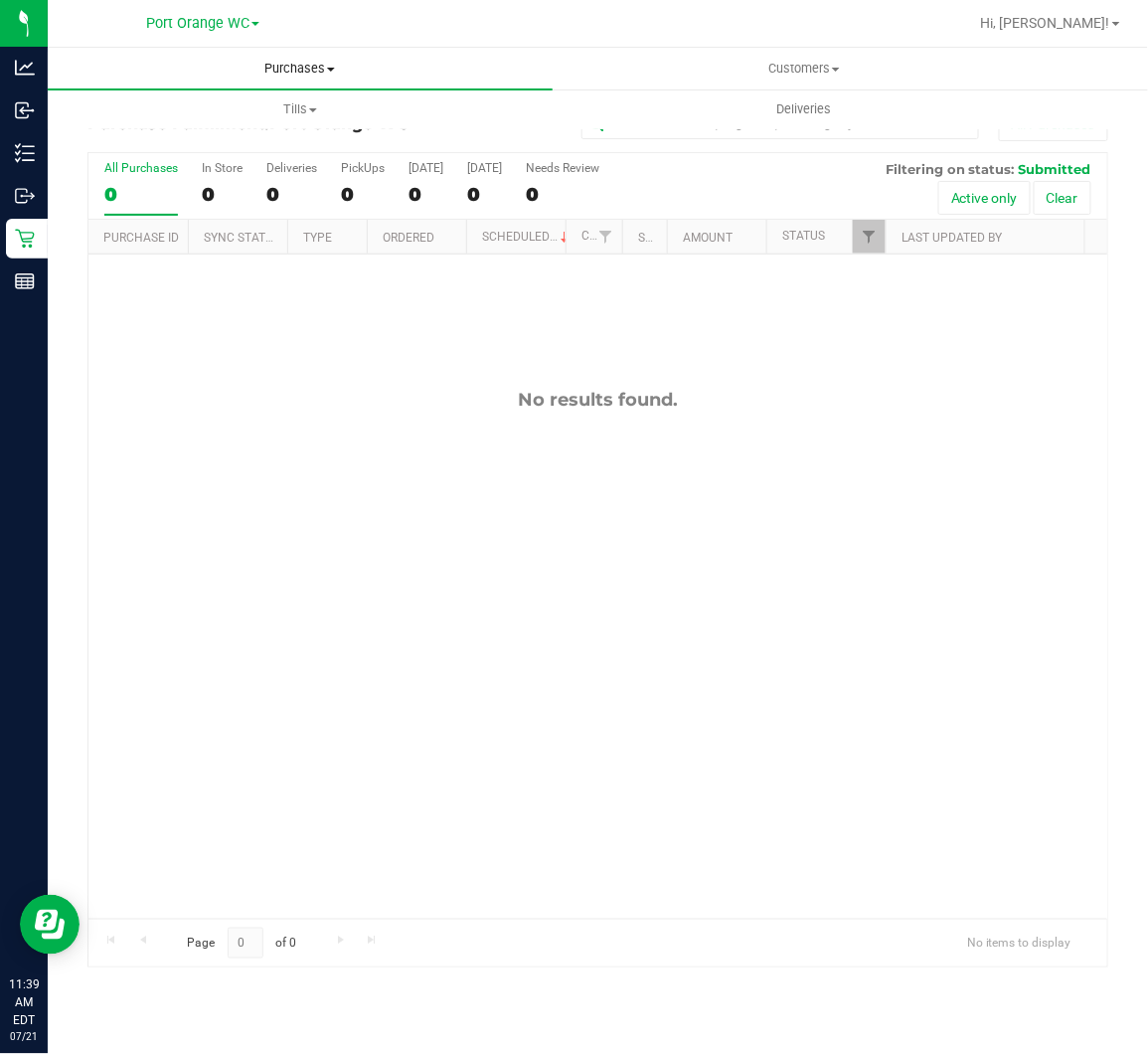 click on "Purchases" at bounding box center (300, 69) 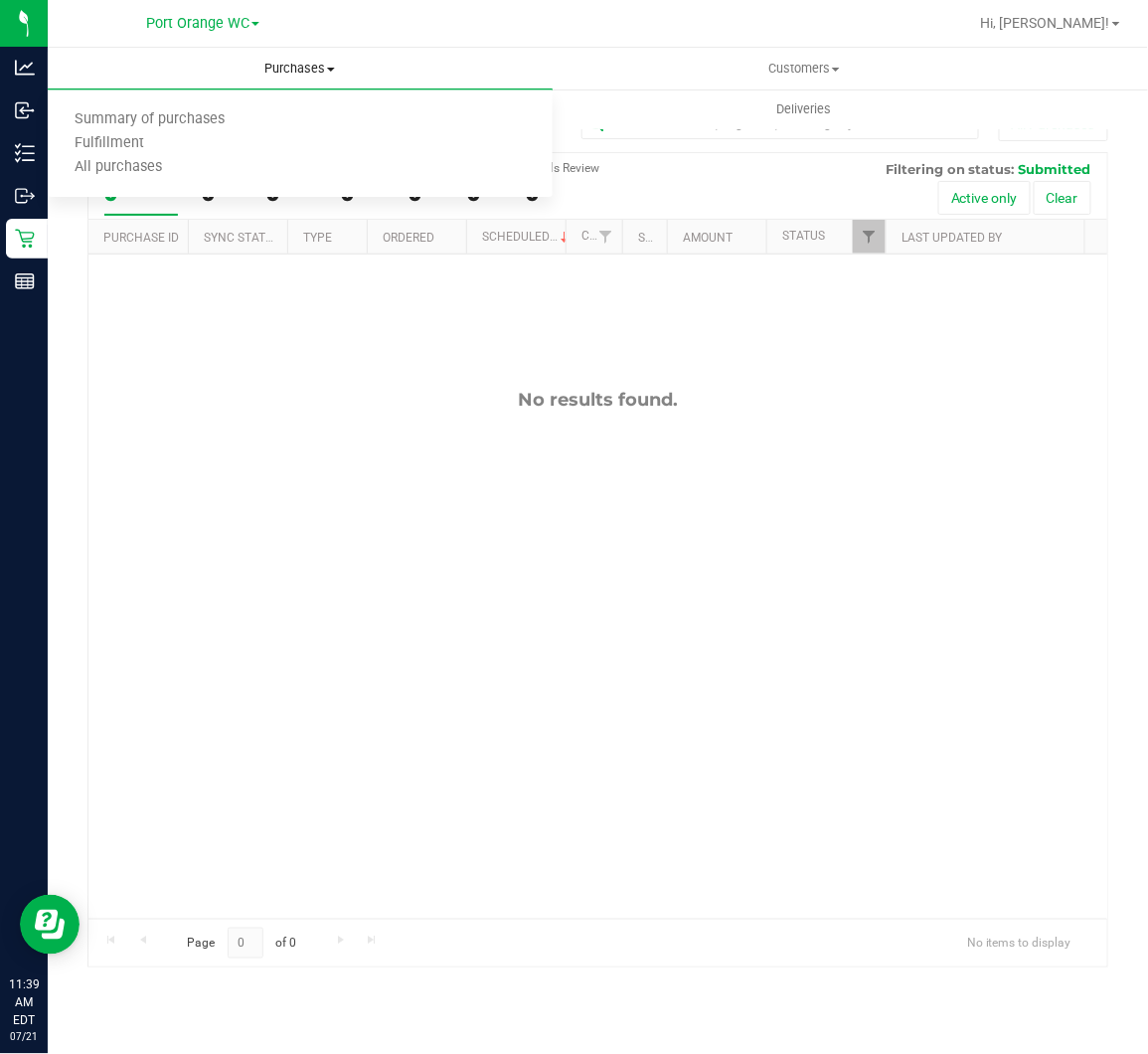 click on "Fulfillment" at bounding box center [109, 143] 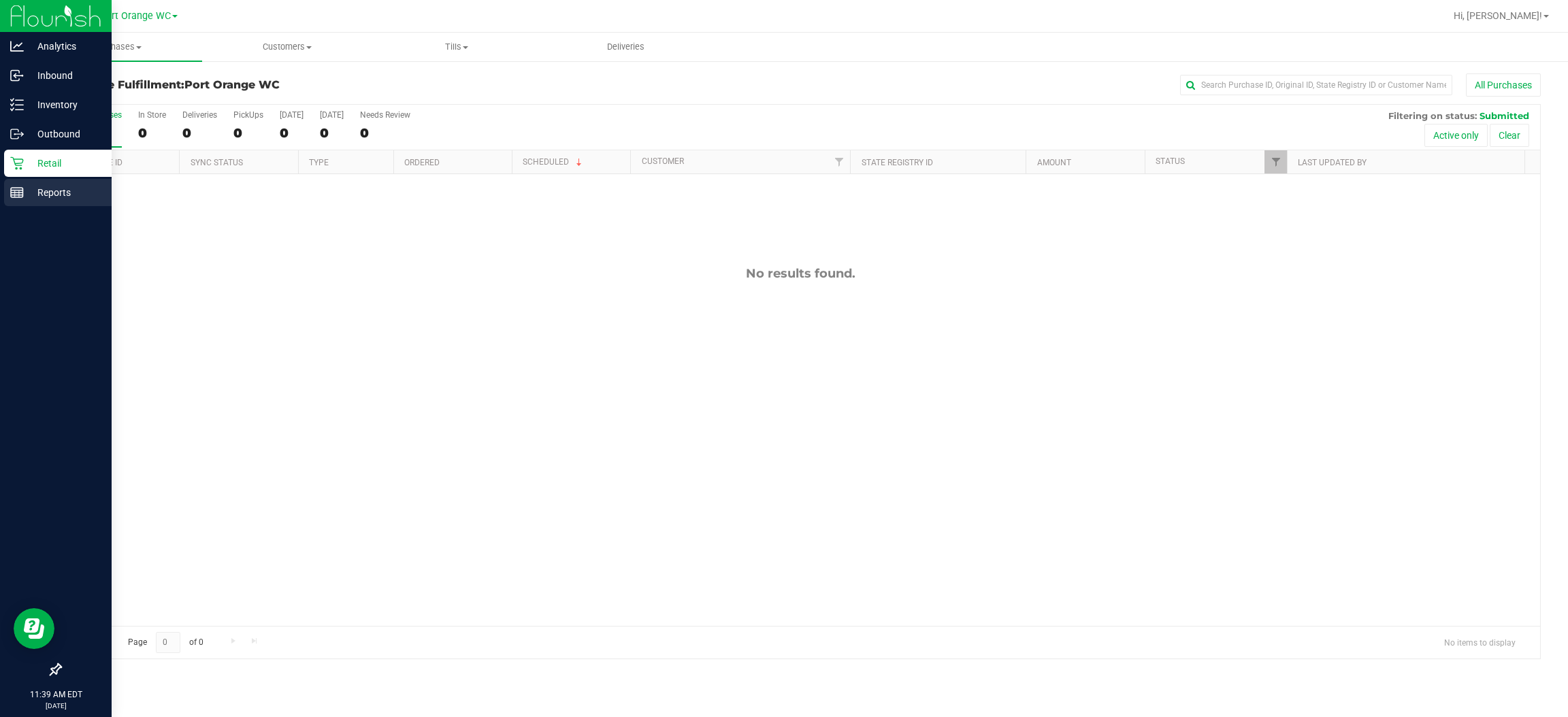 click 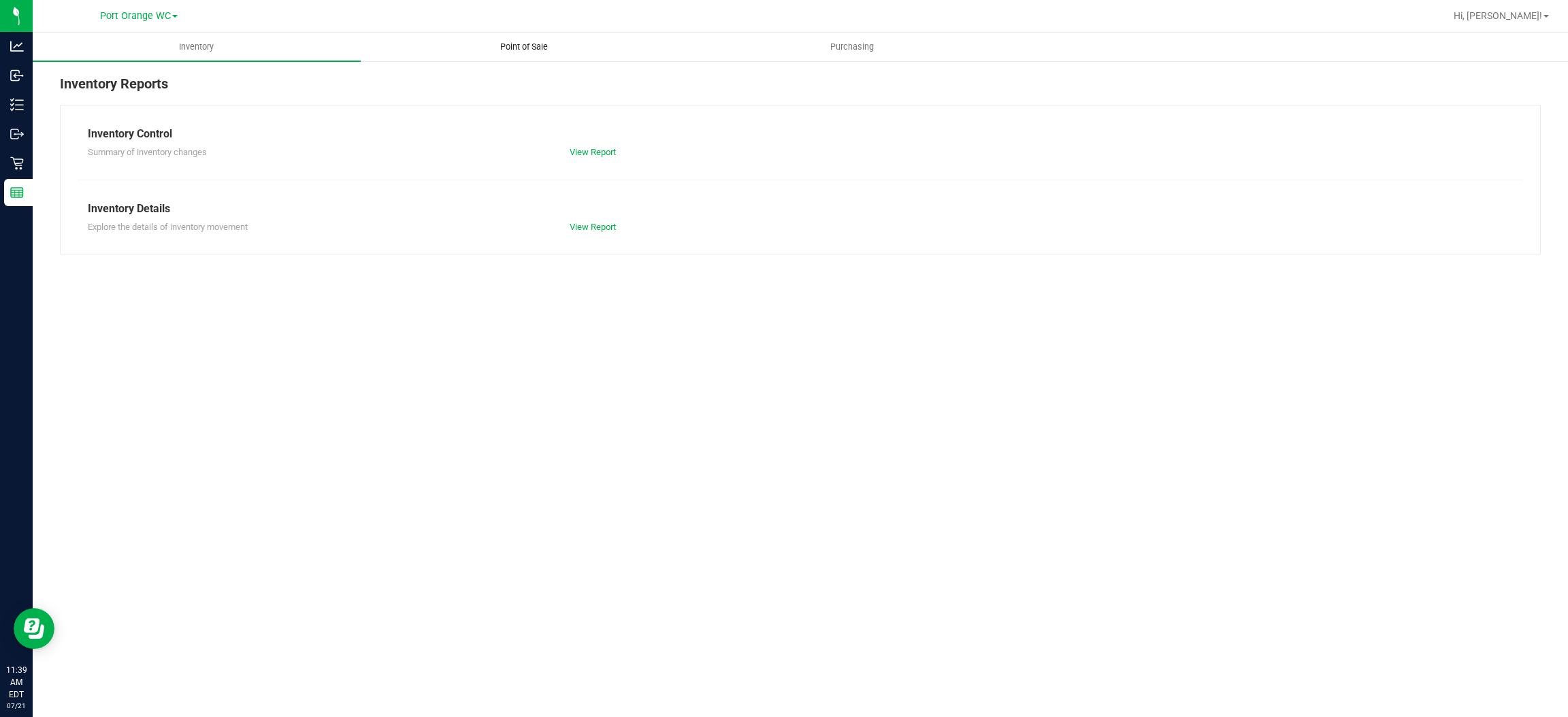 click on "Point of Sale" at bounding box center [524, 47] 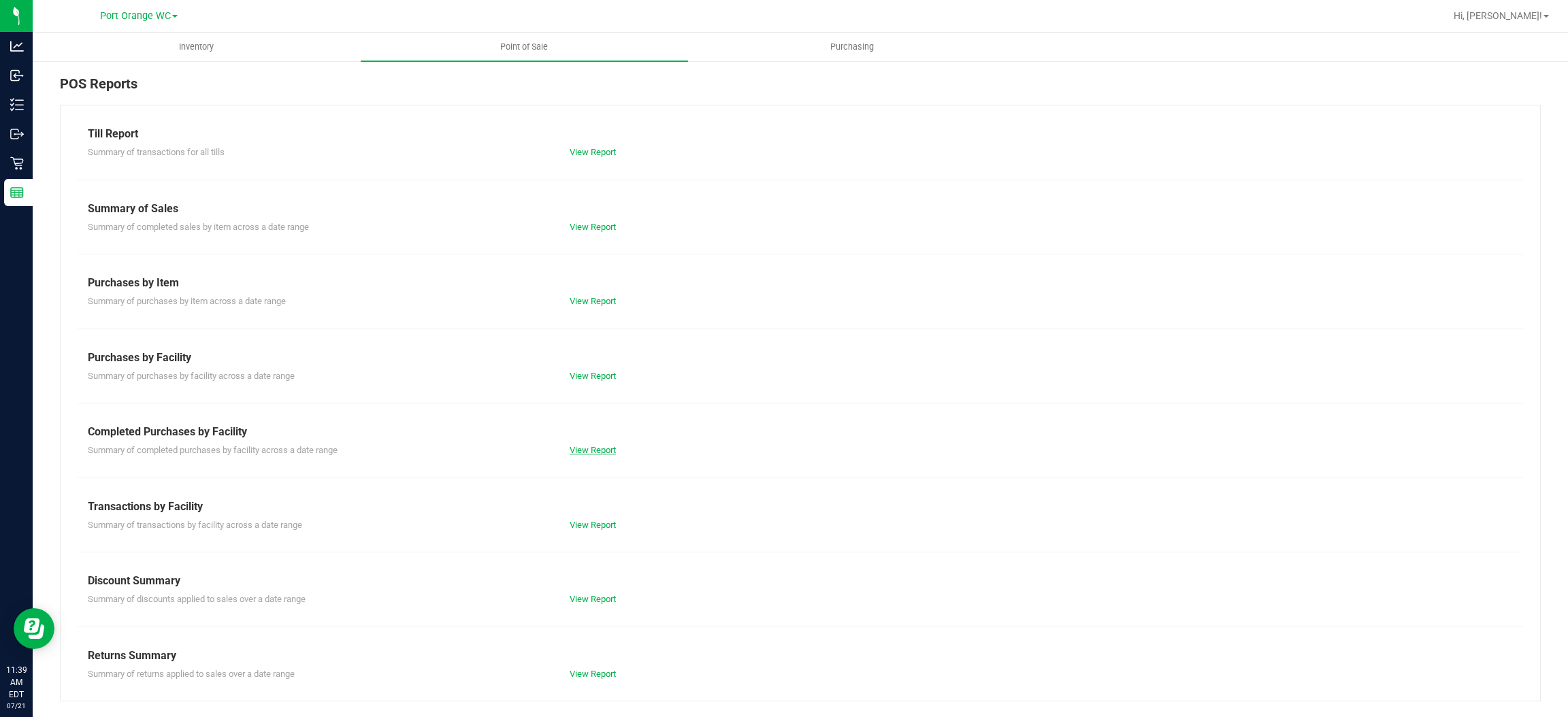 click on "View Report" at bounding box center [593, 450] 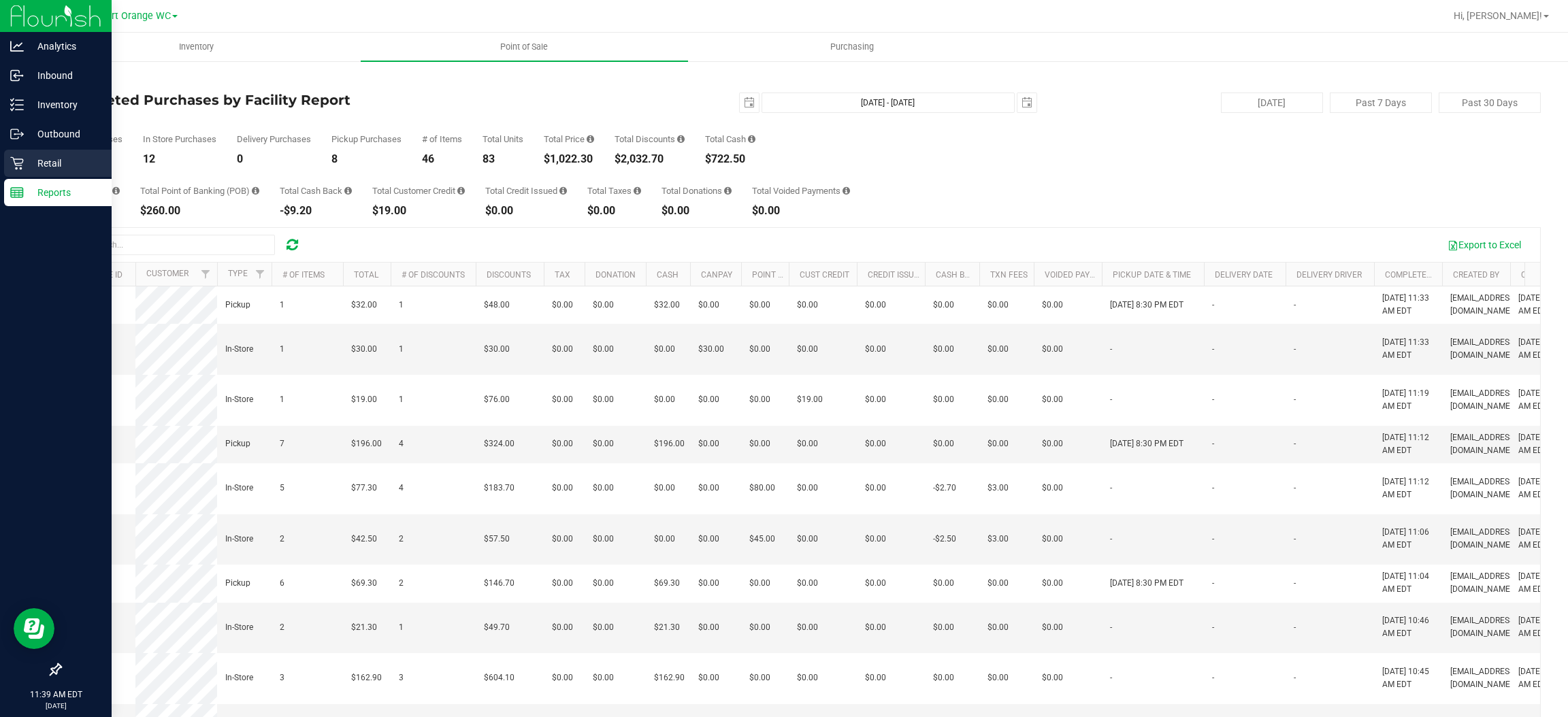click 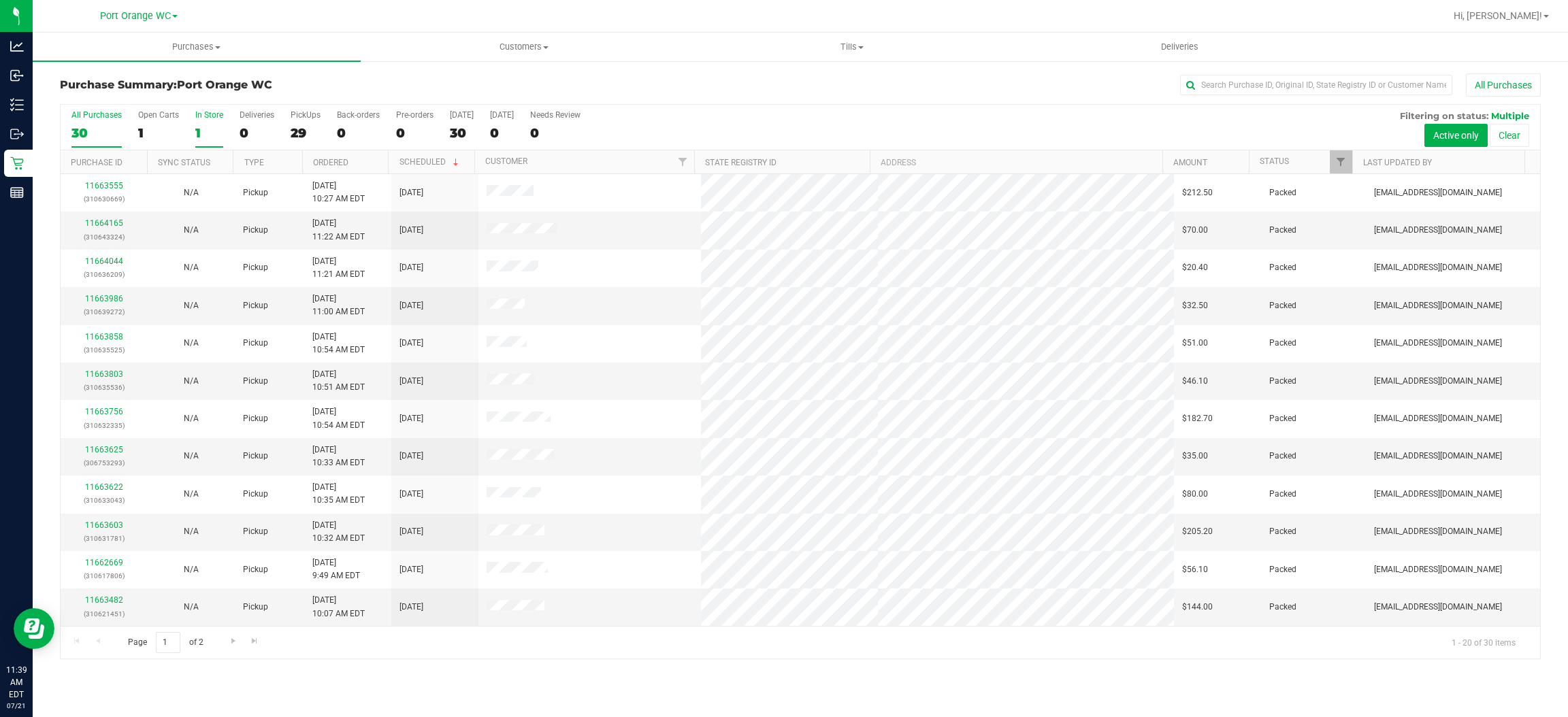 click on "In Store" at bounding box center [209, 115] 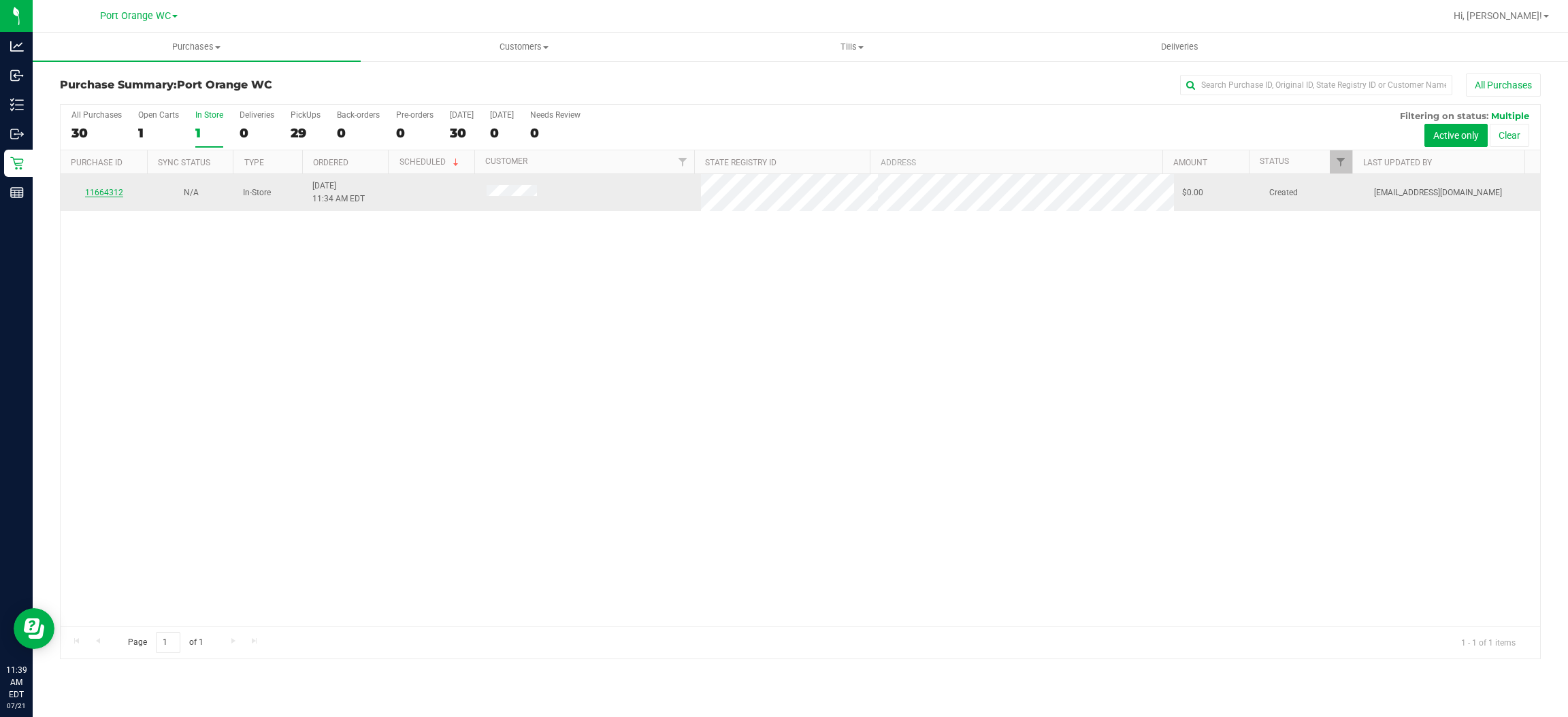 click on "11664312" at bounding box center [104, 193] 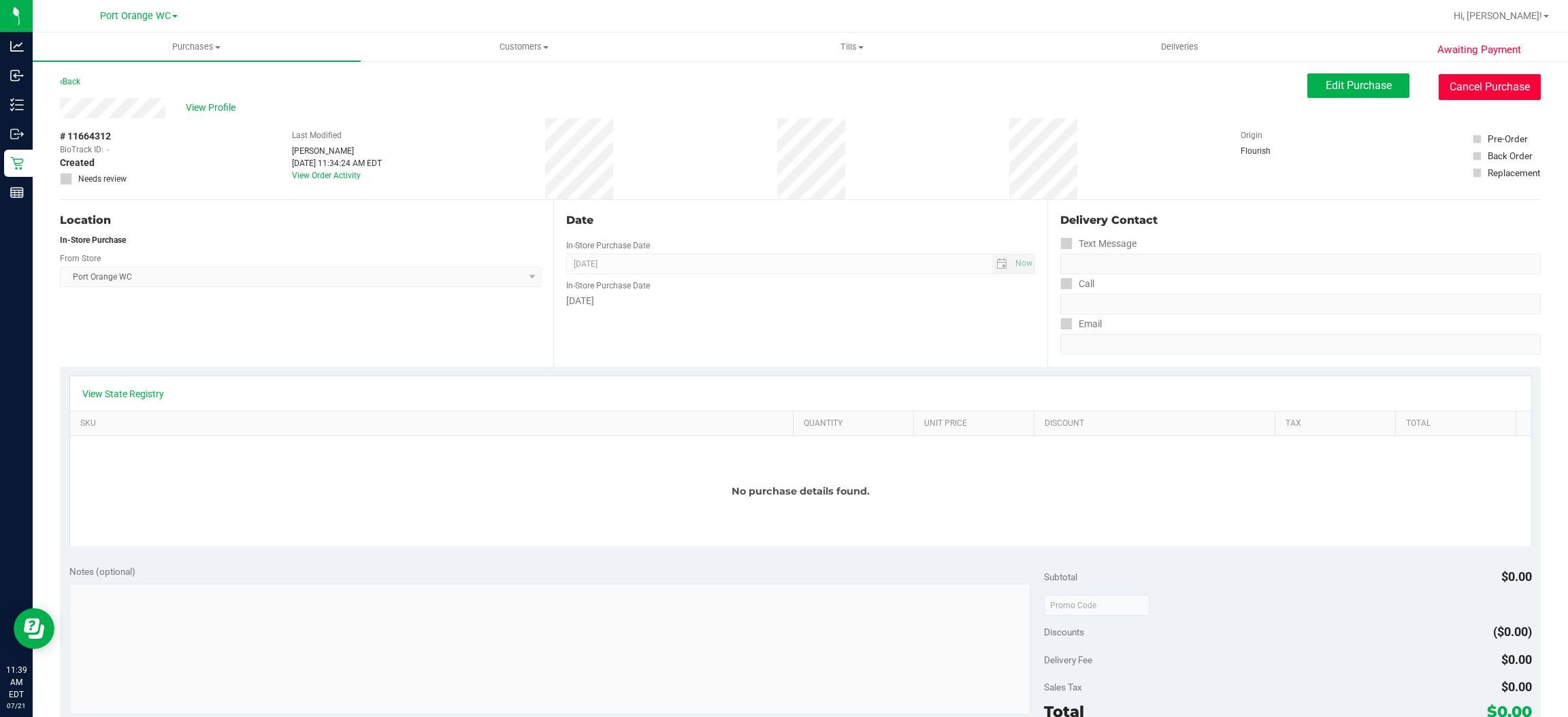 click on "Cancel Purchase" at bounding box center [1490, 87] 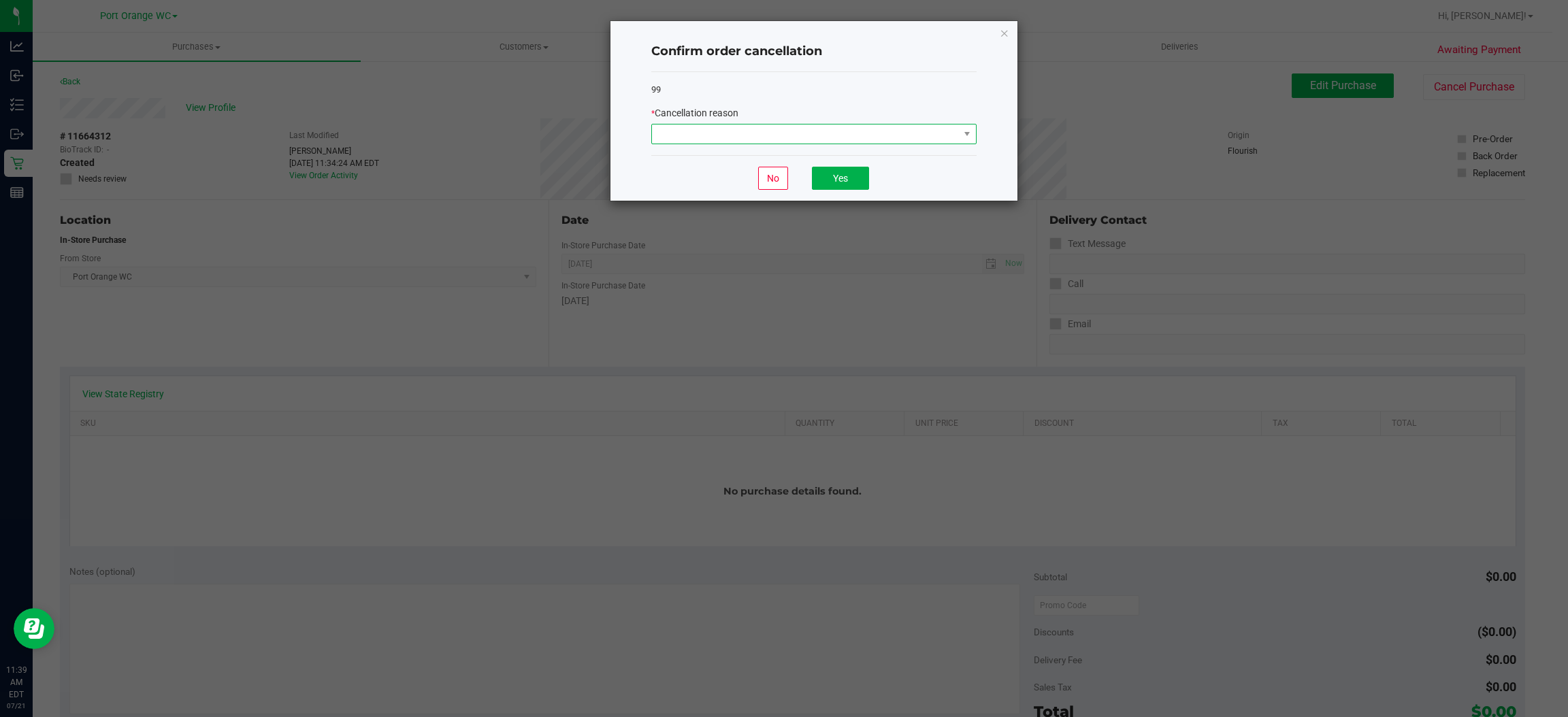 click at bounding box center (805, 134) 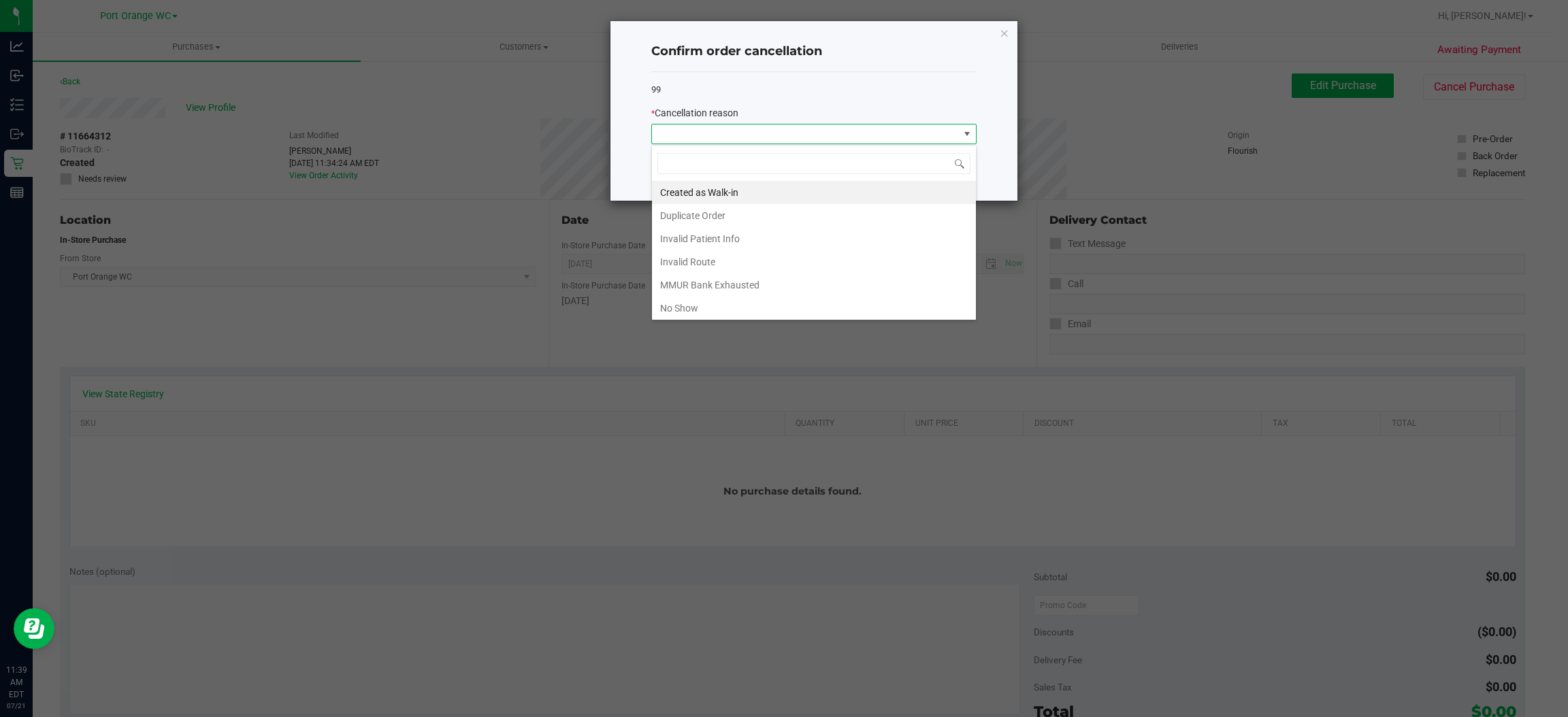scroll, scrollTop: 68005, scrollLeft: 67730, axis: both 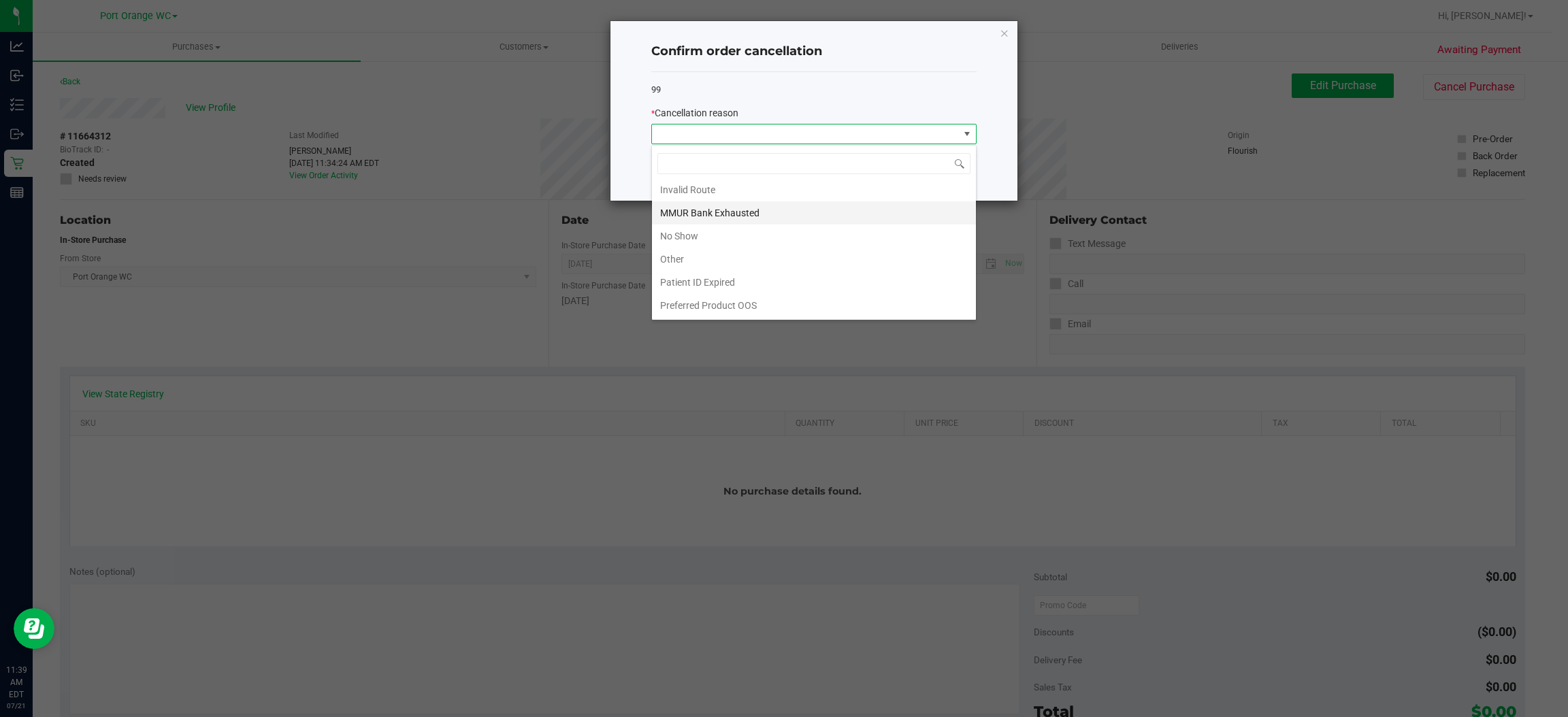 click on "MMUR Bank Exhausted" at bounding box center (814, 213) 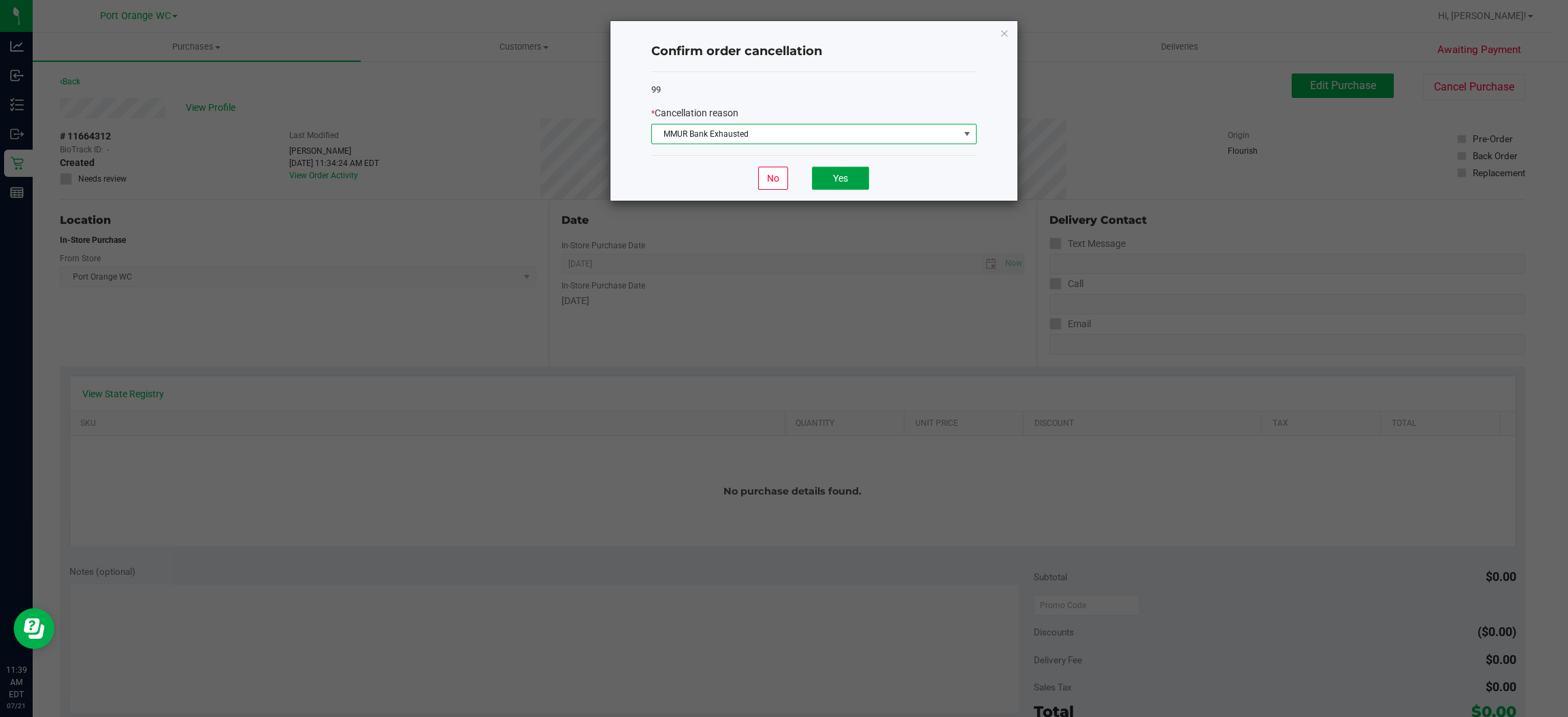 click on "Yes" 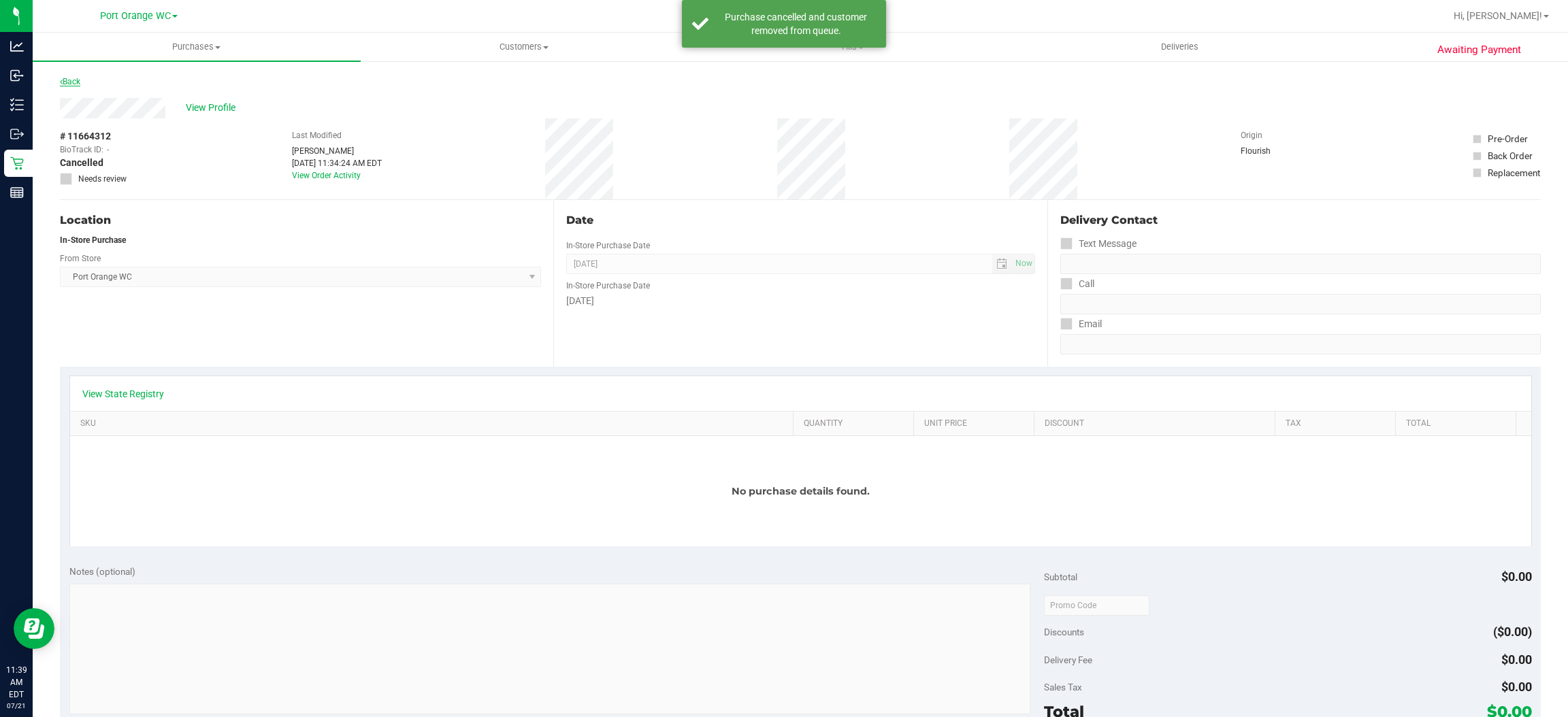 click on "Back" at bounding box center [70, 82] 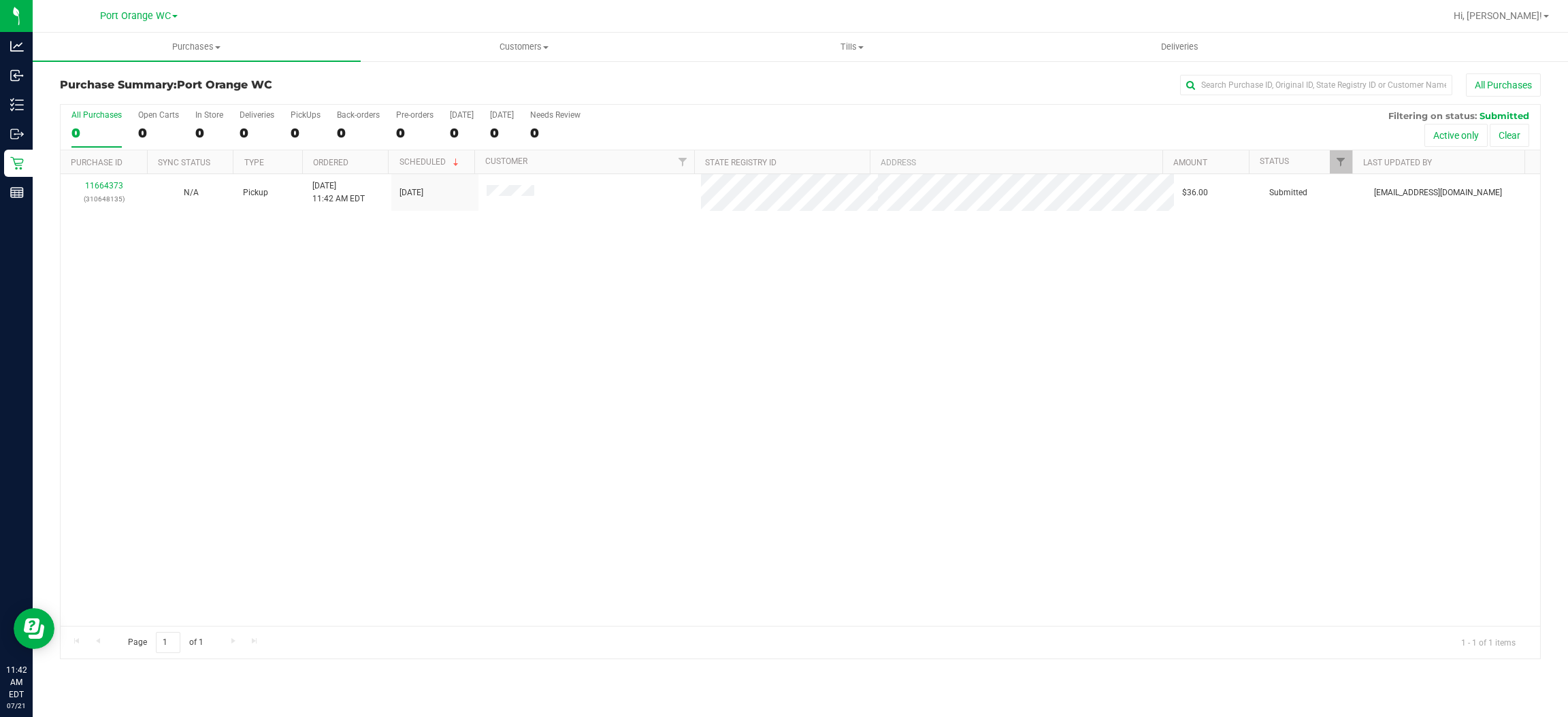 click on "11664373
(310648135)
N/A
Pickup 7/21/2025 11:42 AM EDT 7/21/2025
$36.00
Submitted abe+parallel@iheartjane.com" at bounding box center (800, 400) 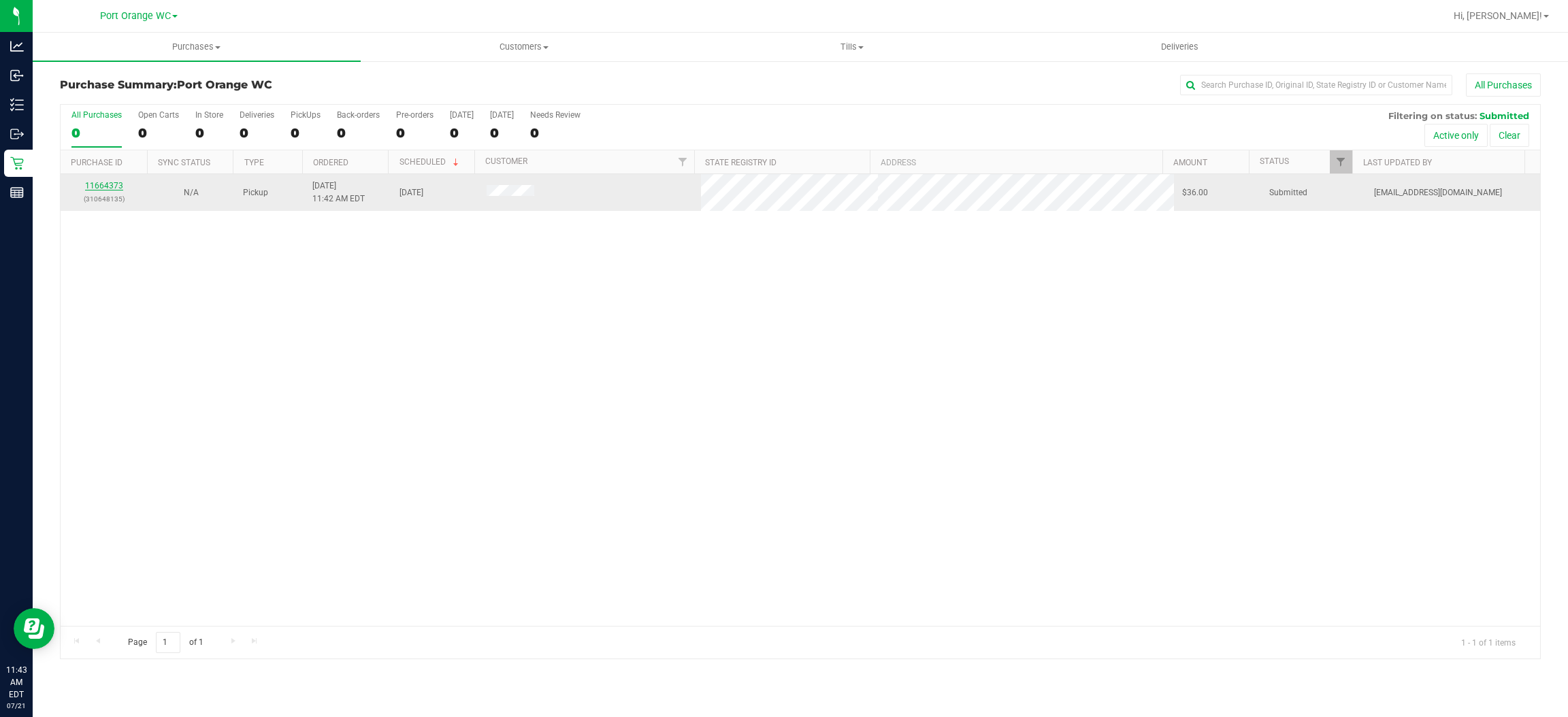 click on "11664373" at bounding box center [104, 186] 